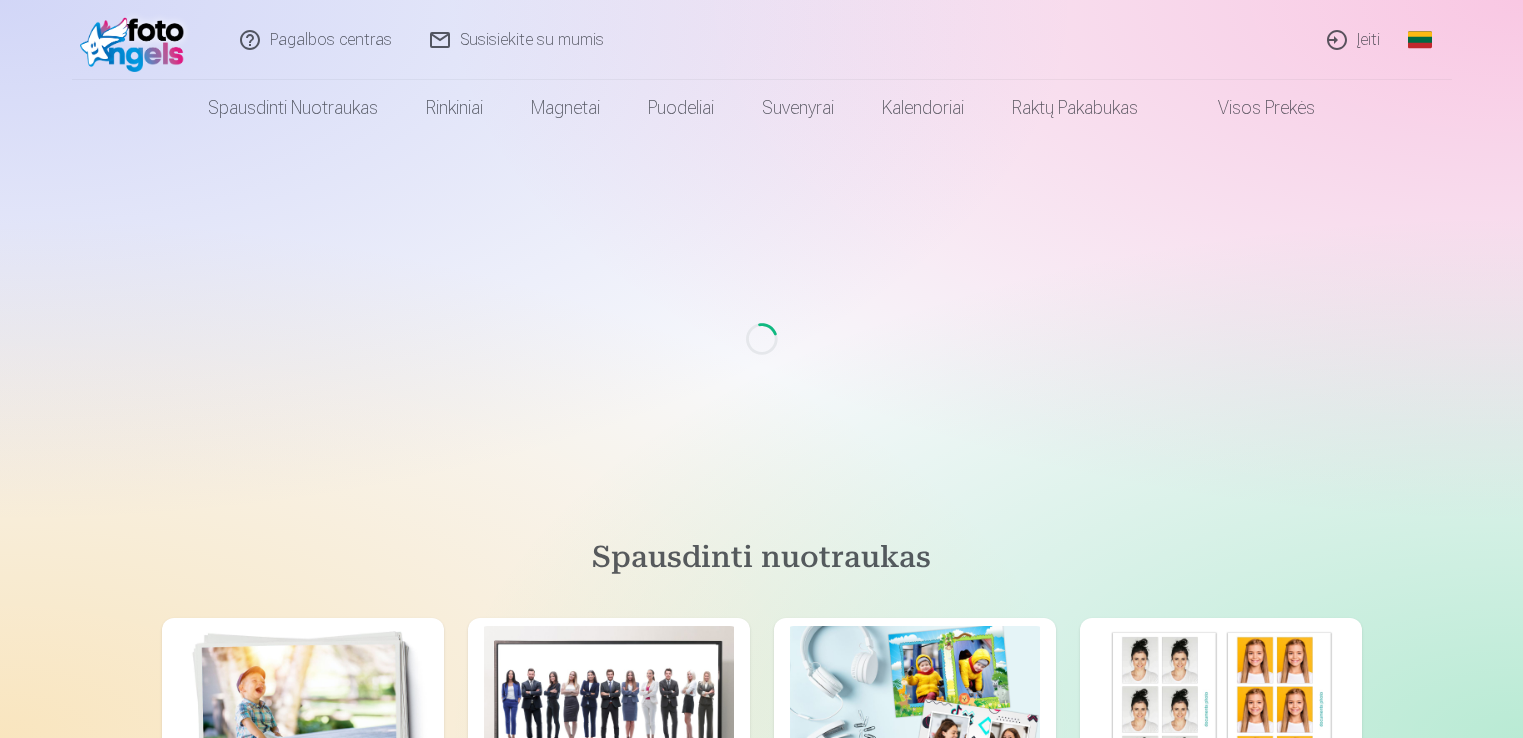 scroll, scrollTop: 0, scrollLeft: 0, axis: both 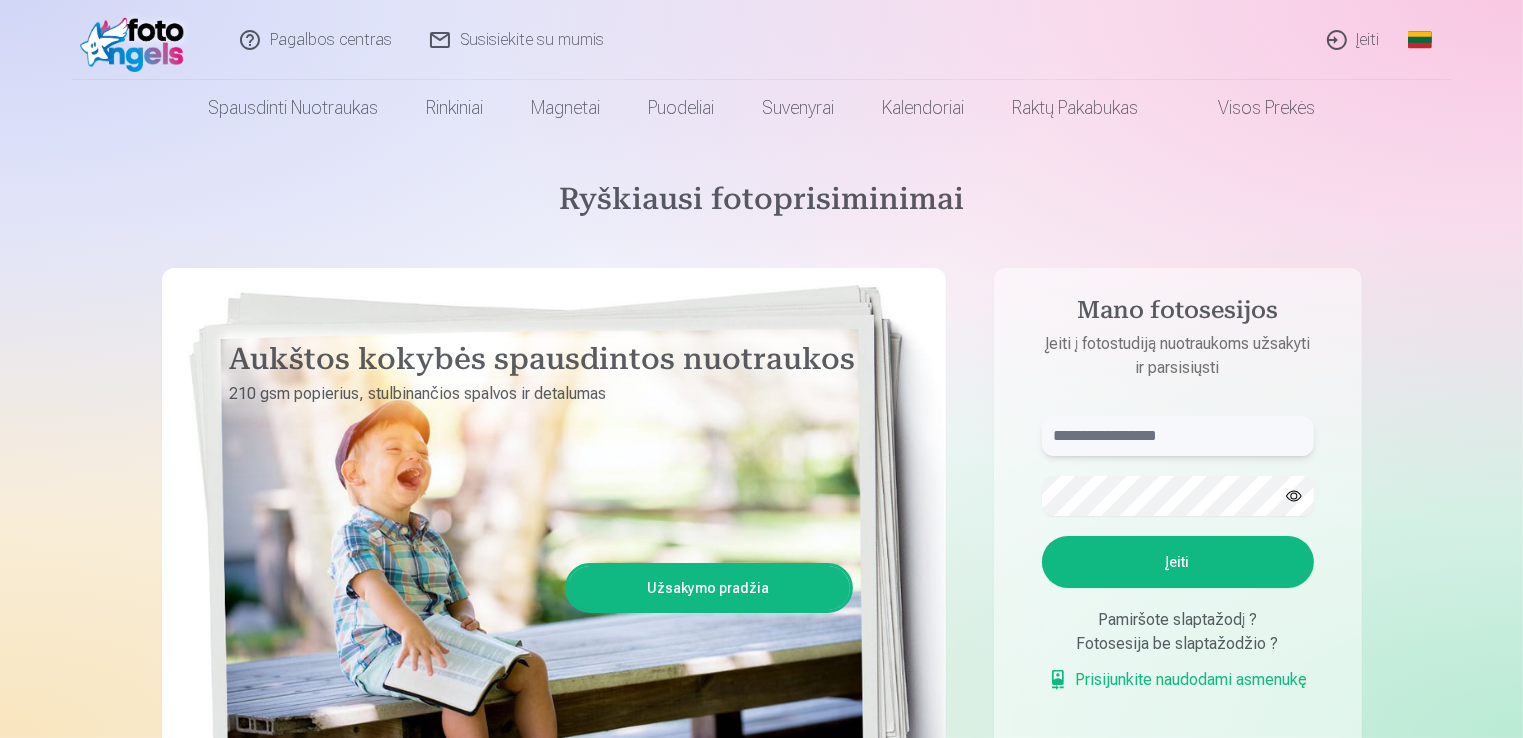 click at bounding box center [1178, 436] 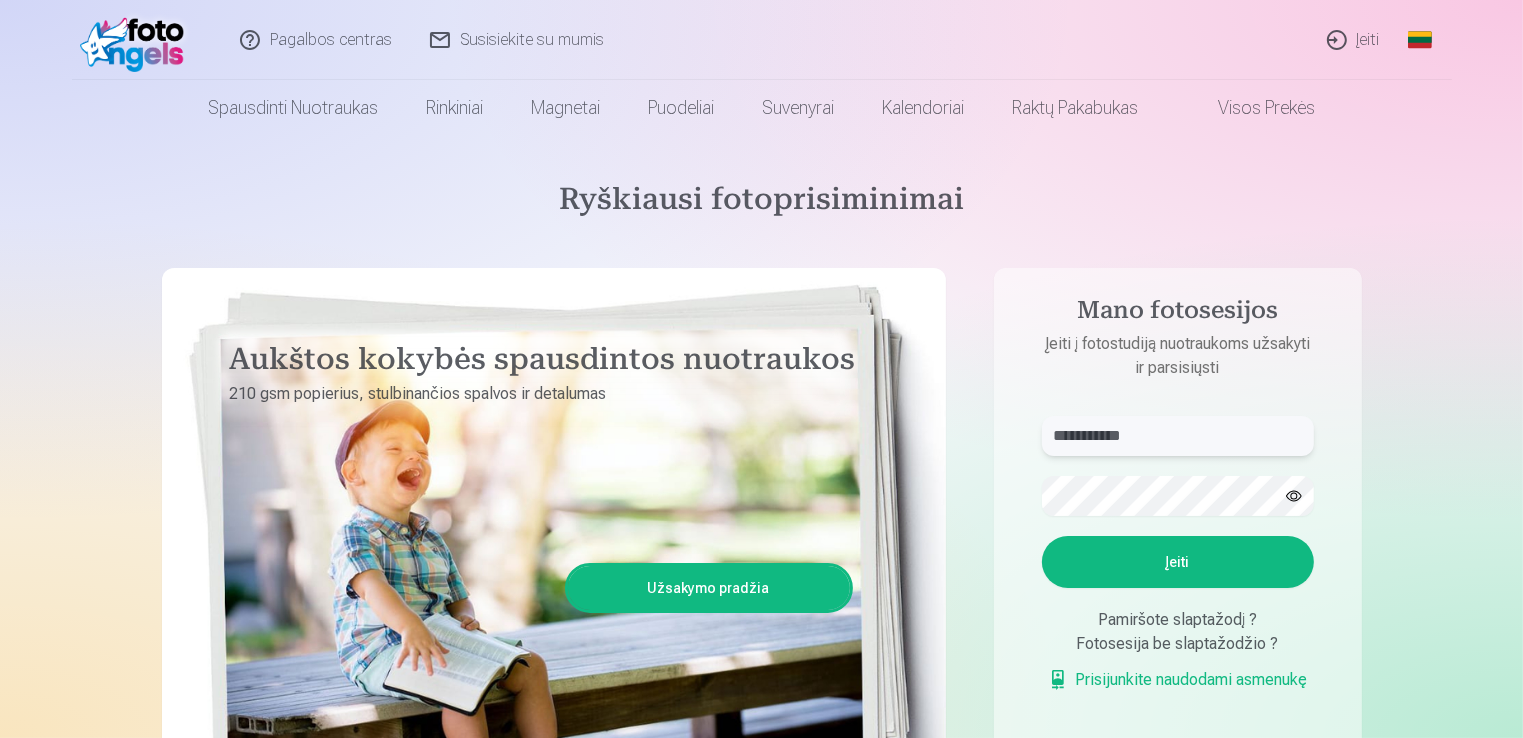 type on "**********" 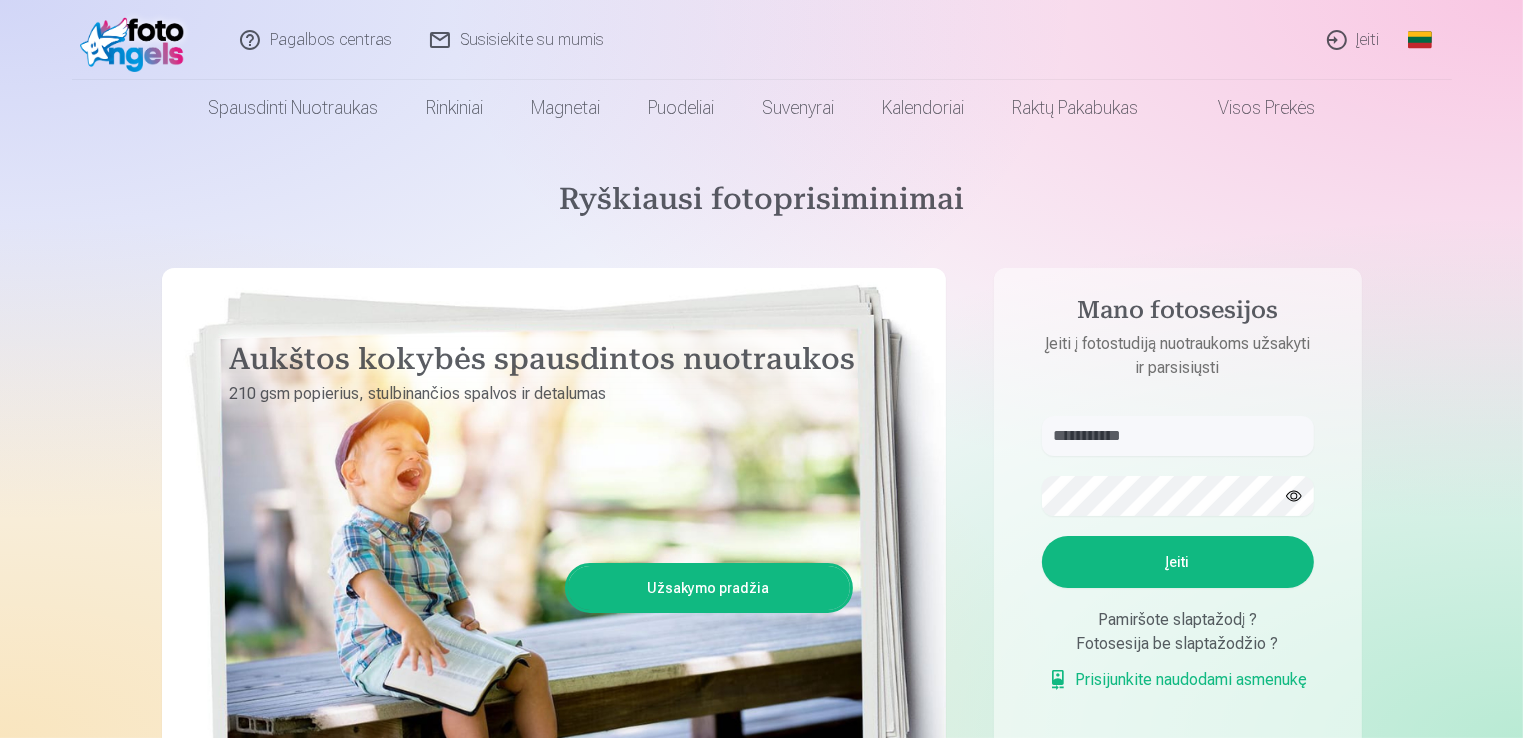 click on "Įeiti" at bounding box center (1178, 562) 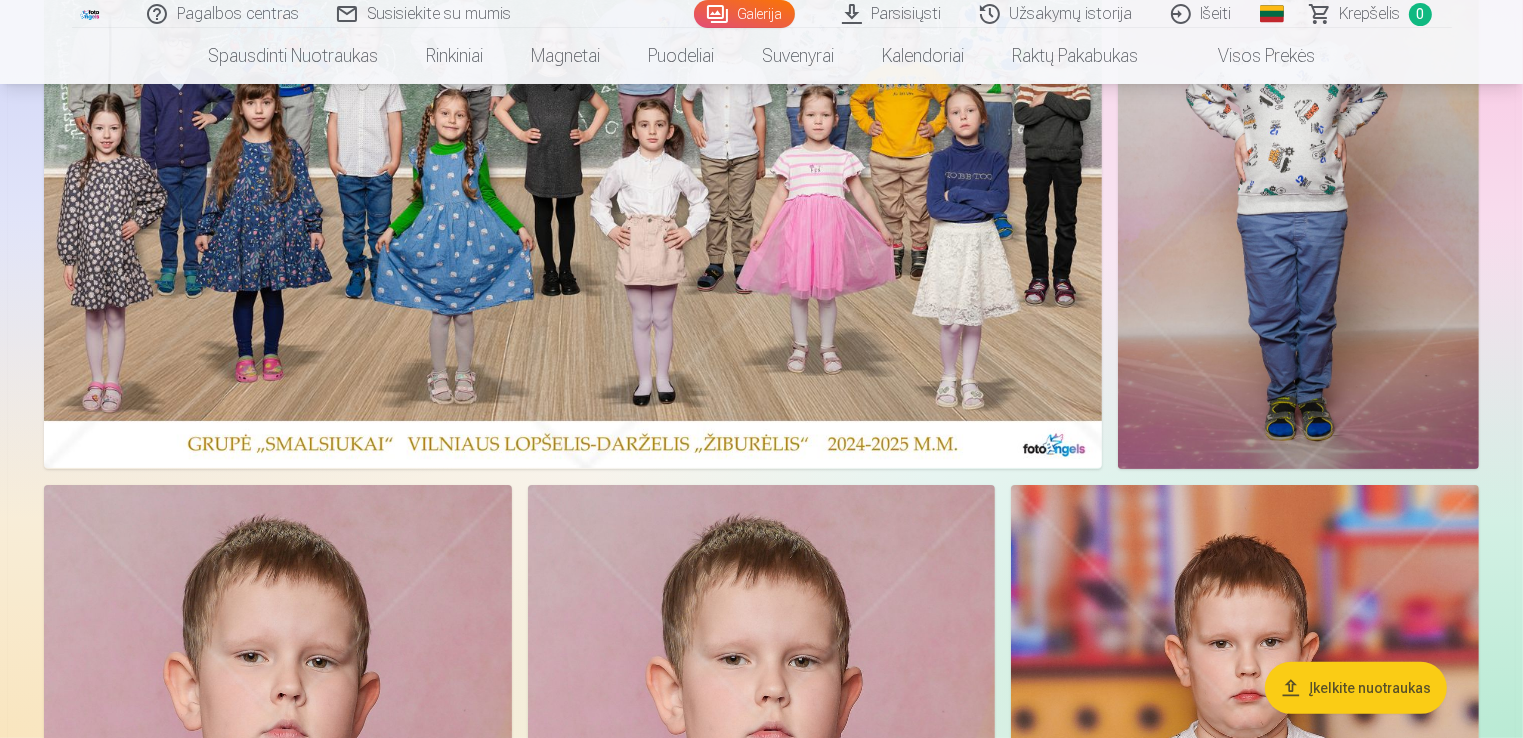 scroll, scrollTop: 300, scrollLeft: 0, axis: vertical 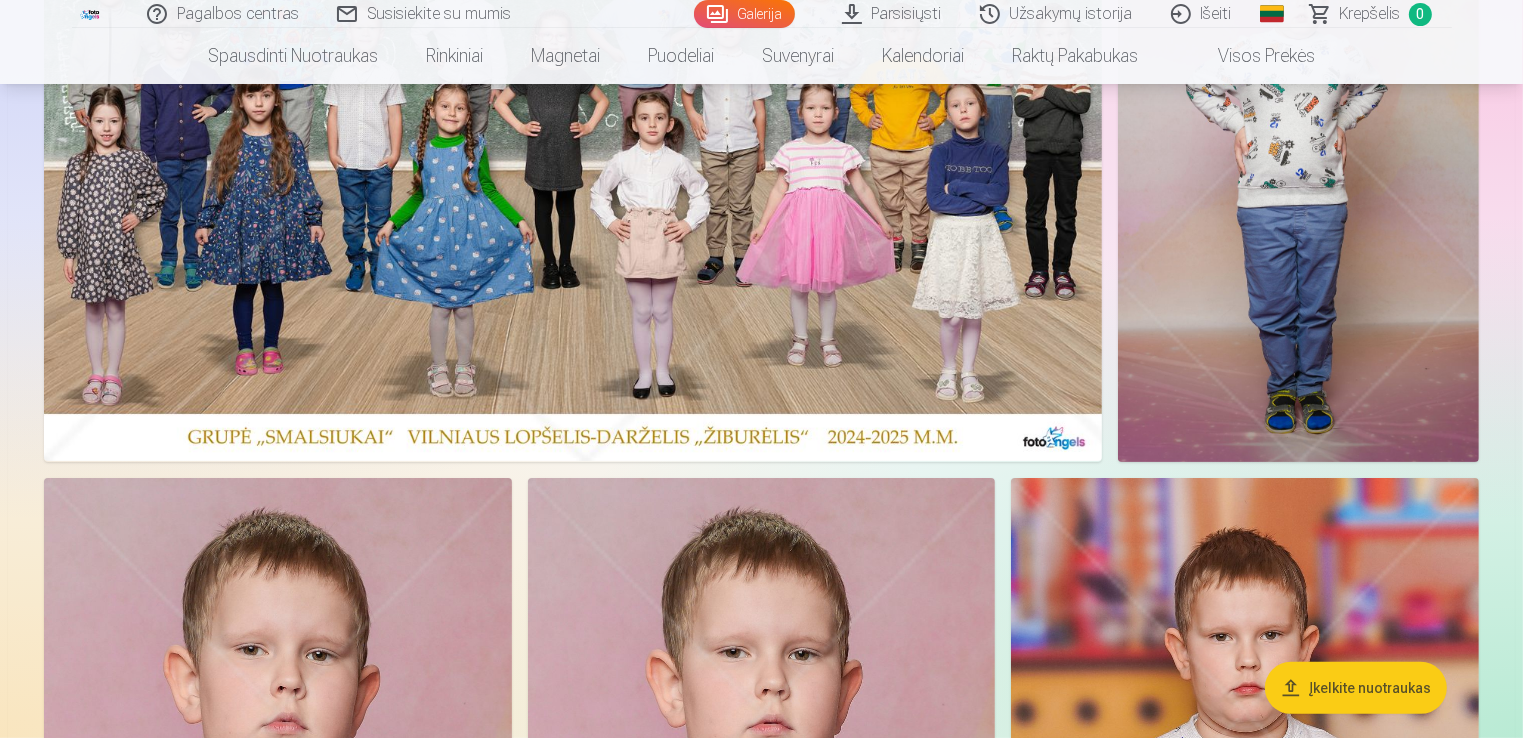 click at bounding box center (573, 190) 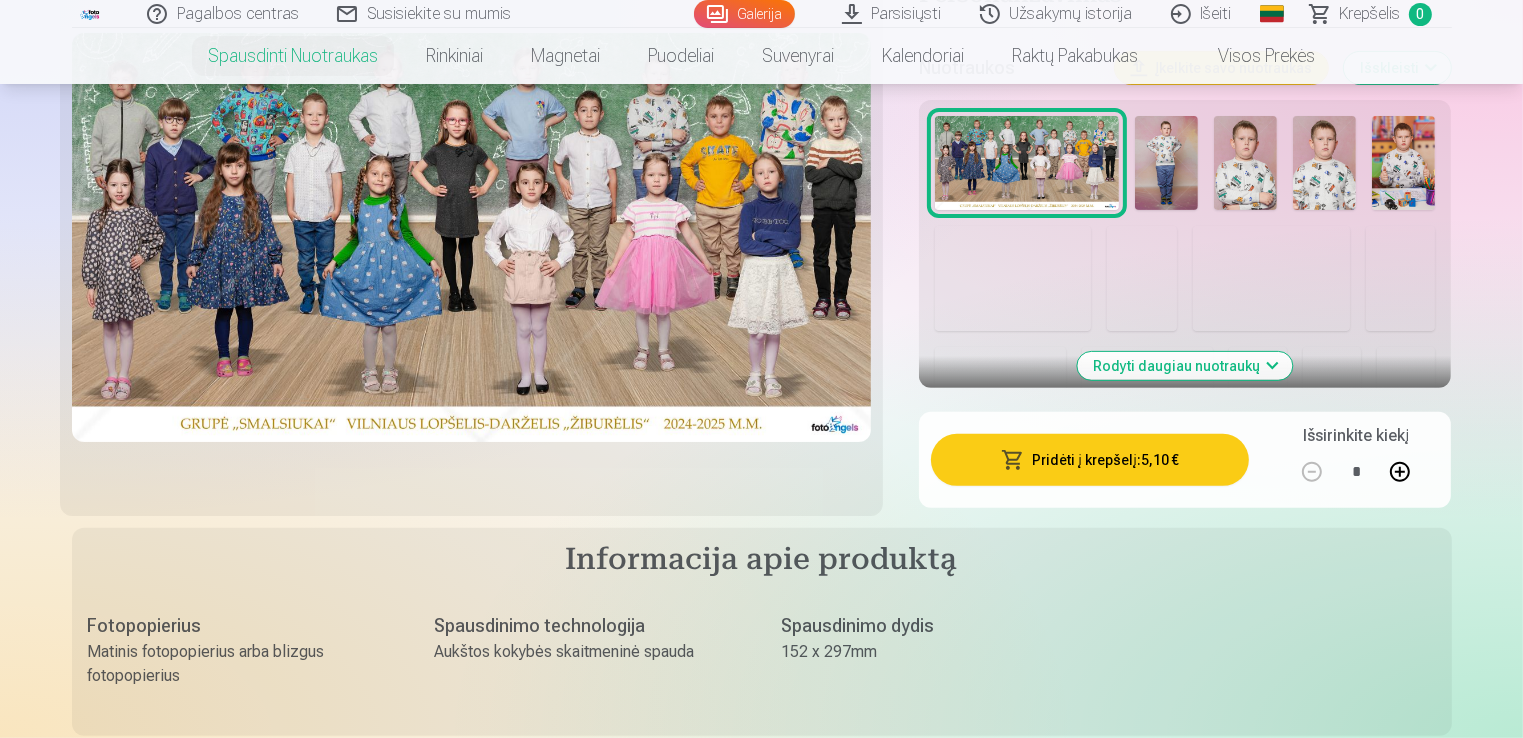 scroll, scrollTop: 700, scrollLeft: 0, axis: vertical 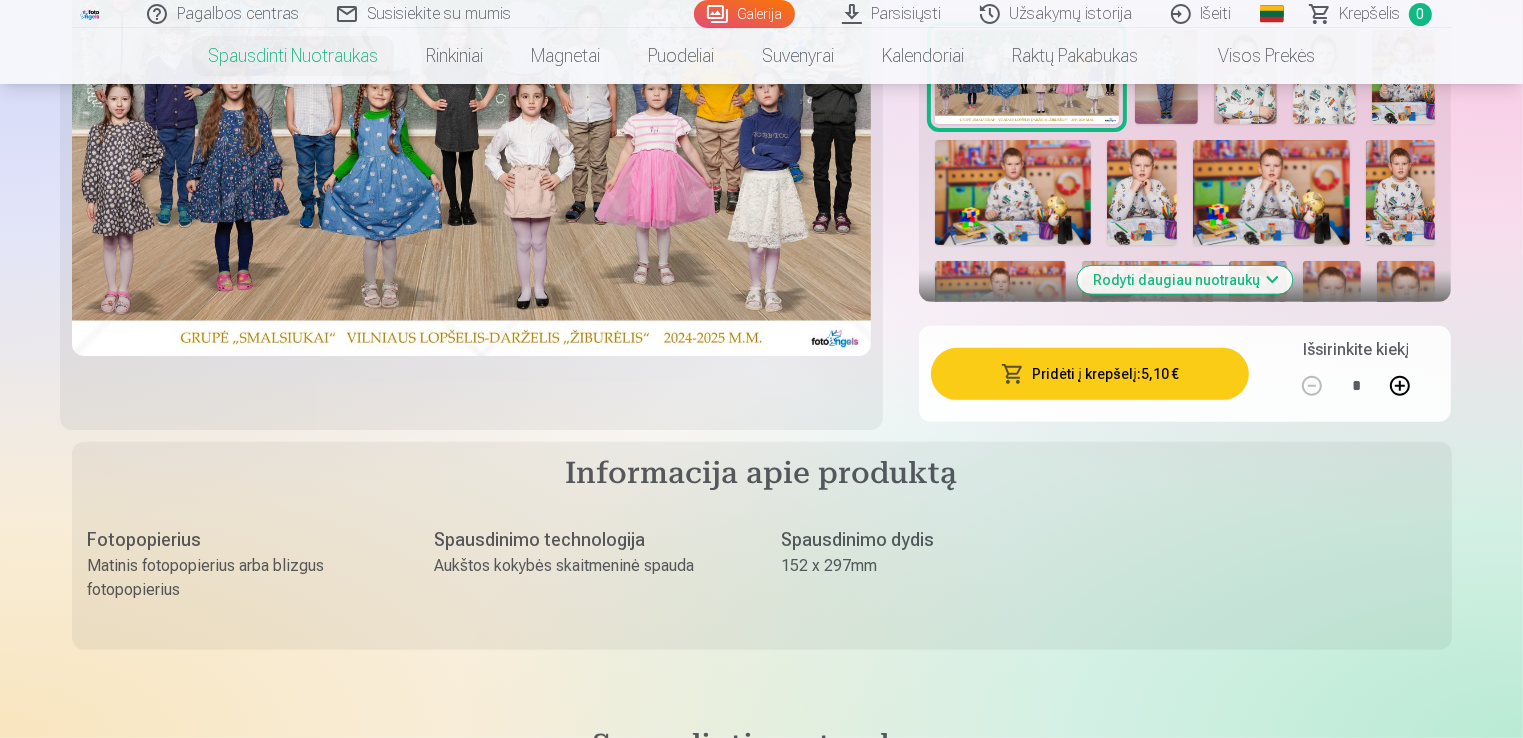 click on "Pridėti į krepšelį :  5,10 €" at bounding box center (1090, 374) 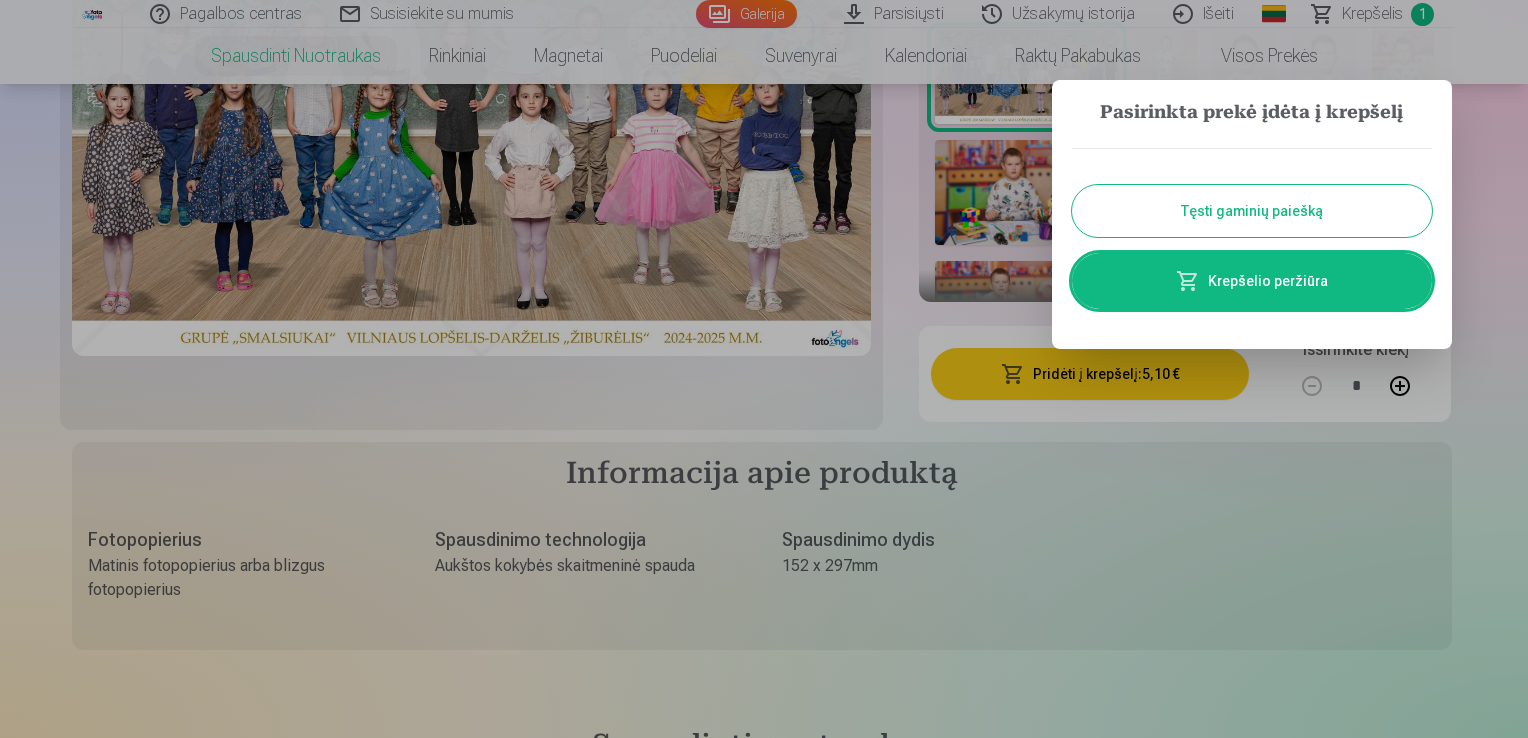 click on "Tęsti gaminių paiešką" at bounding box center (1252, 211) 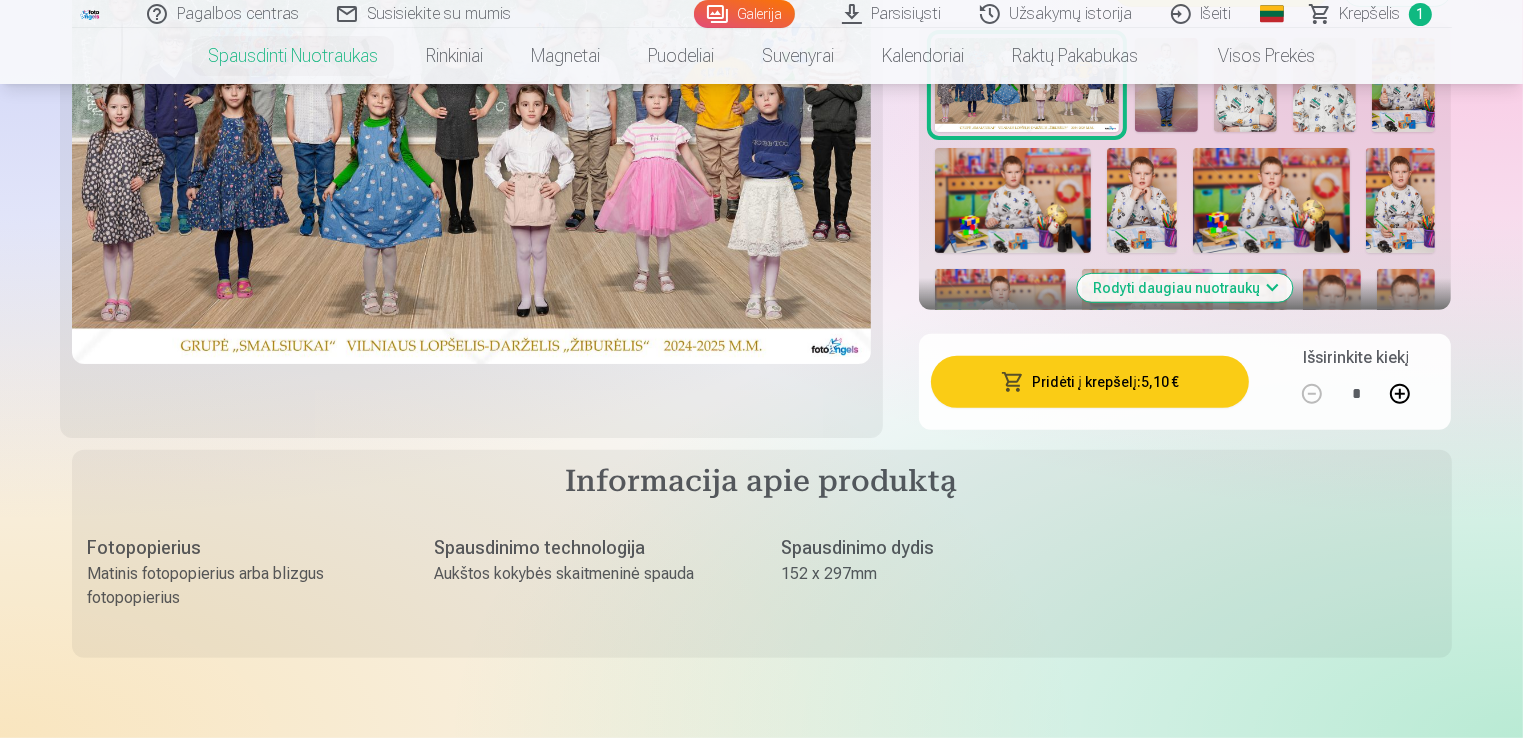 scroll, scrollTop: 400, scrollLeft: 0, axis: vertical 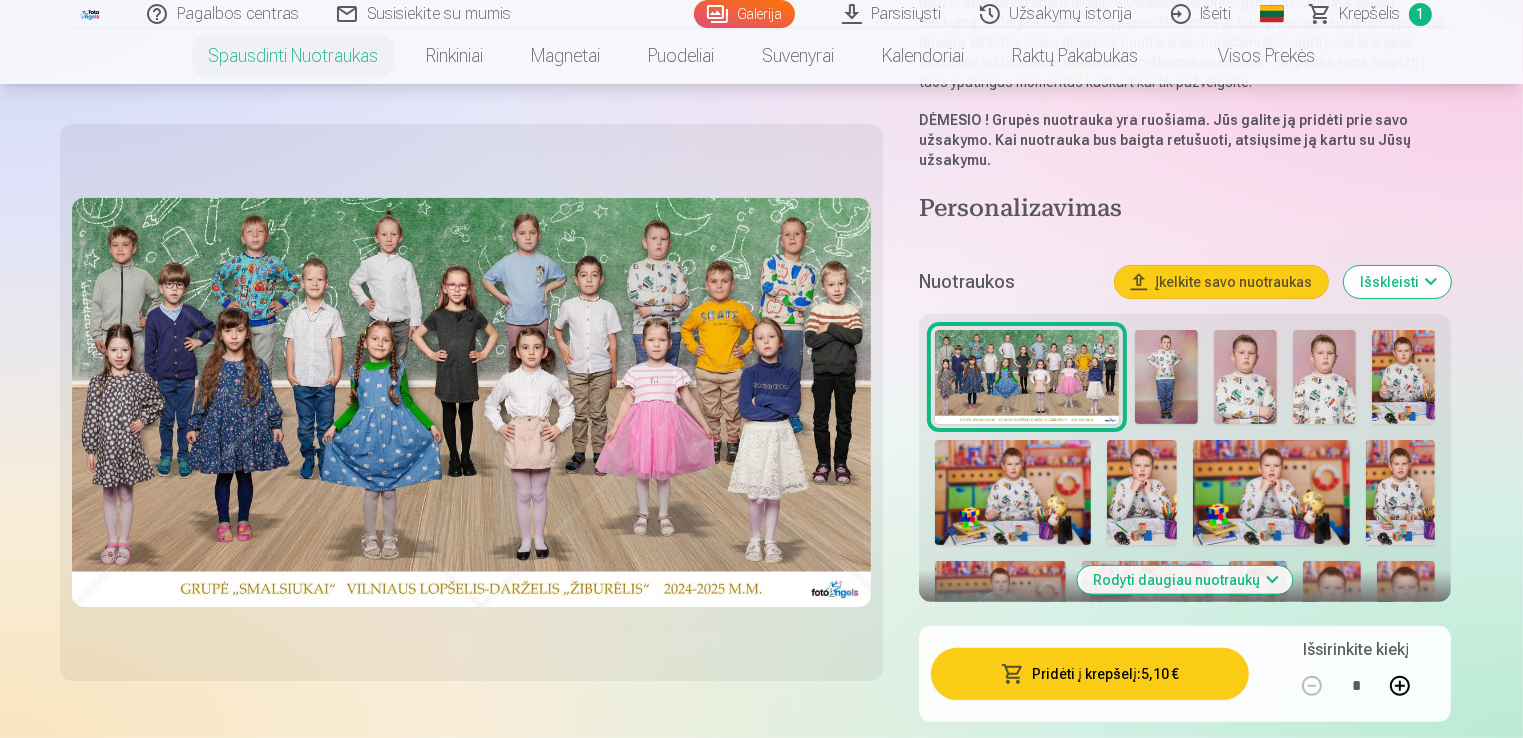 click at bounding box center (1166, 377) 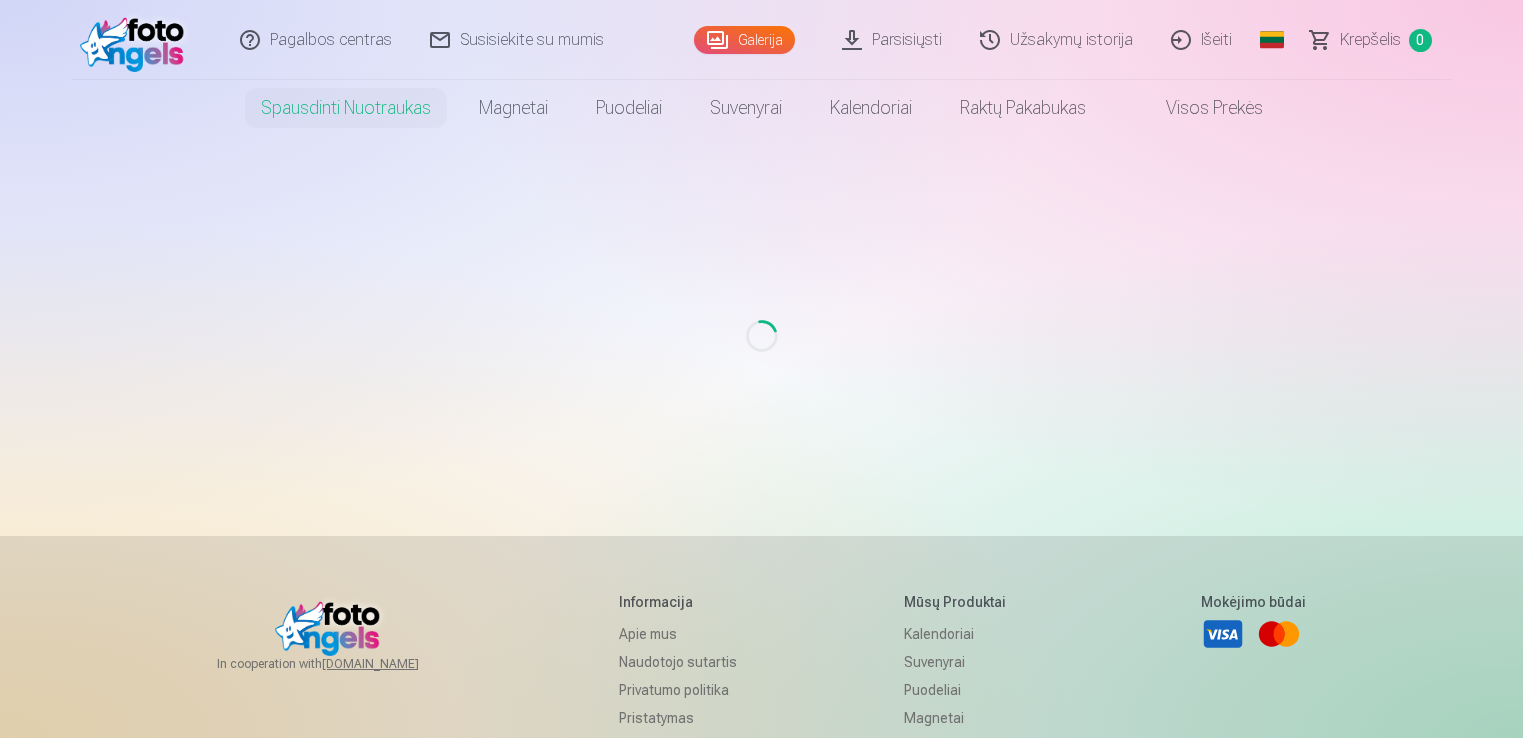 scroll, scrollTop: 0, scrollLeft: 0, axis: both 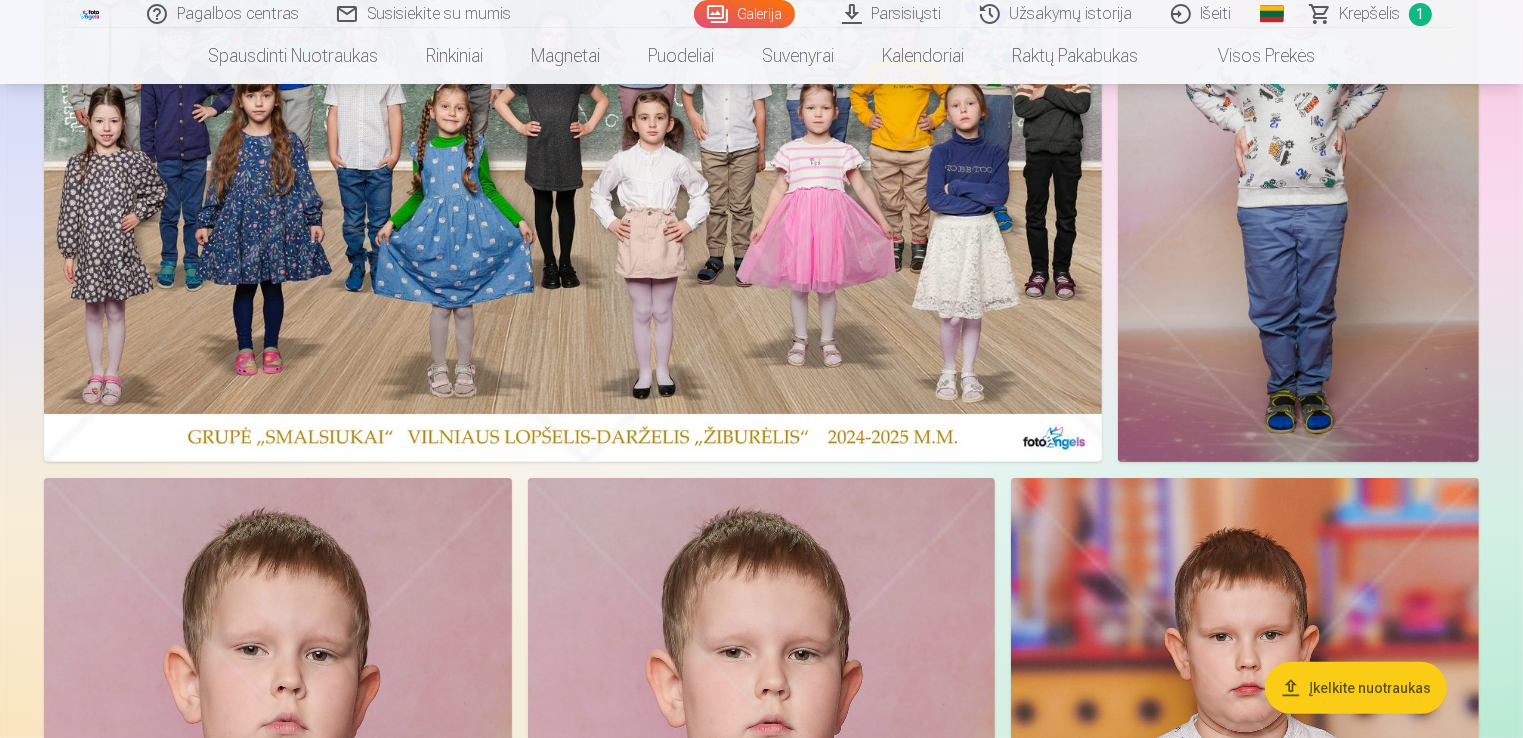 click at bounding box center (573, 190) 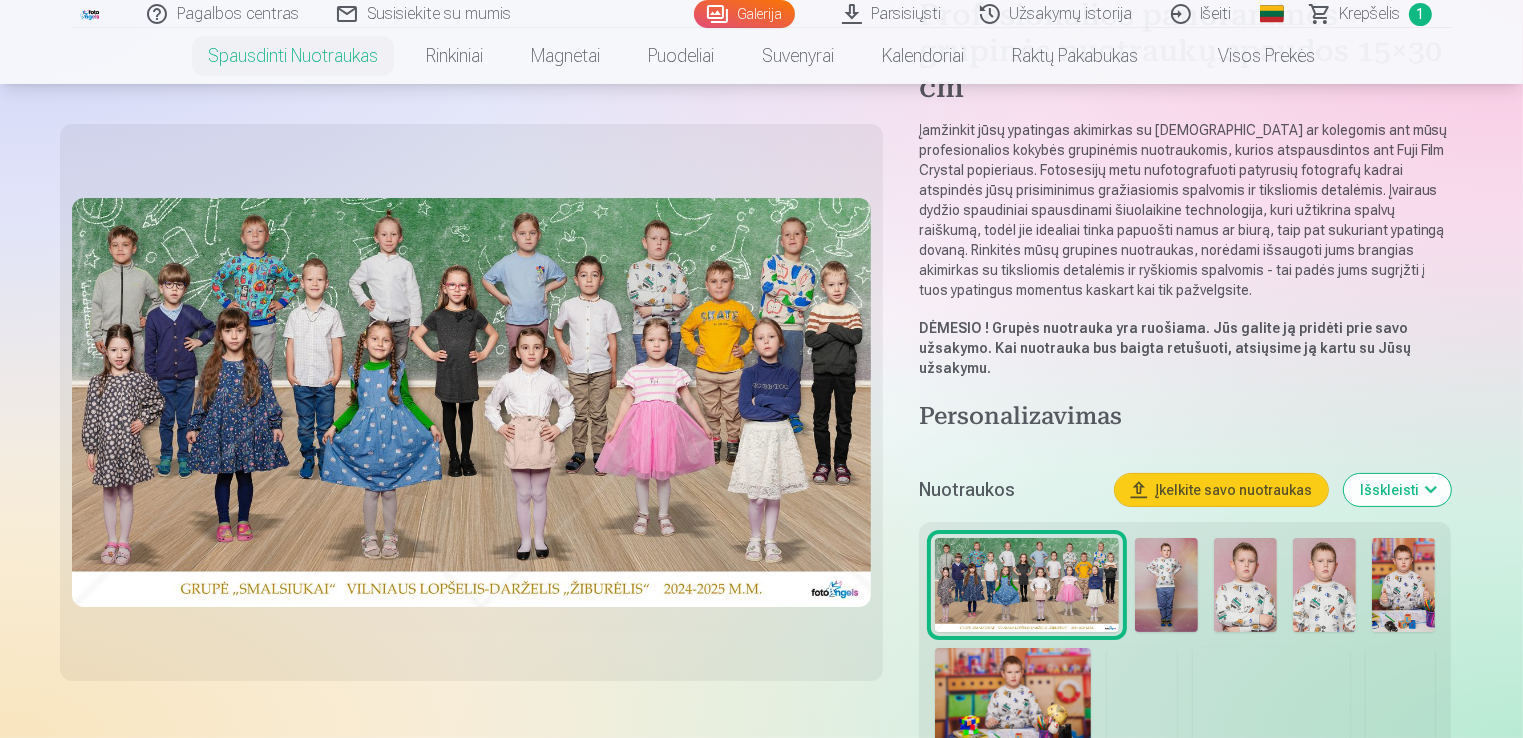 scroll, scrollTop: 200, scrollLeft: 0, axis: vertical 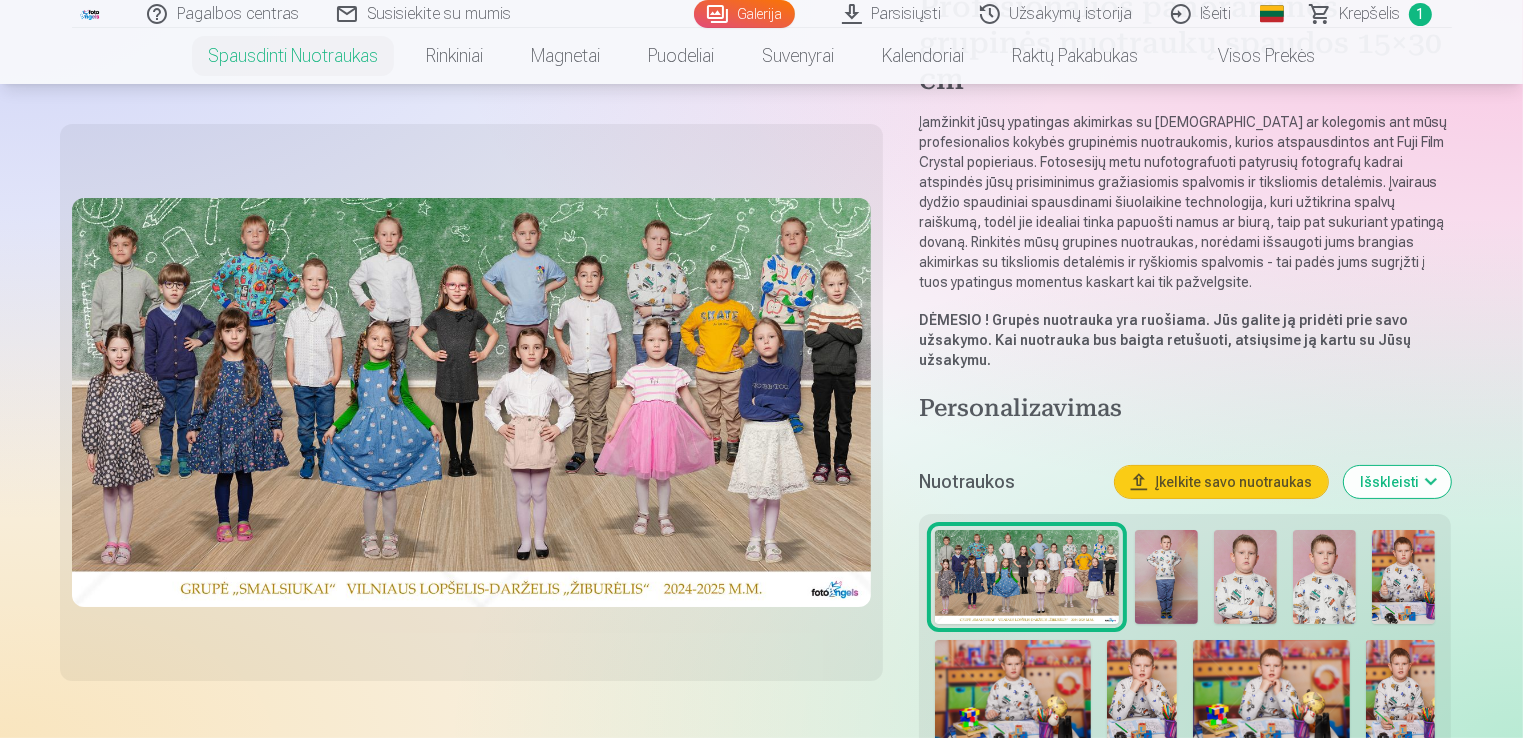 click at bounding box center (1245, 577) 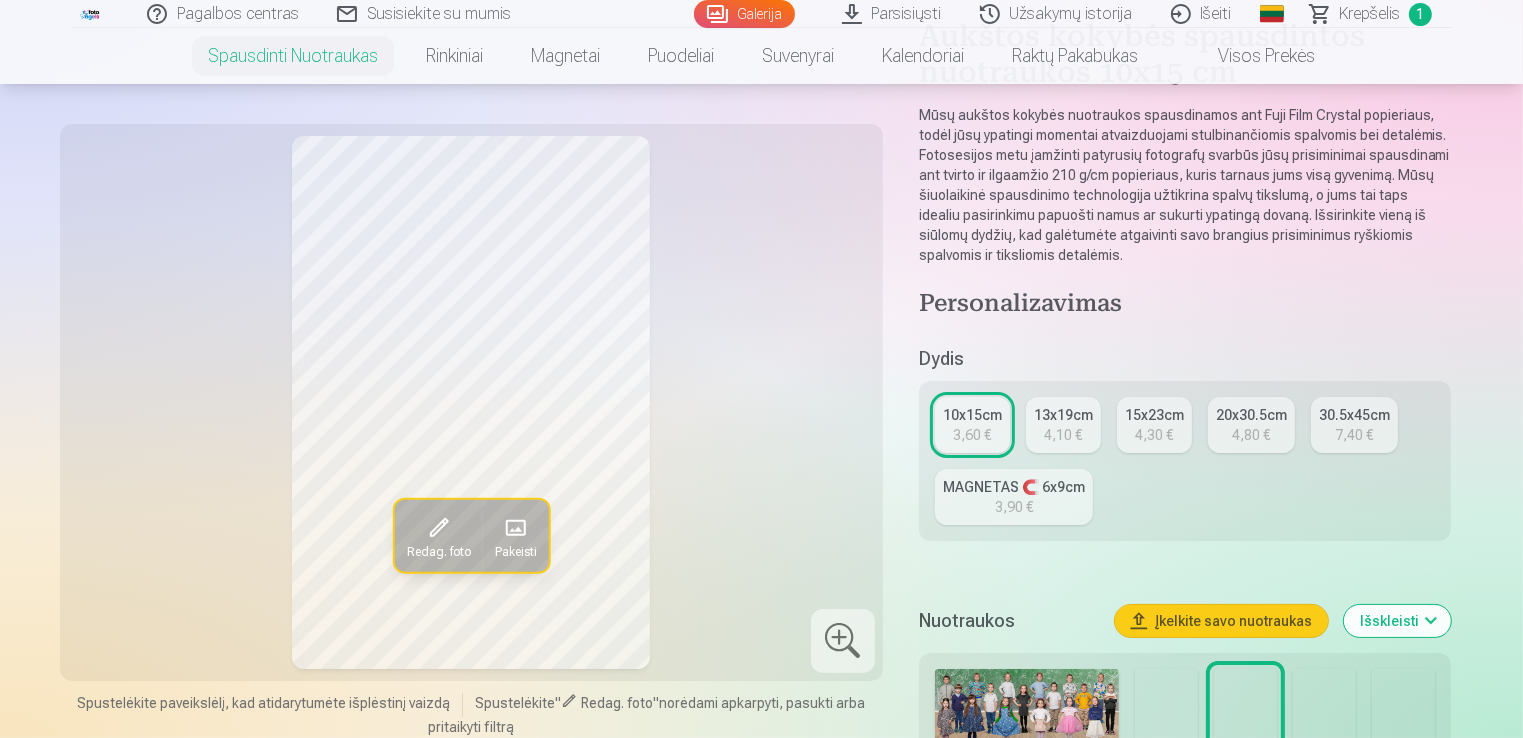 scroll, scrollTop: 300, scrollLeft: 0, axis: vertical 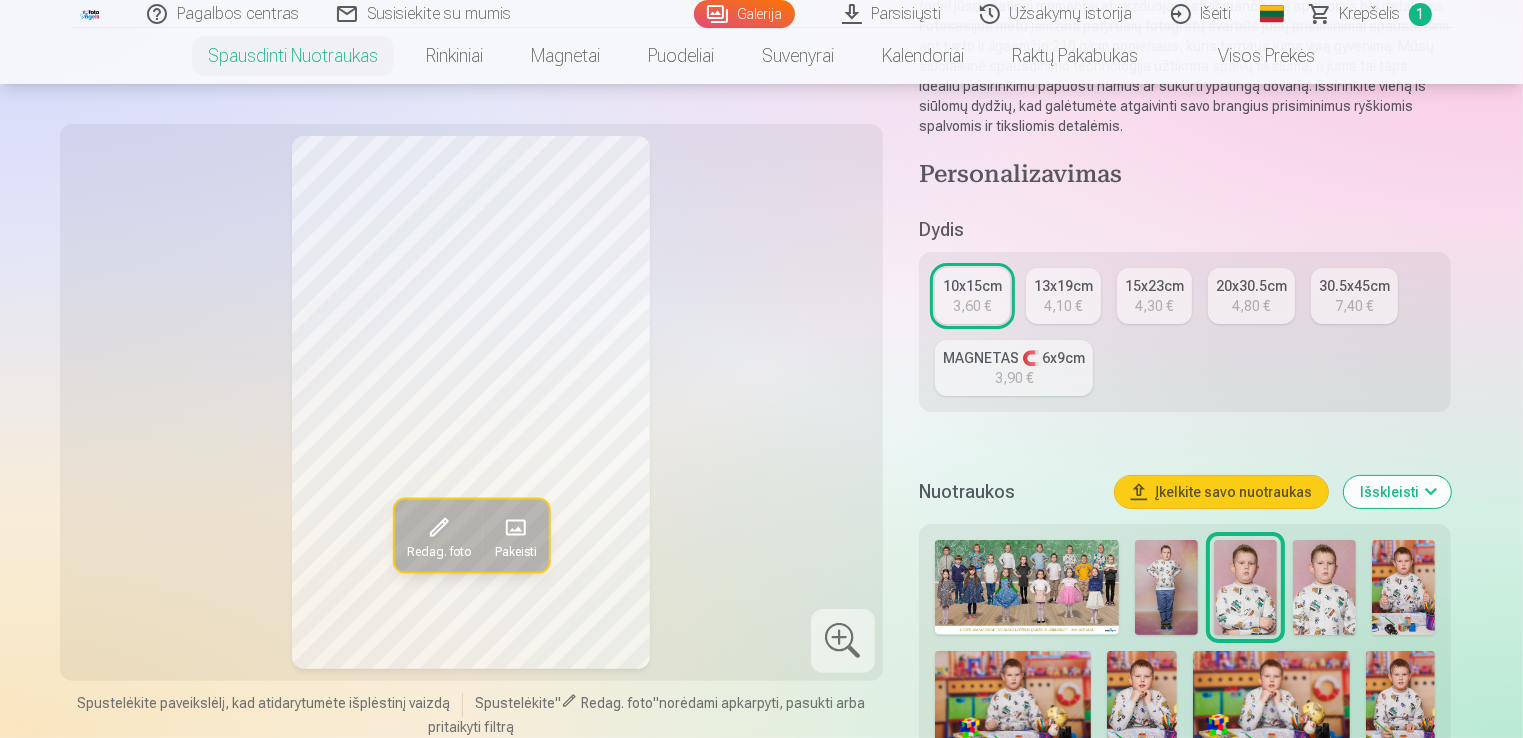 click at bounding box center [1324, 587] 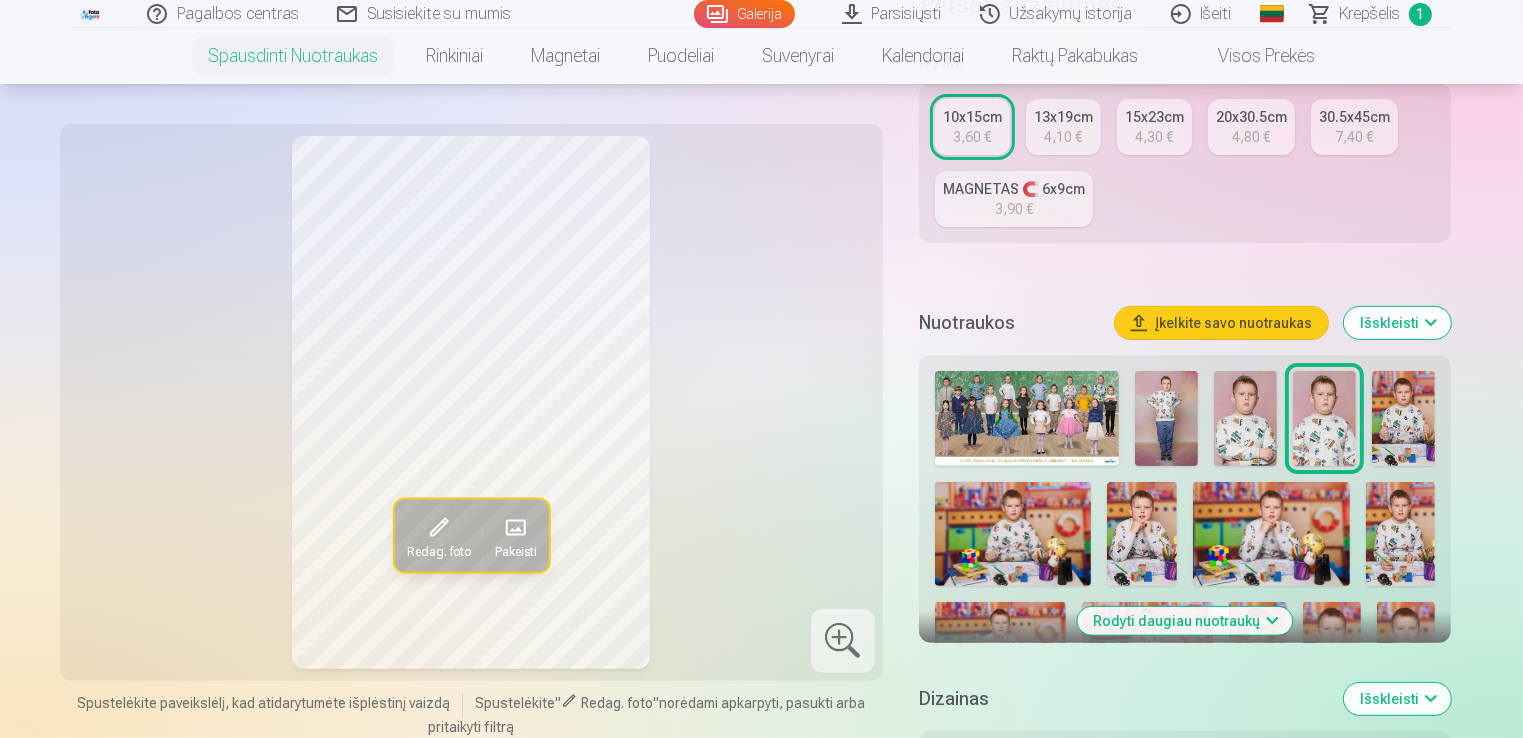 scroll, scrollTop: 500, scrollLeft: 0, axis: vertical 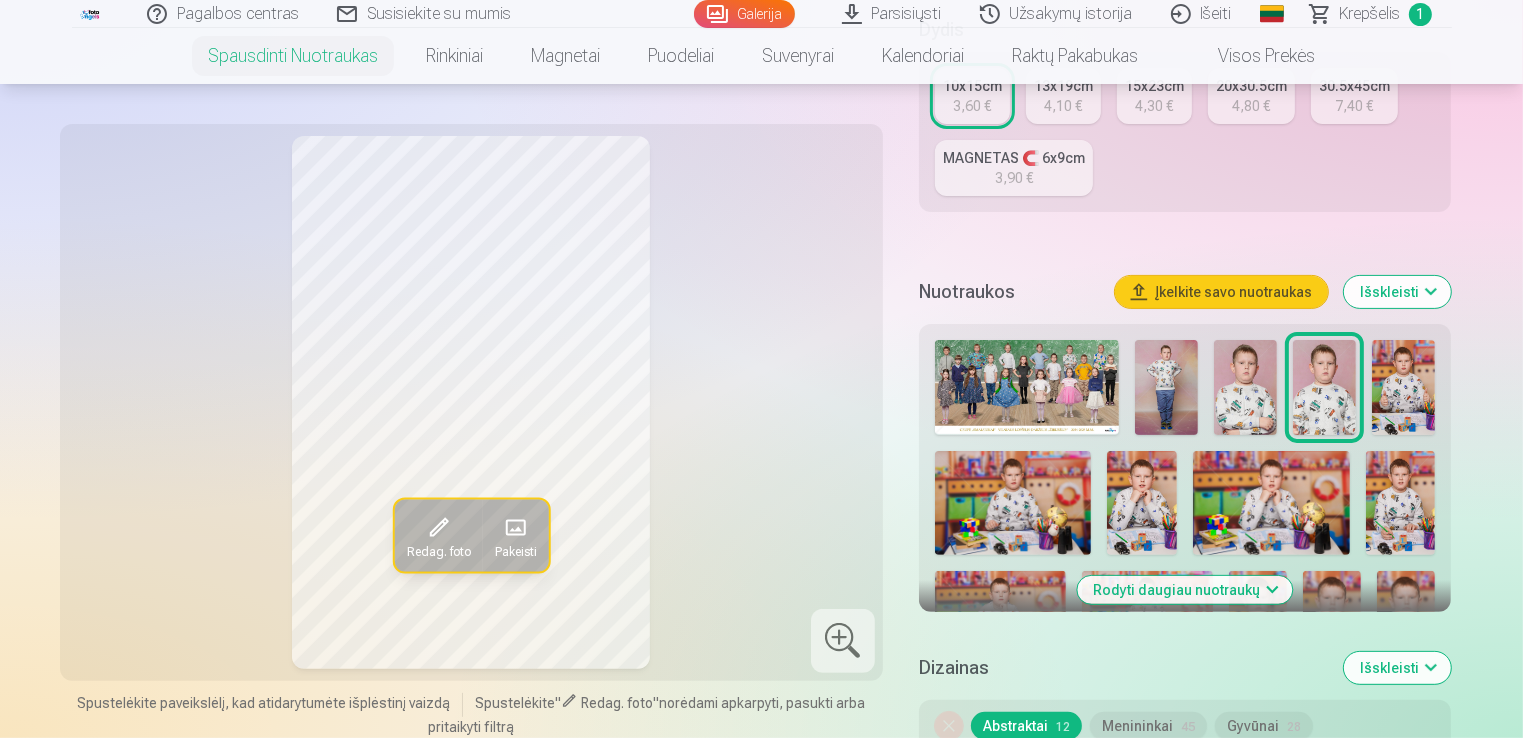 click at bounding box center [1142, 503] 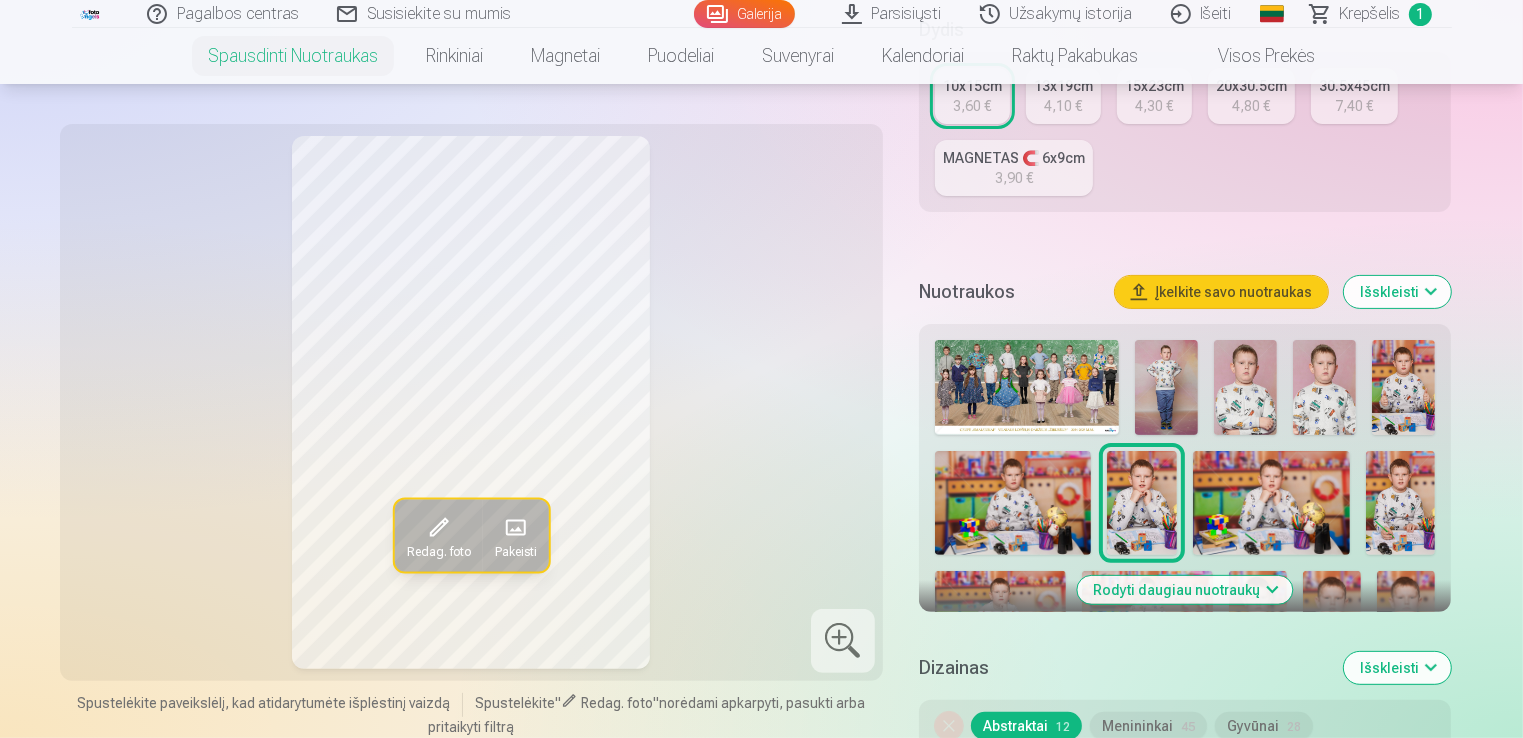 click on "Išskleisti" at bounding box center [1397, 668] 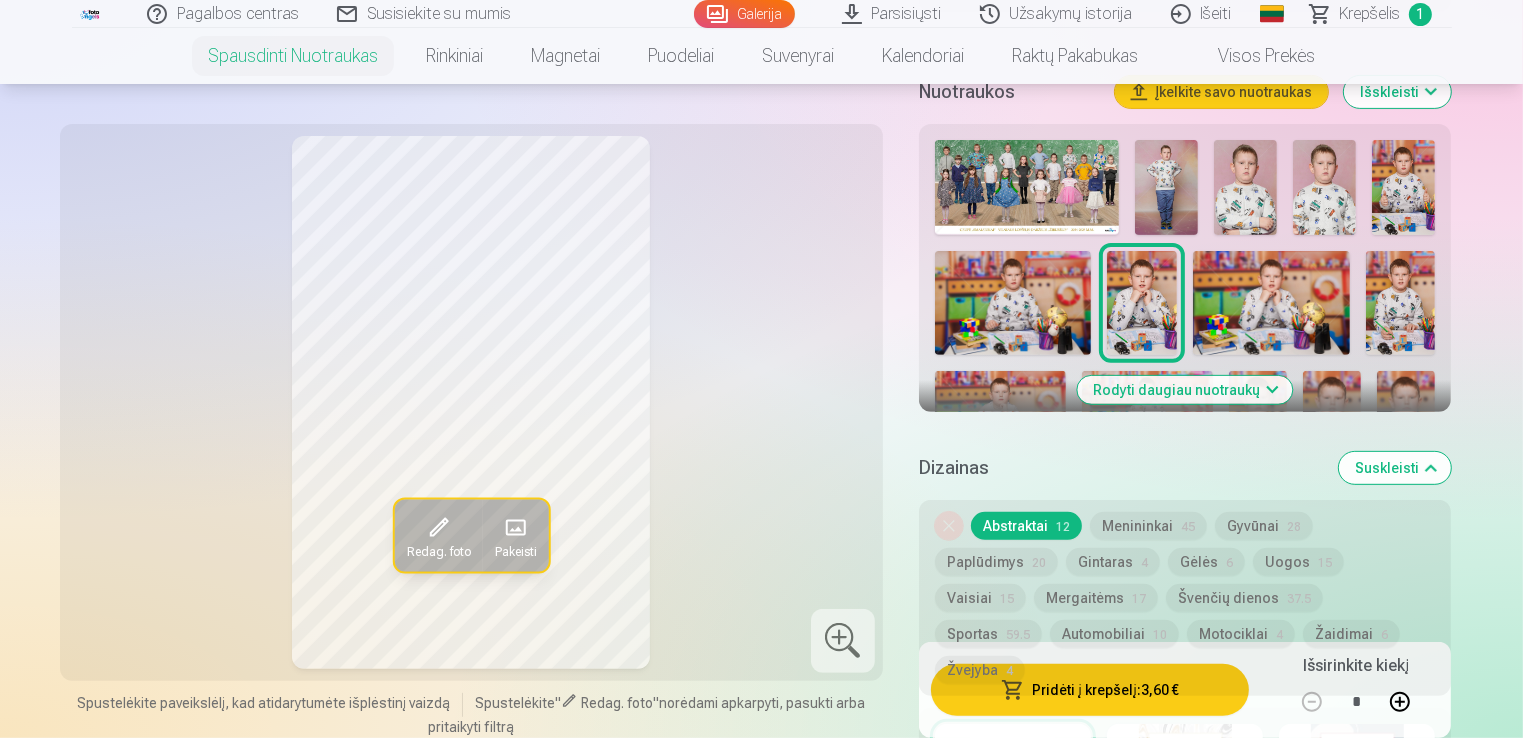 scroll, scrollTop: 600, scrollLeft: 0, axis: vertical 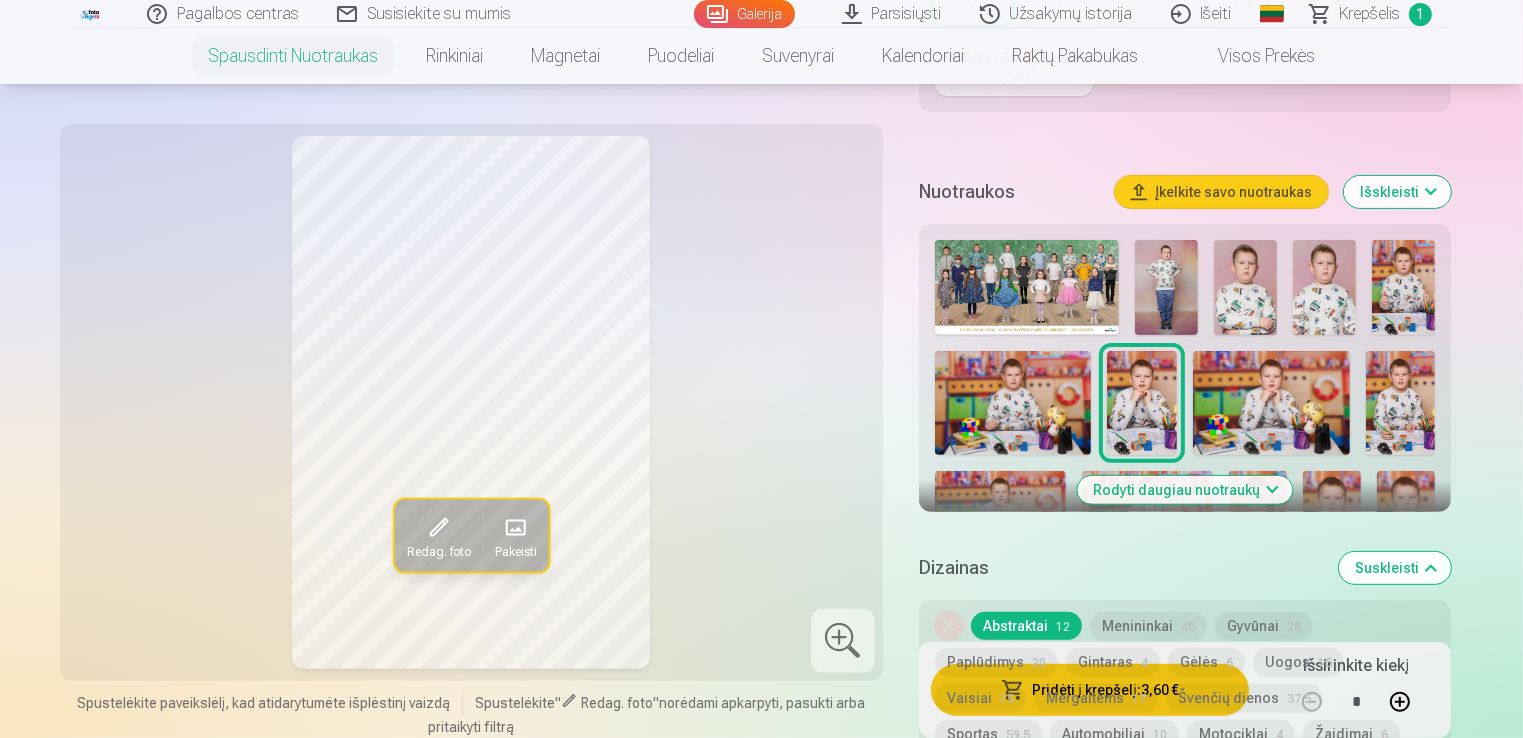 click at bounding box center [1271, 403] 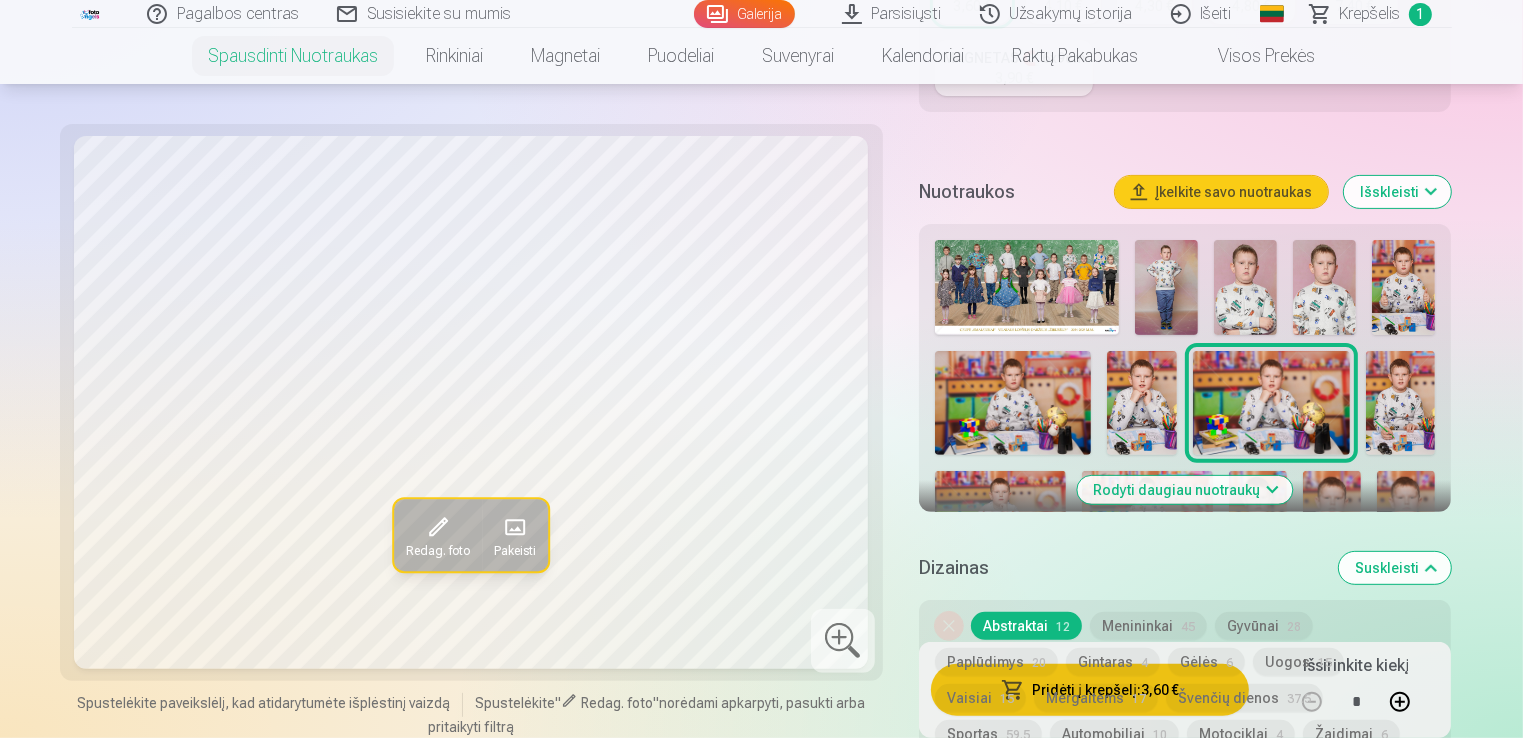 click at bounding box center (1401, 403) 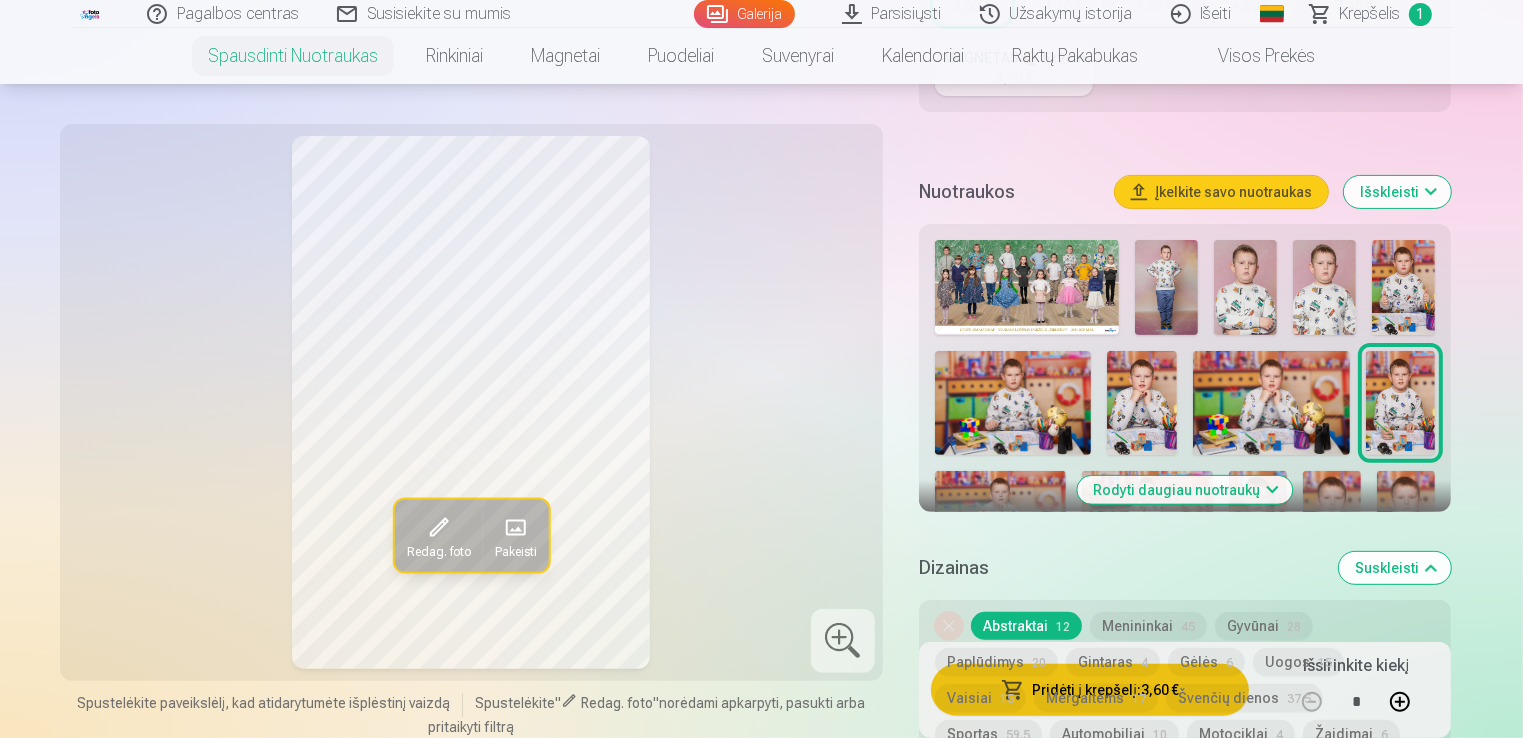 click on "Rodyti daugiau nuotraukų" at bounding box center [1185, 490] 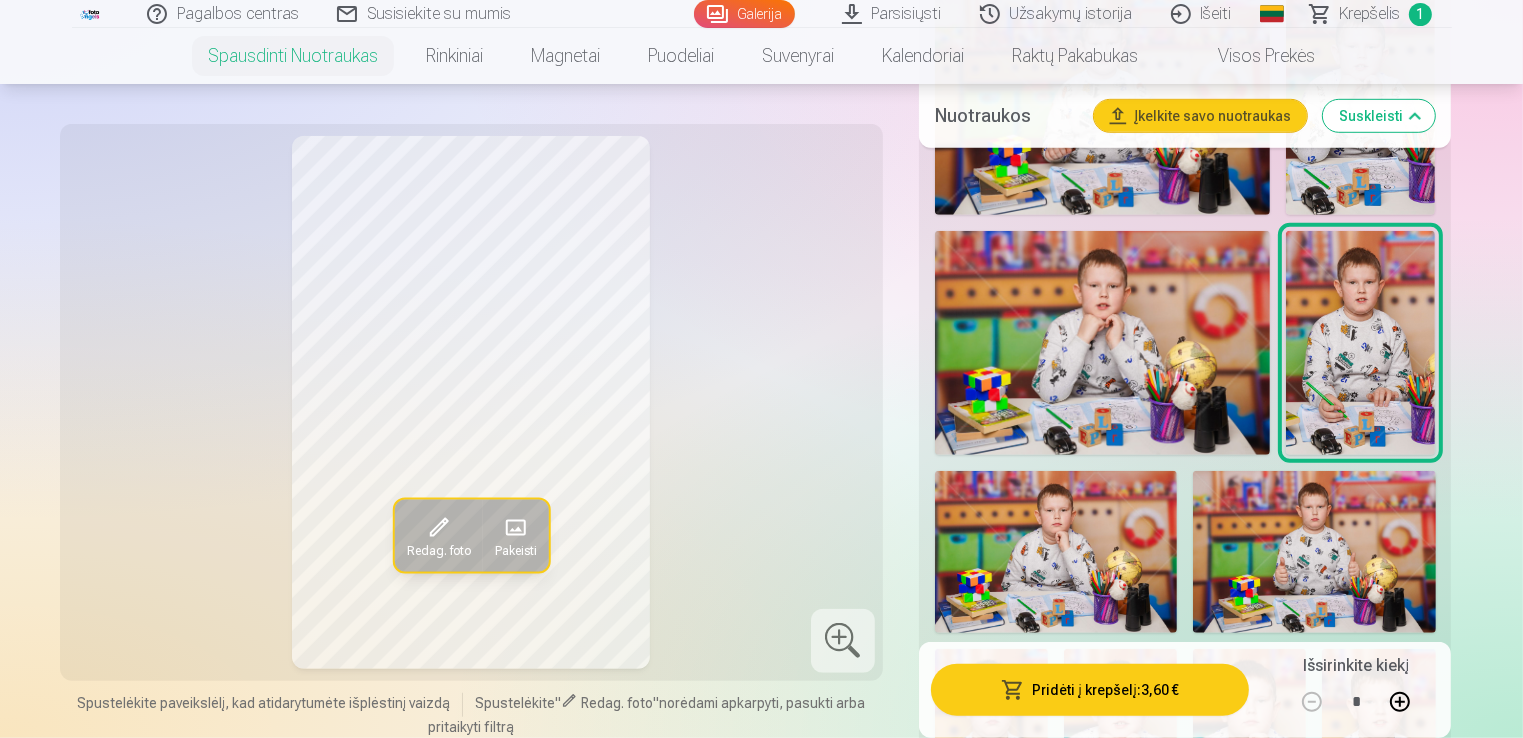 scroll, scrollTop: 1400, scrollLeft: 0, axis: vertical 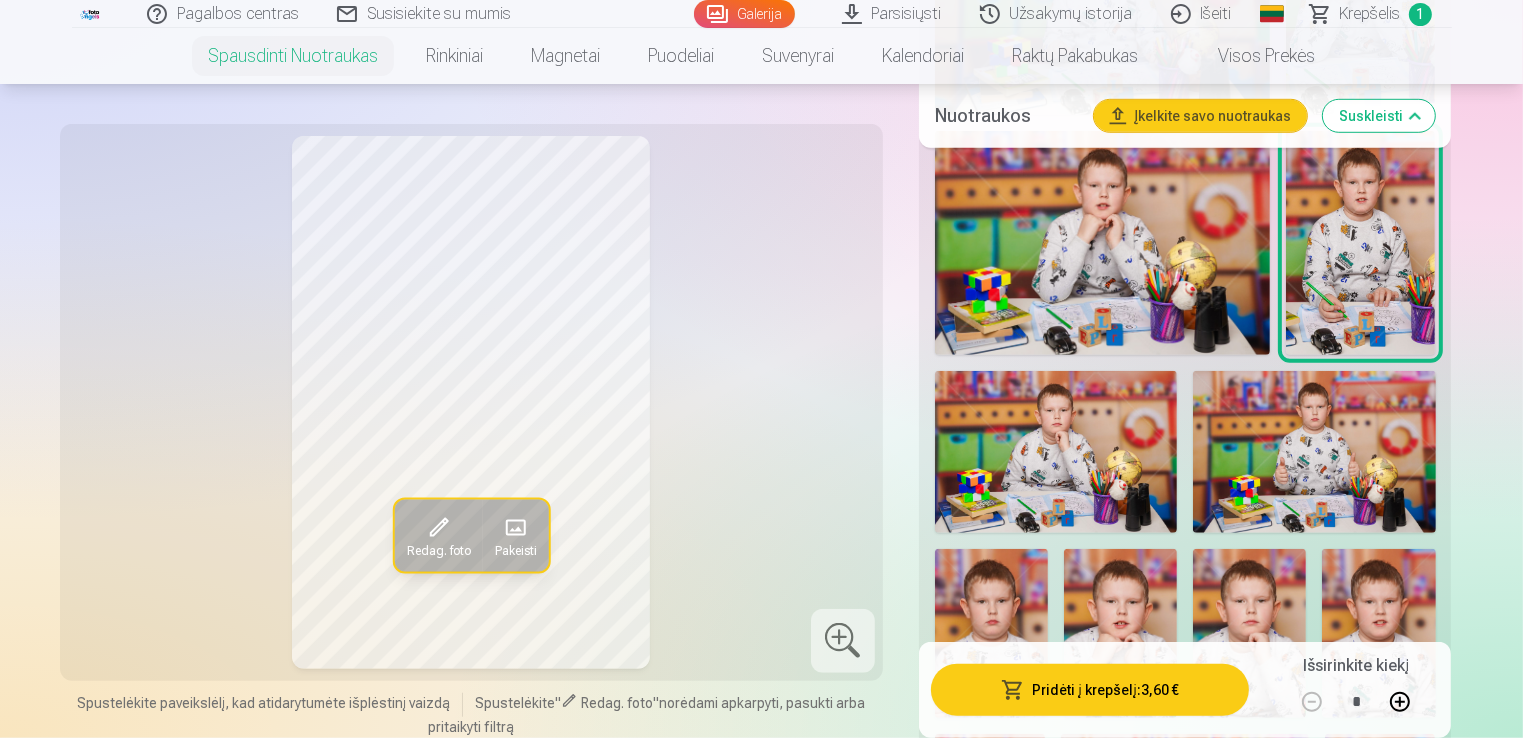 click at bounding box center (1056, 452) 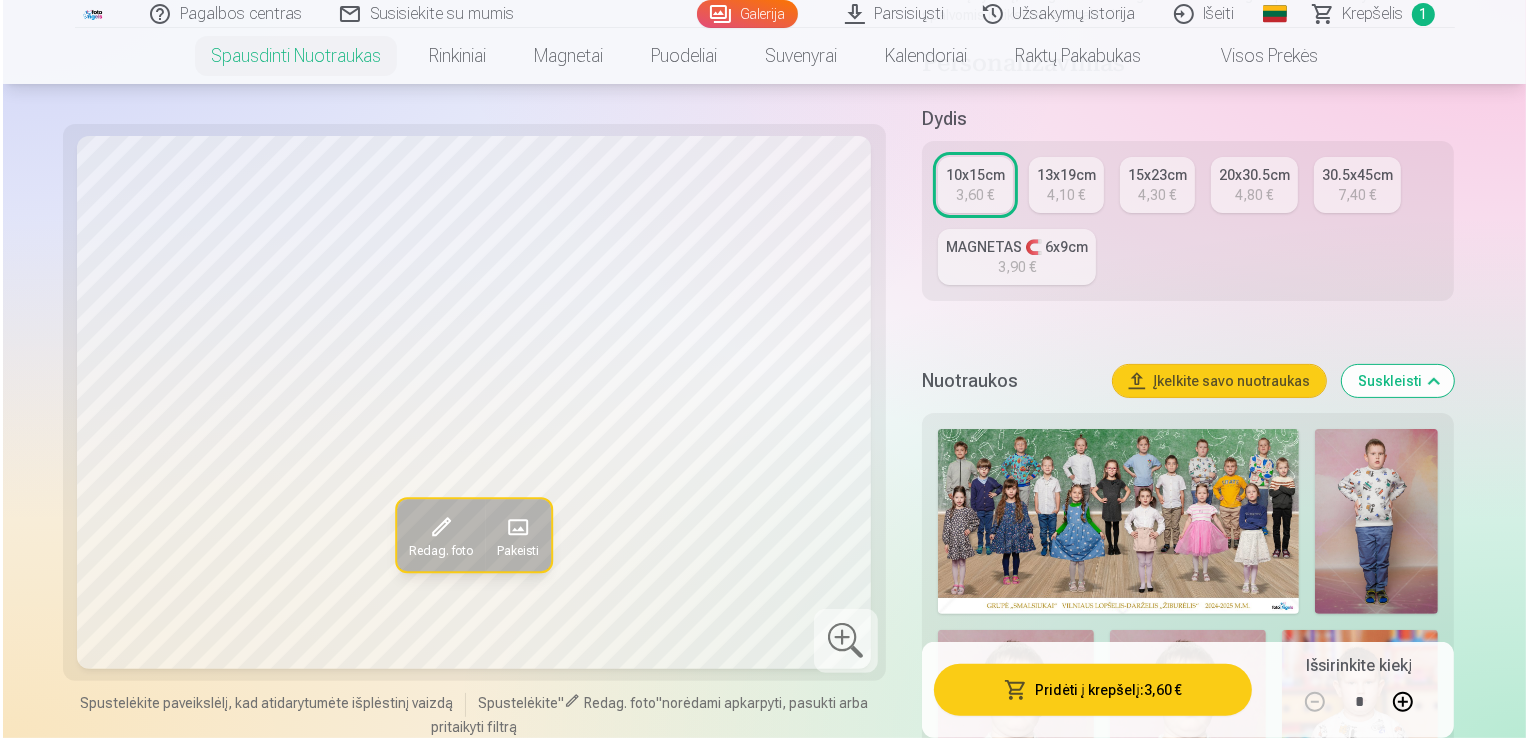 scroll, scrollTop: 400, scrollLeft: 0, axis: vertical 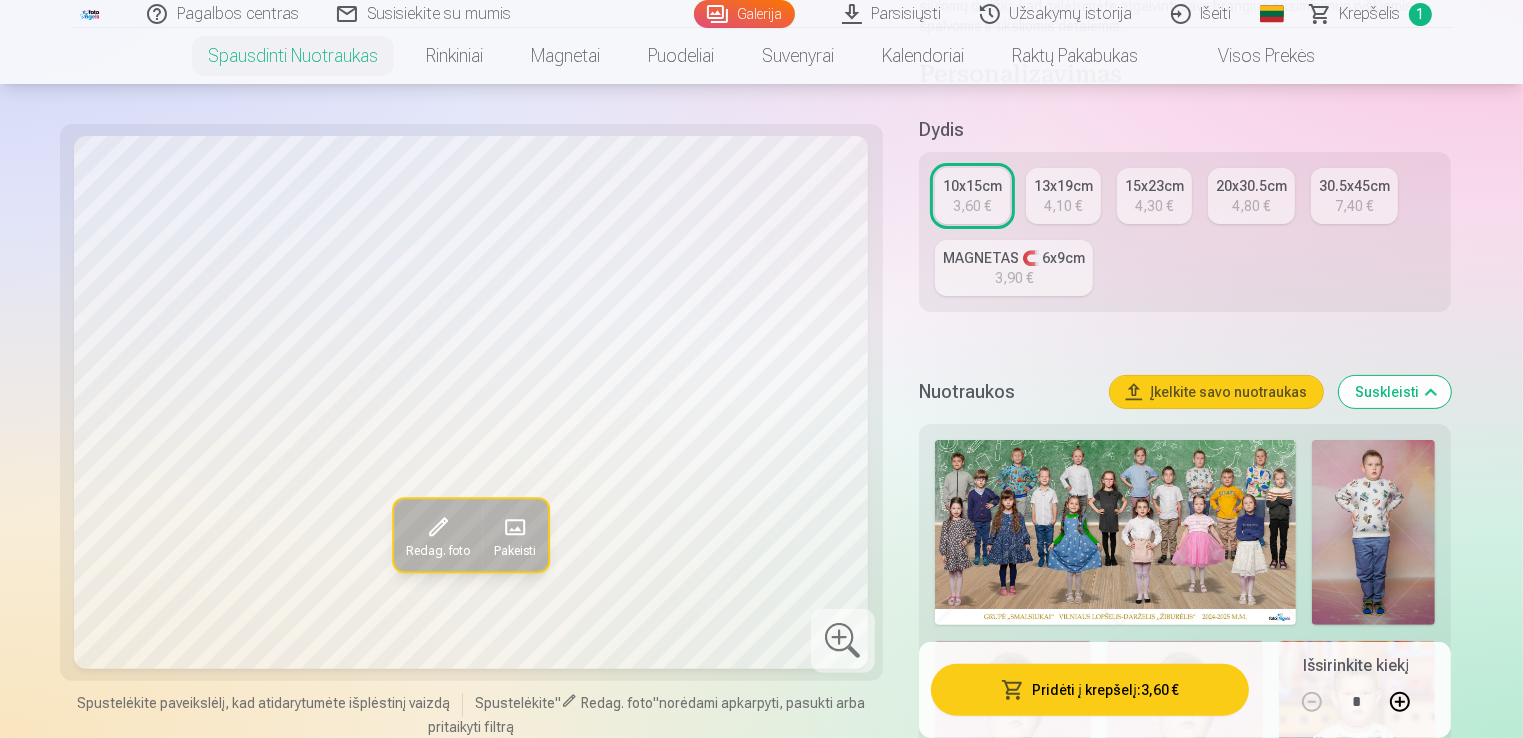 click on "Pridėti į krepšelį :  3,60 €" at bounding box center (1090, 690) 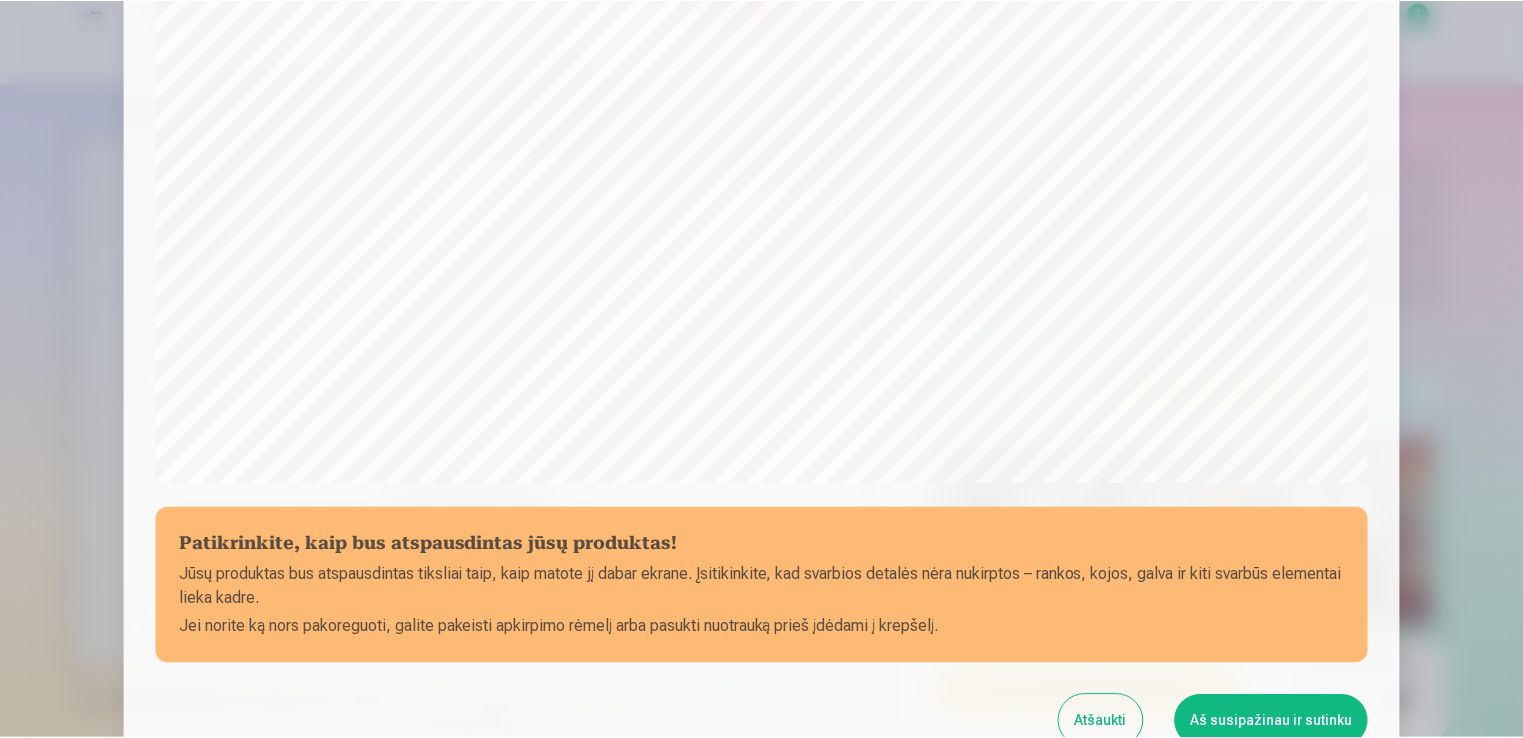scroll, scrollTop: 701, scrollLeft: 0, axis: vertical 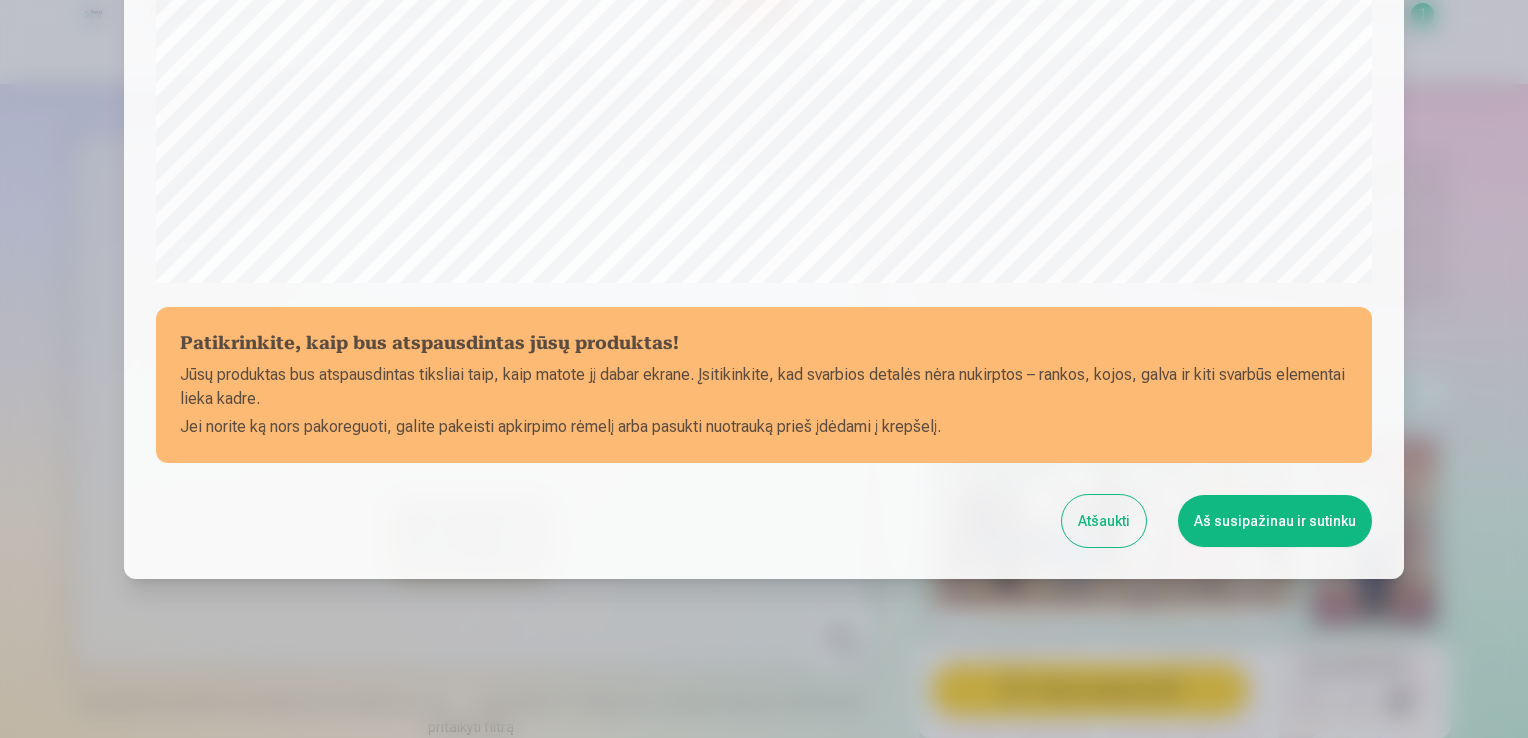 click on "Aš susipažinau ir sutinku" at bounding box center [1275, 521] 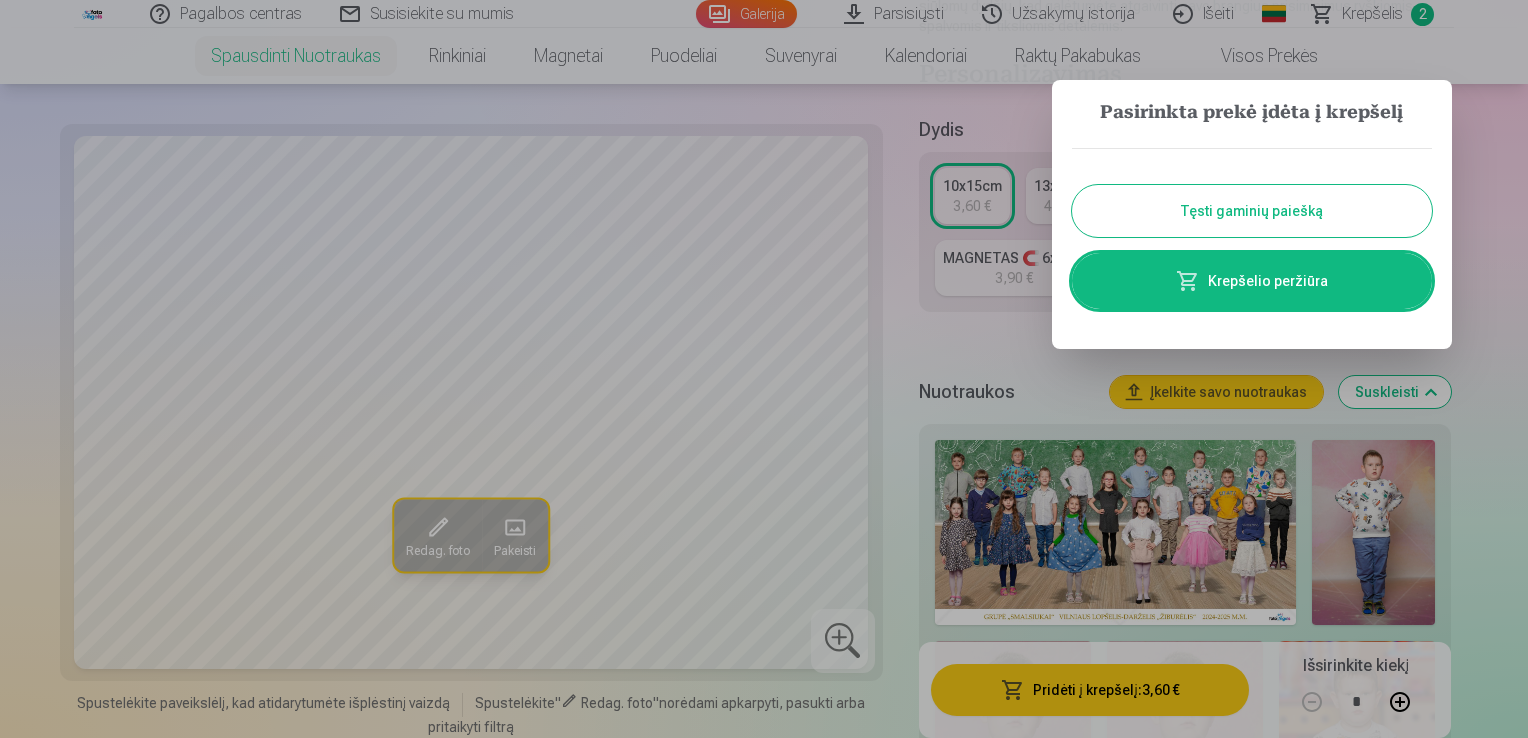 click on "Tęsti gaminių paiešką" at bounding box center [1252, 211] 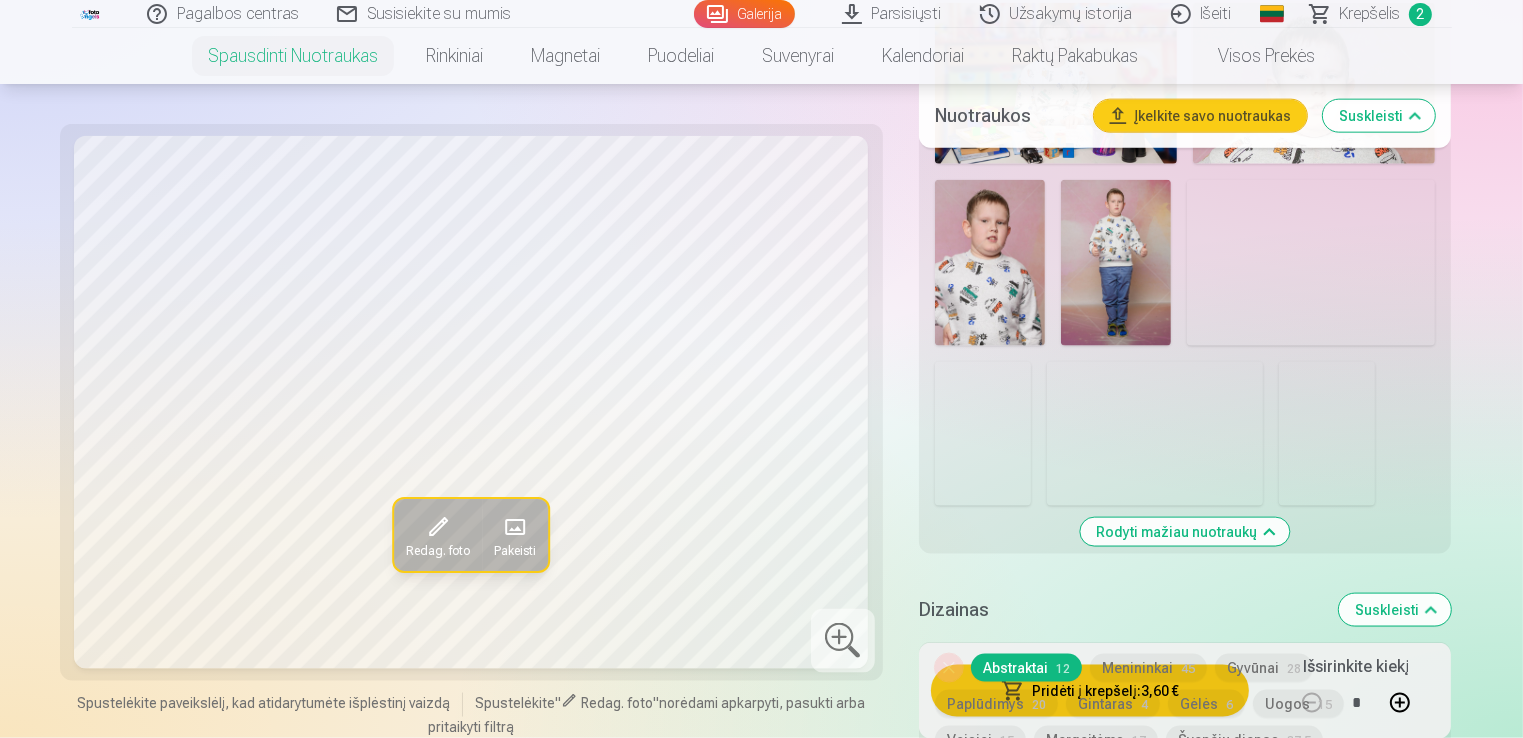 scroll, scrollTop: 2600, scrollLeft: 0, axis: vertical 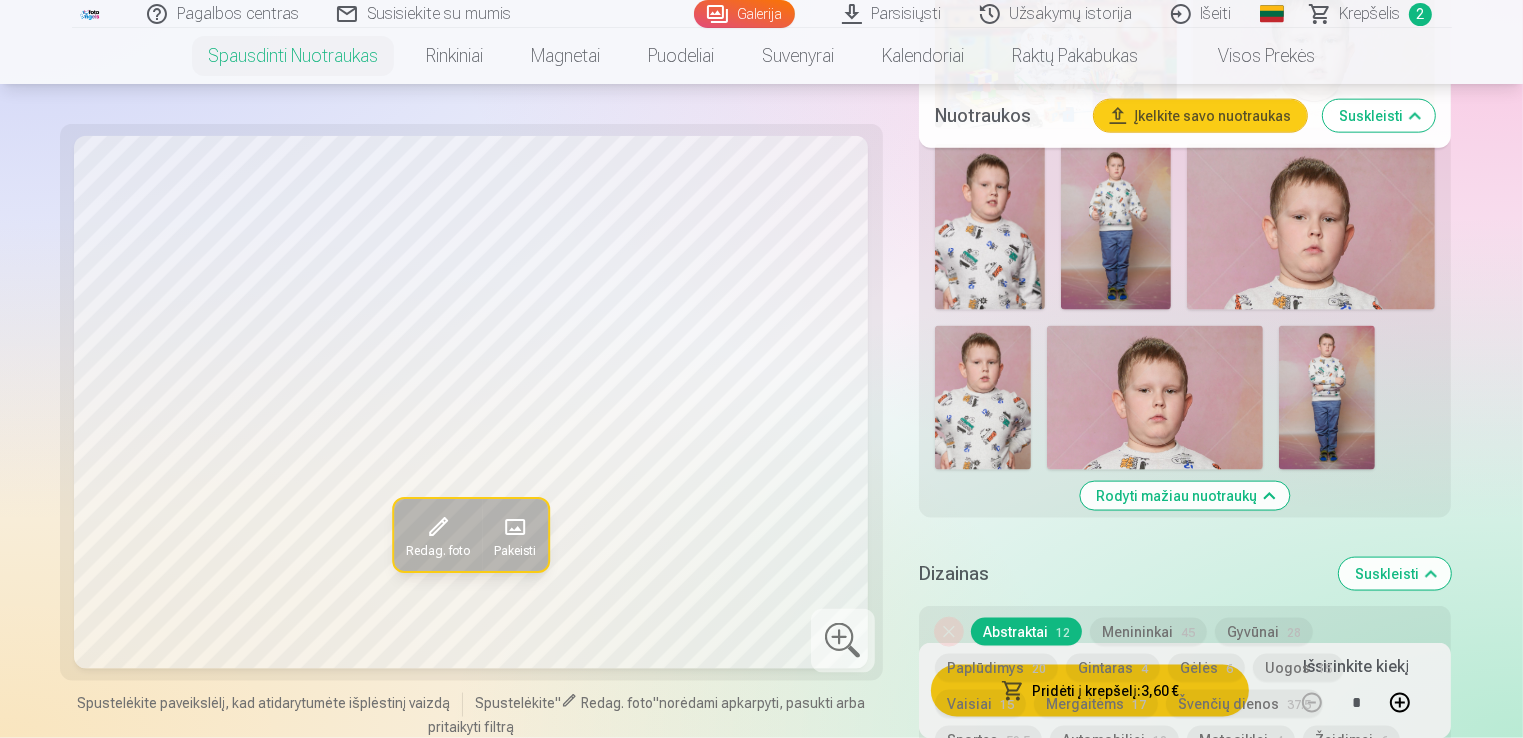 click on "Rodyti mažiau nuotraukų" at bounding box center (1185, 496) 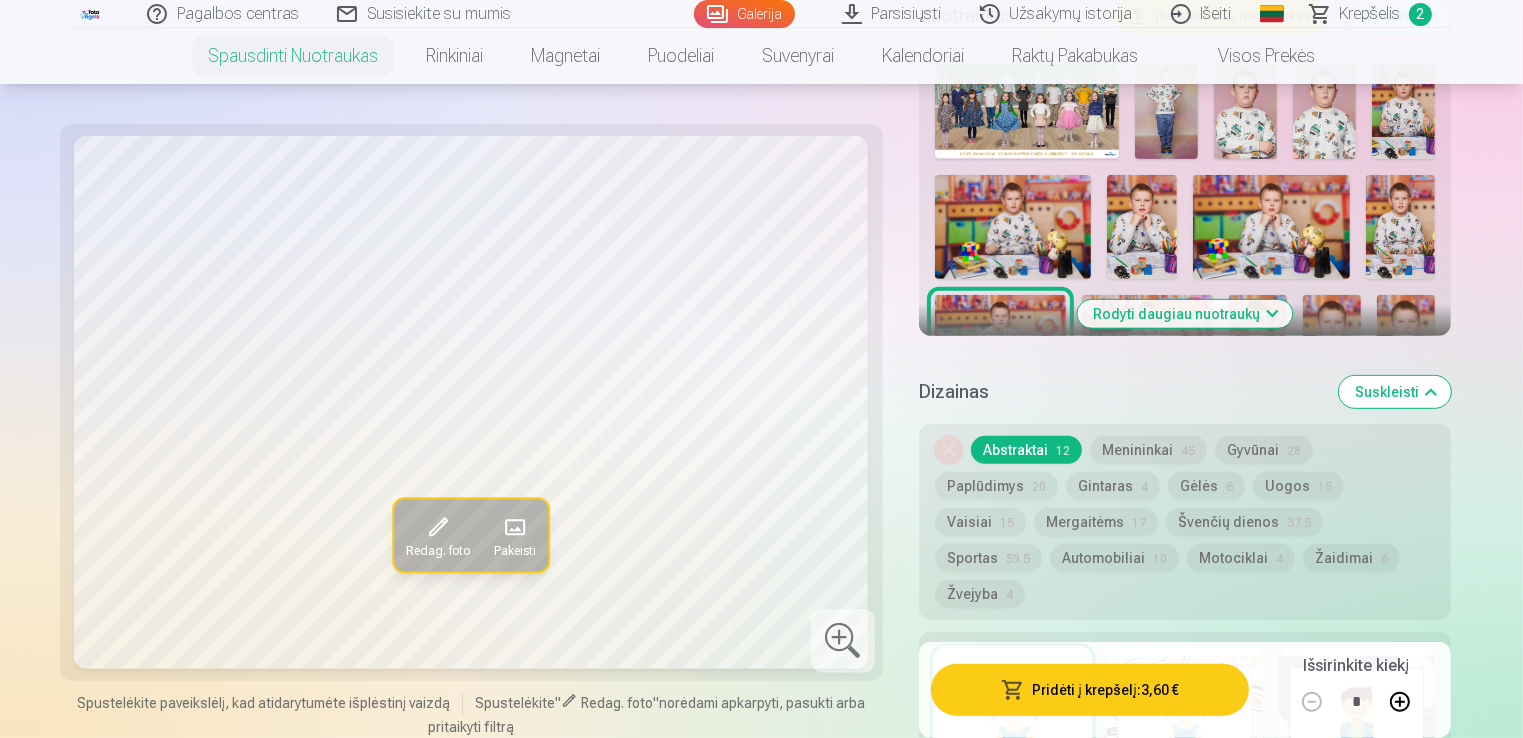 scroll, scrollTop: 767, scrollLeft: 0, axis: vertical 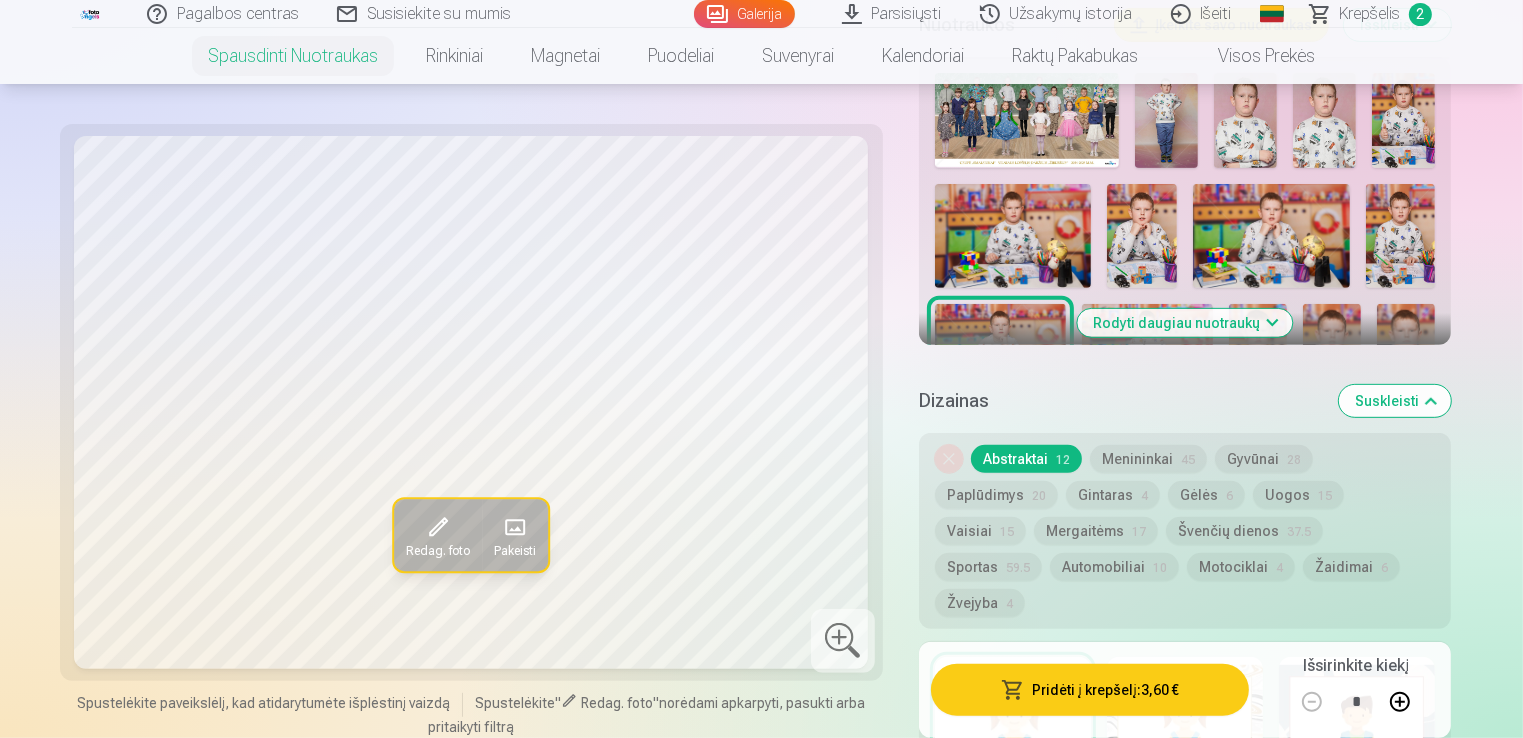 click on "Rodyti daugiau nuotraukų" at bounding box center [1185, 323] 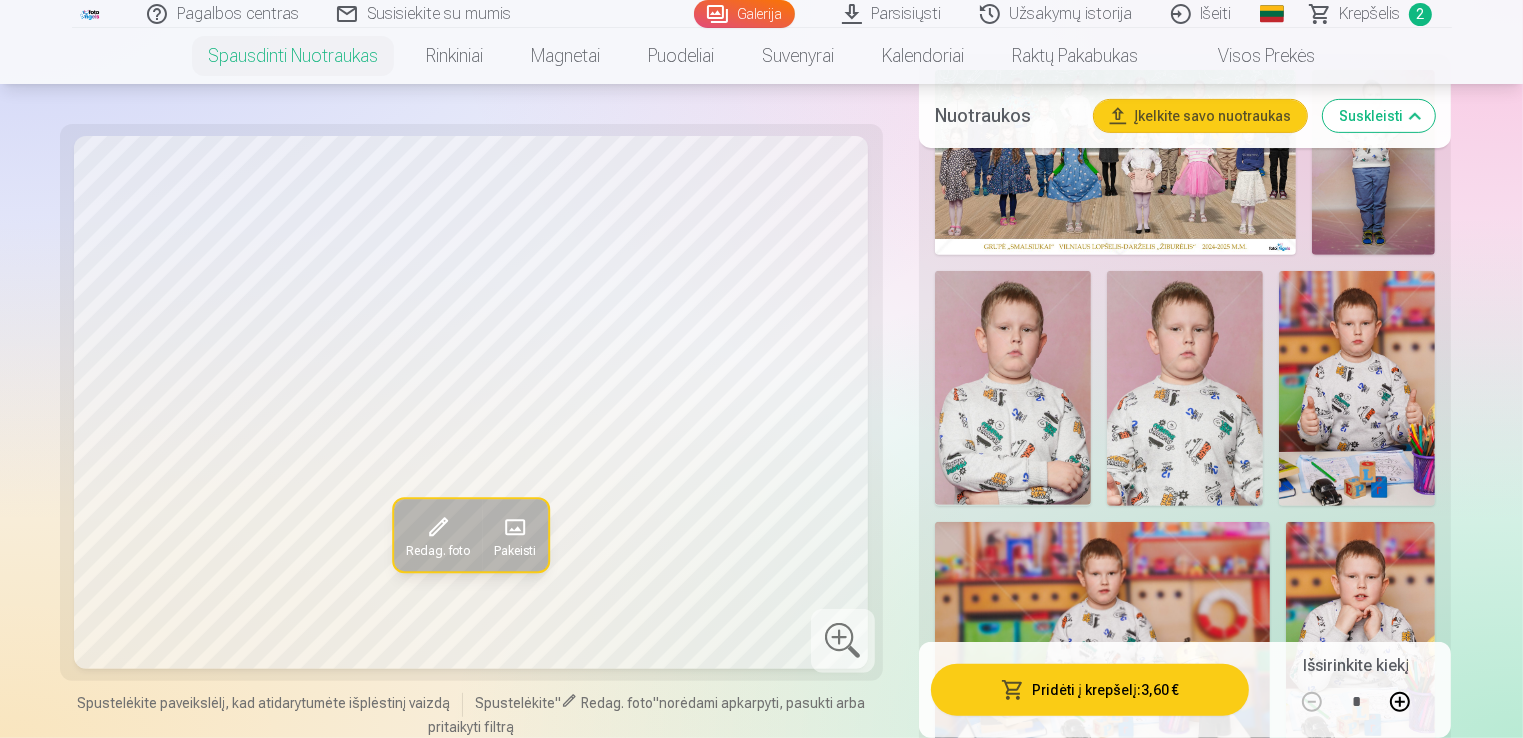 scroll, scrollTop: 767, scrollLeft: 0, axis: vertical 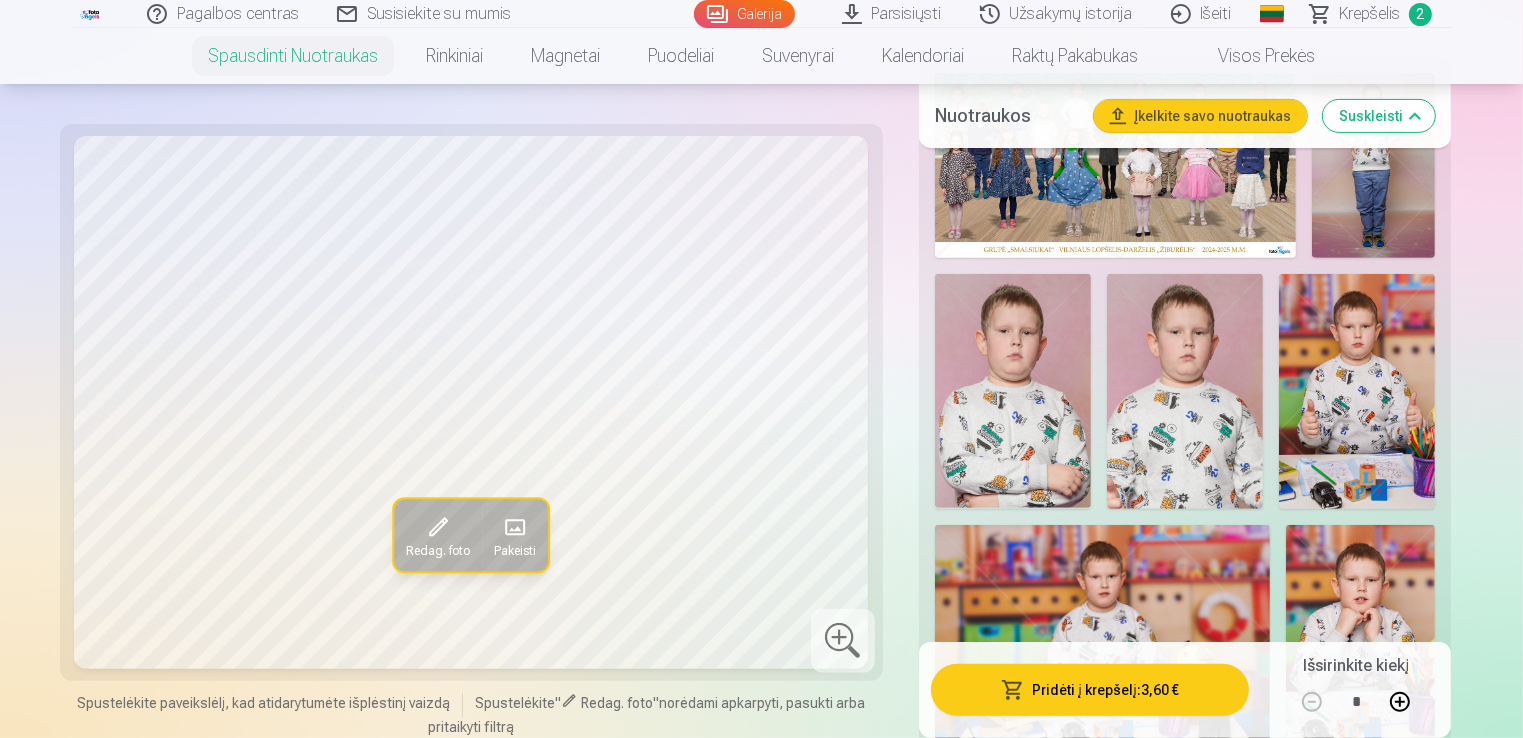 click at bounding box center [1013, 391] 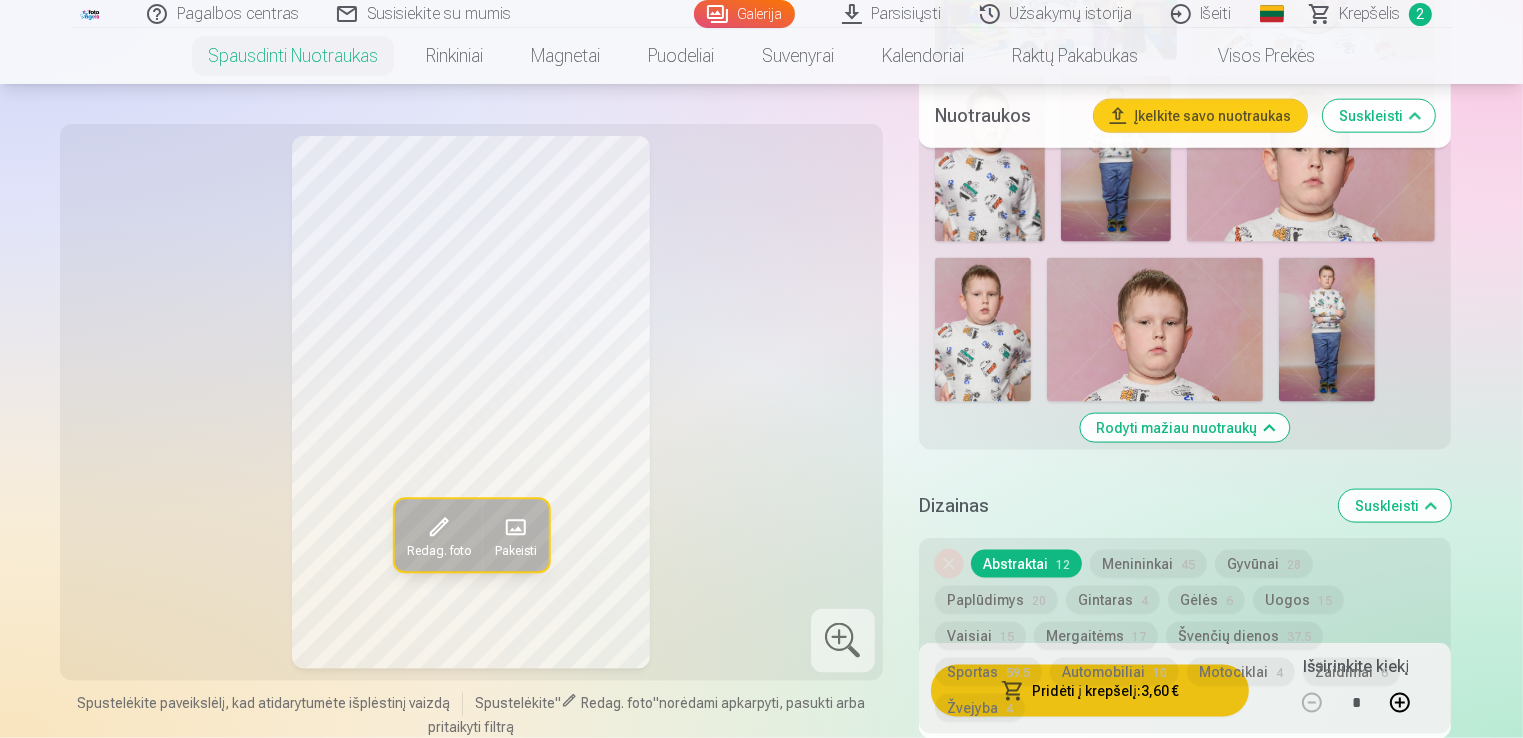 scroll, scrollTop: 2667, scrollLeft: 0, axis: vertical 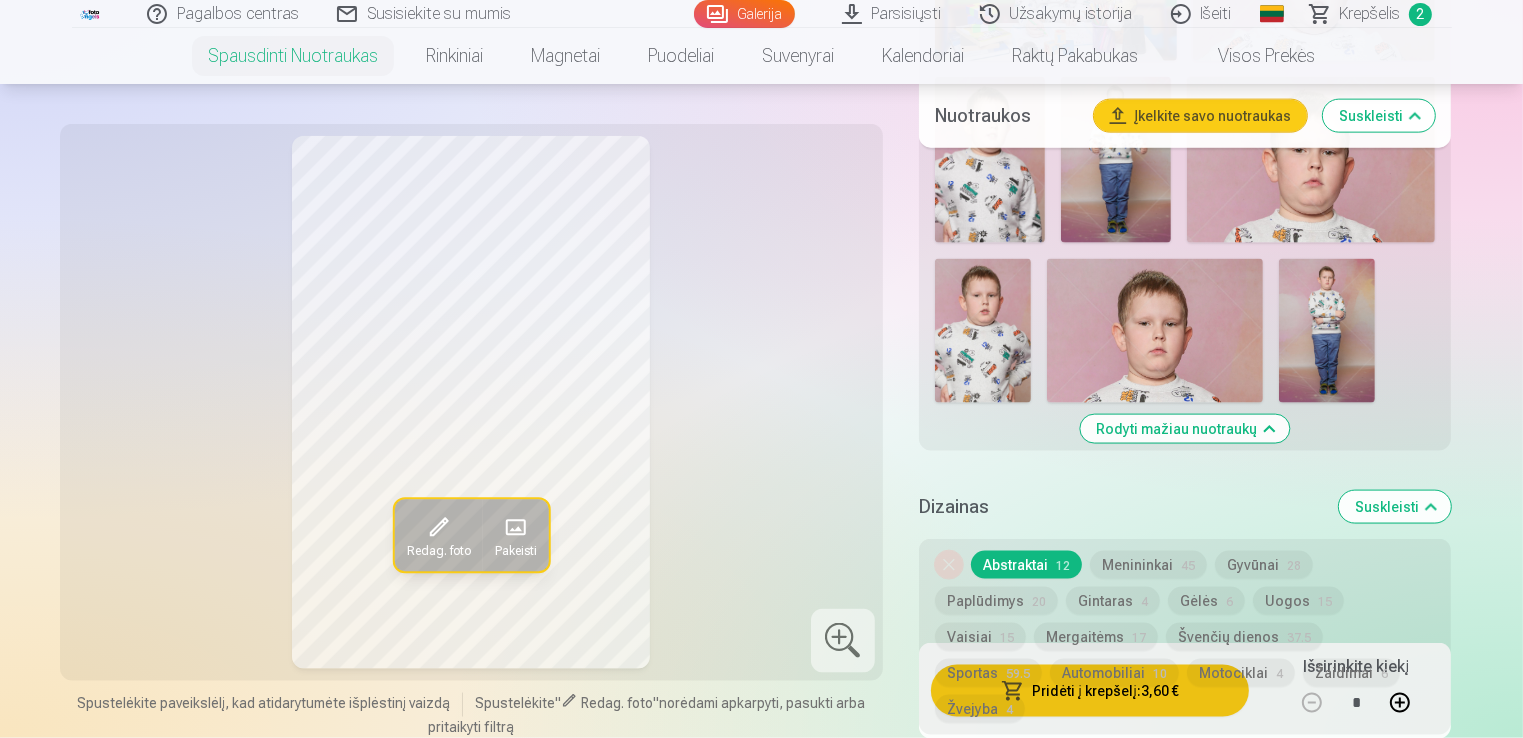 click at bounding box center [1155, 331] 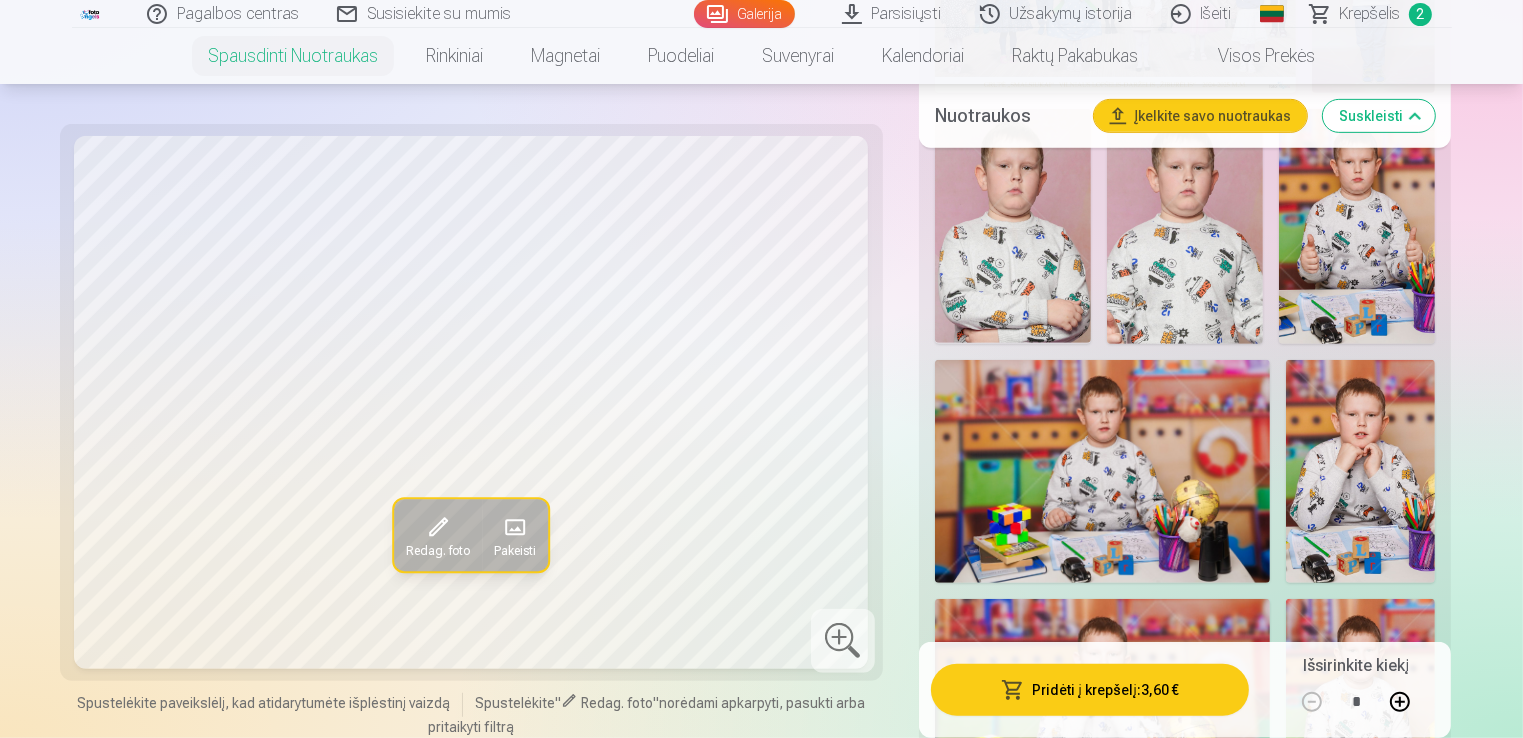scroll, scrollTop: 967, scrollLeft: 0, axis: vertical 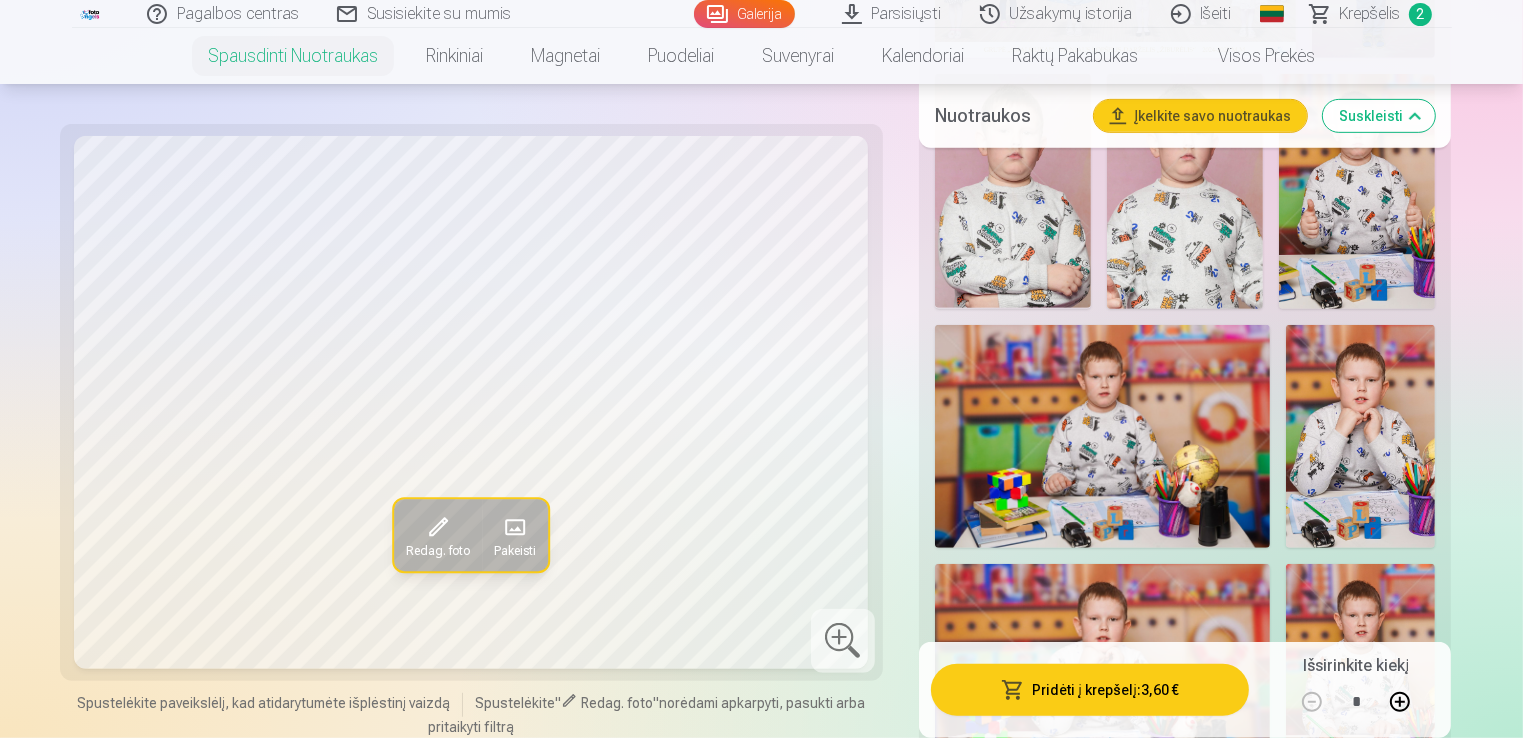 click at bounding box center [1103, 437] 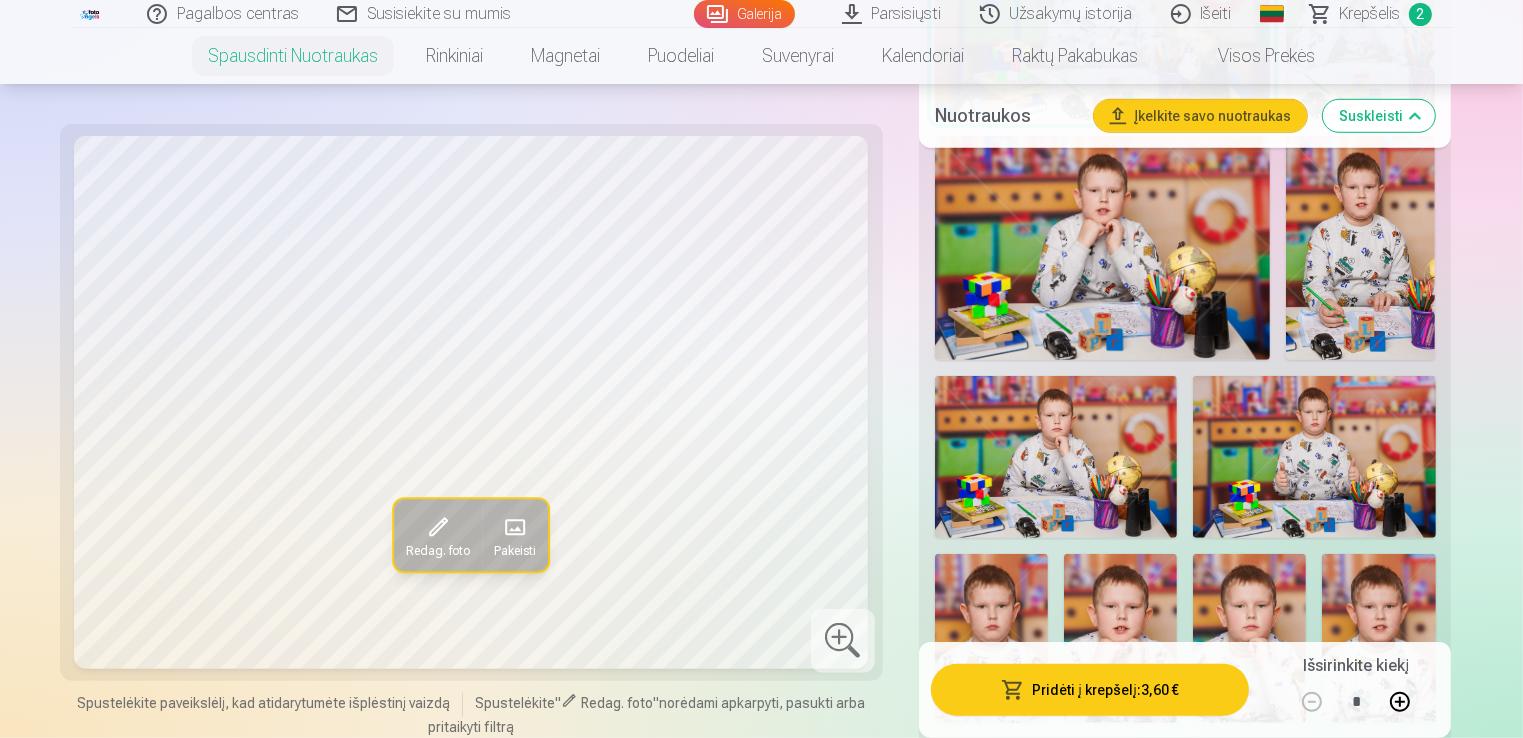 scroll, scrollTop: 1367, scrollLeft: 0, axis: vertical 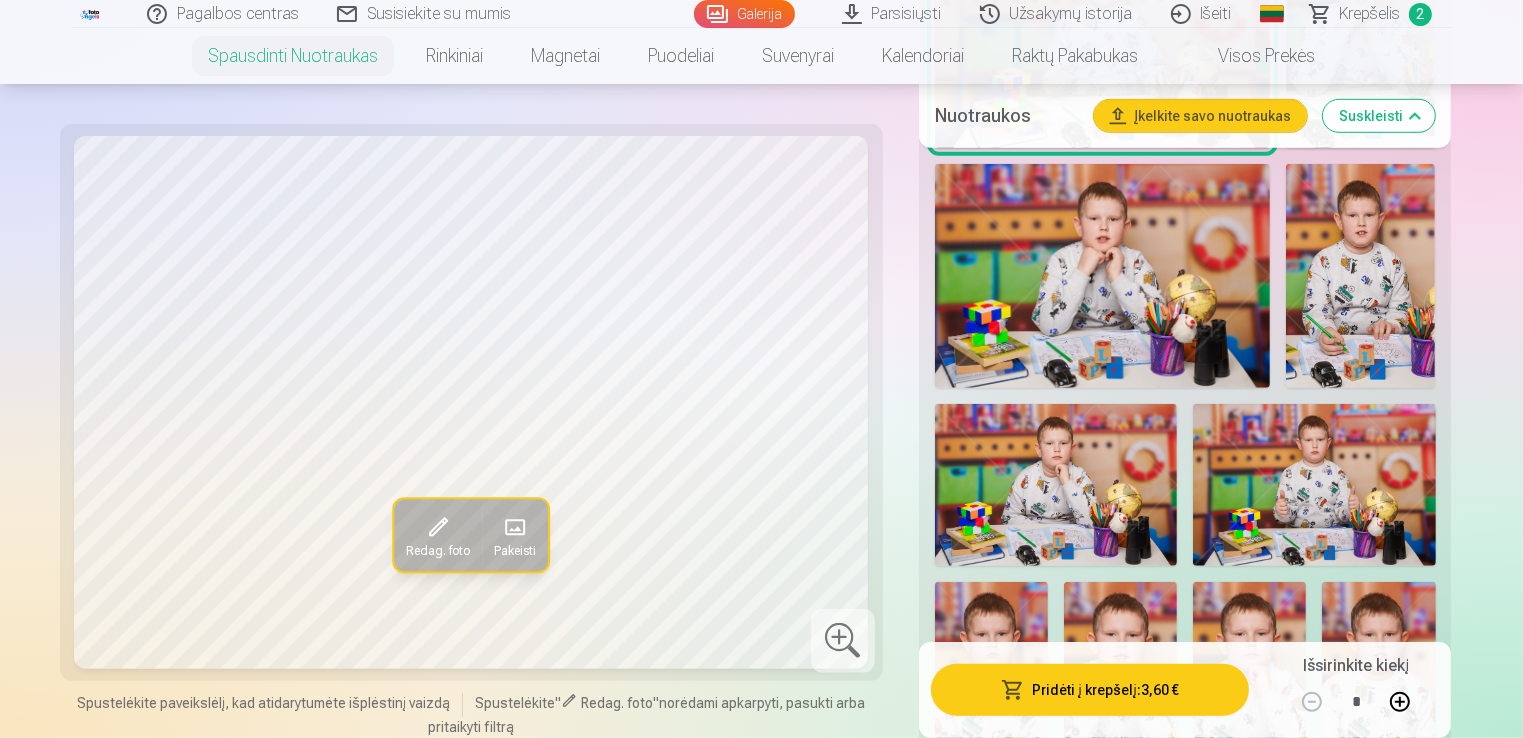 click at bounding box center [1056, 485] 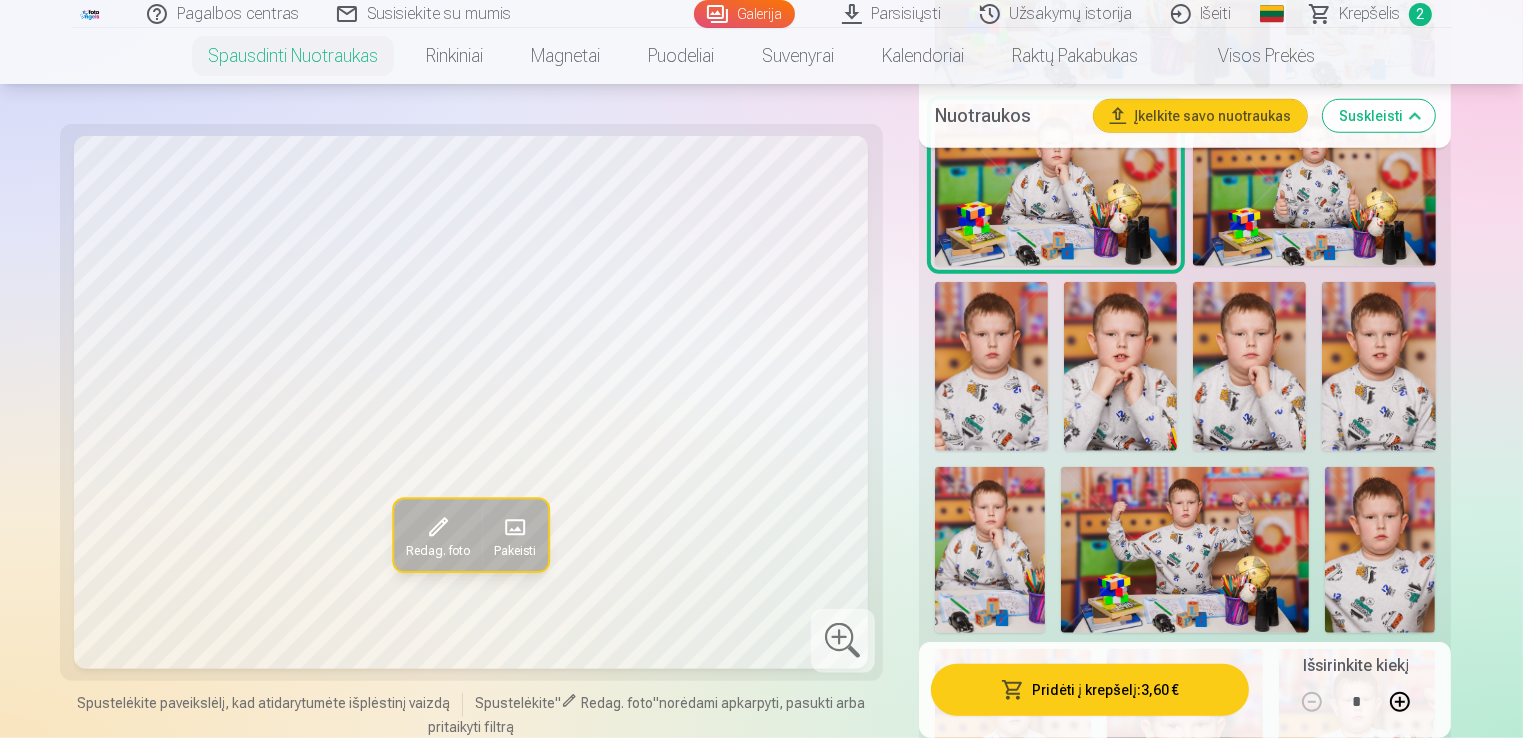 scroll, scrollTop: 1767, scrollLeft: 0, axis: vertical 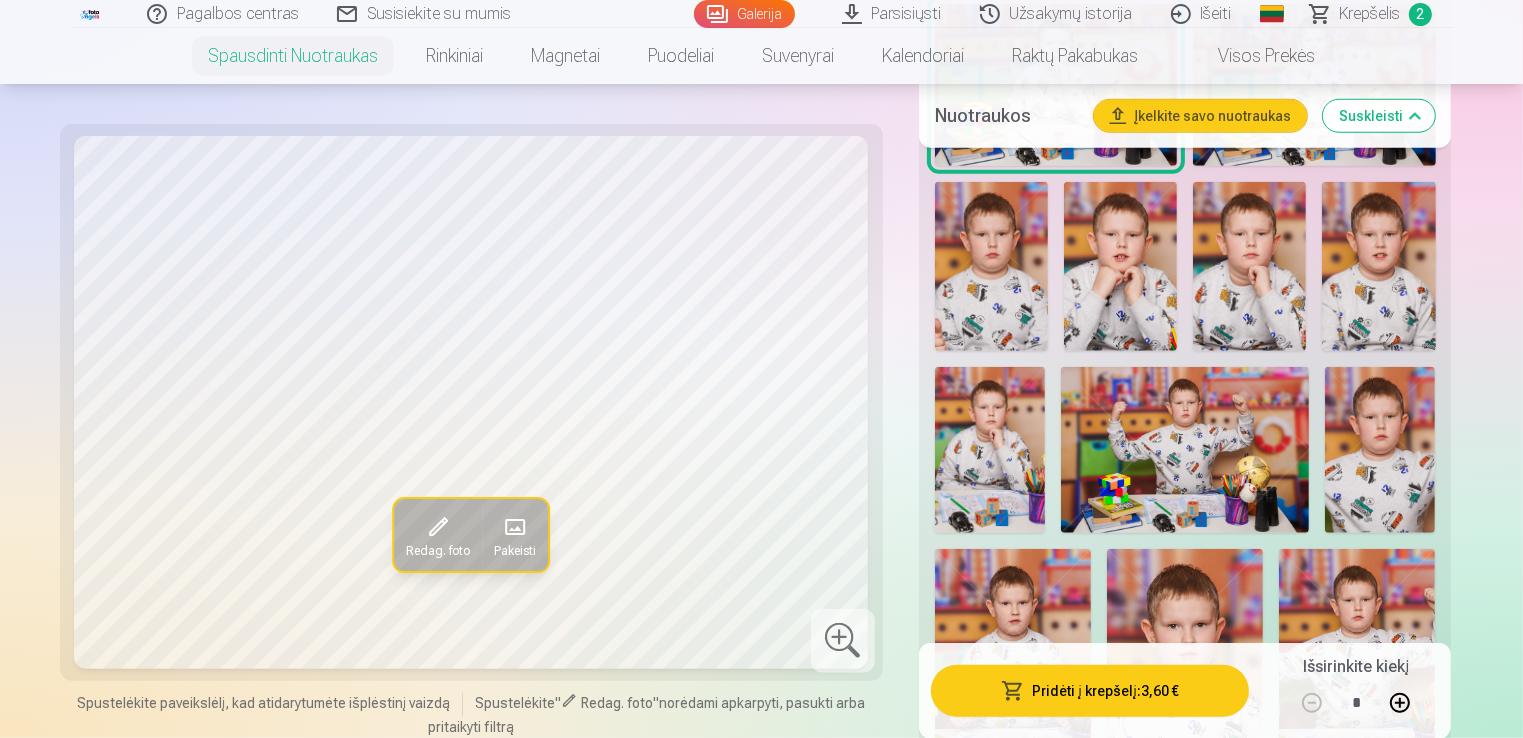 click at bounding box center [1380, 450] 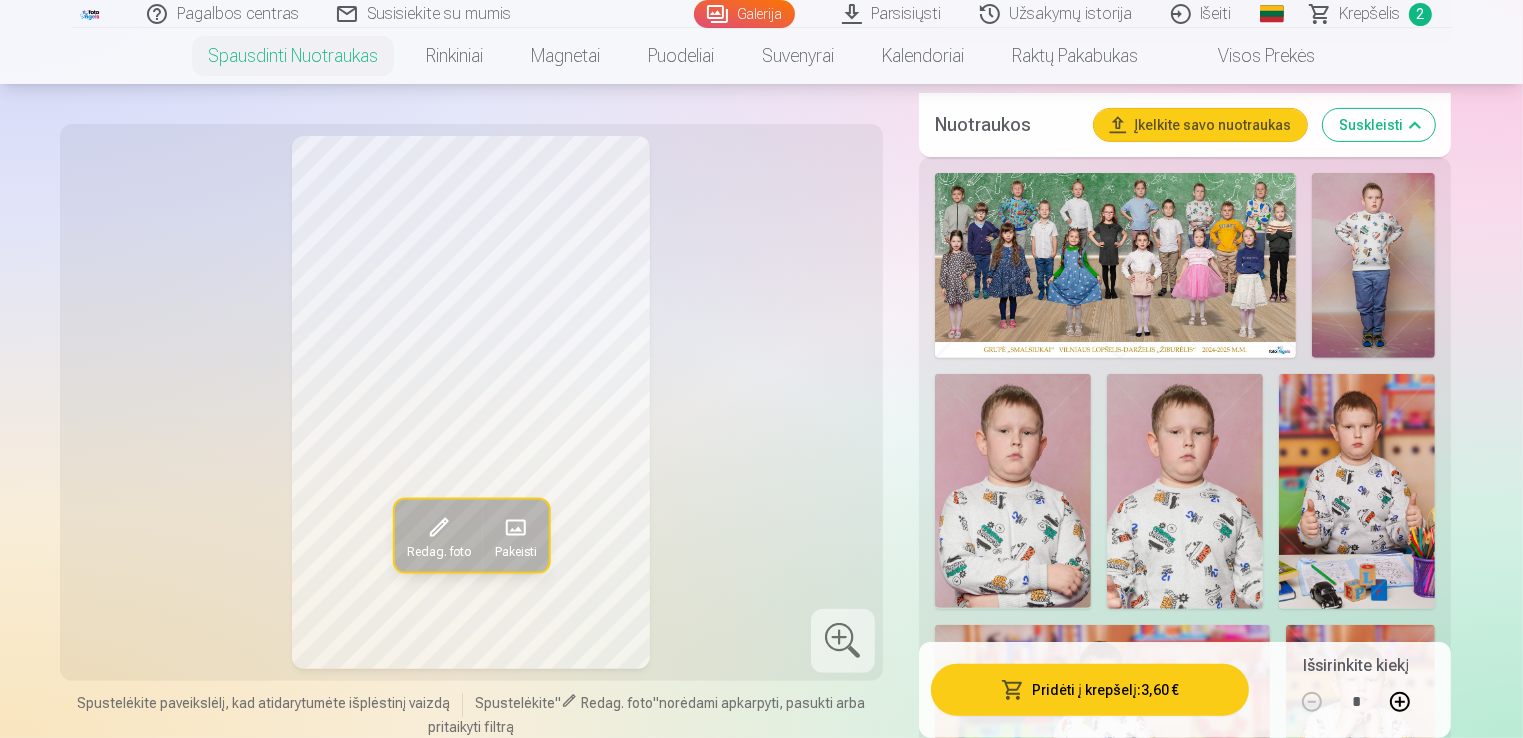scroll, scrollTop: 1167, scrollLeft: 0, axis: vertical 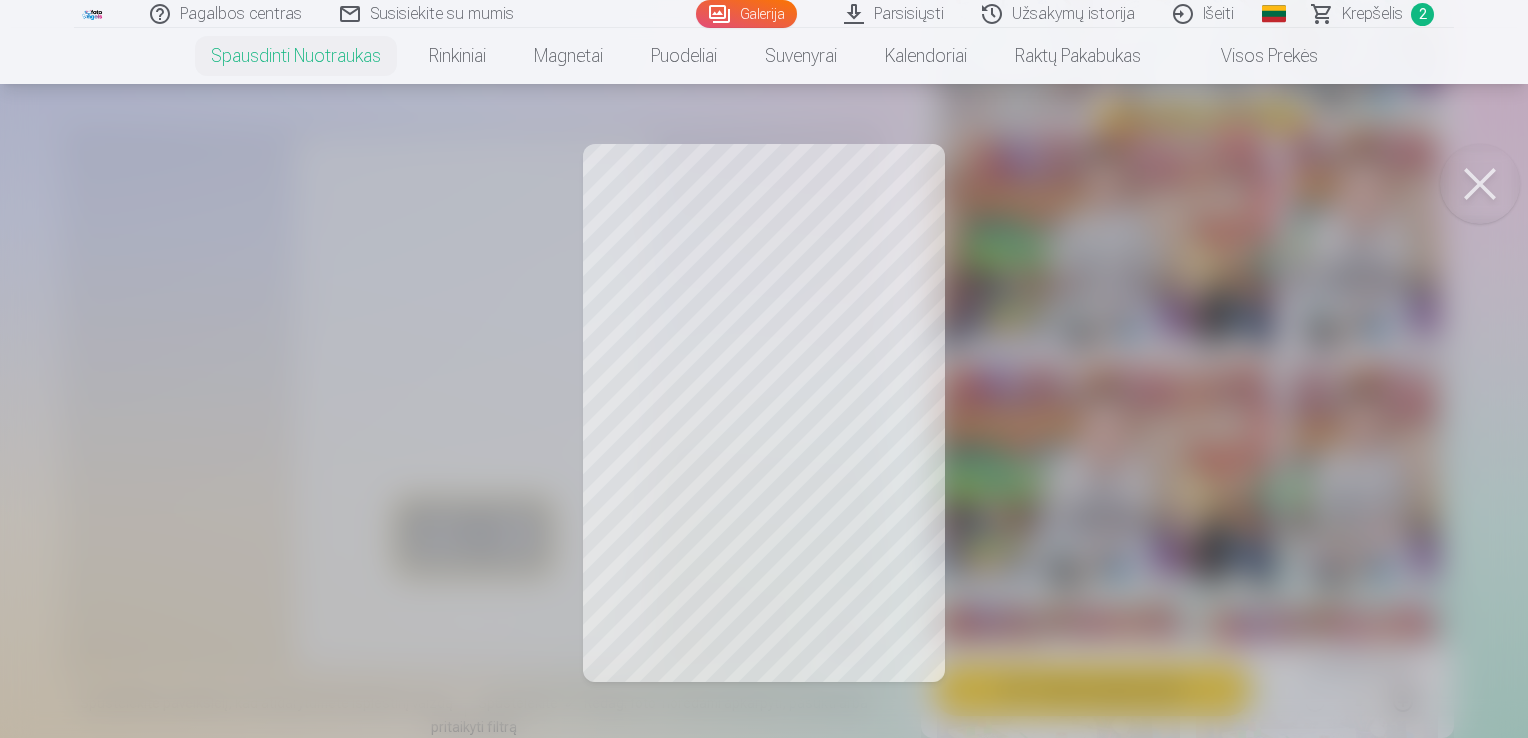 click at bounding box center (1480, 184) 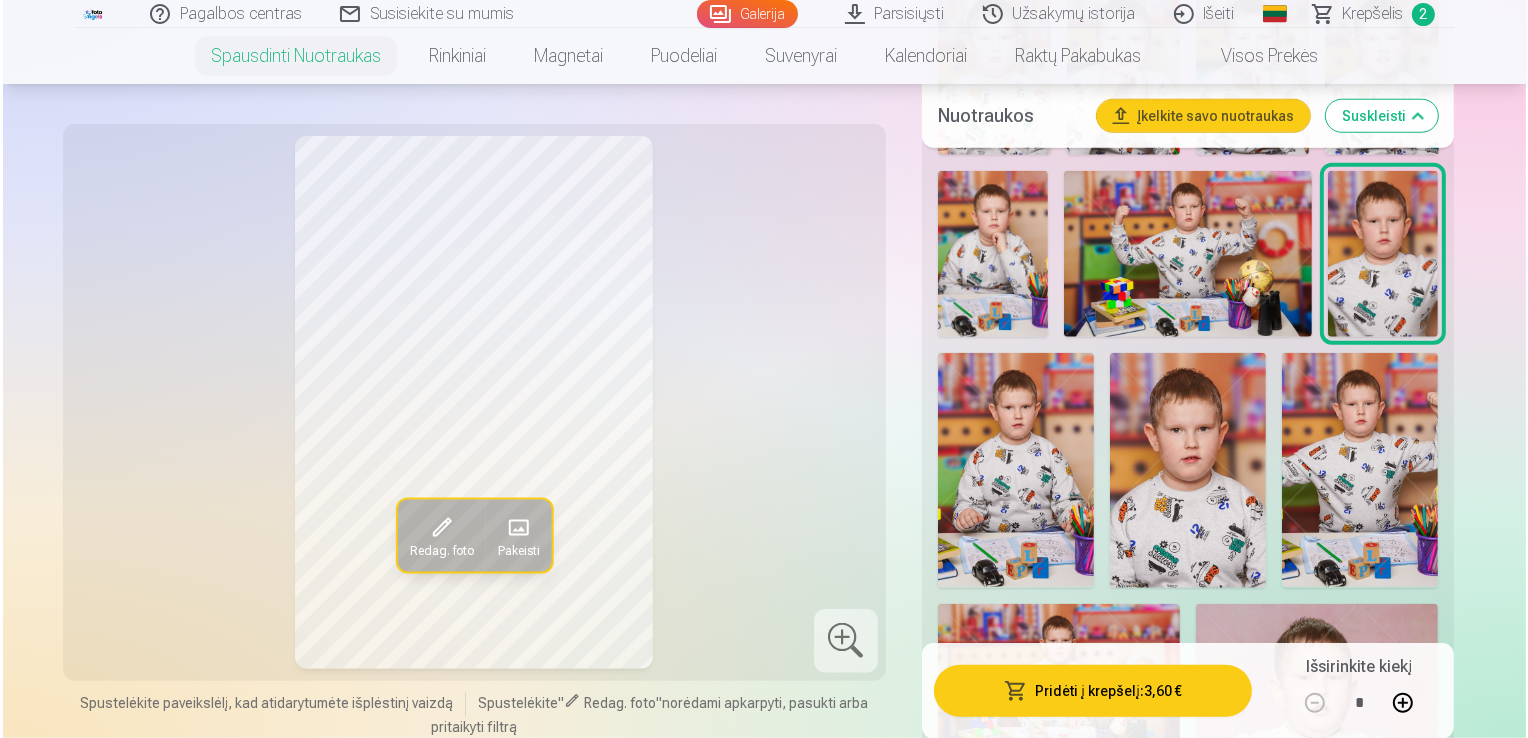 scroll, scrollTop: 1967, scrollLeft: 0, axis: vertical 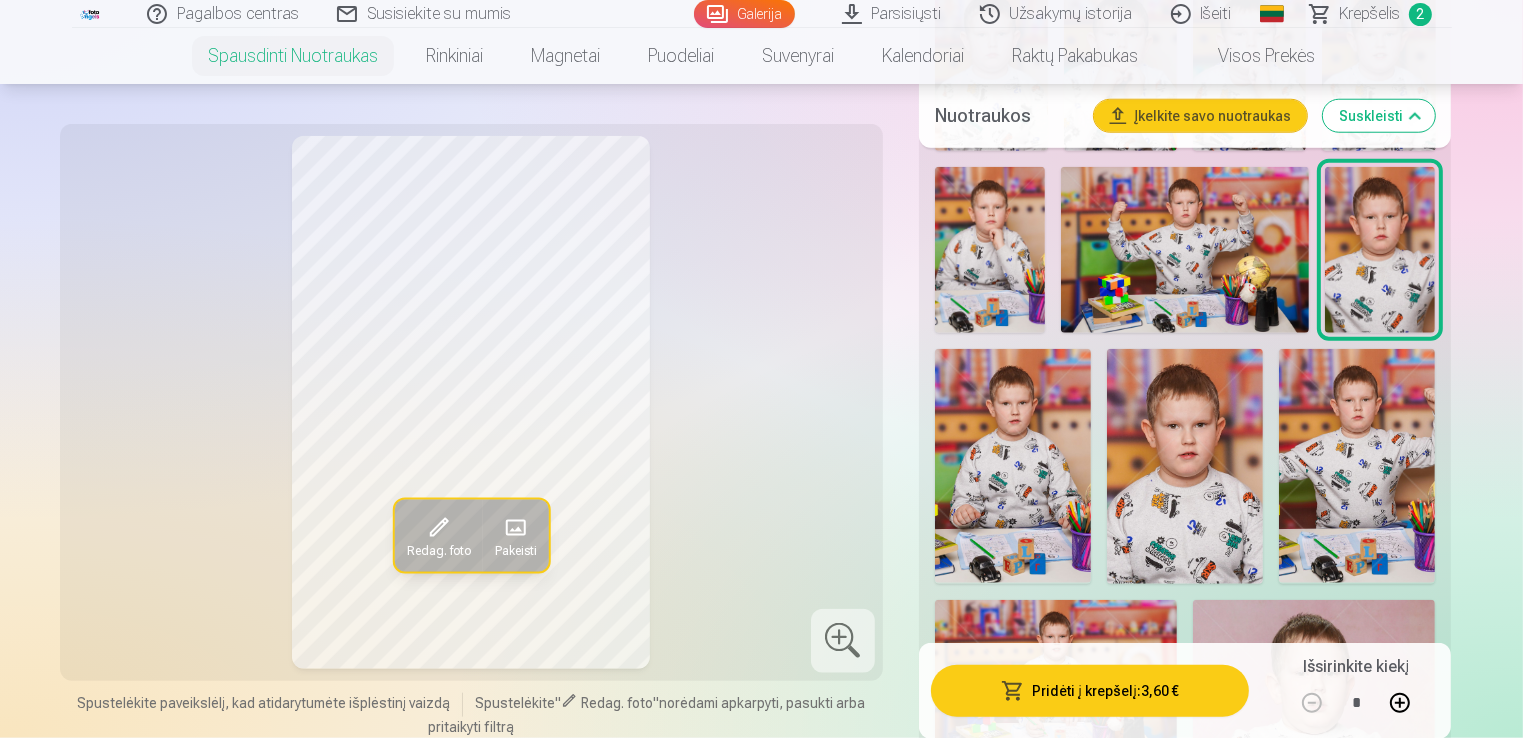 click on "Pridėti į krepšelį :  3,60 €" at bounding box center [1090, 690] 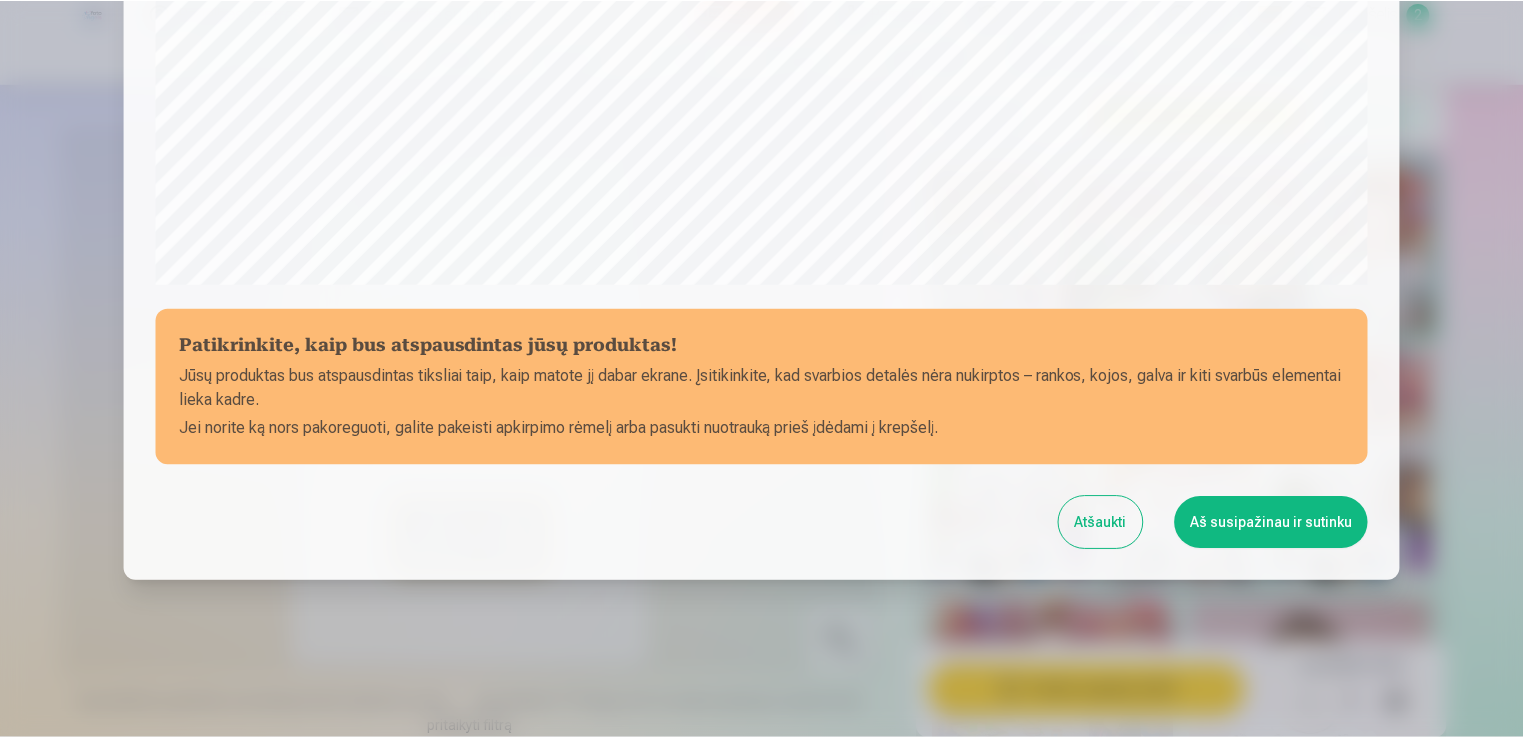scroll, scrollTop: 701, scrollLeft: 0, axis: vertical 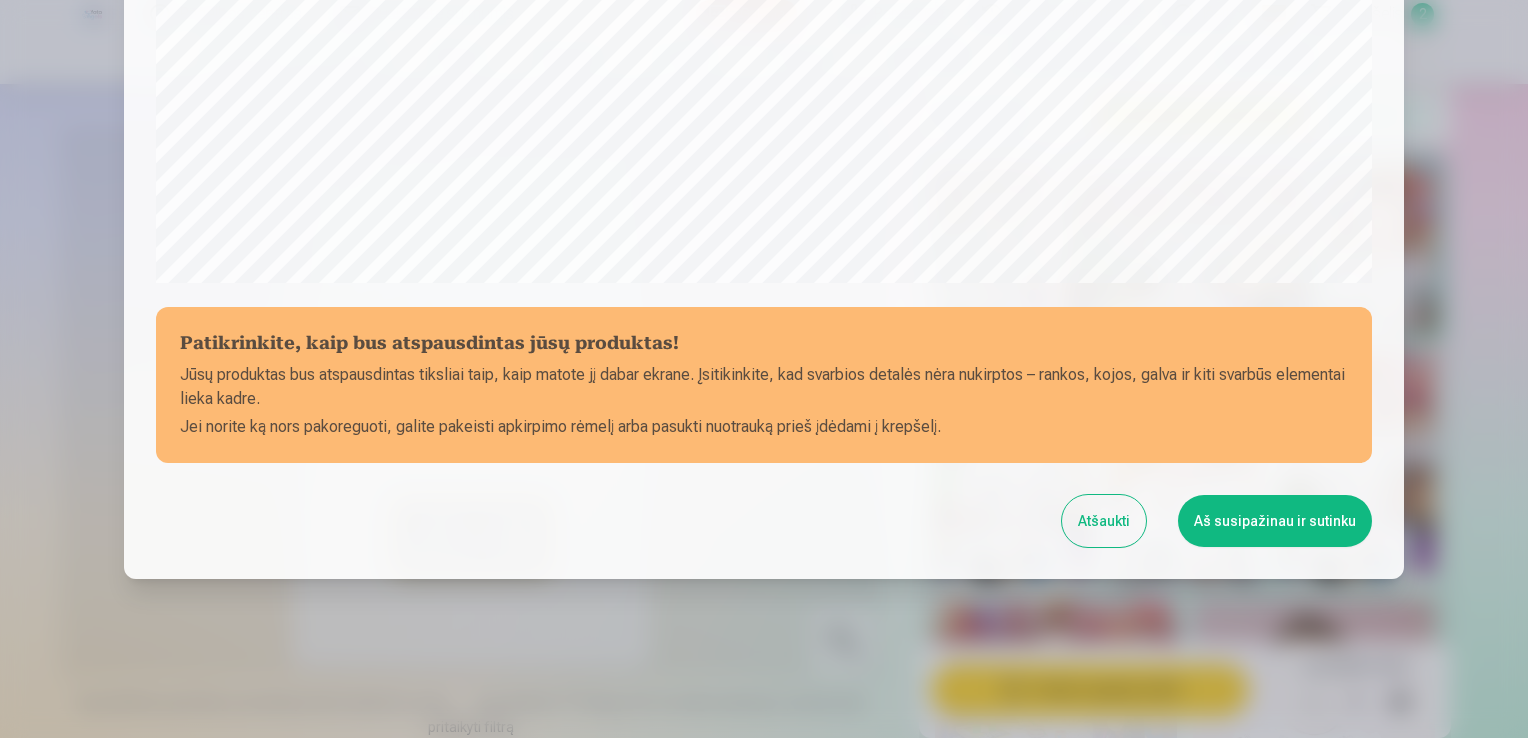 click on "Aš susipažinau ir sutinku" at bounding box center (1275, 521) 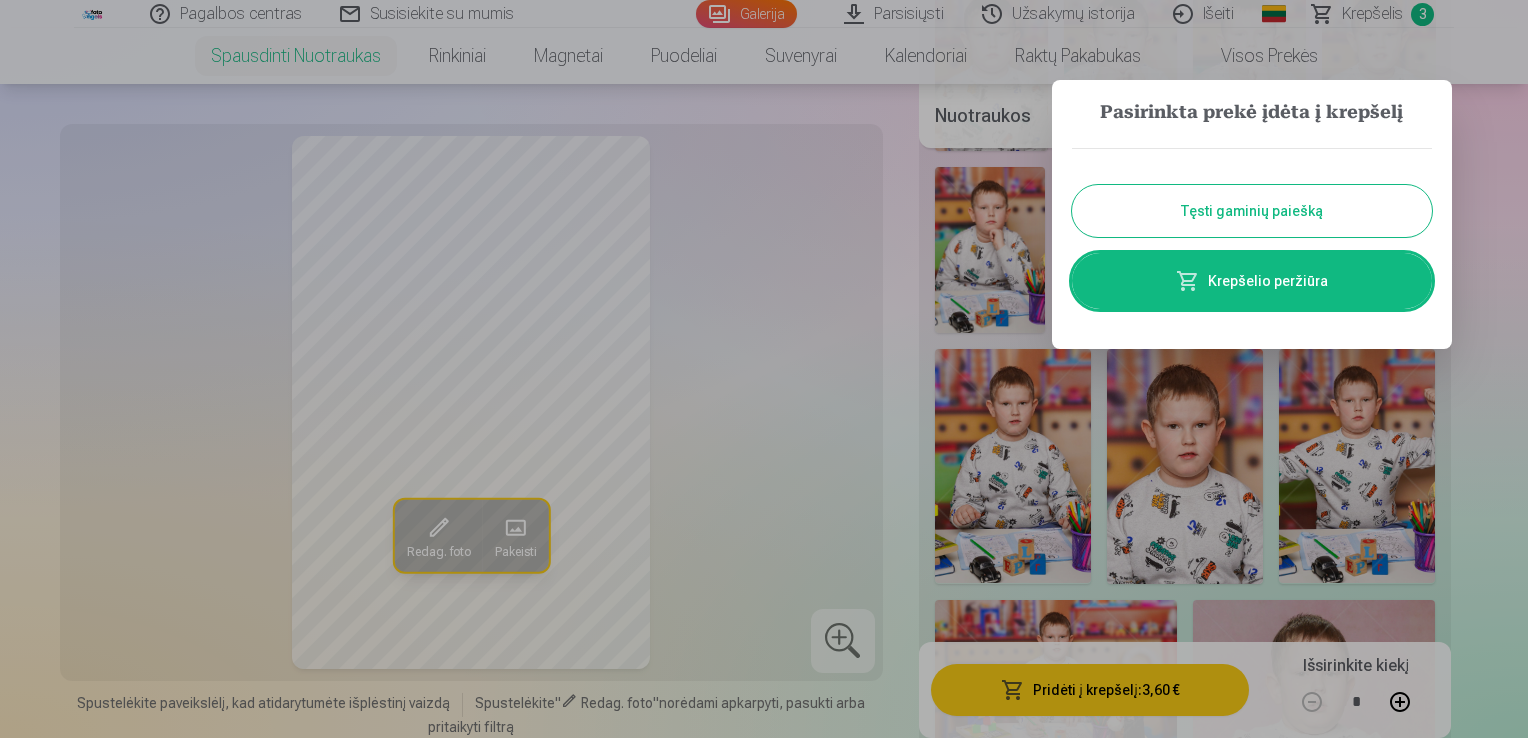 click on "Tęsti gaminių paiešką" at bounding box center [1252, 211] 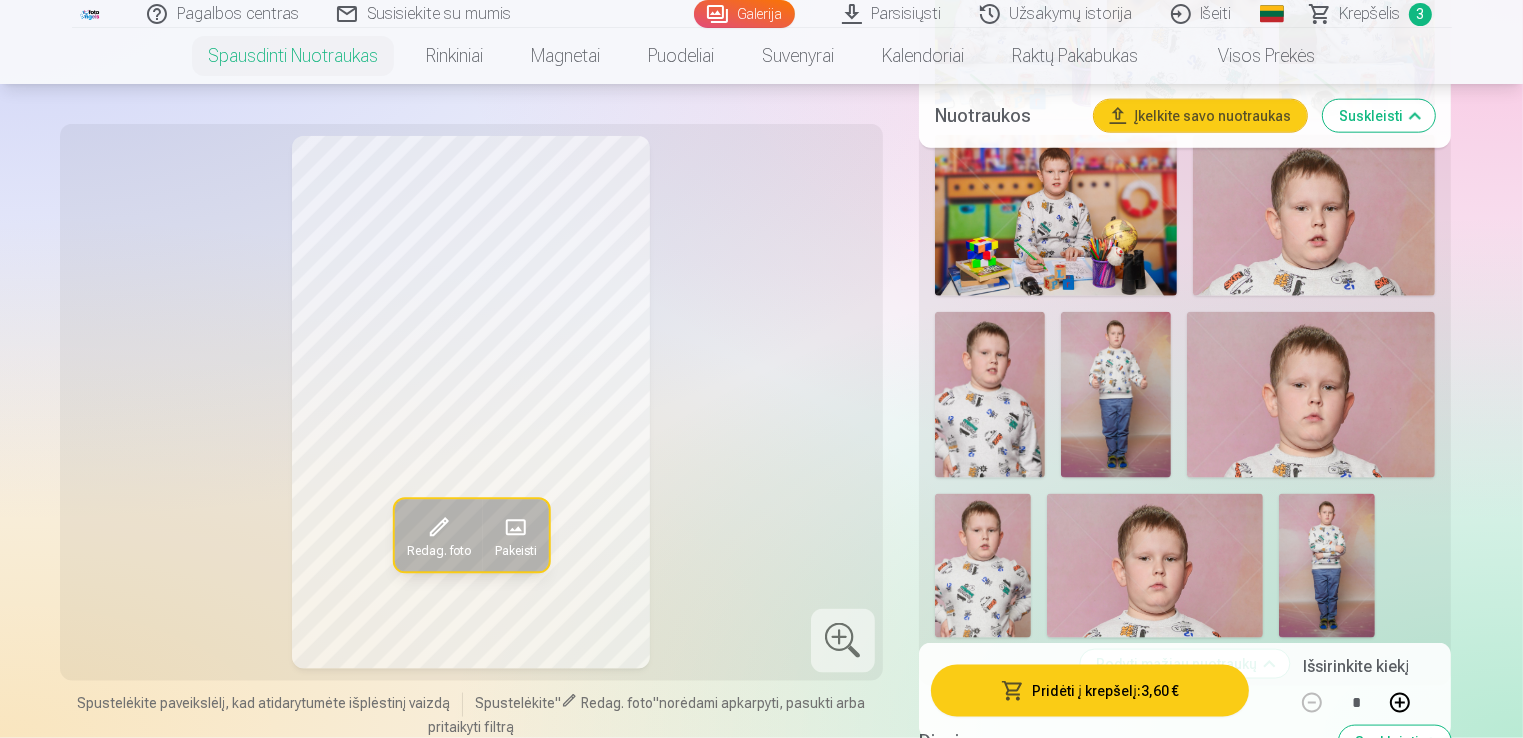 scroll, scrollTop: 2467, scrollLeft: 0, axis: vertical 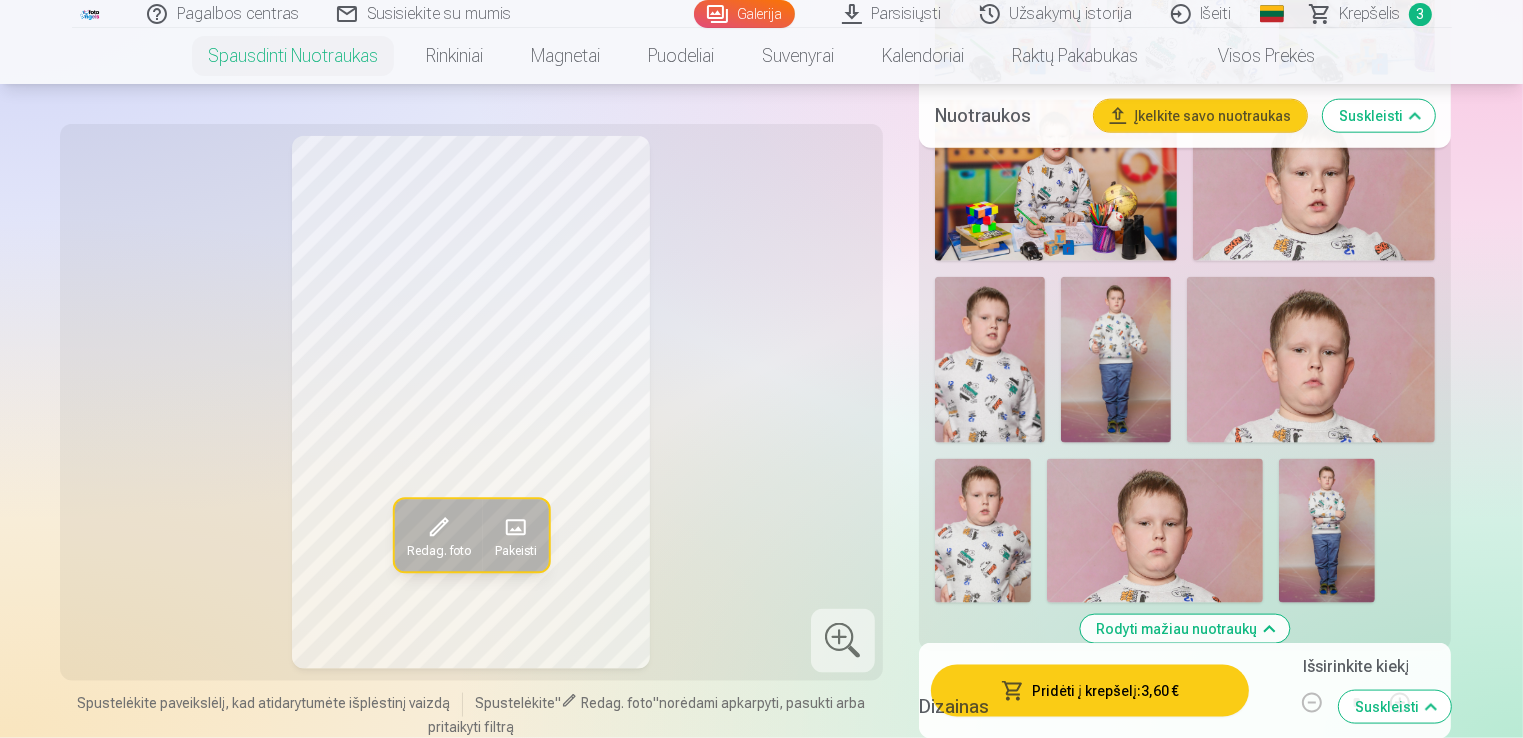 click at bounding box center [990, 359] 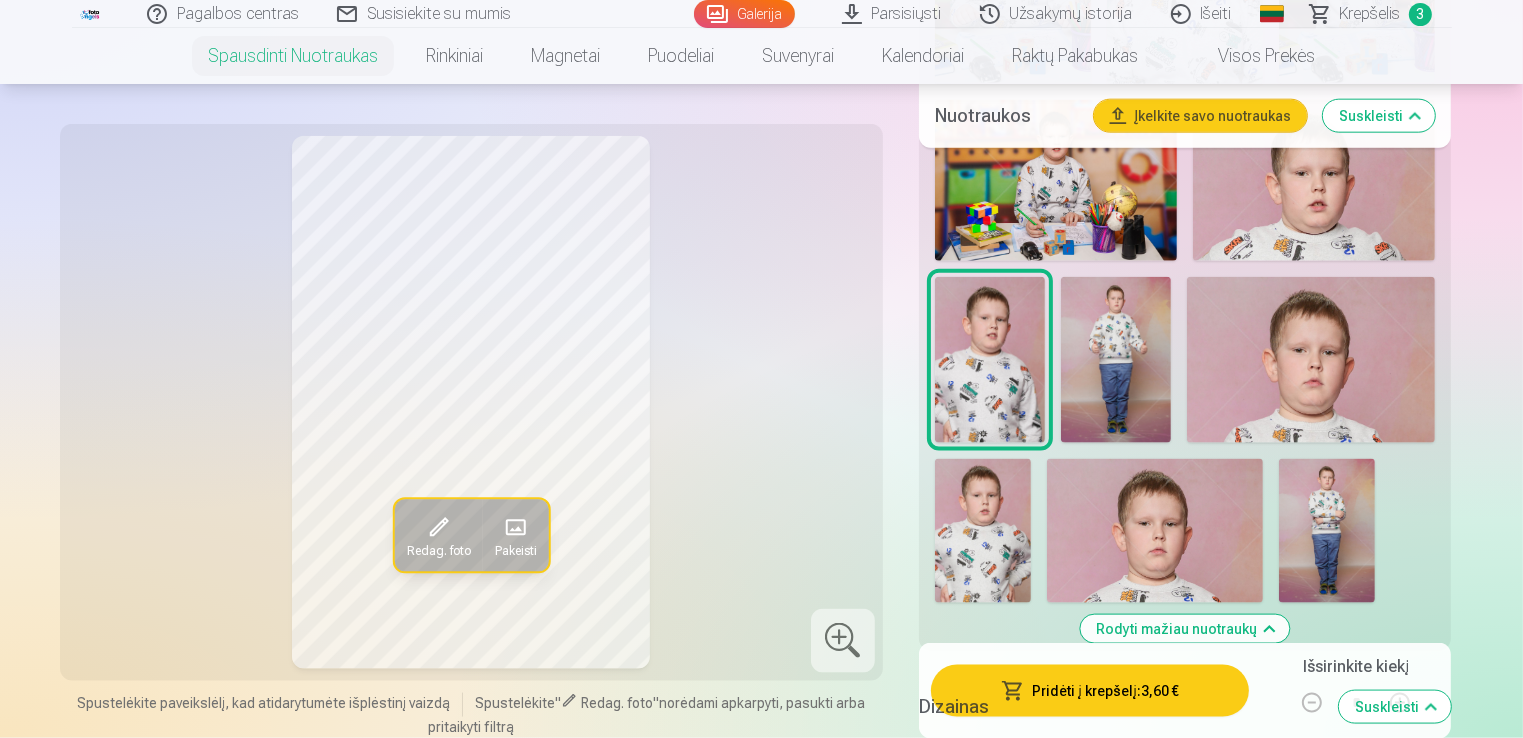 click at bounding box center (1327, 531) 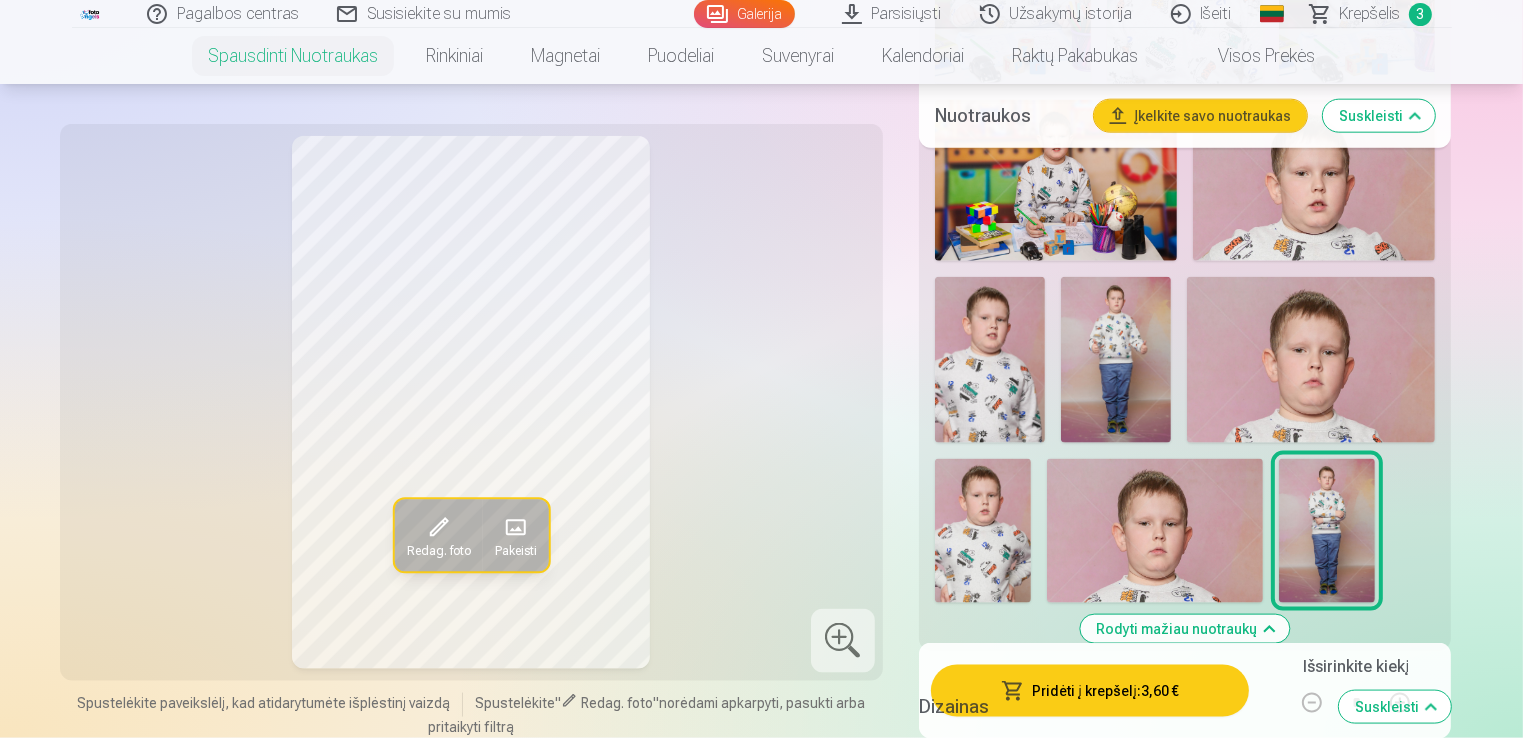 click at bounding box center [1155, 531] 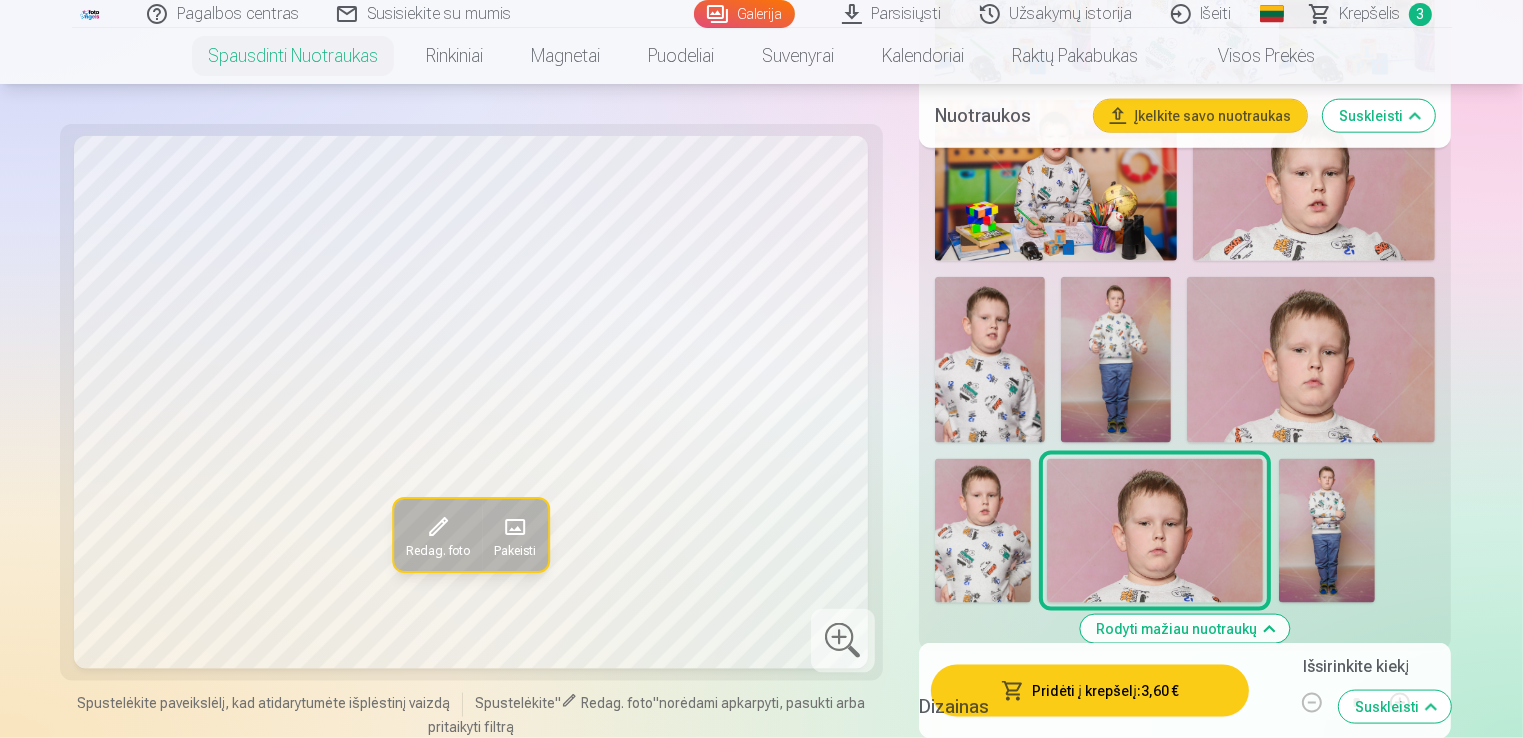click at bounding box center [983, 531] 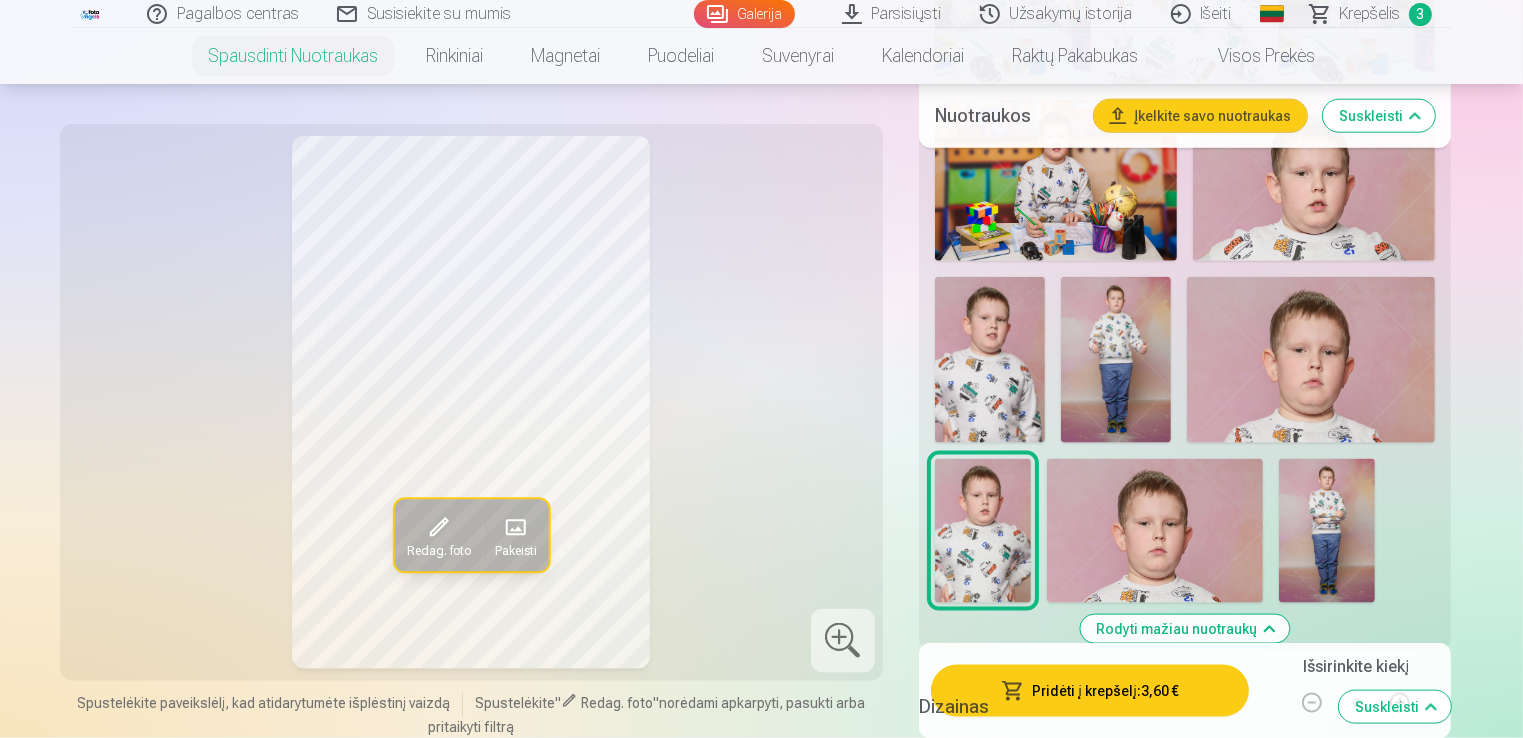 click at bounding box center (990, 359) 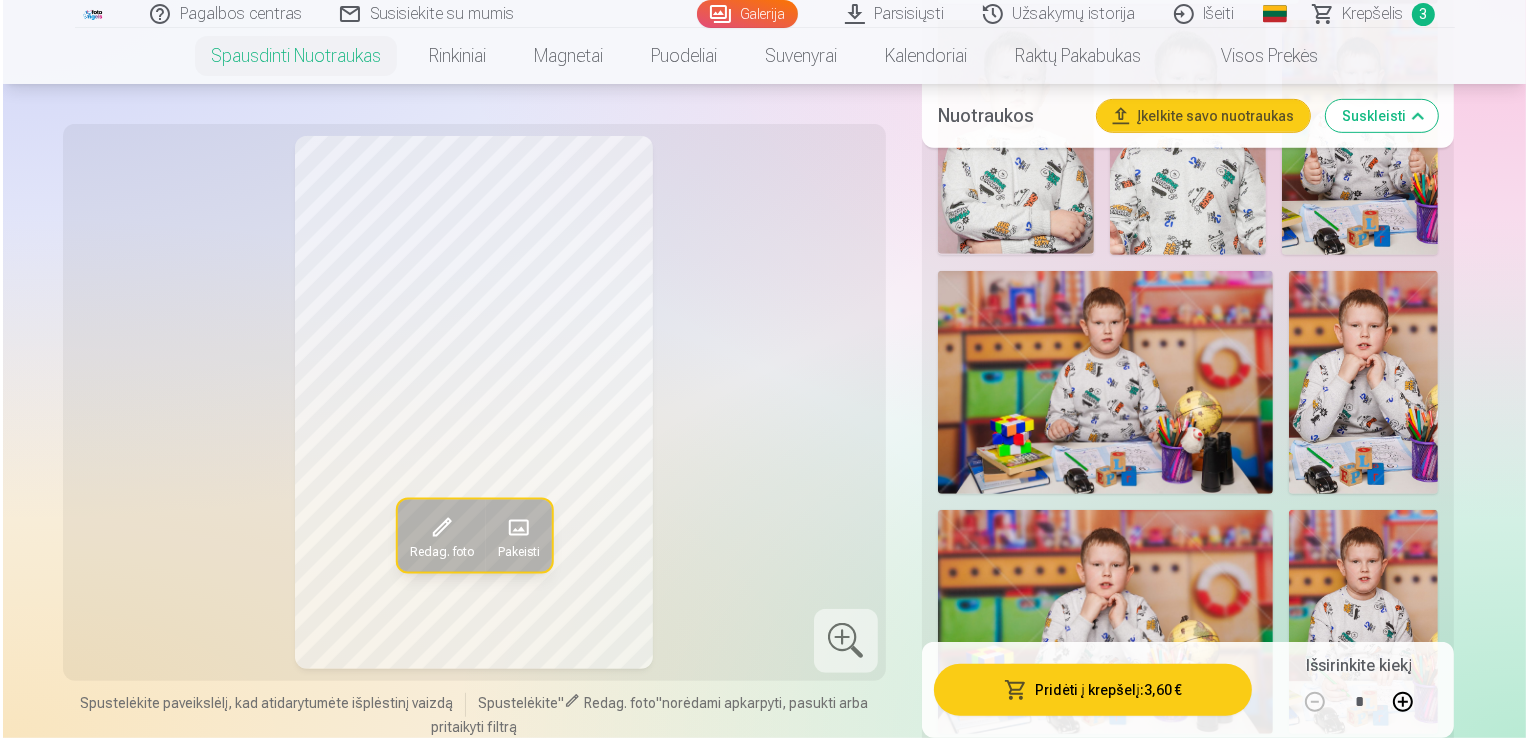 scroll, scrollTop: 1167, scrollLeft: 0, axis: vertical 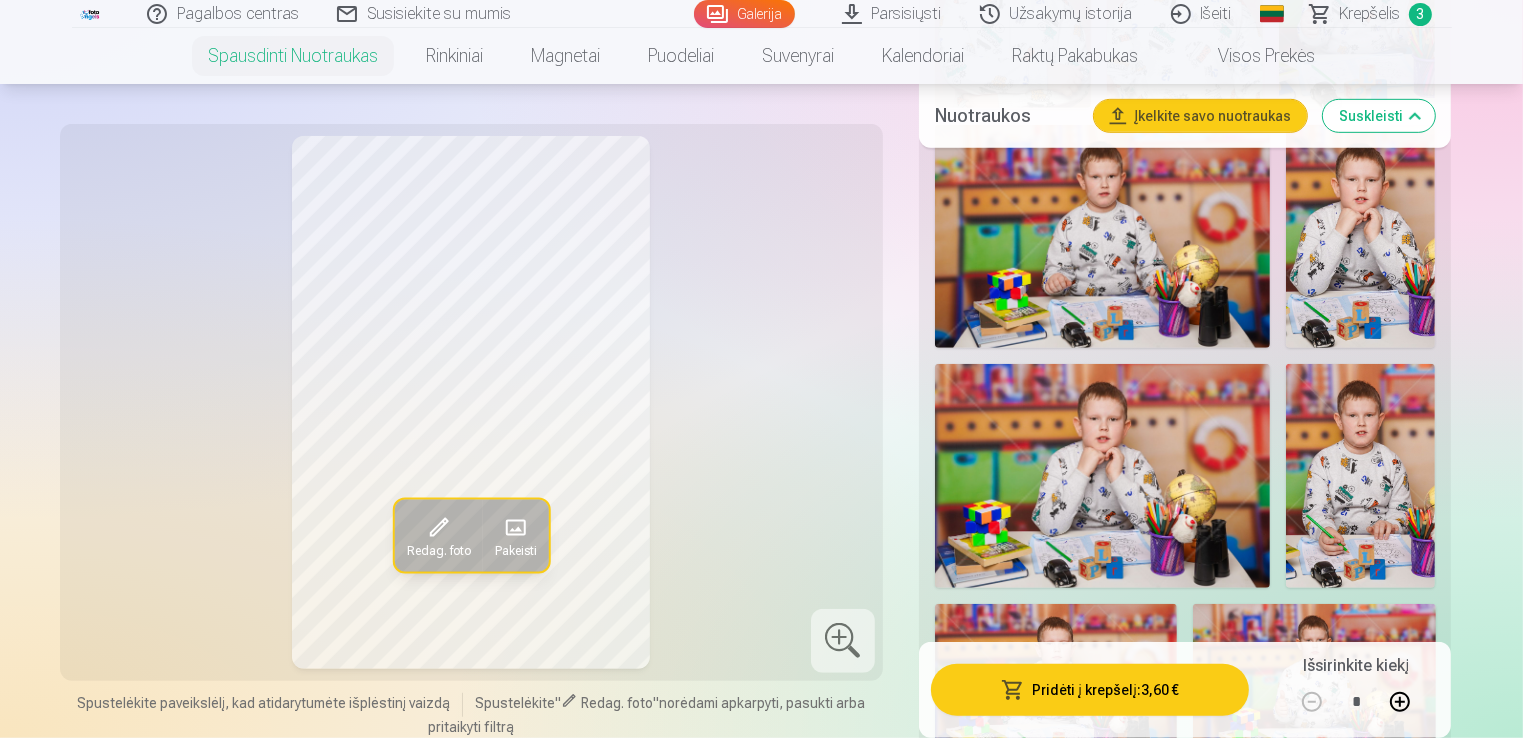 click on "Pridėti į krepšelį :  3,60 €" at bounding box center (1090, 690) 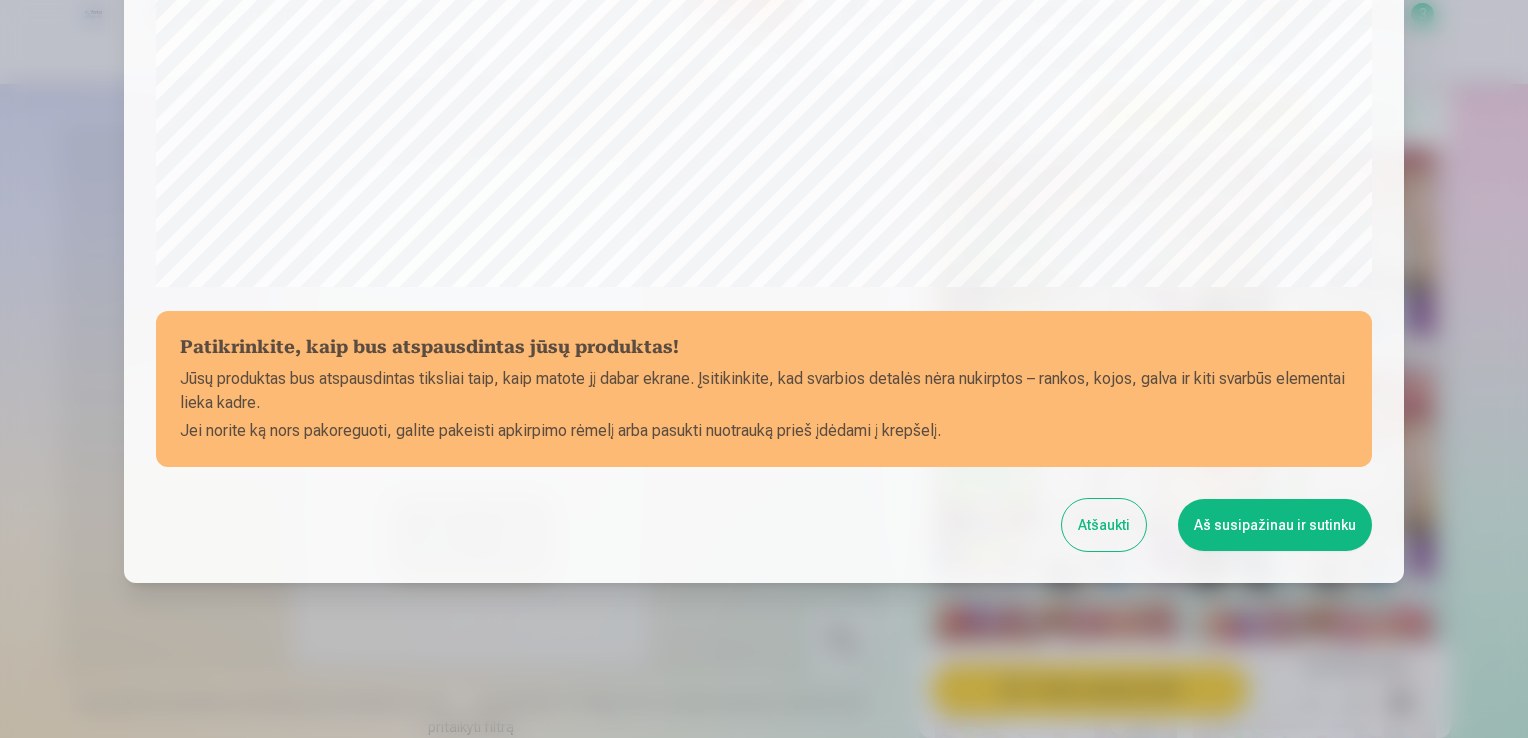 scroll, scrollTop: 701, scrollLeft: 0, axis: vertical 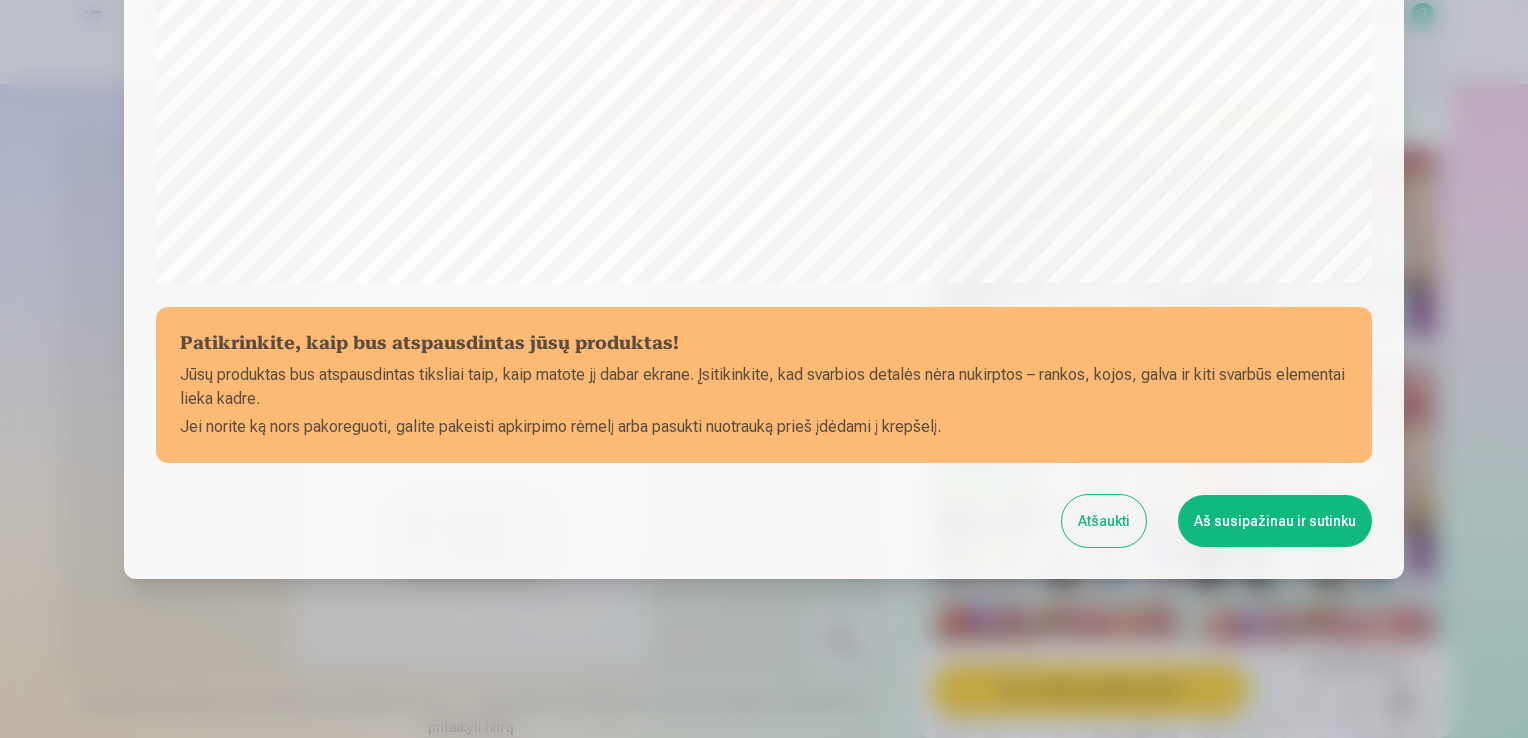 click on "Aš susipažinau ir sutinku" at bounding box center (1275, 521) 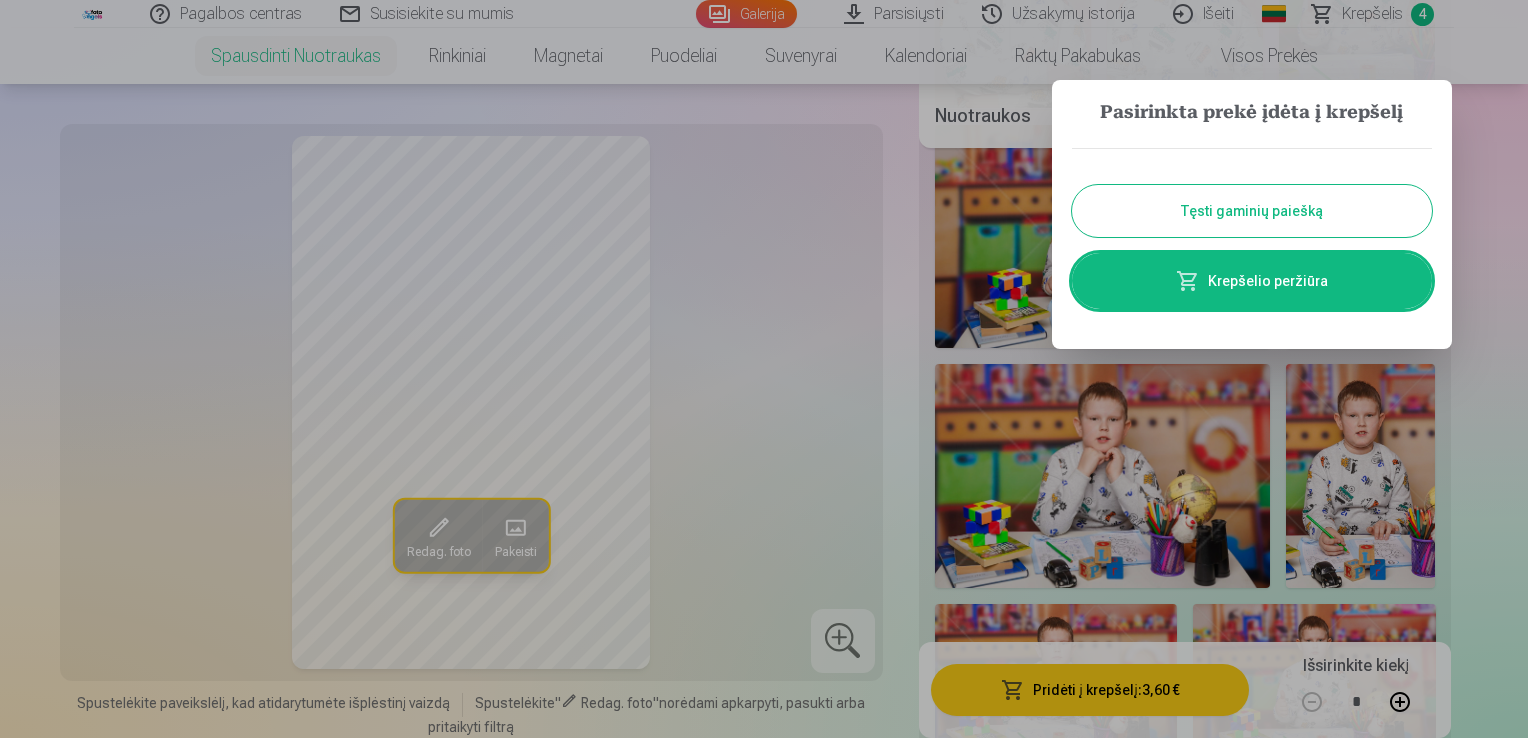 click on "Krepšelio peržiūra" at bounding box center (1252, 281) 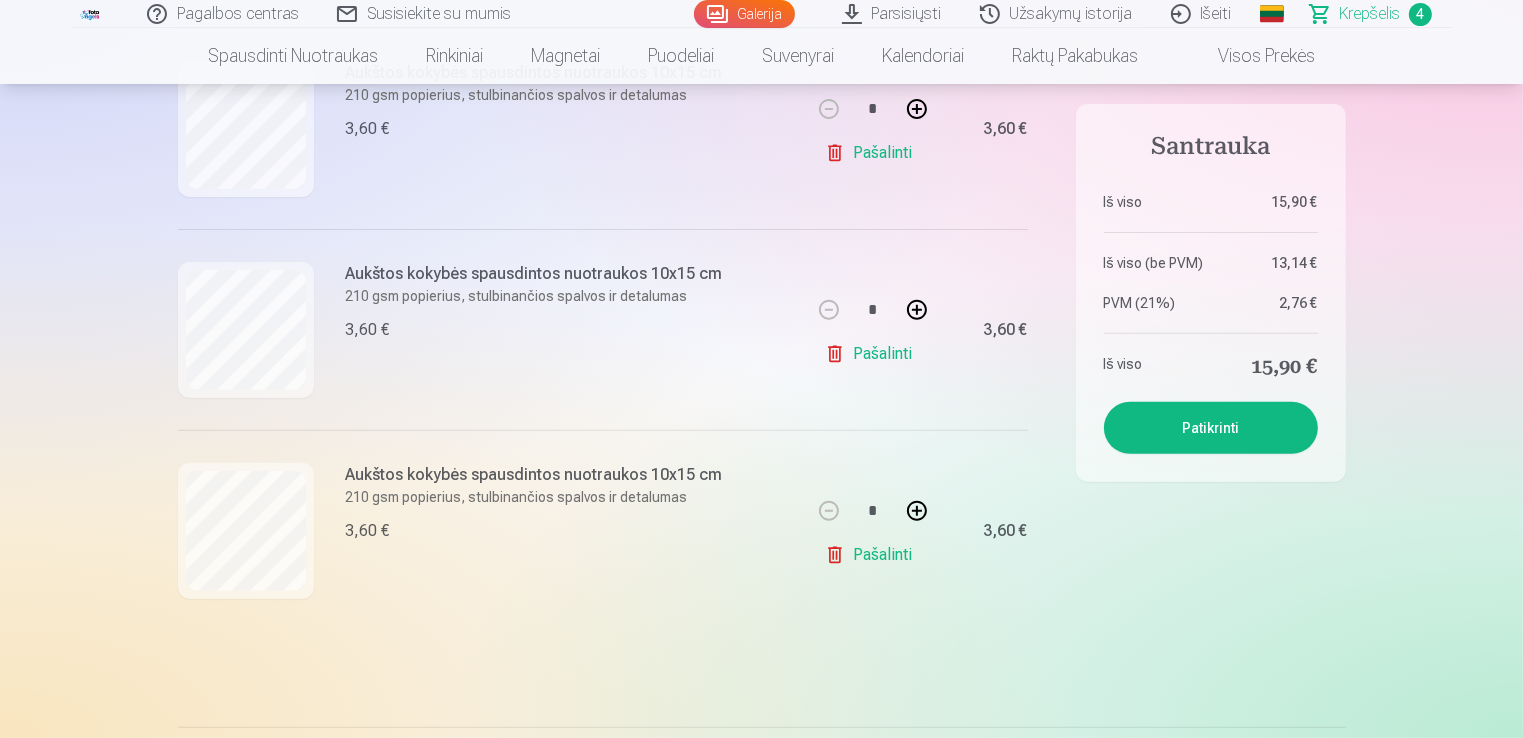 scroll, scrollTop: 700, scrollLeft: 0, axis: vertical 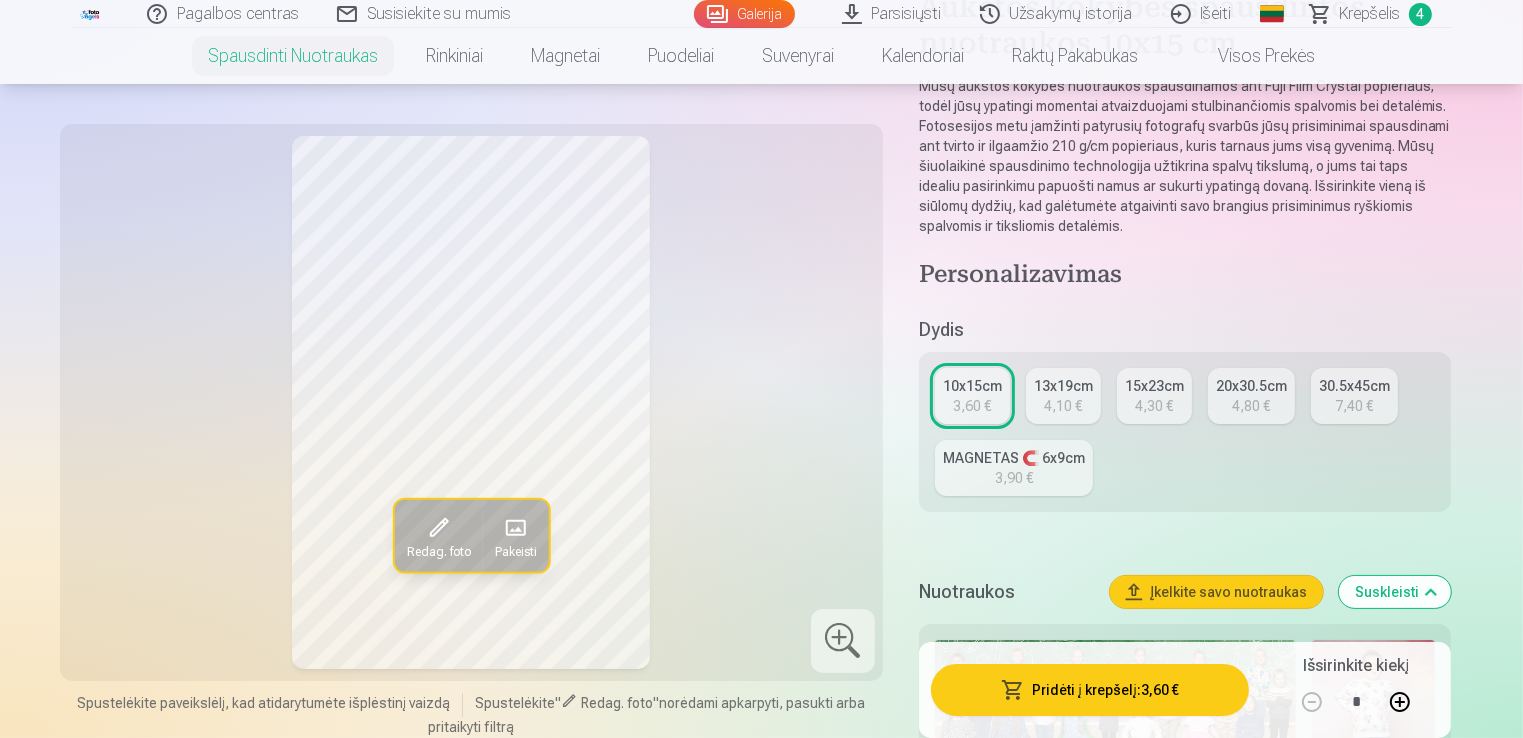 click on "3,90 €" at bounding box center [1014, 478] 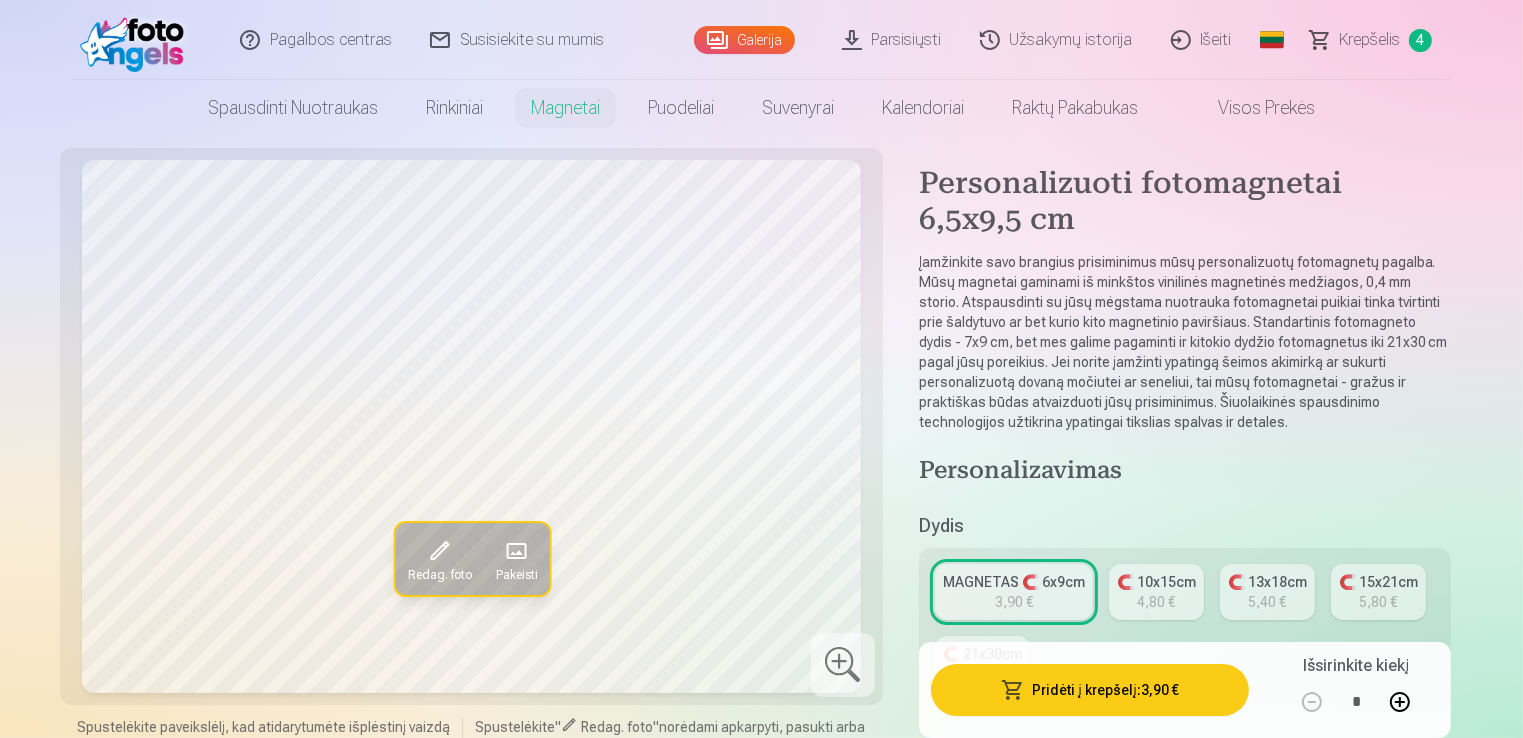 scroll, scrollTop: 0, scrollLeft: 0, axis: both 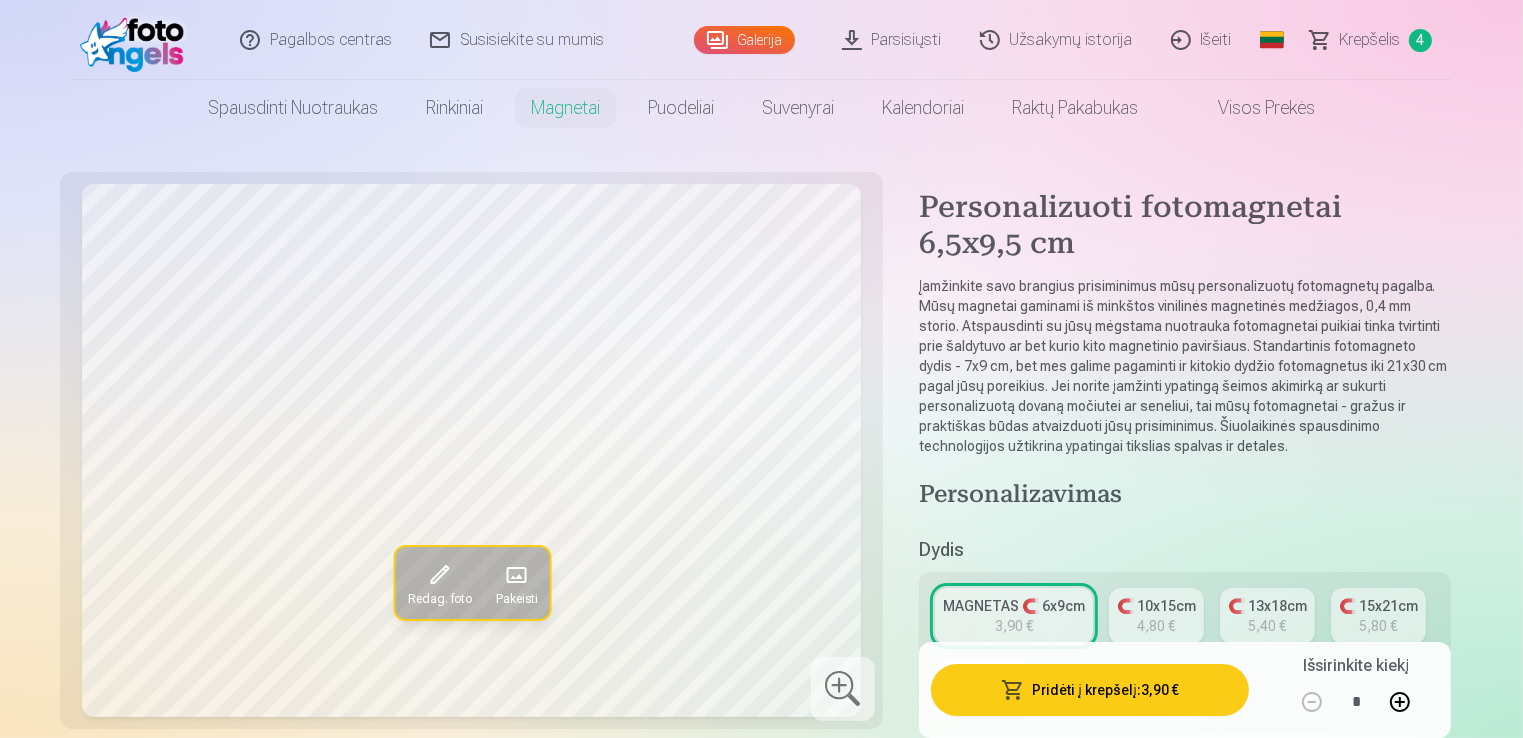 click on "Krepšelis" at bounding box center (1370, 40) 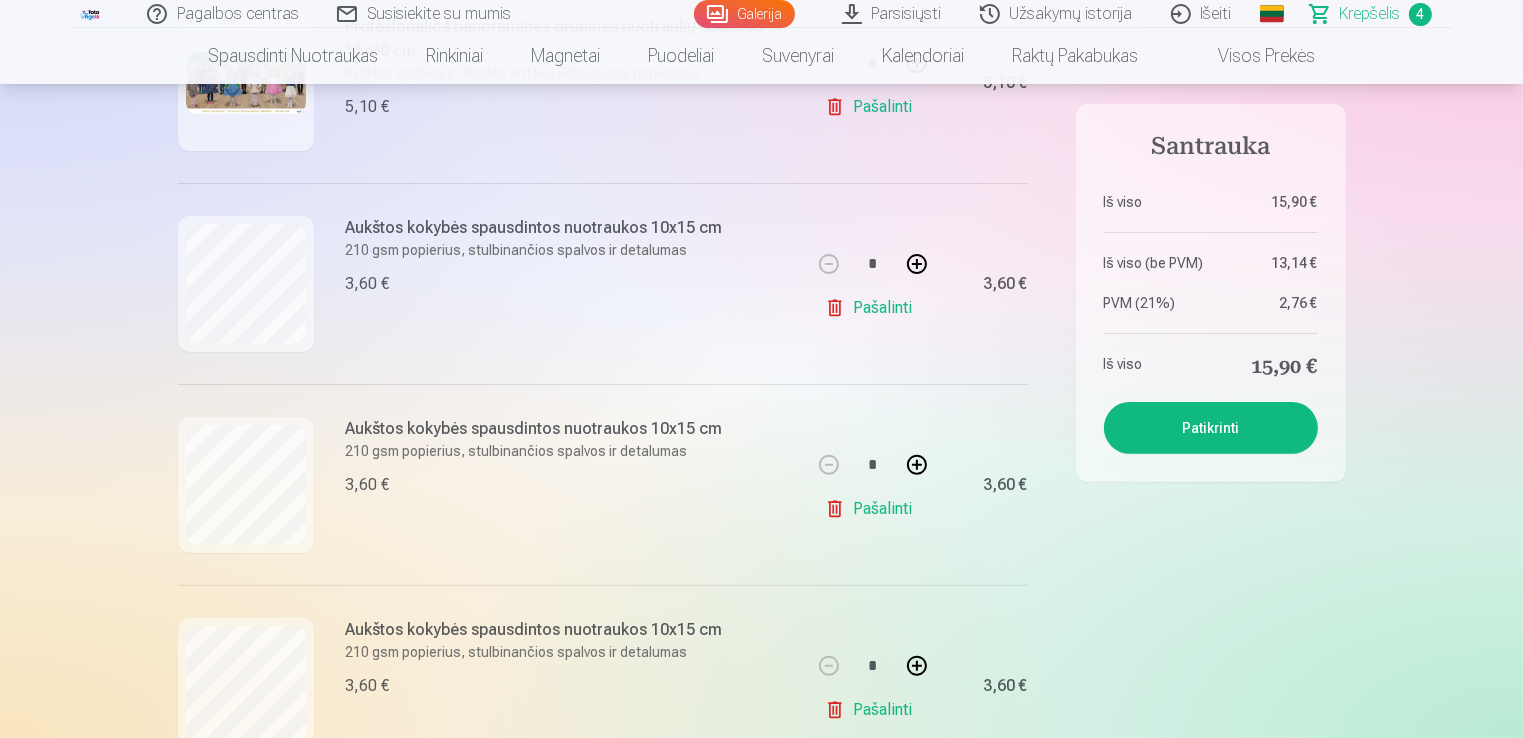 scroll, scrollTop: 600, scrollLeft: 0, axis: vertical 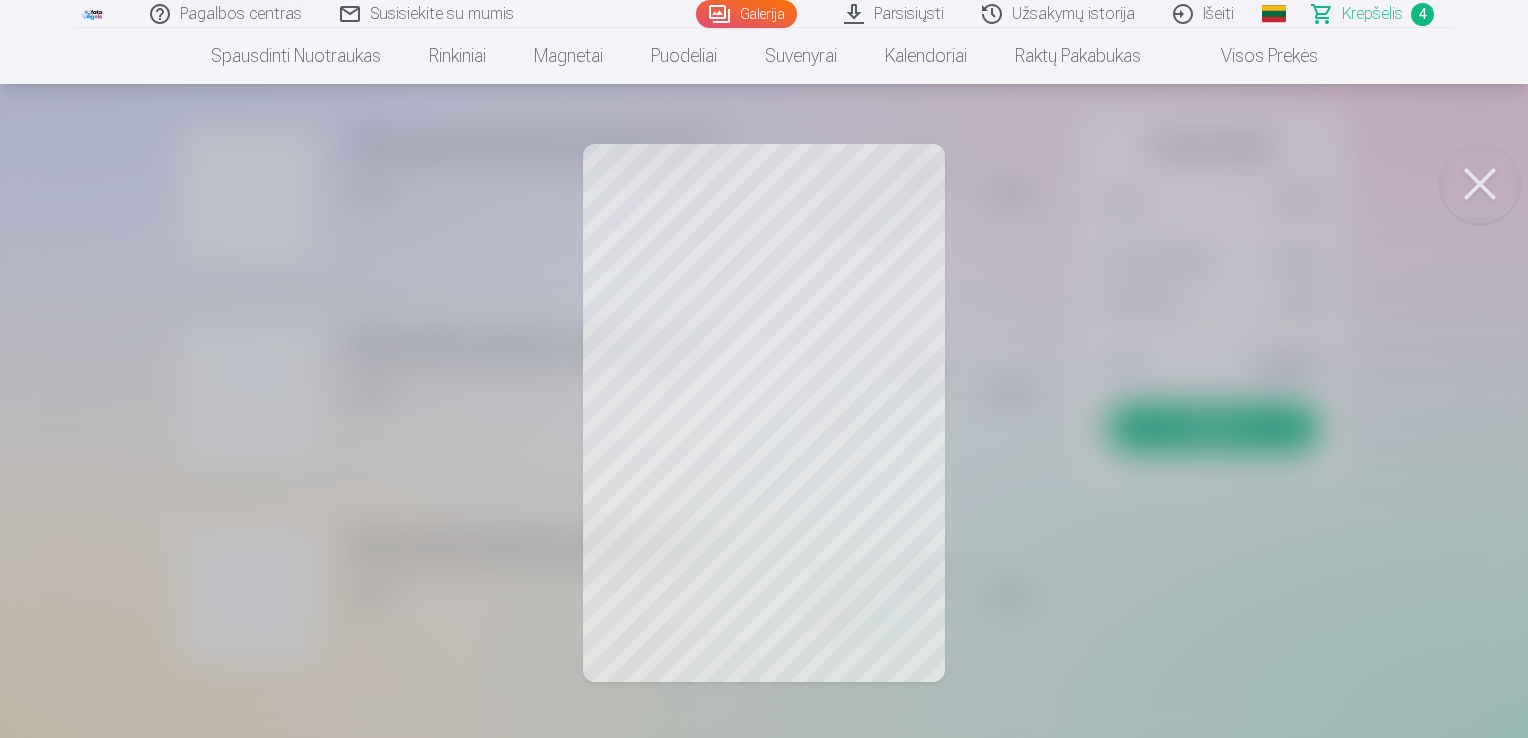 click at bounding box center [1480, 184] 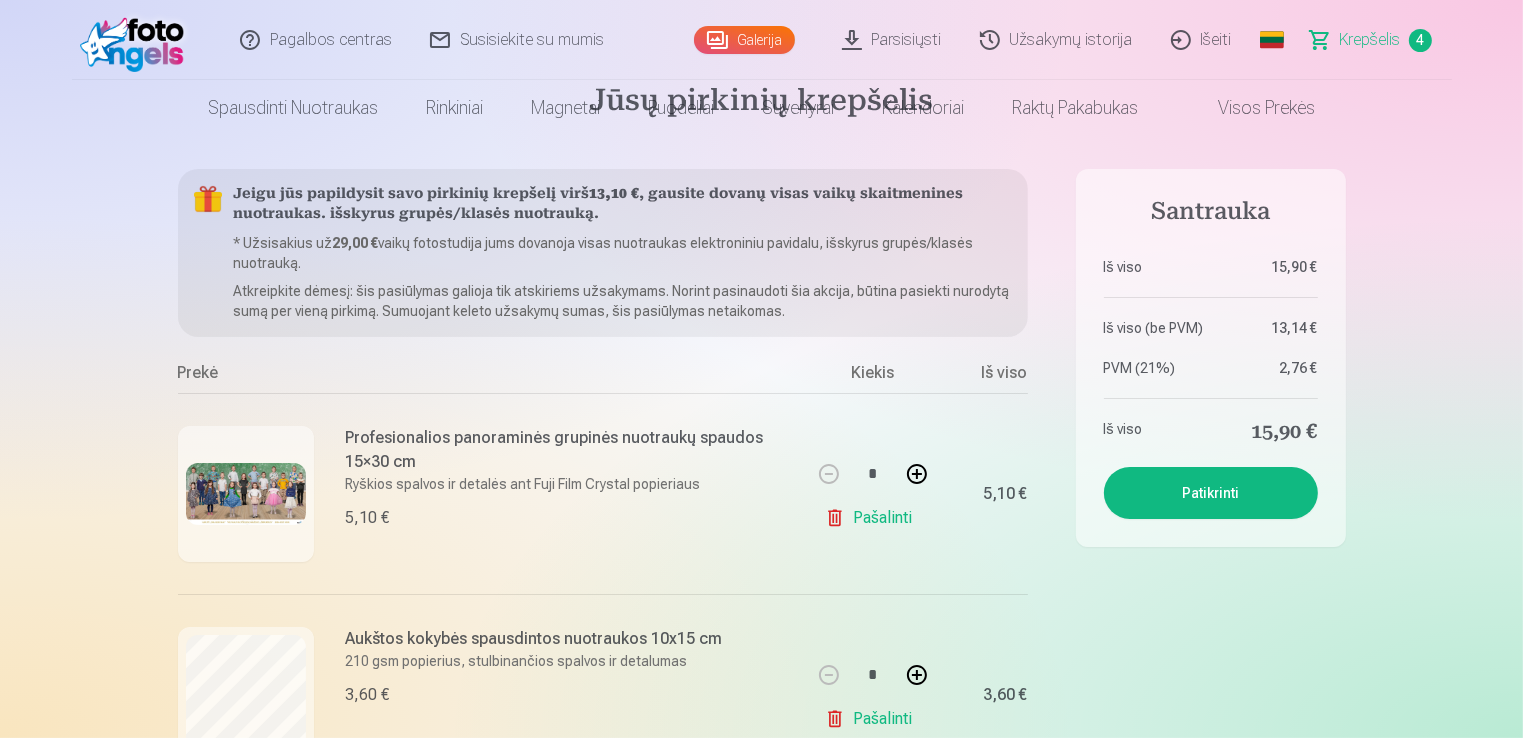 scroll, scrollTop: 0, scrollLeft: 0, axis: both 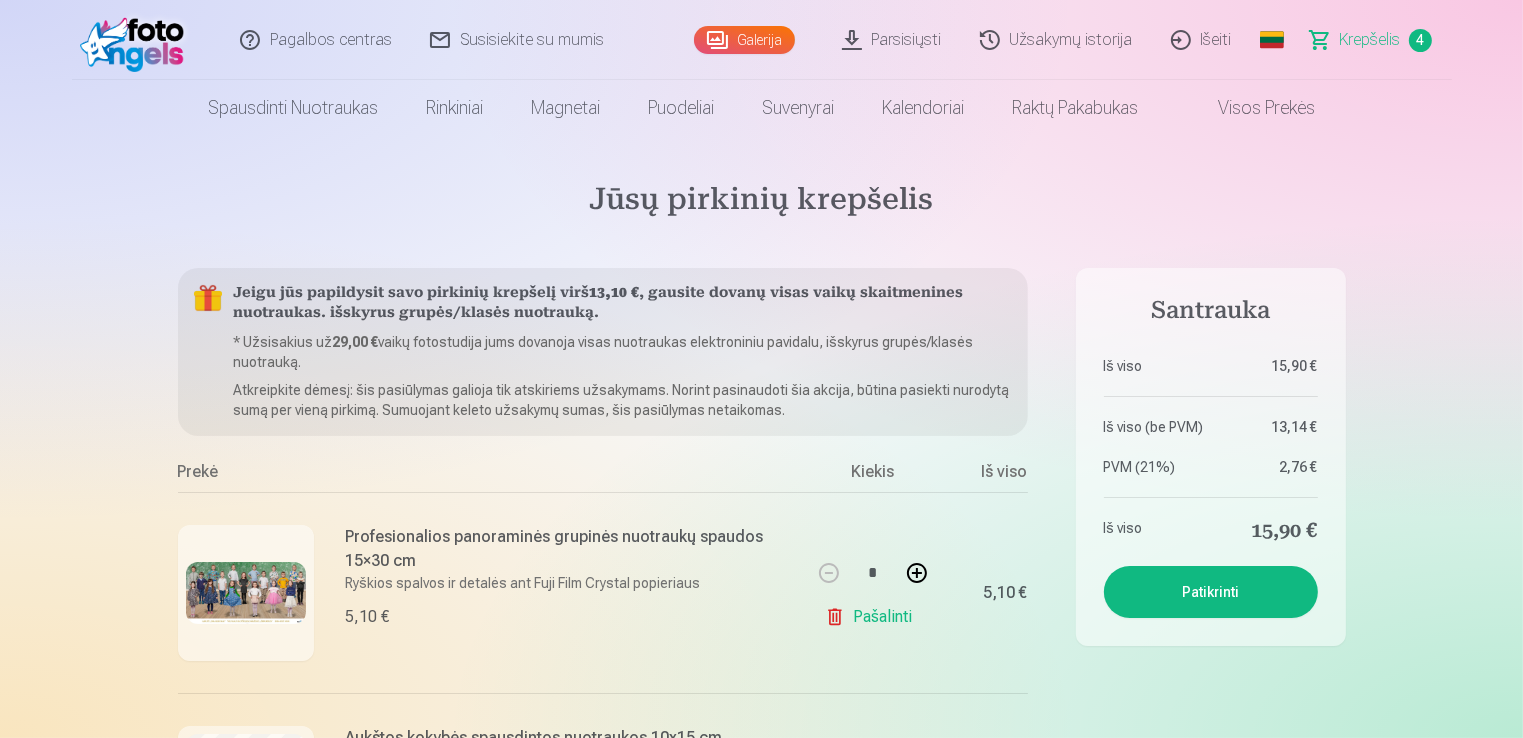 click on "Galerija" at bounding box center [744, 40] 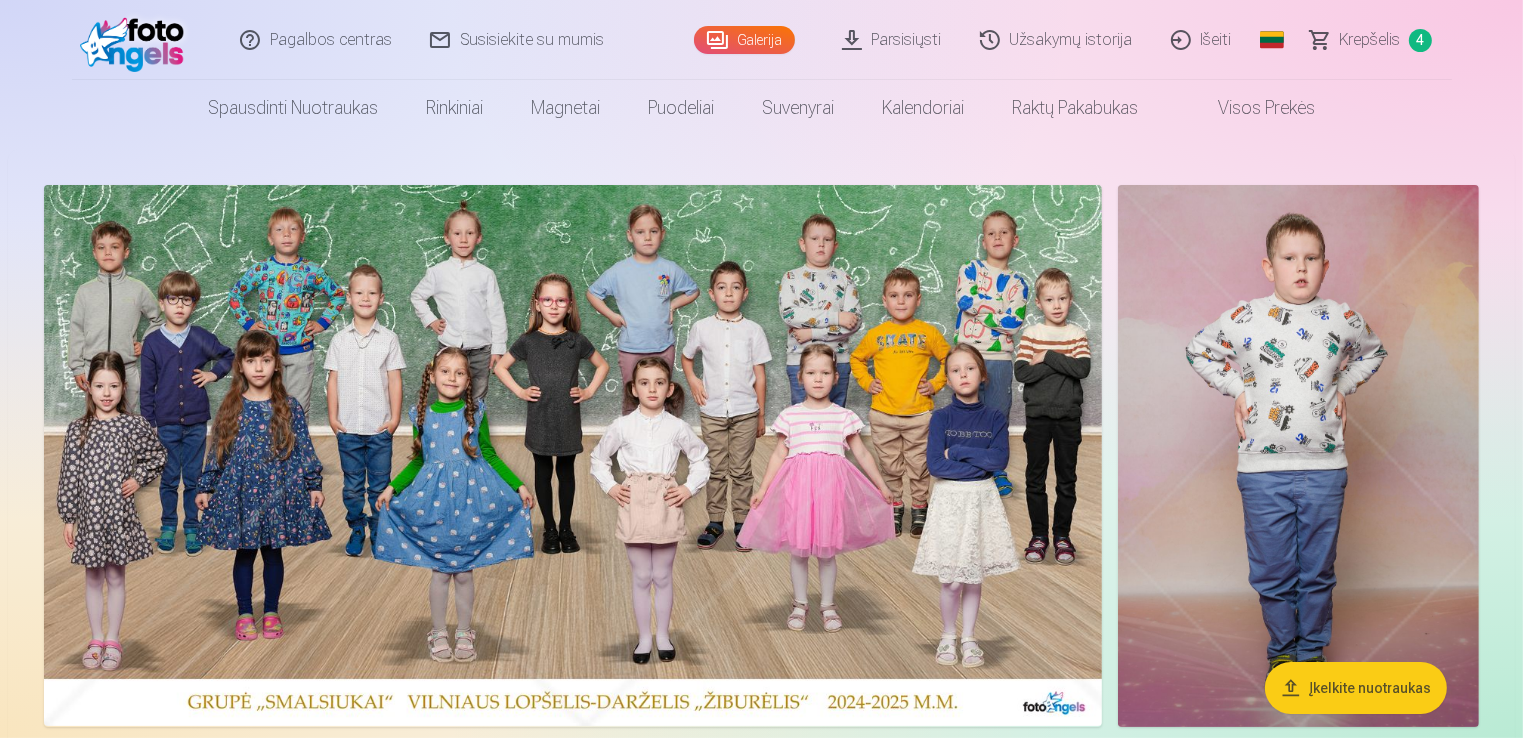 scroll, scrollTop: 0, scrollLeft: 0, axis: both 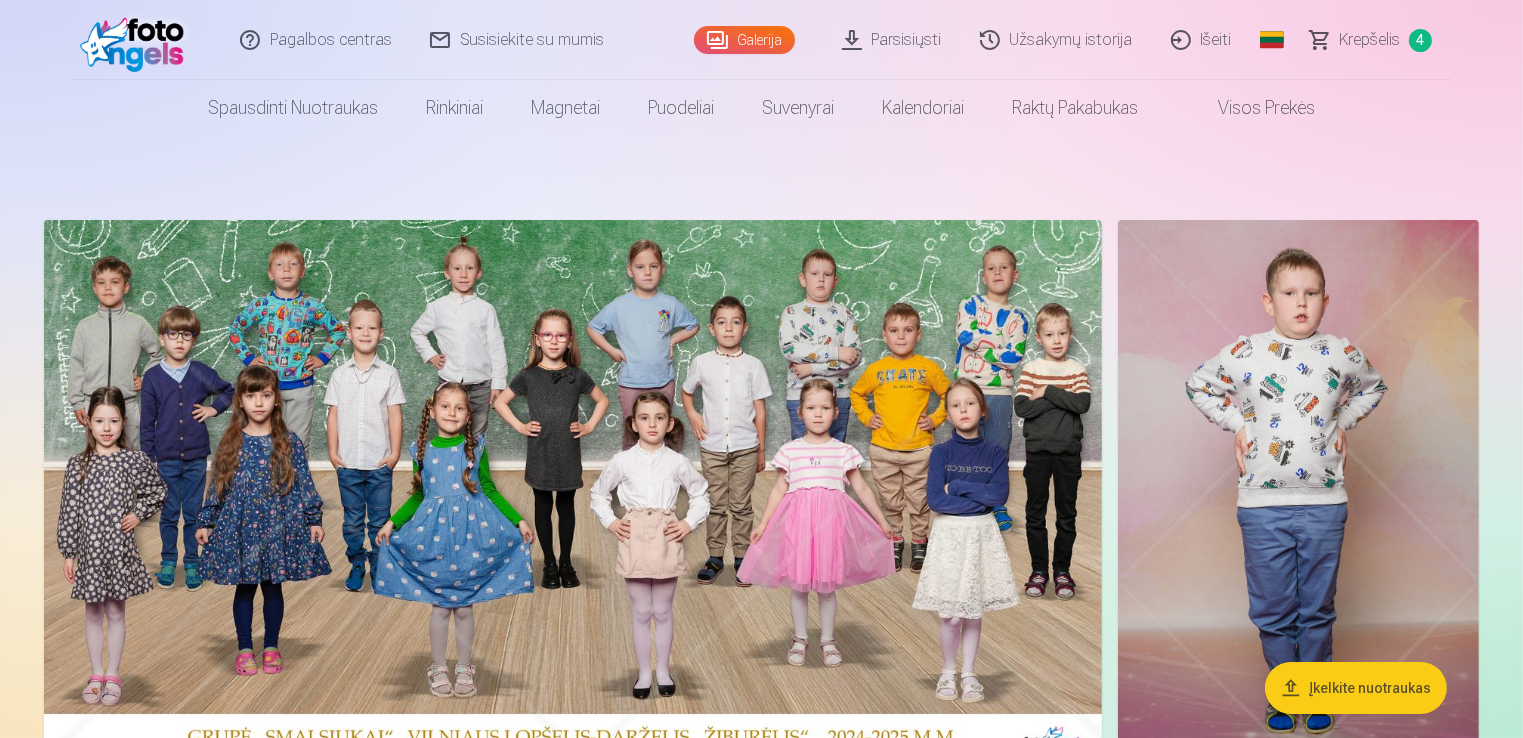 click at bounding box center [573, 490] 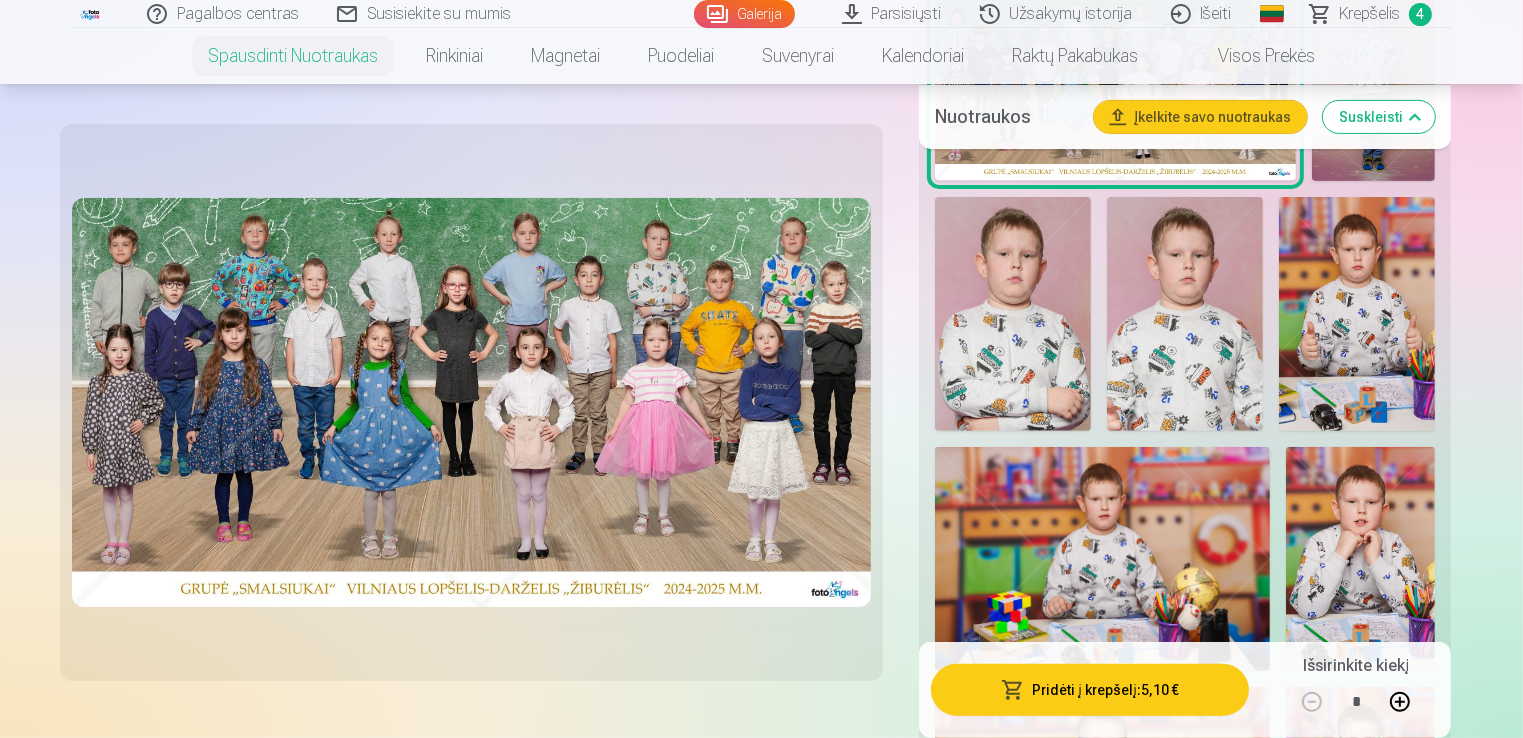scroll, scrollTop: 700, scrollLeft: 0, axis: vertical 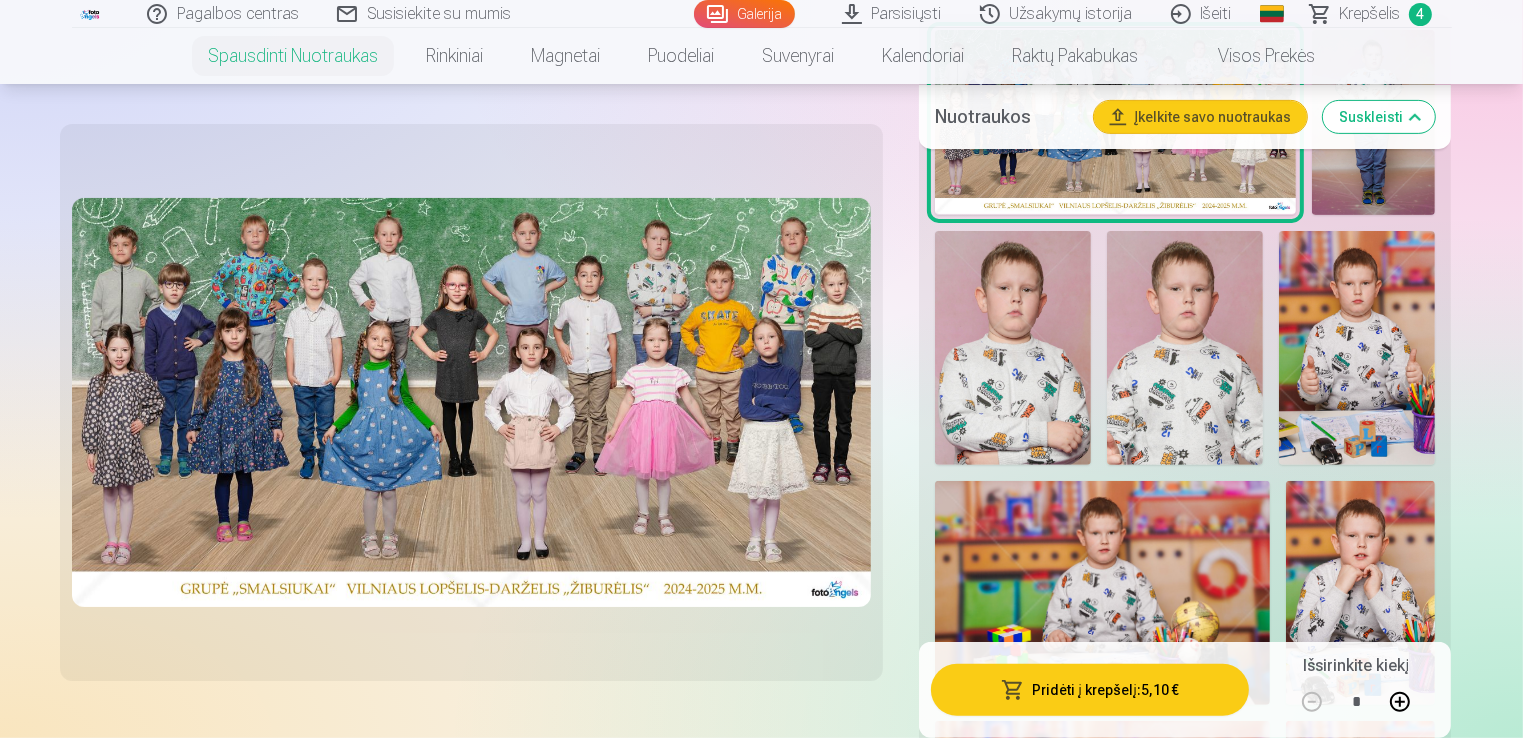 click at bounding box center (1013, 348) 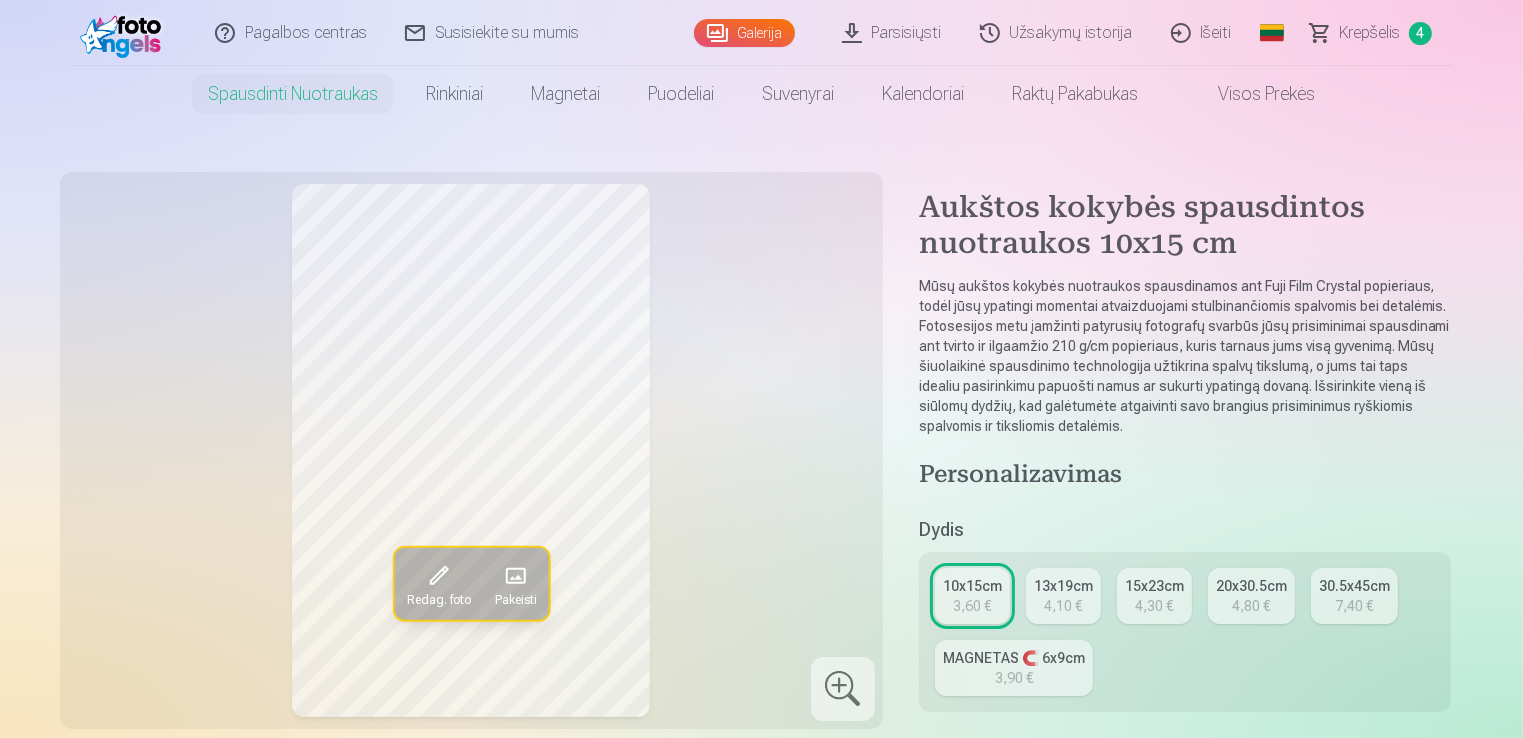 scroll, scrollTop: 100, scrollLeft: 0, axis: vertical 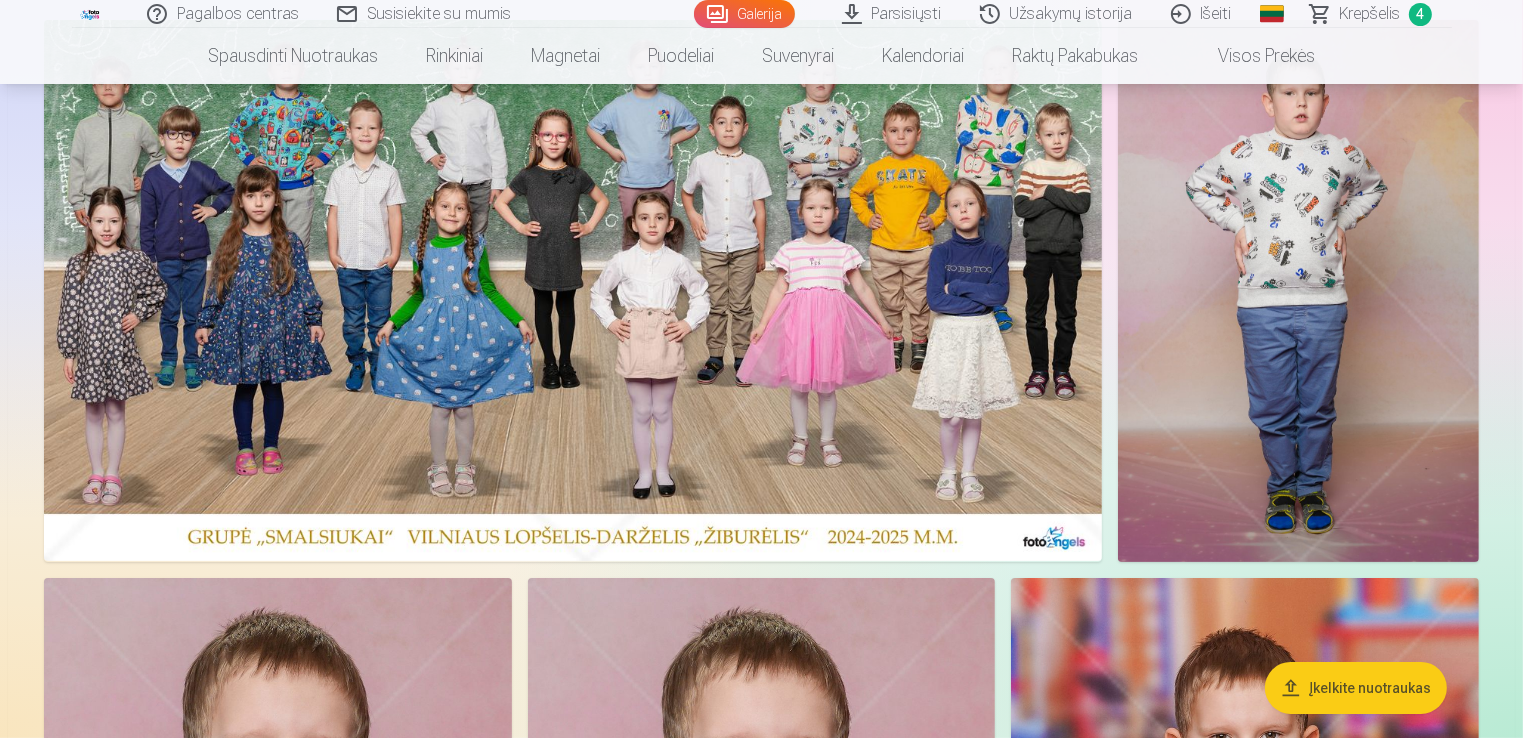 click at bounding box center [573, 290] 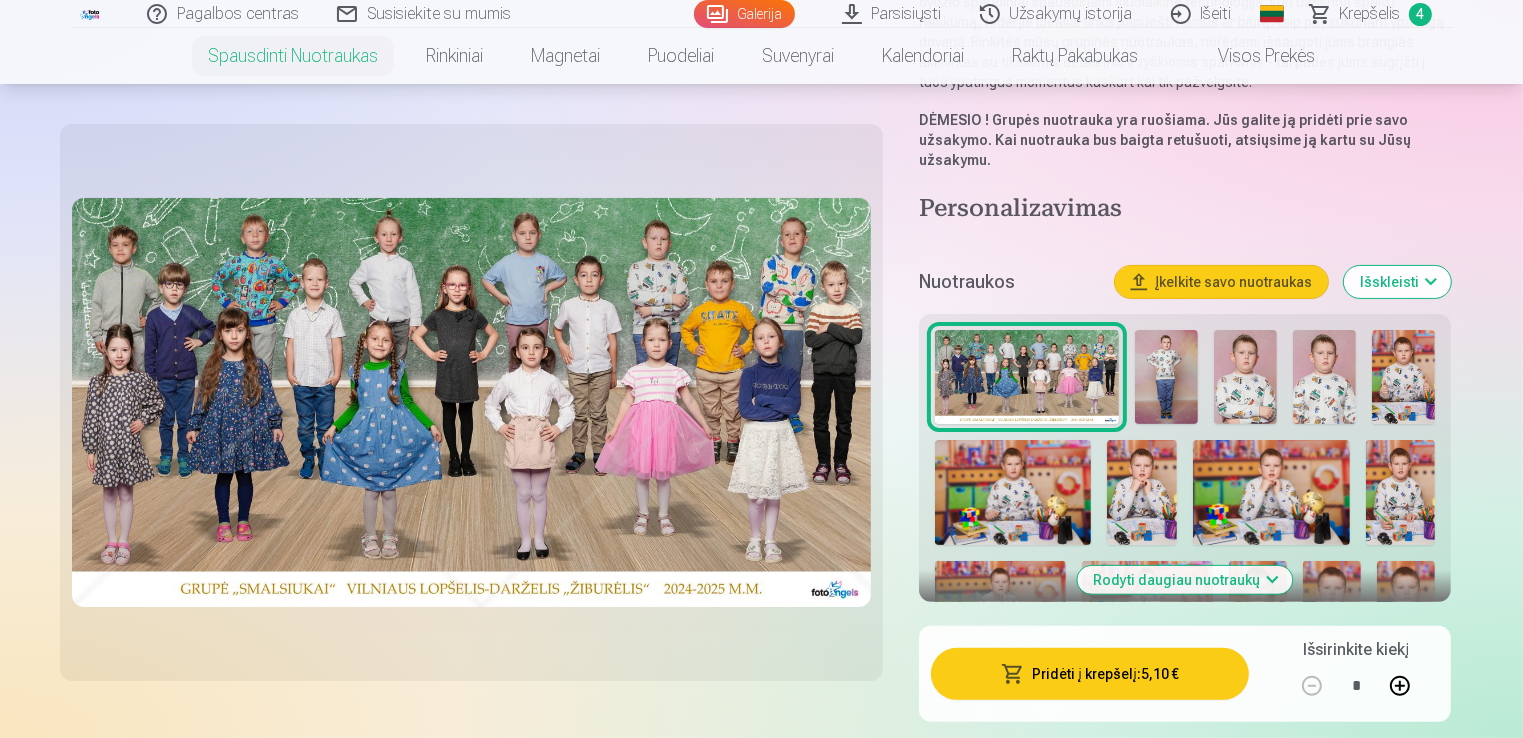 scroll, scrollTop: 500, scrollLeft: 0, axis: vertical 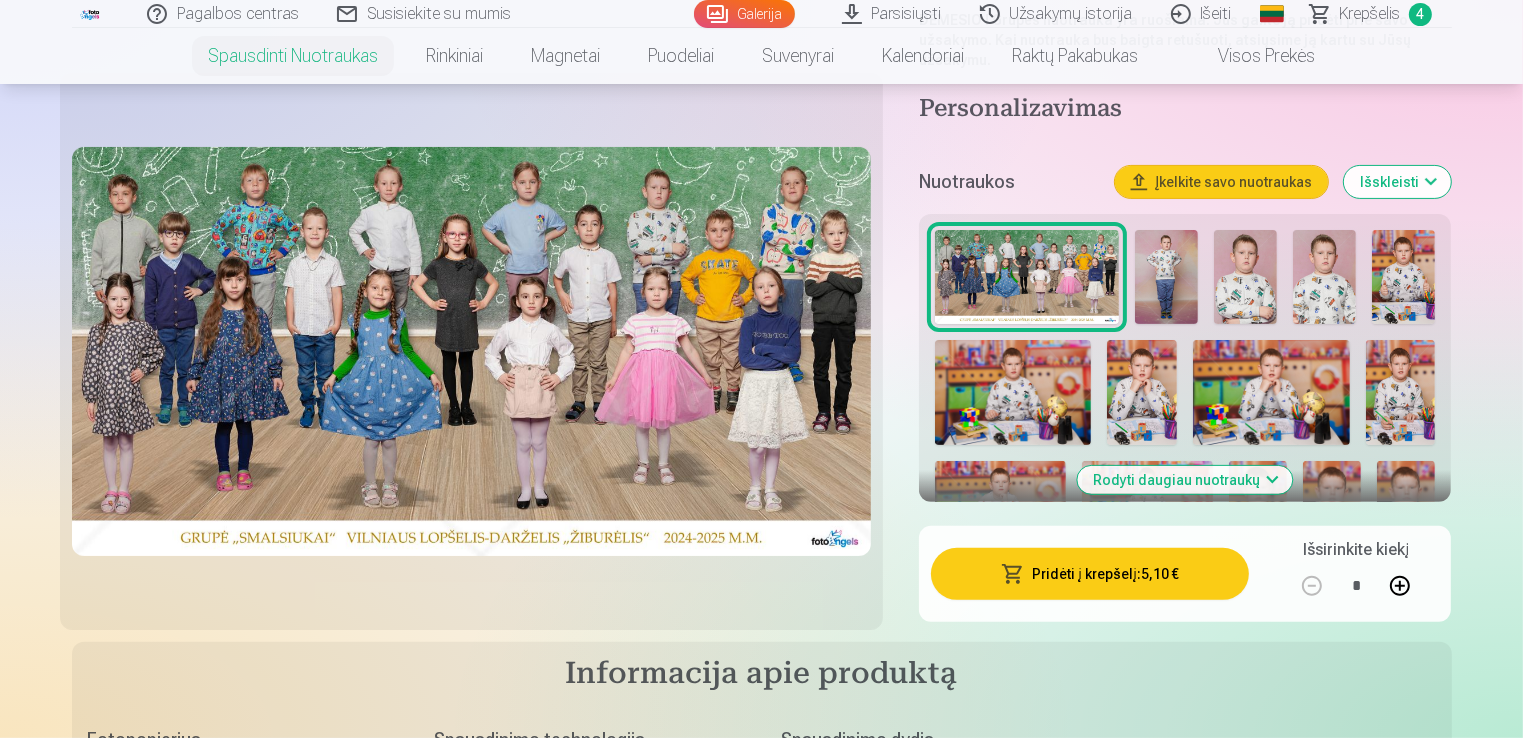 click on "Rodyti daugiau nuotraukų" at bounding box center [1185, 480] 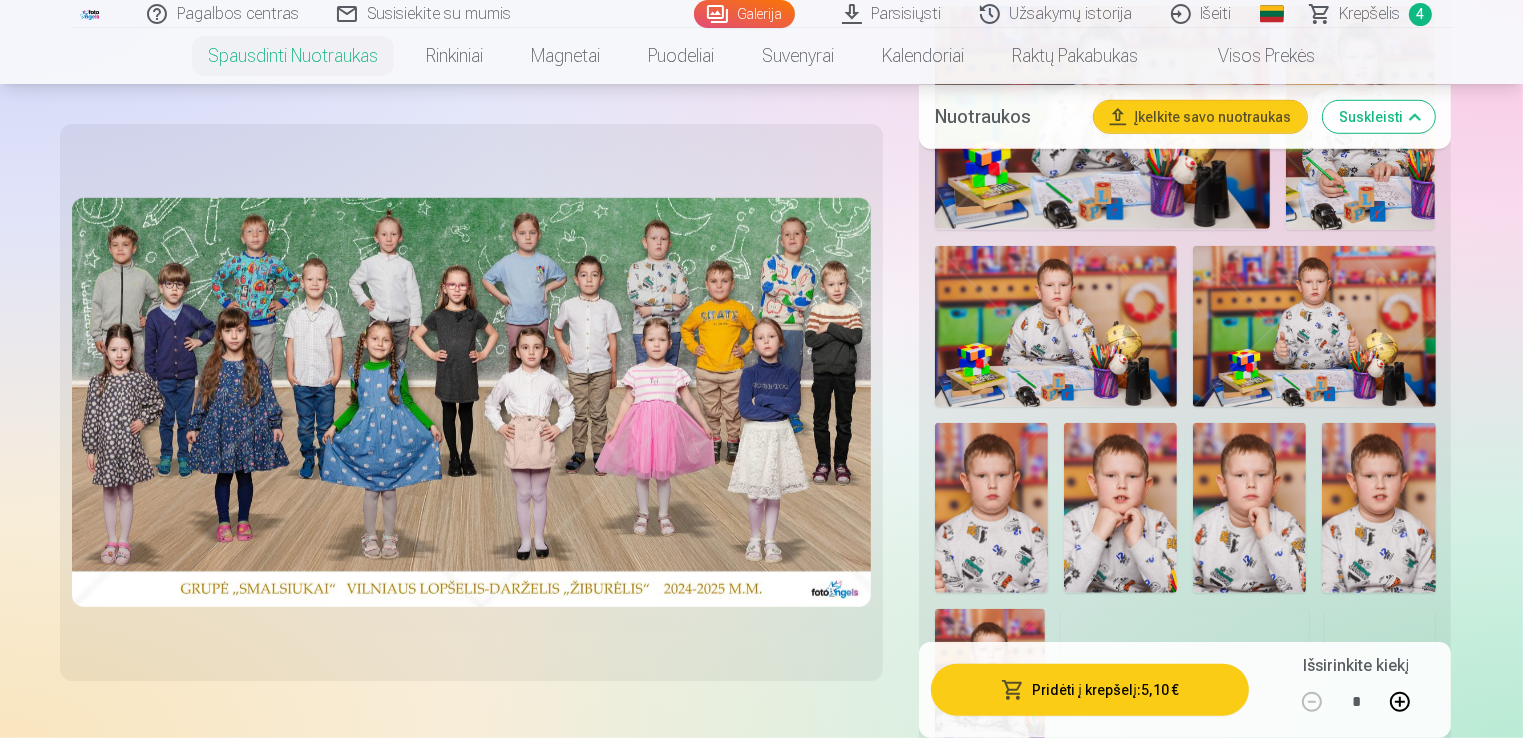 scroll, scrollTop: 1500, scrollLeft: 0, axis: vertical 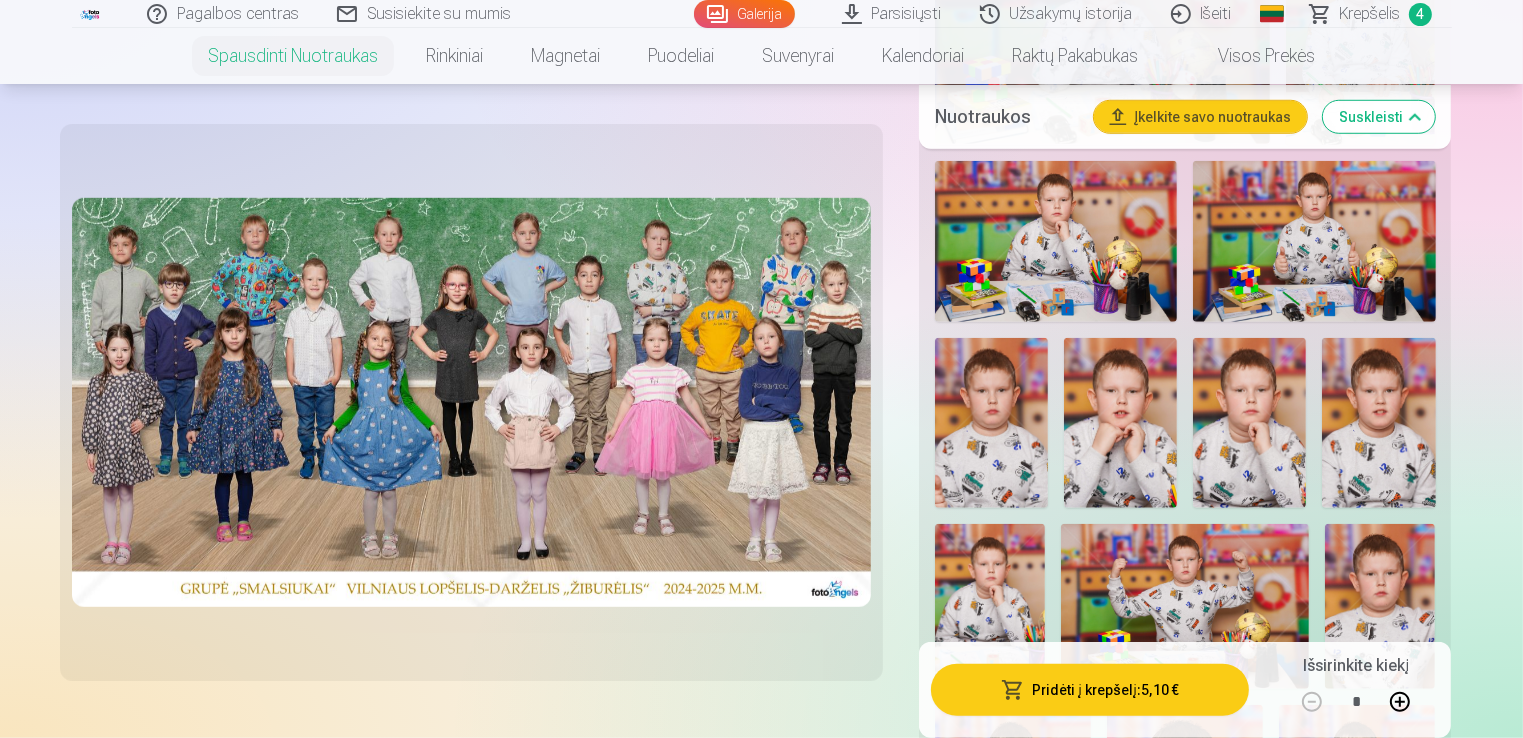 click at bounding box center (991, 423) 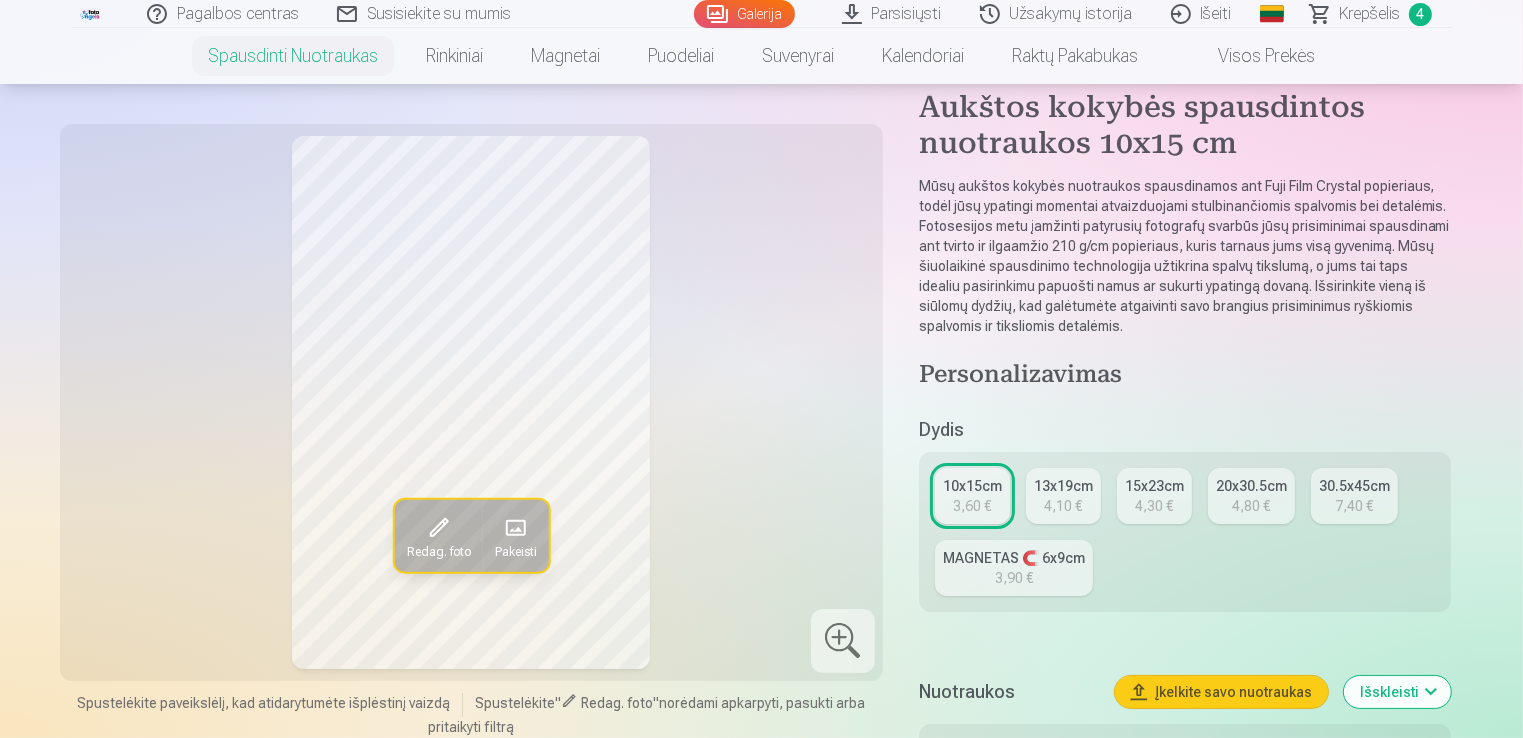 scroll, scrollTop: 200, scrollLeft: 0, axis: vertical 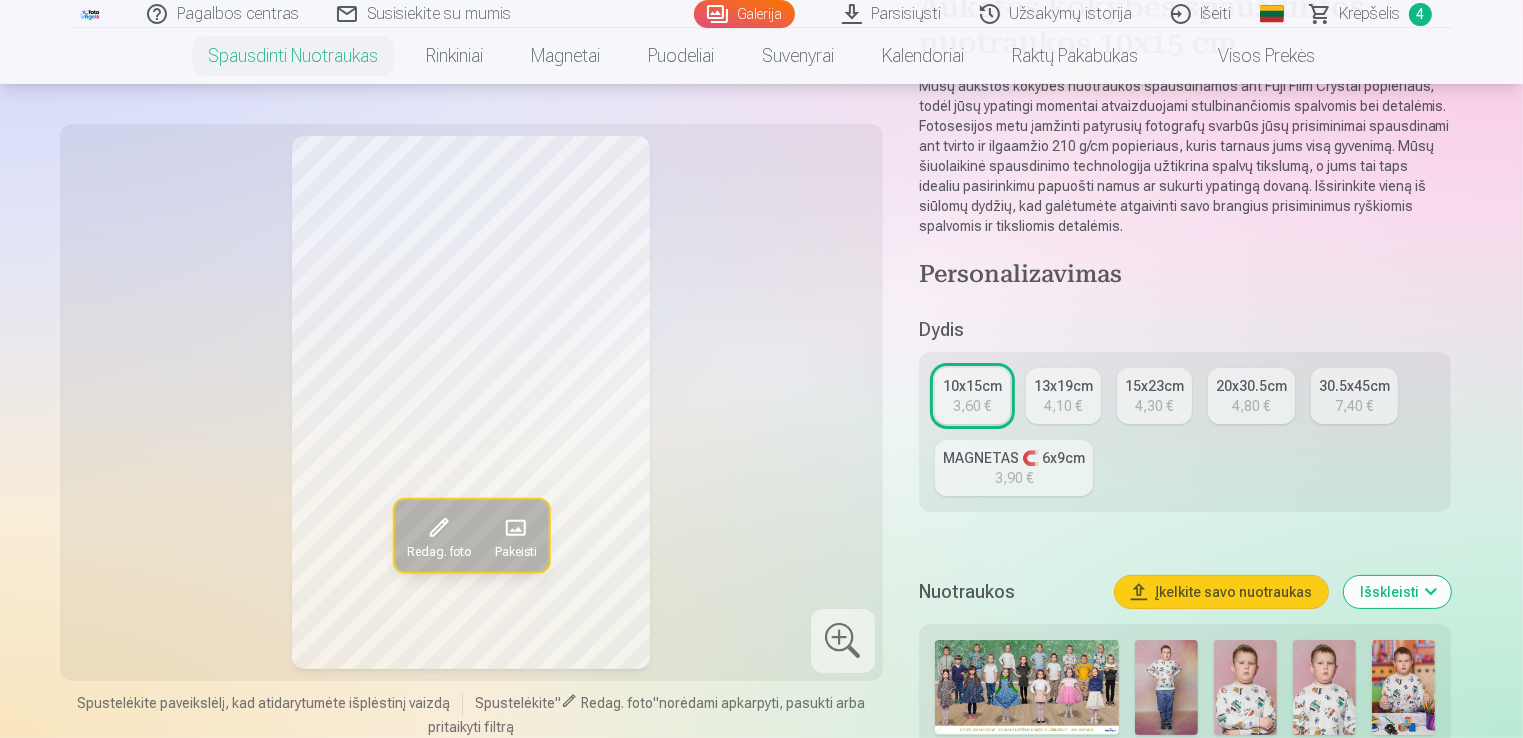 click on "MAGNETAS 🧲 6x9cm 3,90 €" at bounding box center (1014, 468) 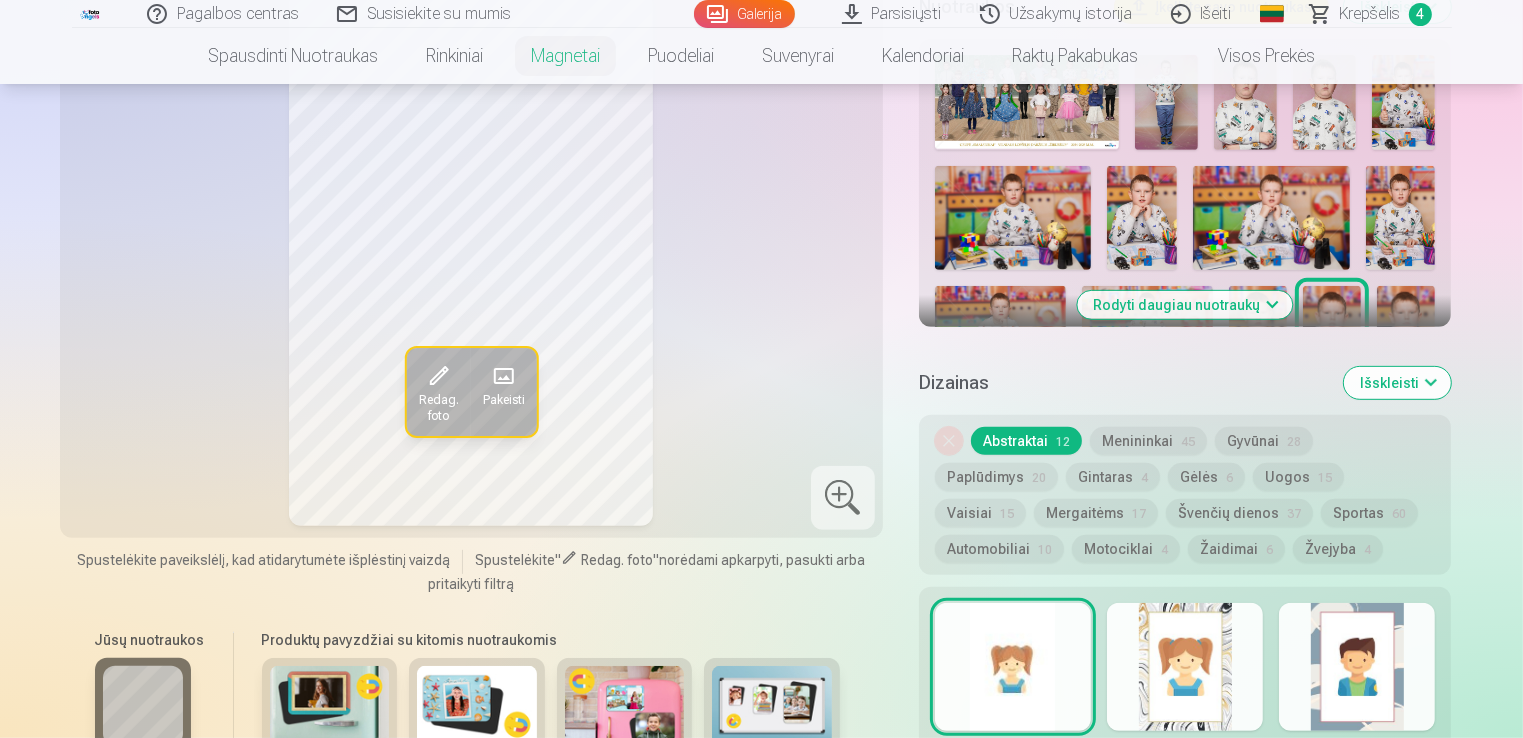 scroll, scrollTop: 900, scrollLeft: 0, axis: vertical 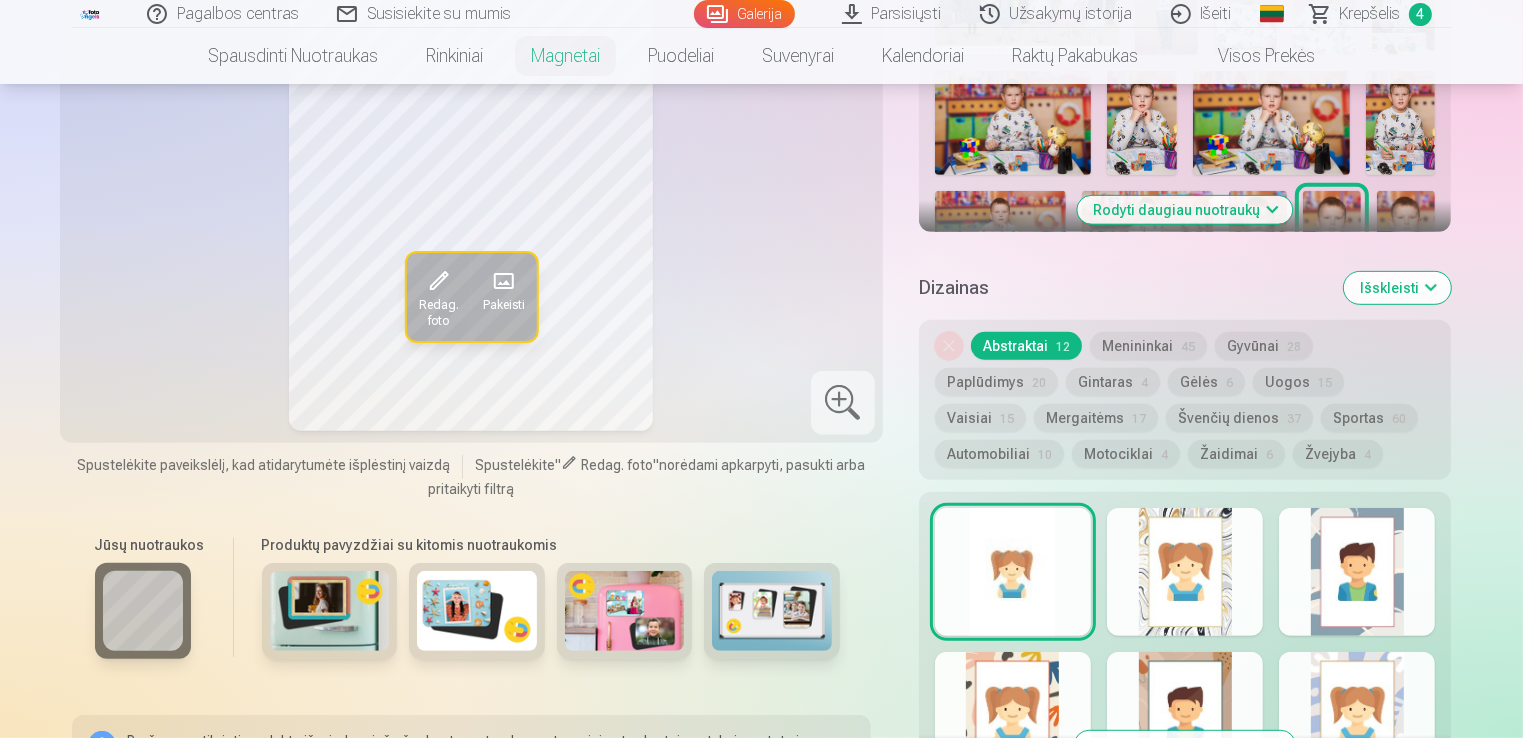 click on "Rodyti daugiau nuotraukų" at bounding box center (1185, 210) 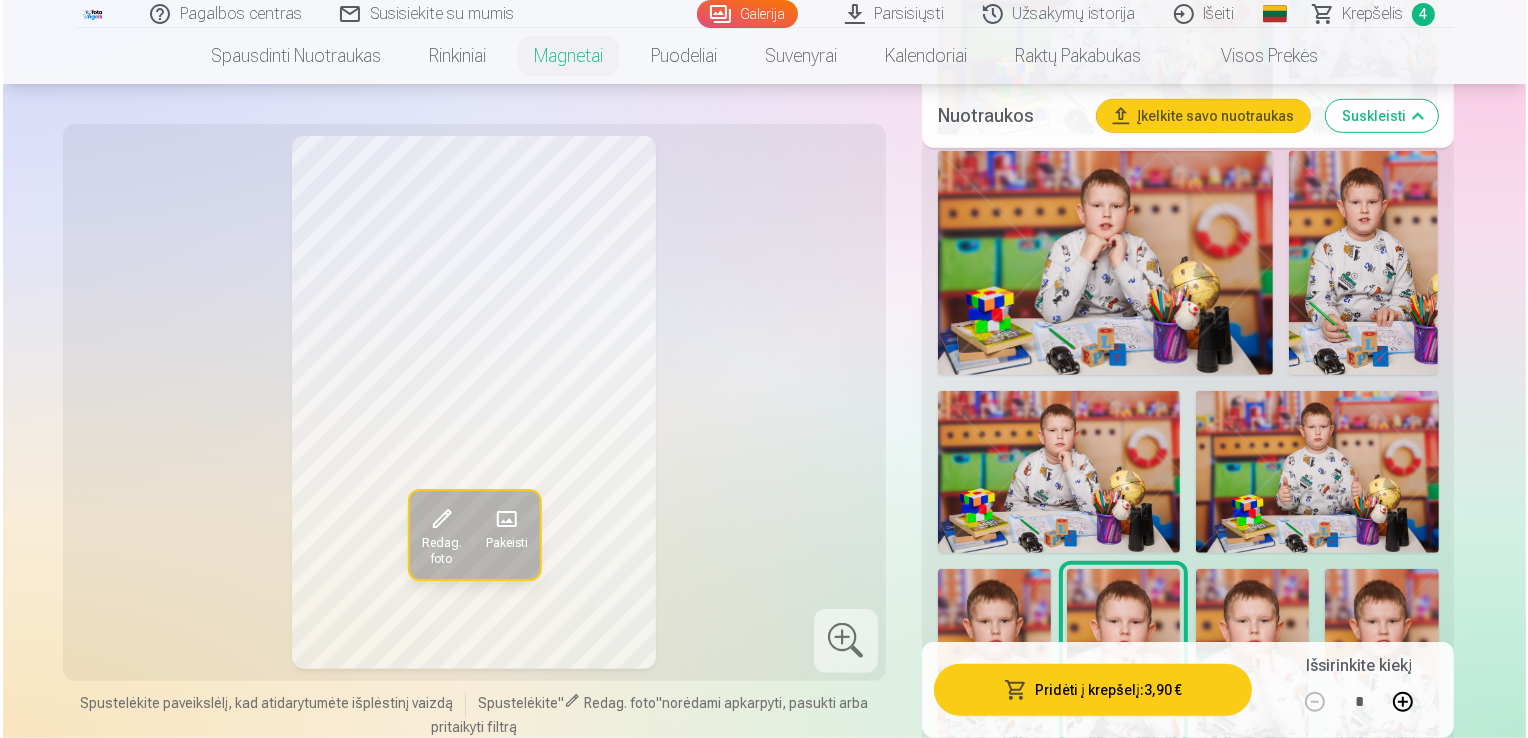 scroll, scrollTop: 1600, scrollLeft: 0, axis: vertical 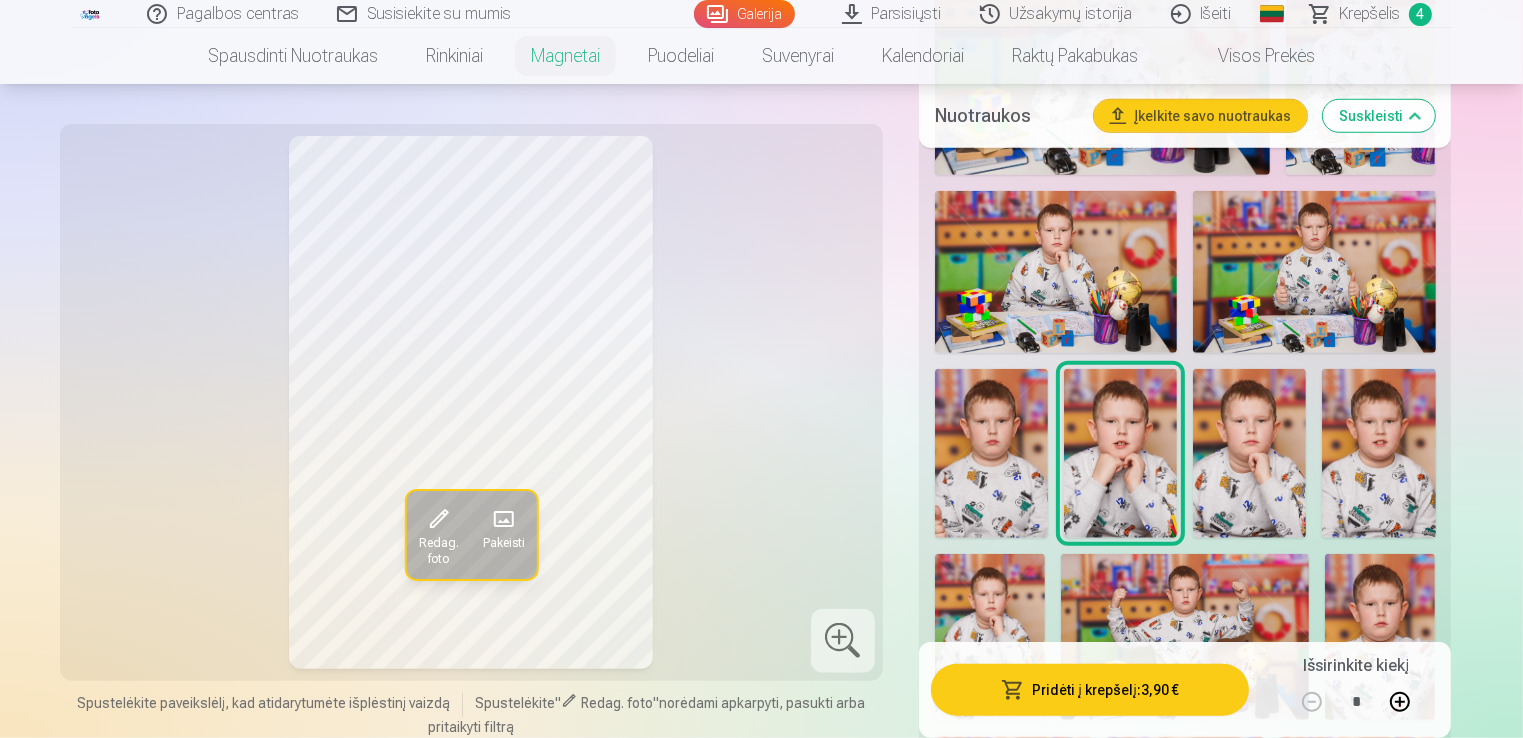 click at bounding box center [991, 454] 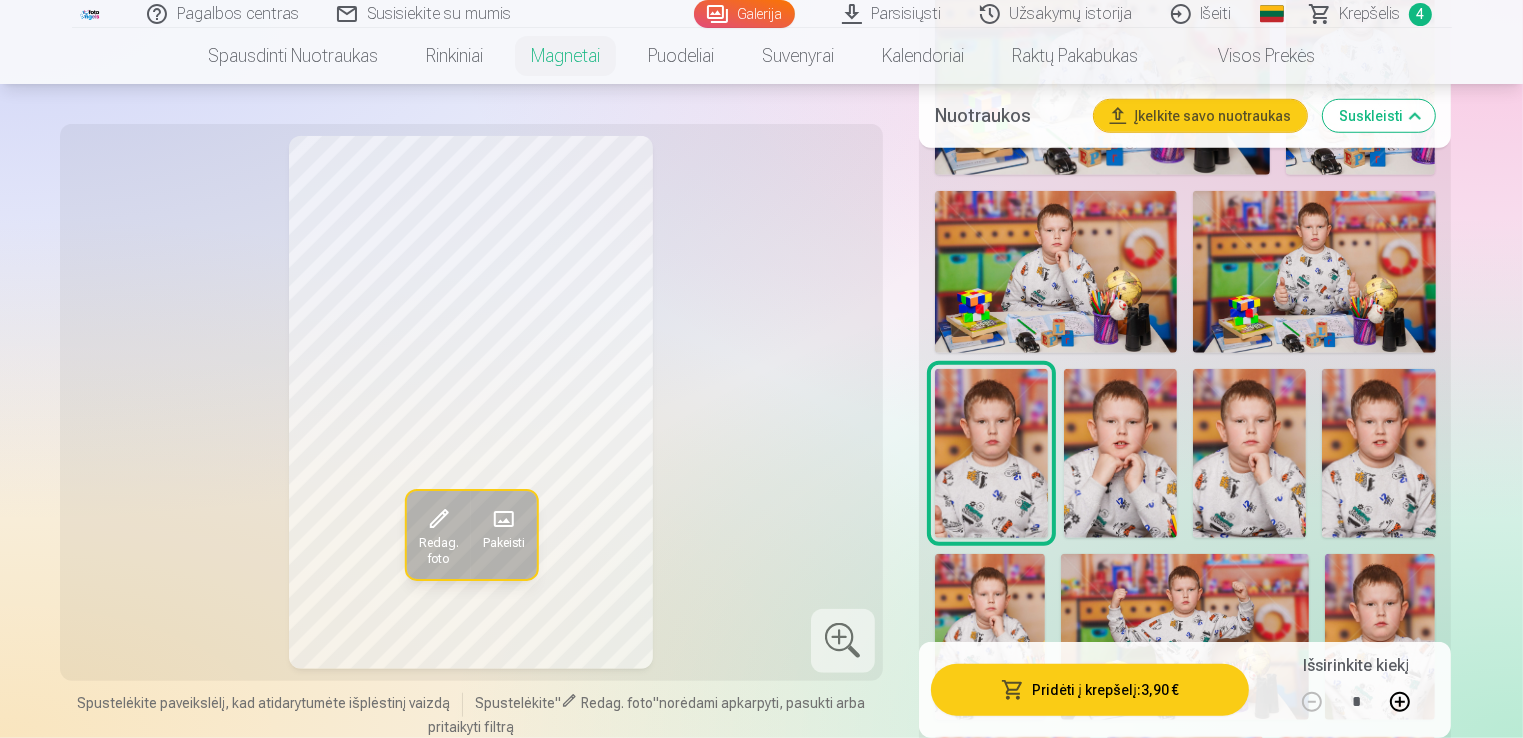 click at bounding box center [1249, 454] 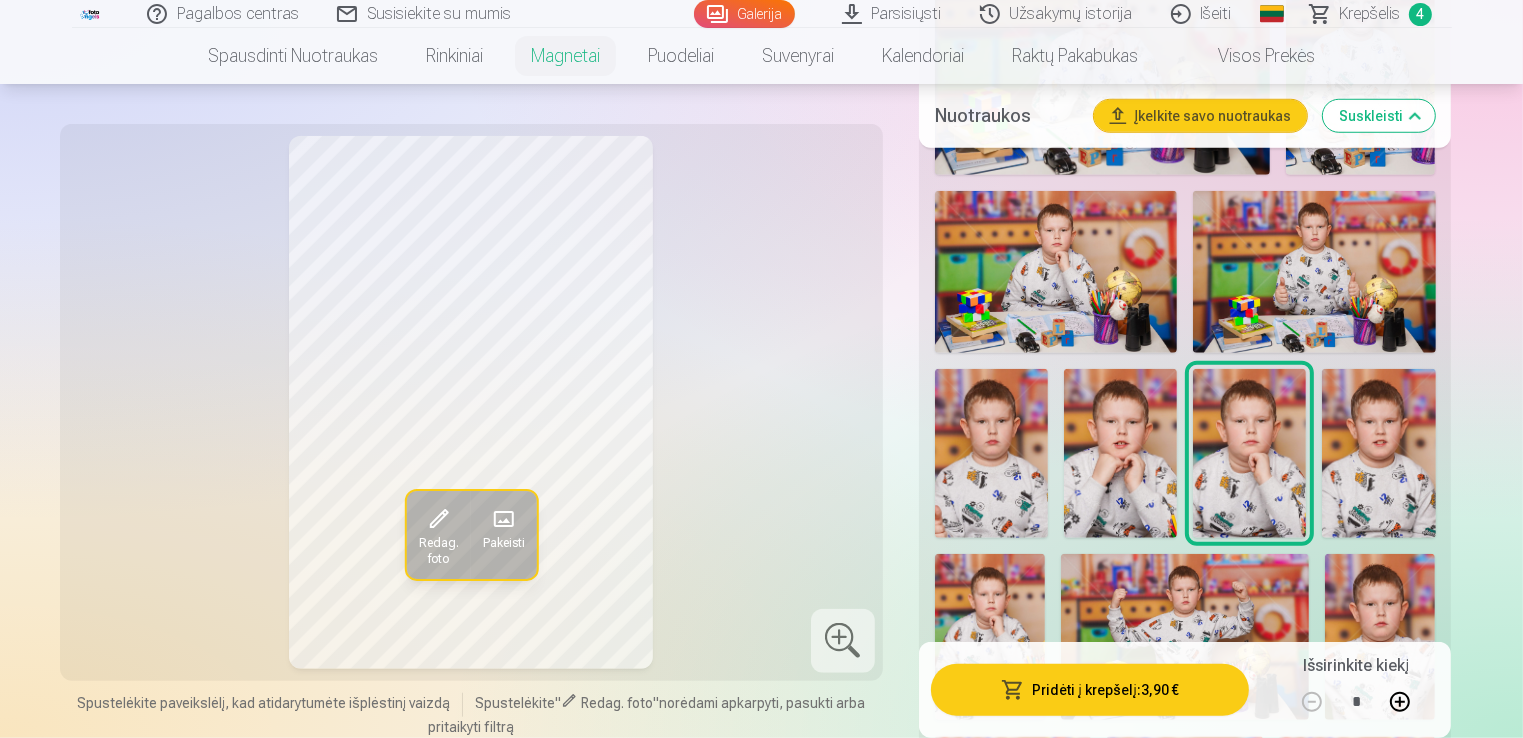 click on "Pridėti į krepšelį :  3,90 €" at bounding box center [1090, 690] 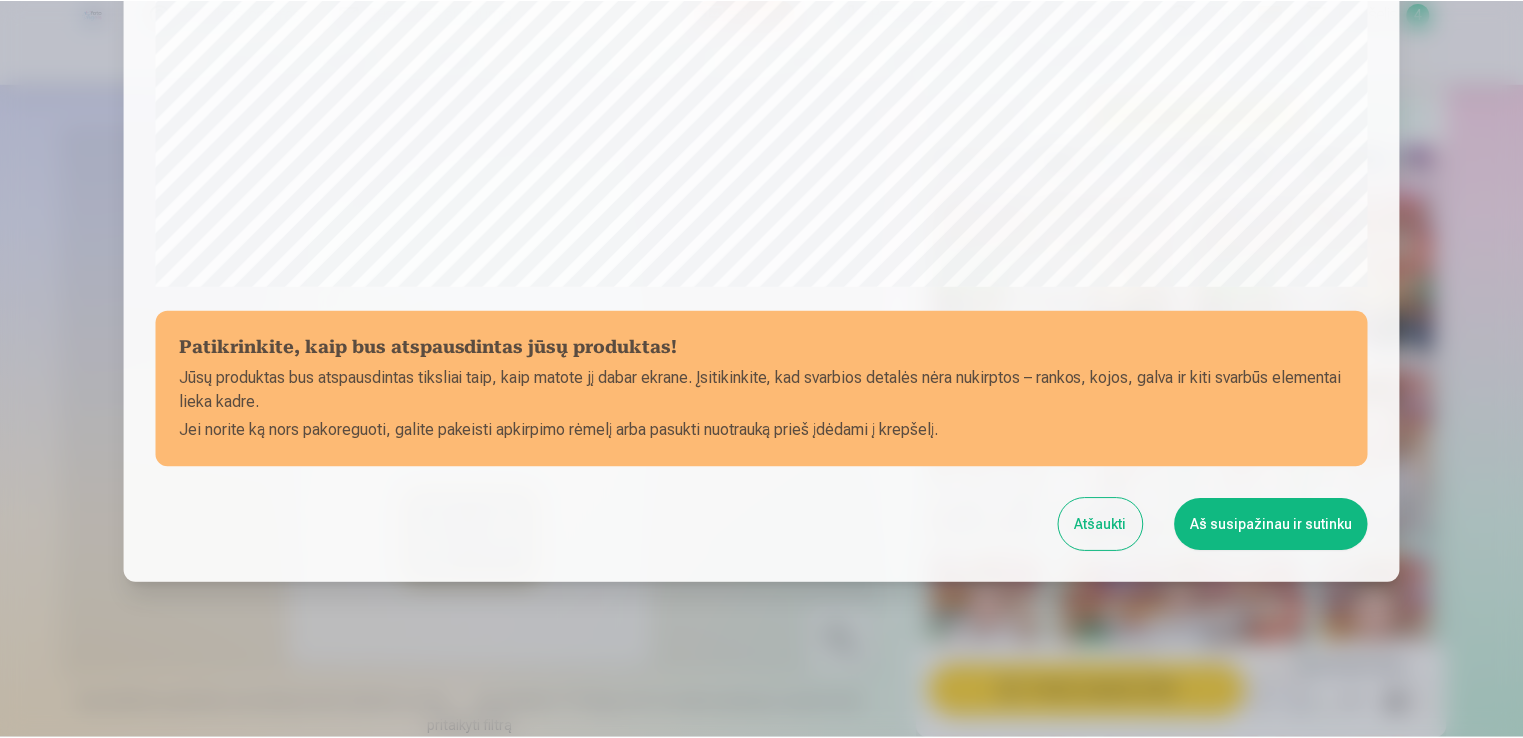 scroll, scrollTop: 701, scrollLeft: 0, axis: vertical 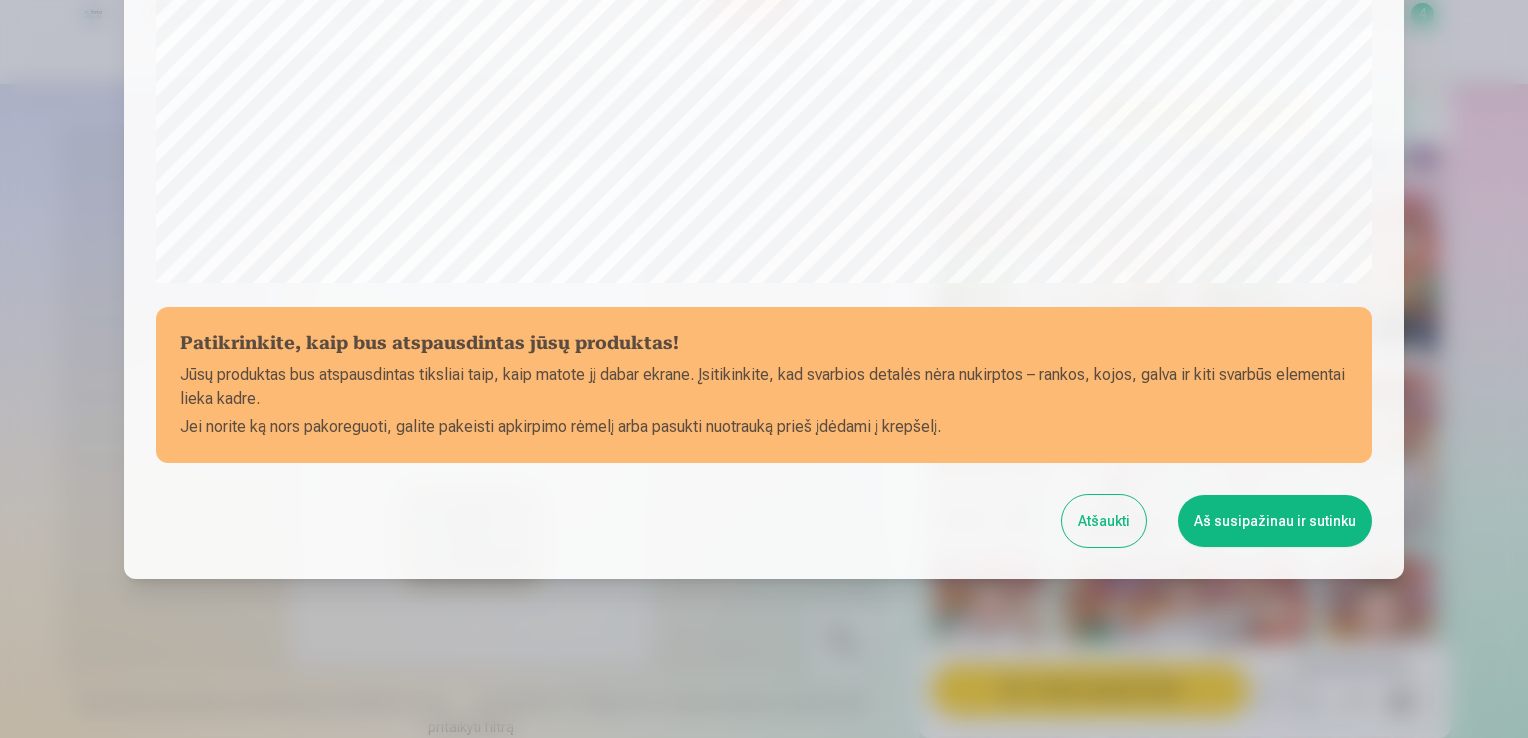click on "Aš susipažinau ir sutinku" at bounding box center (1275, 521) 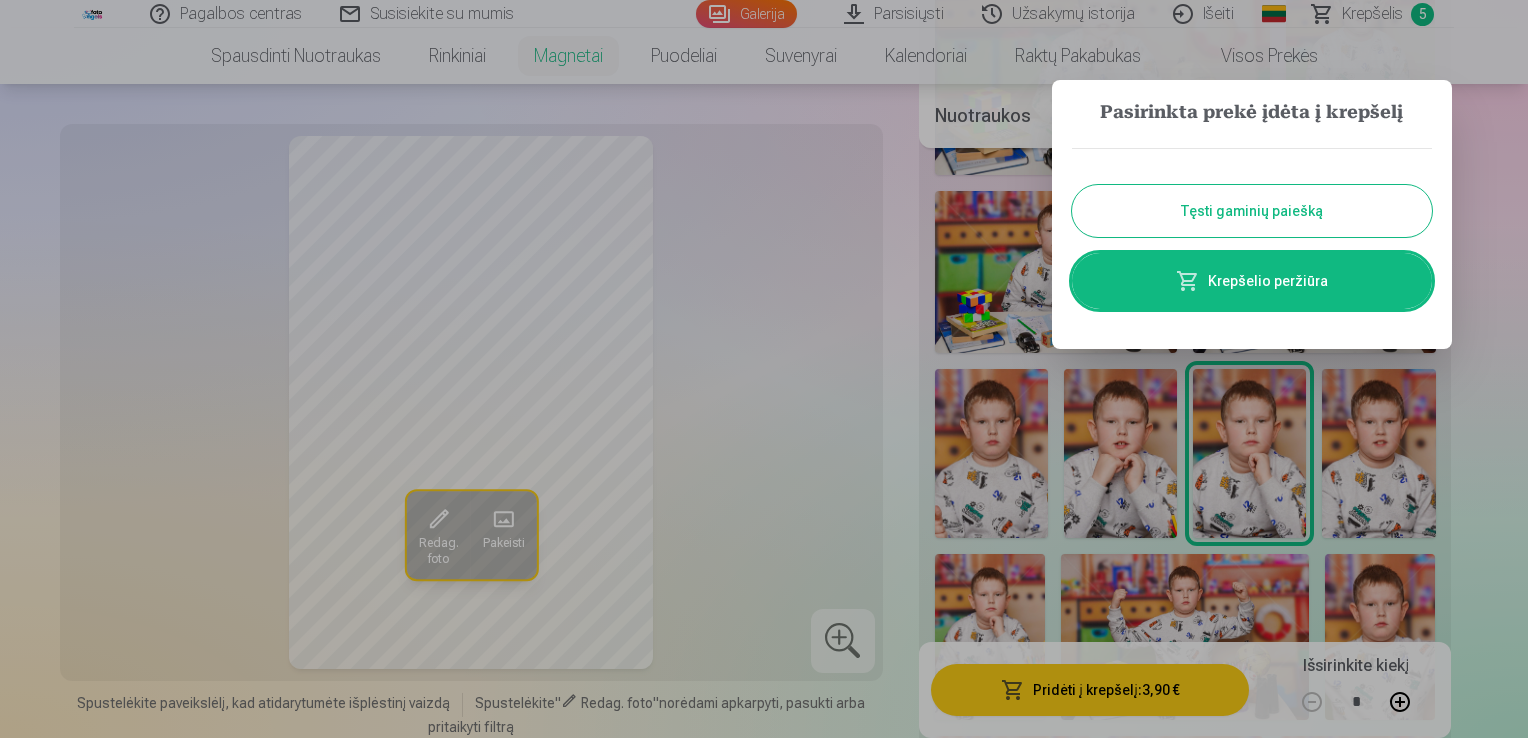 click at bounding box center (764, 369) 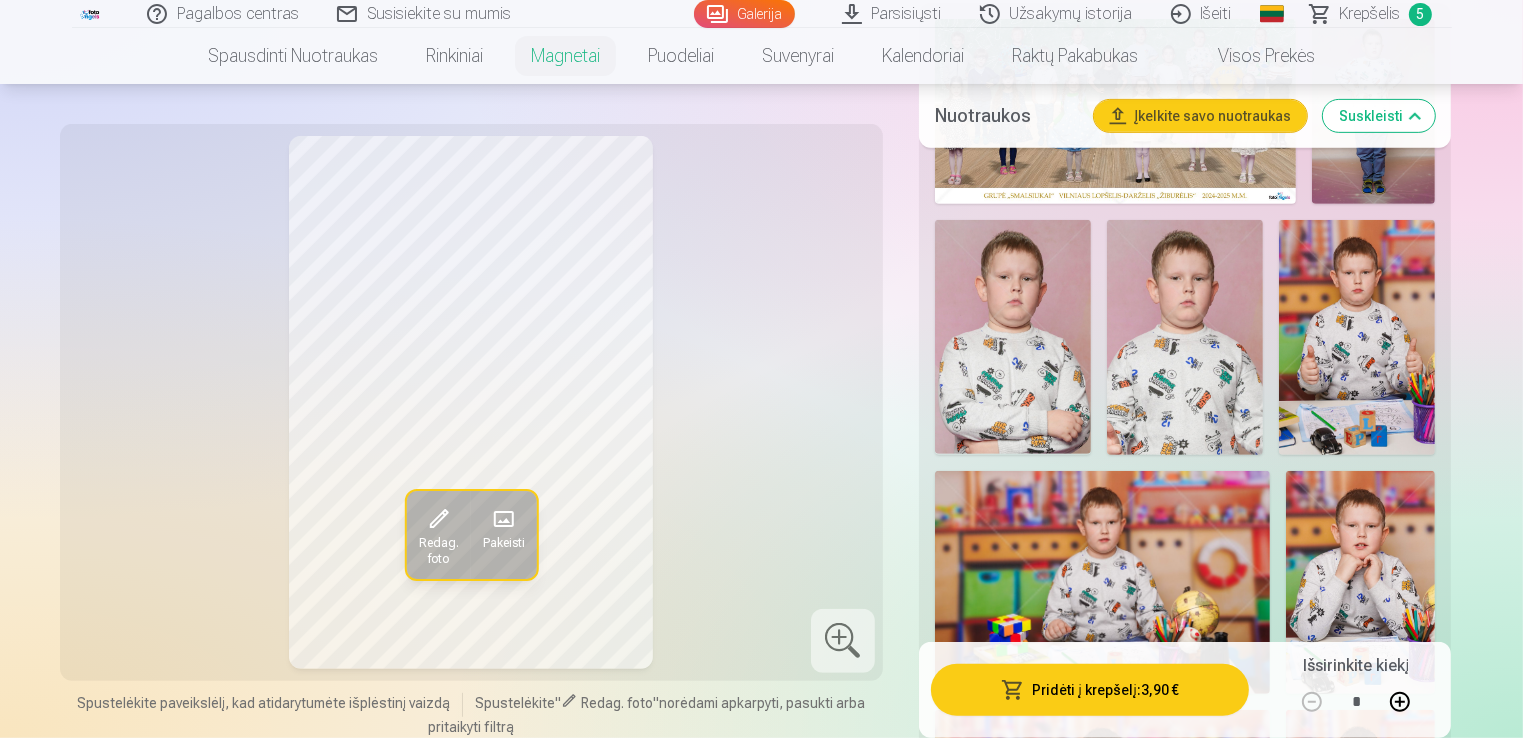 scroll, scrollTop: 600, scrollLeft: 0, axis: vertical 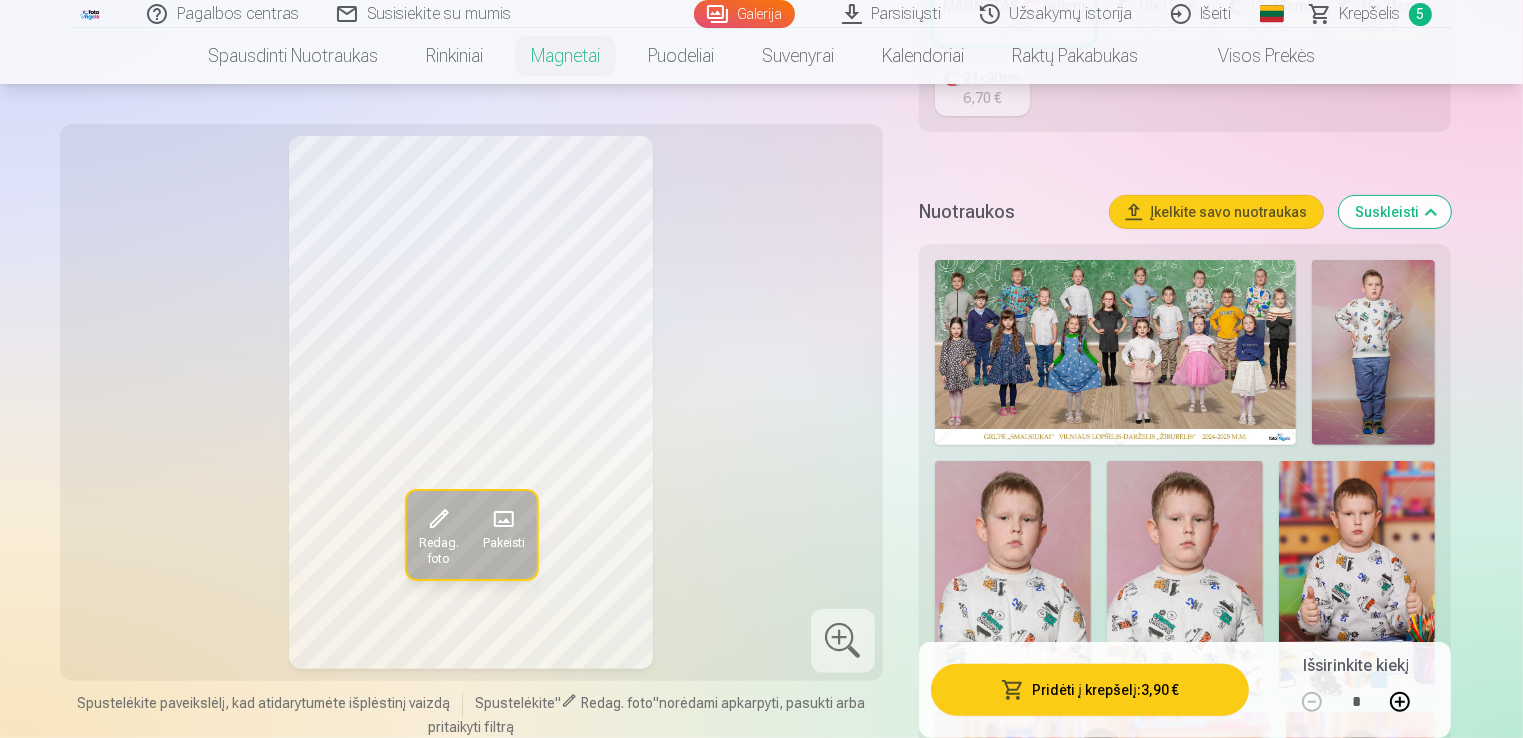 click on "Krepšelis" at bounding box center (1370, 14) 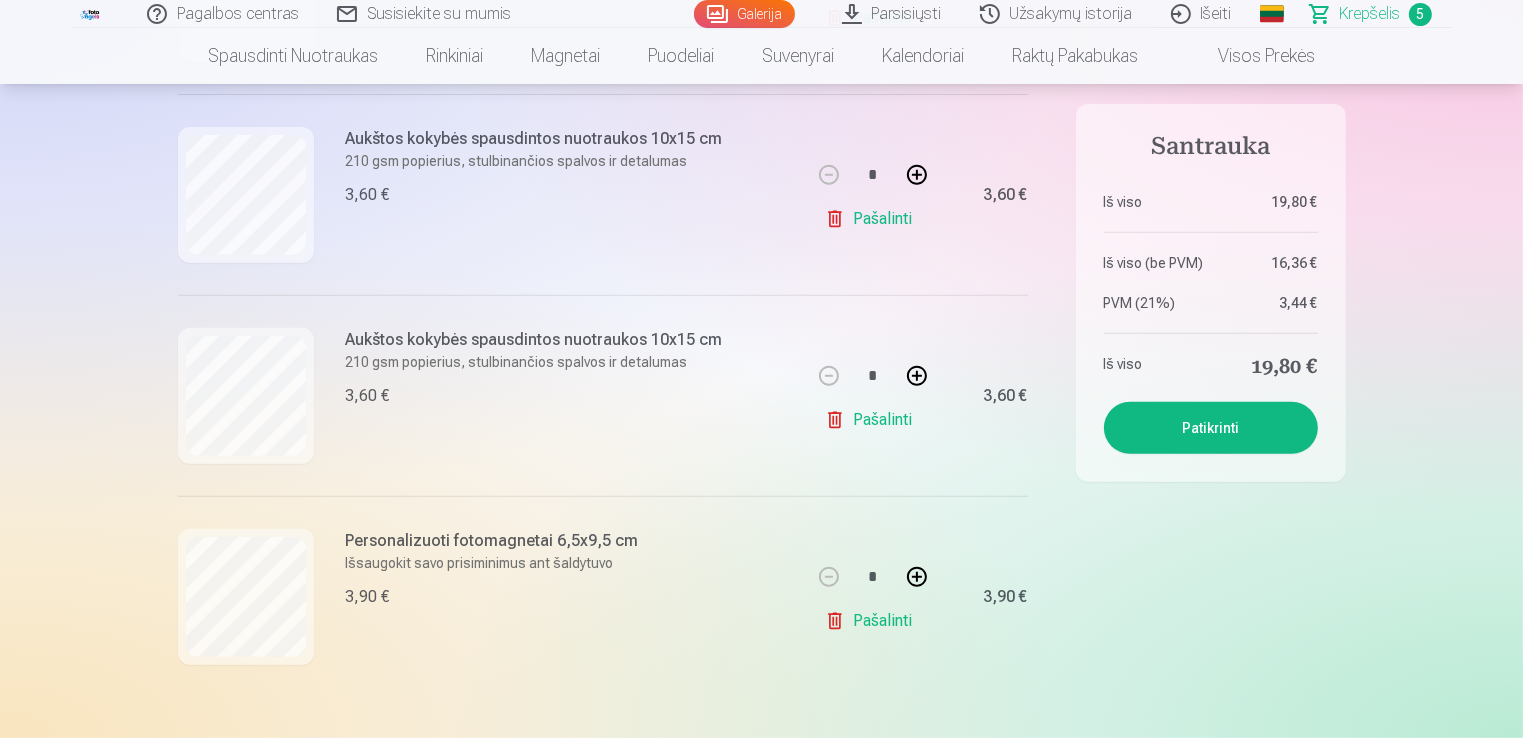 scroll, scrollTop: 900, scrollLeft: 0, axis: vertical 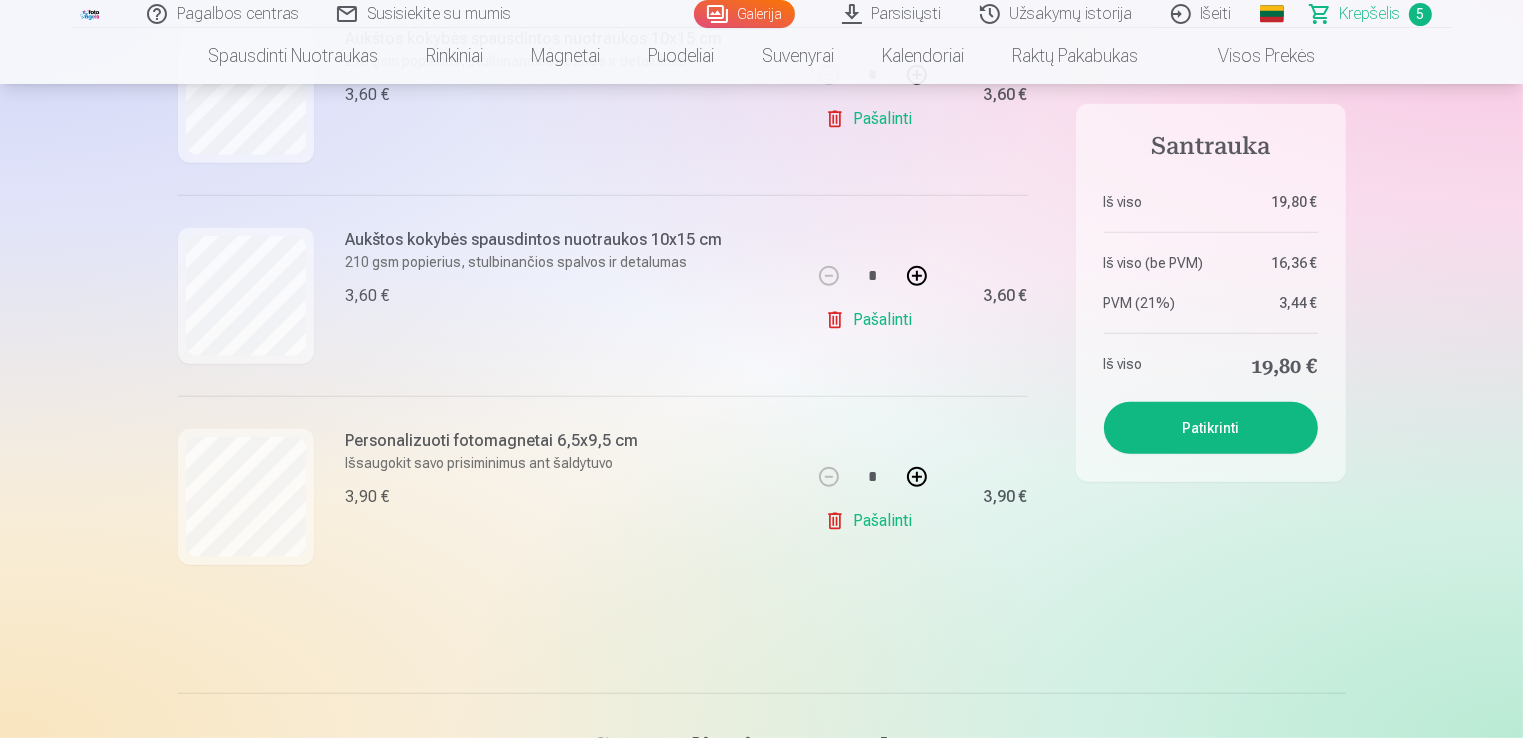 click on "Pašalinti" at bounding box center (872, 521) 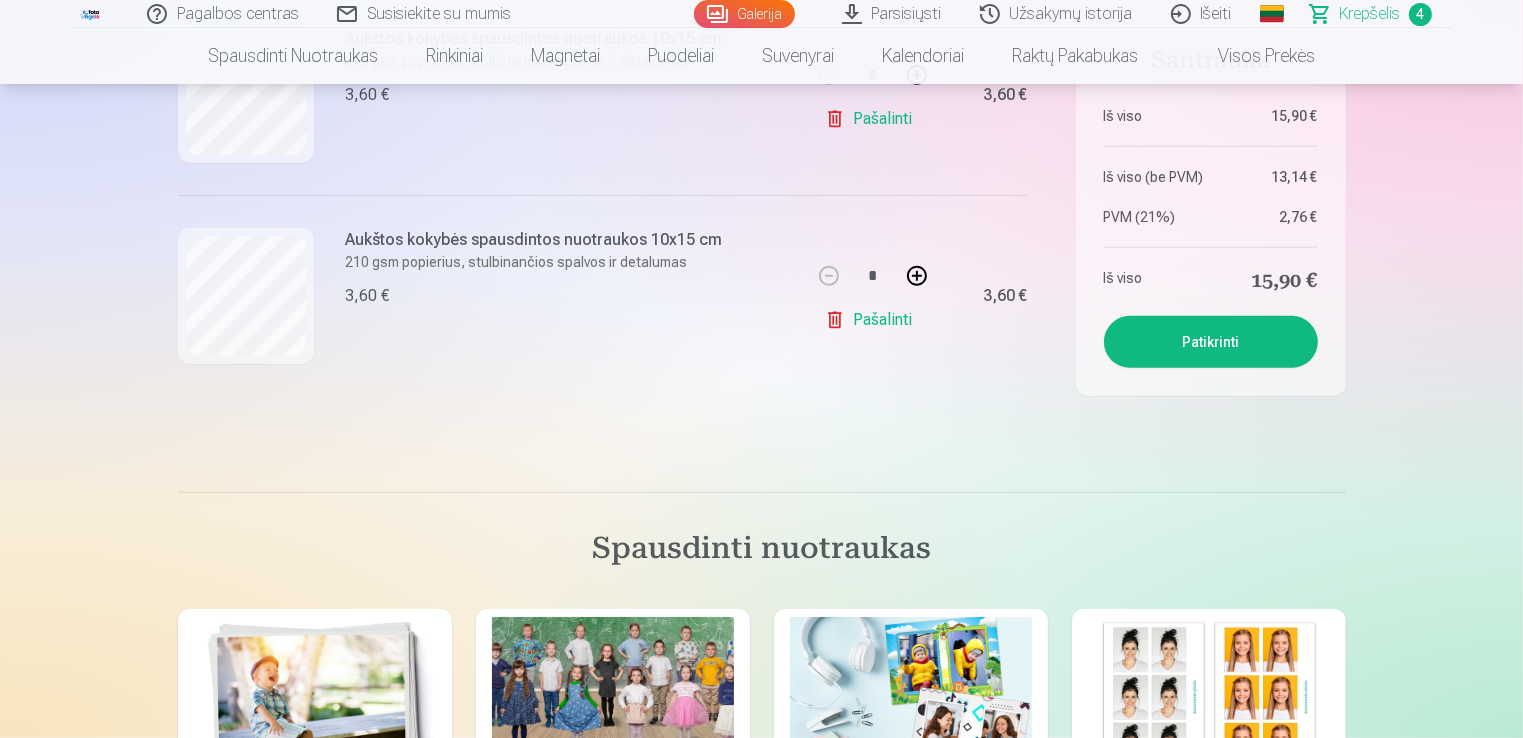 click on "Pašalinti" at bounding box center [872, 320] 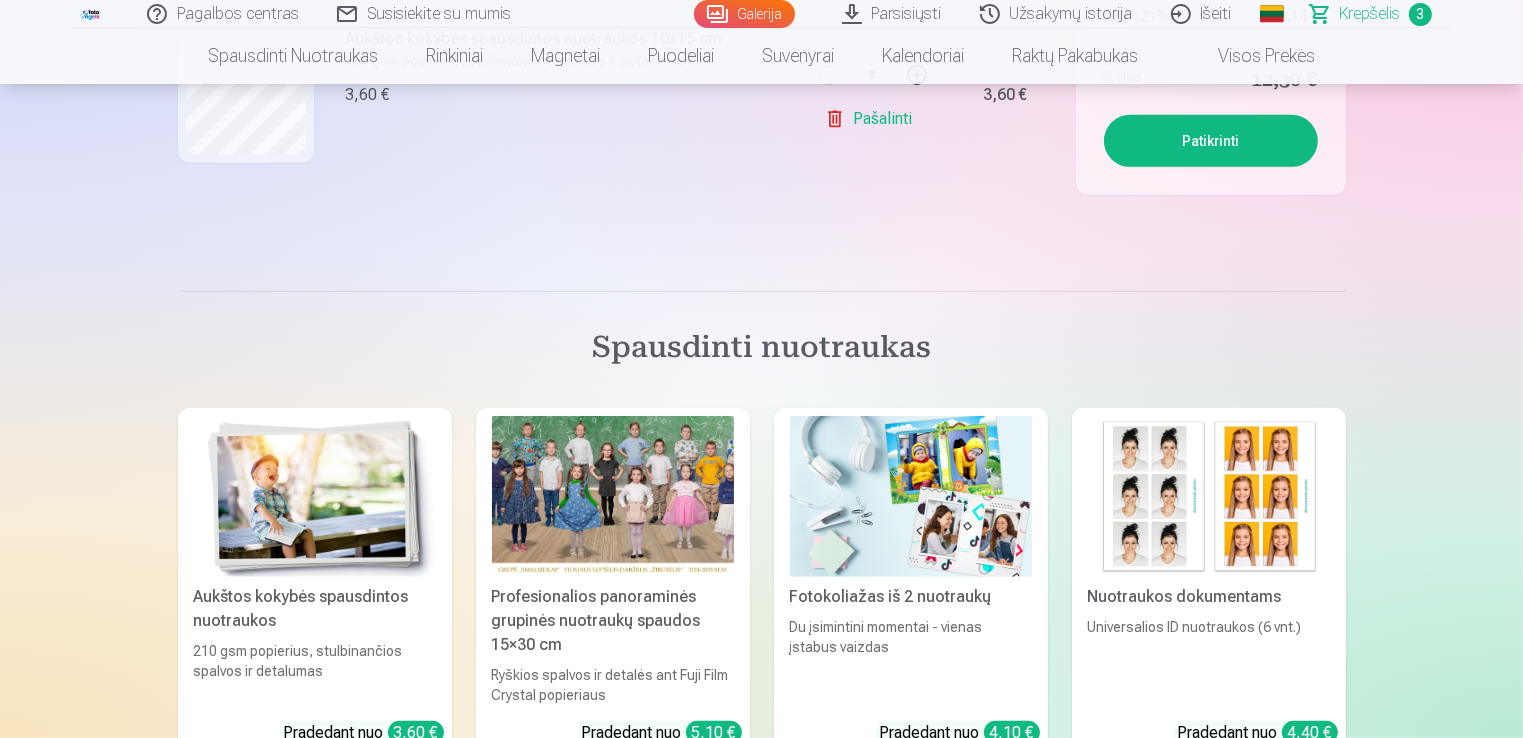 click on "Pašalinti" at bounding box center [872, 119] 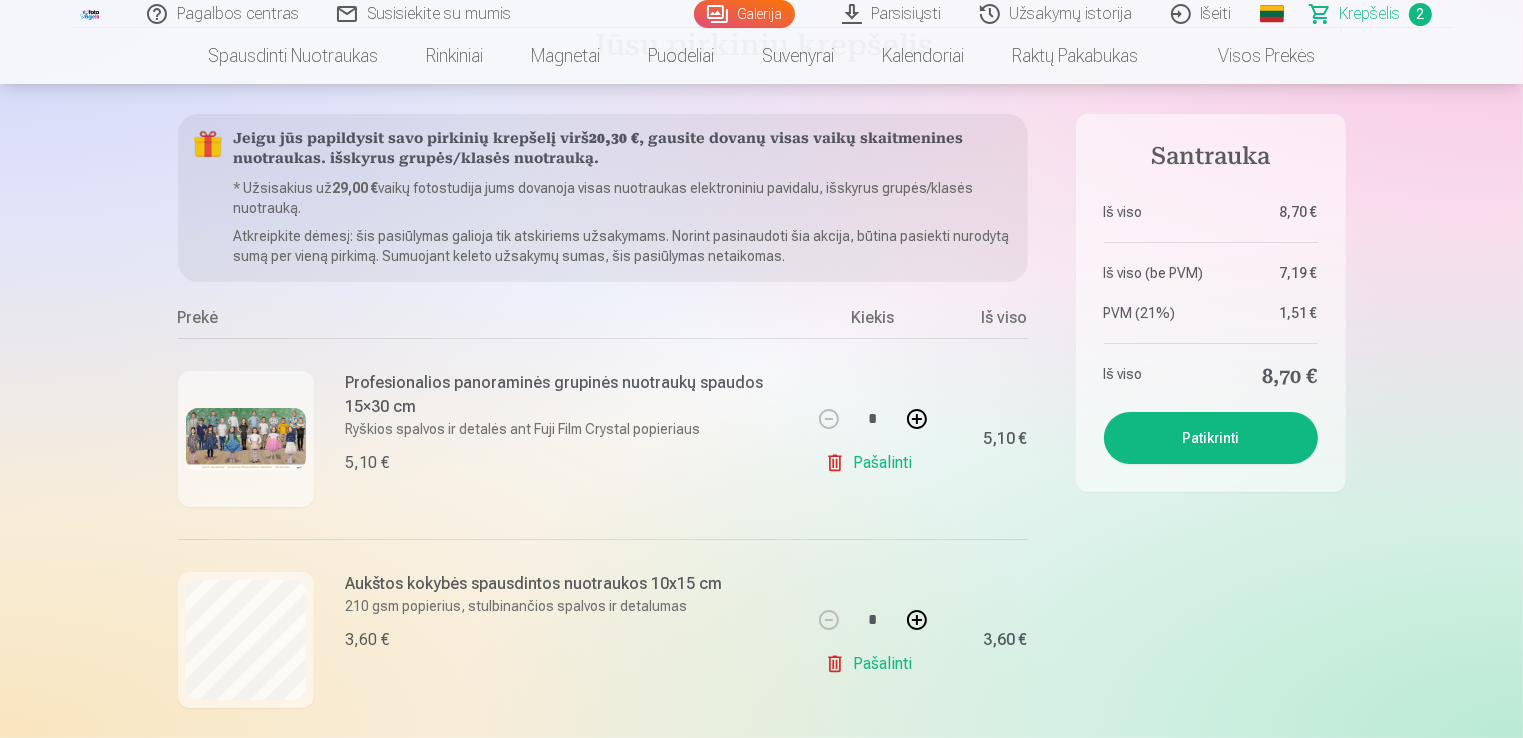 scroll, scrollTop: 0, scrollLeft: 0, axis: both 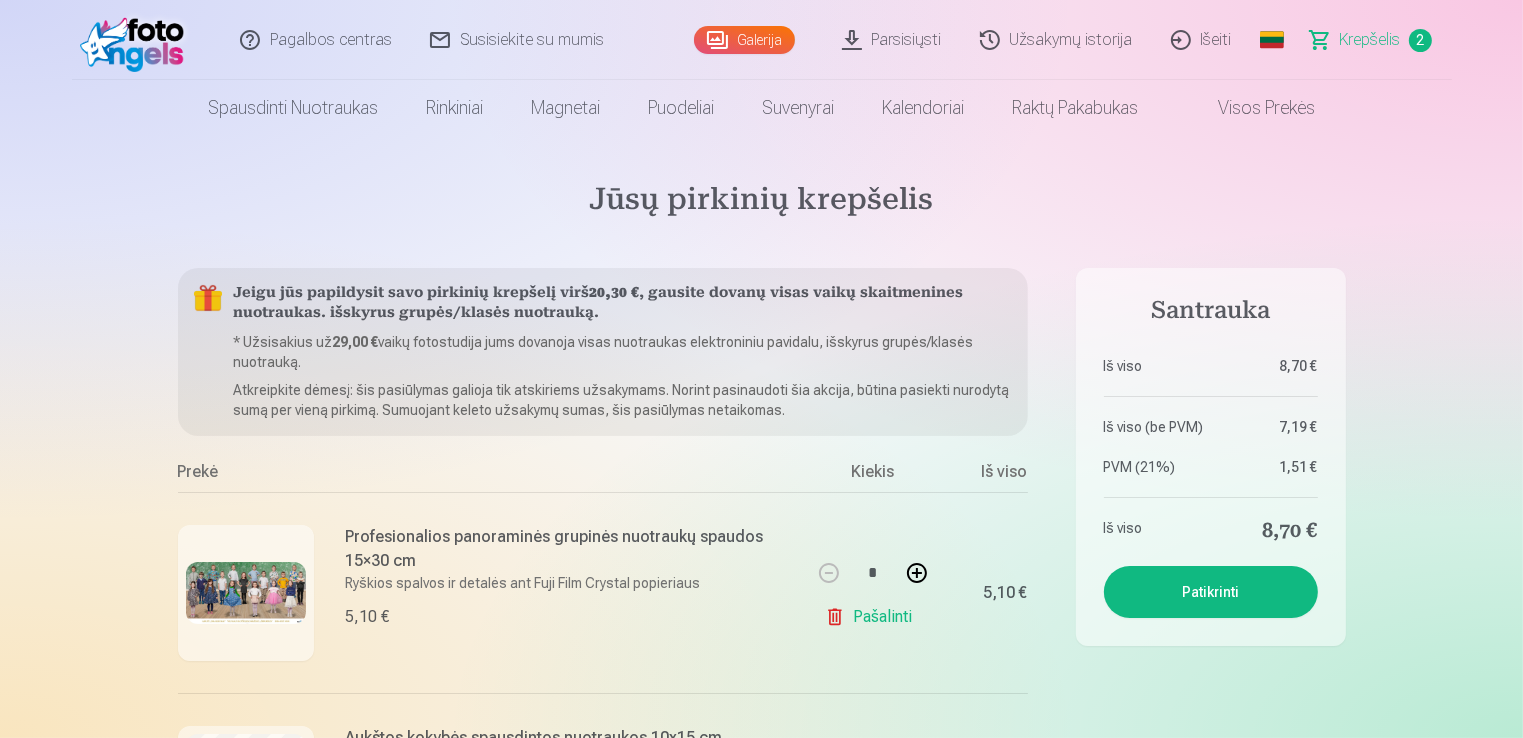 click on "Galerija" at bounding box center [744, 40] 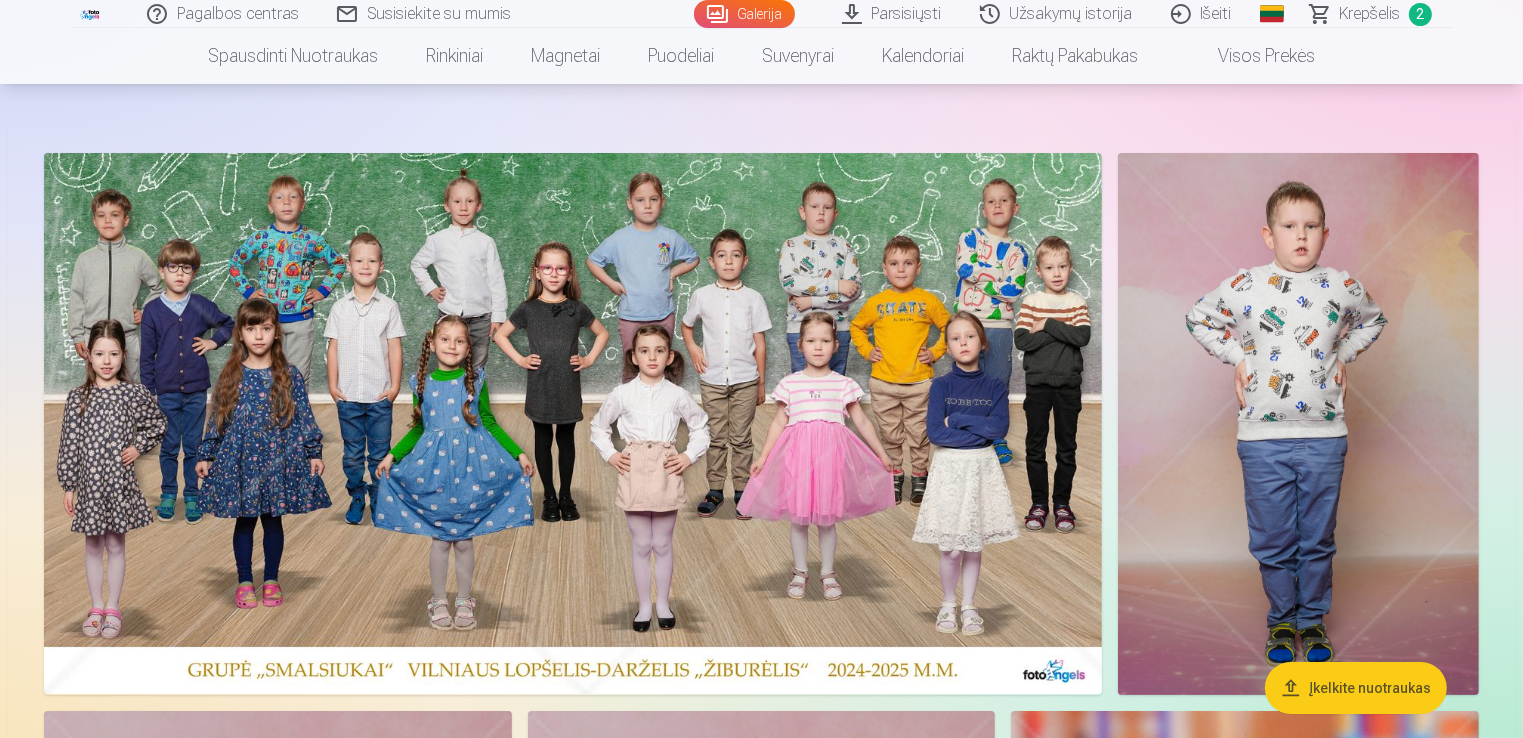 scroll, scrollTop: 100, scrollLeft: 0, axis: vertical 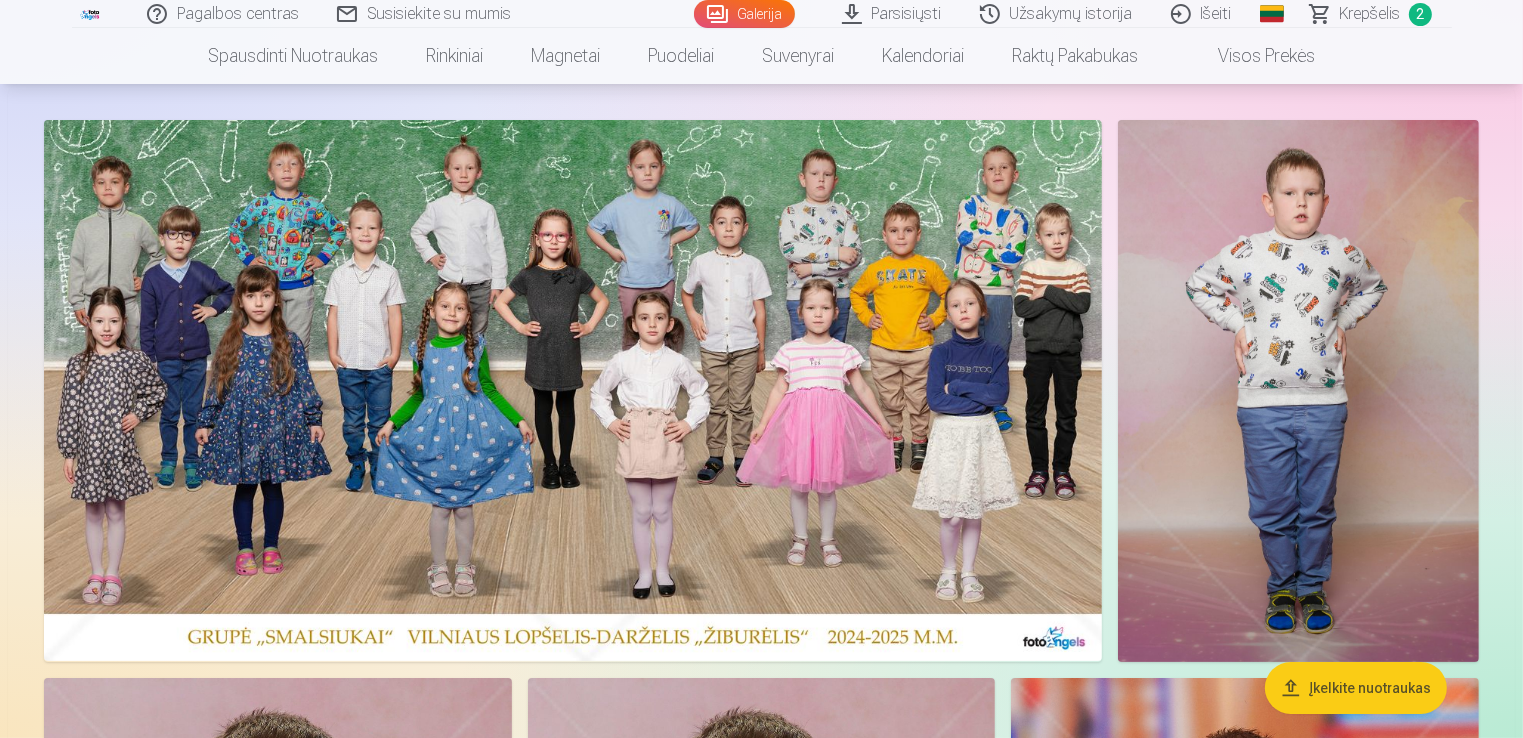 click at bounding box center [573, 390] 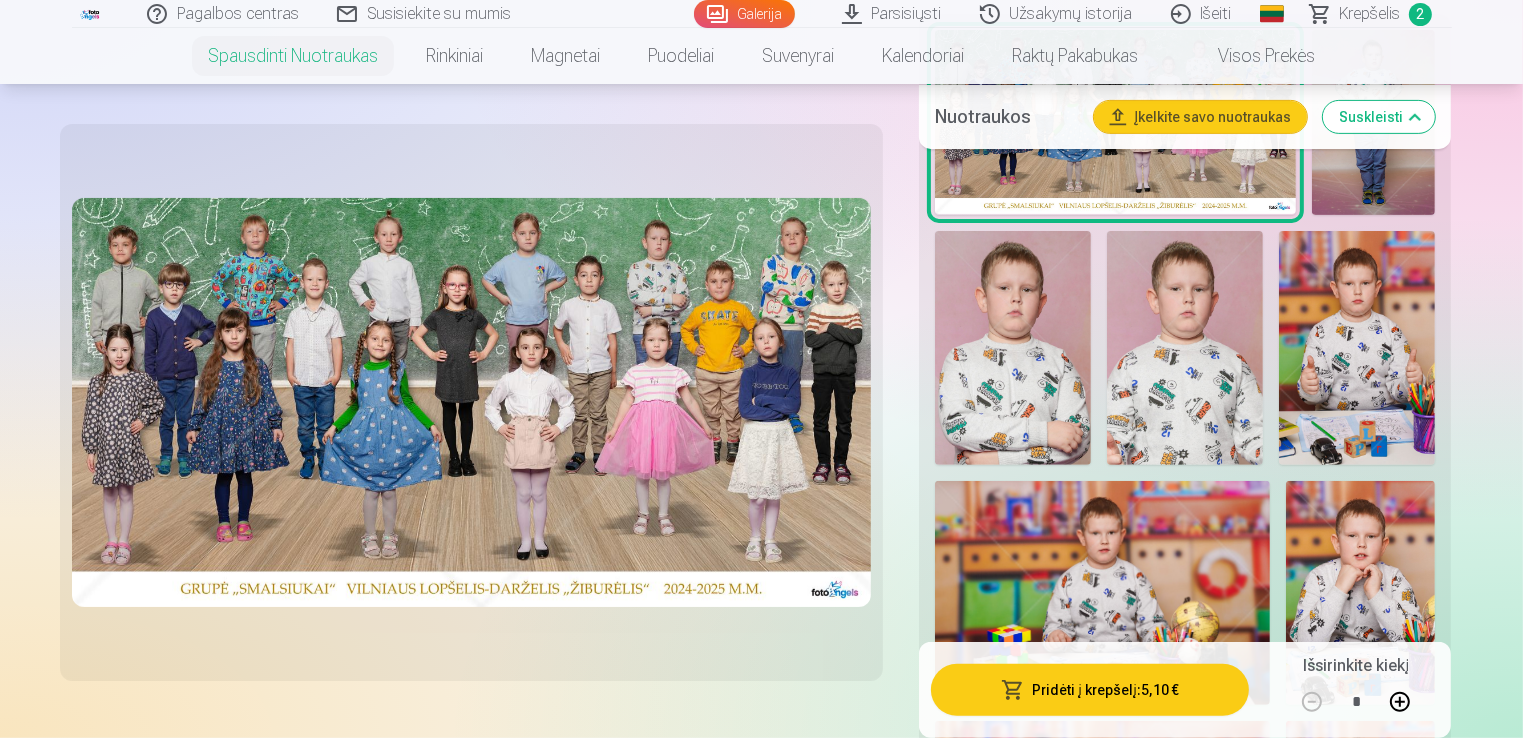 scroll, scrollTop: 0, scrollLeft: 0, axis: both 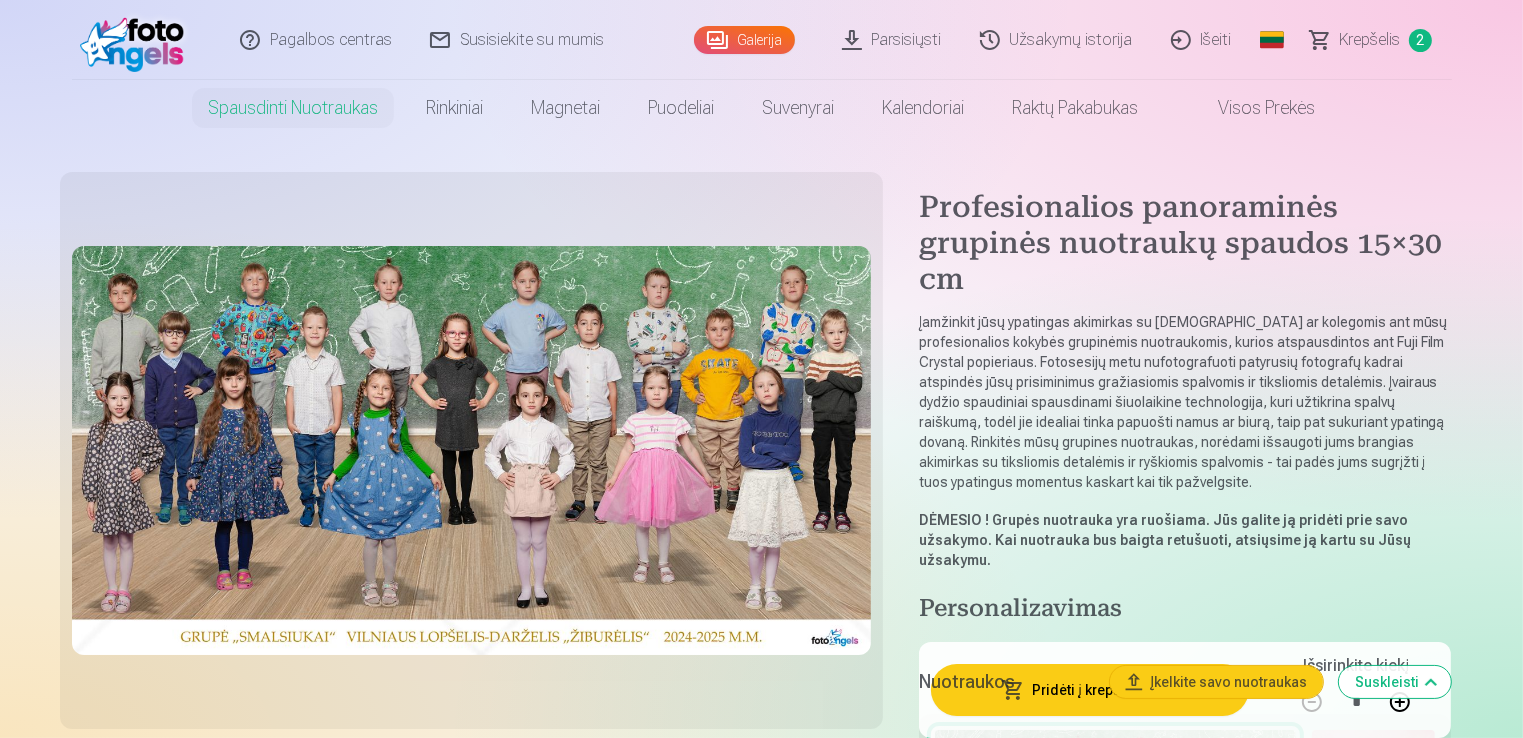 click on "Krepšelis 2" at bounding box center (1372, 40) 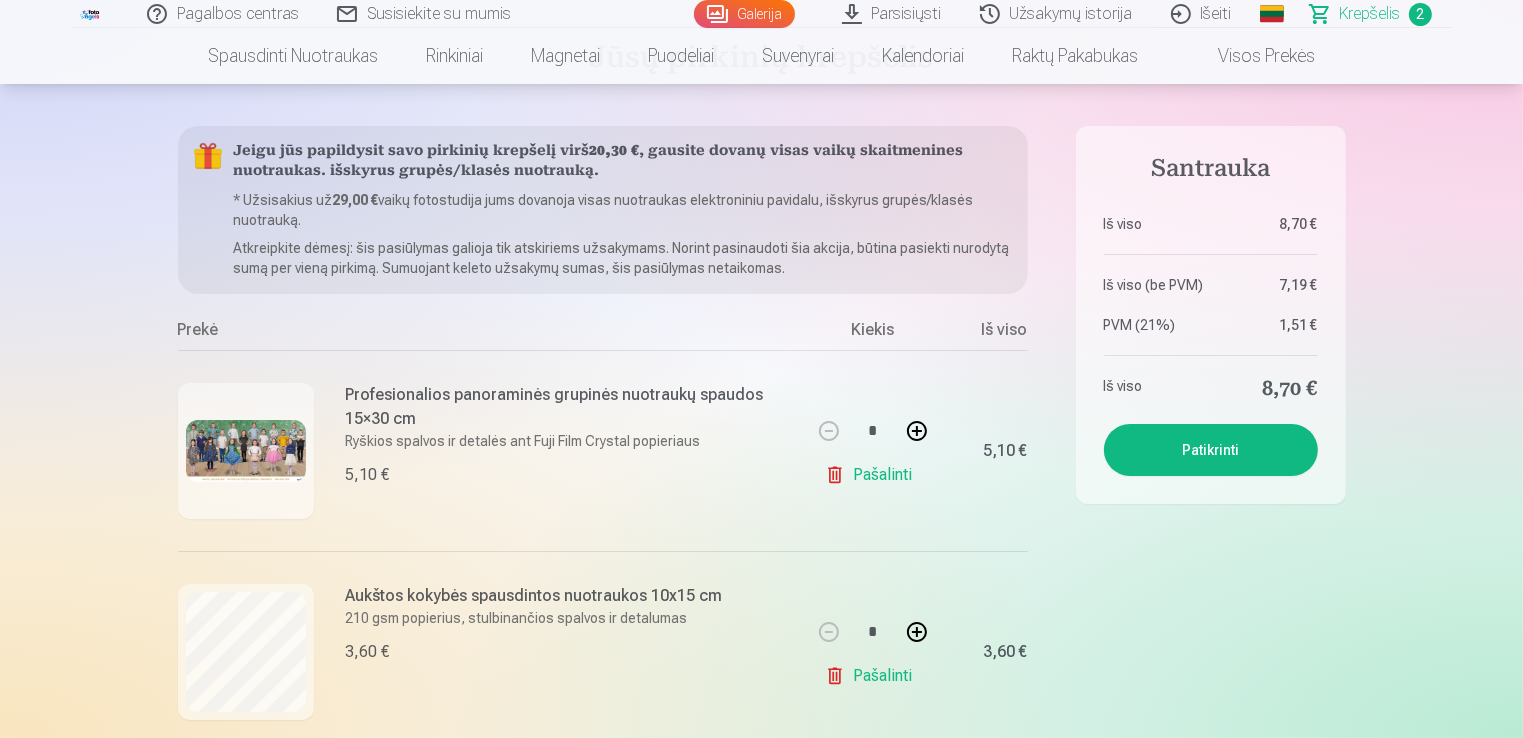 scroll, scrollTop: 300, scrollLeft: 0, axis: vertical 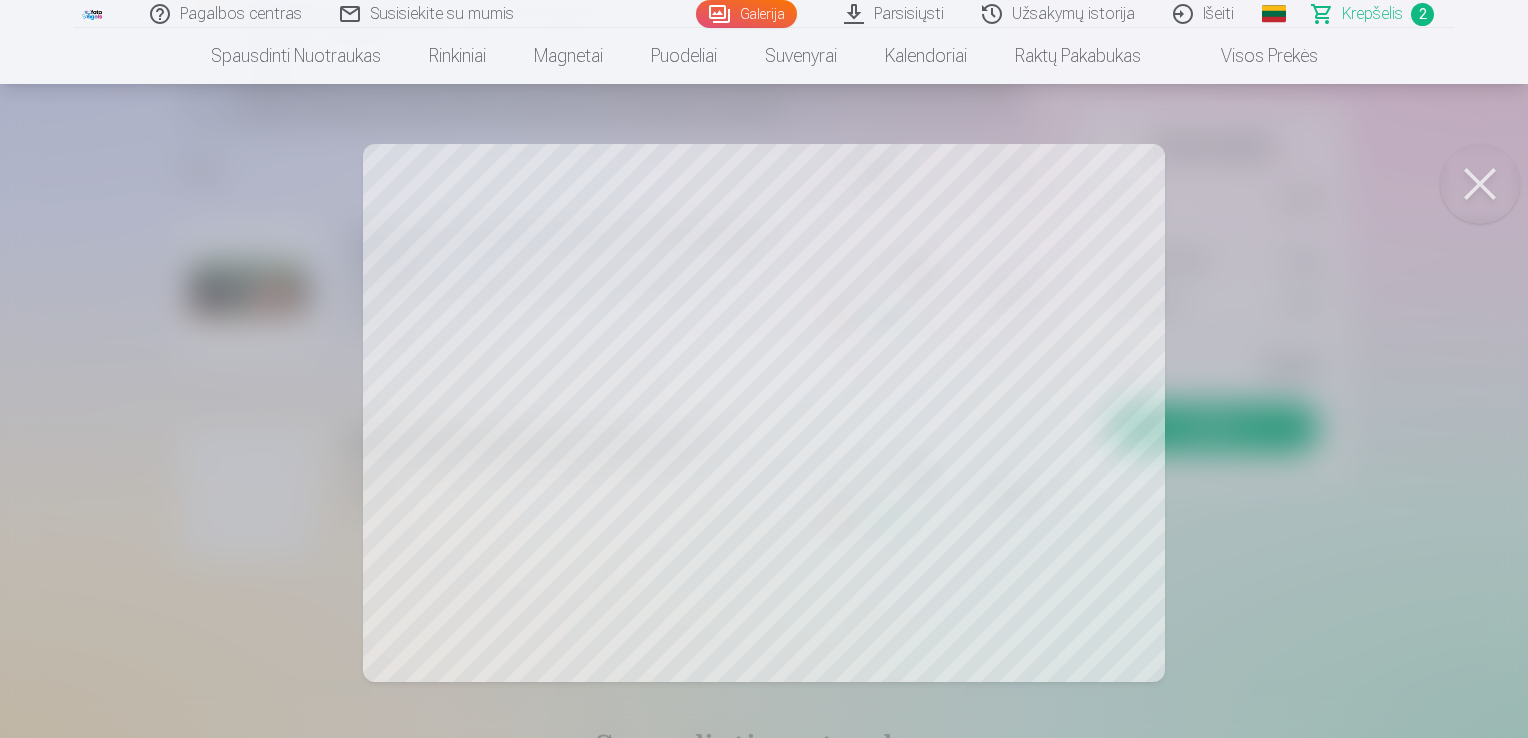 click at bounding box center (1480, 184) 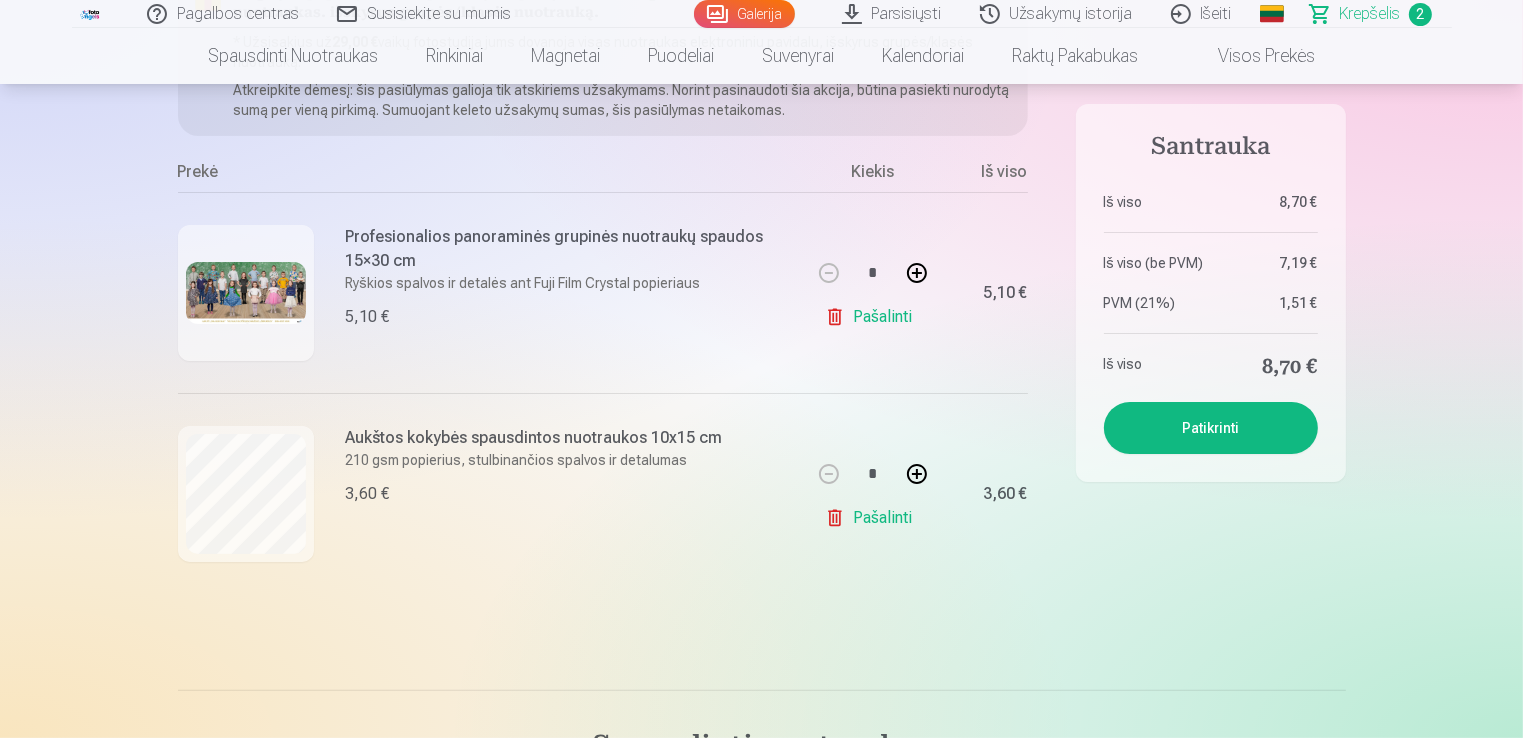 click on "Pašalinti" at bounding box center [872, 518] 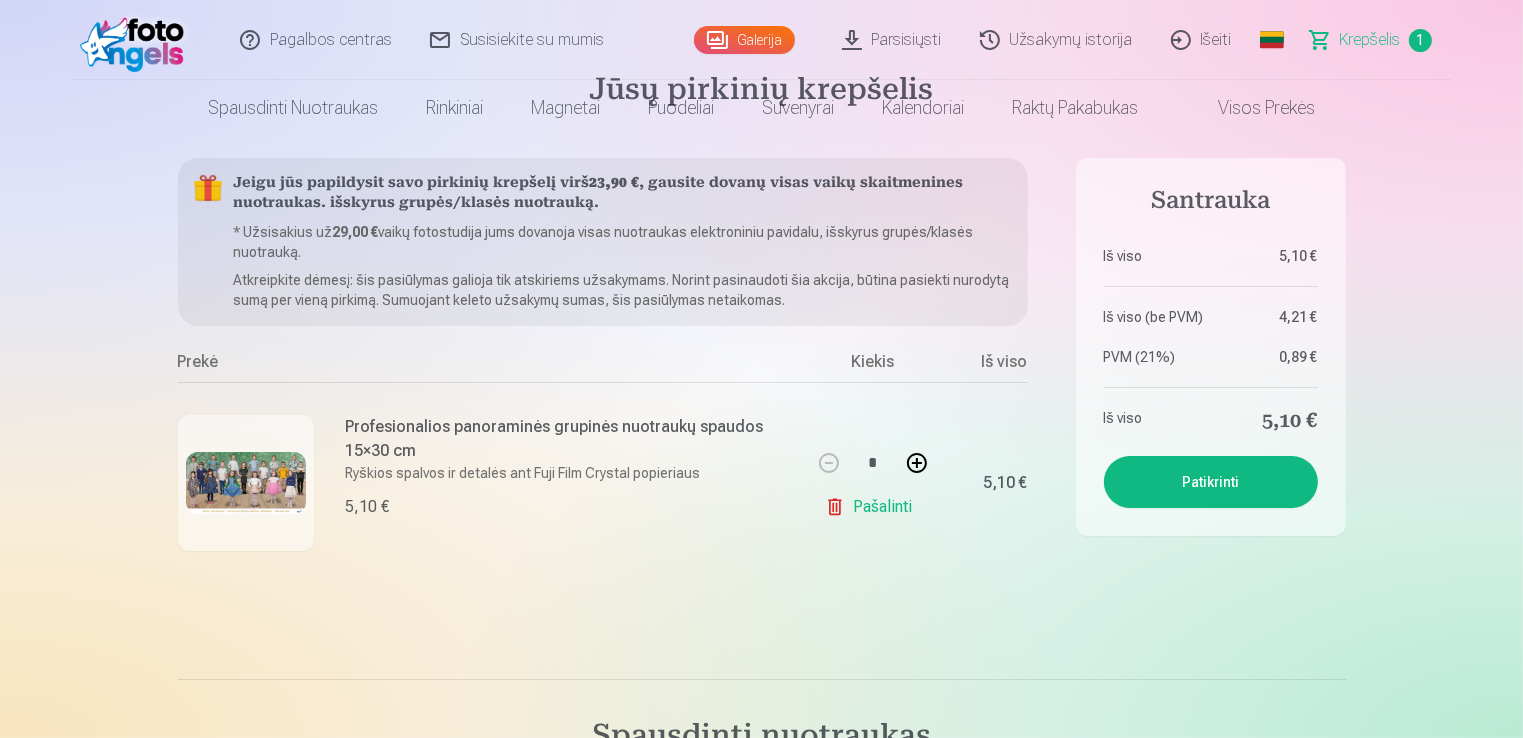 scroll, scrollTop: 0, scrollLeft: 0, axis: both 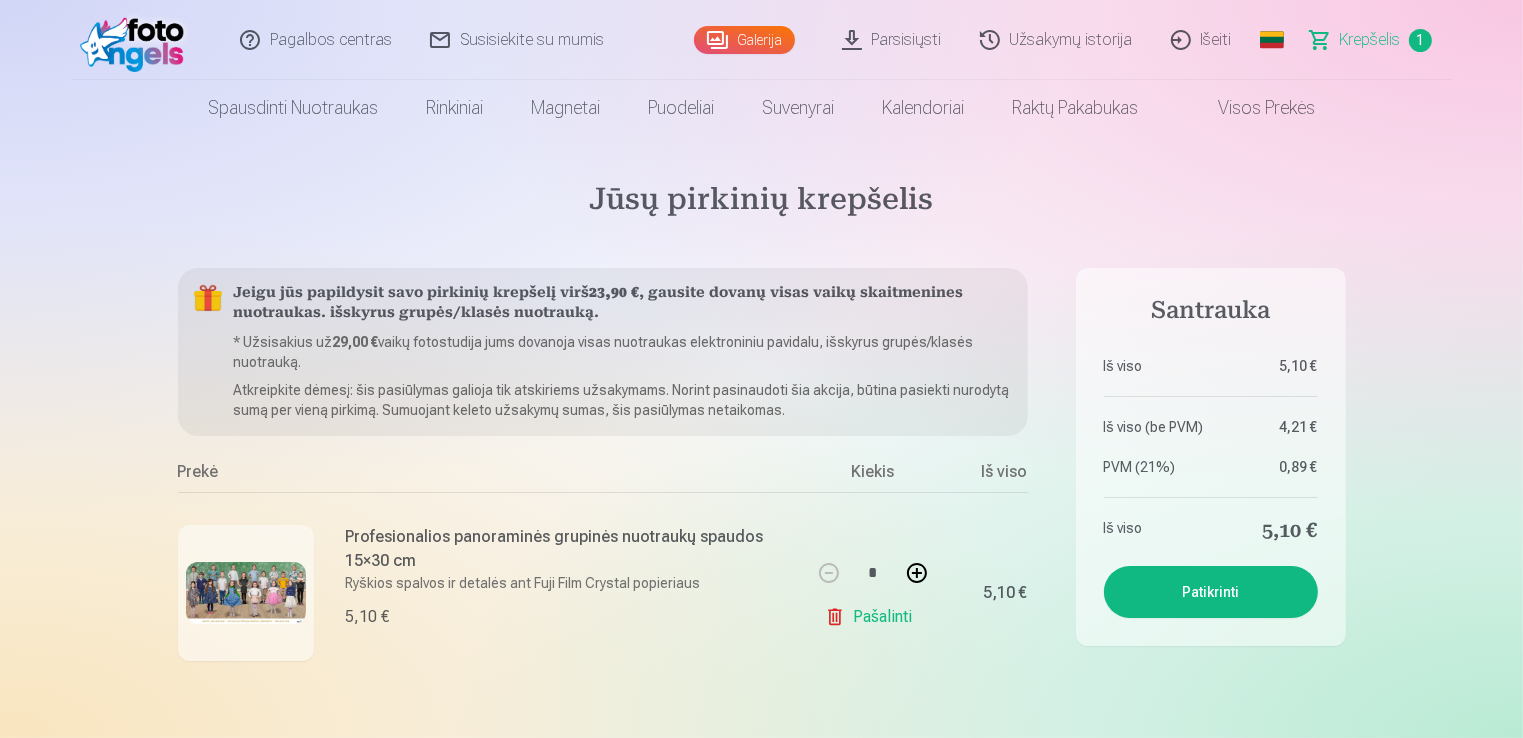click on "Galerija" at bounding box center (744, 40) 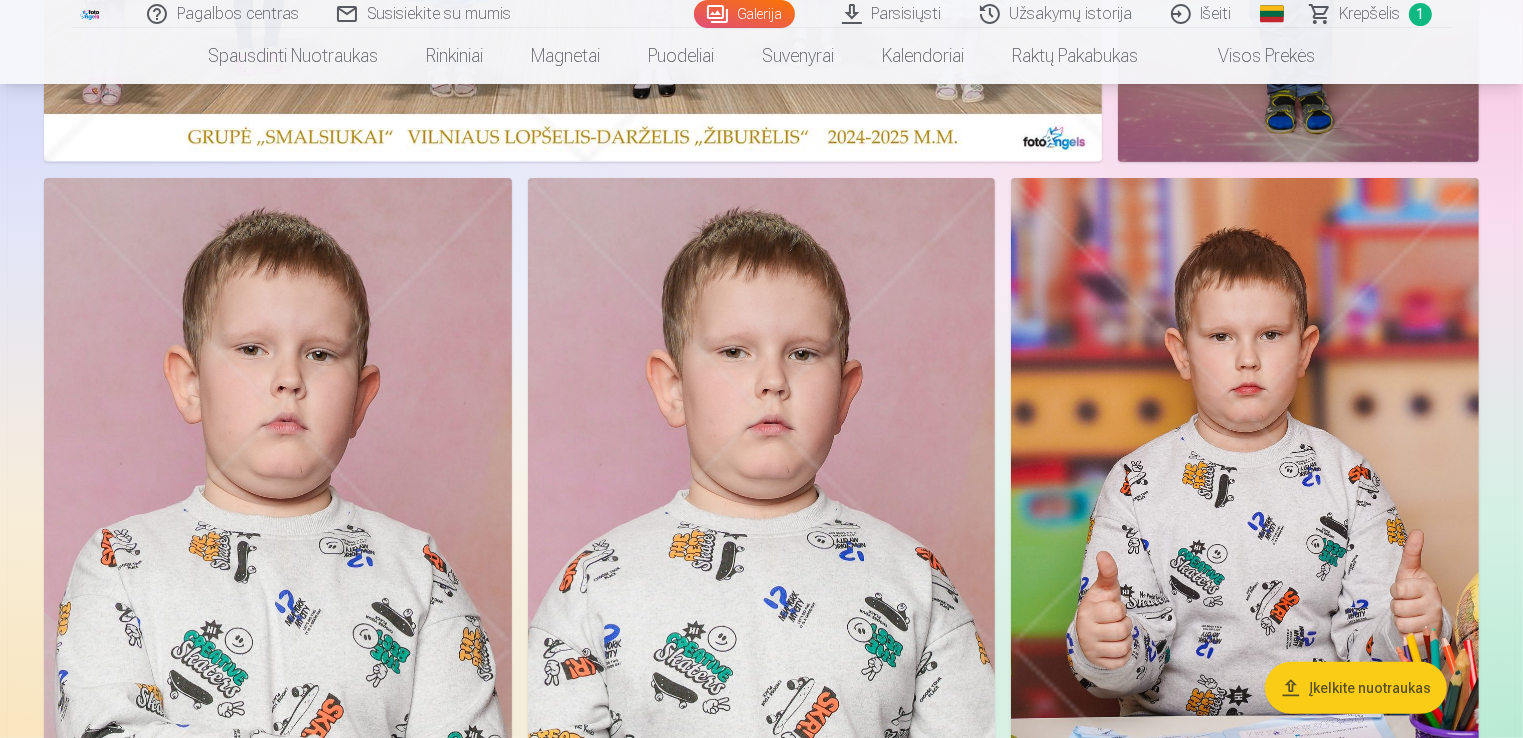 scroll, scrollTop: 0, scrollLeft: 0, axis: both 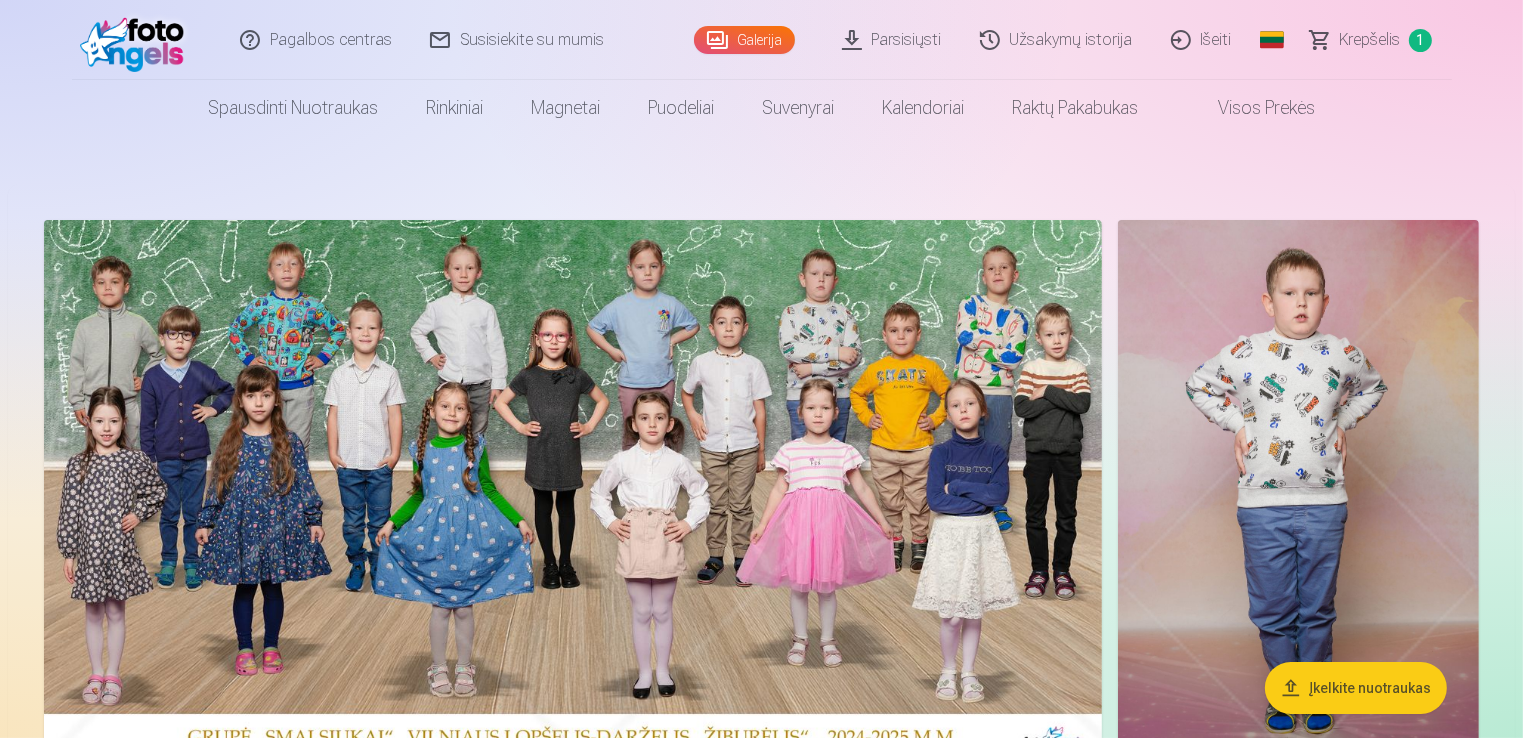 click at bounding box center [573, 490] 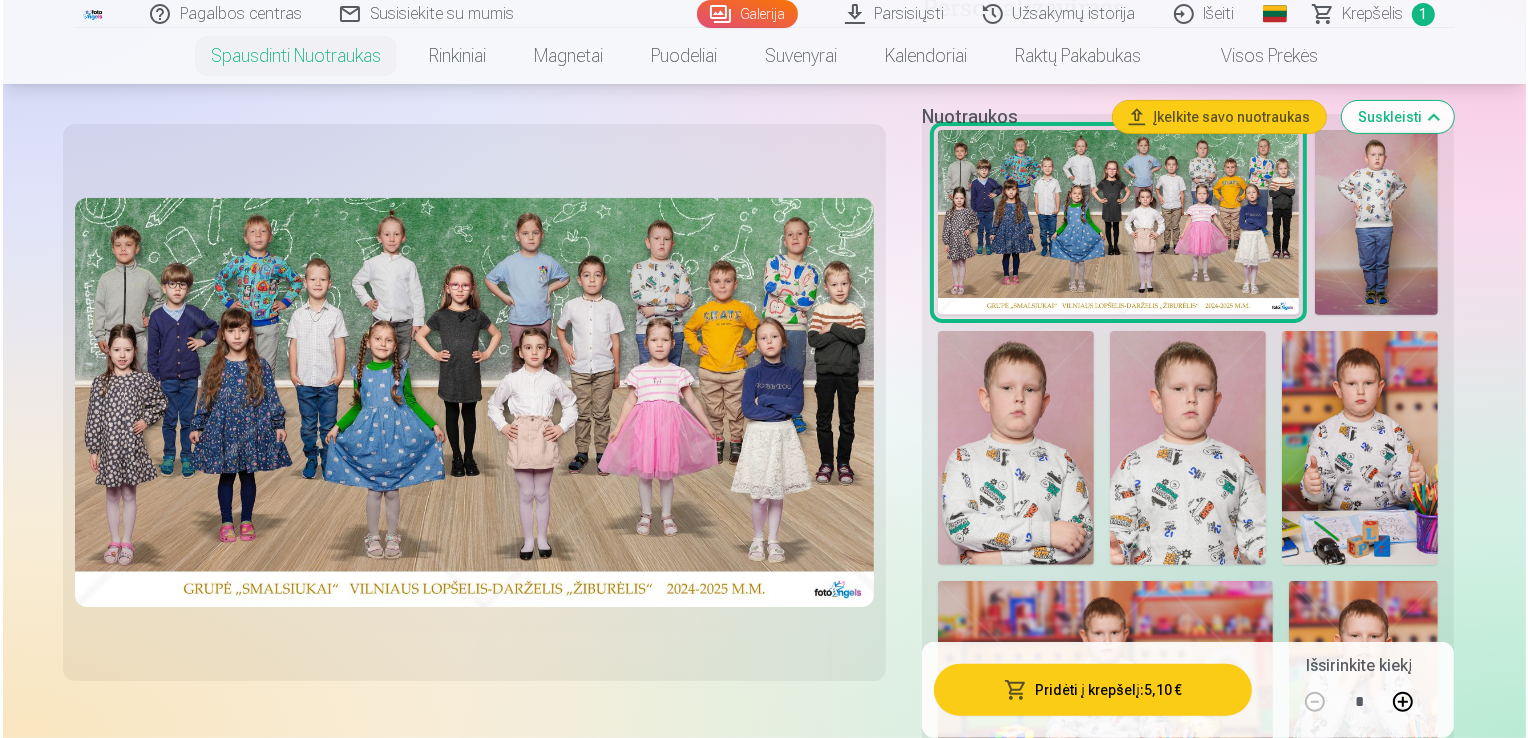 scroll, scrollTop: 0, scrollLeft: 0, axis: both 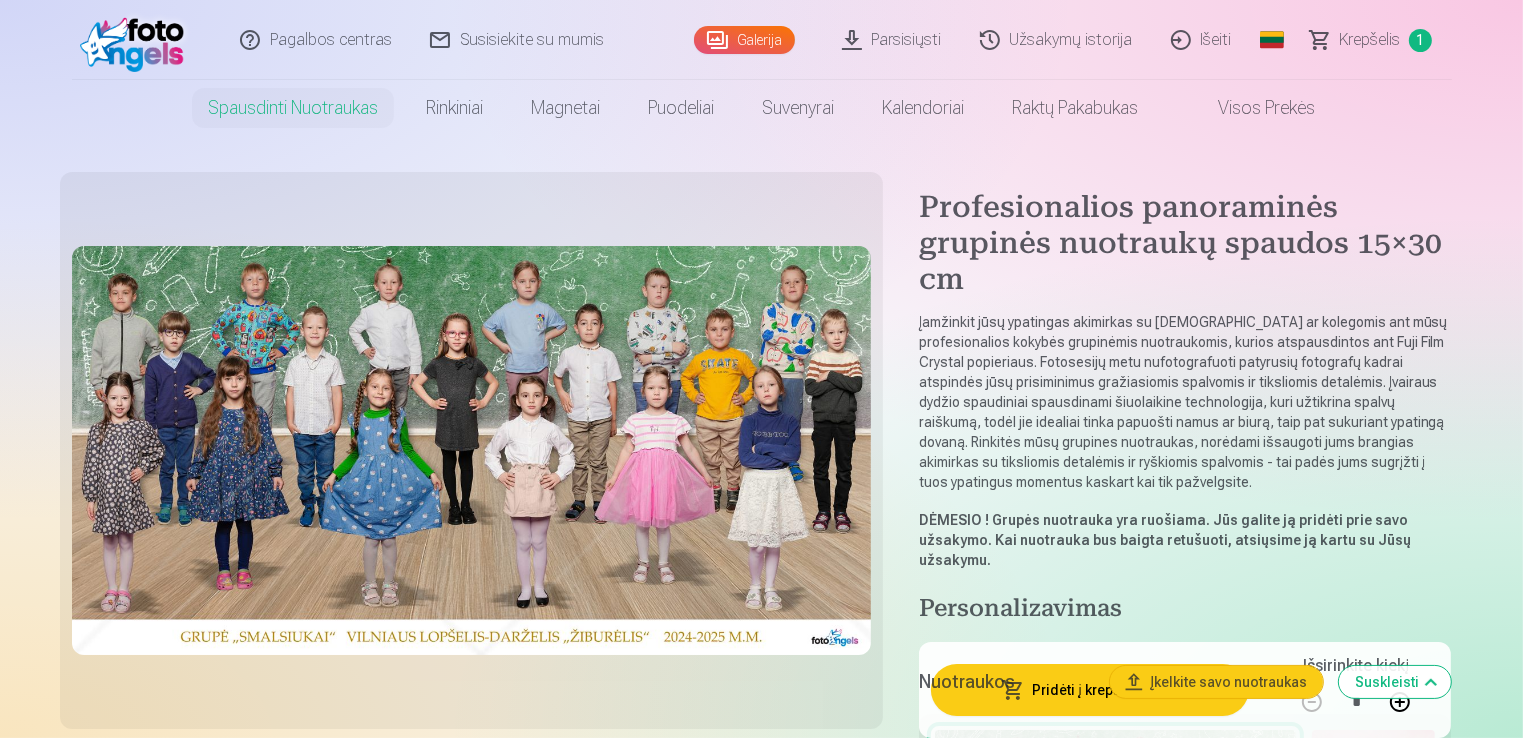 click on "Krepšelis" at bounding box center [1370, 40] 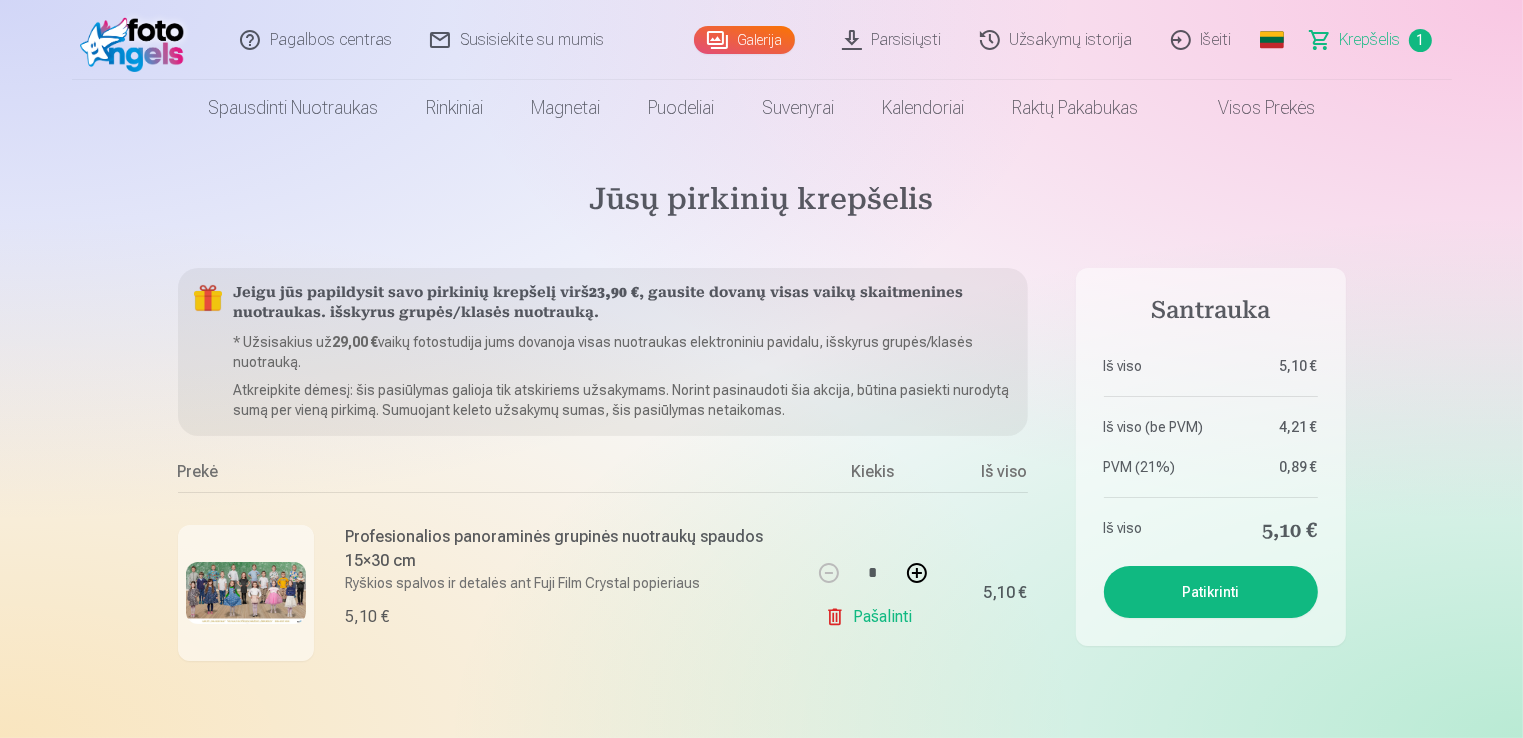 click at bounding box center [246, 592] 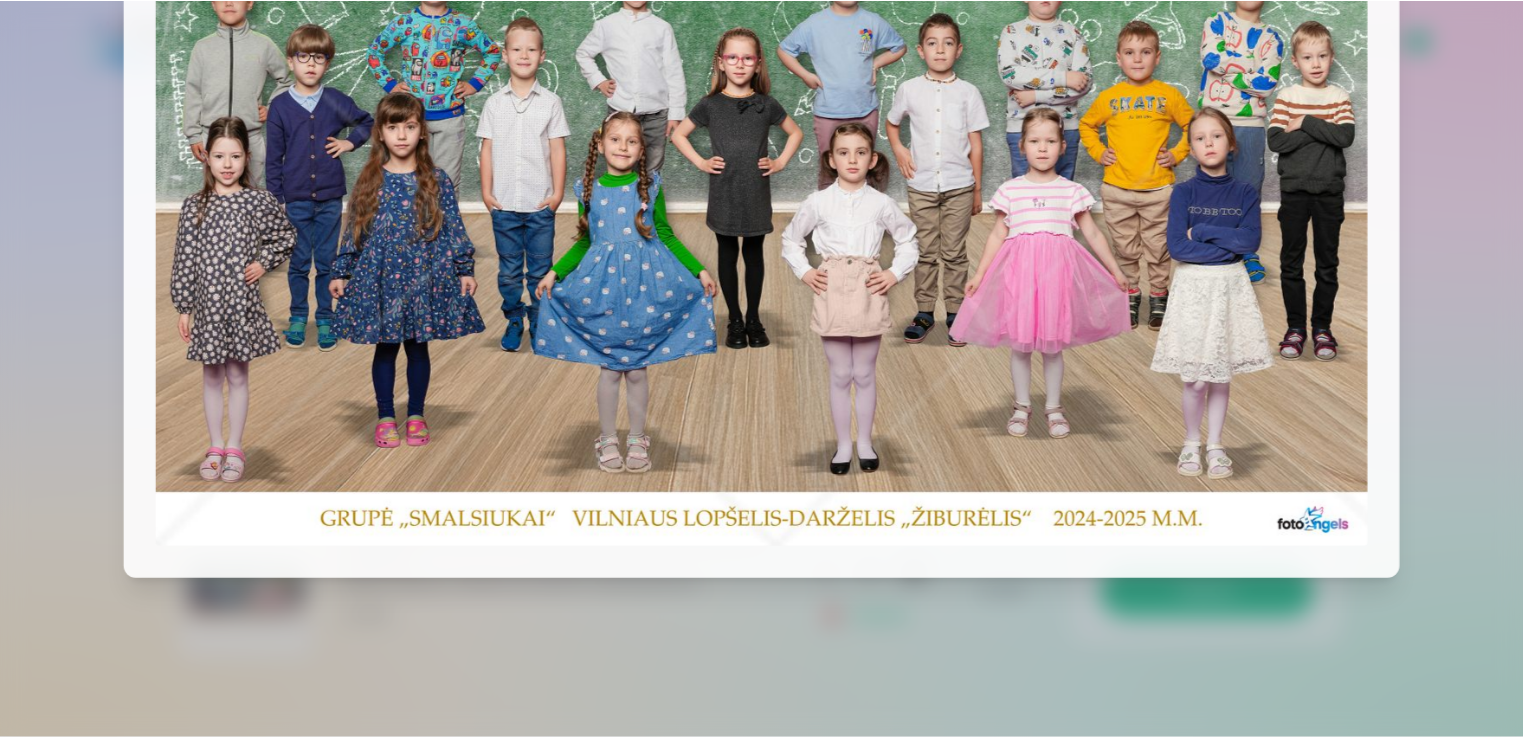 scroll, scrollTop: 0, scrollLeft: 0, axis: both 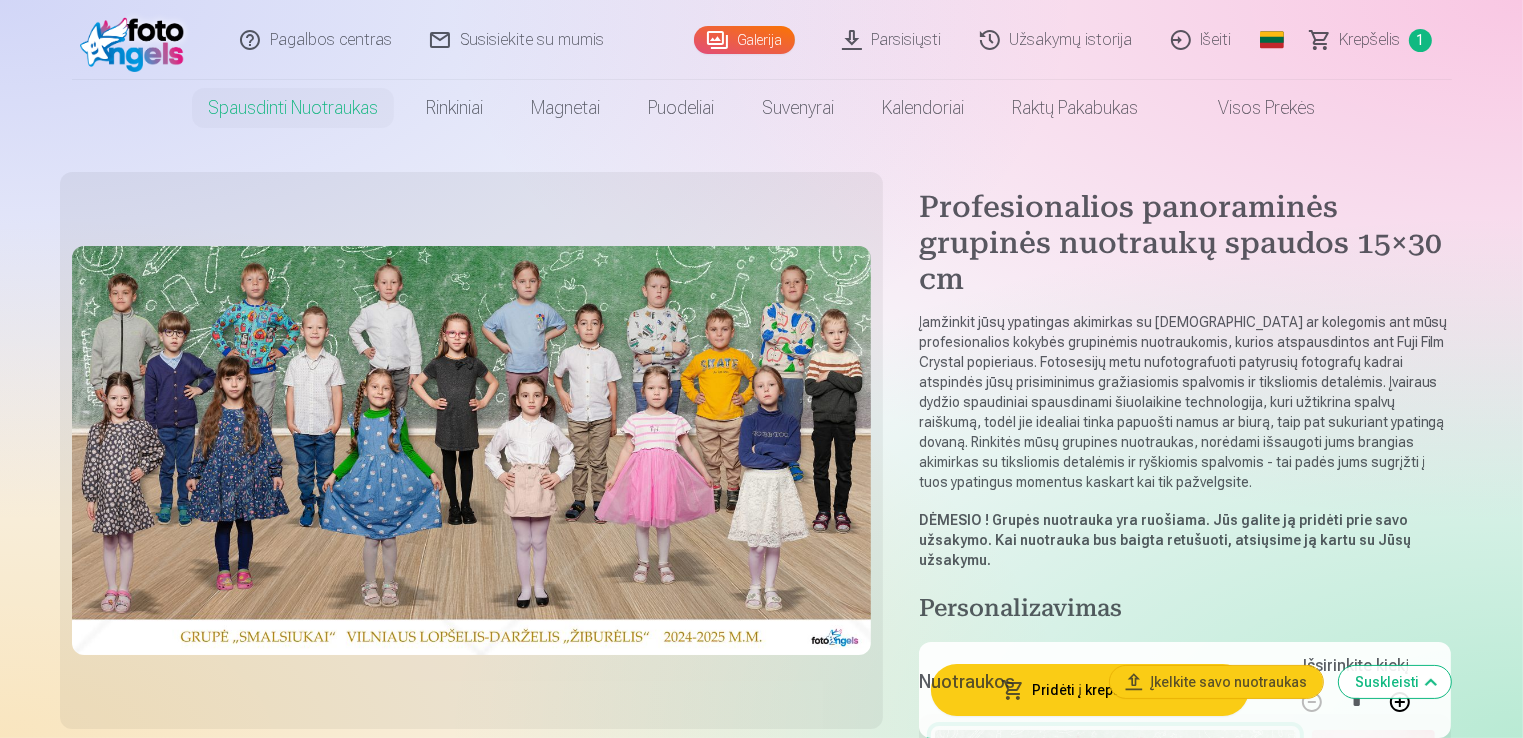 click on "Galerija" at bounding box center (749, 40) 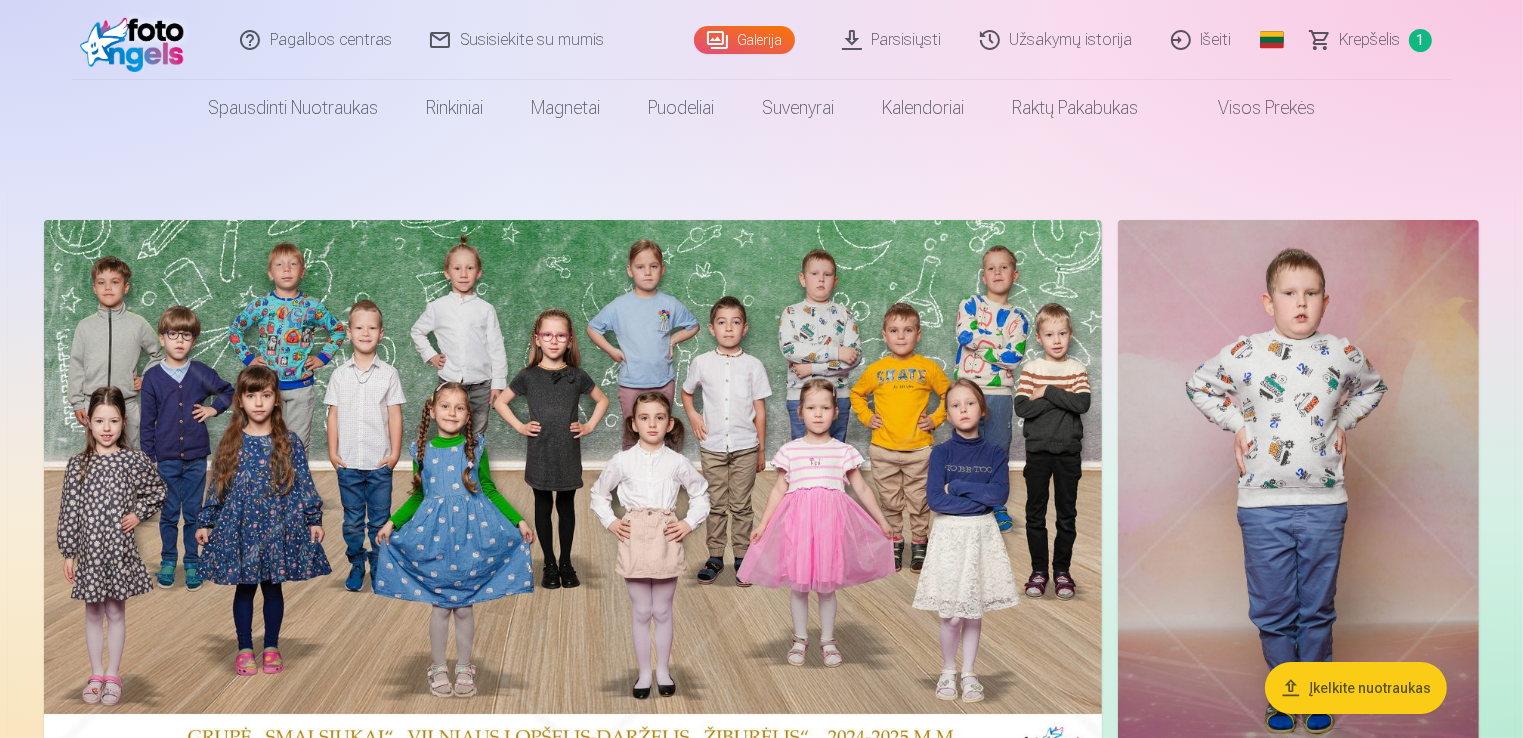 click at bounding box center (1298, 491) 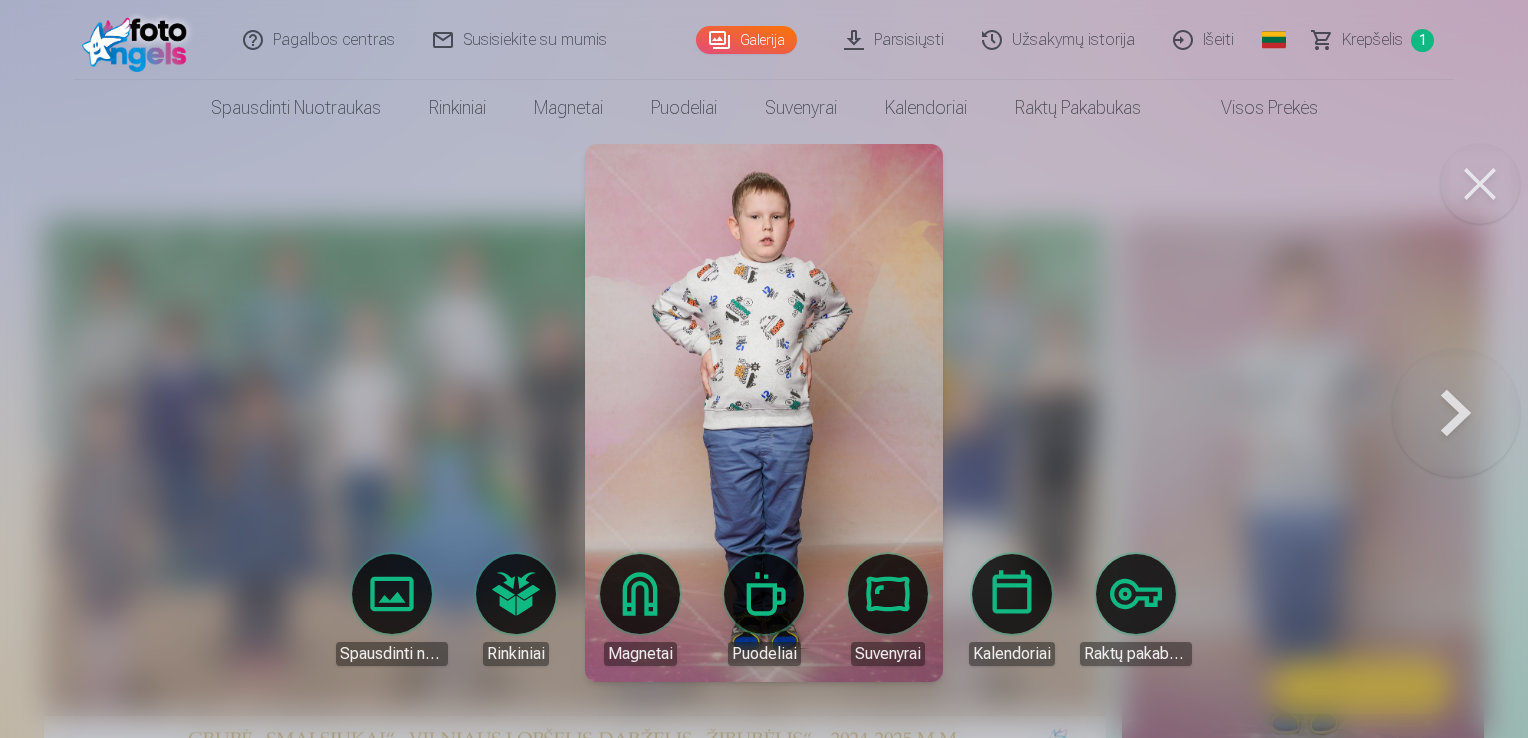 click at bounding box center (1480, 184) 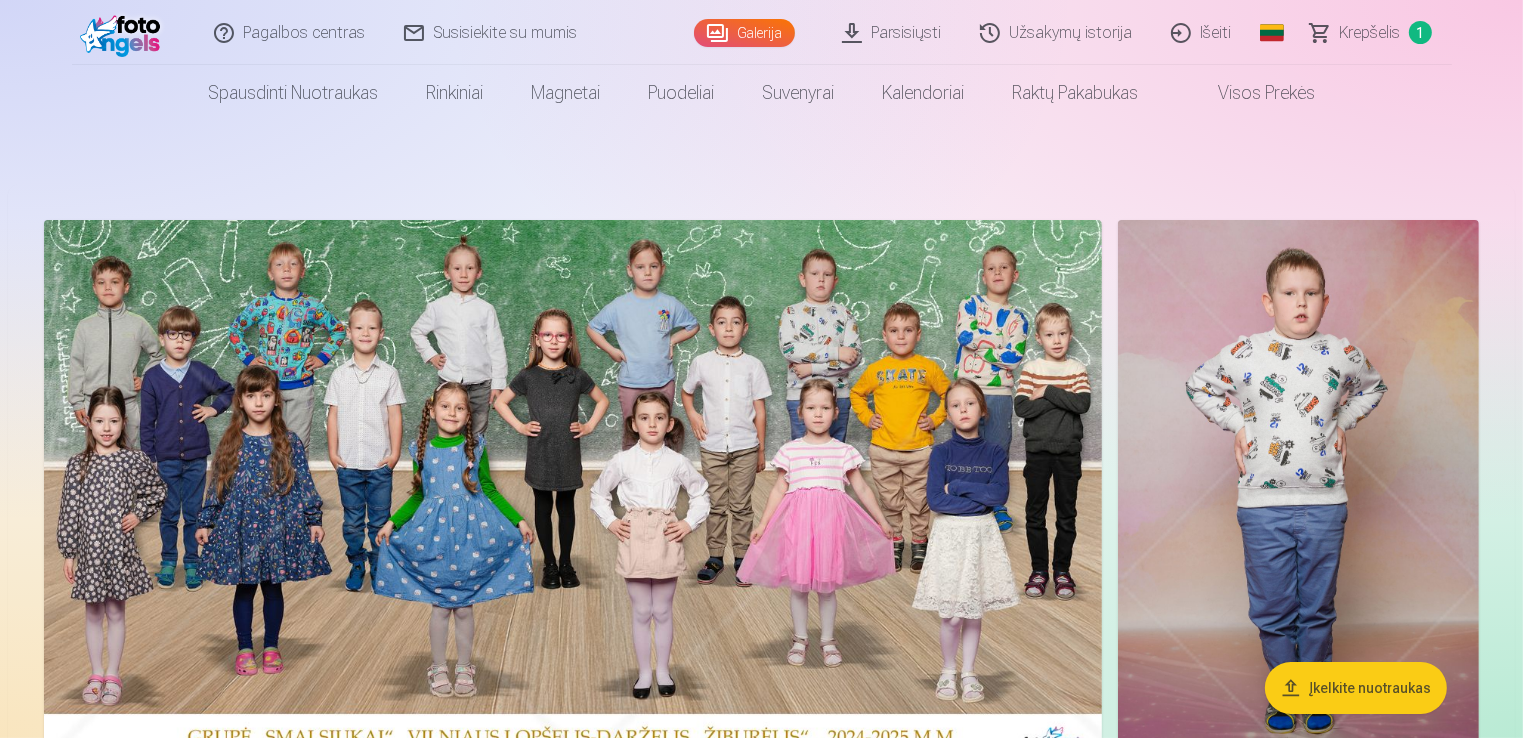 scroll, scrollTop: 300, scrollLeft: 0, axis: vertical 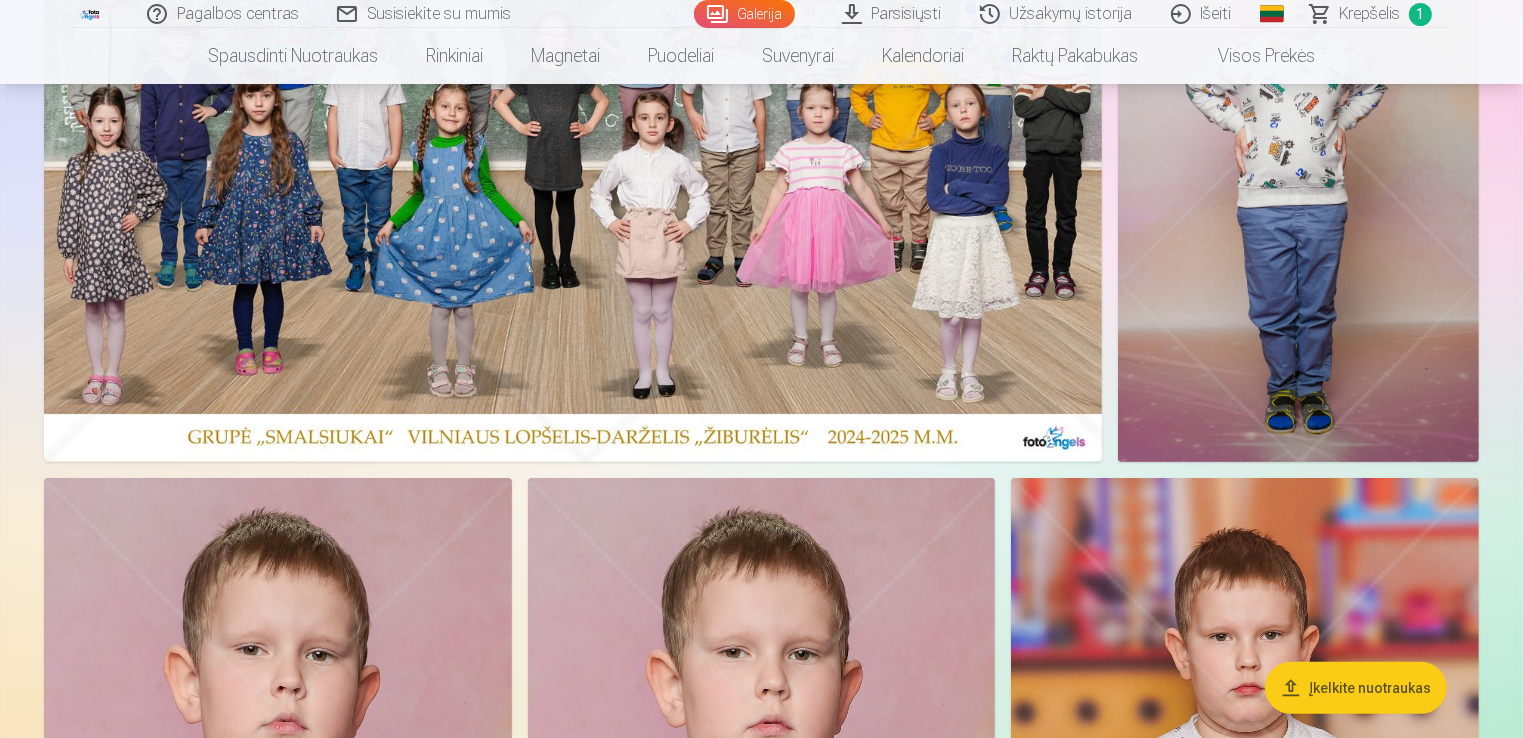 click at bounding box center [573, 190] 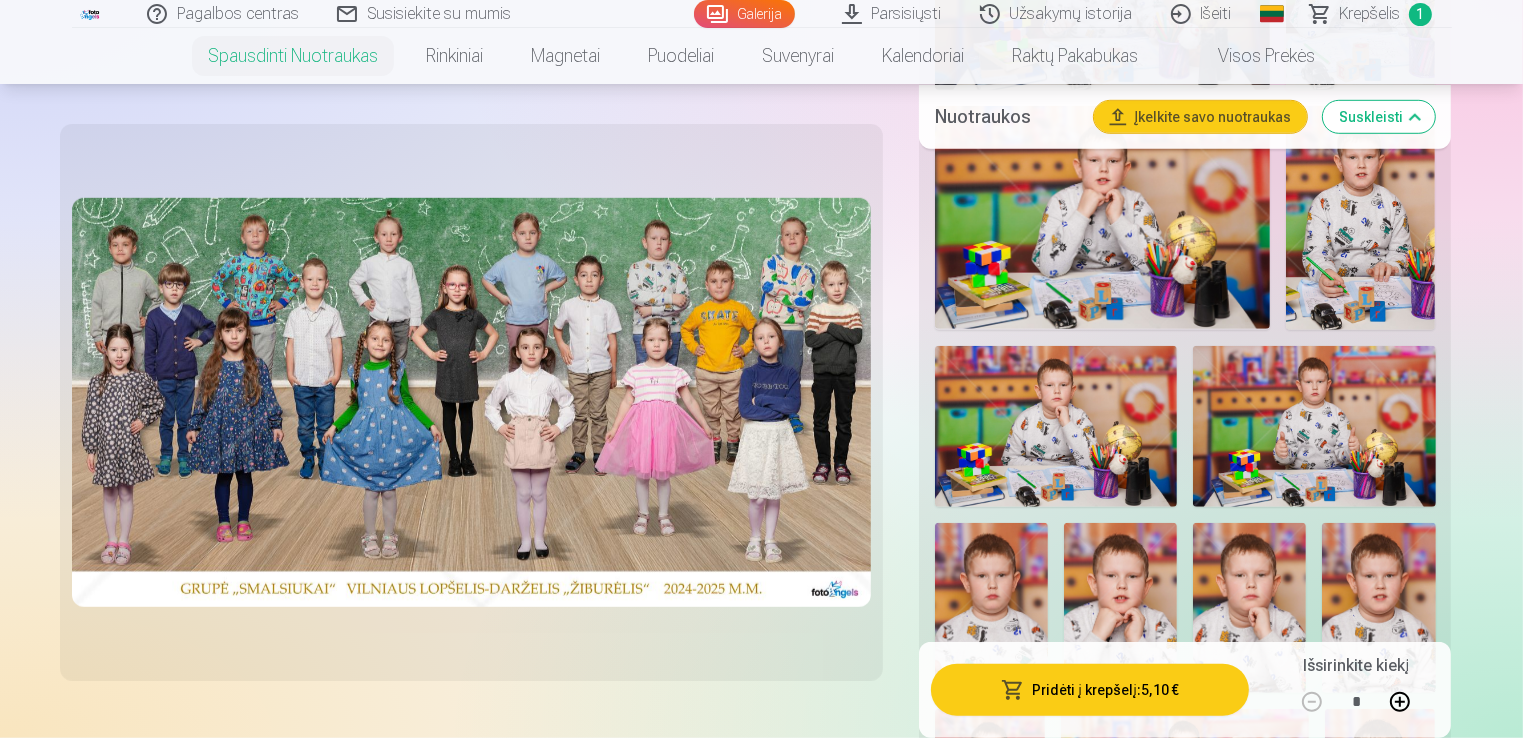 scroll, scrollTop: 1400, scrollLeft: 0, axis: vertical 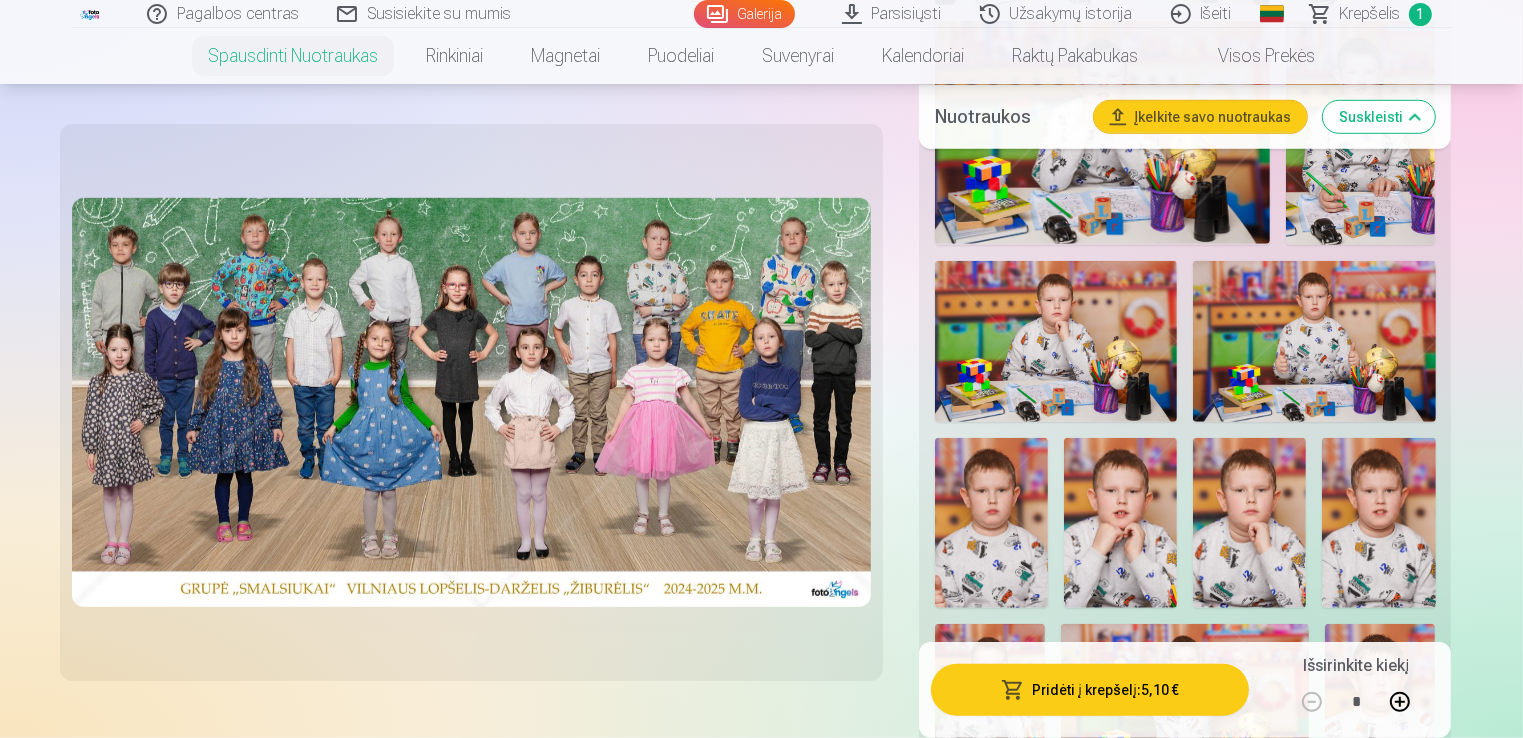 click at bounding box center [1056, 342] 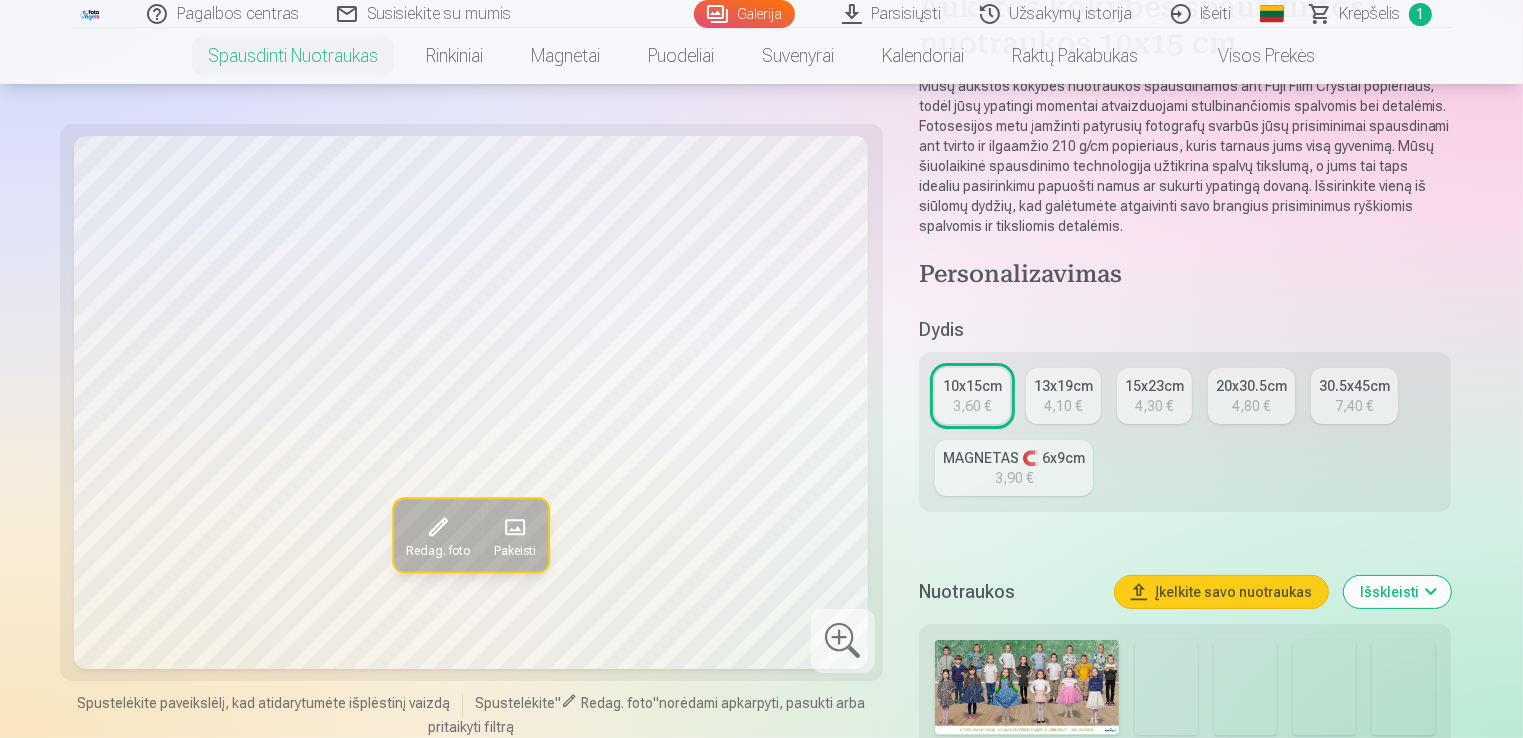 scroll, scrollTop: 0, scrollLeft: 0, axis: both 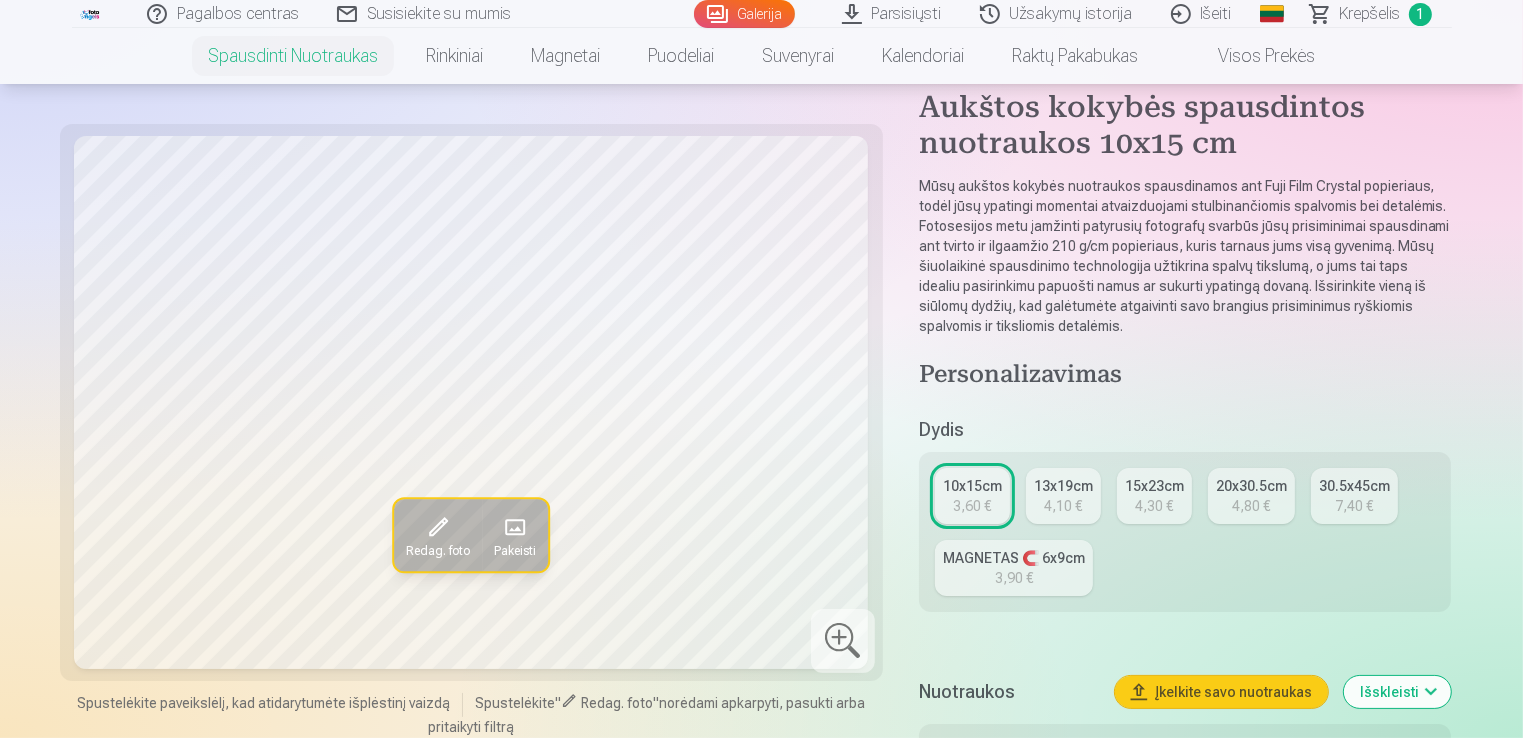 click on "3,60 €" at bounding box center [972, 506] 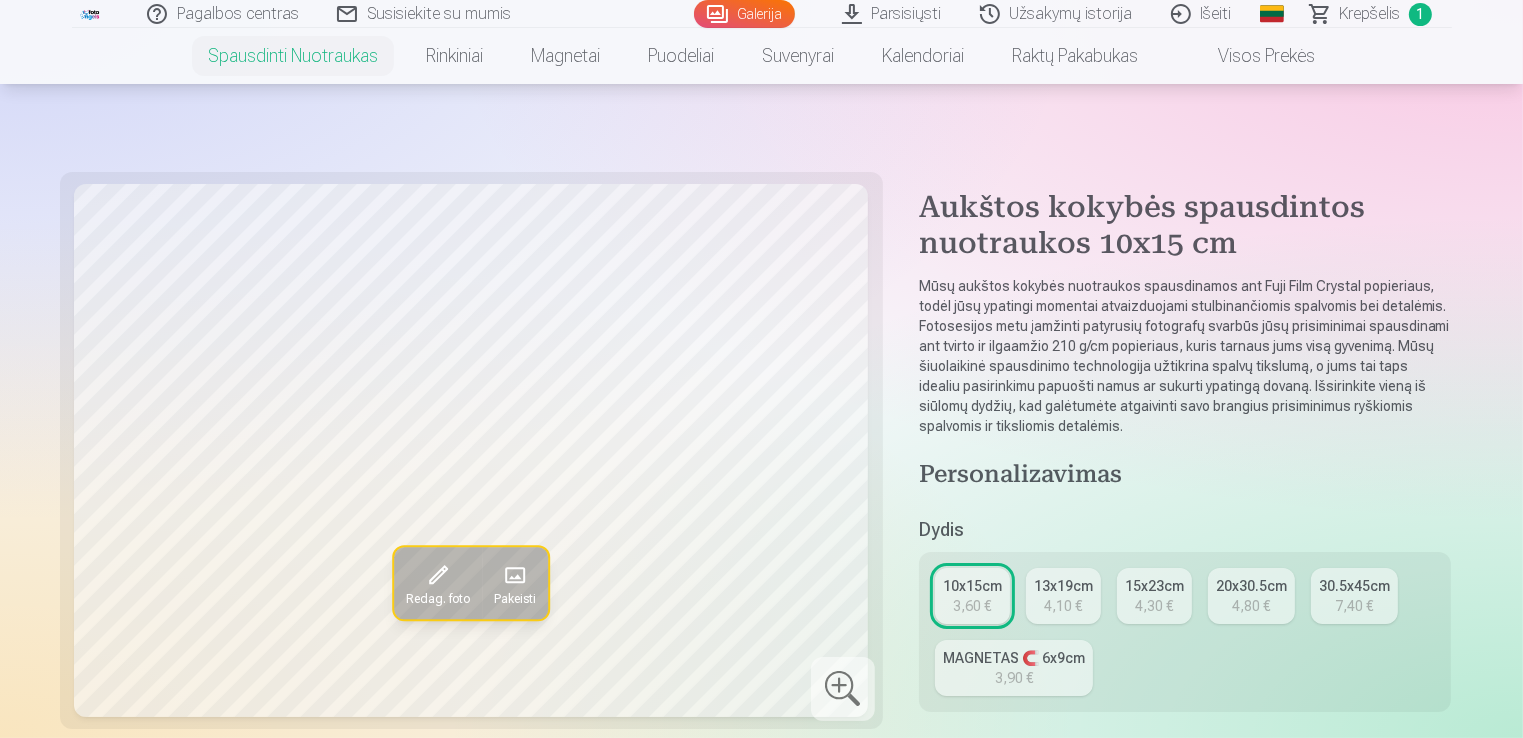 scroll, scrollTop: 300, scrollLeft: 0, axis: vertical 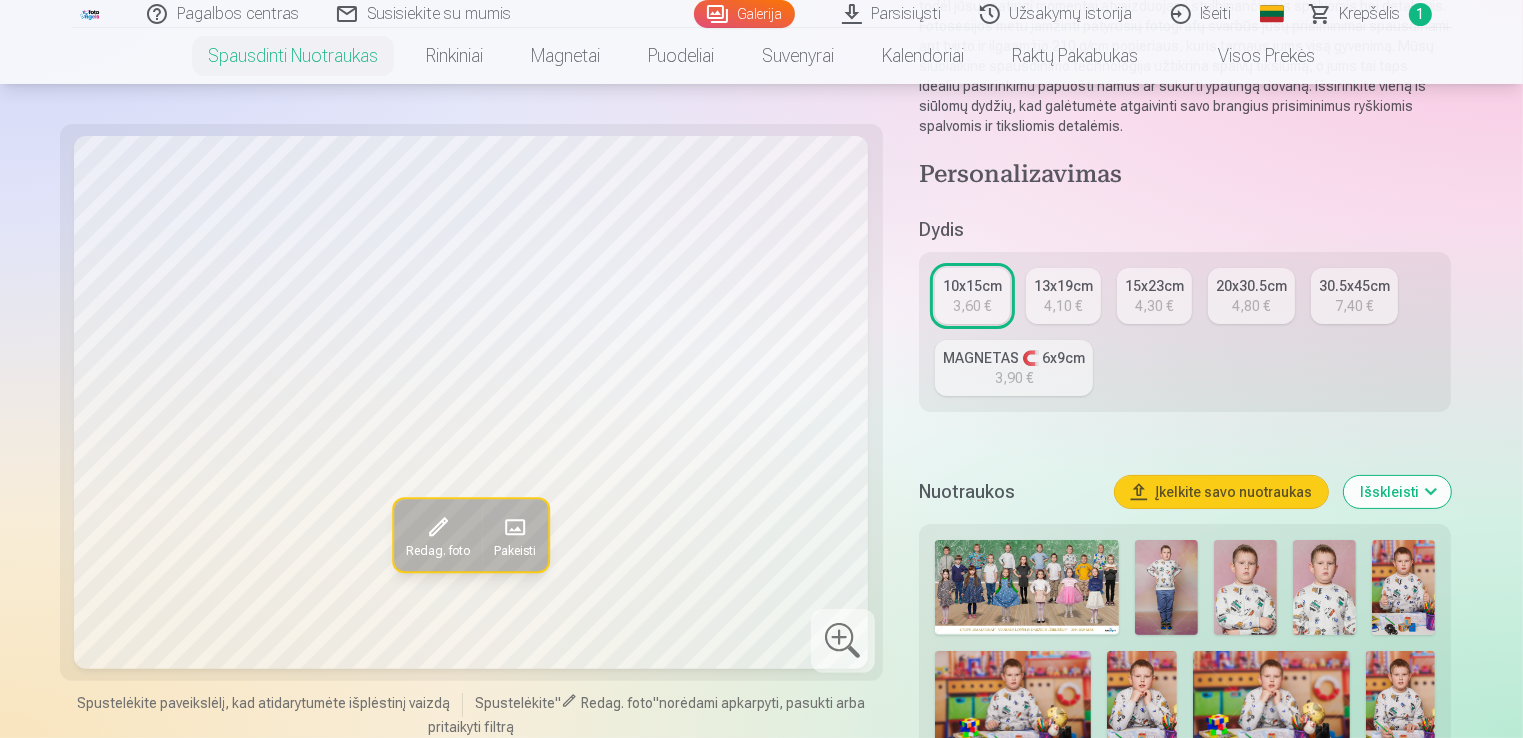 click on "15x23cm 4,30 €" at bounding box center [1154, 296] 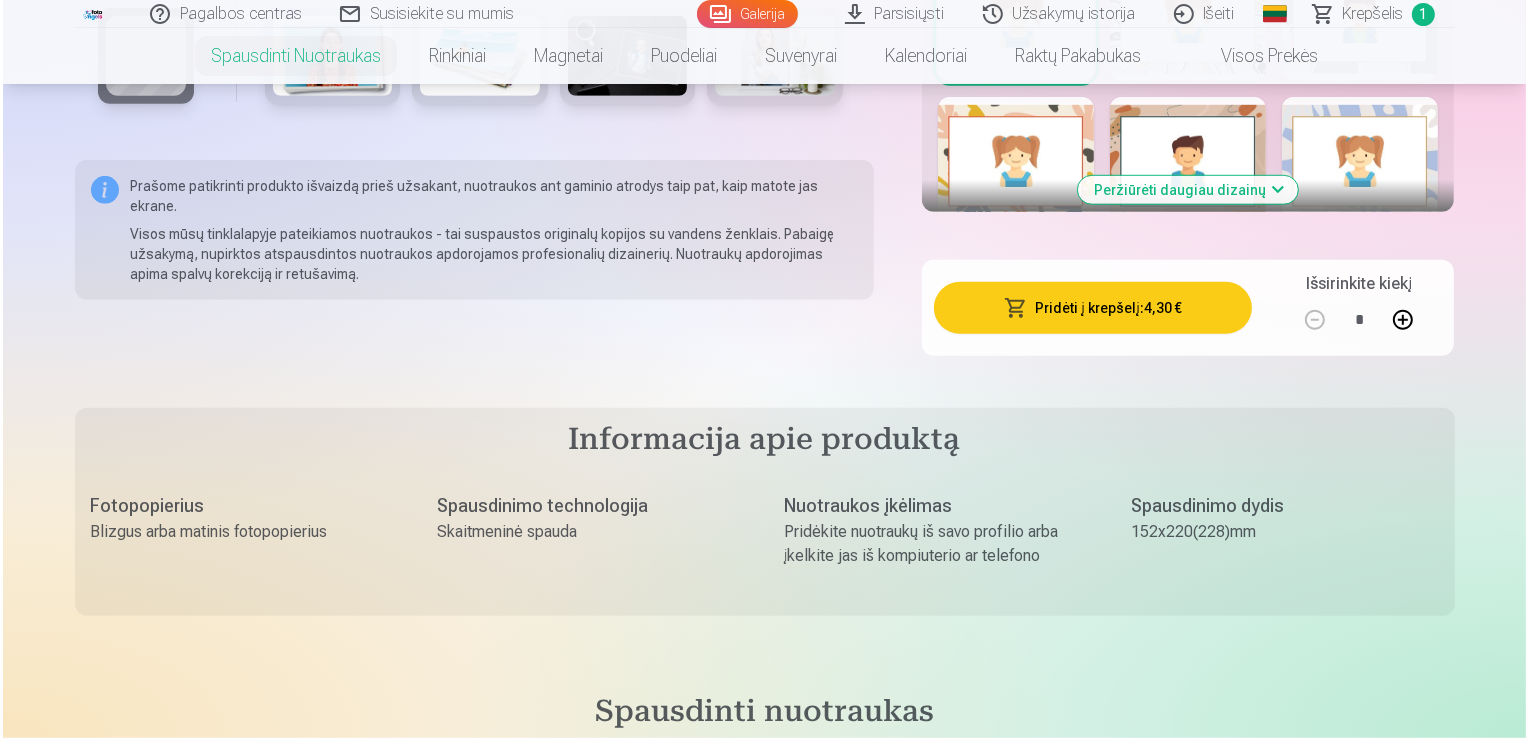 scroll, scrollTop: 1500, scrollLeft: 0, axis: vertical 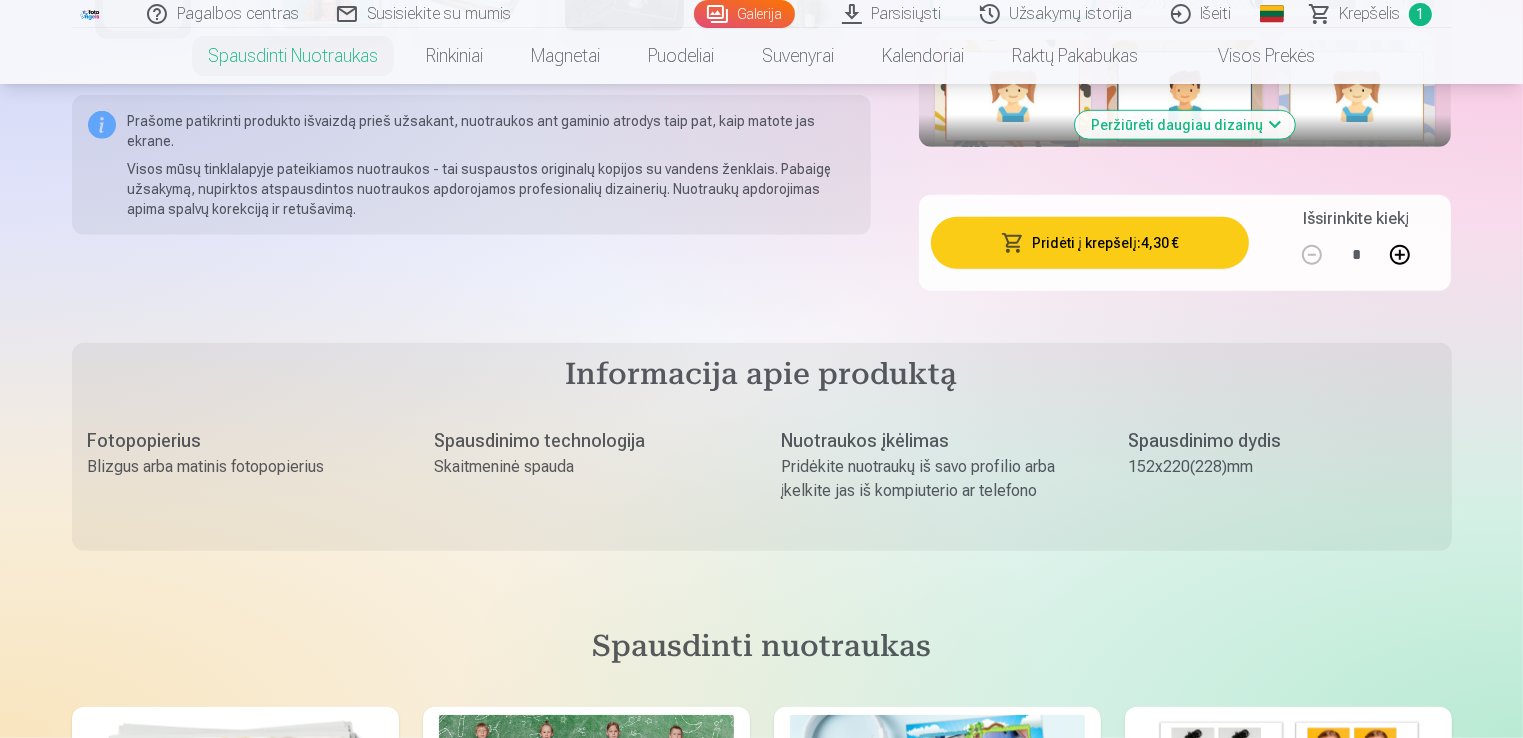 click on "Pridėti į krepšelį :  4,30 €" at bounding box center [1090, 243] 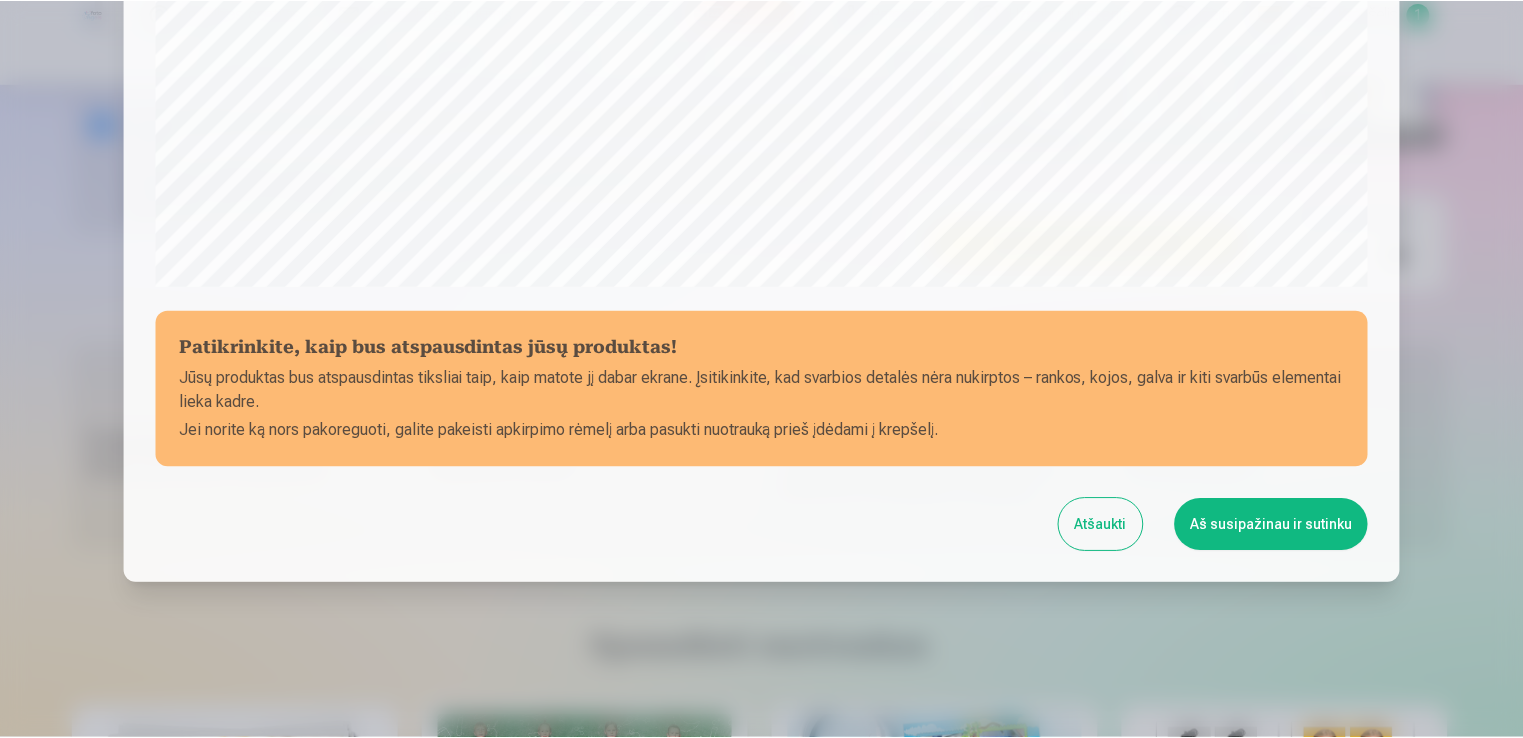 scroll, scrollTop: 701, scrollLeft: 0, axis: vertical 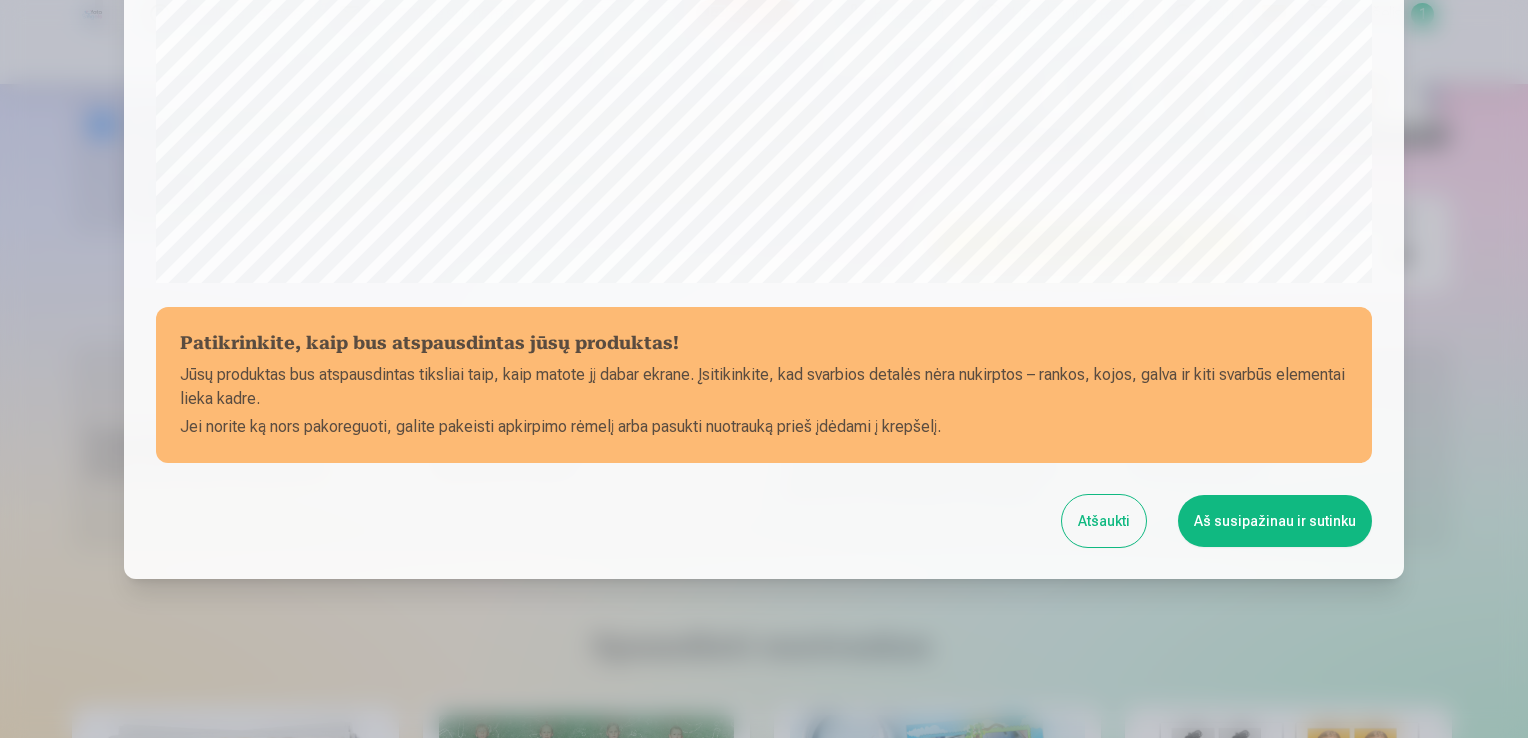 click on "Aš susipažinau ir sutinku" at bounding box center [1275, 521] 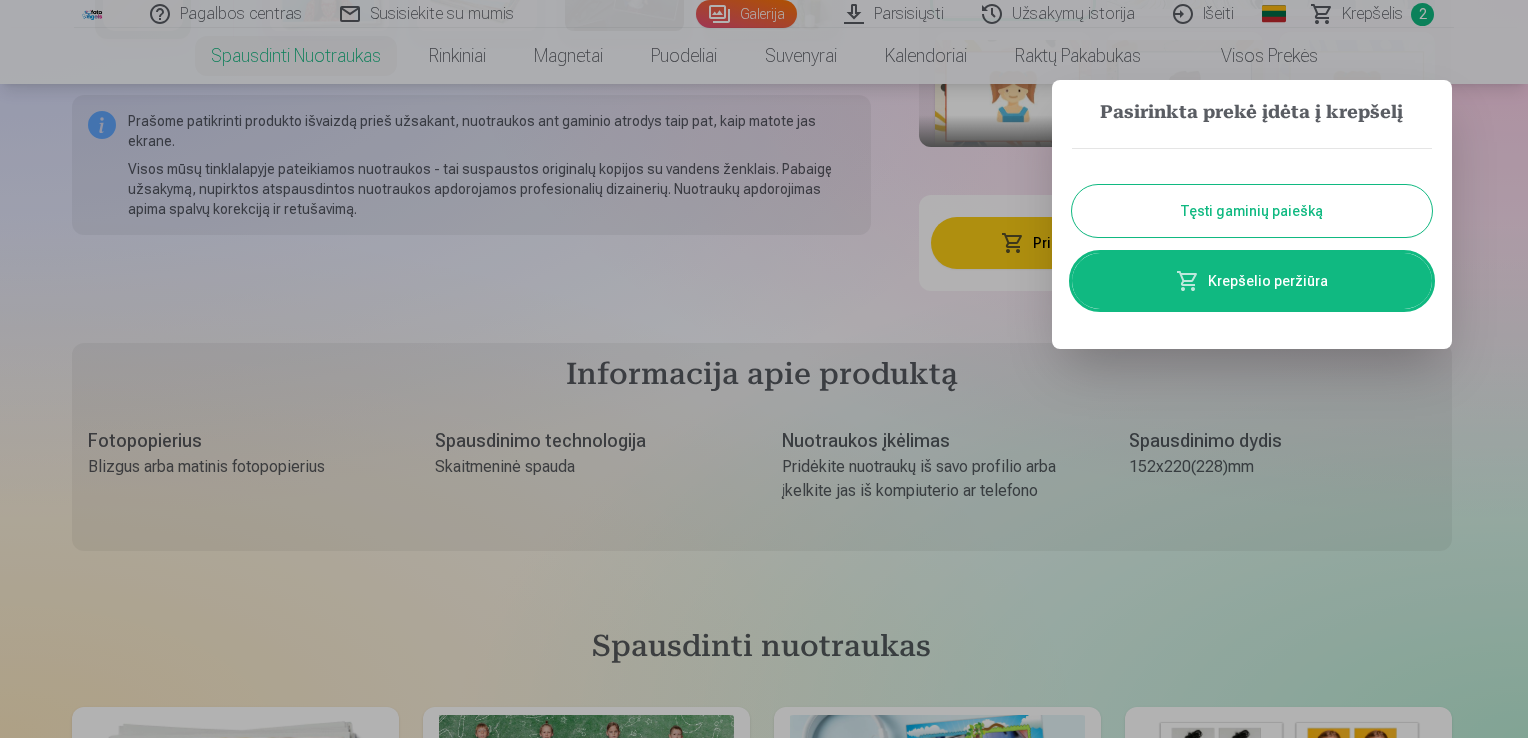 click on "Tęsti gaminių paiešką" at bounding box center (1252, 211) 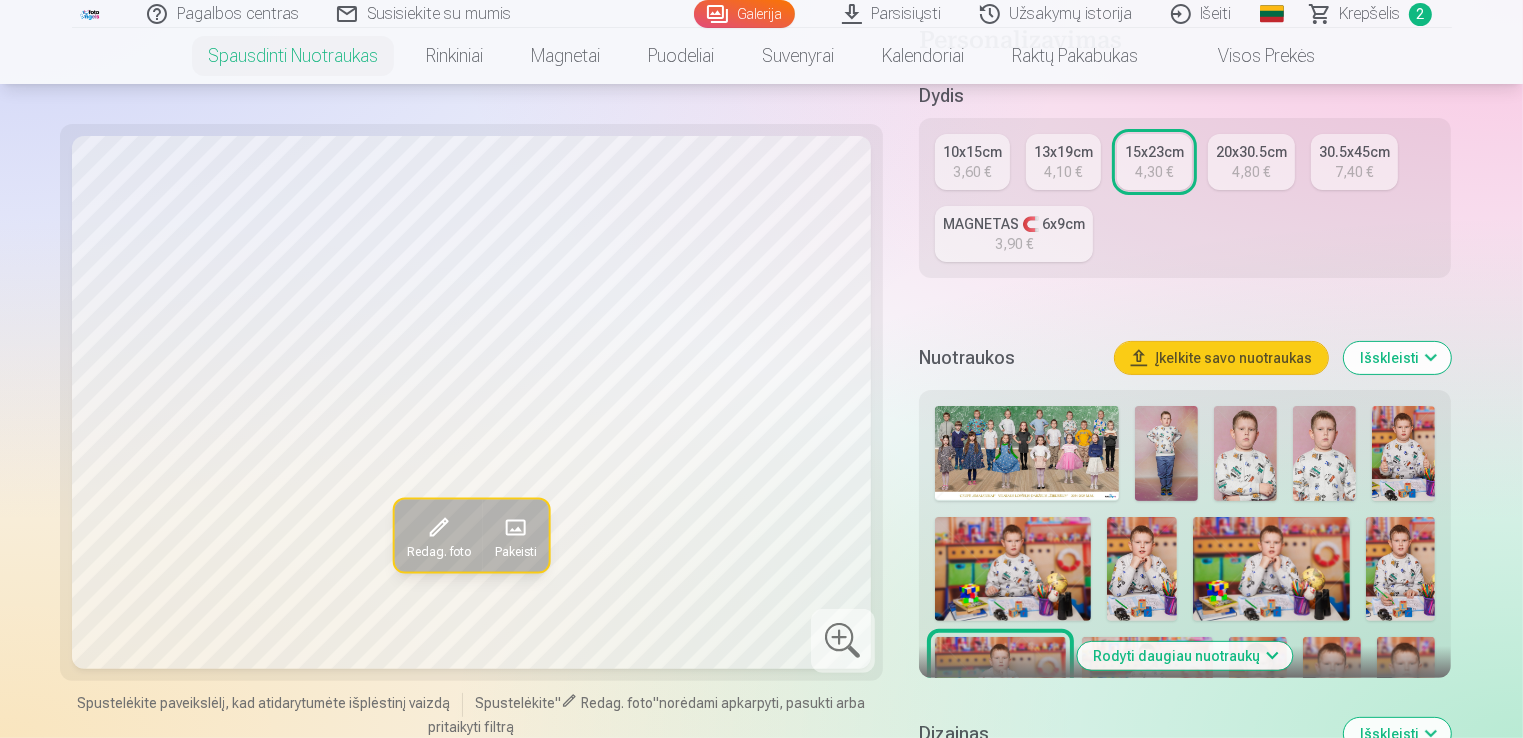 scroll, scrollTop: 400, scrollLeft: 0, axis: vertical 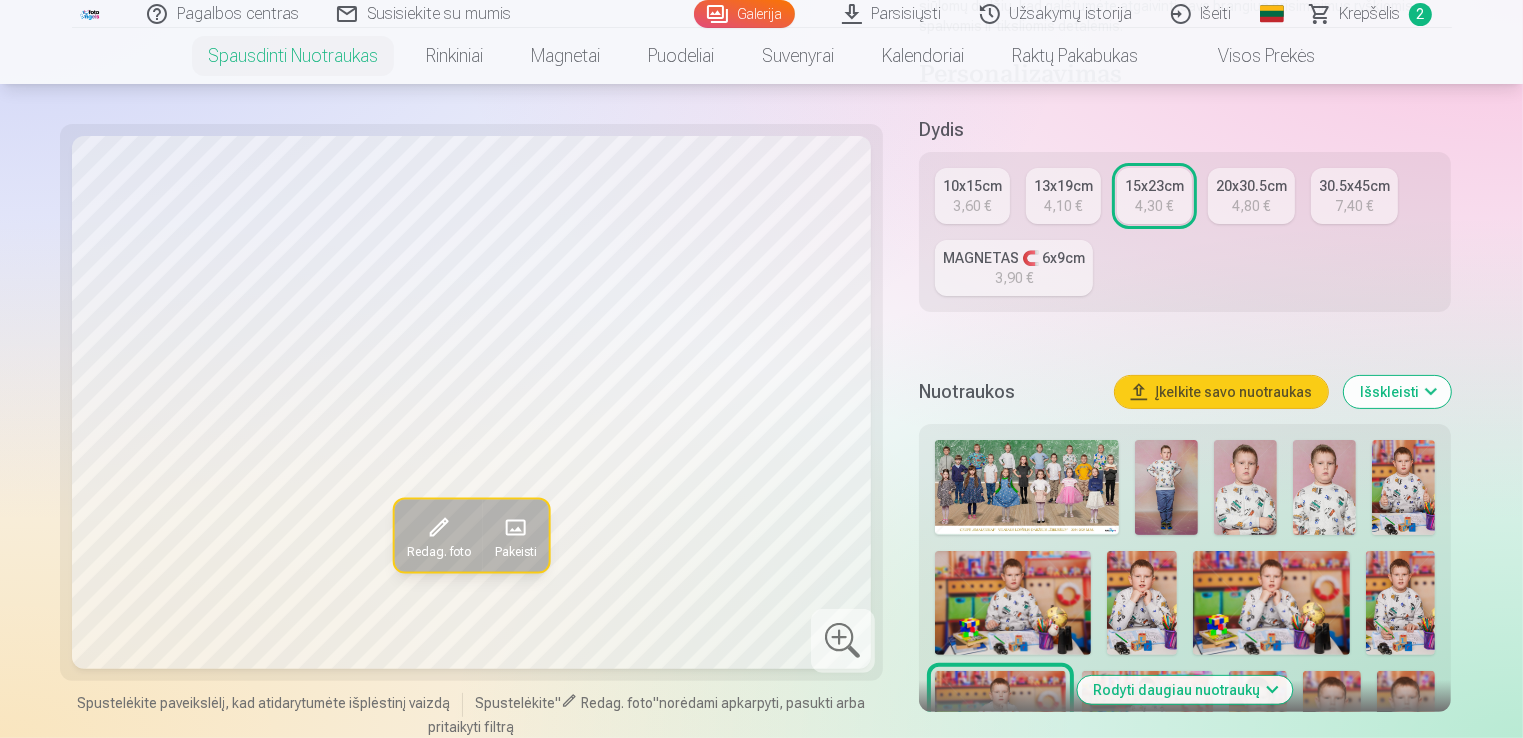 click on "4,10 €" at bounding box center (1063, 206) 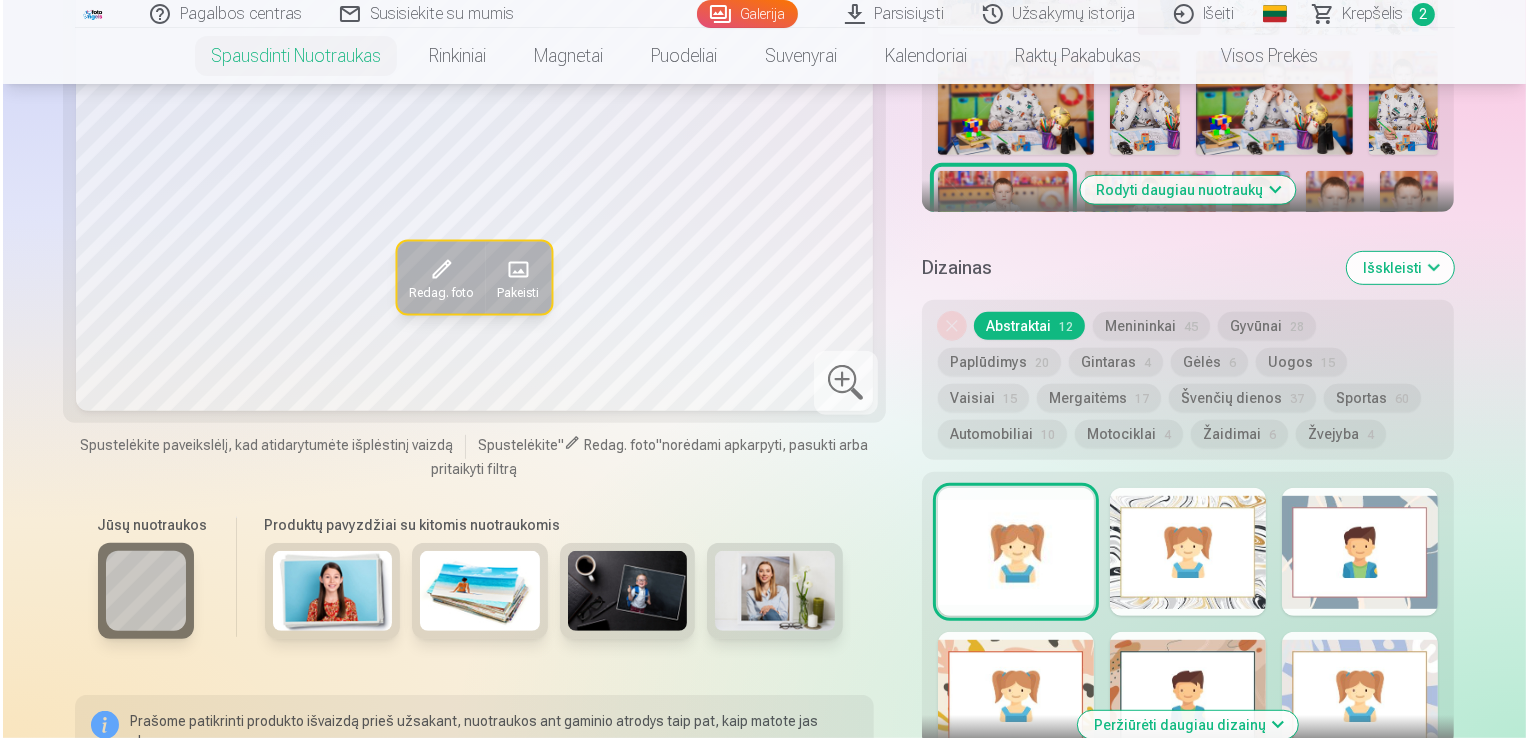 scroll, scrollTop: 1200, scrollLeft: 0, axis: vertical 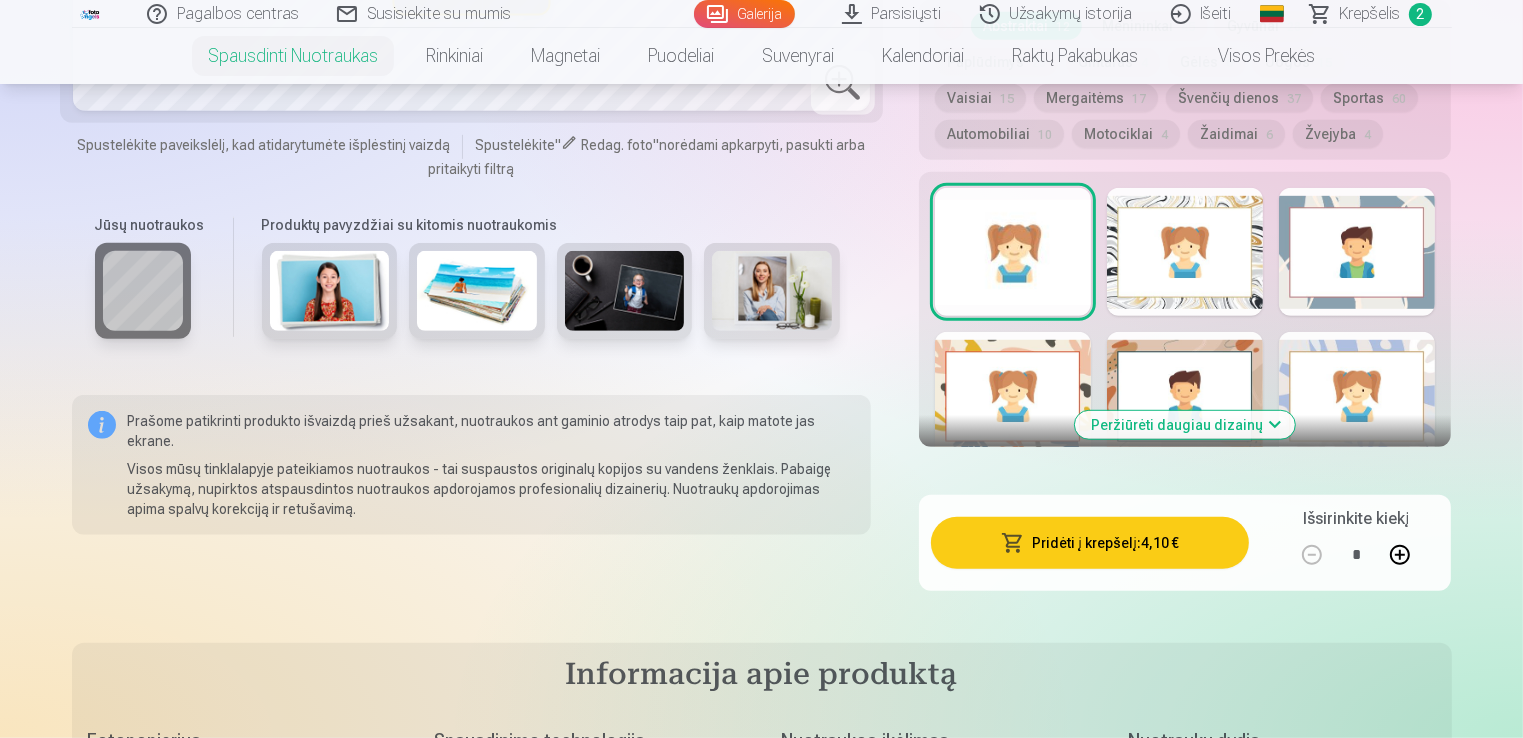 click on "Pridėti į krepšelį :  4,10 € Išsirinkite kiekį *" at bounding box center (1185, 543) 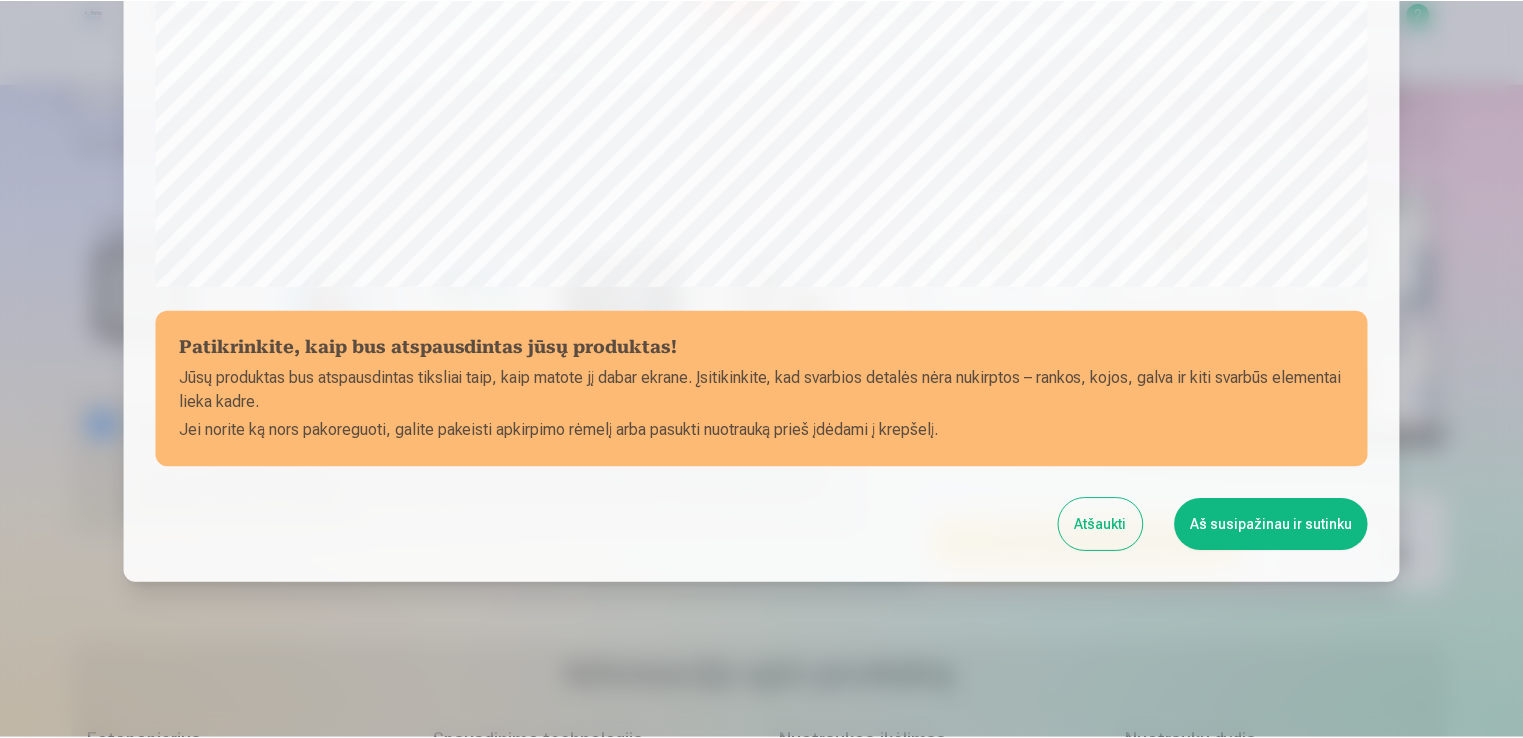 scroll, scrollTop: 701, scrollLeft: 0, axis: vertical 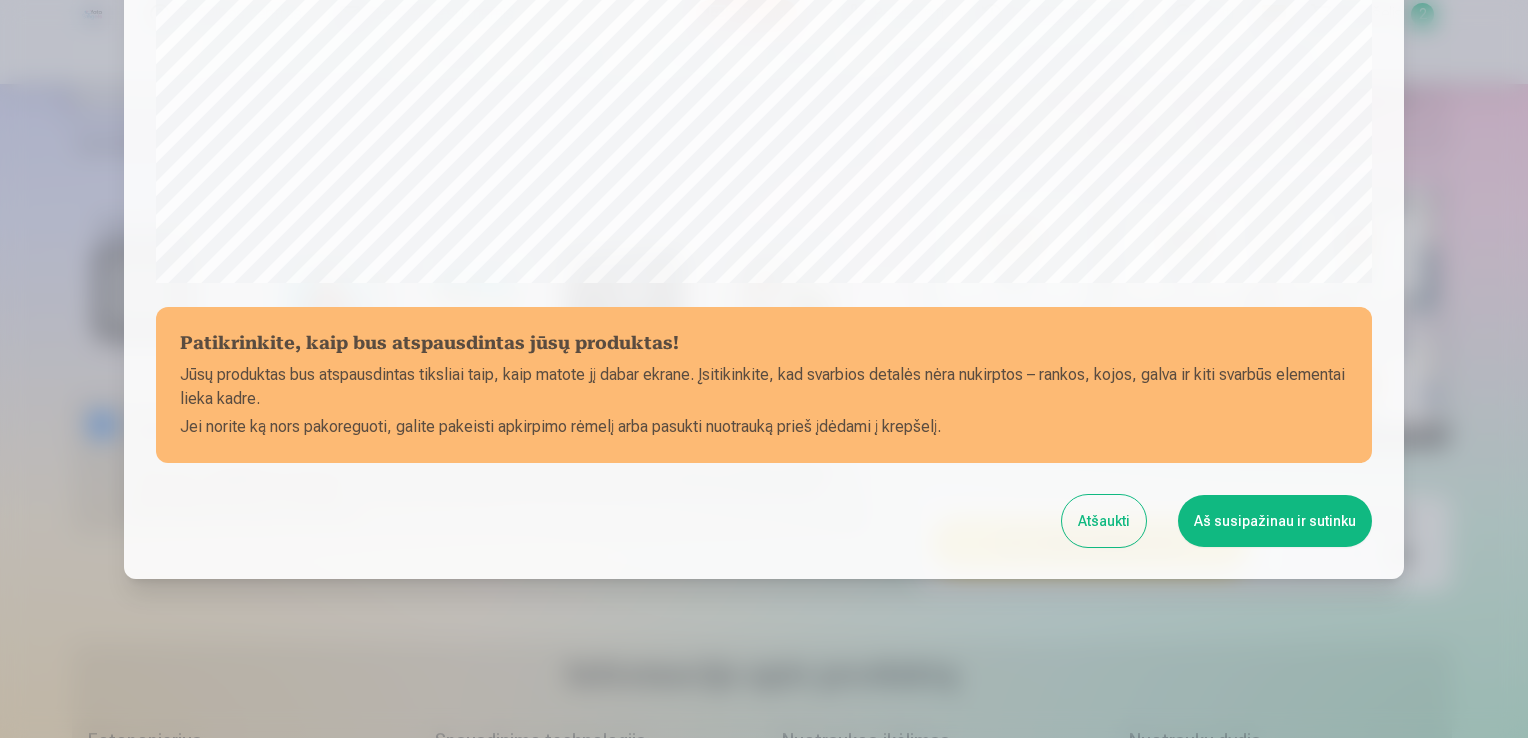 click on "Aš susipažinau ir sutinku" at bounding box center [1275, 521] 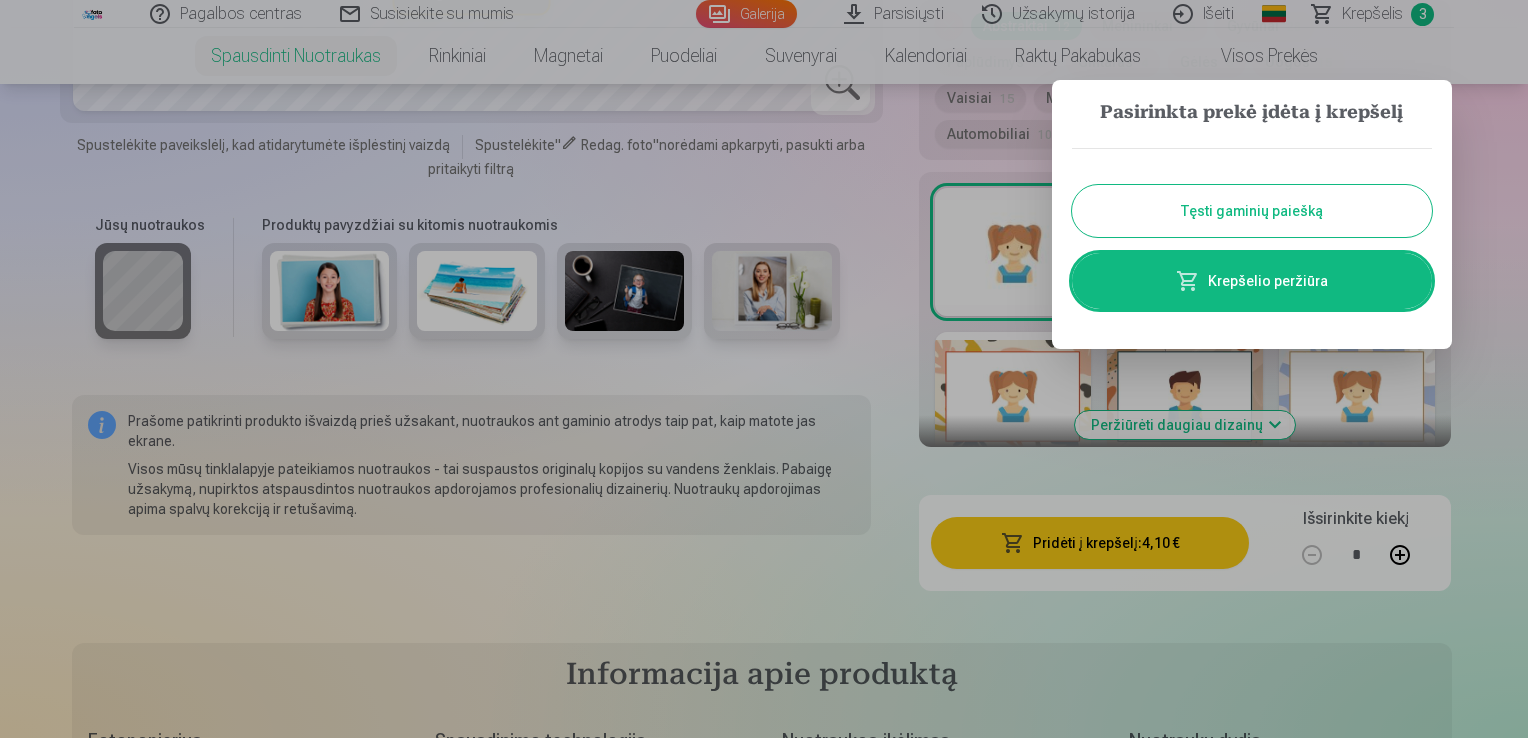 click on "Tęsti gaminių paiešką" at bounding box center (1252, 211) 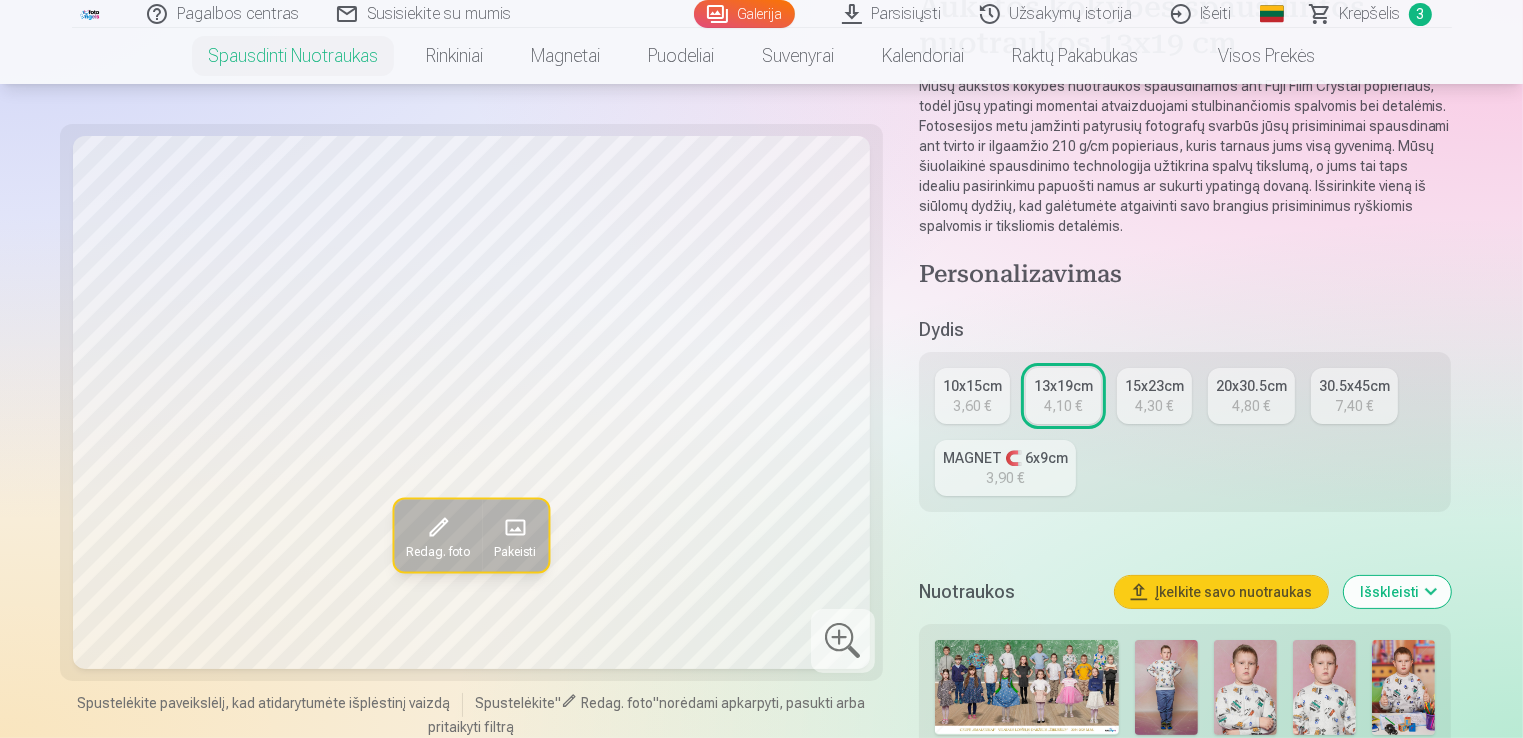 scroll, scrollTop: 600, scrollLeft: 0, axis: vertical 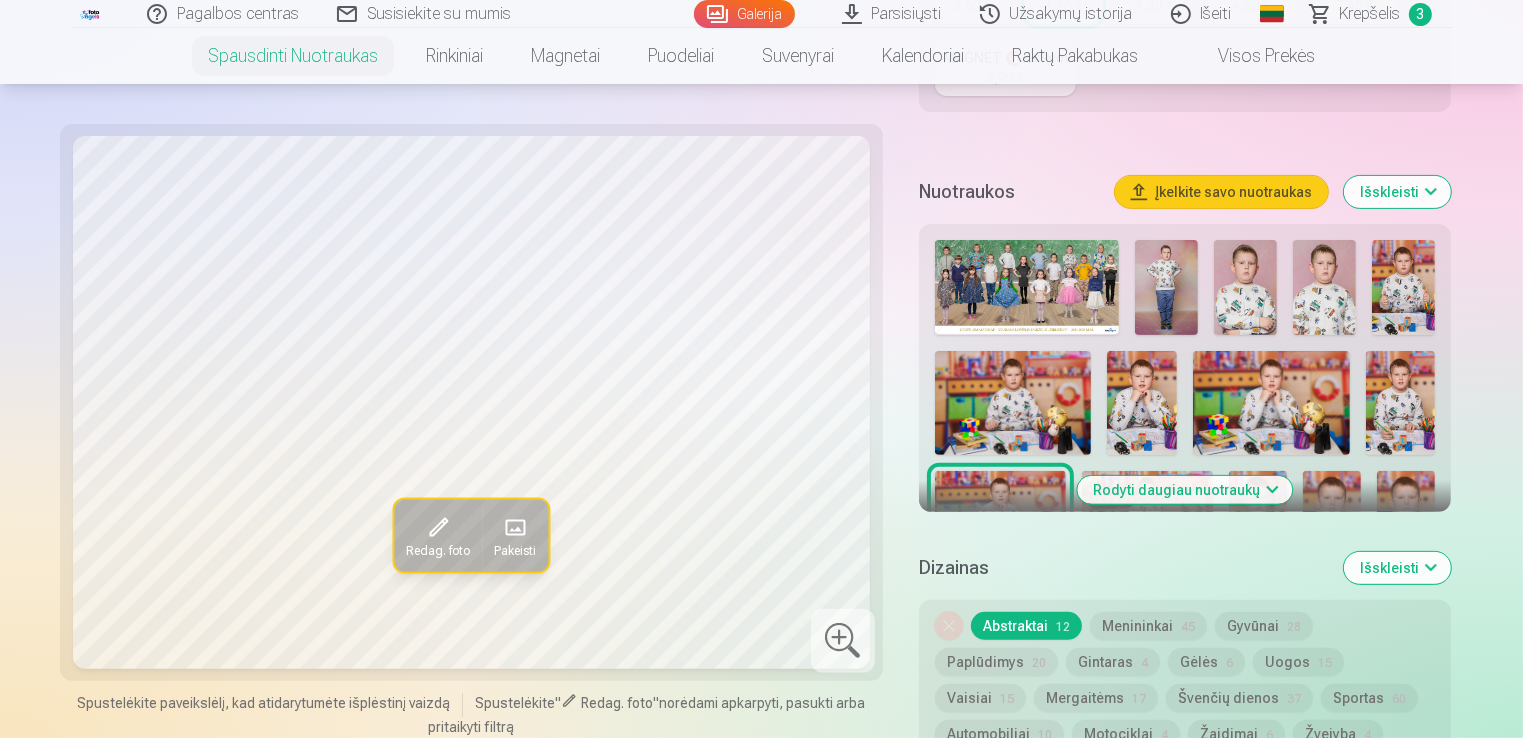 click on "Rodyti daugiau nuotraukų" at bounding box center [1185, 490] 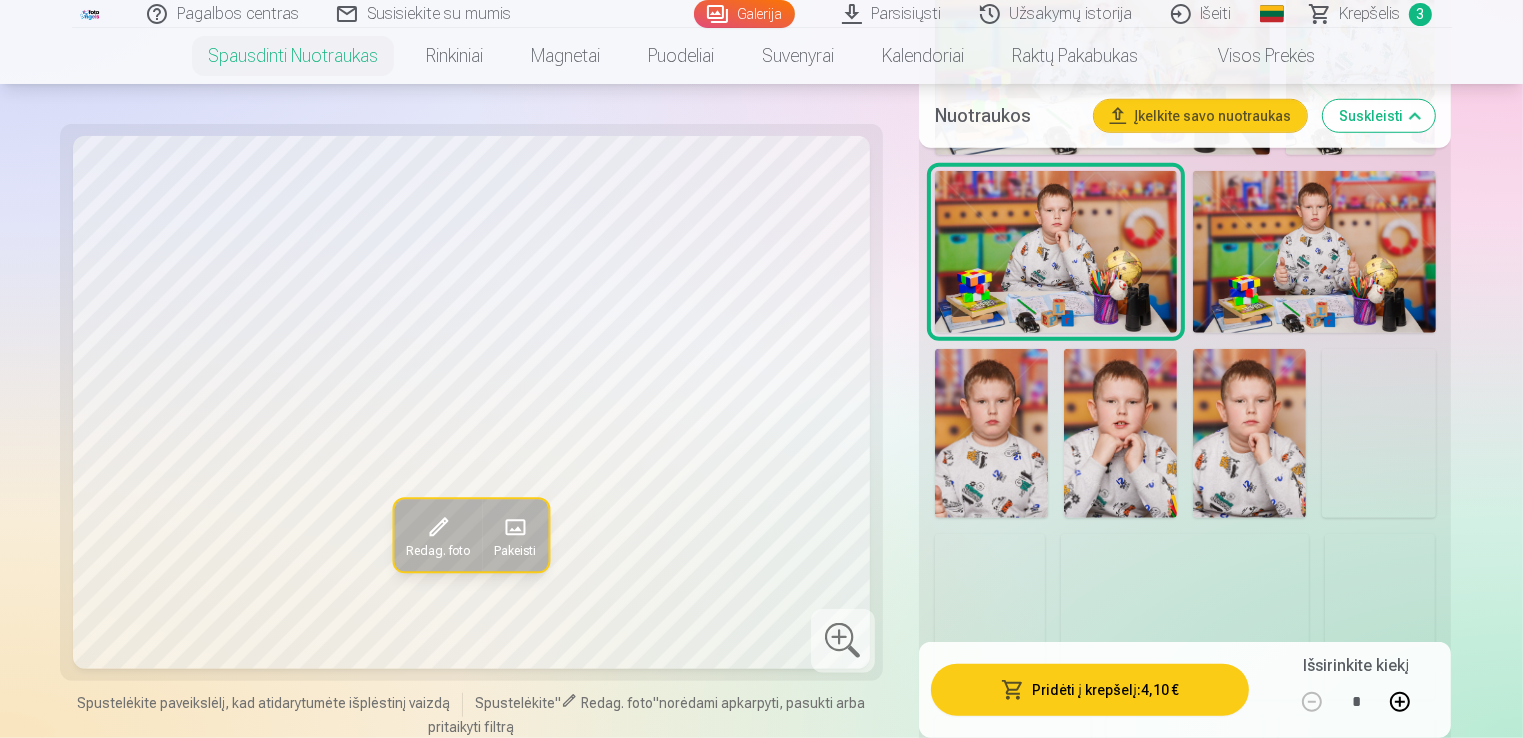 scroll, scrollTop: 1700, scrollLeft: 0, axis: vertical 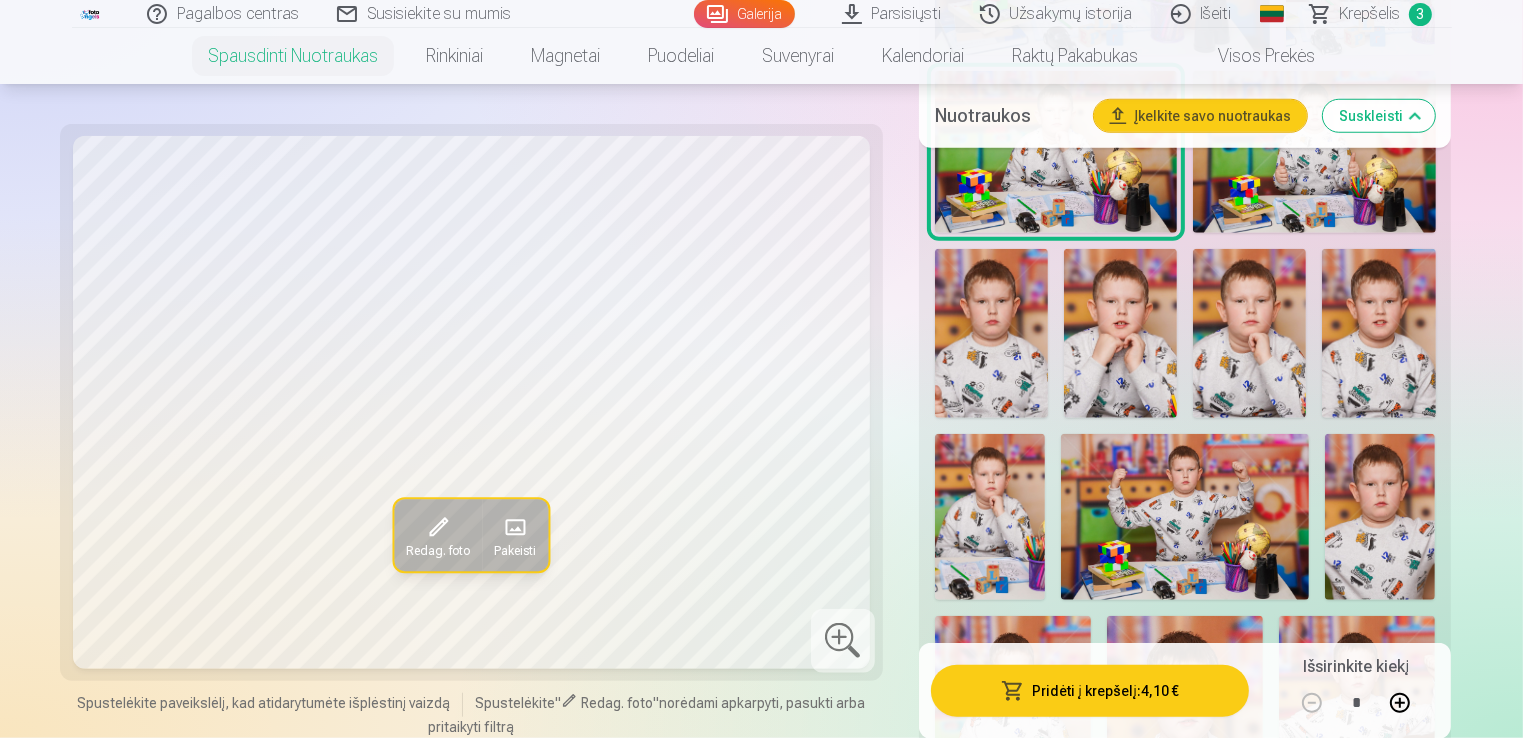 click at bounding box center [990, 516] 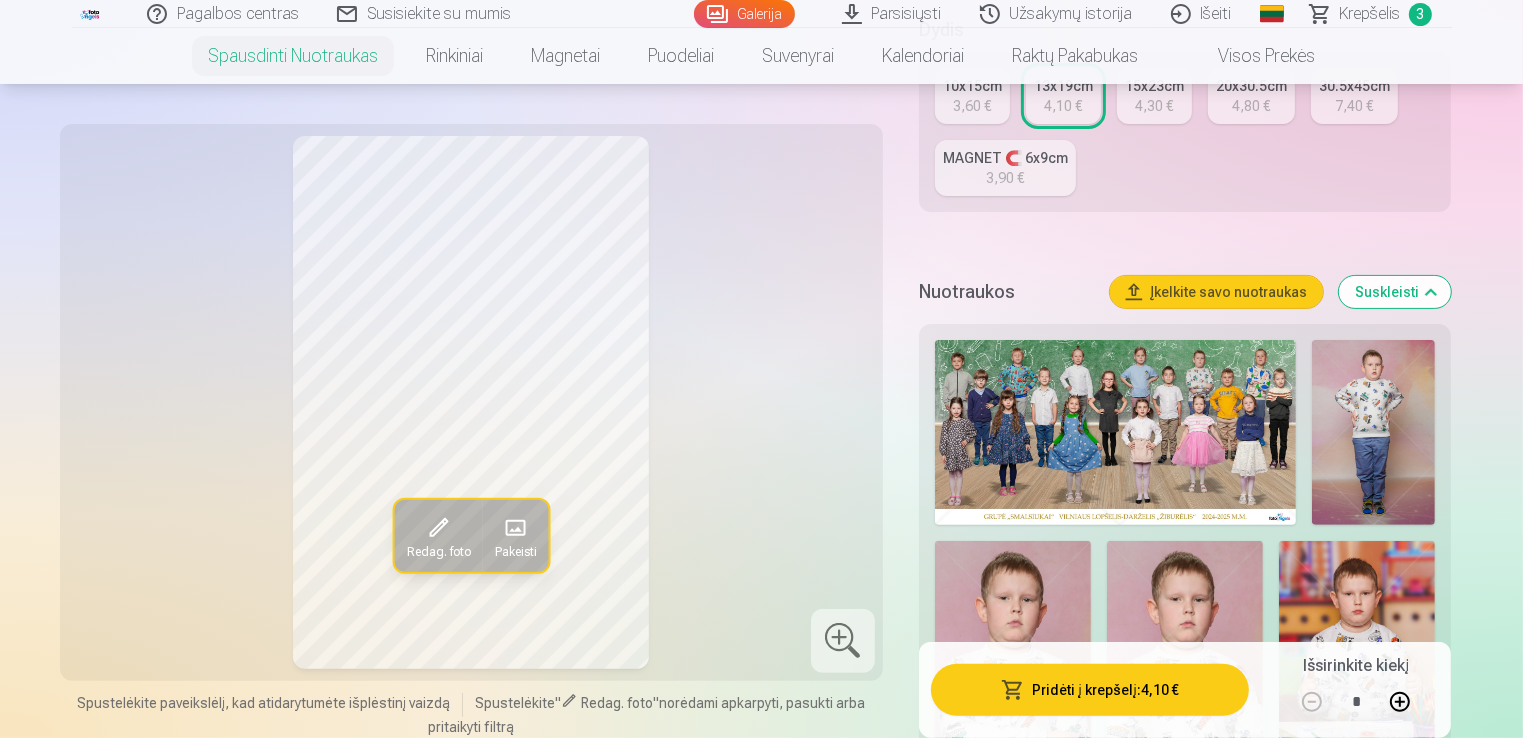 scroll, scrollTop: 200, scrollLeft: 0, axis: vertical 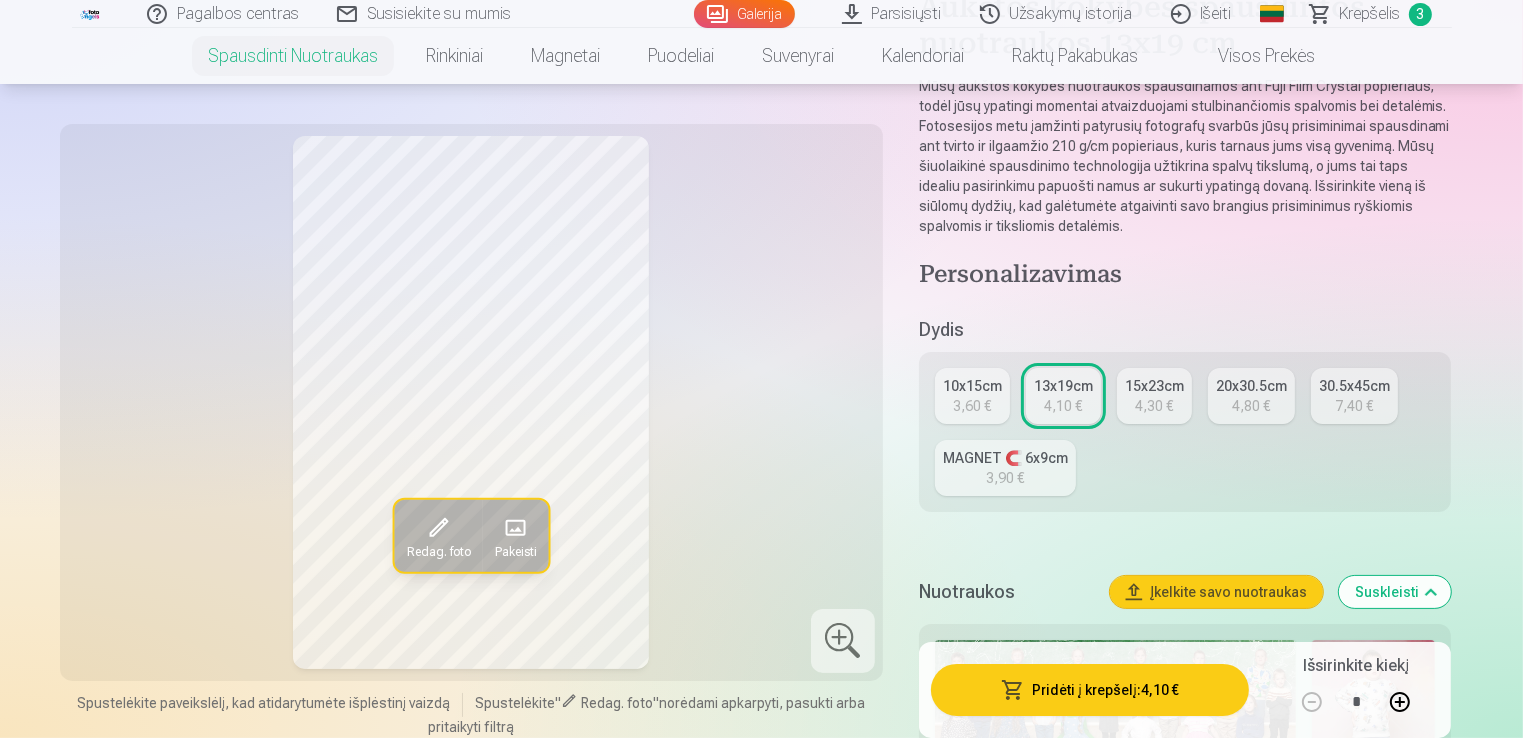 click on "3,60 €" at bounding box center (972, 406) 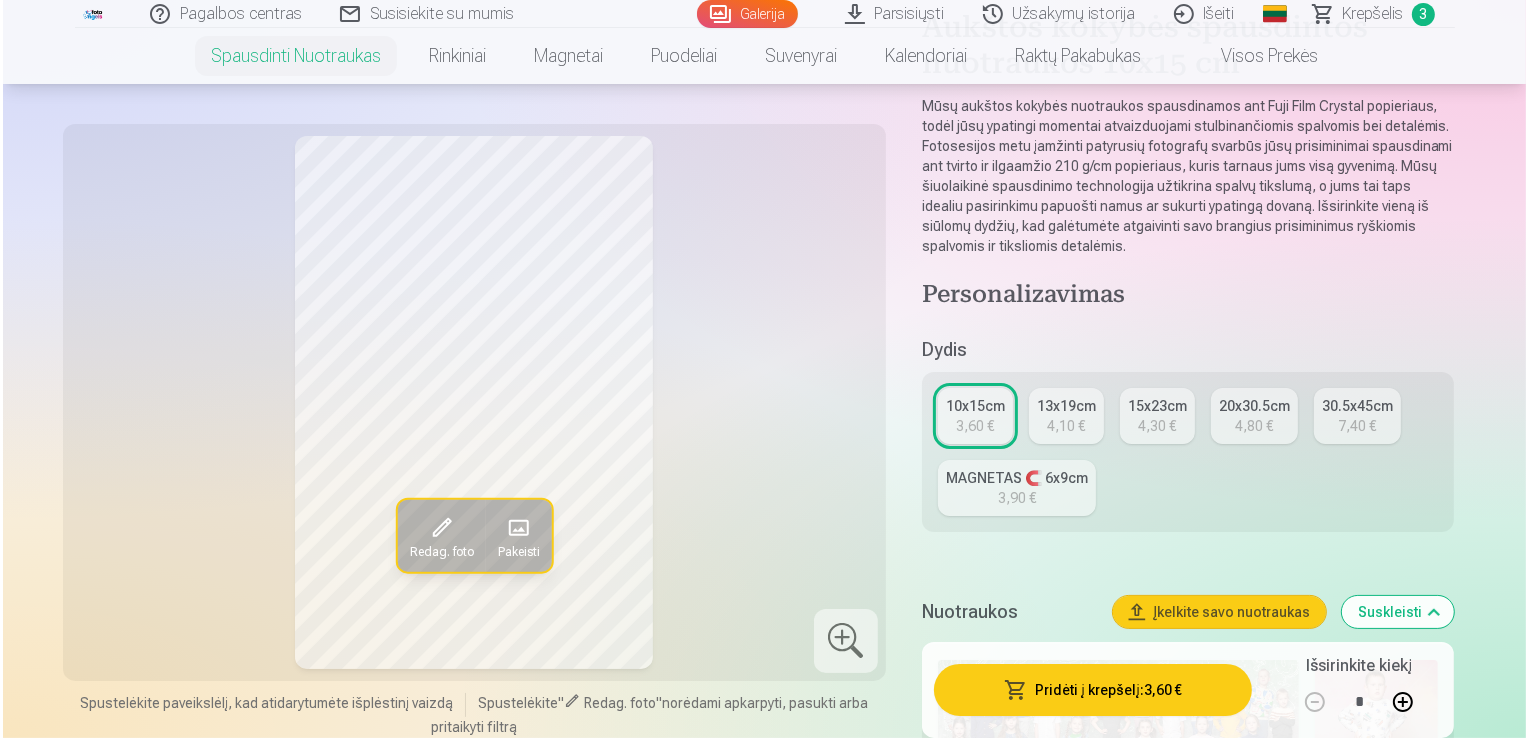 scroll, scrollTop: 300, scrollLeft: 0, axis: vertical 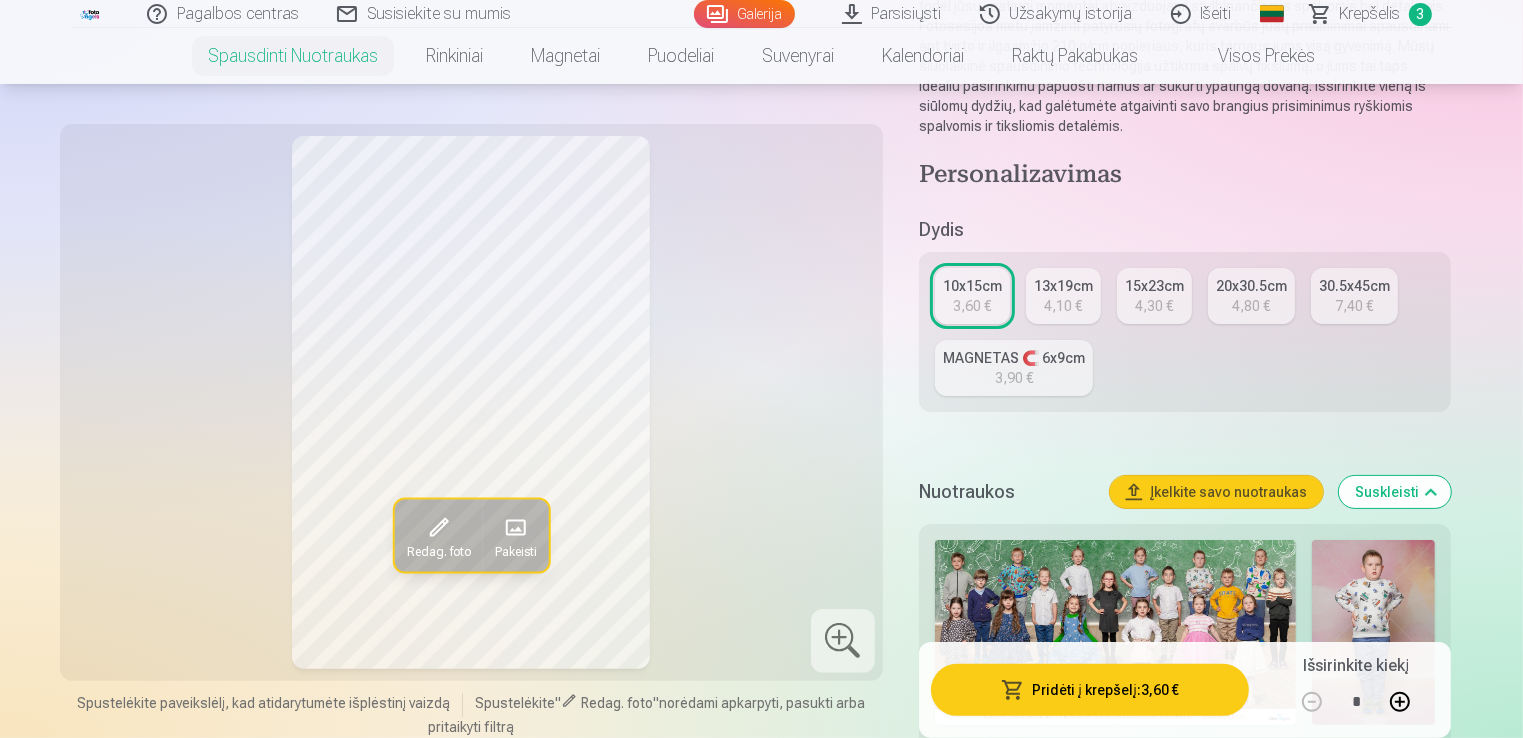 click on "Pridėti į krepšelį :  3,60 €" at bounding box center [1090, 690] 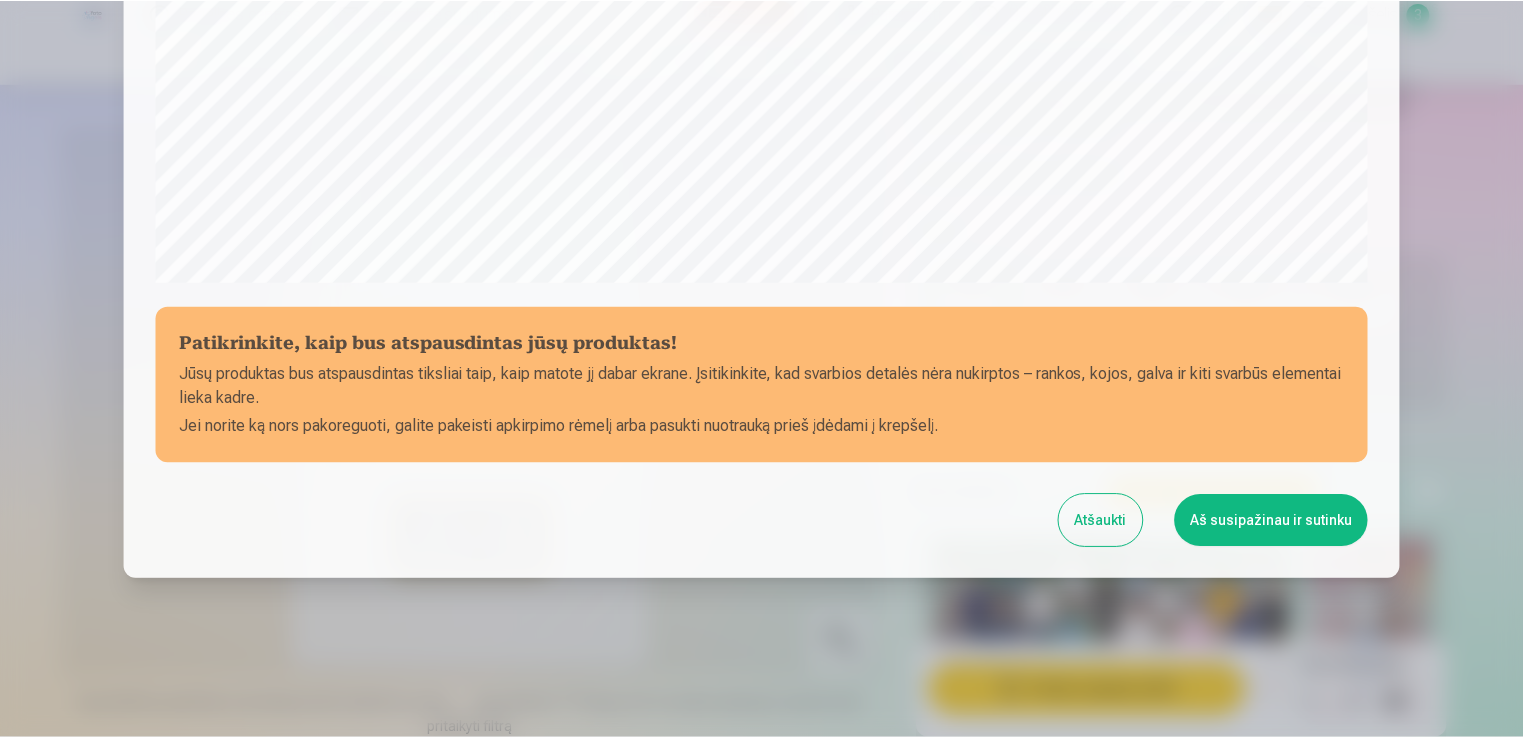 scroll, scrollTop: 601, scrollLeft: 0, axis: vertical 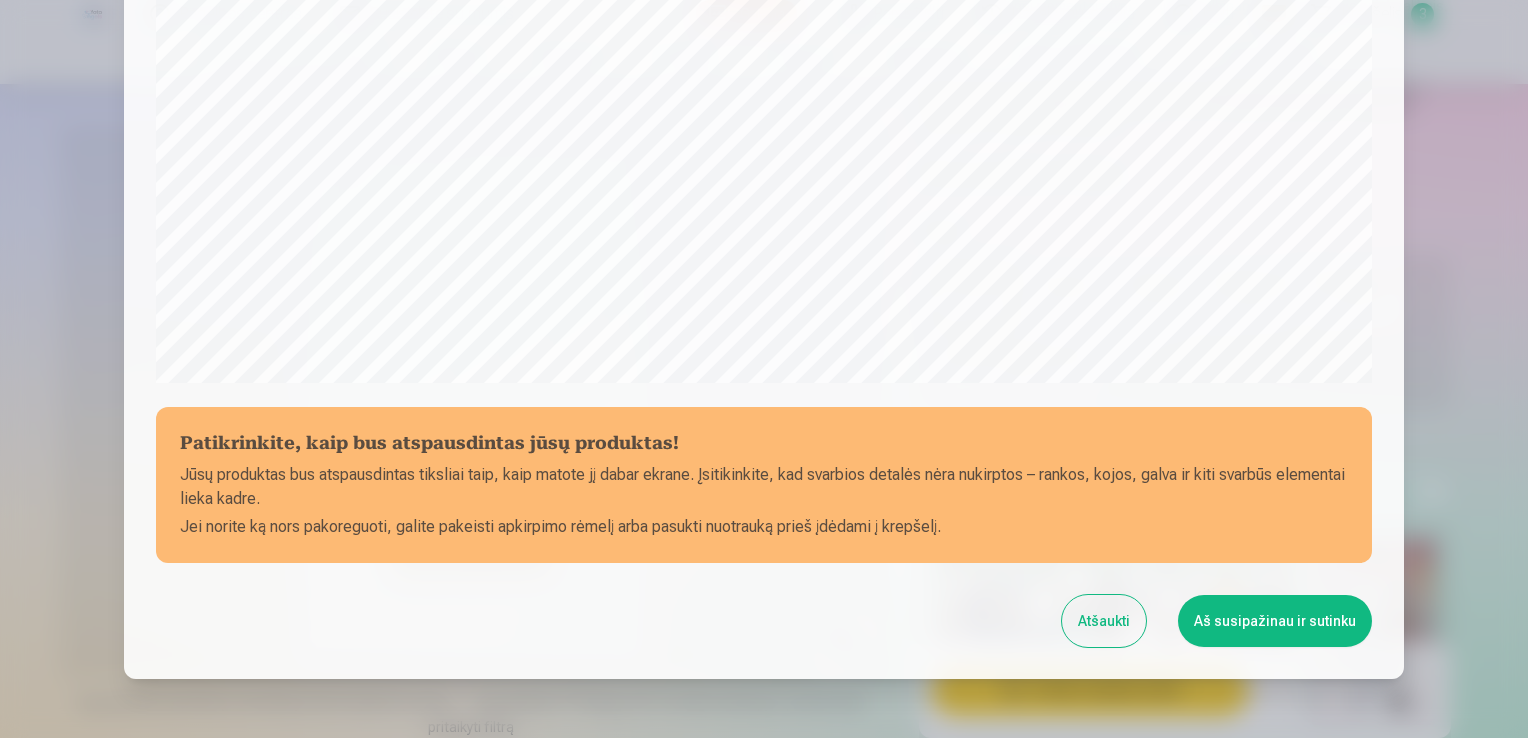 click on "Aš susipažinau ir sutinku" at bounding box center [1275, 621] 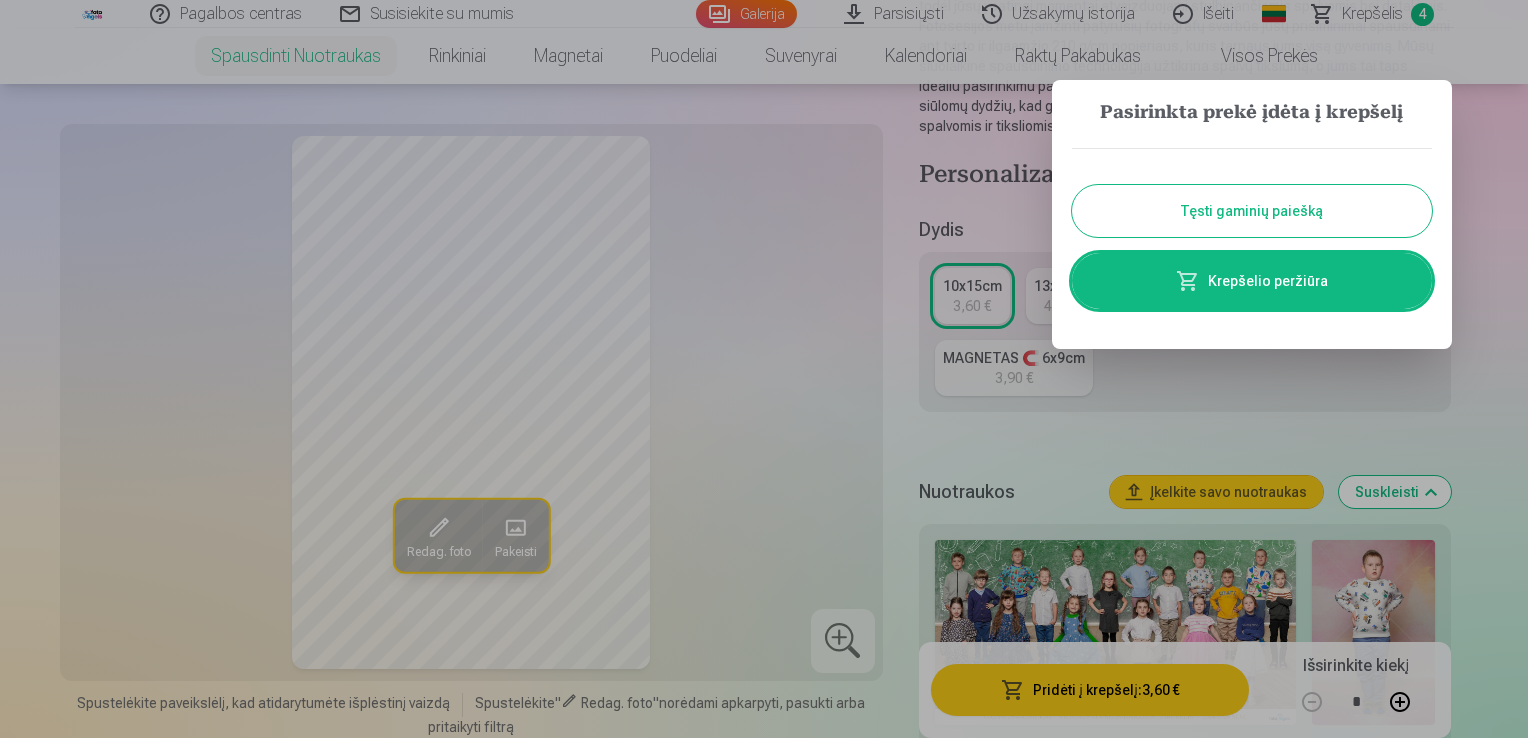 click on "Tęsti gaminių paiešką" at bounding box center (1252, 211) 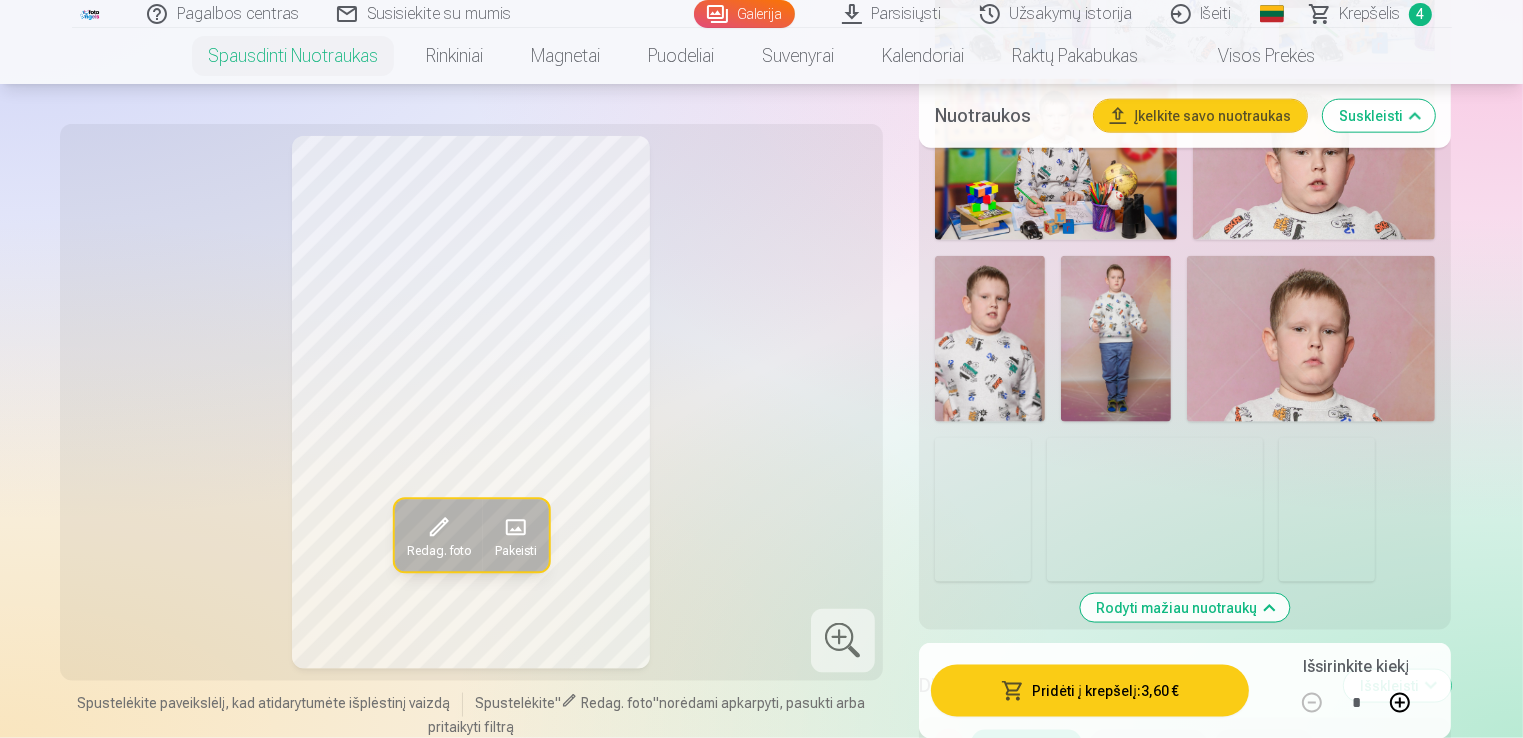 scroll, scrollTop: 2500, scrollLeft: 0, axis: vertical 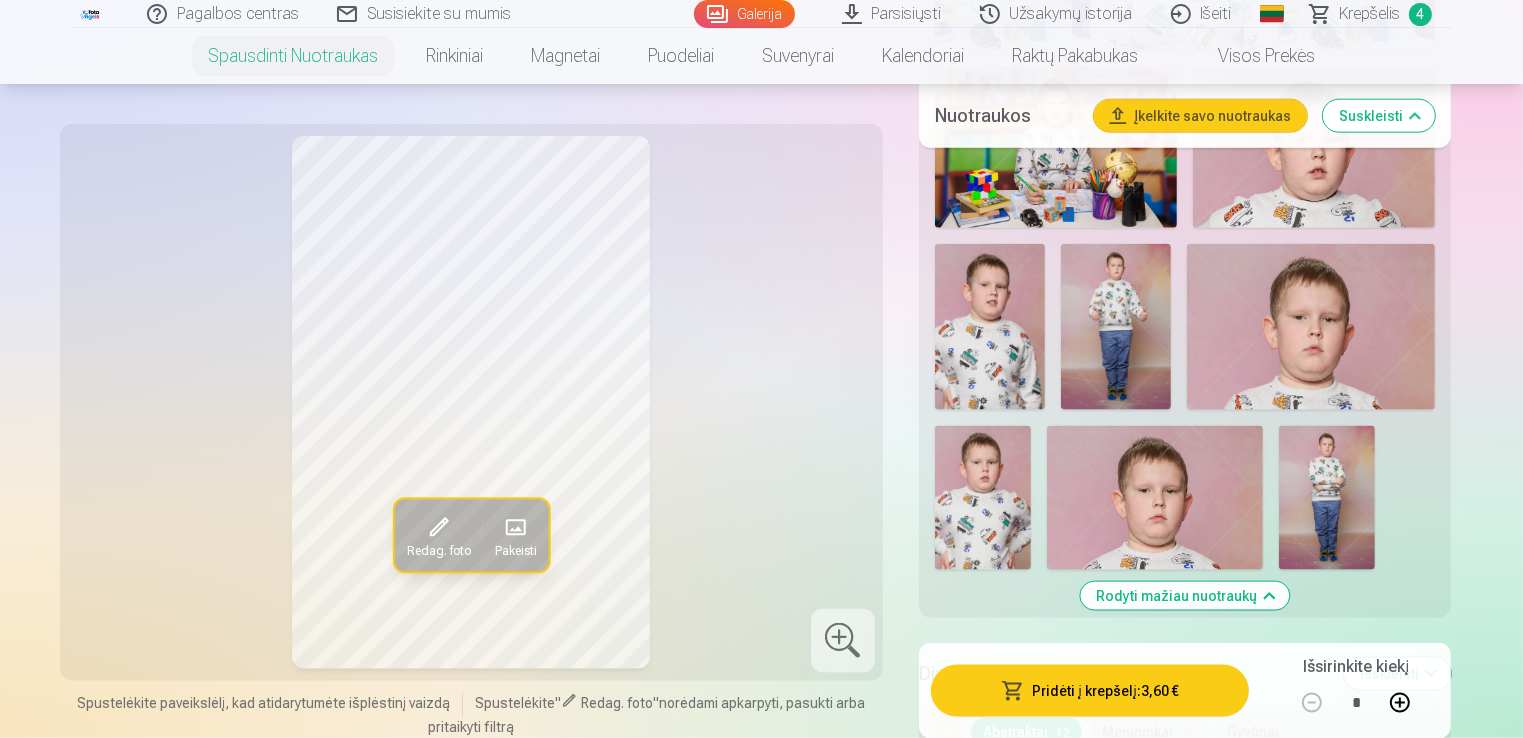 click at bounding box center (1116, 327) 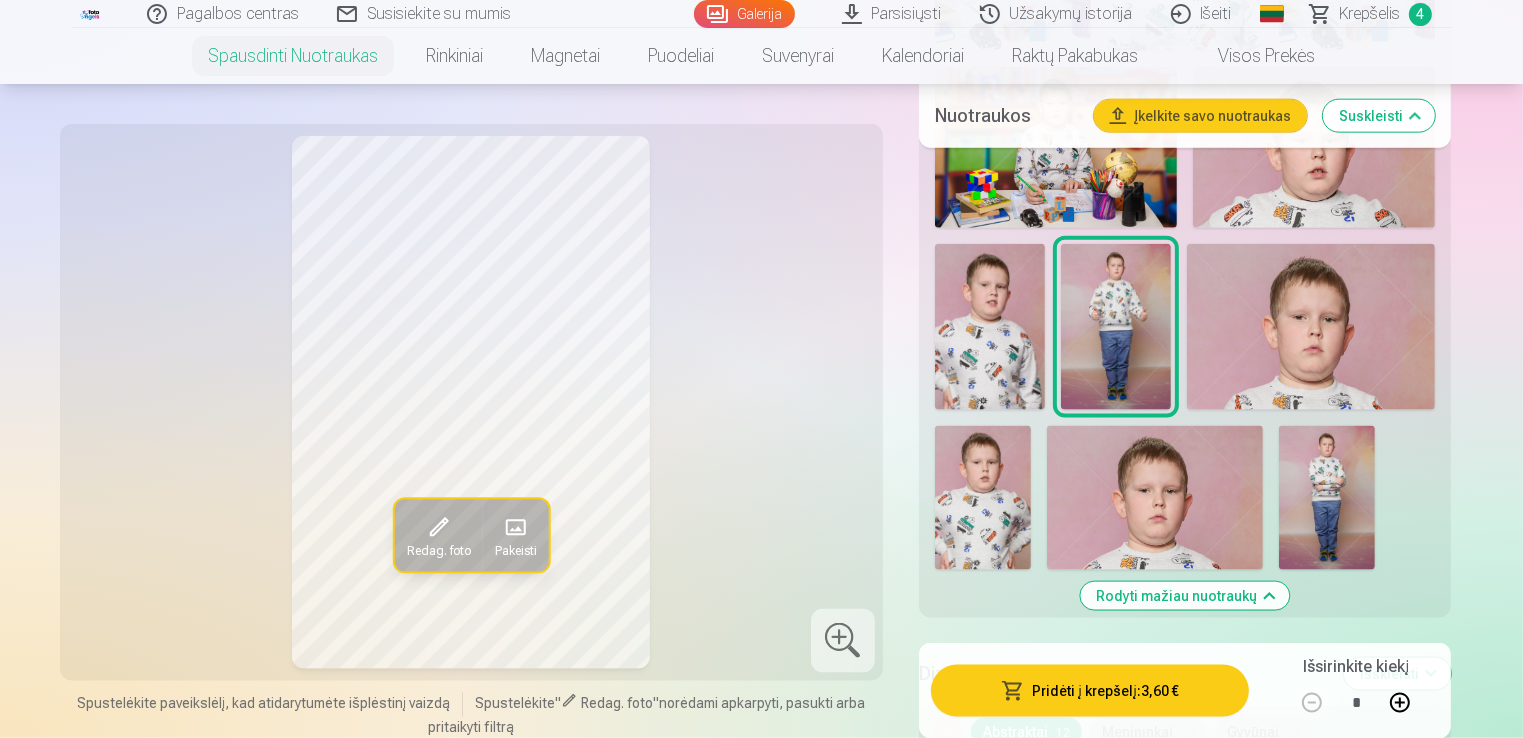 click at bounding box center [1327, 498] 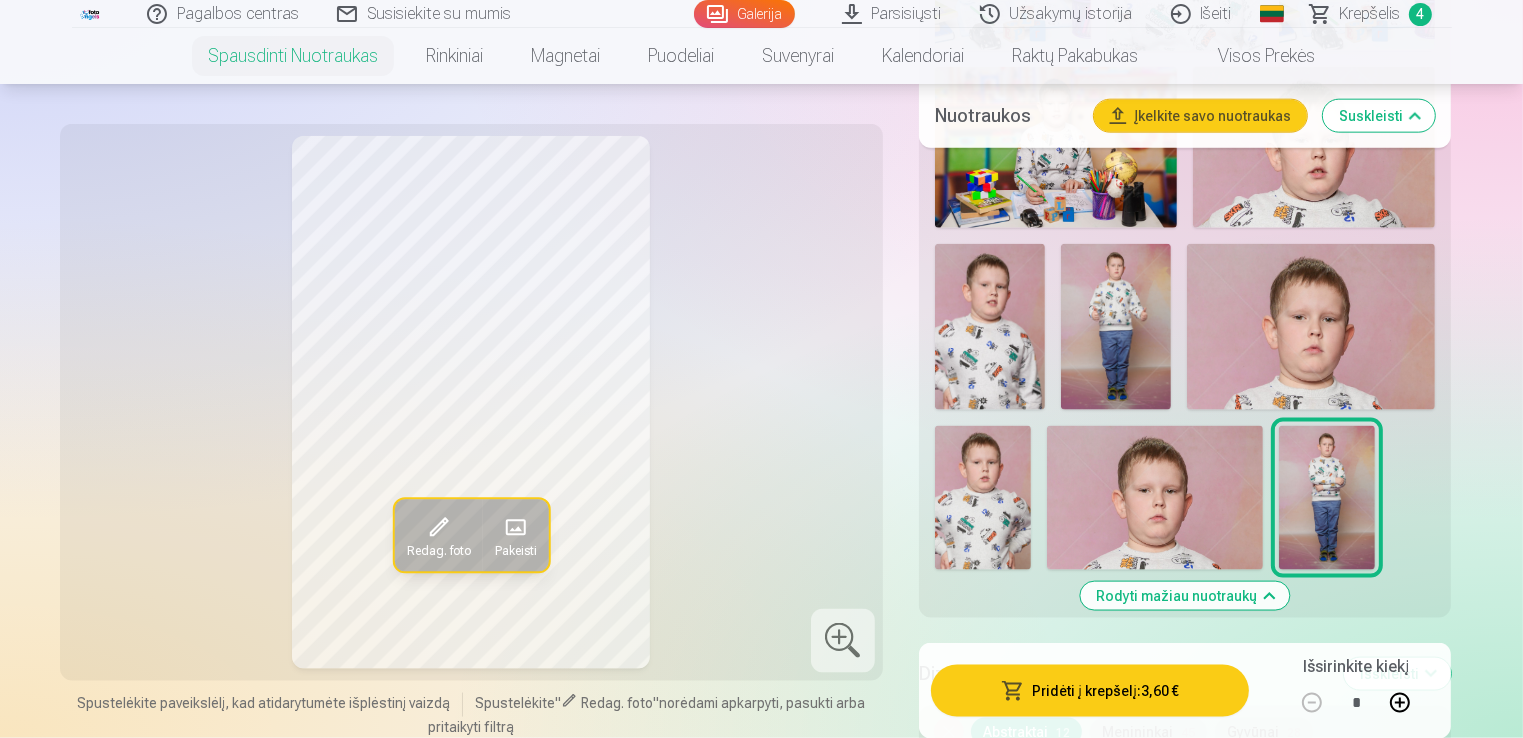 click at bounding box center [983, 498] 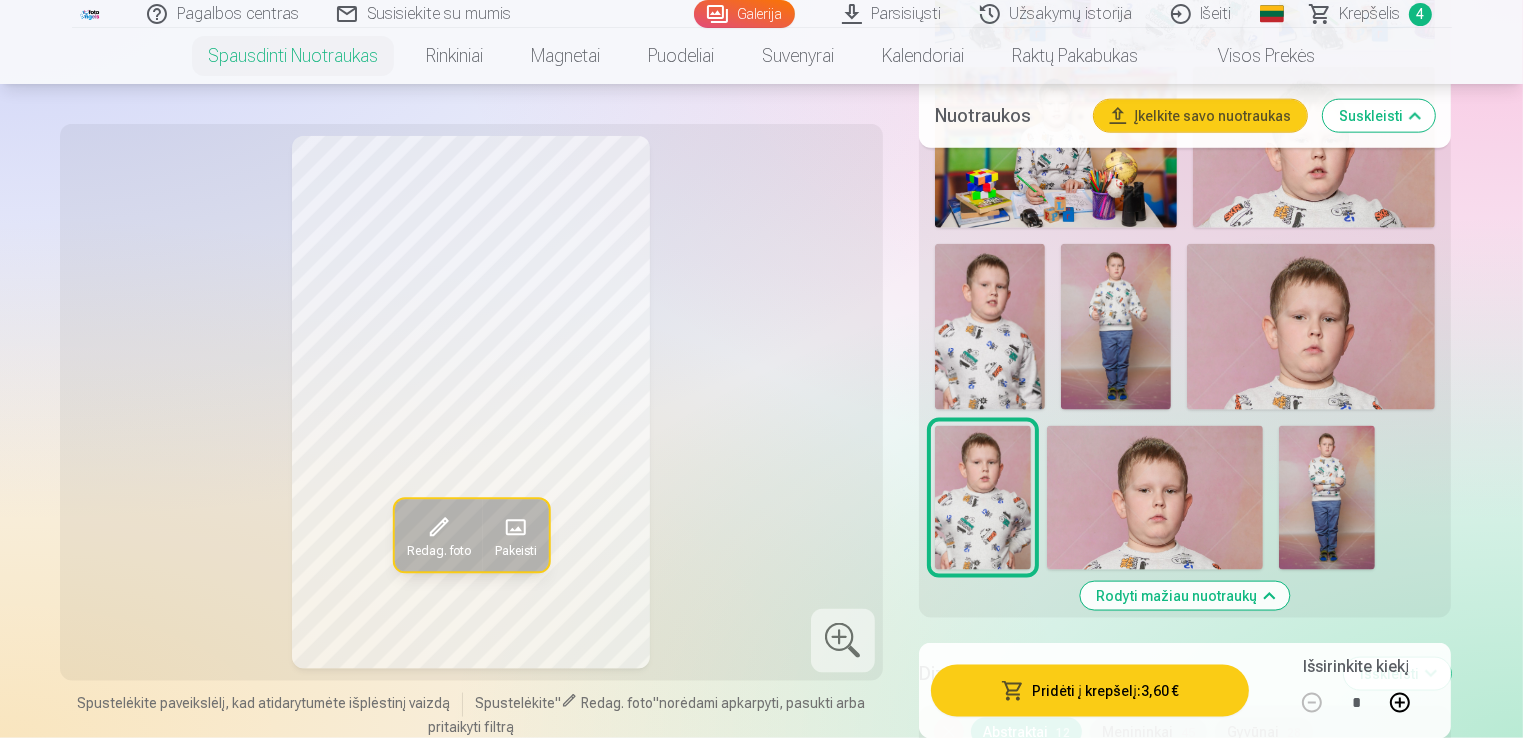 click at bounding box center [990, 326] 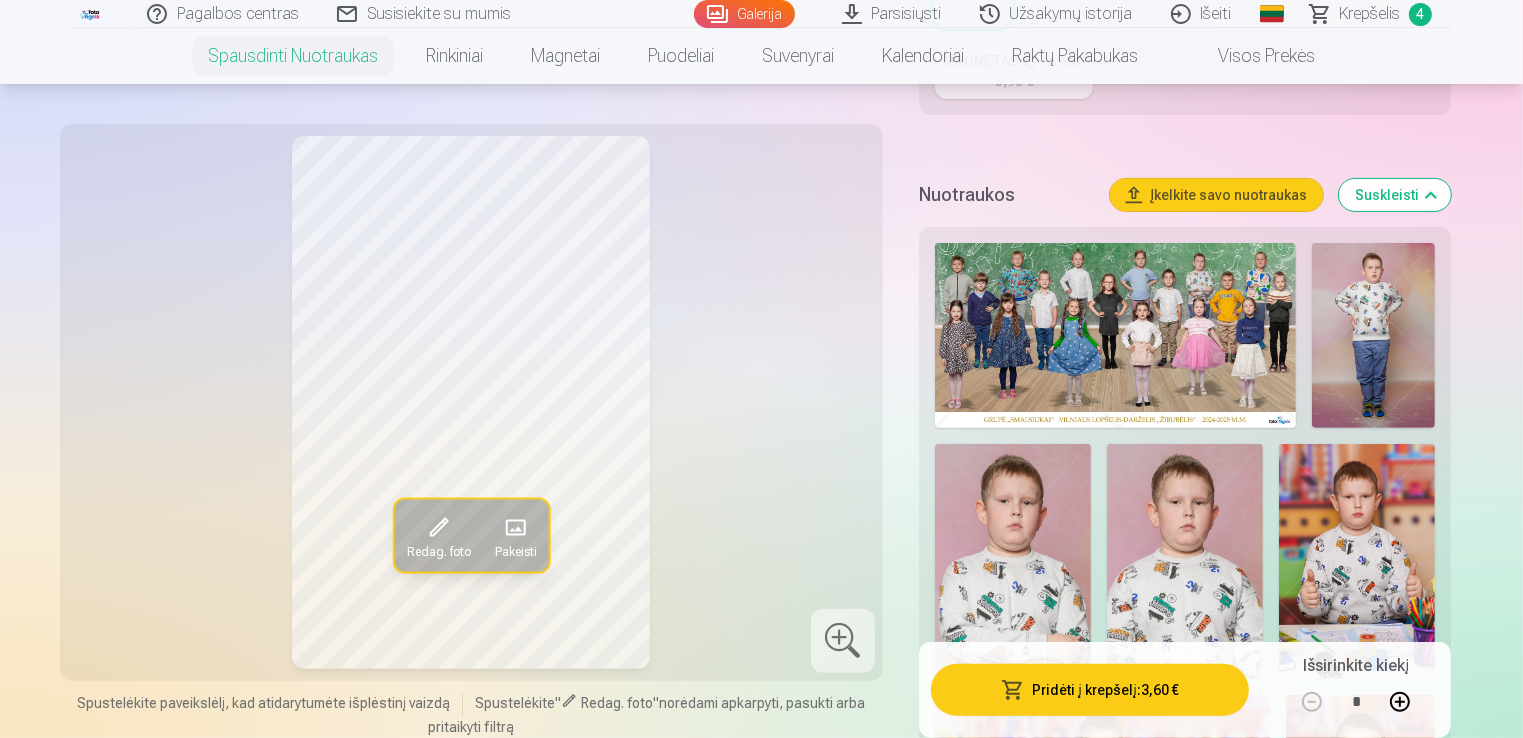 scroll, scrollTop: 500, scrollLeft: 0, axis: vertical 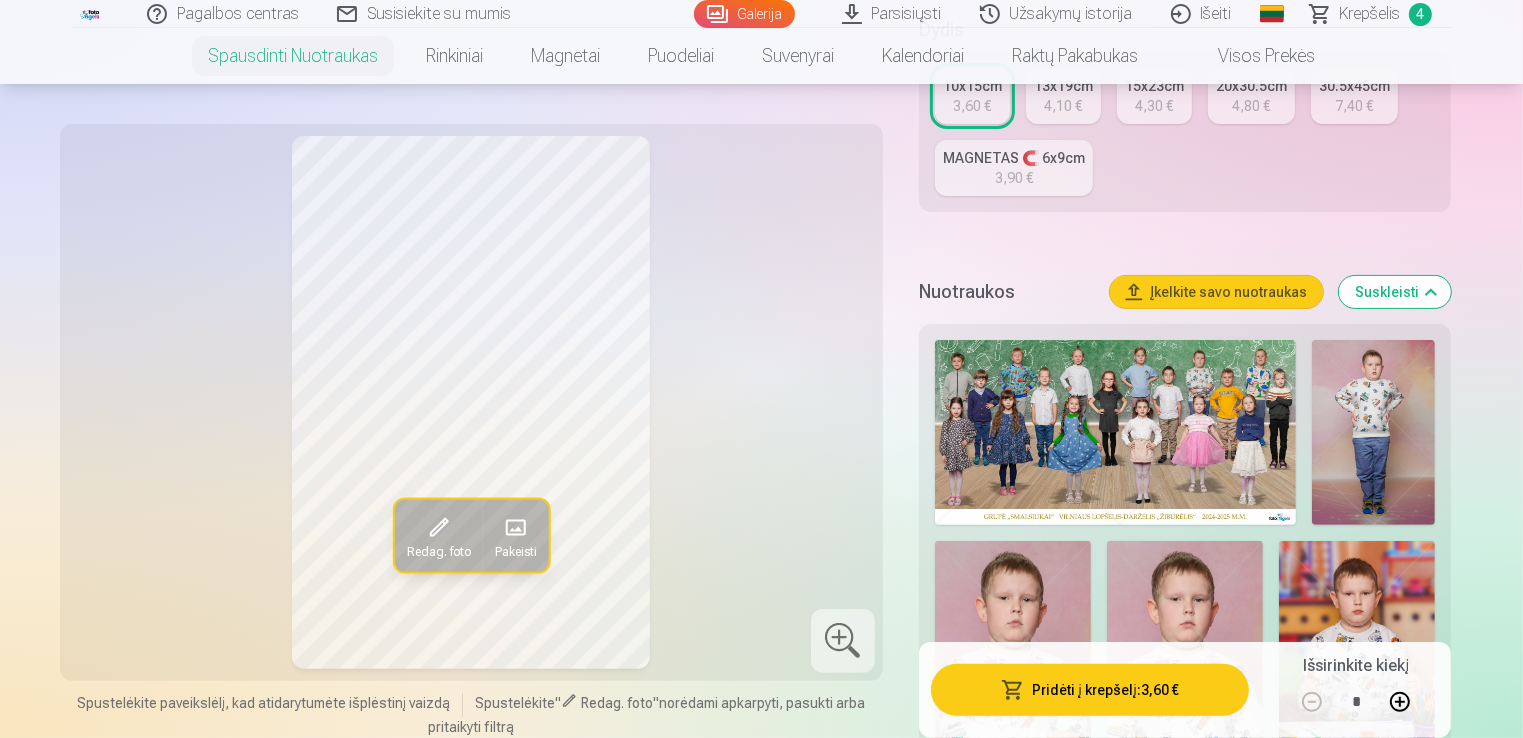 click at bounding box center [1373, 432] 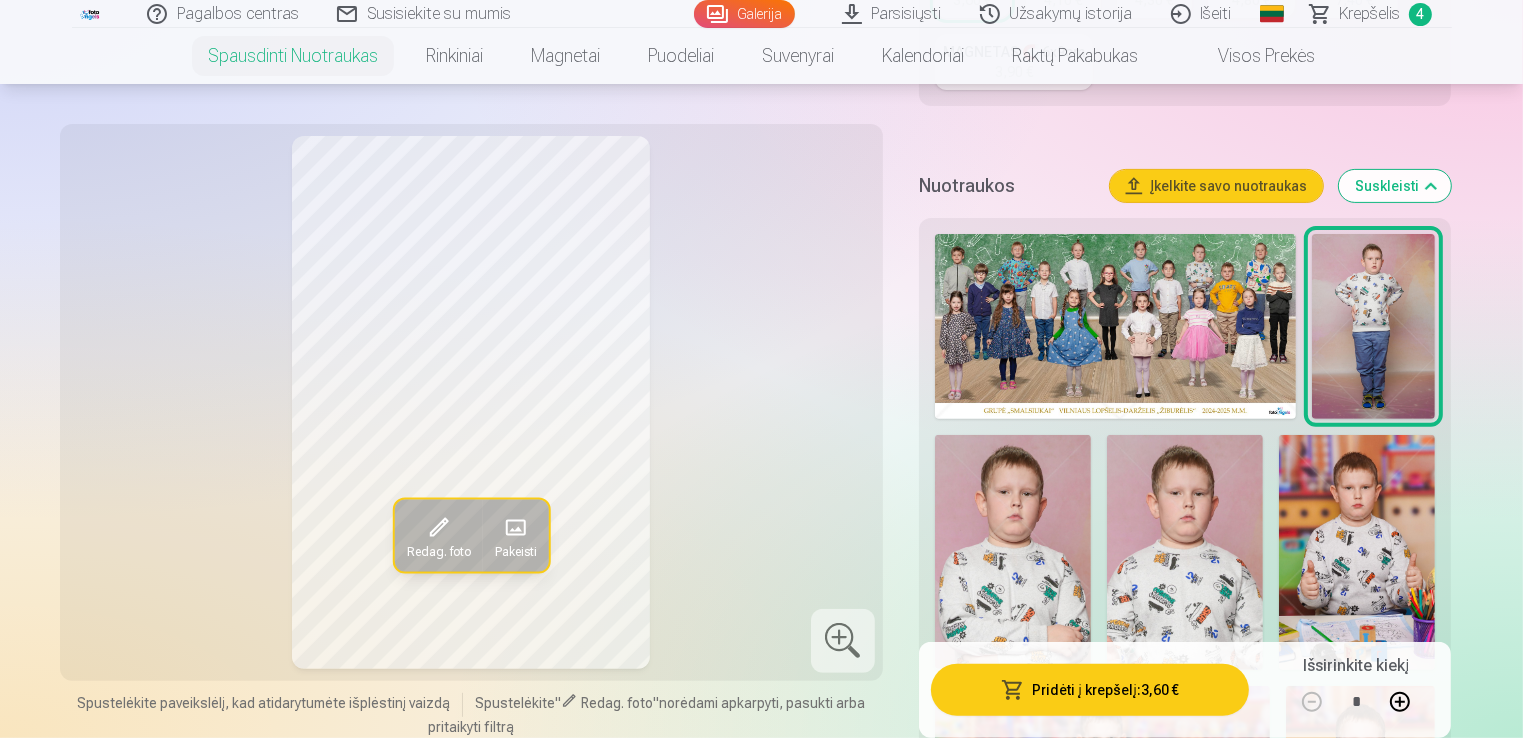 scroll, scrollTop: 800, scrollLeft: 0, axis: vertical 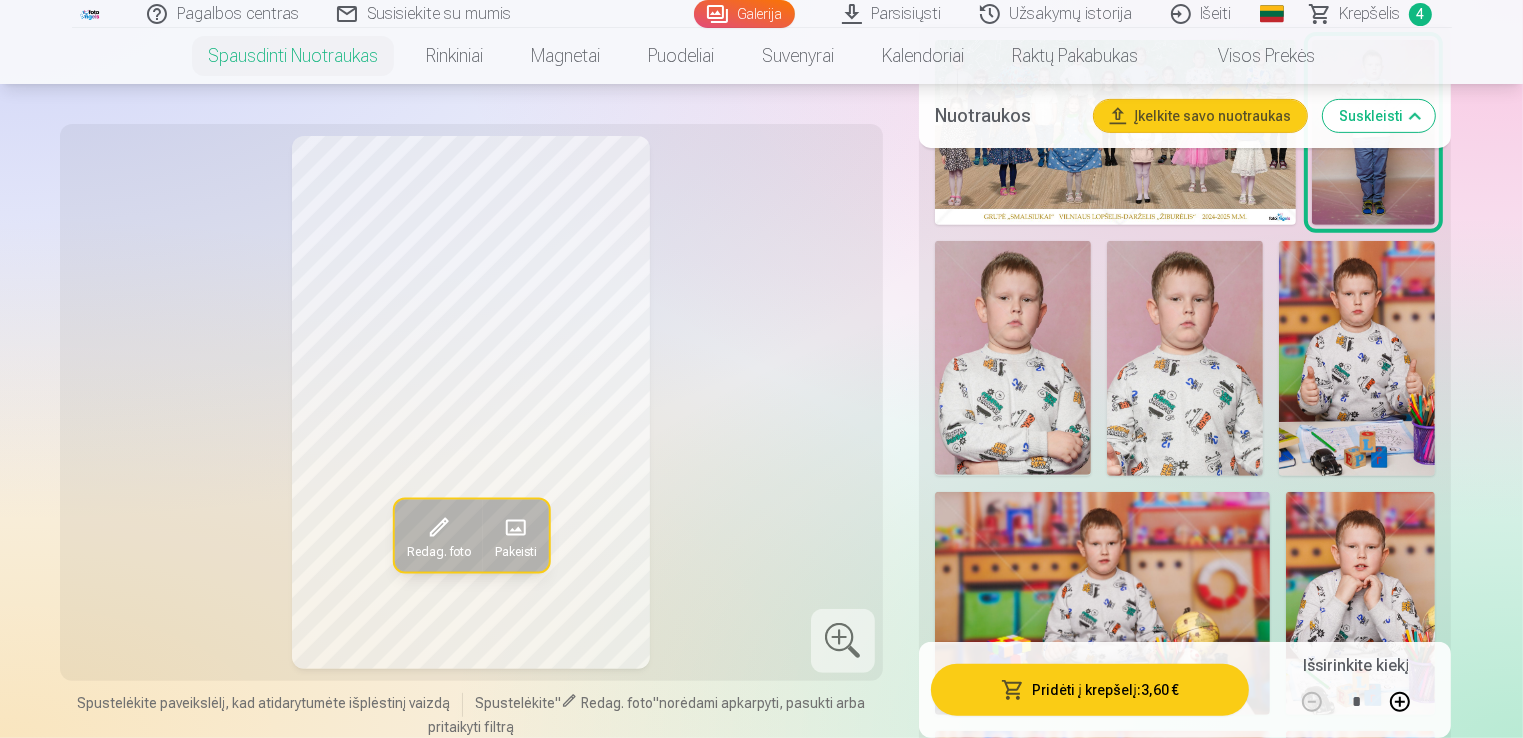 click at bounding box center [1013, 358] 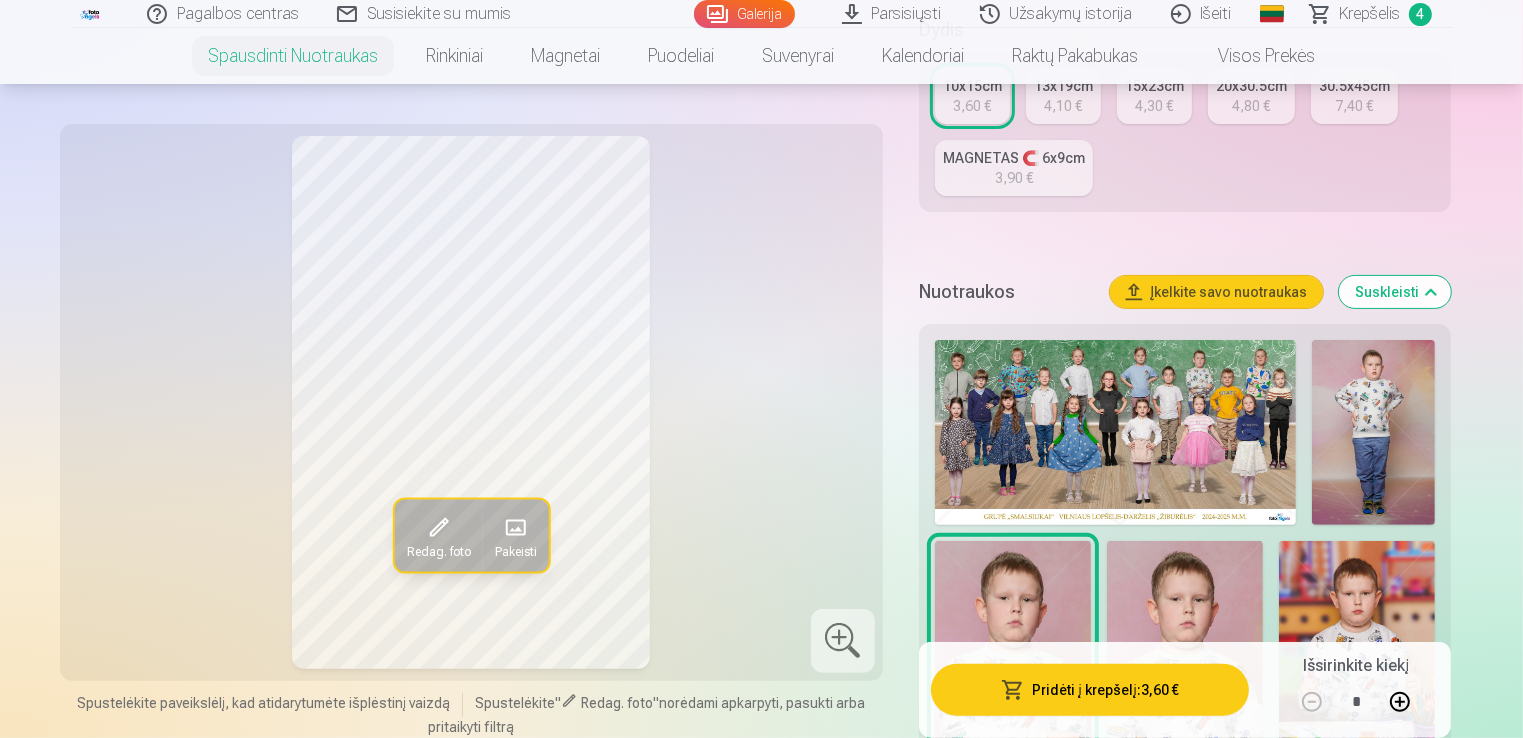 scroll, scrollTop: 400, scrollLeft: 0, axis: vertical 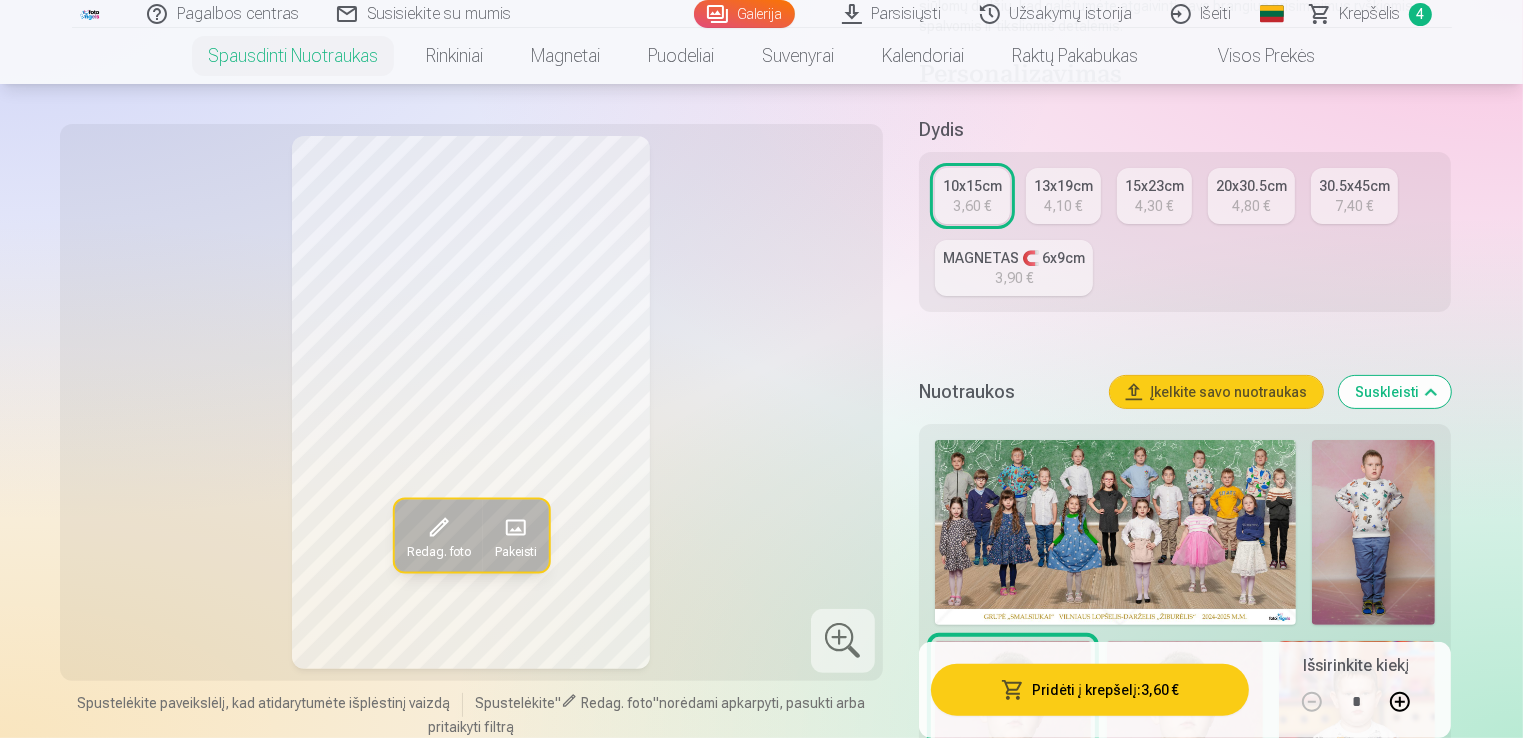 click on "MAGNETAS 🧲 6x9cm" at bounding box center (1014, 258) 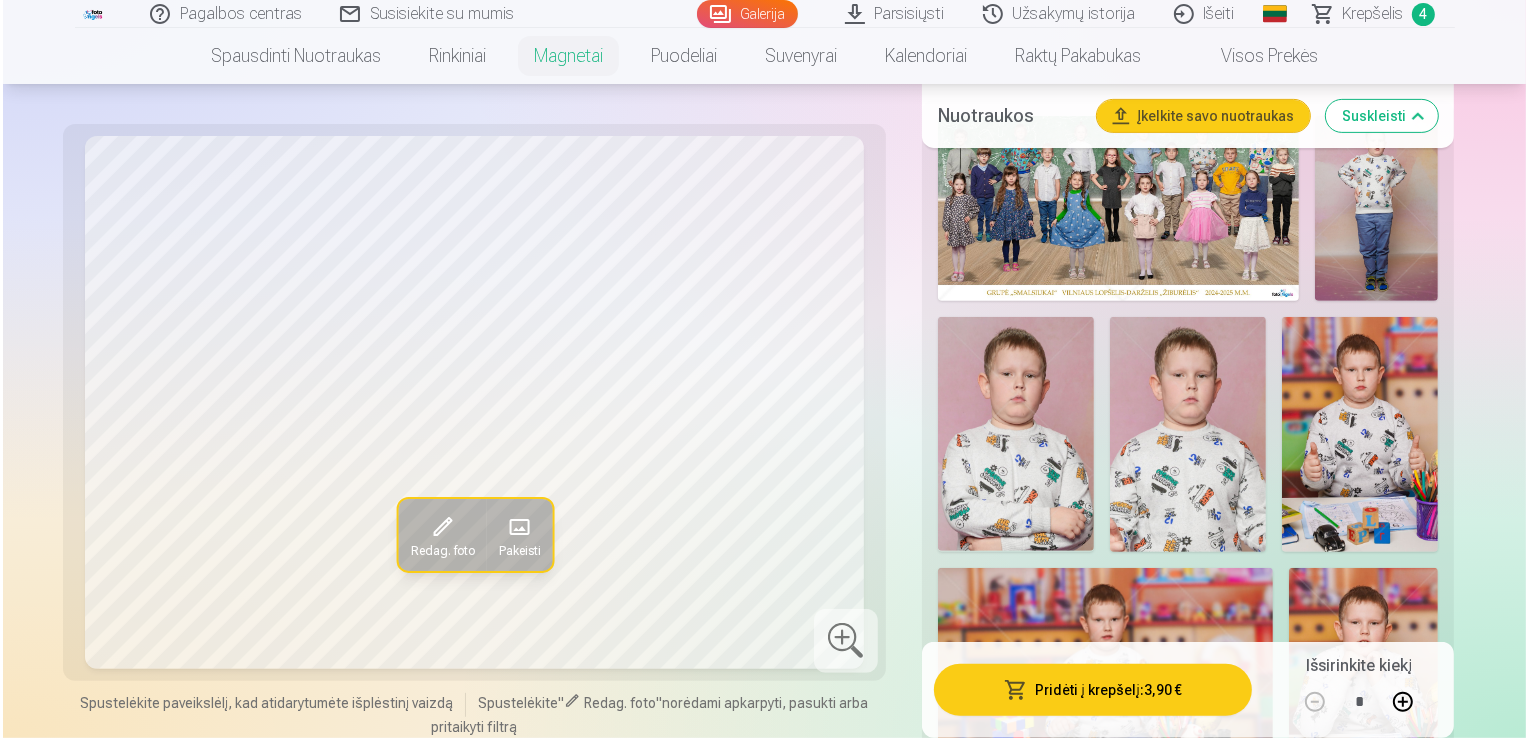 scroll, scrollTop: 900, scrollLeft: 0, axis: vertical 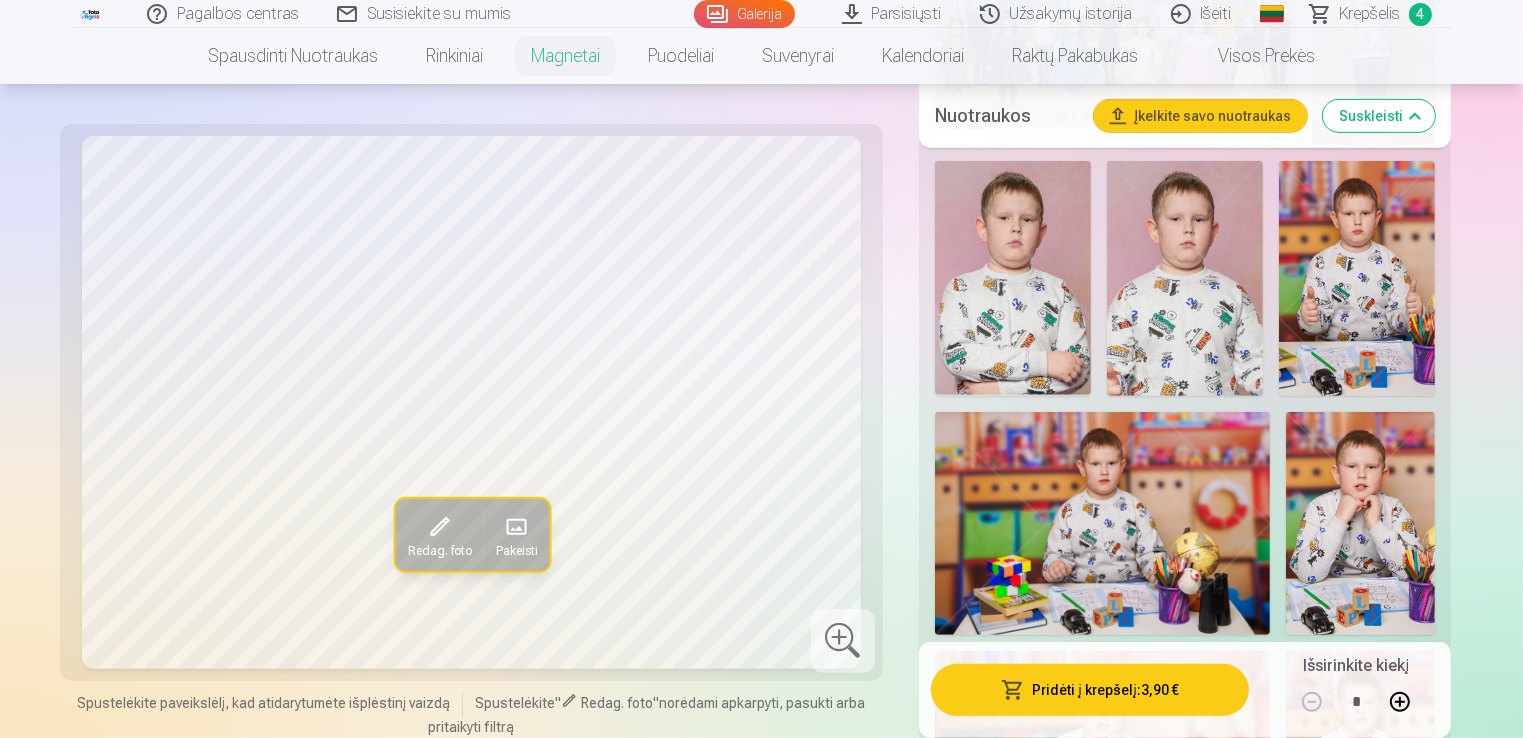 click at bounding box center [1013, 278] 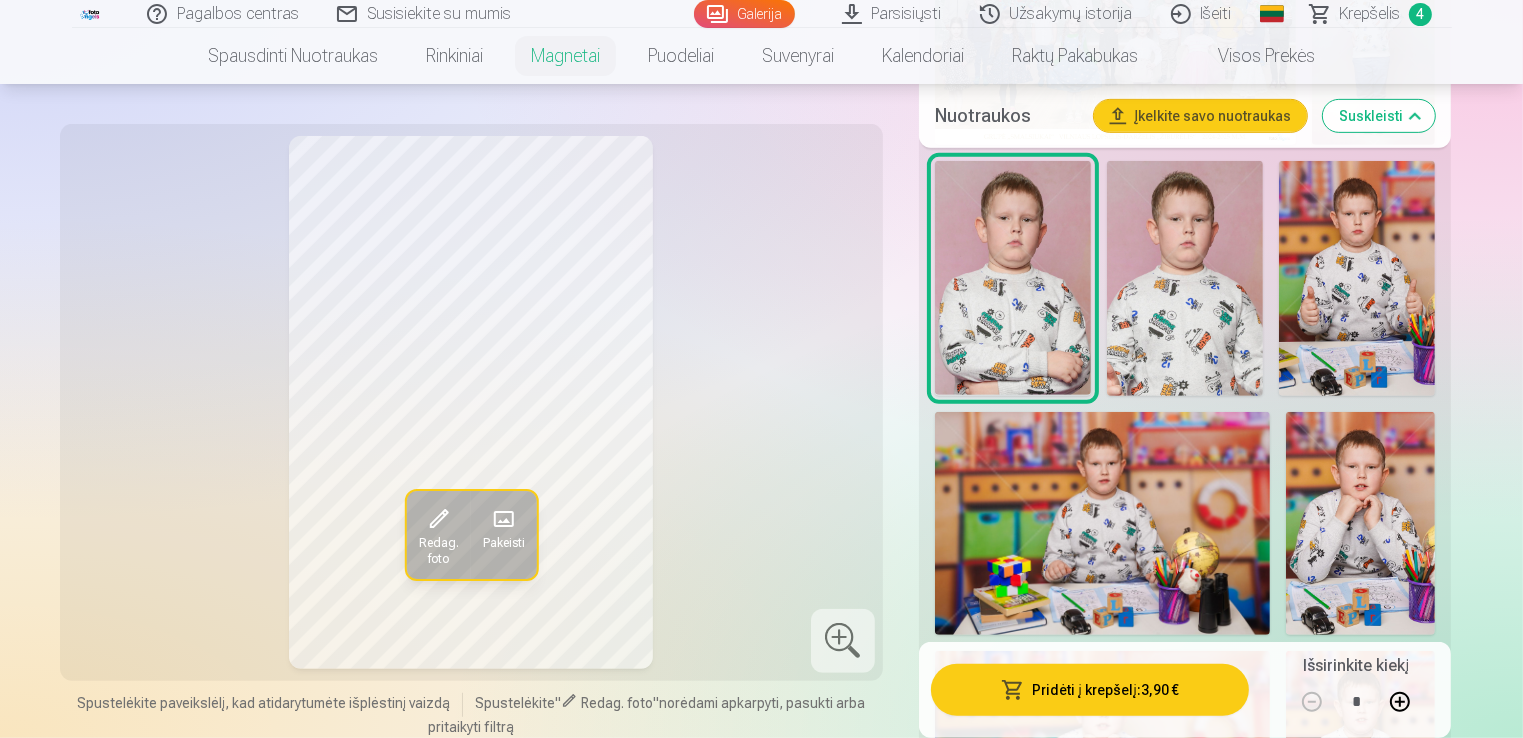 click on "Pridėti į krepšelį :  3,90 €" at bounding box center (1090, 690) 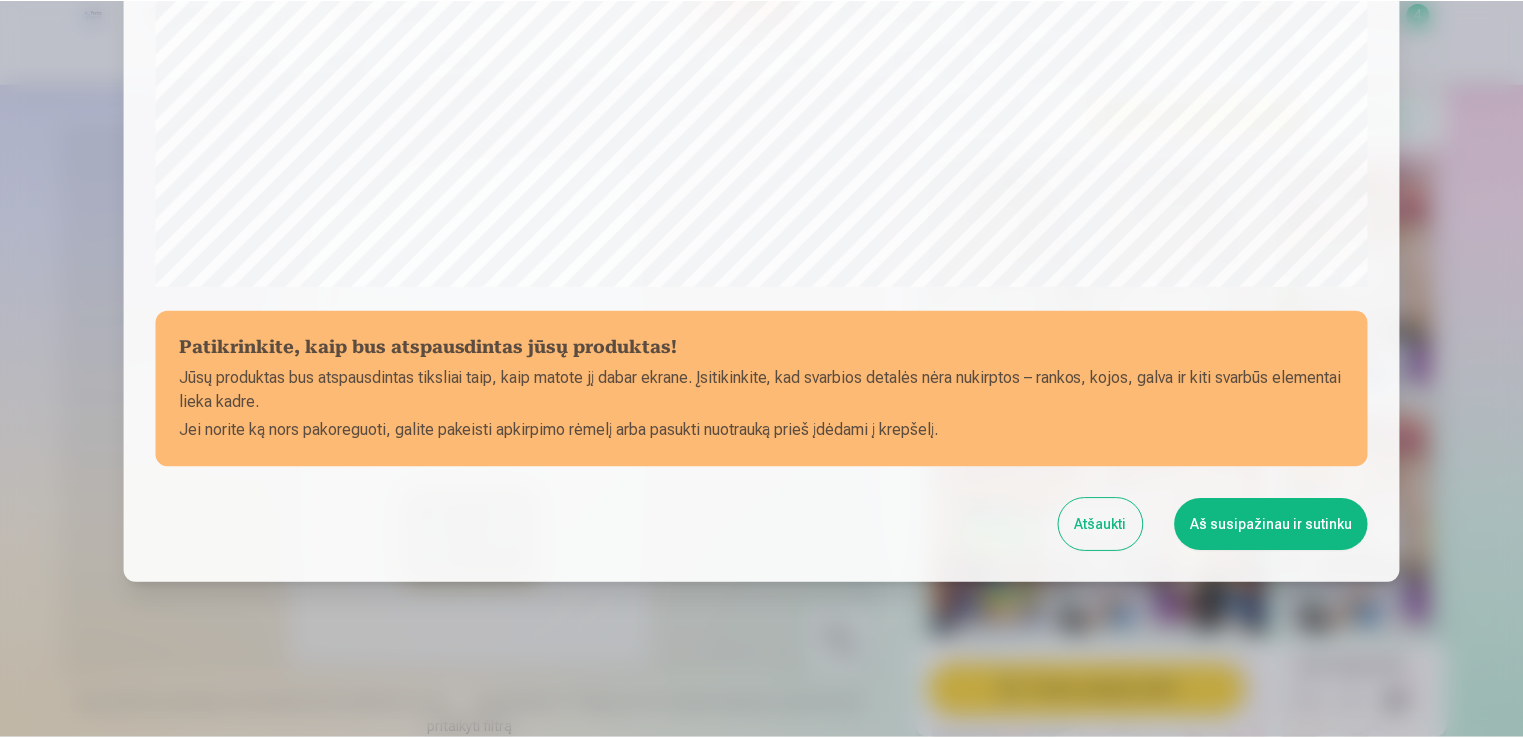 scroll, scrollTop: 701, scrollLeft: 0, axis: vertical 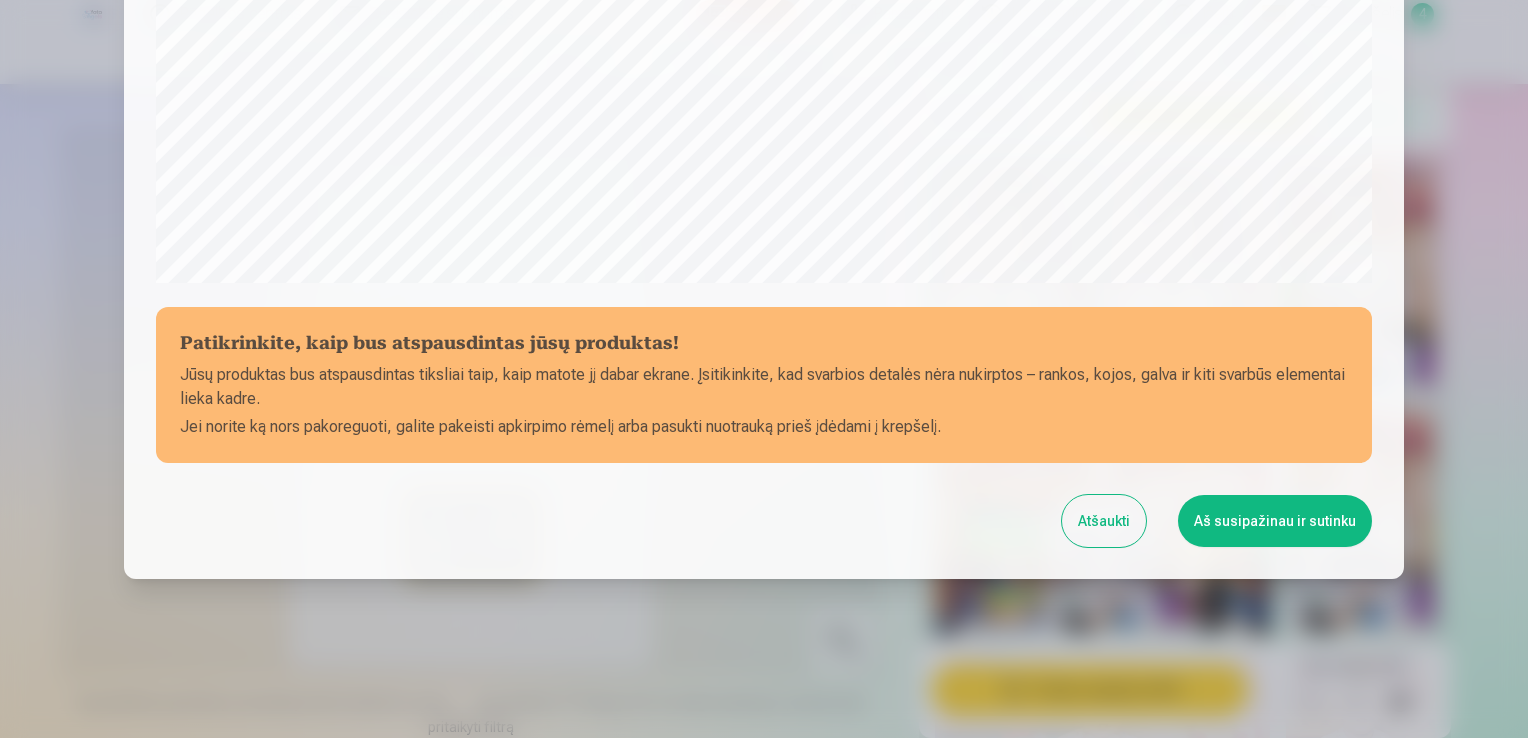 click on "Aš susipažinau ir sutinku" at bounding box center [1275, 521] 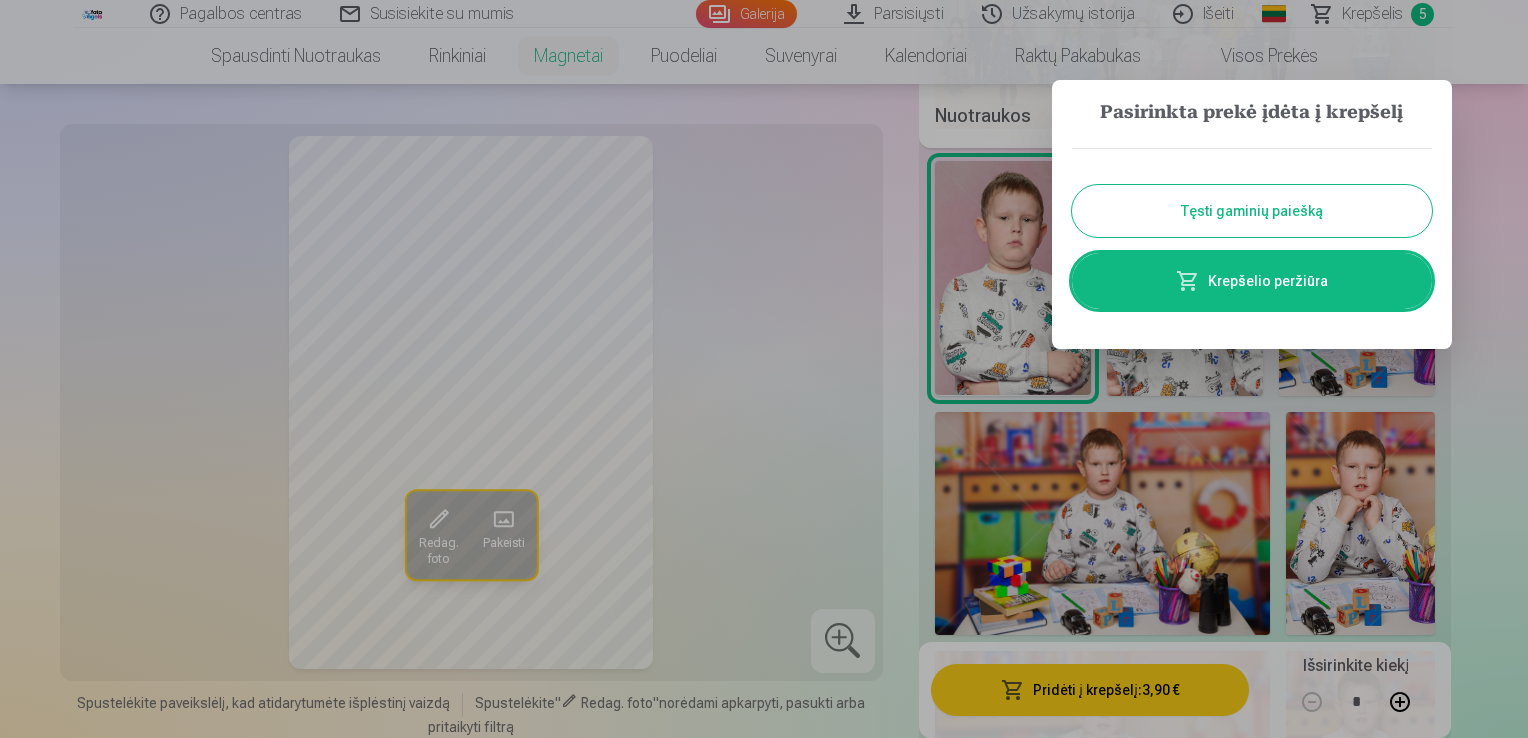 click on "Tęsti gaminių paiešką" at bounding box center [1252, 211] 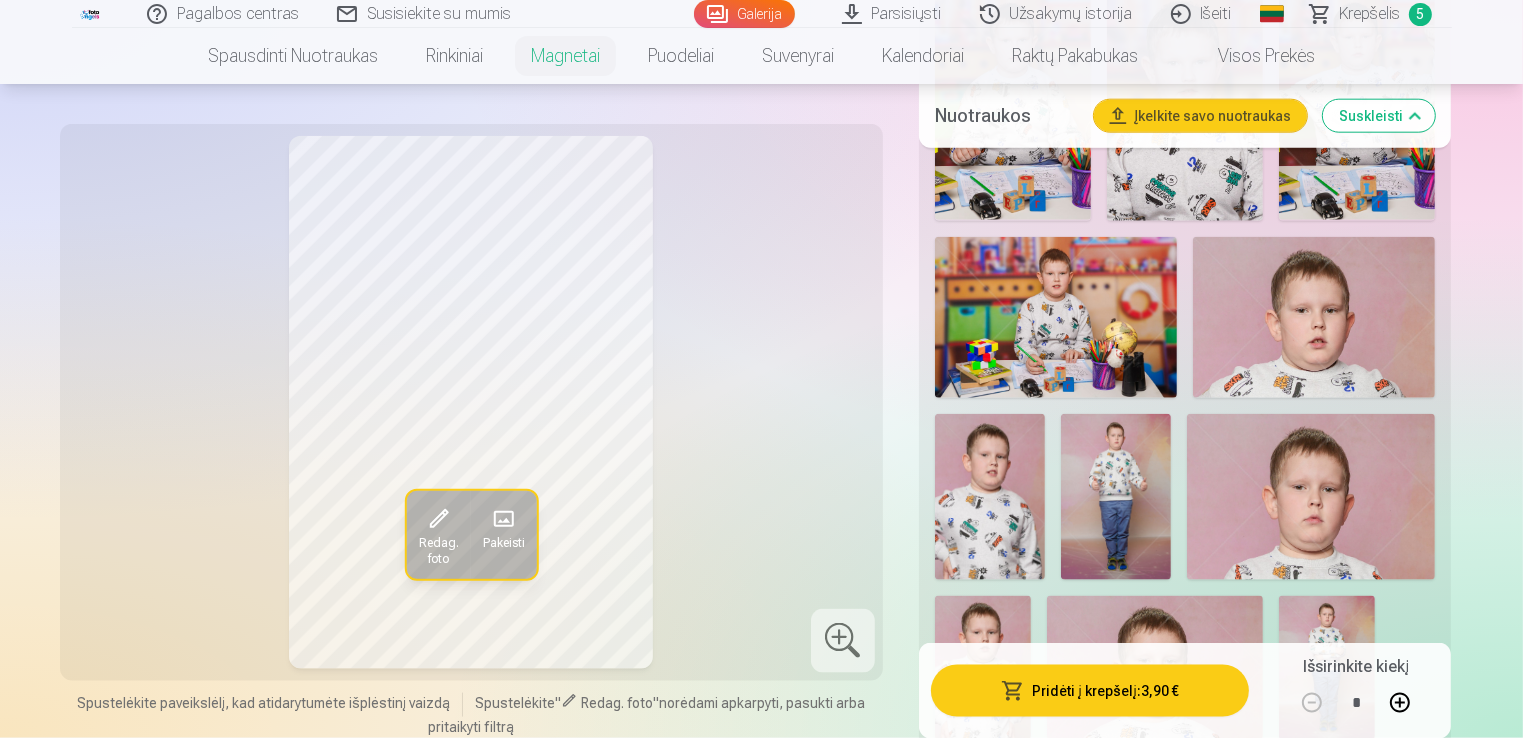 scroll, scrollTop: 2300, scrollLeft: 0, axis: vertical 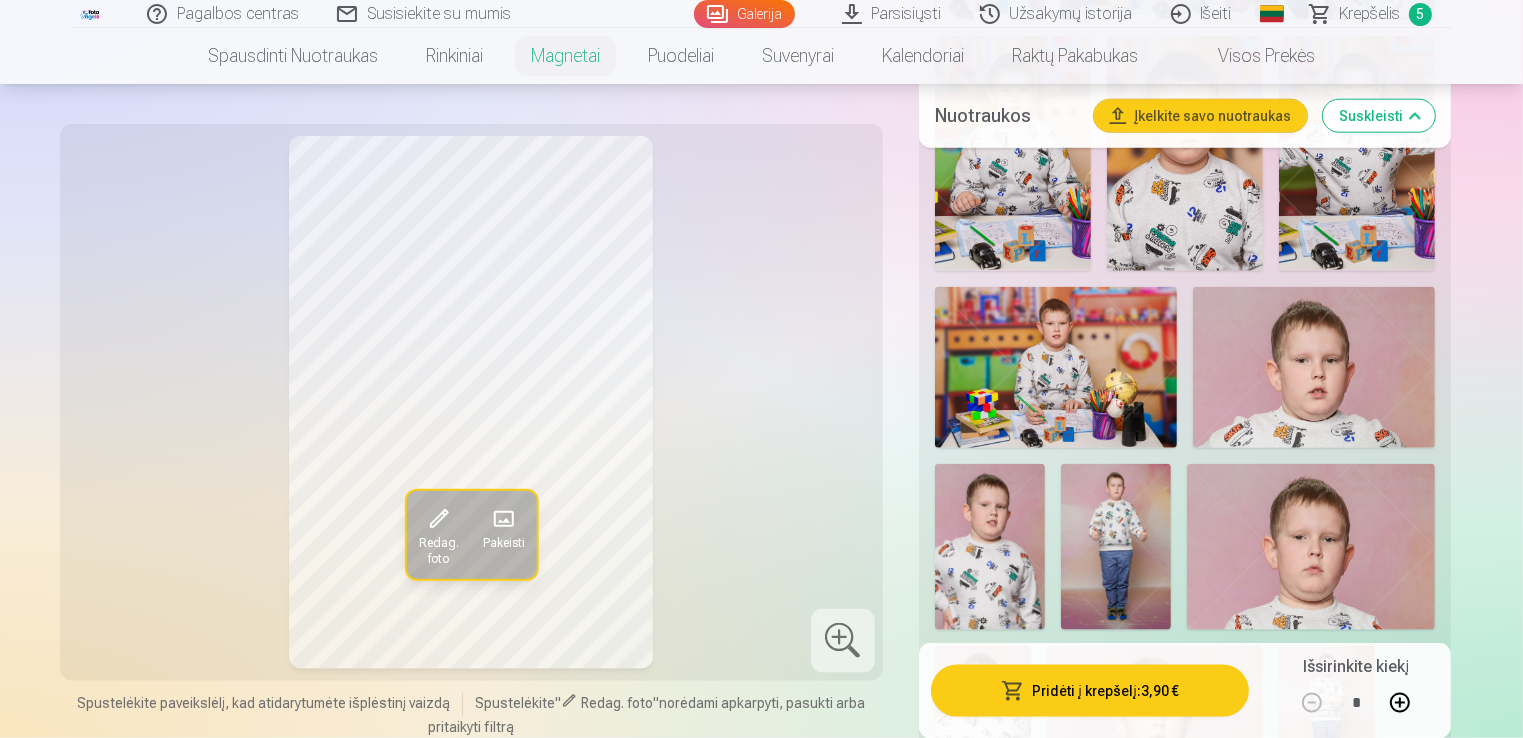 click at bounding box center [990, 546] 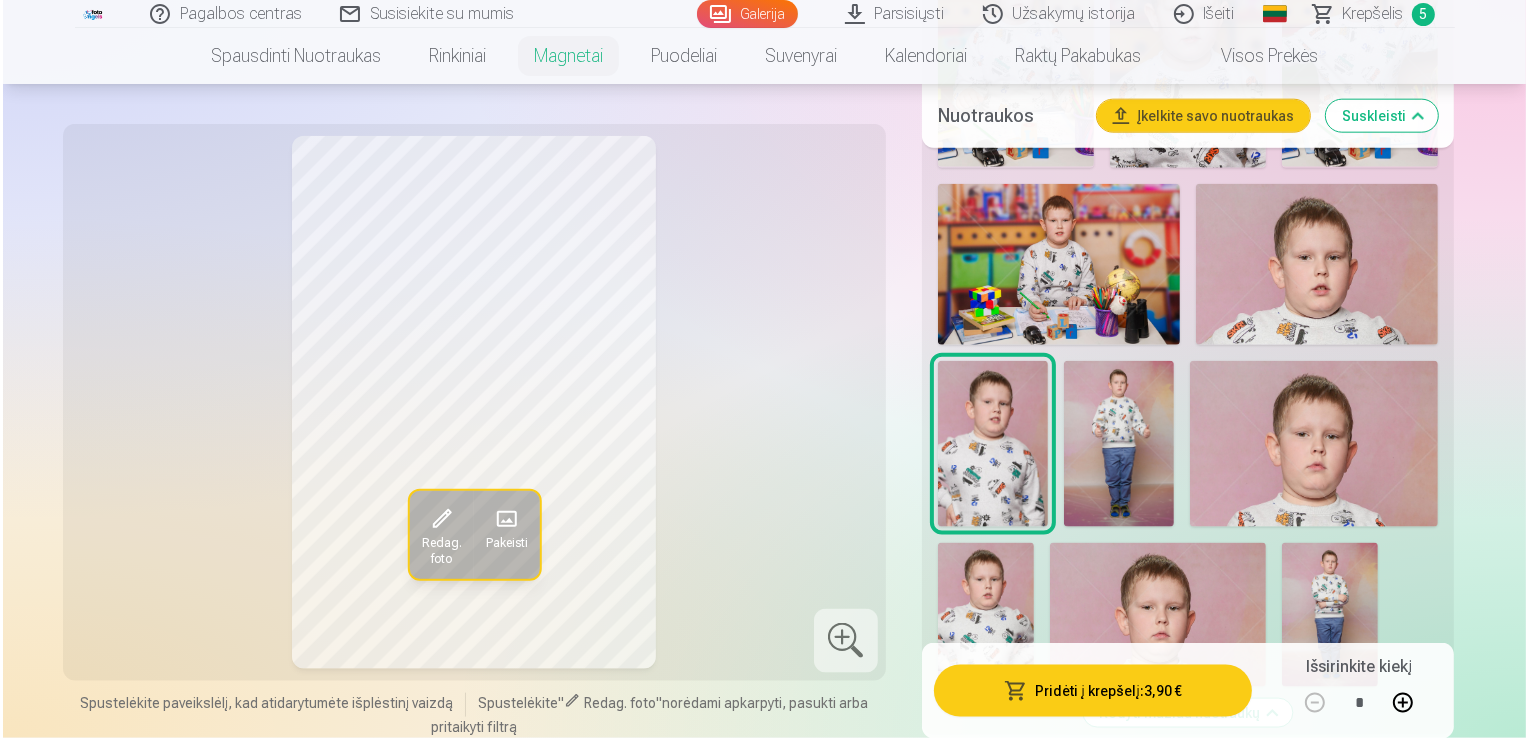 scroll, scrollTop: 2500, scrollLeft: 0, axis: vertical 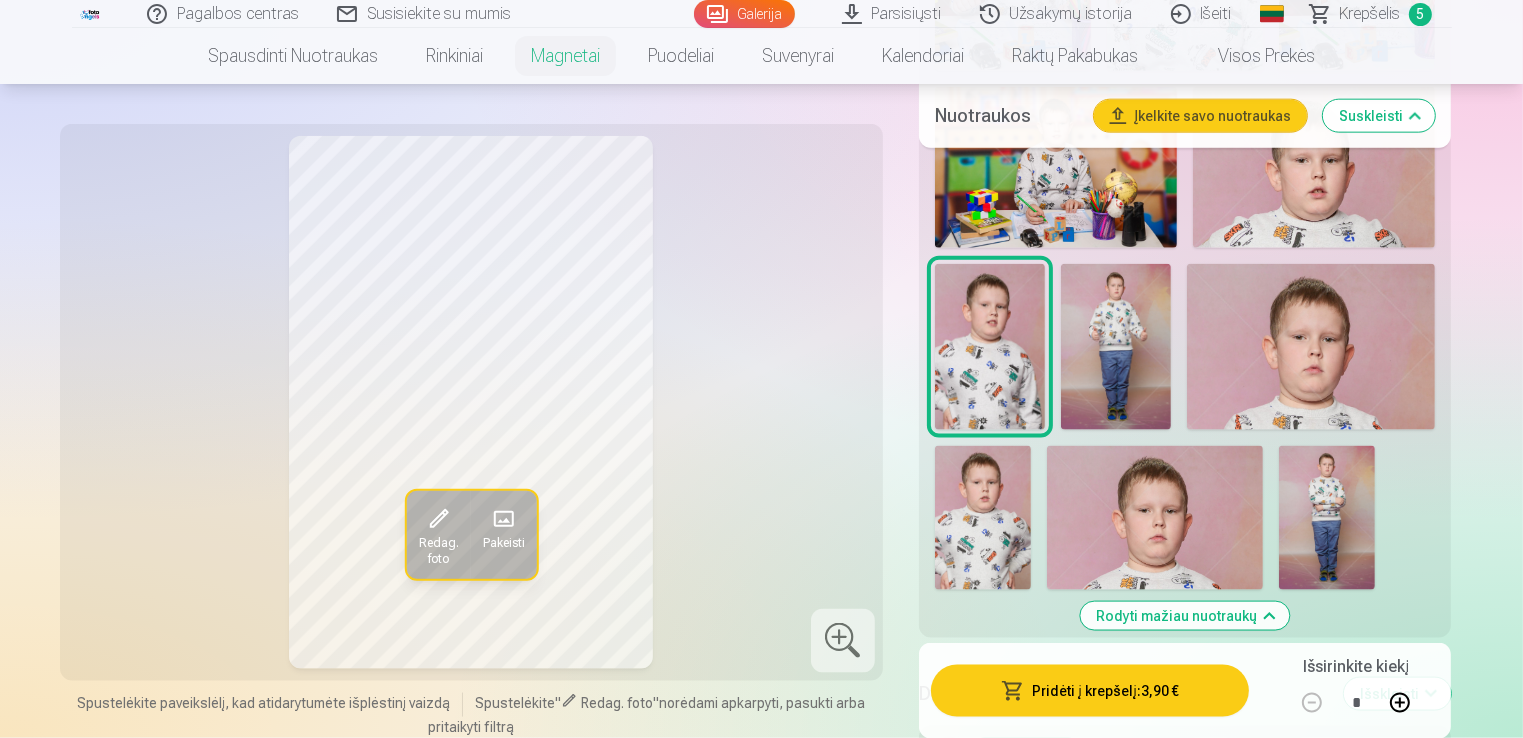 click on "Pridėti į krepšelį :  3,90 €" at bounding box center (1090, 690) 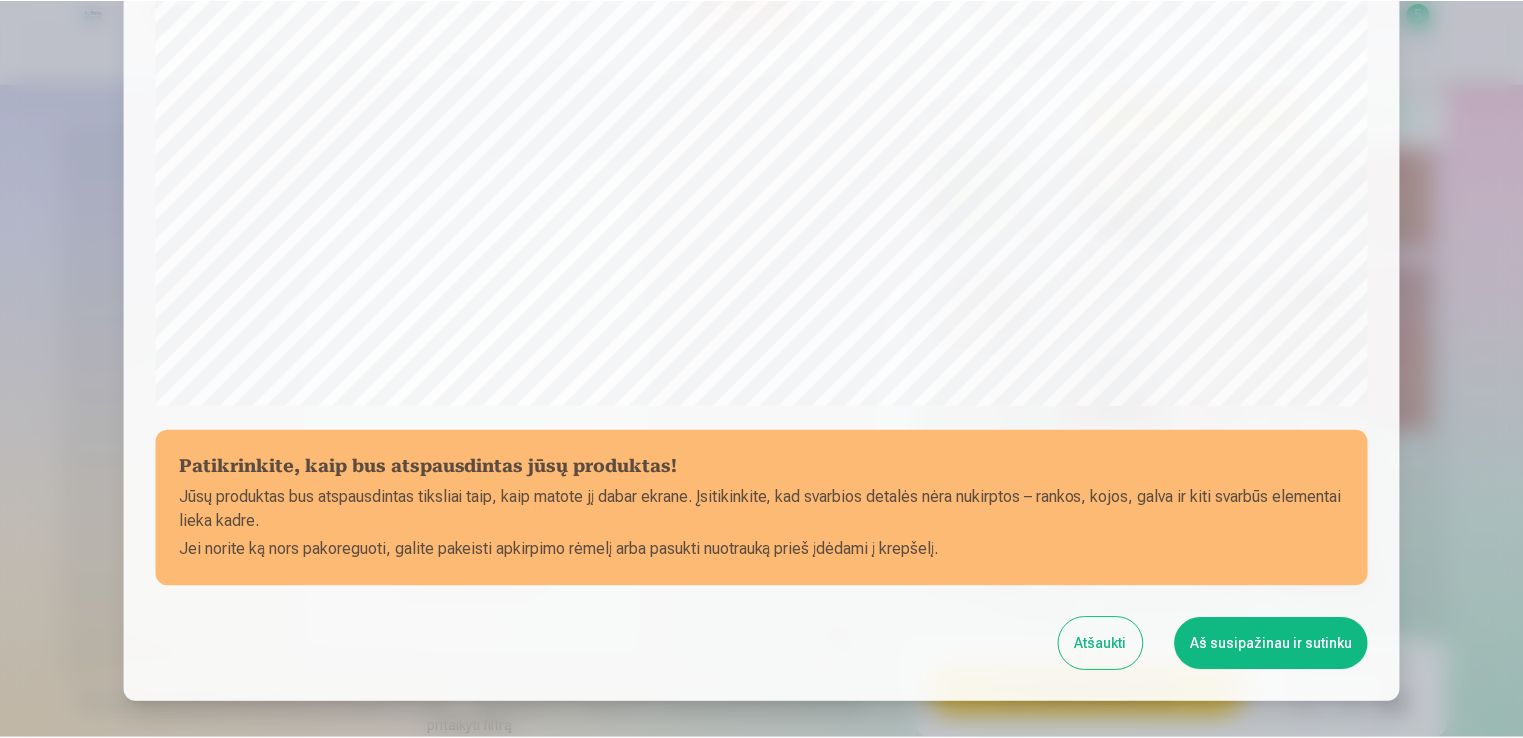 scroll, scrollTop: 701, scrollLeft: 0, axis: vertical 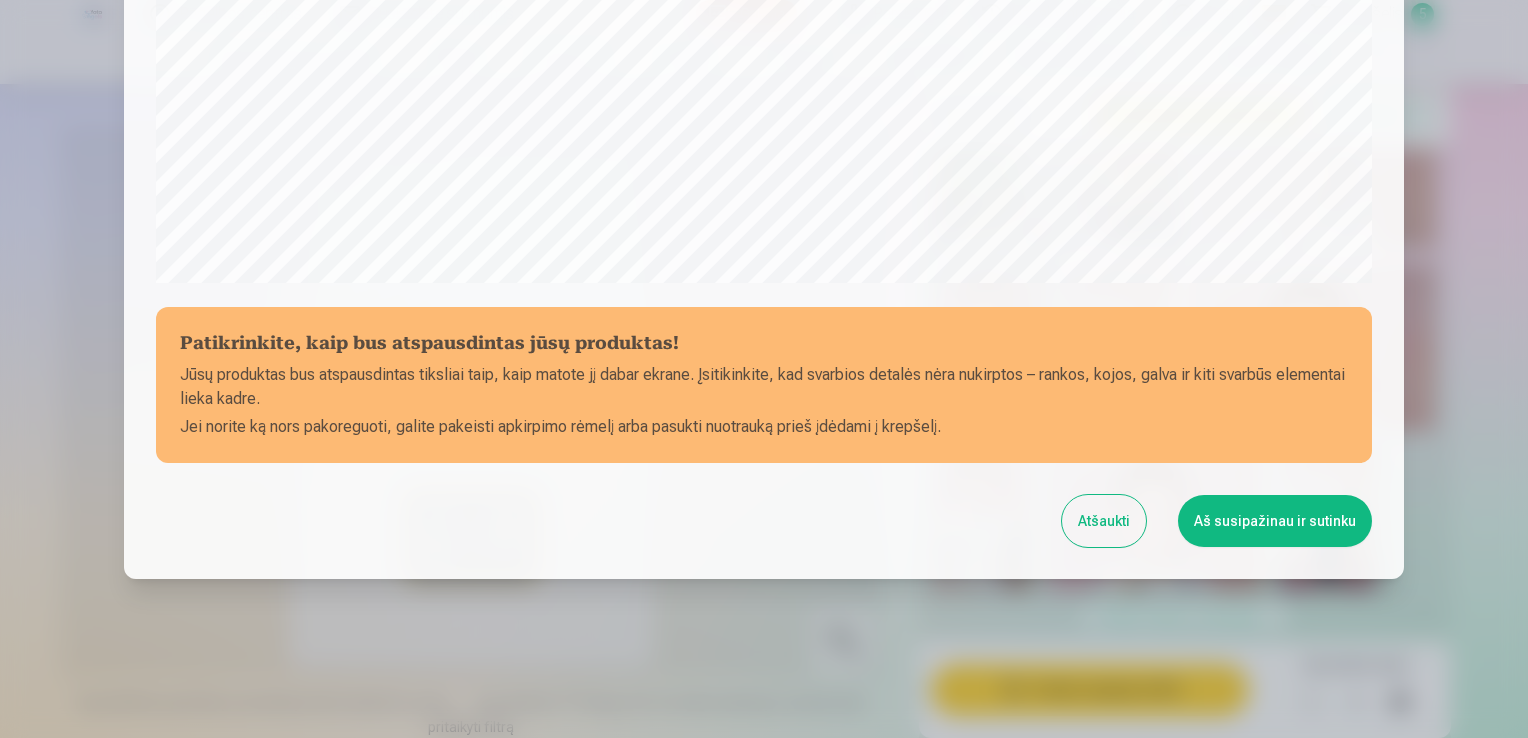 click on "Aš susipažinau ir sutinku" at bounding box center (1275, 521) 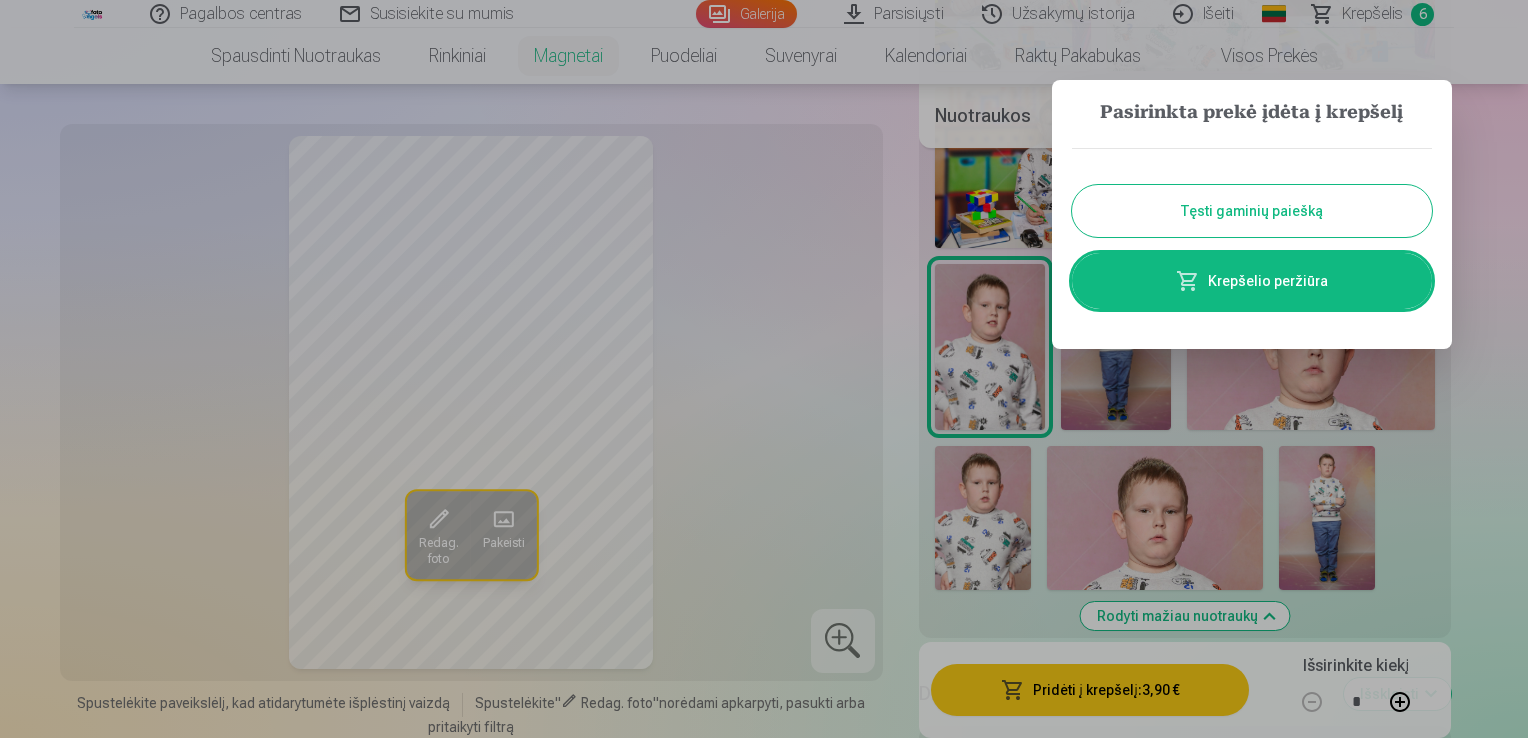 click on "Tęsti gaminių paiešką" at bounding box center (1252, 211) 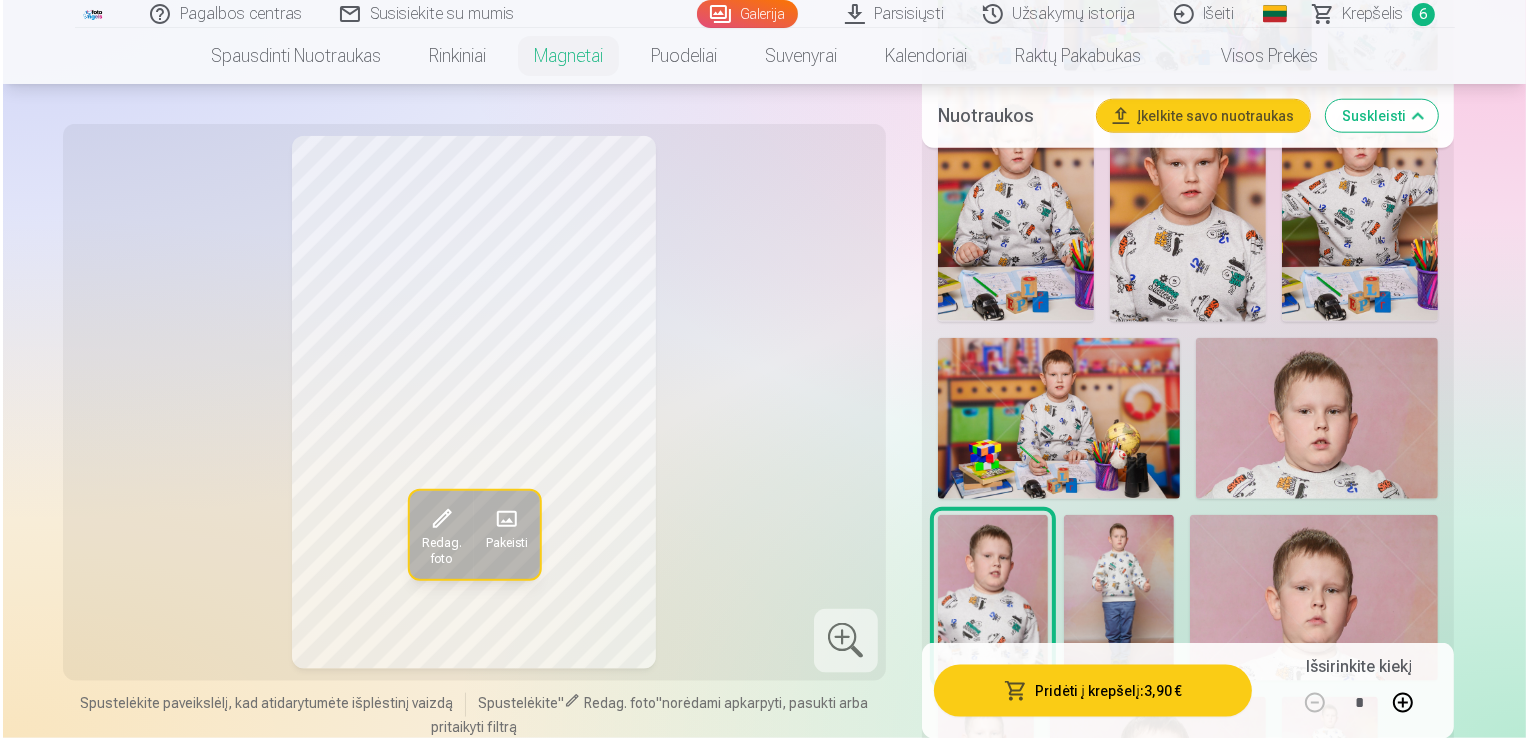 scroll, scrollTop: 2200, scrollLeft: 0, axis: vertical 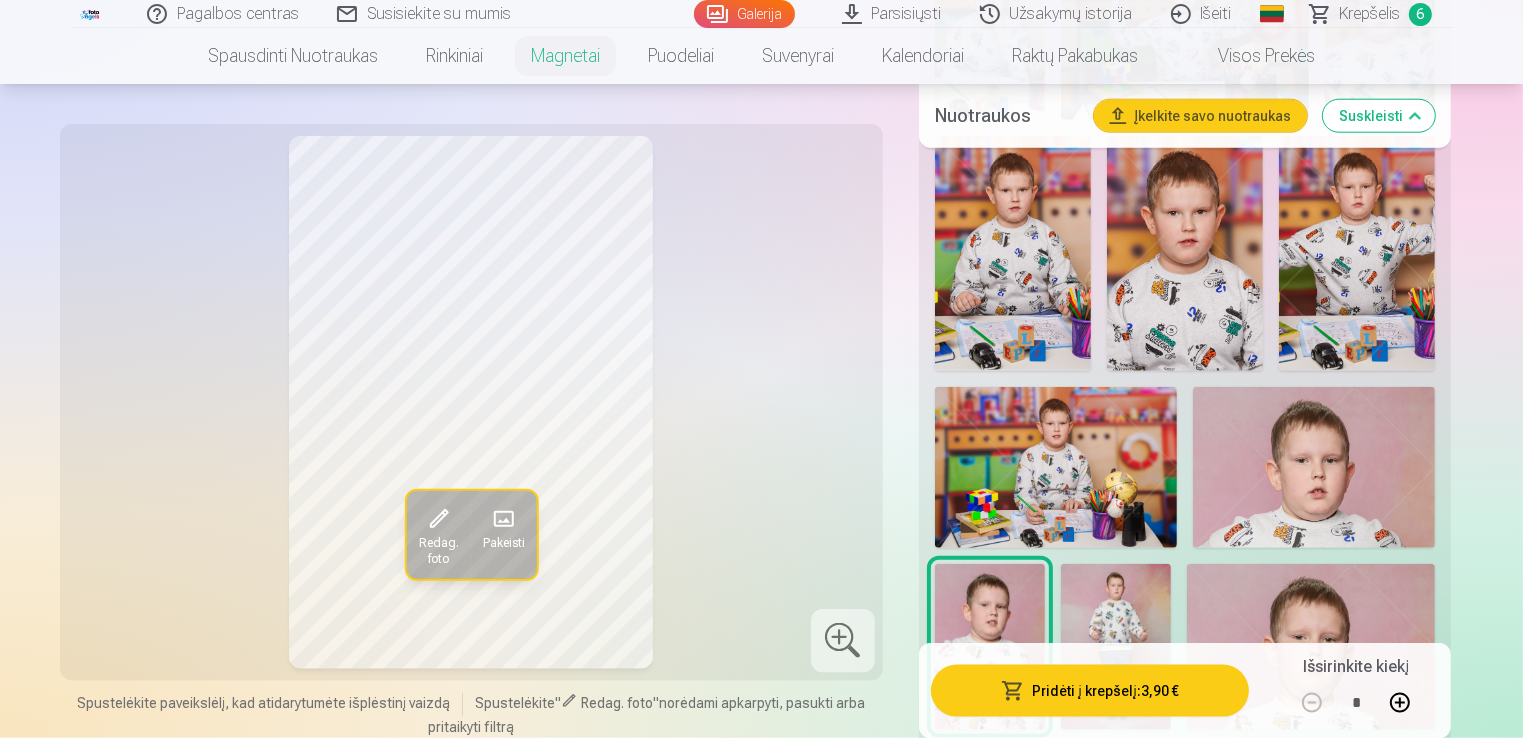 click at bounding box center (1185, 253) 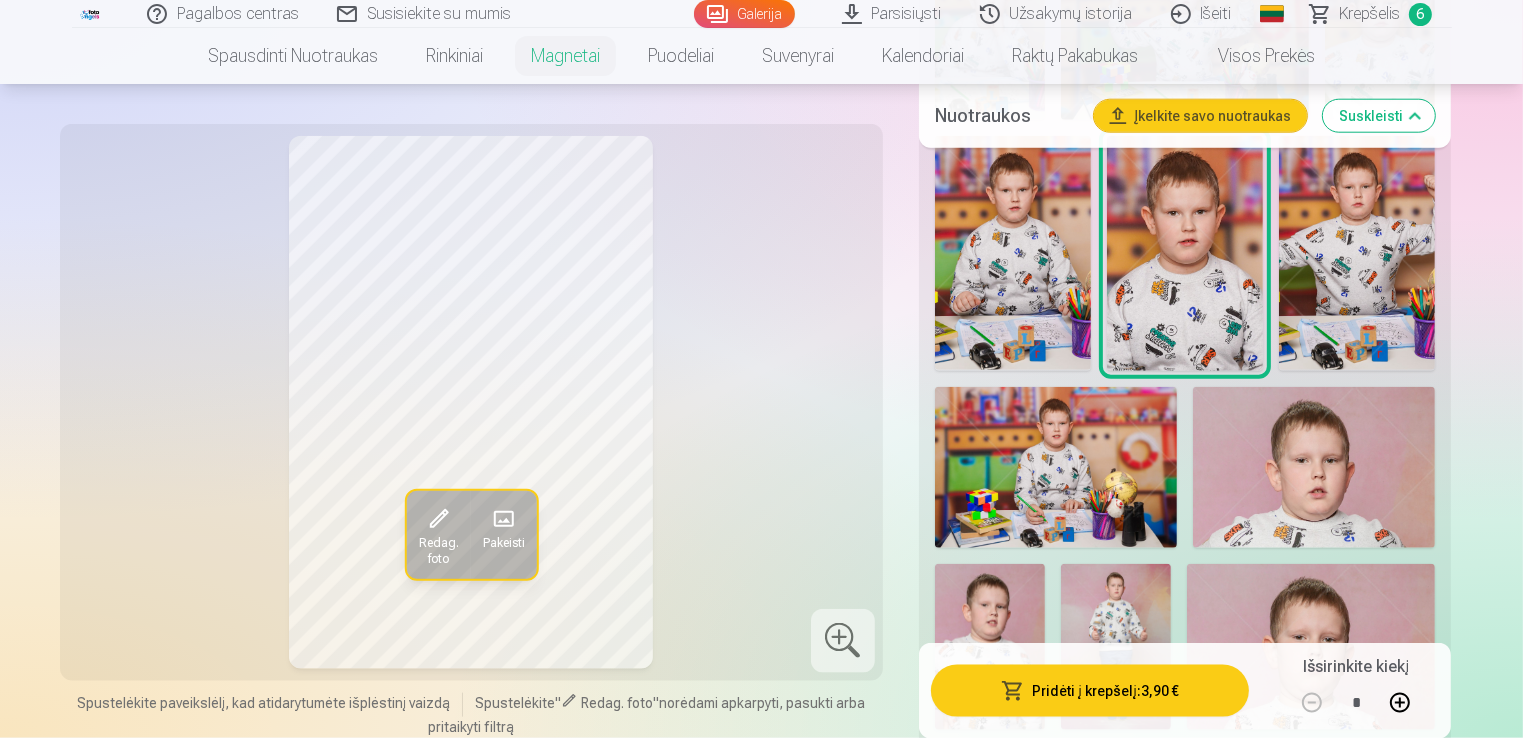 click on "Pridėti į krepšelį :  3,90 €" at bounding box center (1090, 690) 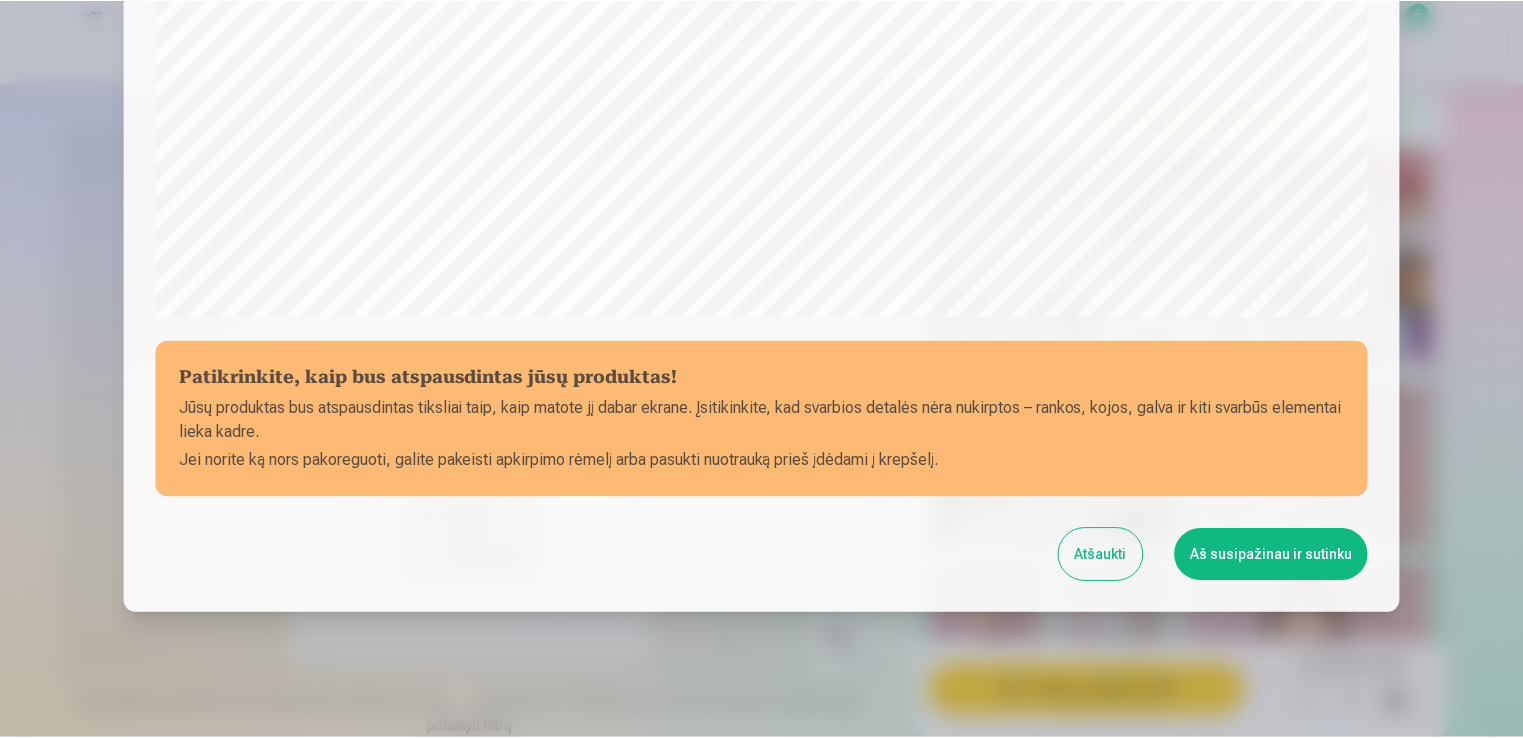scroll, scrollTop: 701, scrollLeft: 0, axis: vertical 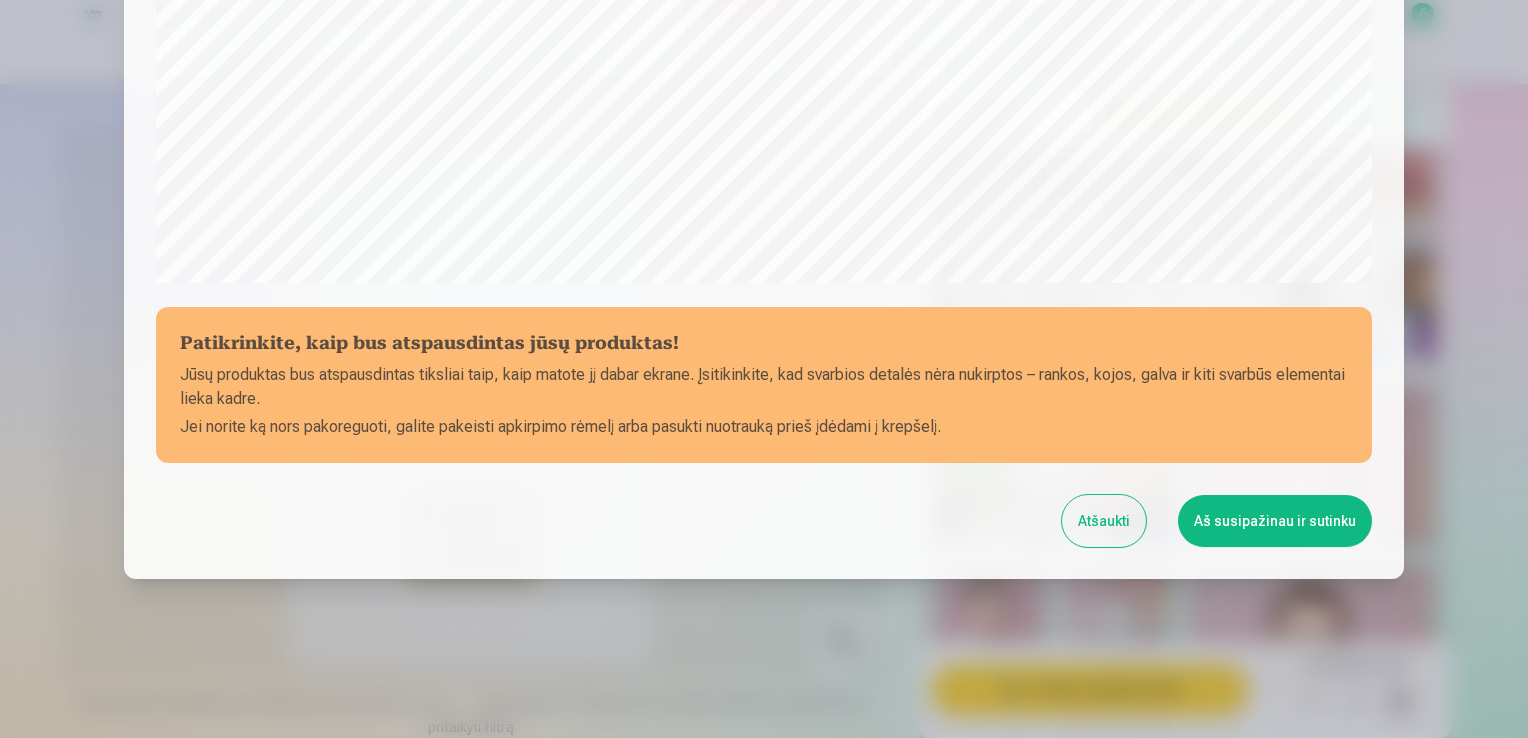 click on "Aš susipažinau ir sutinku" at bounding box center (1275, 521) 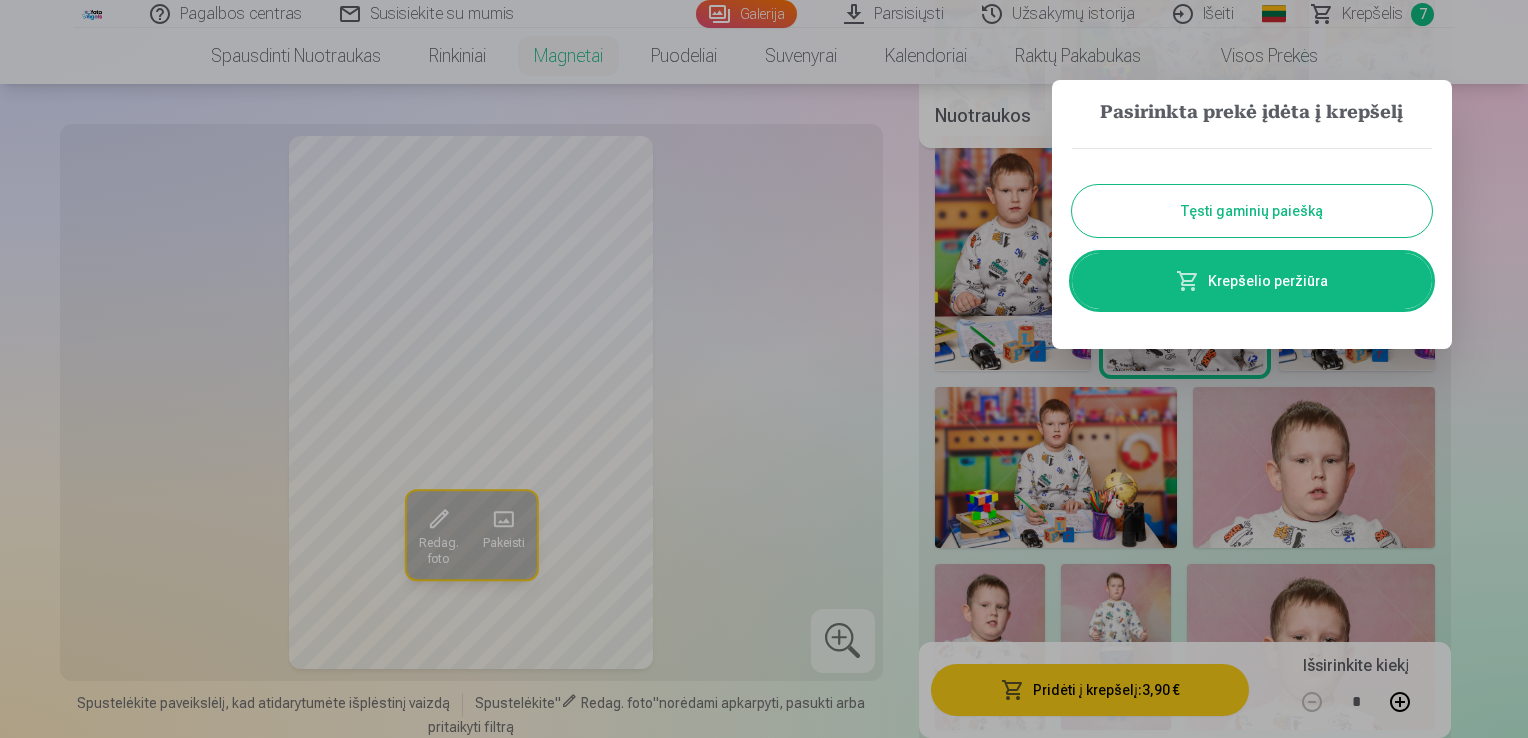 click on "Tęsti gaminių paiešką" at bounding box center [1252, 211] 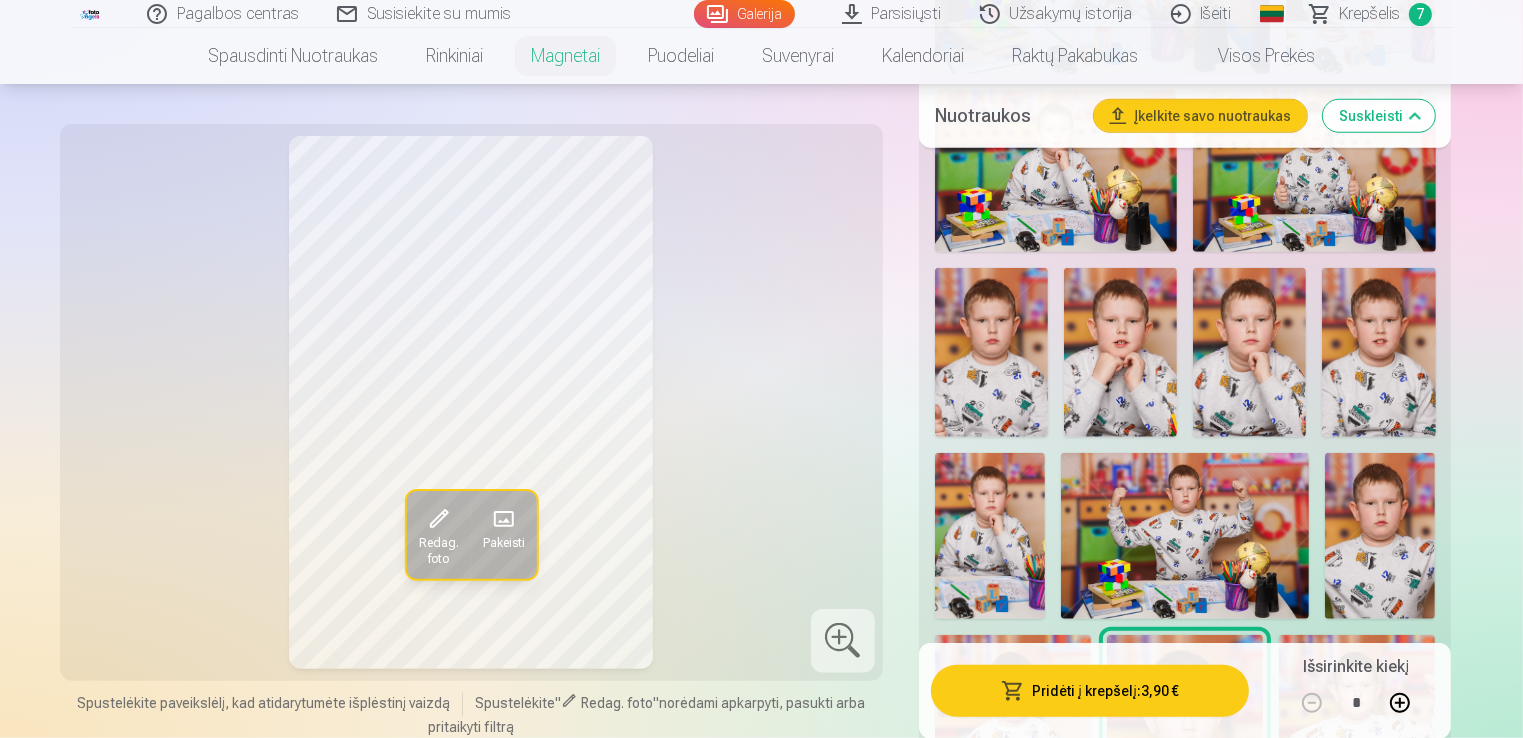scroll, scrollTop: 1500, scrollLeft: 0, axis: vertical 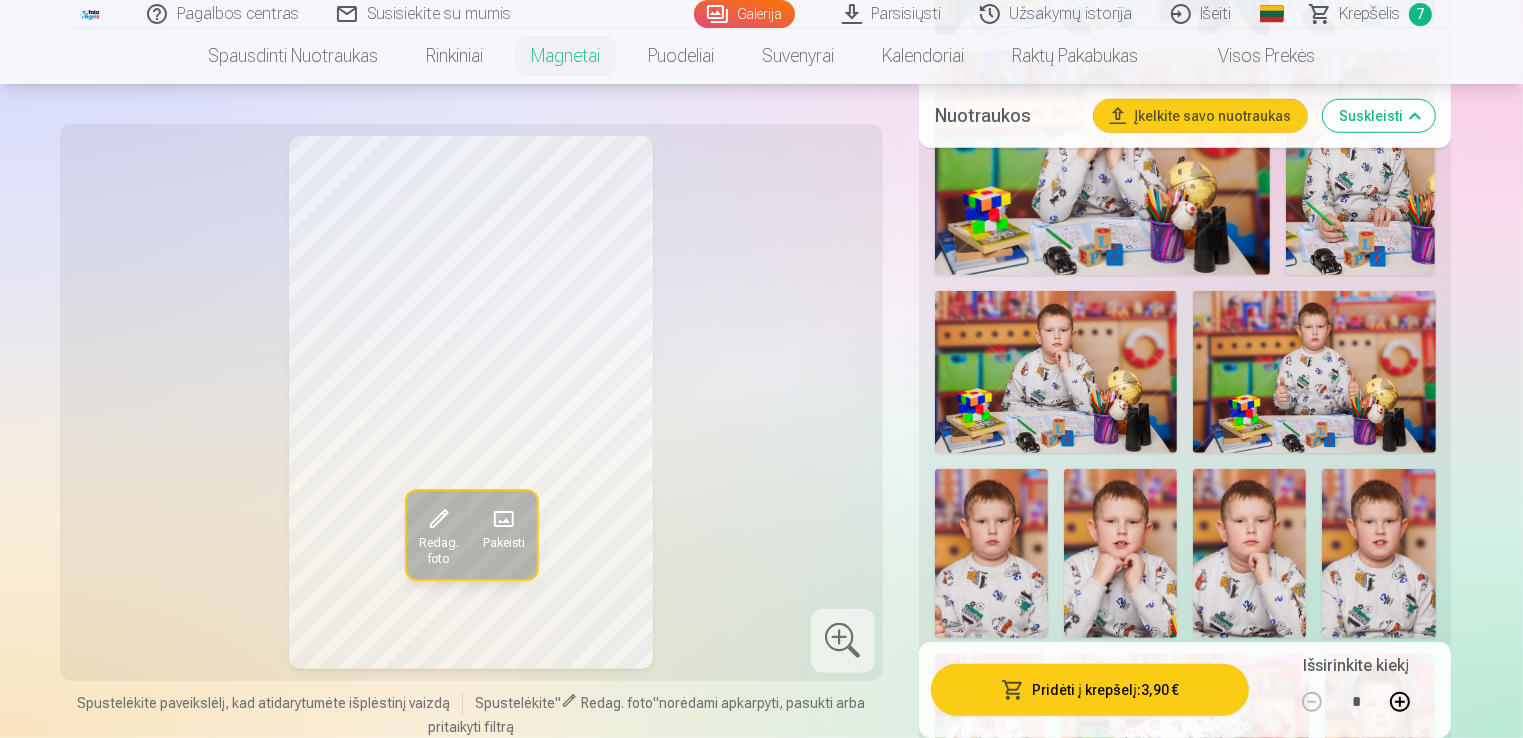 click on "Krepšelis" at bounding box center (1370, 14) 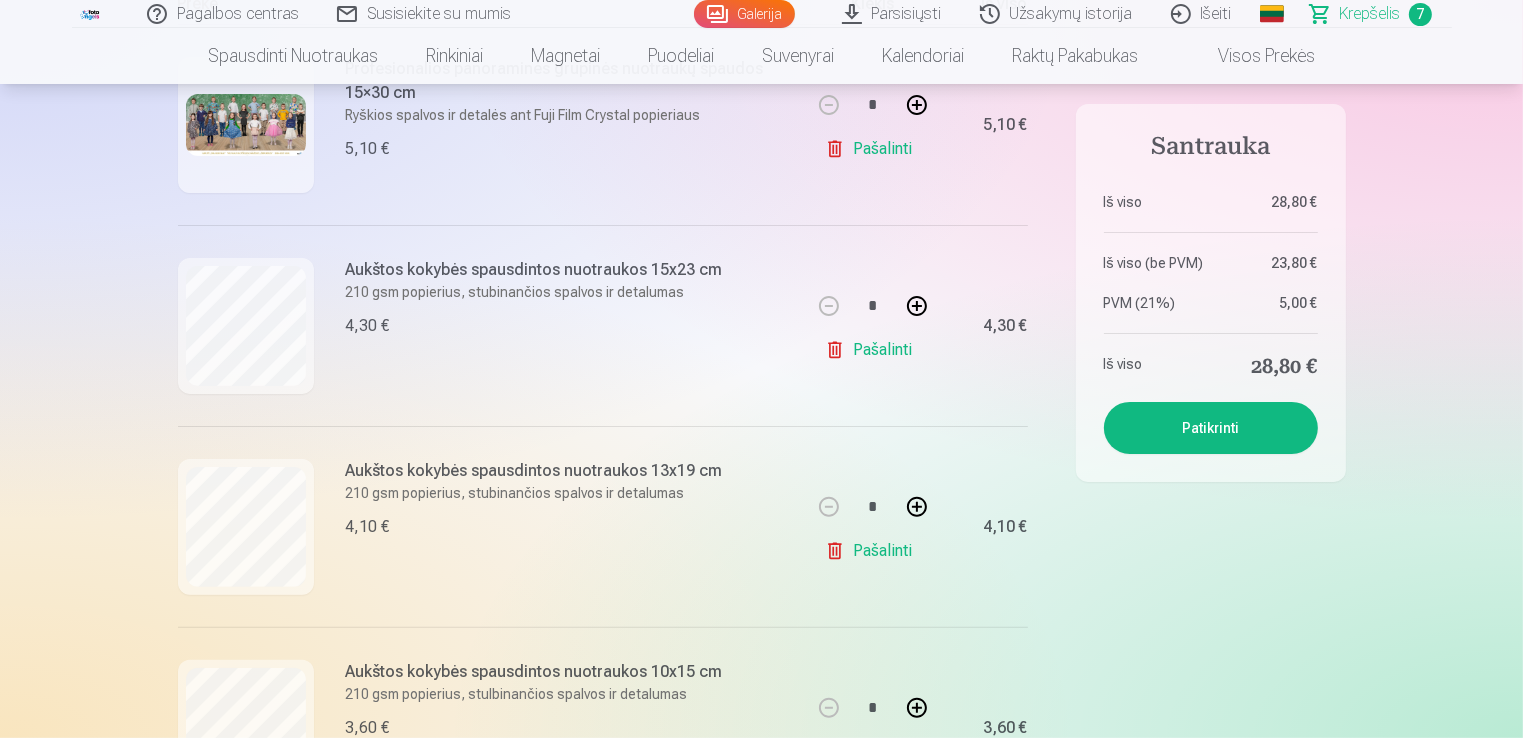 scroll, scrollTop: 500, scrollLeft: 0, axis: vertical 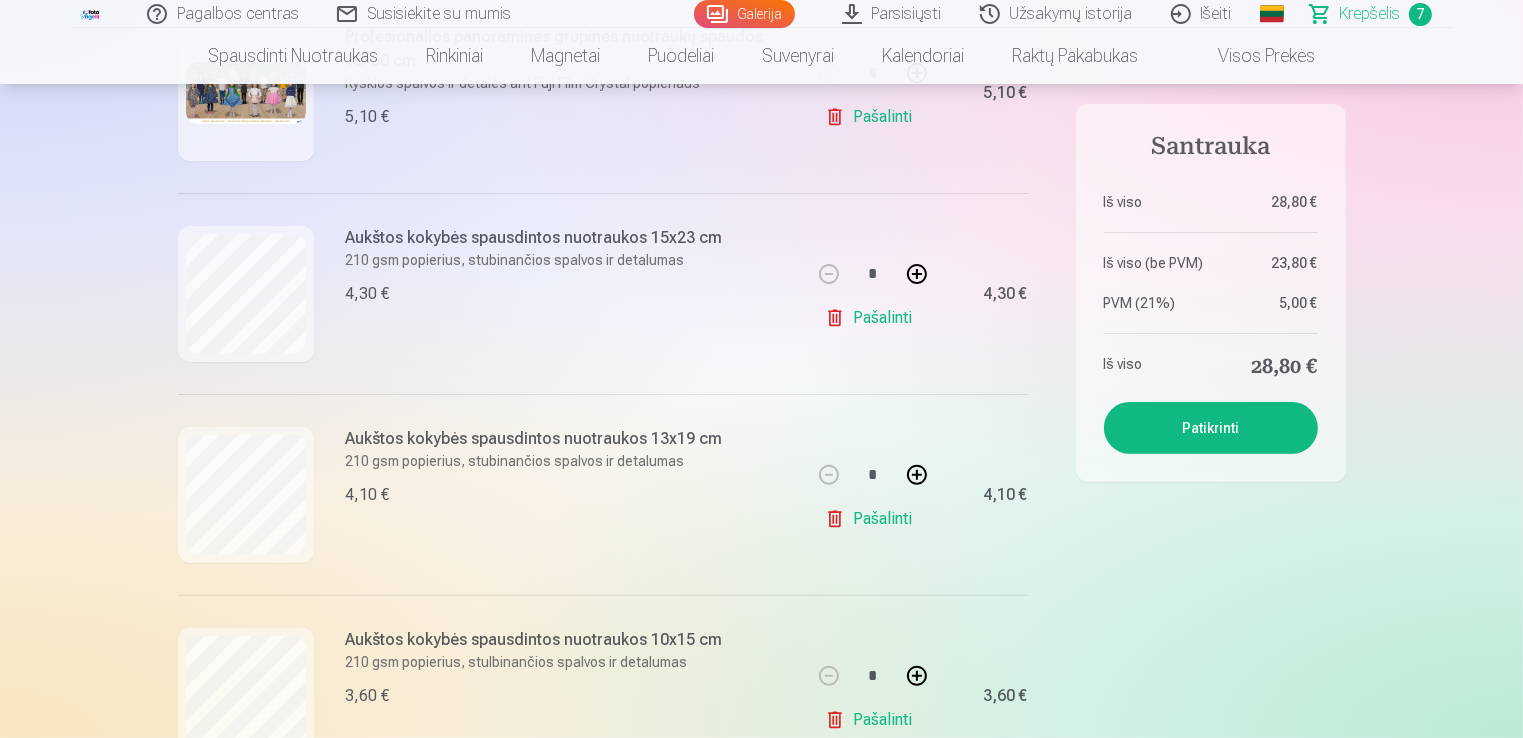 click on "Pašalinti" at bounding box center (872, 318) 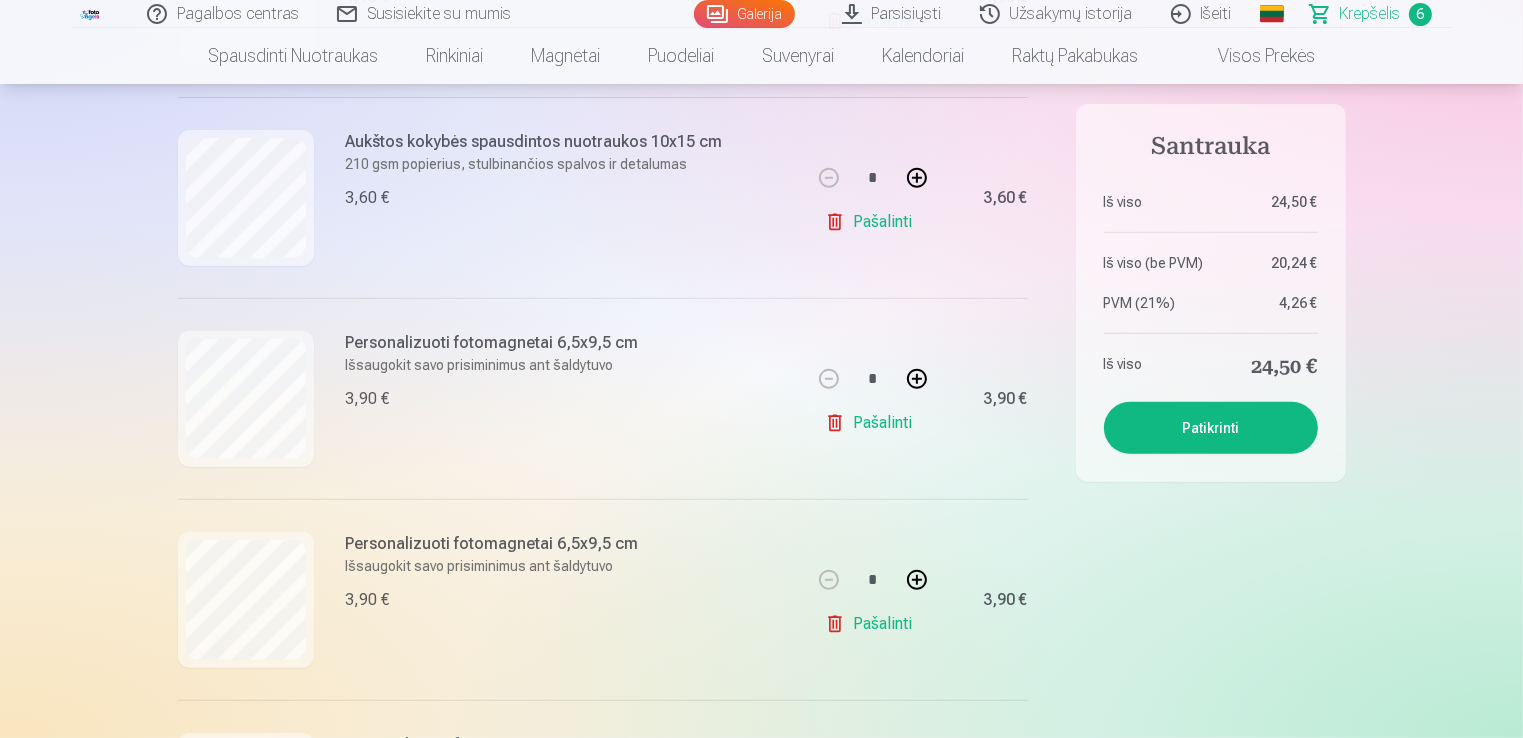 scroll, scrollTop: 800, scrollLeft: 0, axis: vertical 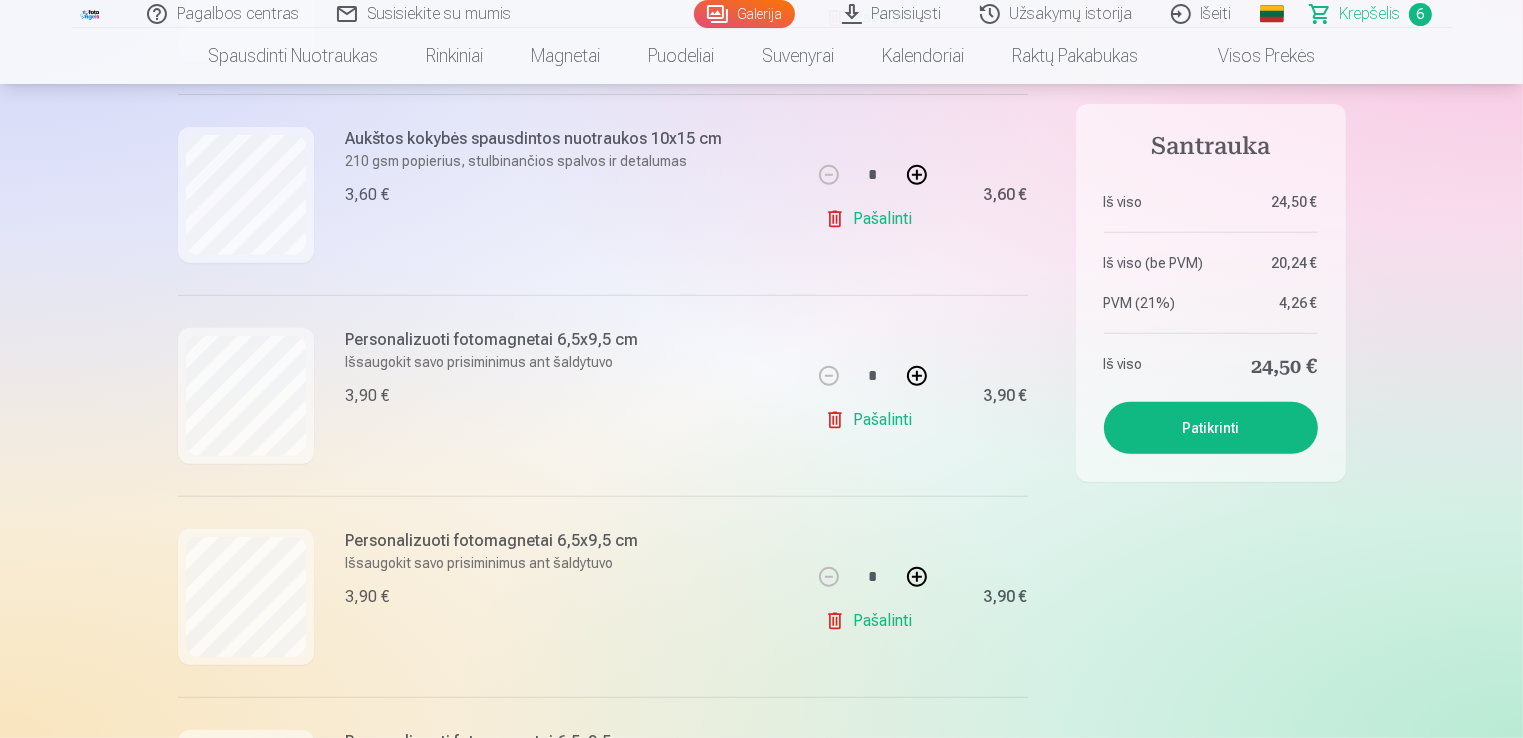 click on "Pašalinti" at bounding box center [872, 621] 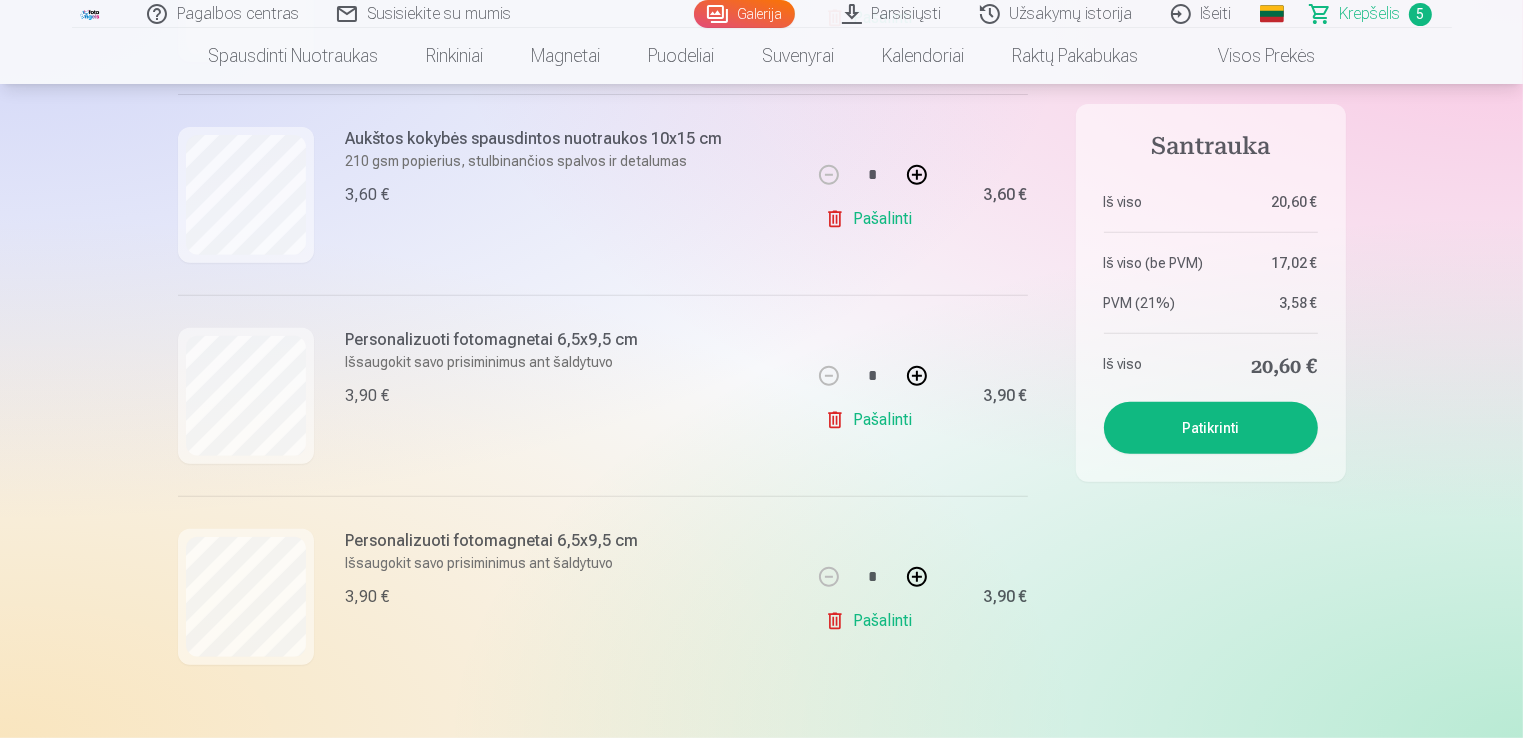 click on "Pašalinti" at bounding box center [872, 621] 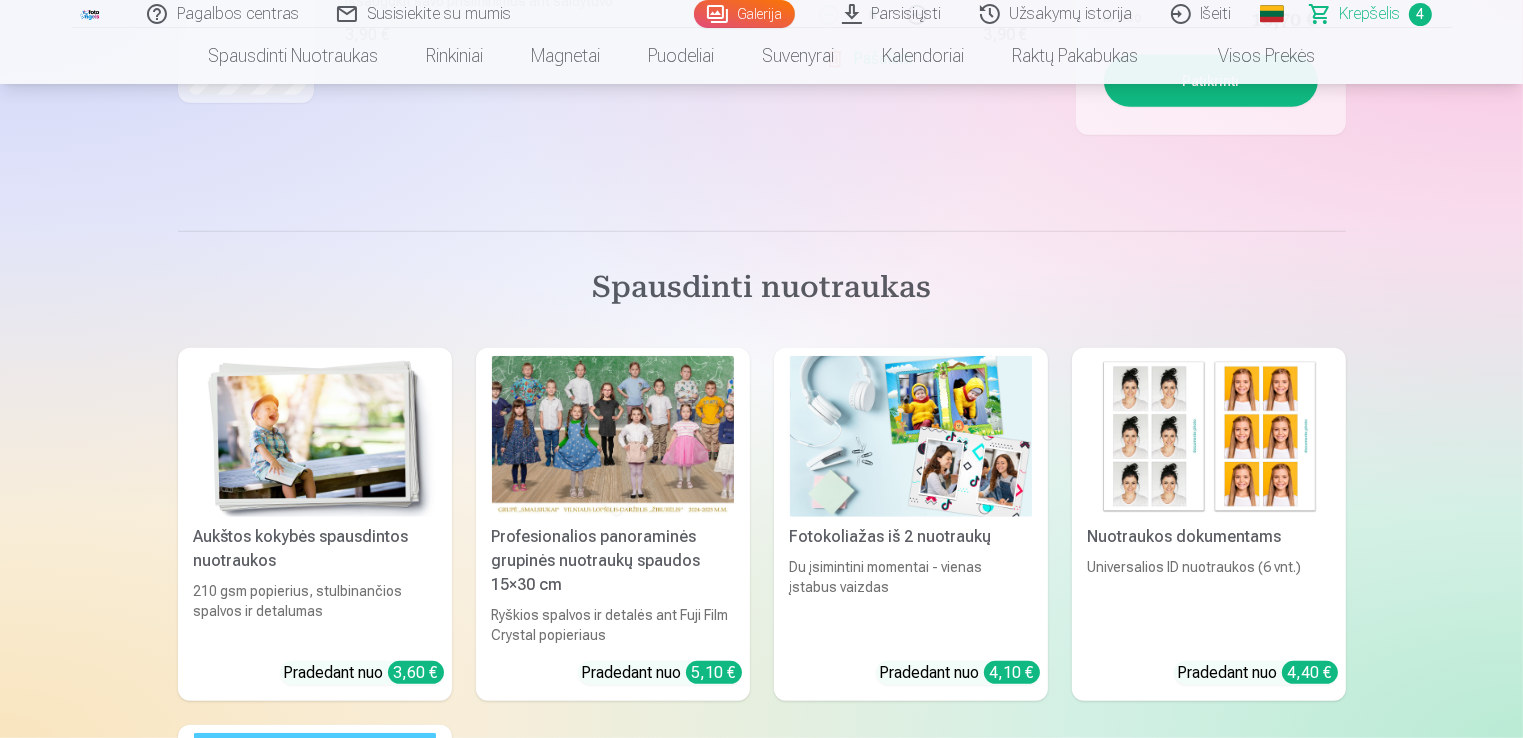 scroll, scrollTop: 1100, scrollLeft: 0, axis: vertical 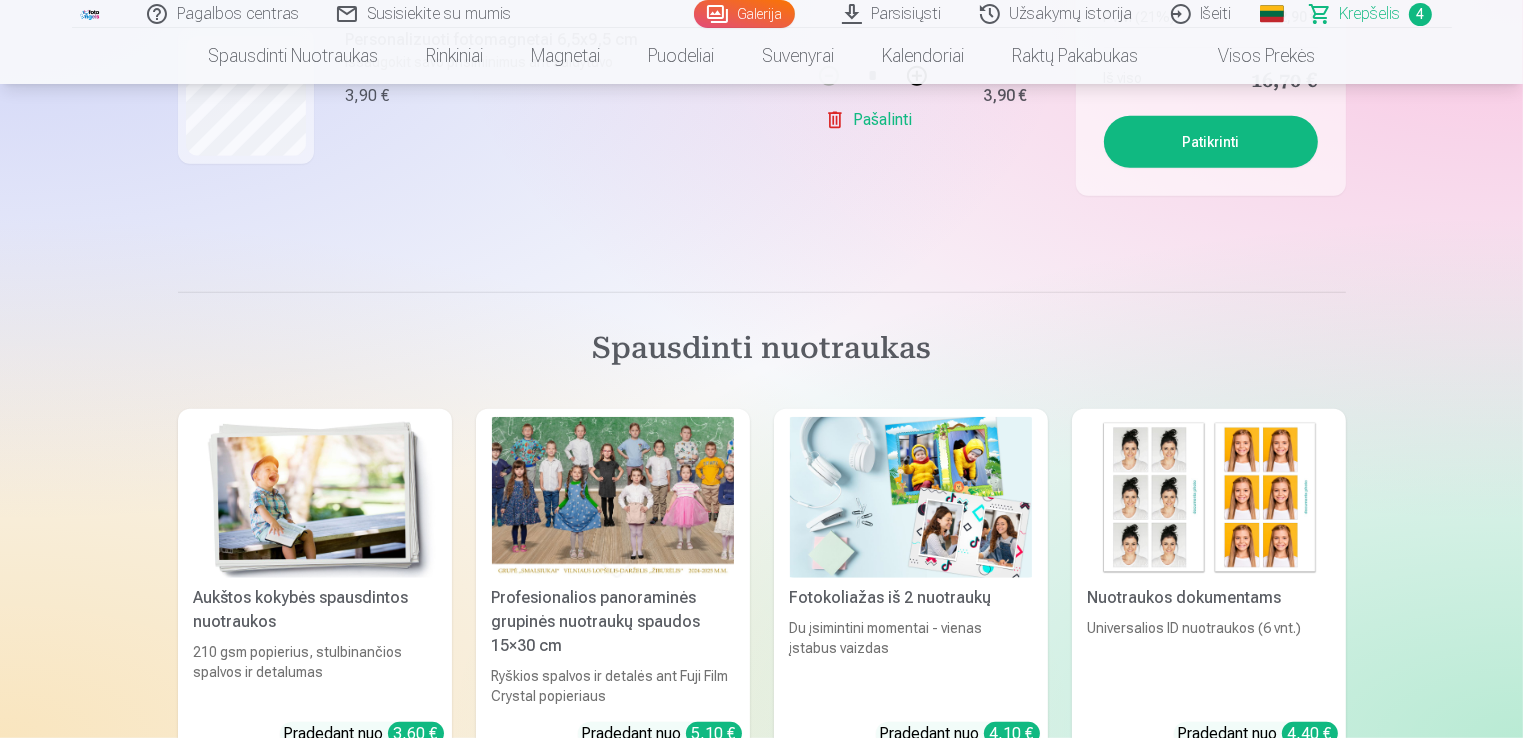 click on "Nuotraukos dokumentams" at bounding box center [1209, 598] 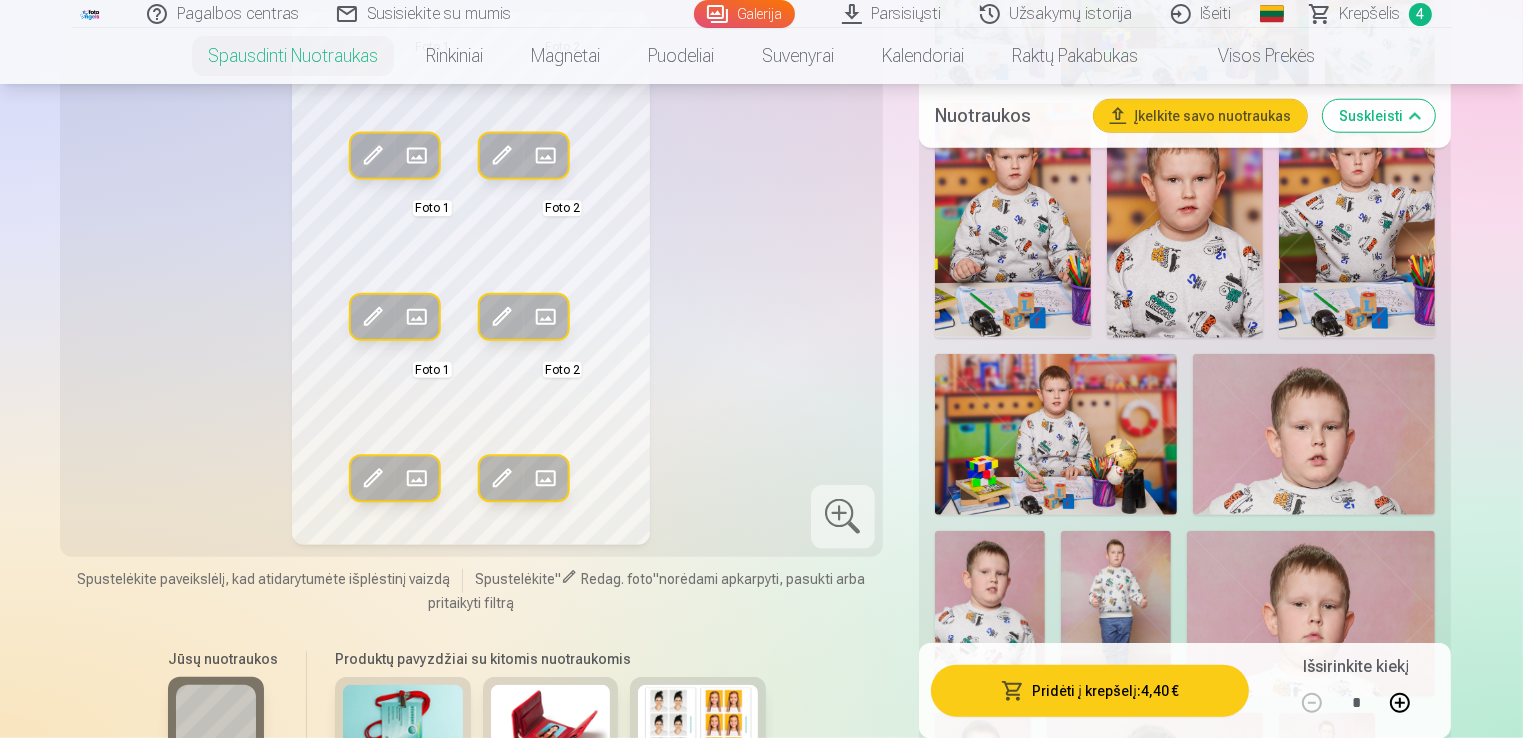 scroll, scrollTop: 2100, scrollLeft: 0, axis: vertical 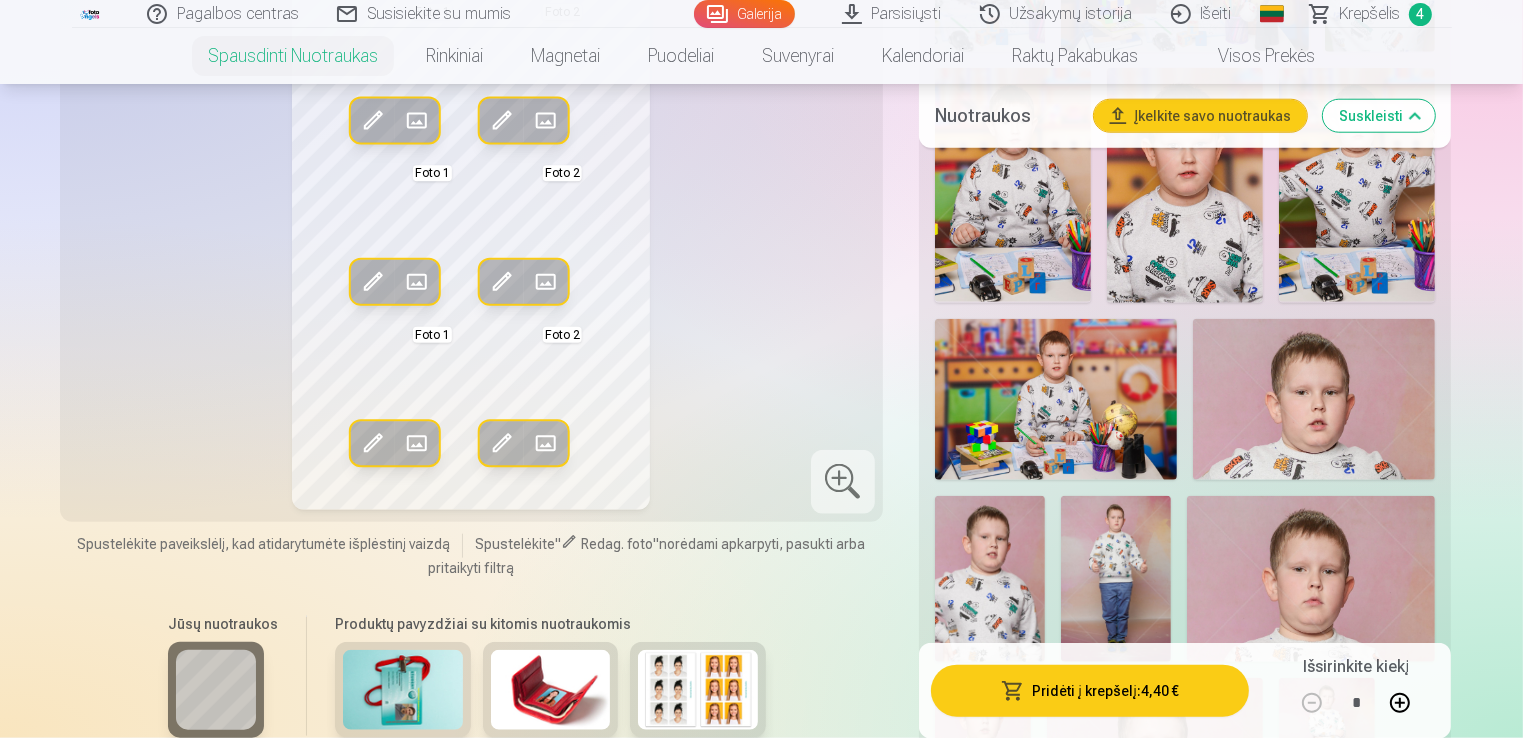 click at bounding box center (990, 578) 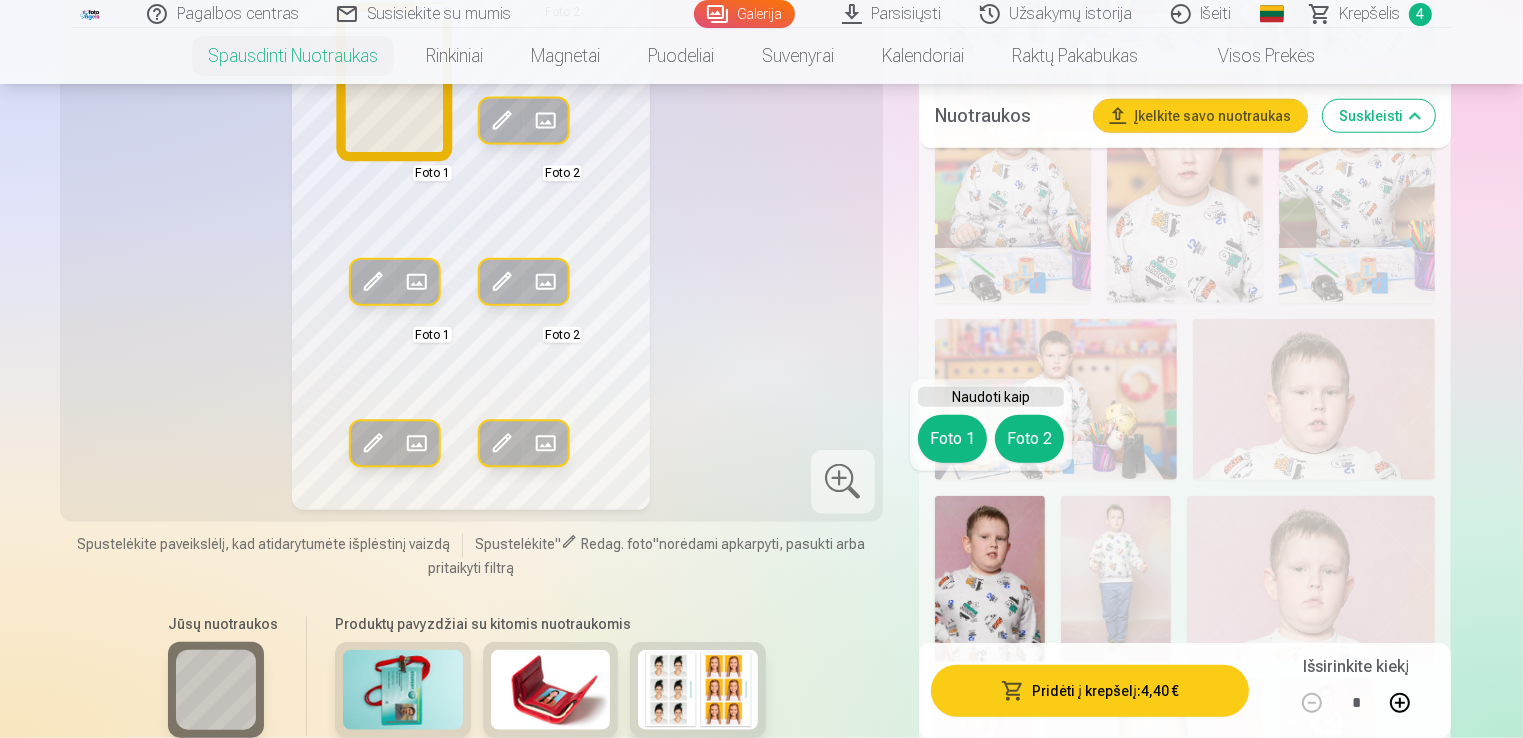 click on "Foto   1" at bounding box center (952, 439) 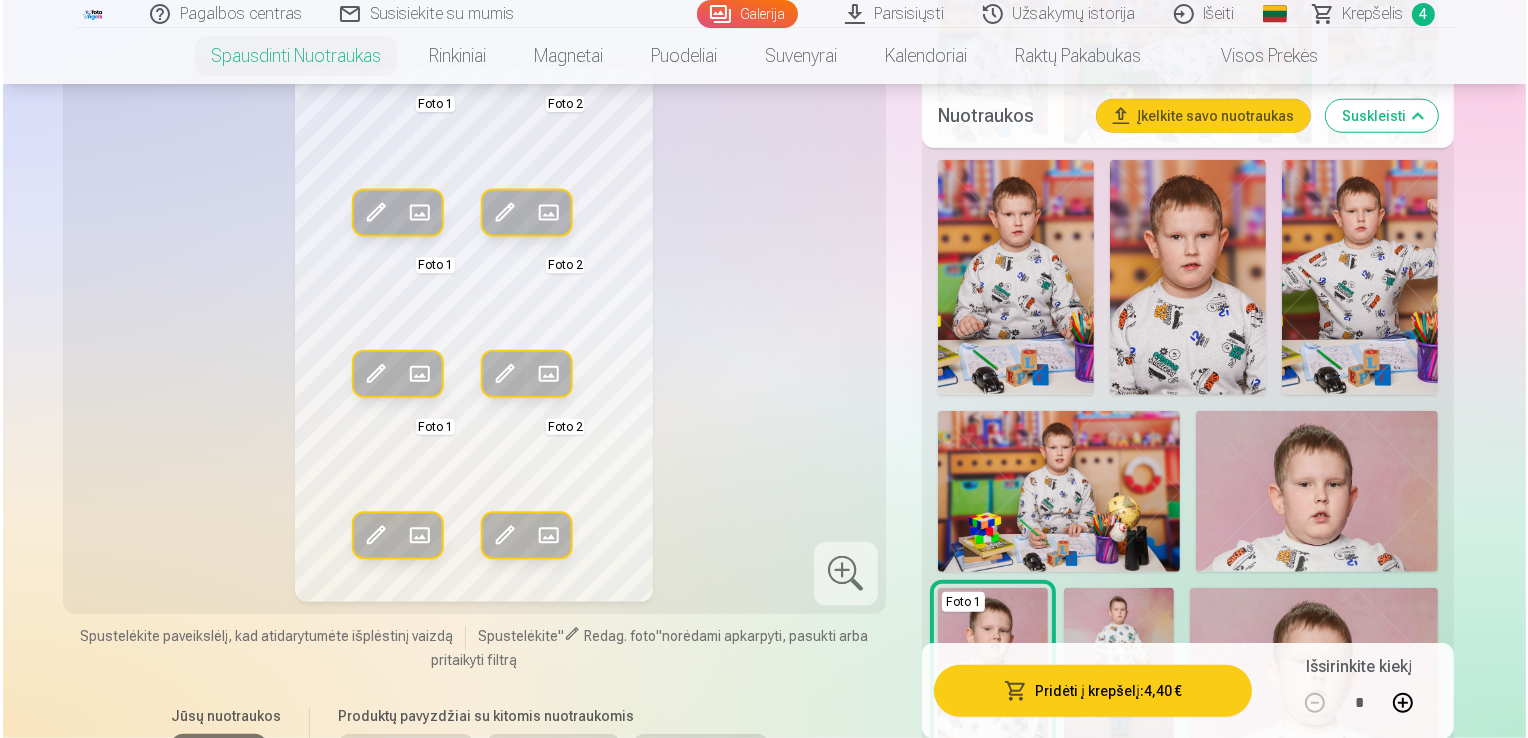 scroll, scrollTop: 1900, scrollLeft: 0, axis: vertical 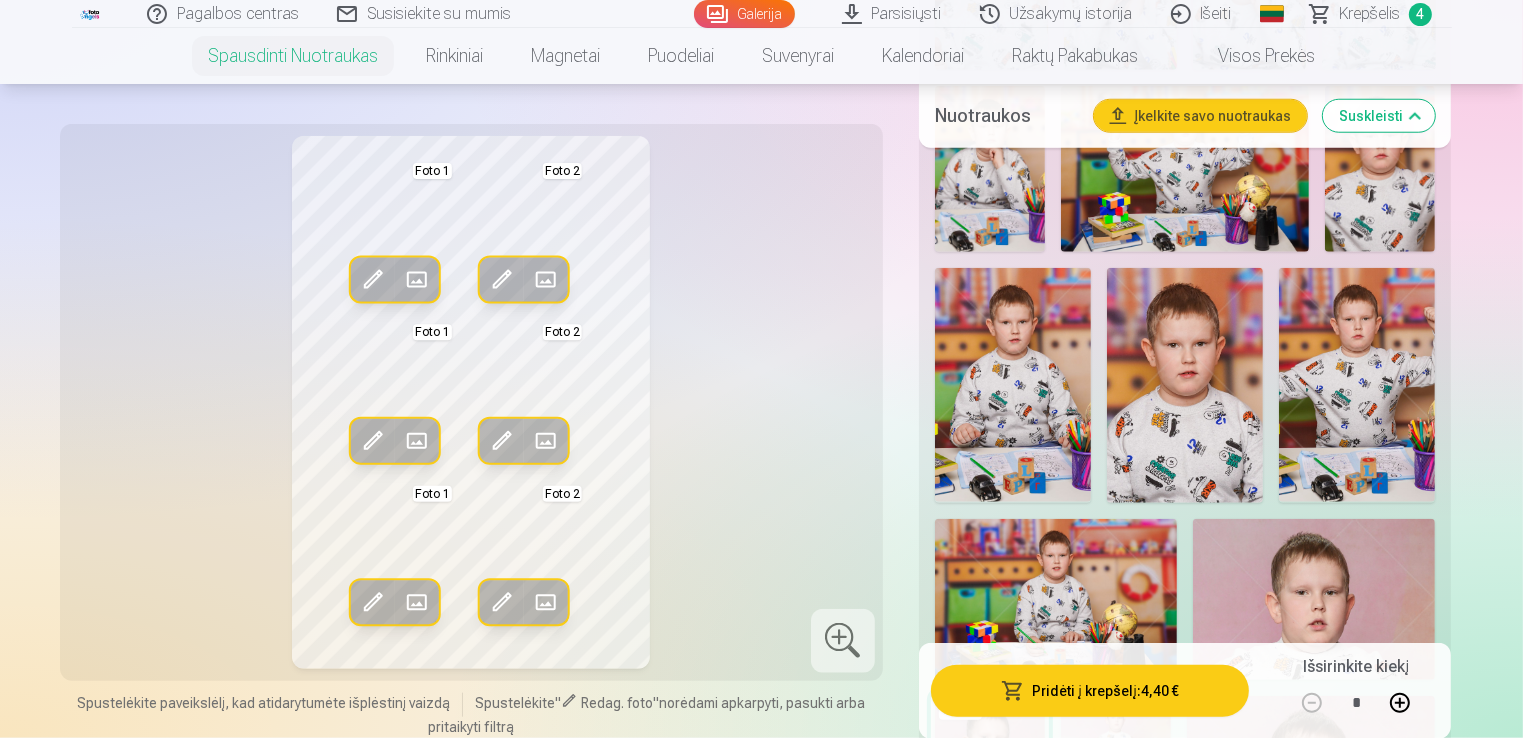 click at bounding box center [372, 280] 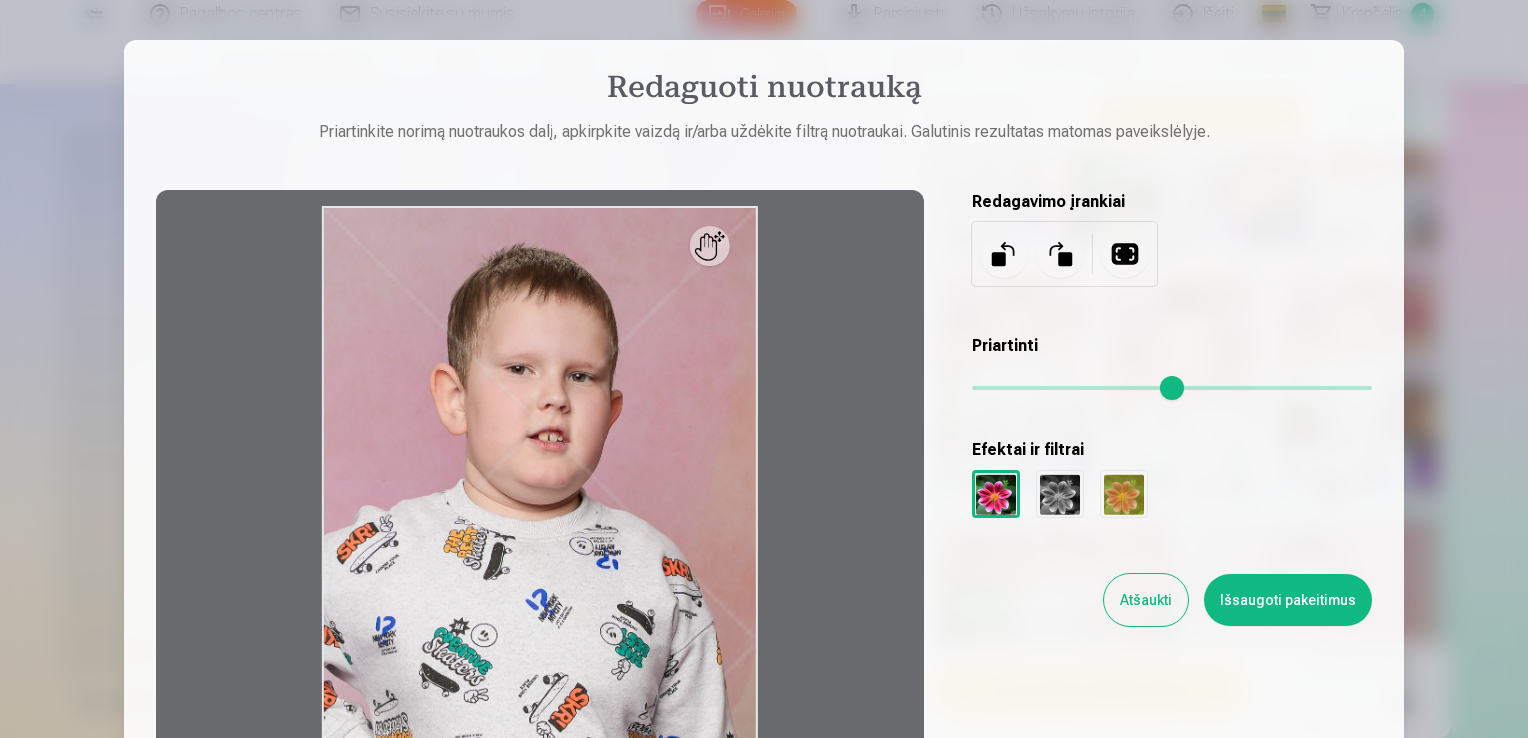 scroll, scrollTop: 200, scrollLeft: 0, axis: vertical 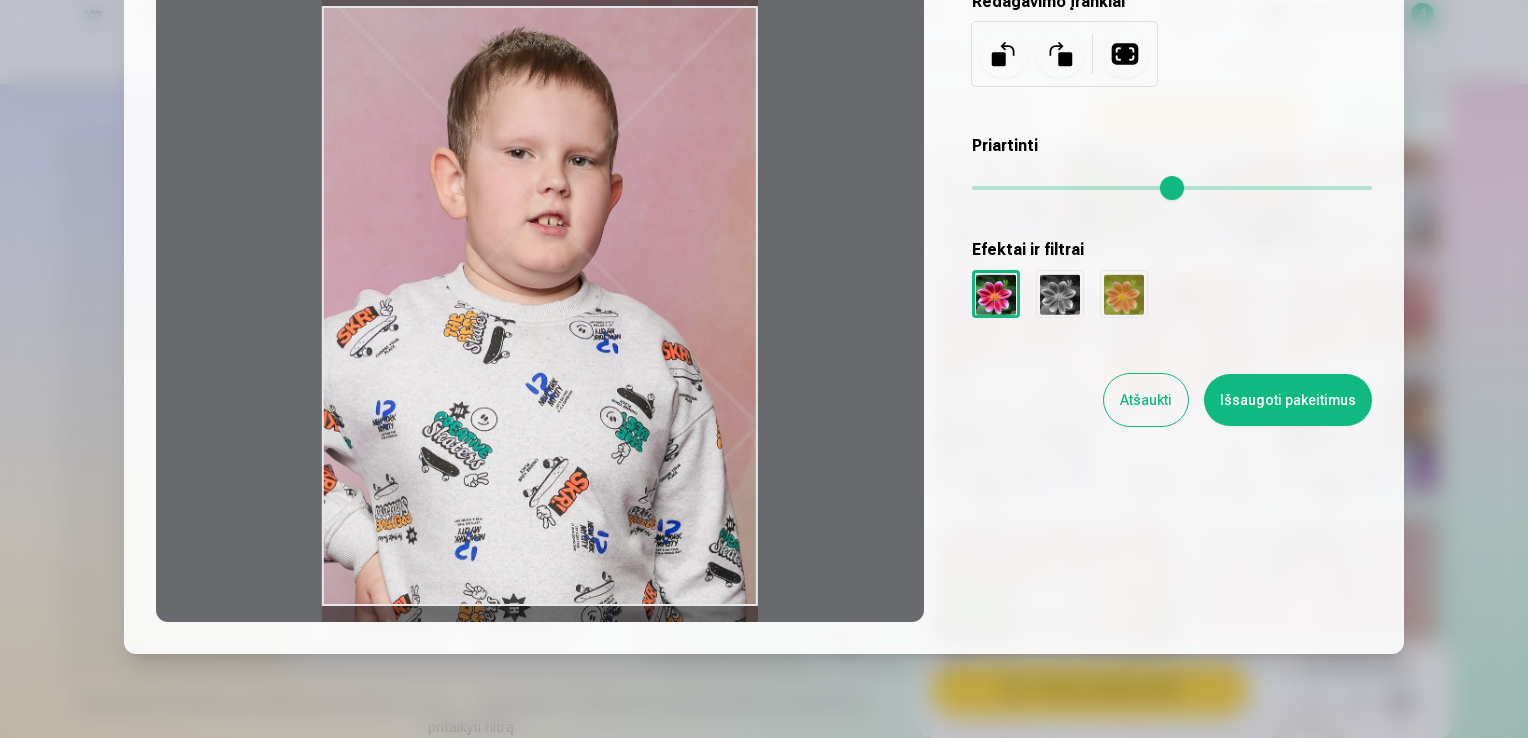 drag, startPoint x: 755, startPoint y: 610, endPoint x: 747, endPoint y: 591, distance: 20.615528 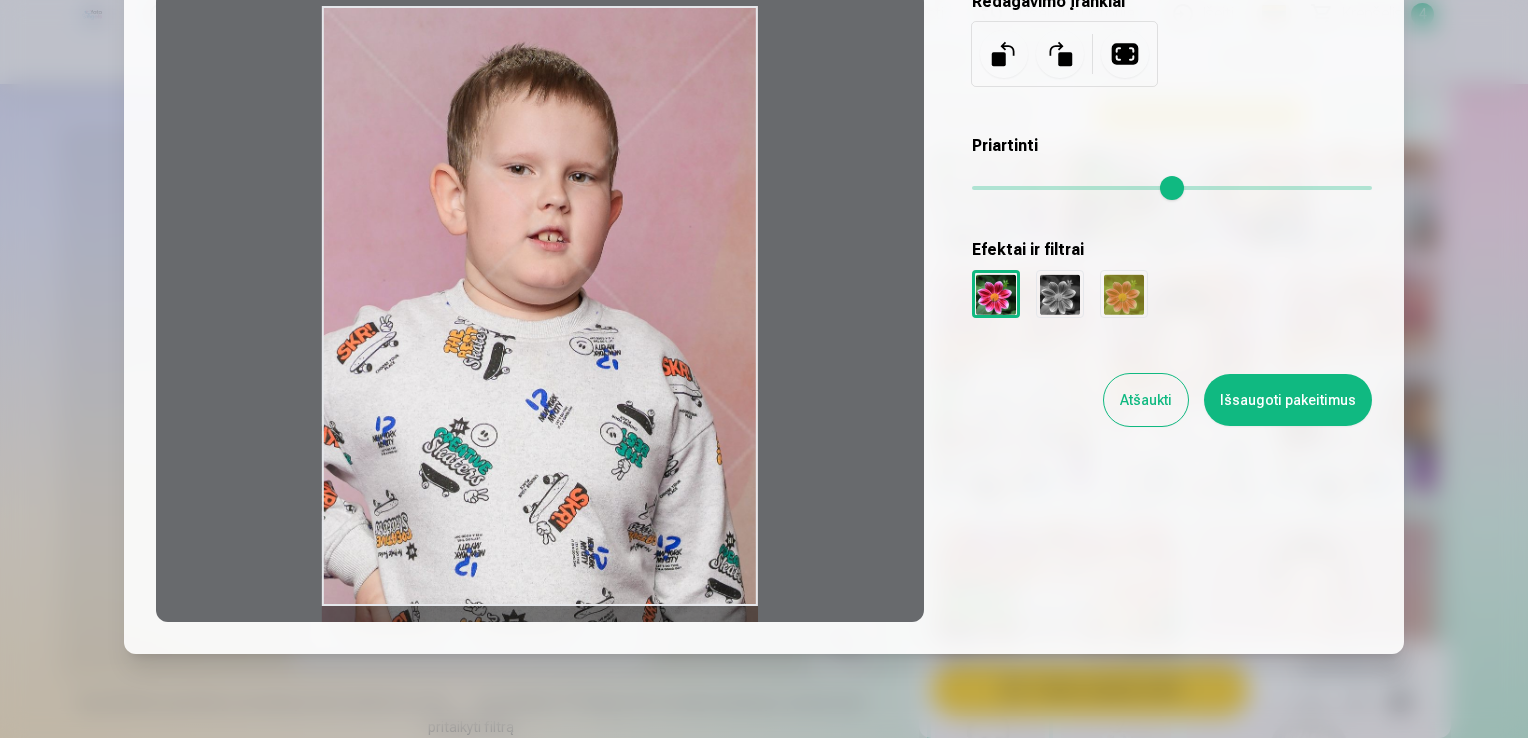 drag, startPoint x: 656, startPoint y: 434, endPoint x: 673, endPoint y: 613, distance: 179.80545 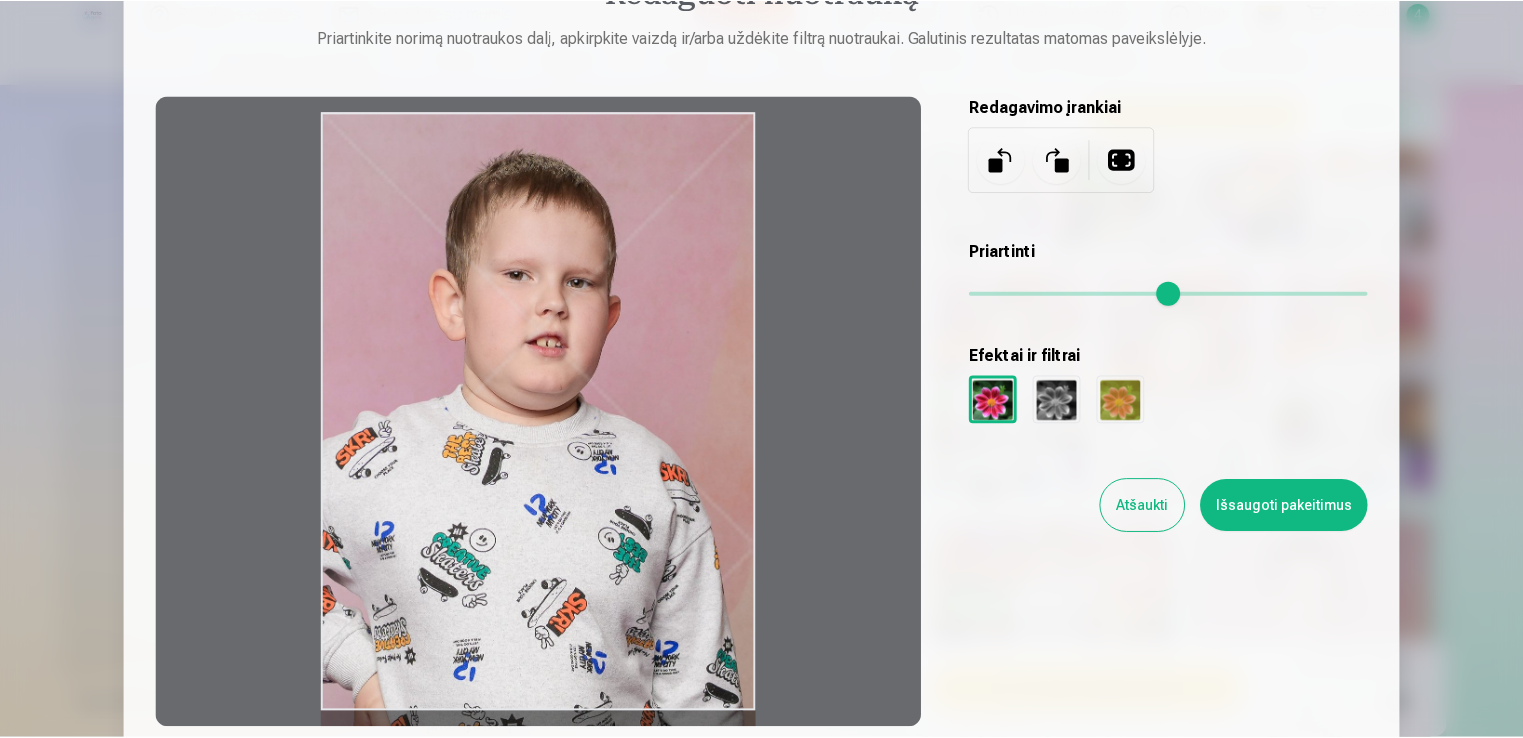 scroll, scrollTop: 0, scrollLeft: 0, axis: both 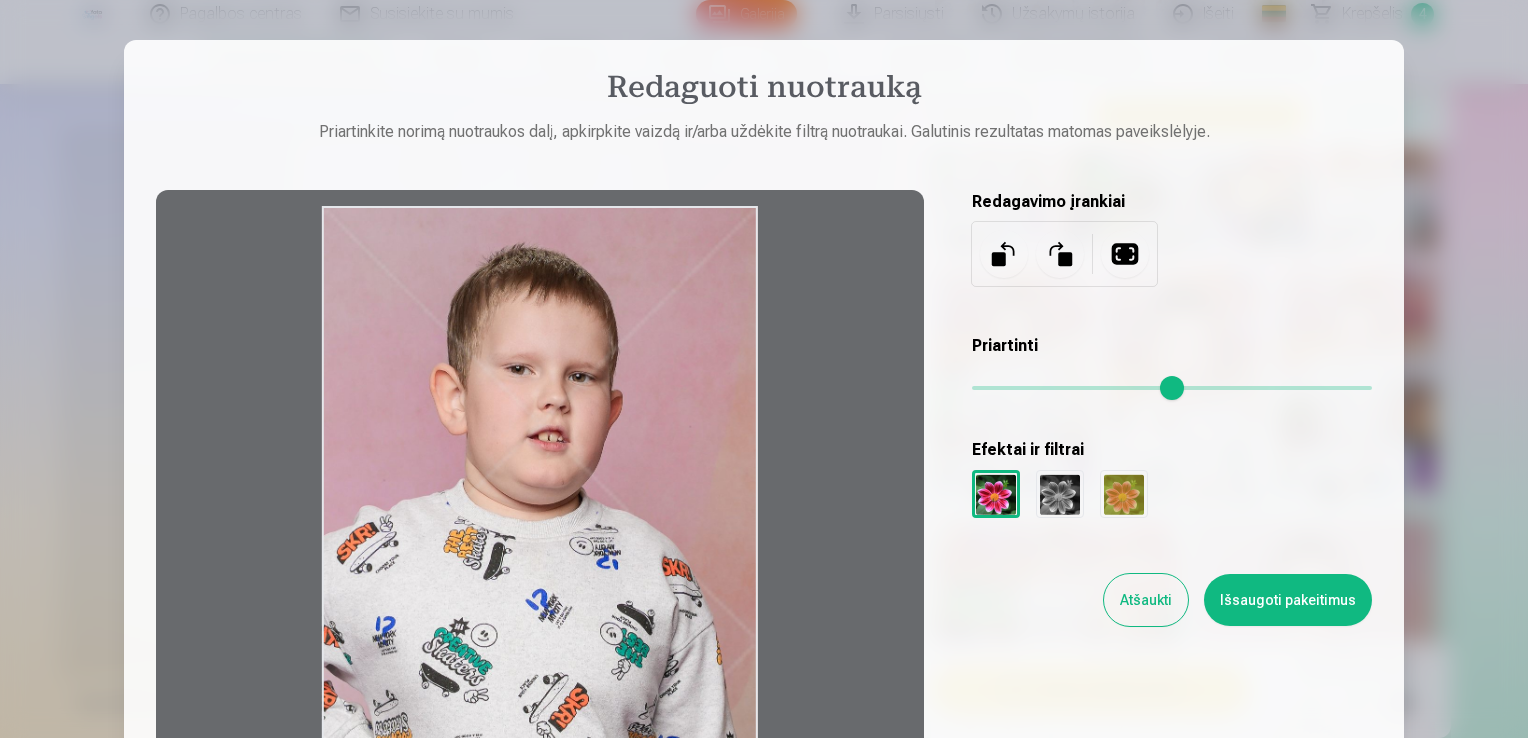click on "Atšaukti" at bounding box center [1146, 600] 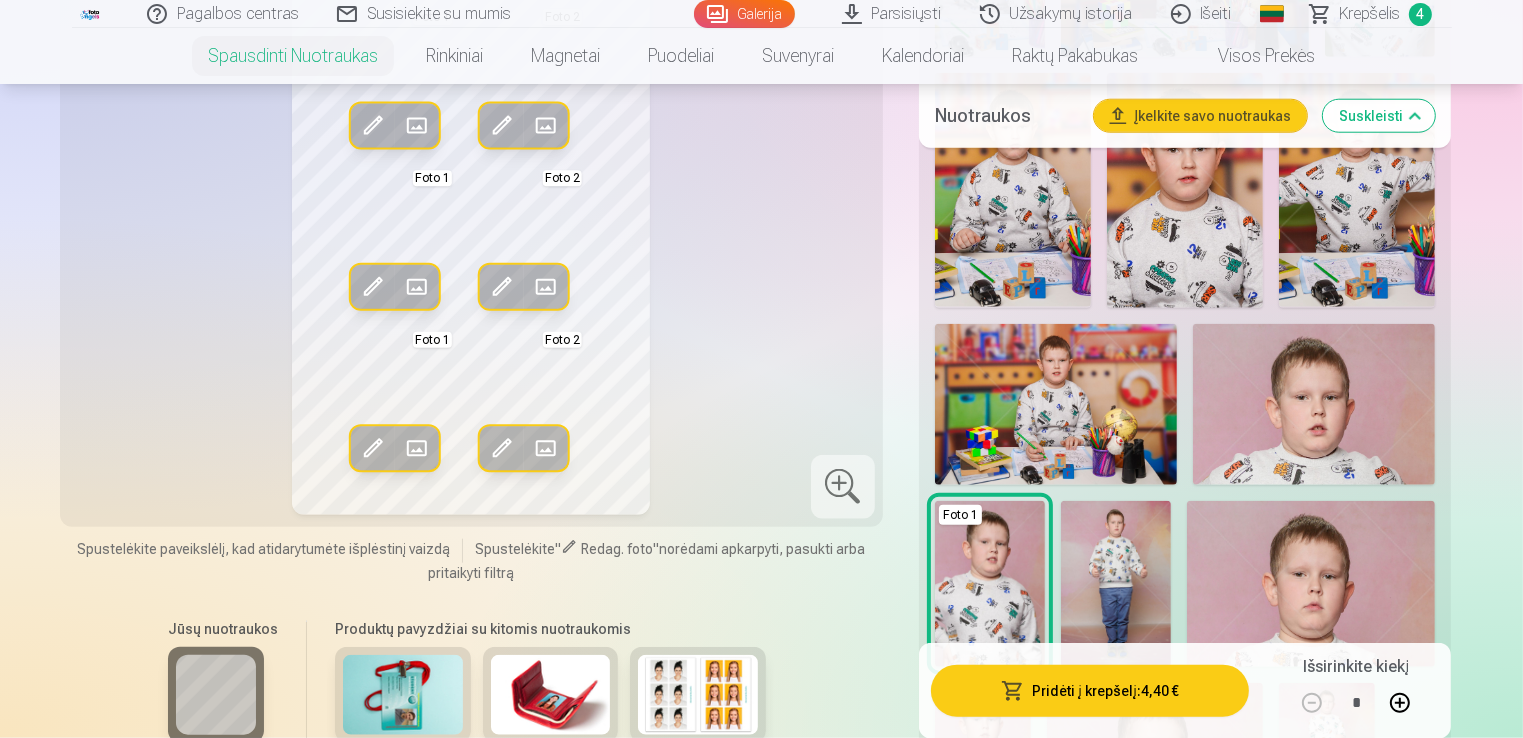 scroll, scrollTop: 2200, scrollLeft: 0, axis: vertical 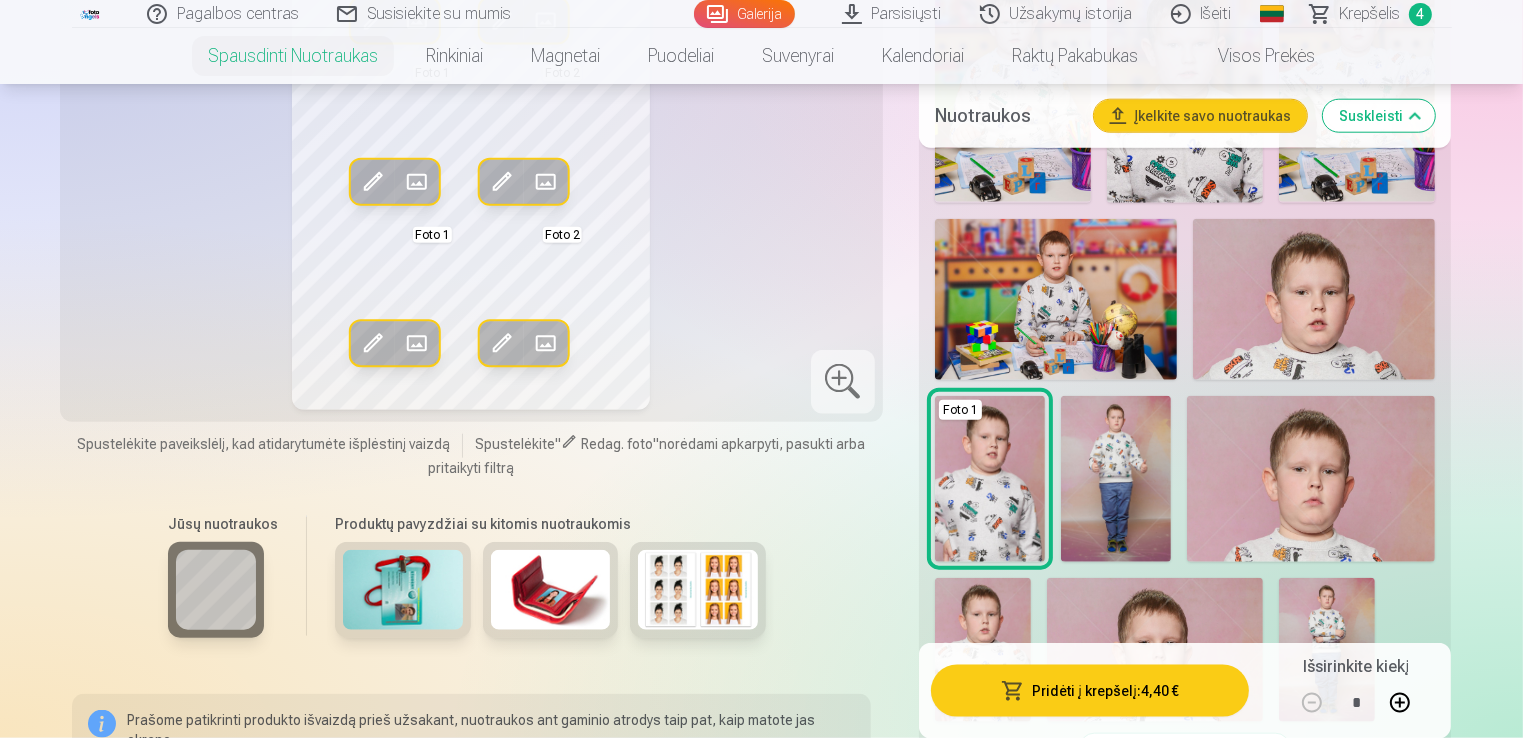 click at bounding box center (1311, 478) 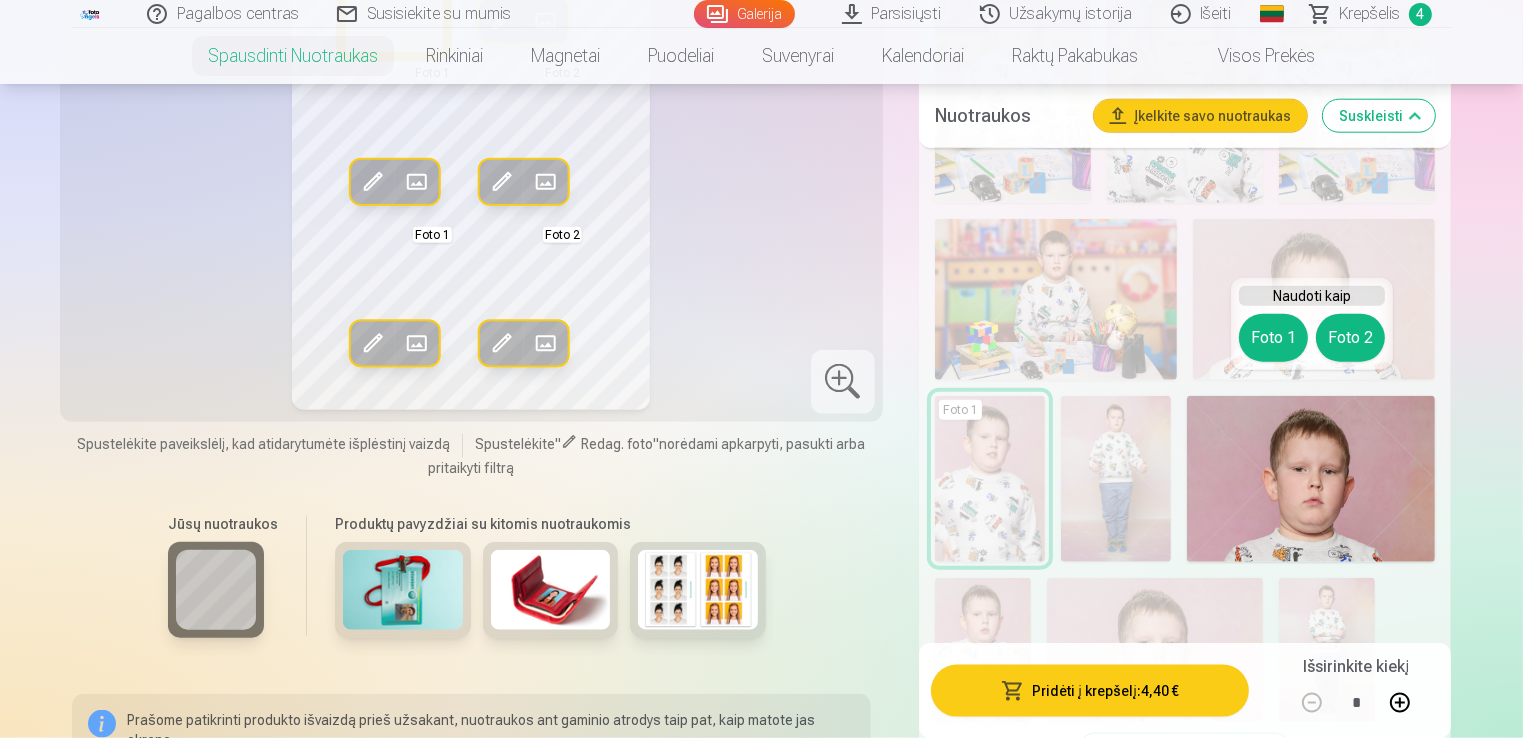 click on "Foto   1" at bounding box center (1273, 338) 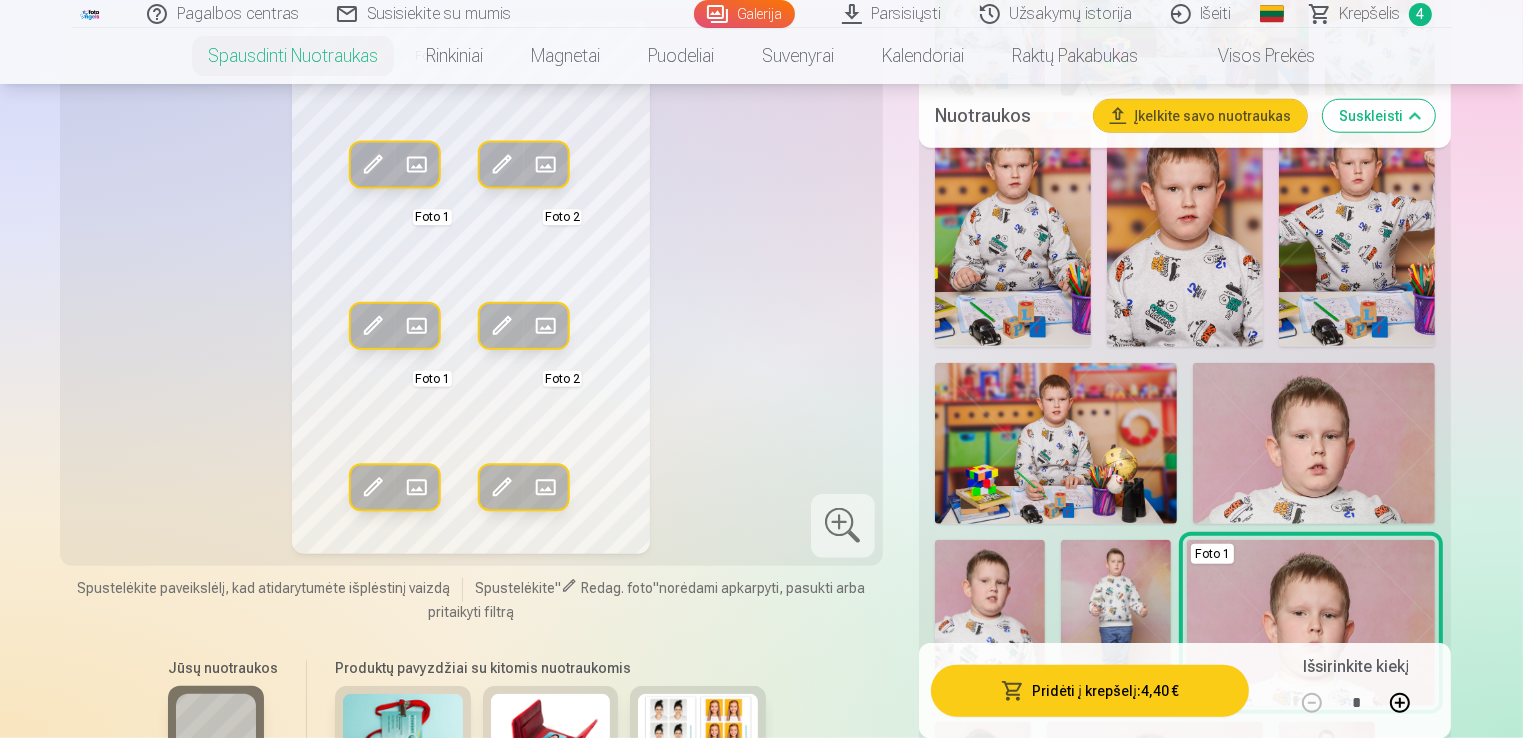 scroll, scrollTop: 2100, scrollLeft: 0, axis: vertical 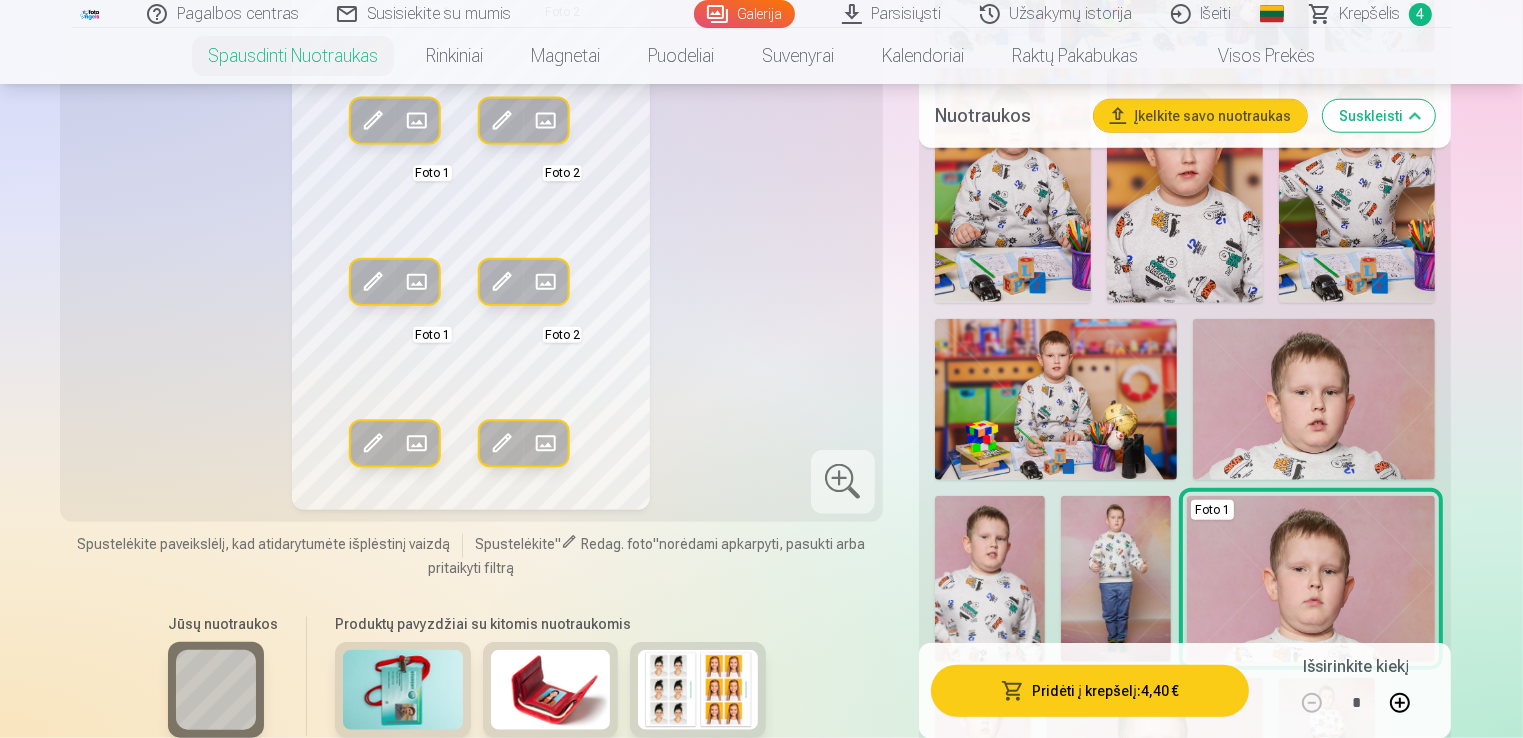 click at bounding box center [1314, 400] 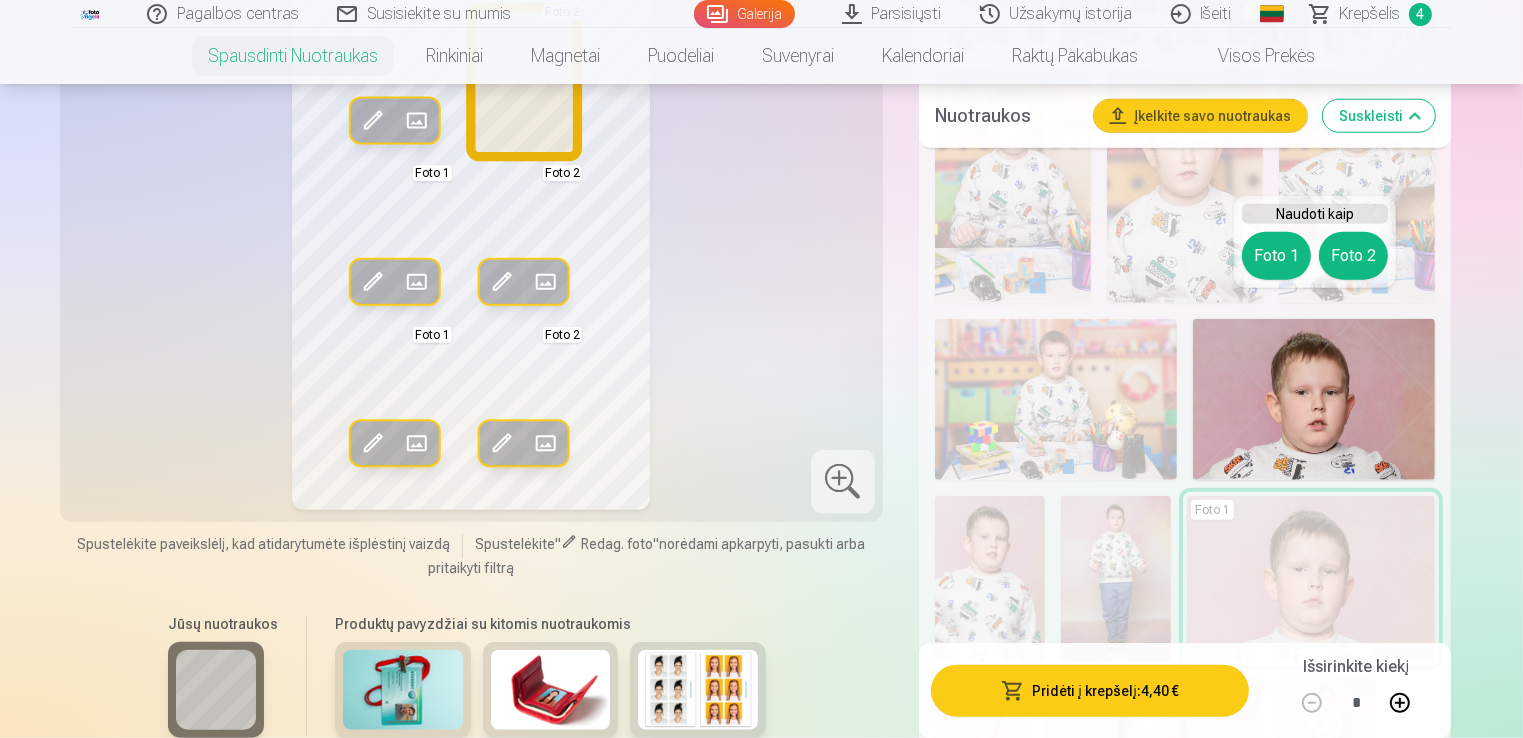 click on "Foto   2" at bounding box center (1353, 256) 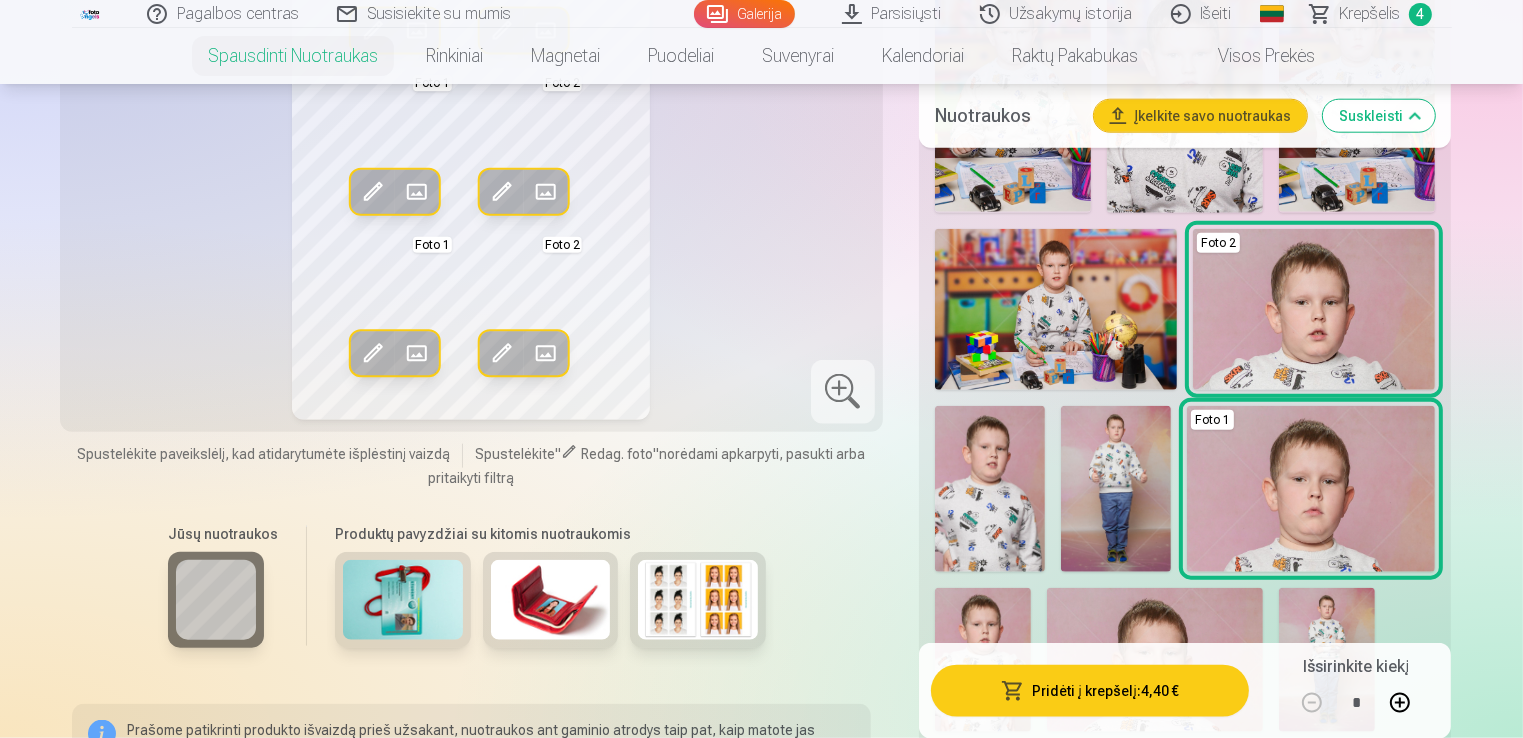scroll, scrollTop: 2200, scrollLeft: 0, axis: vertical 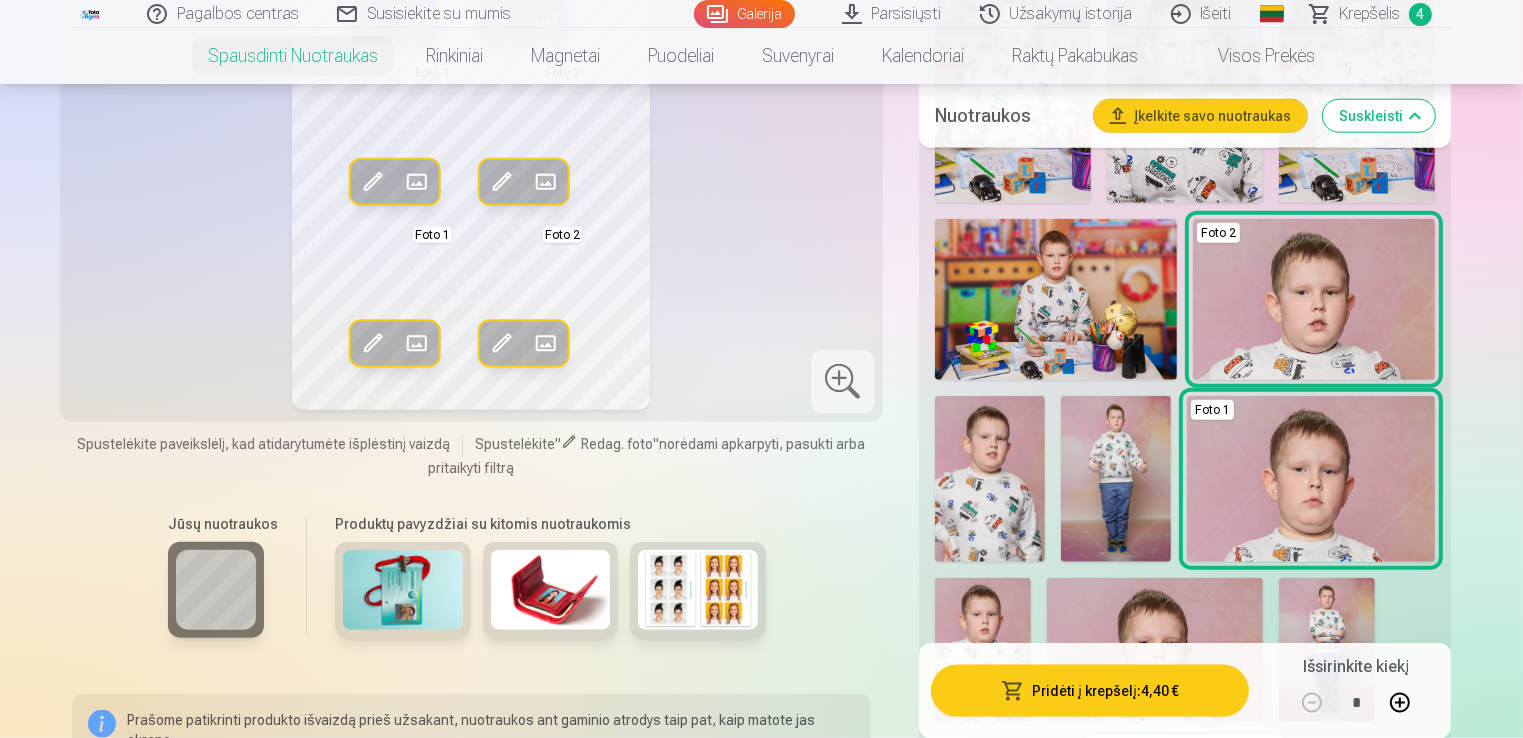 click at bounding box center (1311, 478) 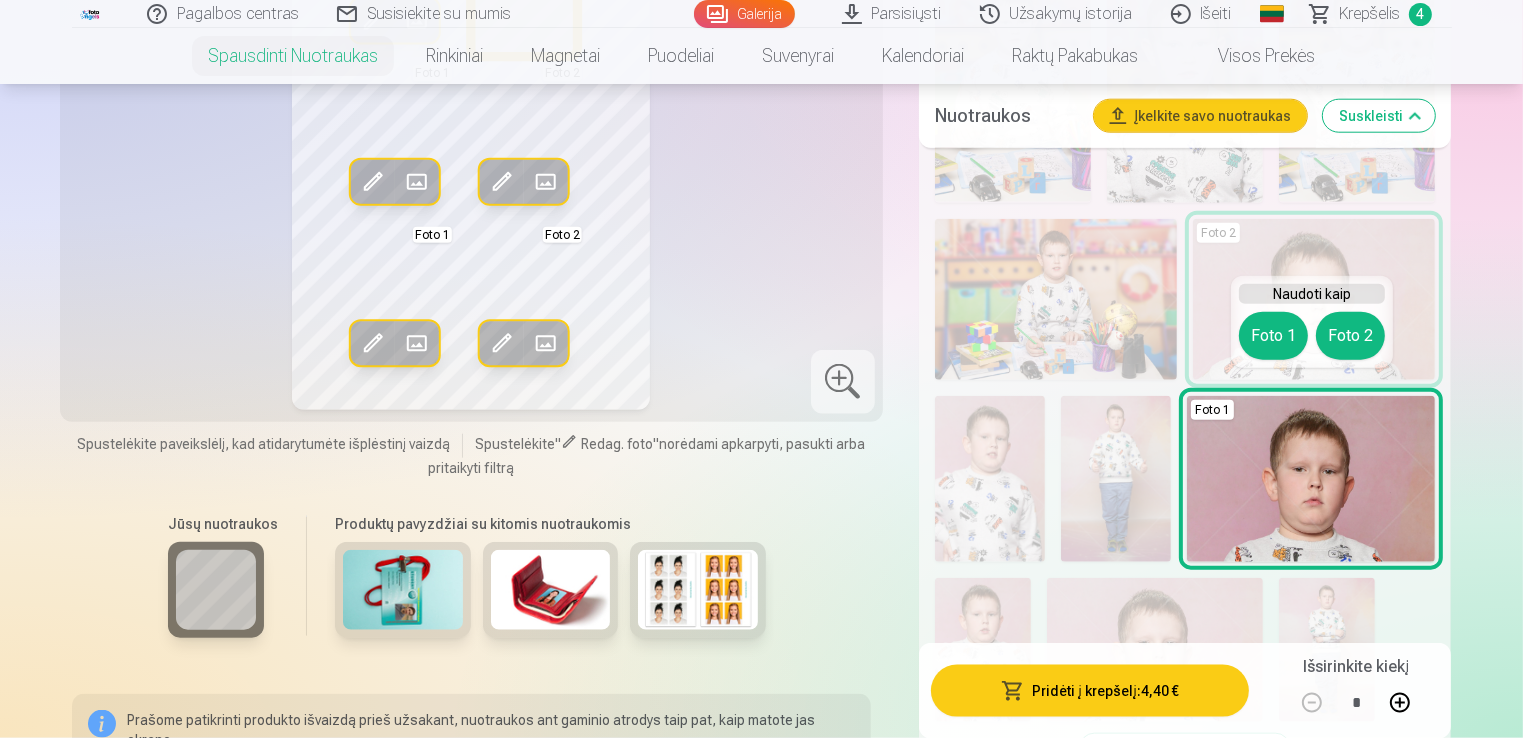 click on "Foto   2" at bounding box center [1350, 336] 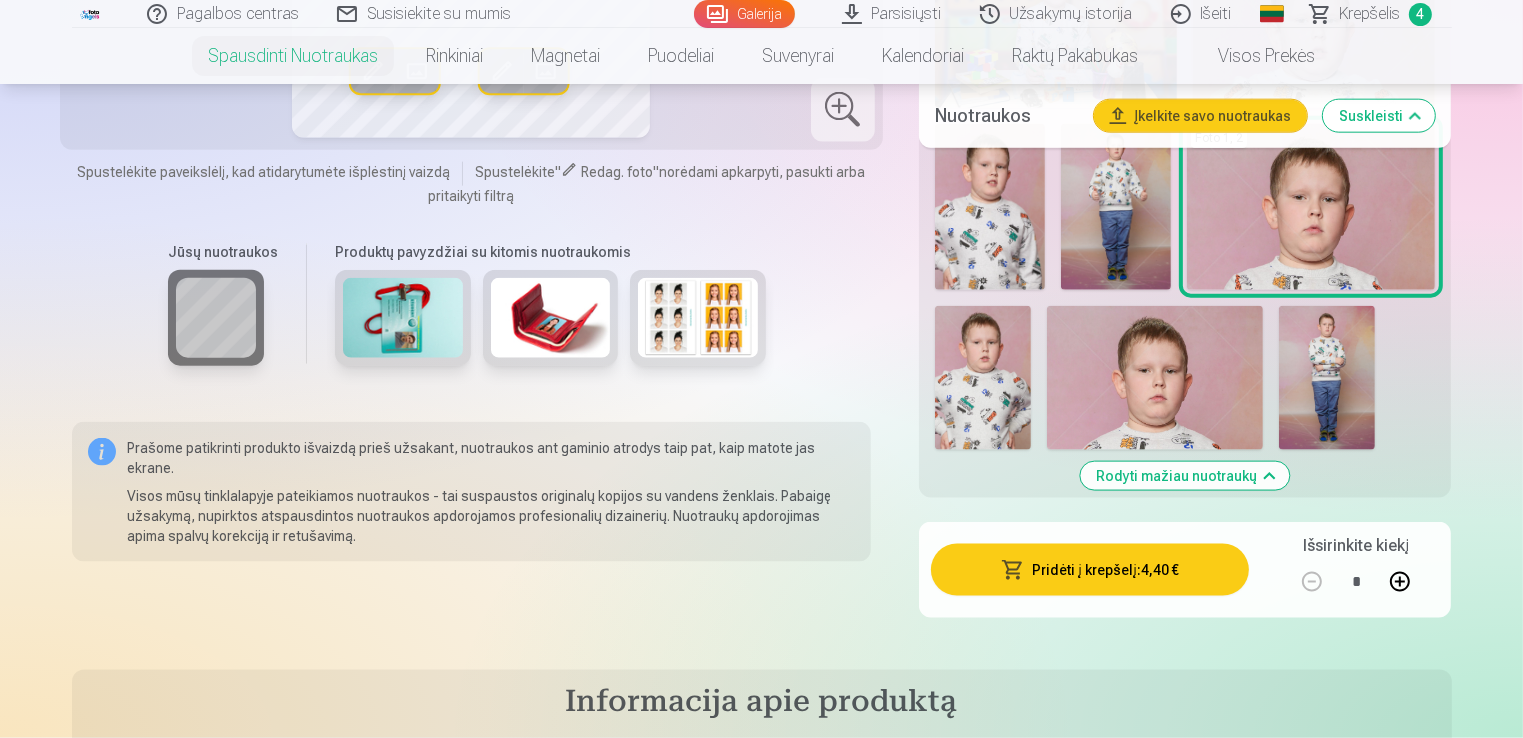 scroll, scrollTop: 2600, scrollLeft: 0, axis: vertical 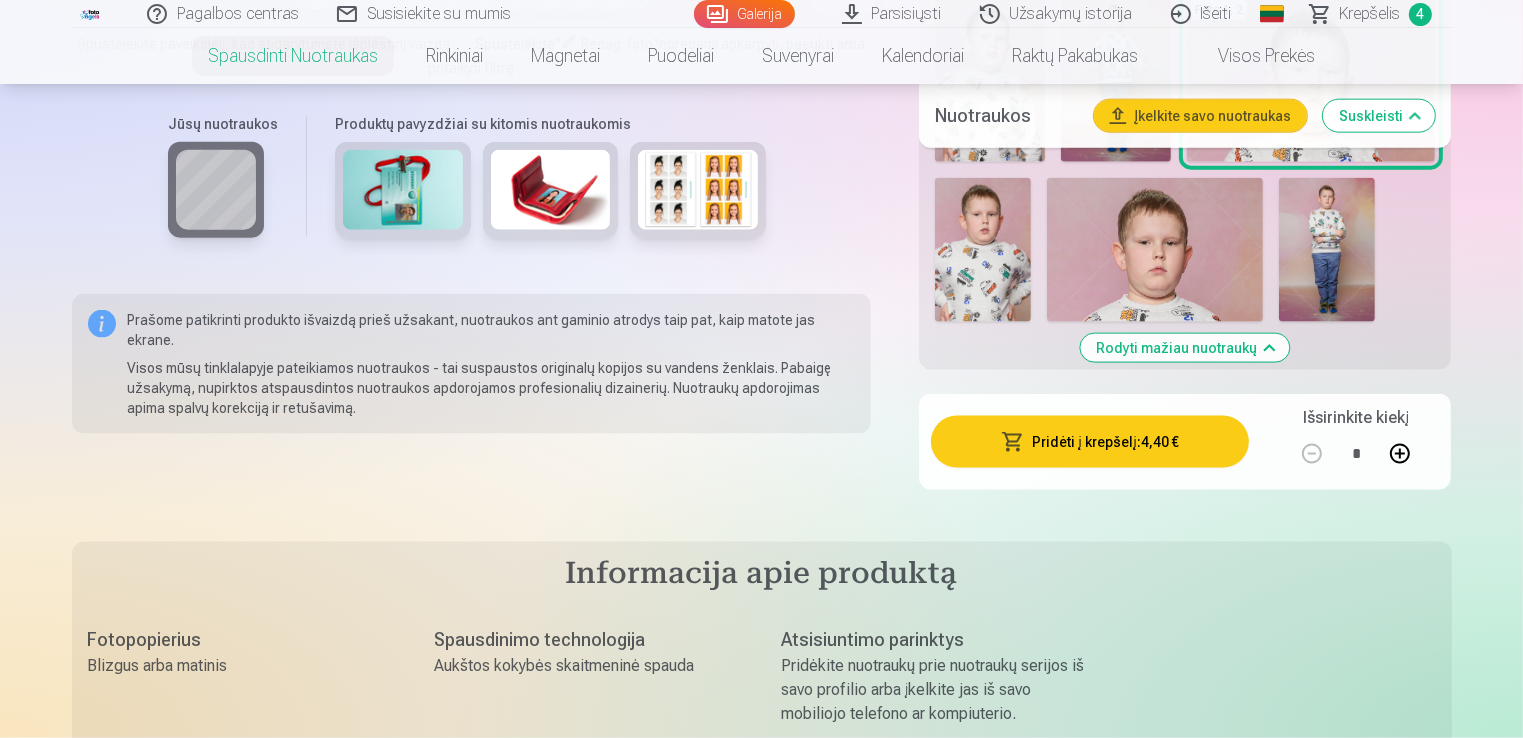 click at bounding box center [1155, 250] 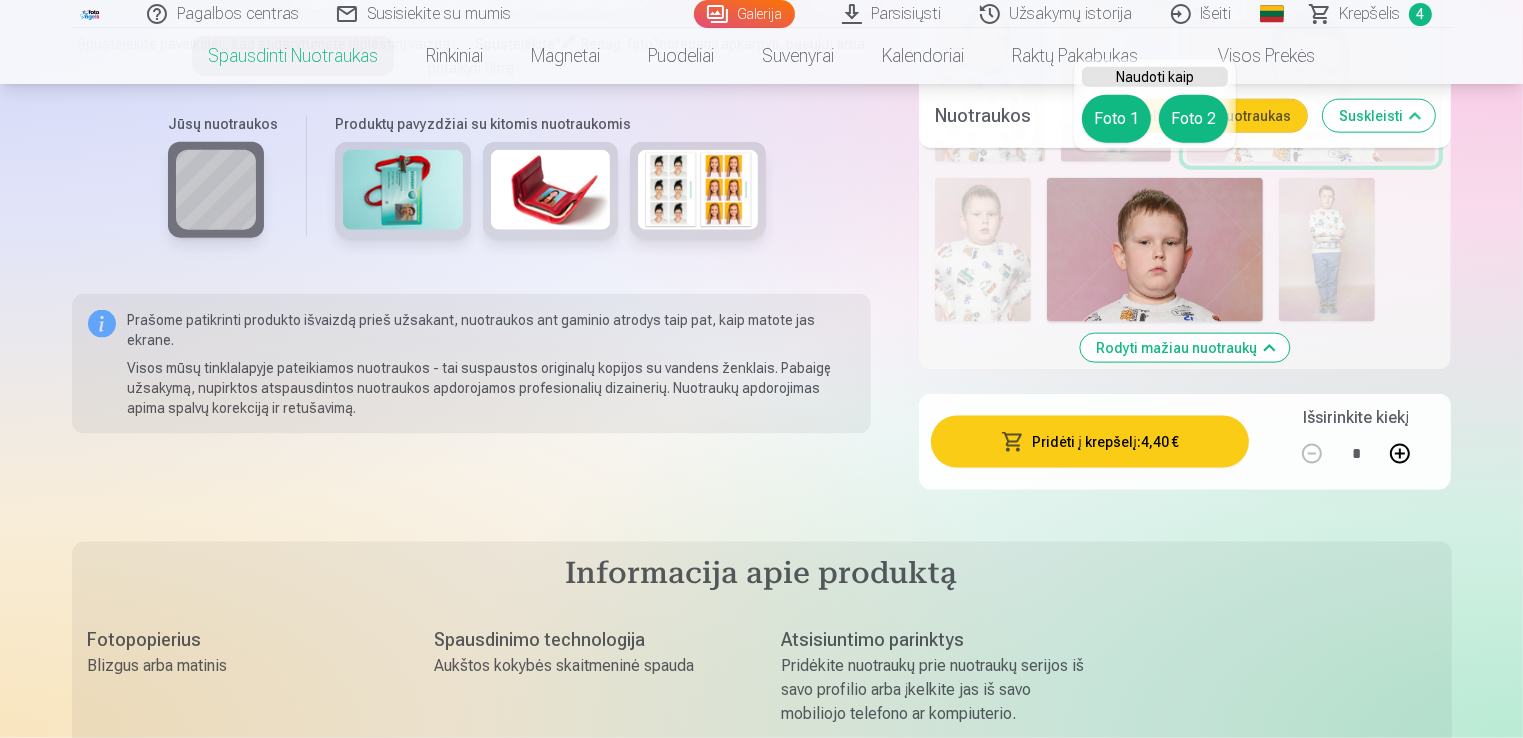 click on "Foto   2" at bounding box center [1193, 119] 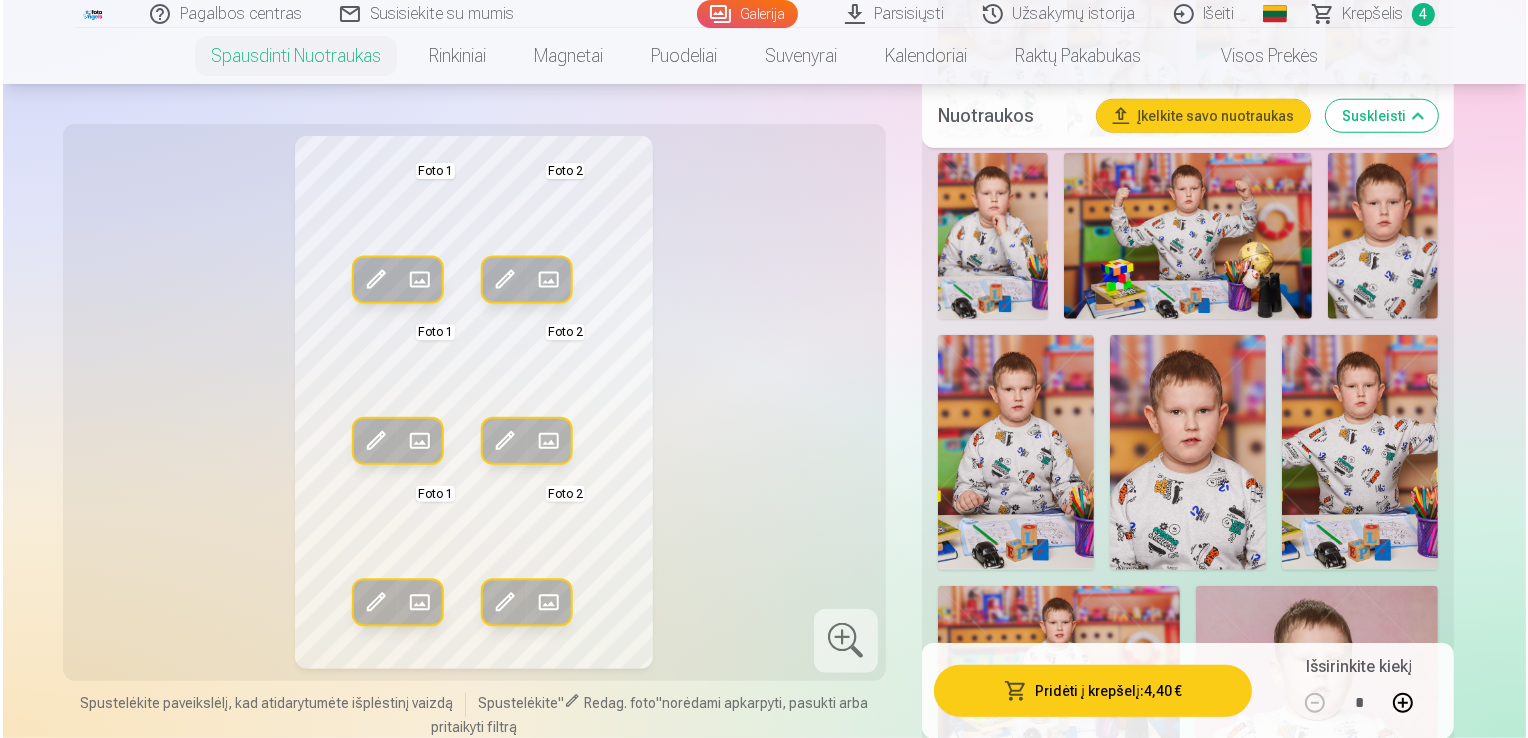 scroll, scrollTop: 1800, scrollLeft: 0, axis: vertical 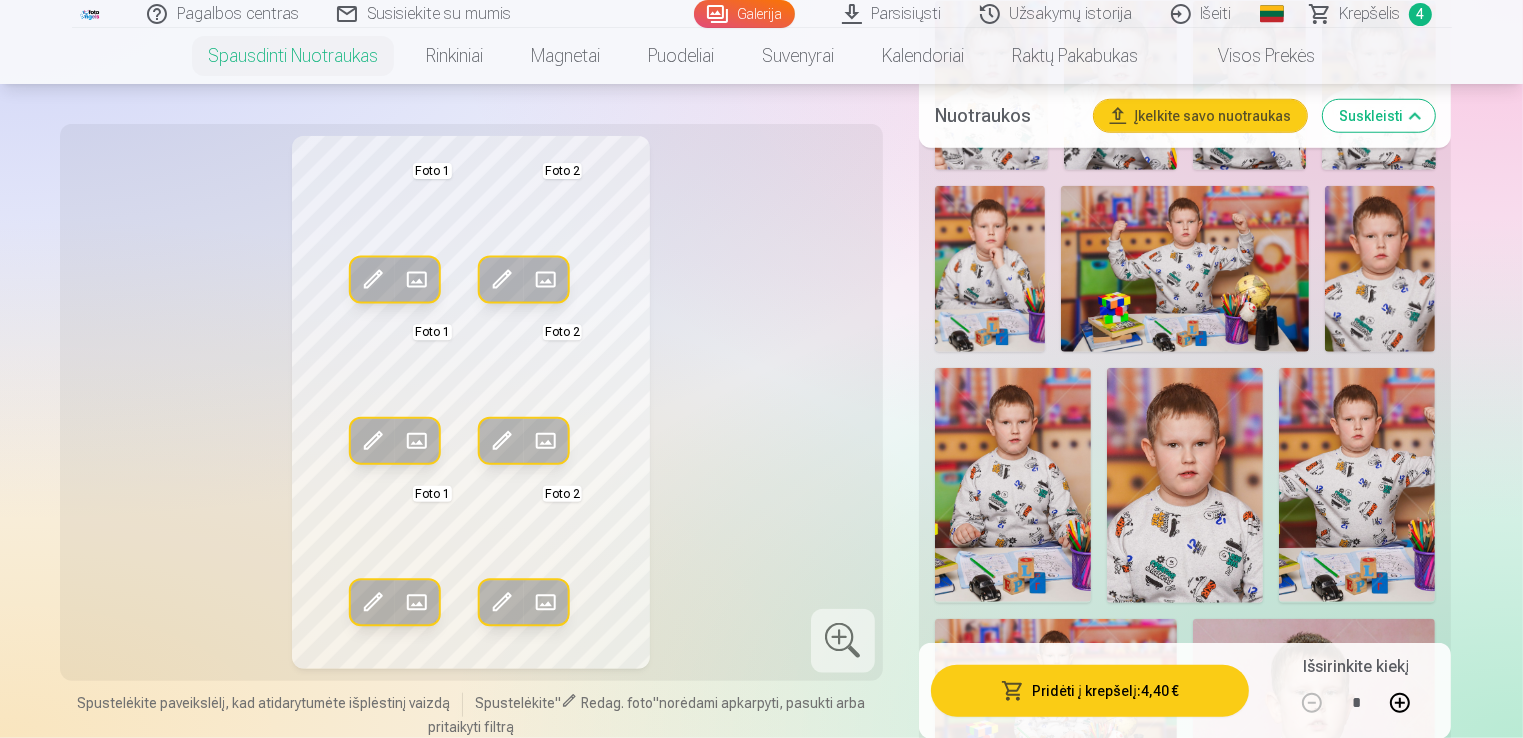 click on "Pridėti į krepšelį :  4,40 €" at bounding box center (1090, 690) 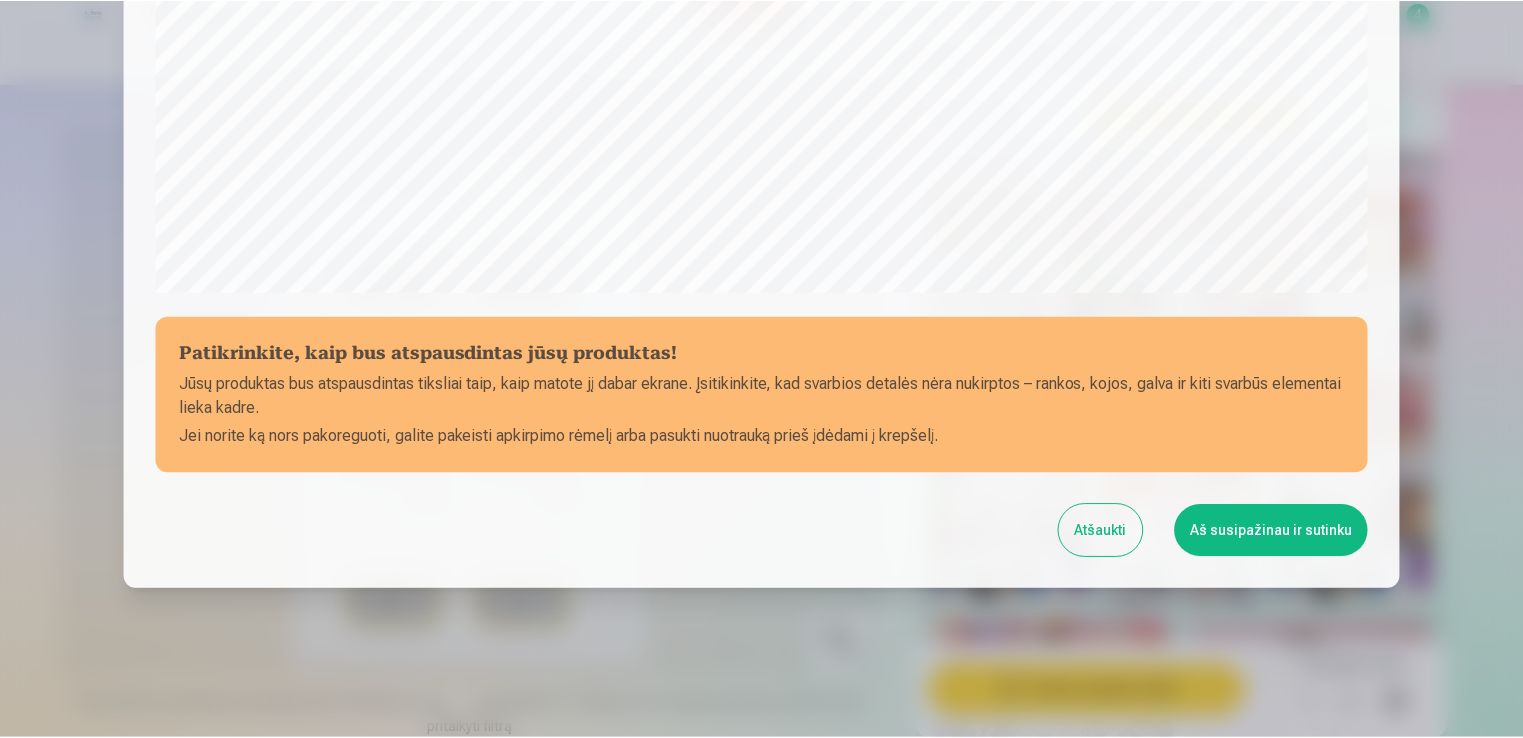 scroll, scrollTop: 701, scrollLeft: 0, axis: vertical 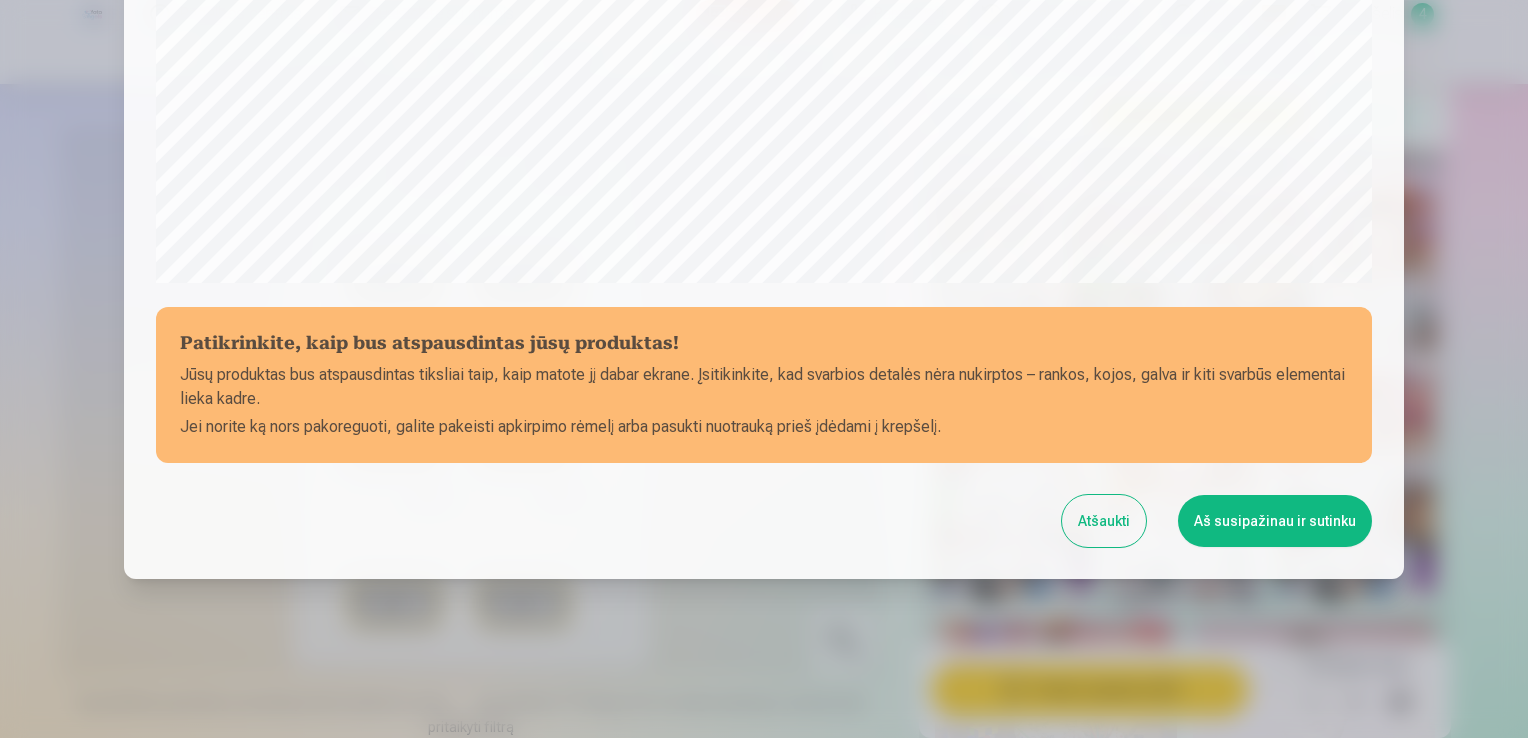 click on "Aš susipažinau ir sutinku" at bounding box center [1275, 521] 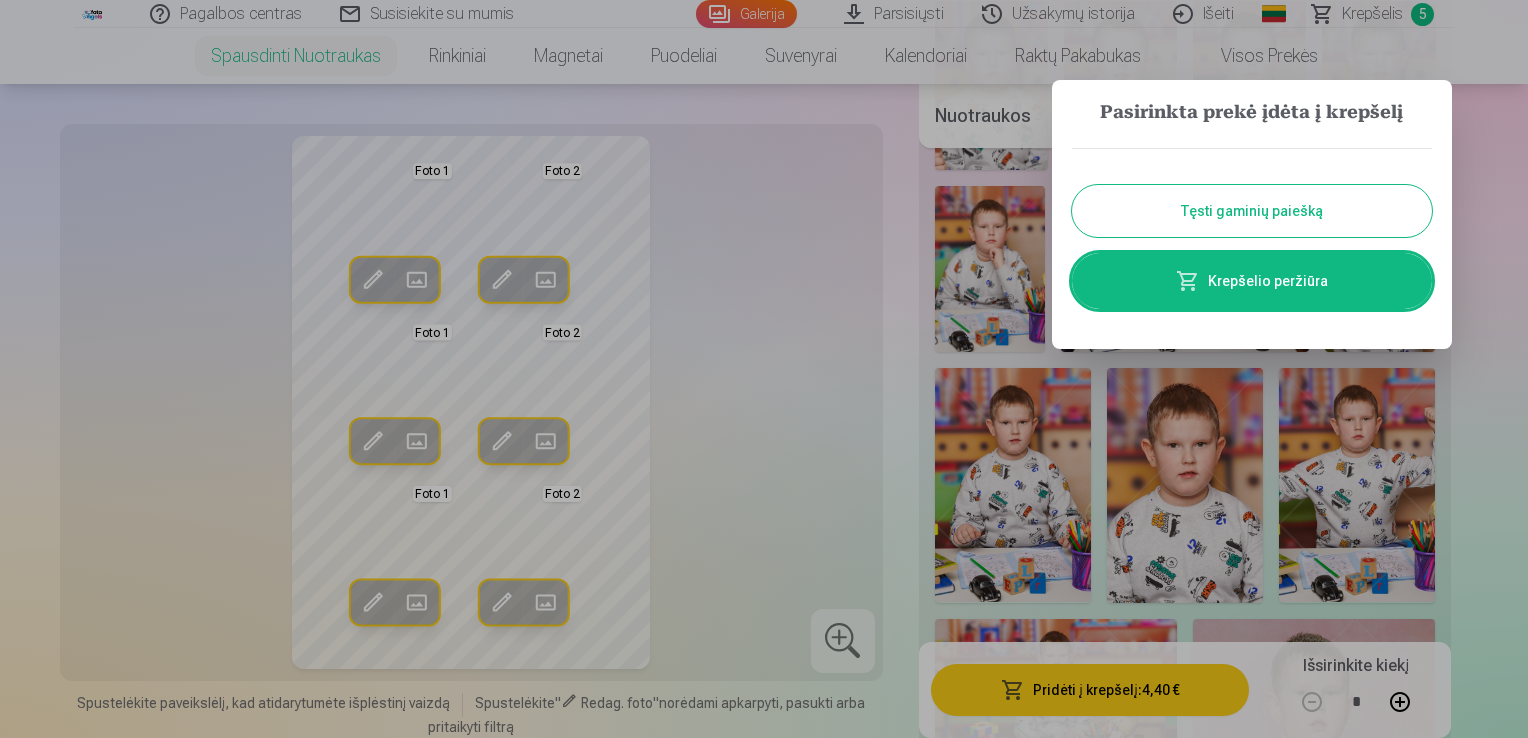click on "Tęsti gaminių paiešką" at bounding box center (1252, 211) 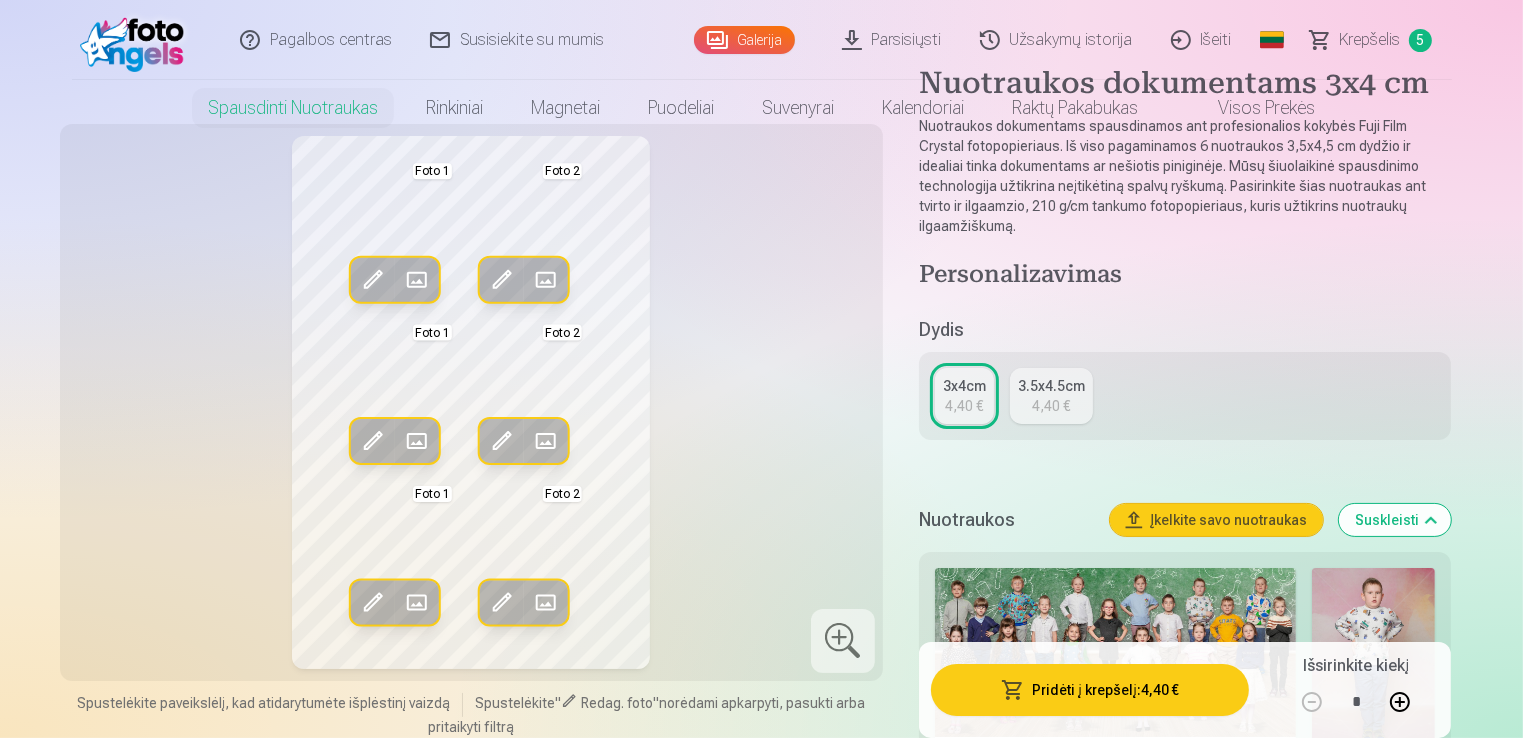scroll, scrollTop: 0, scrollLeft: 0, axis: both 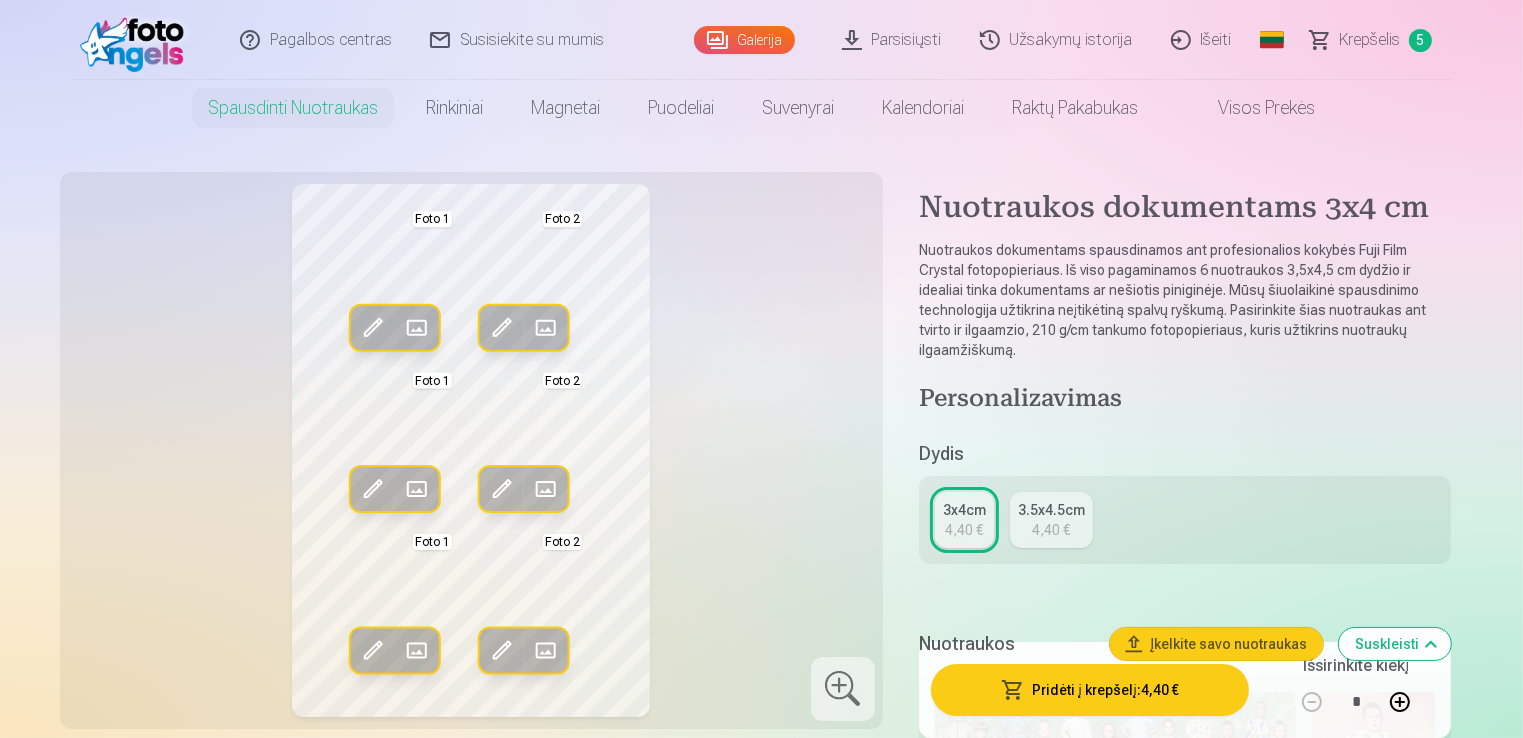 click on "Galerija" at bounding box center [744, 40] 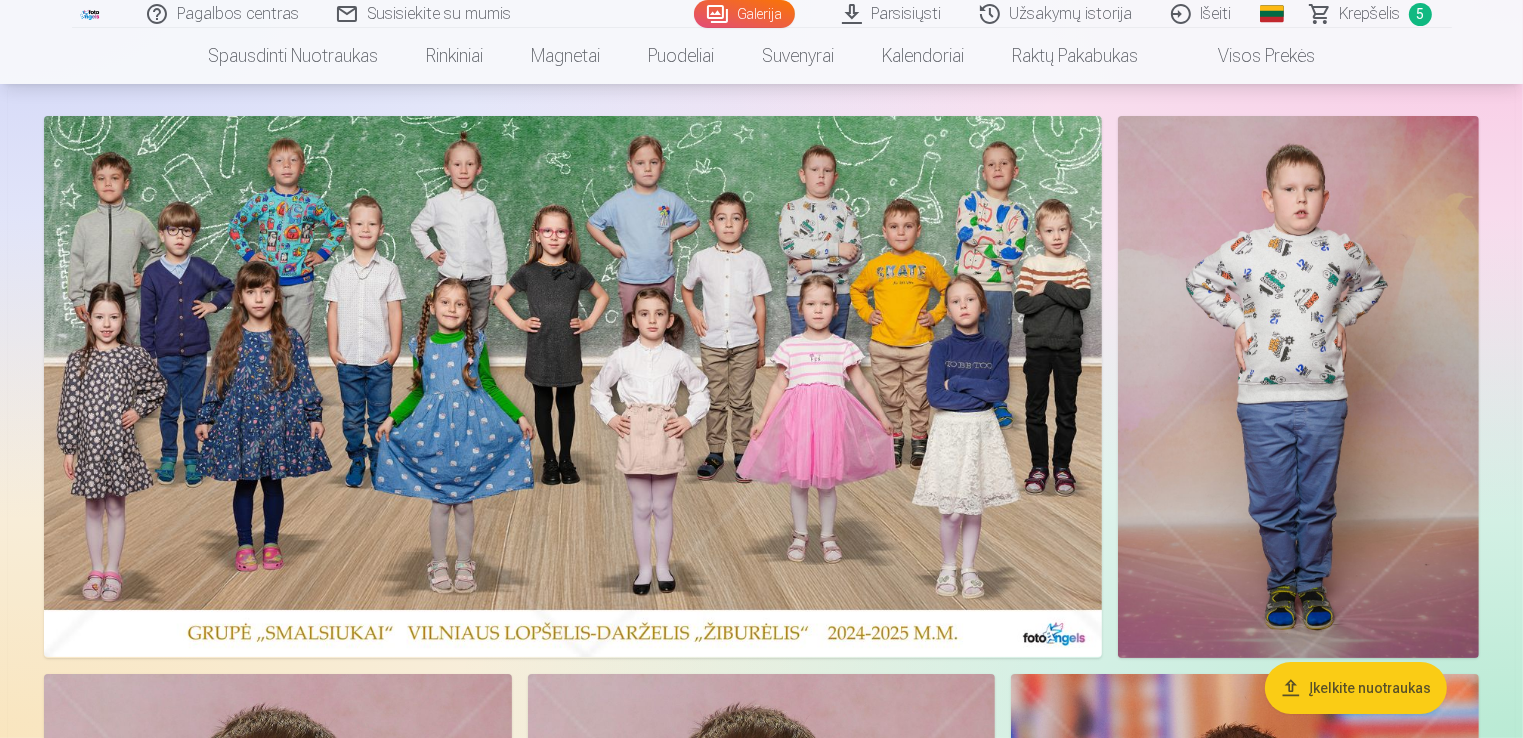 scroll, scrollTop: 200, scrollLeft: 0, axis: vertical 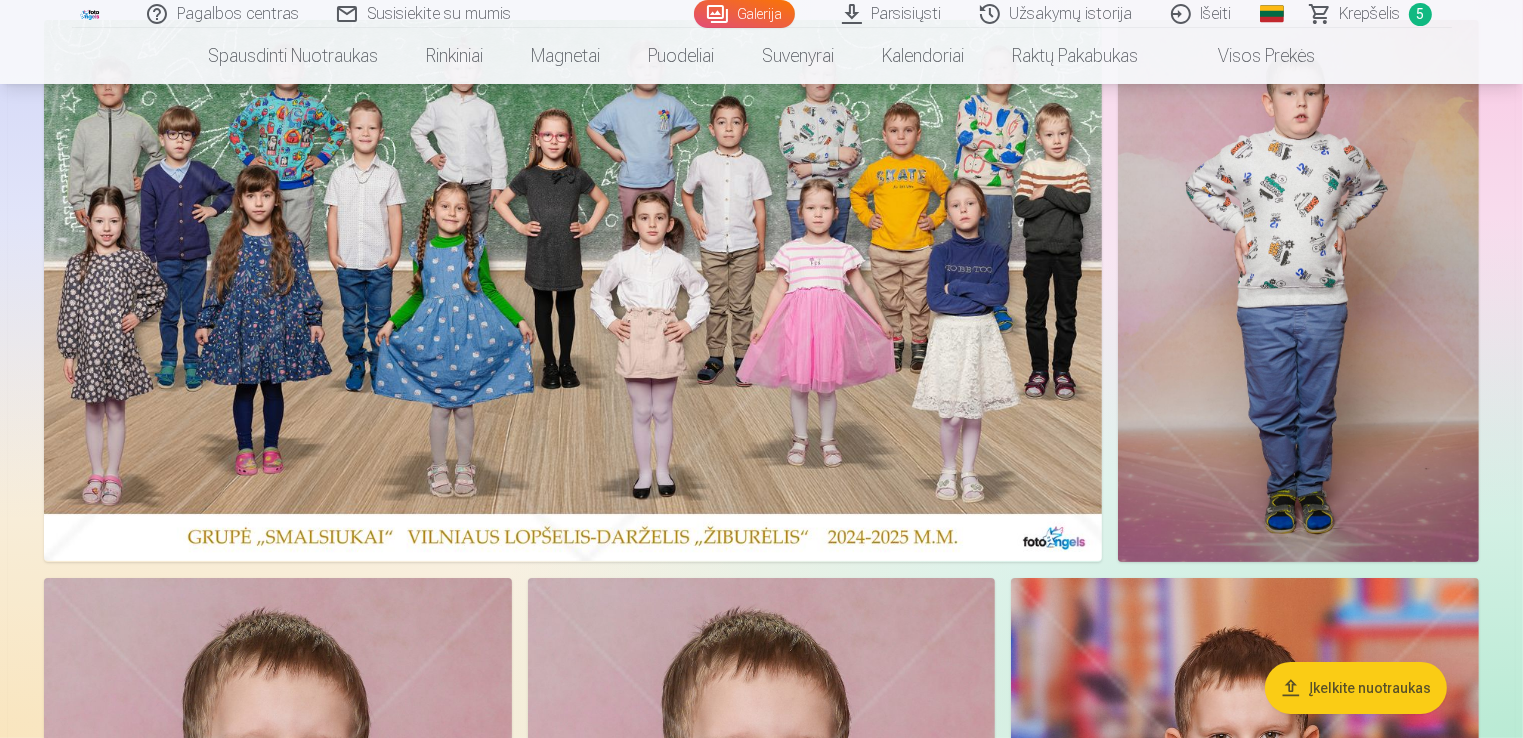 click at bounding box center (573, 290) 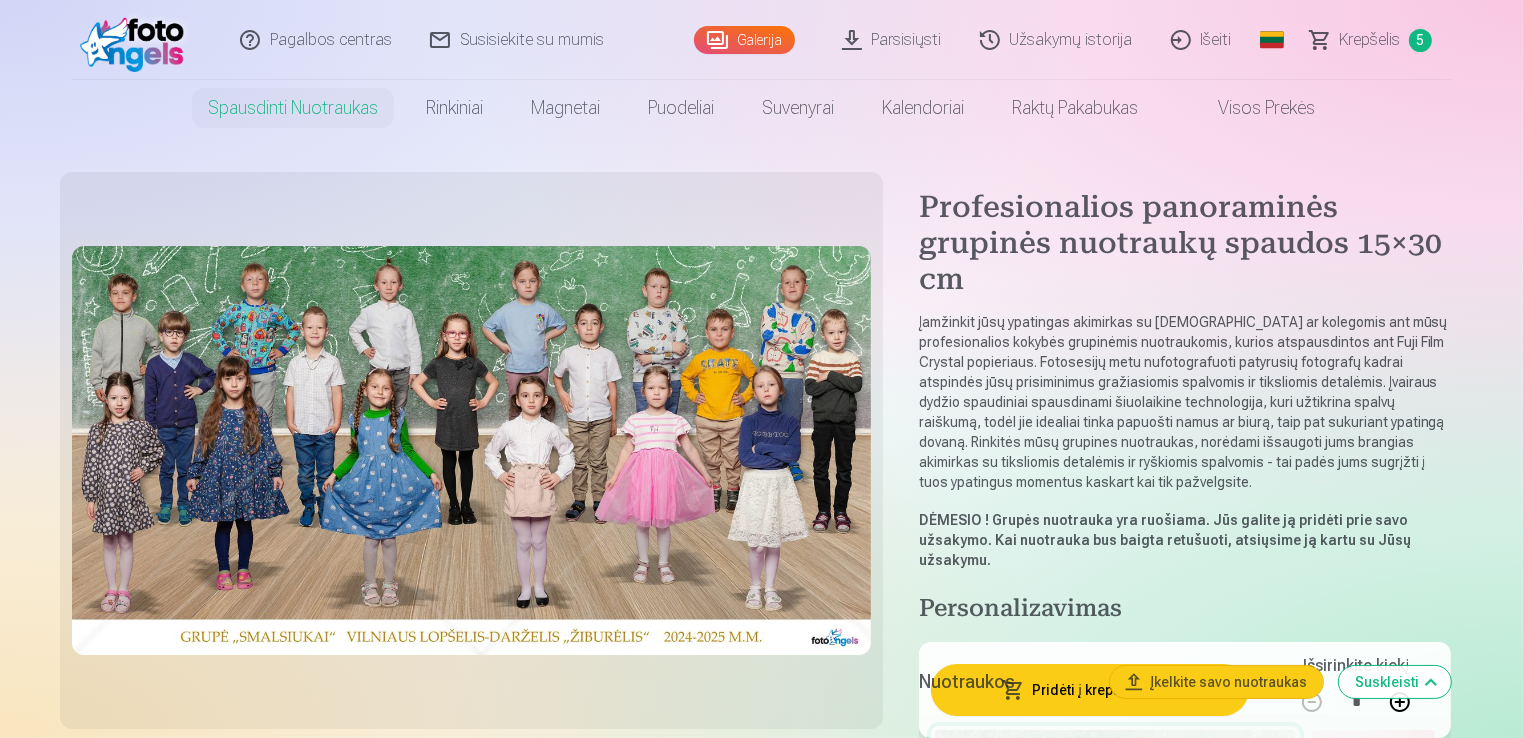click on "Krepšelis" at bounding box center [1370, 40] 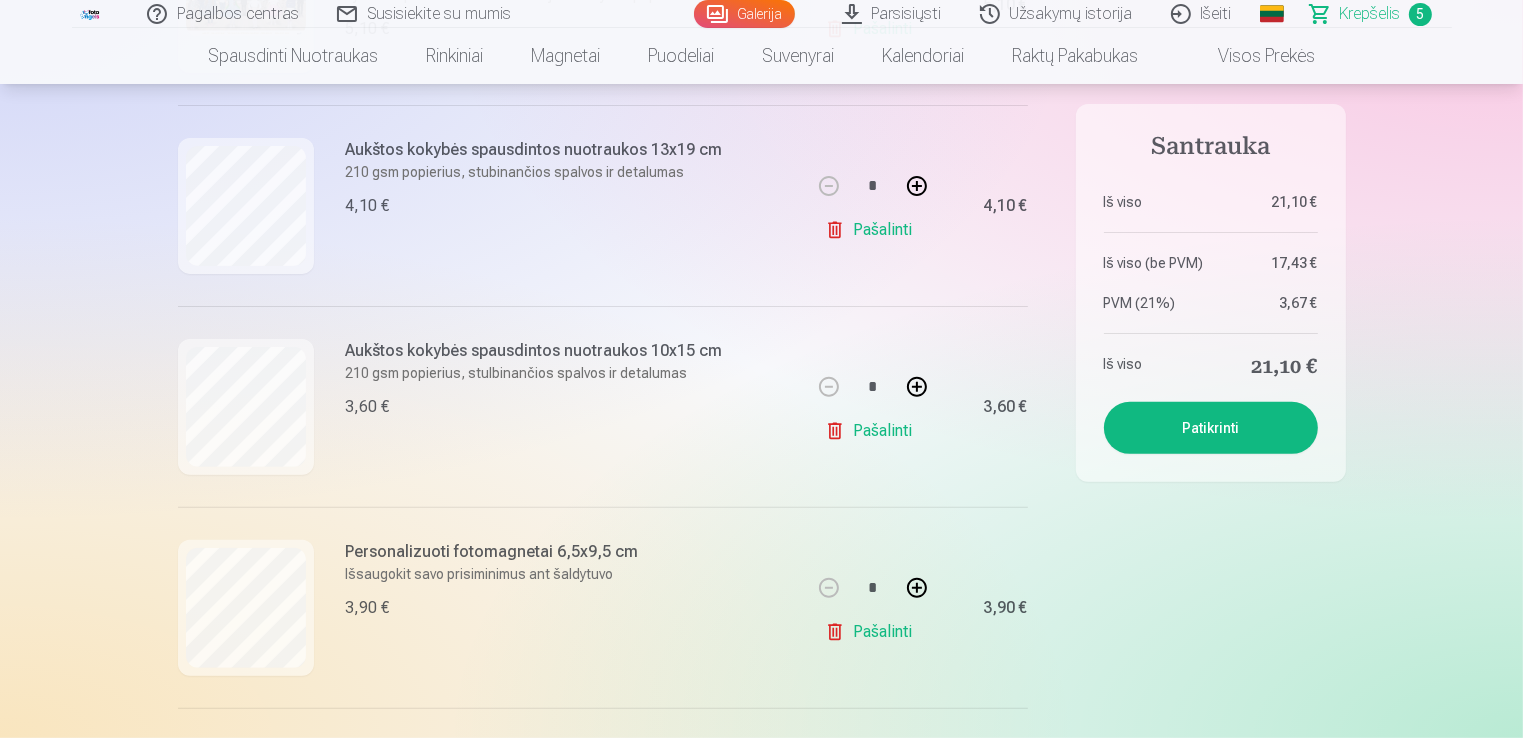 scroll, scrollTop: 600, scrollLeft: 0, axis: vertical 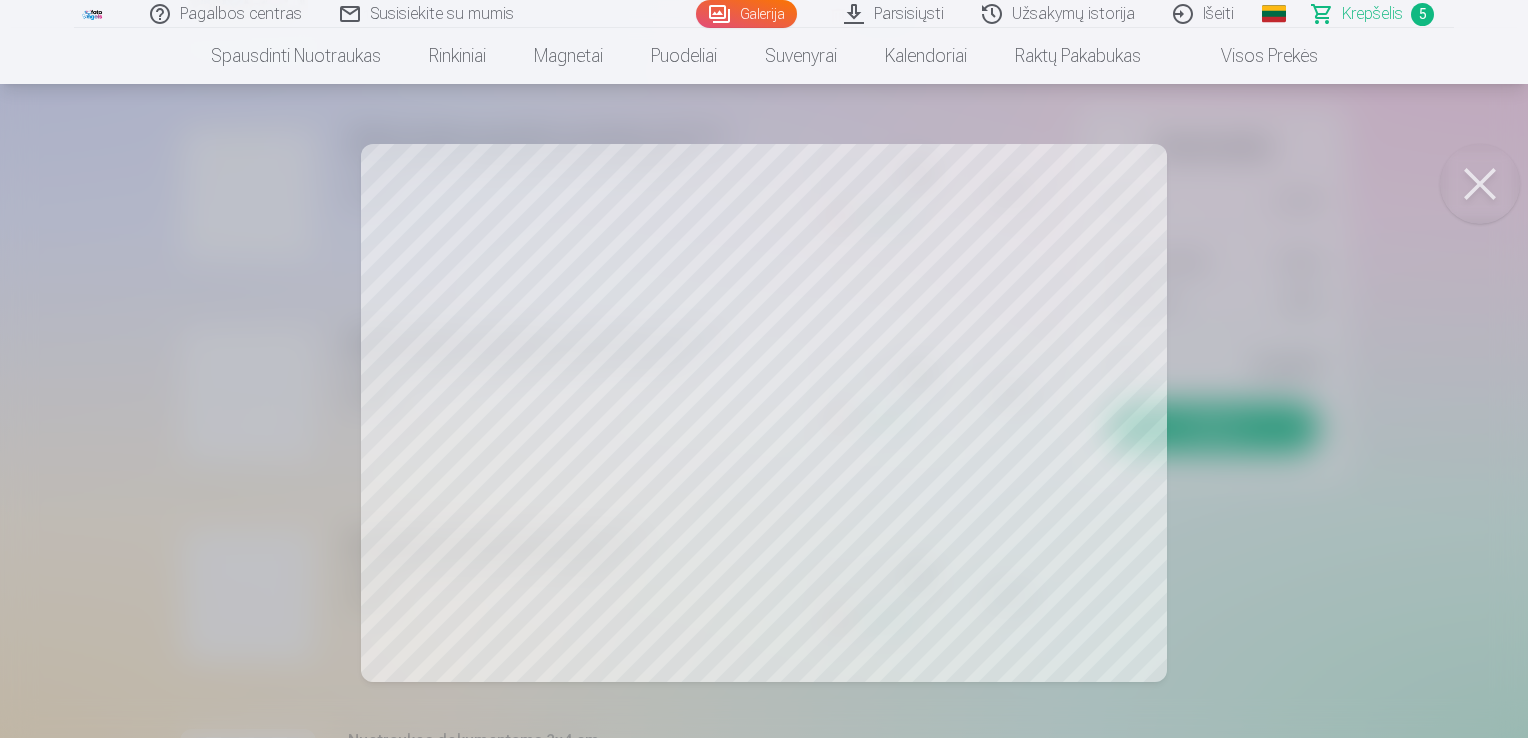 click at bounding box center [1480, 184] 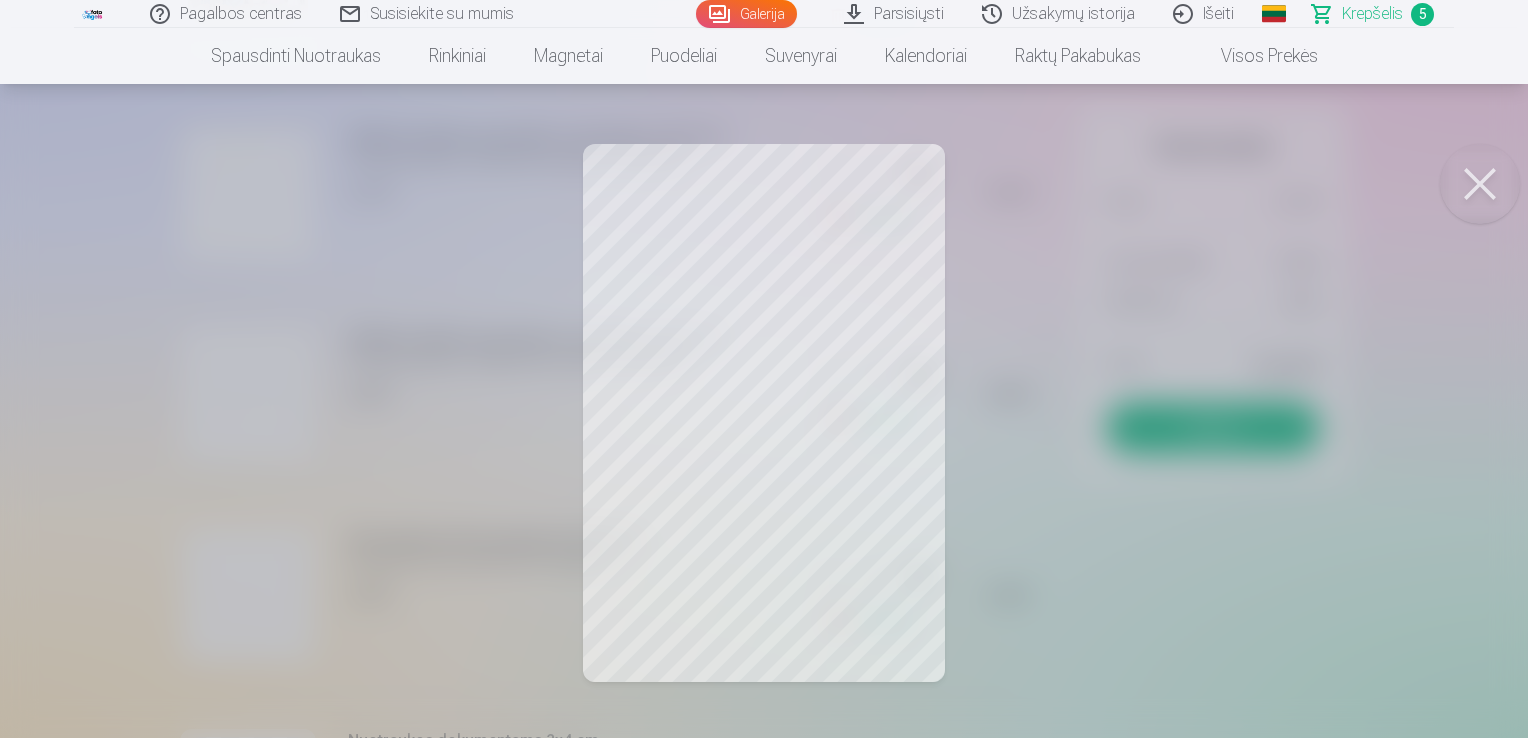 click at bounding box center [1480, 184] 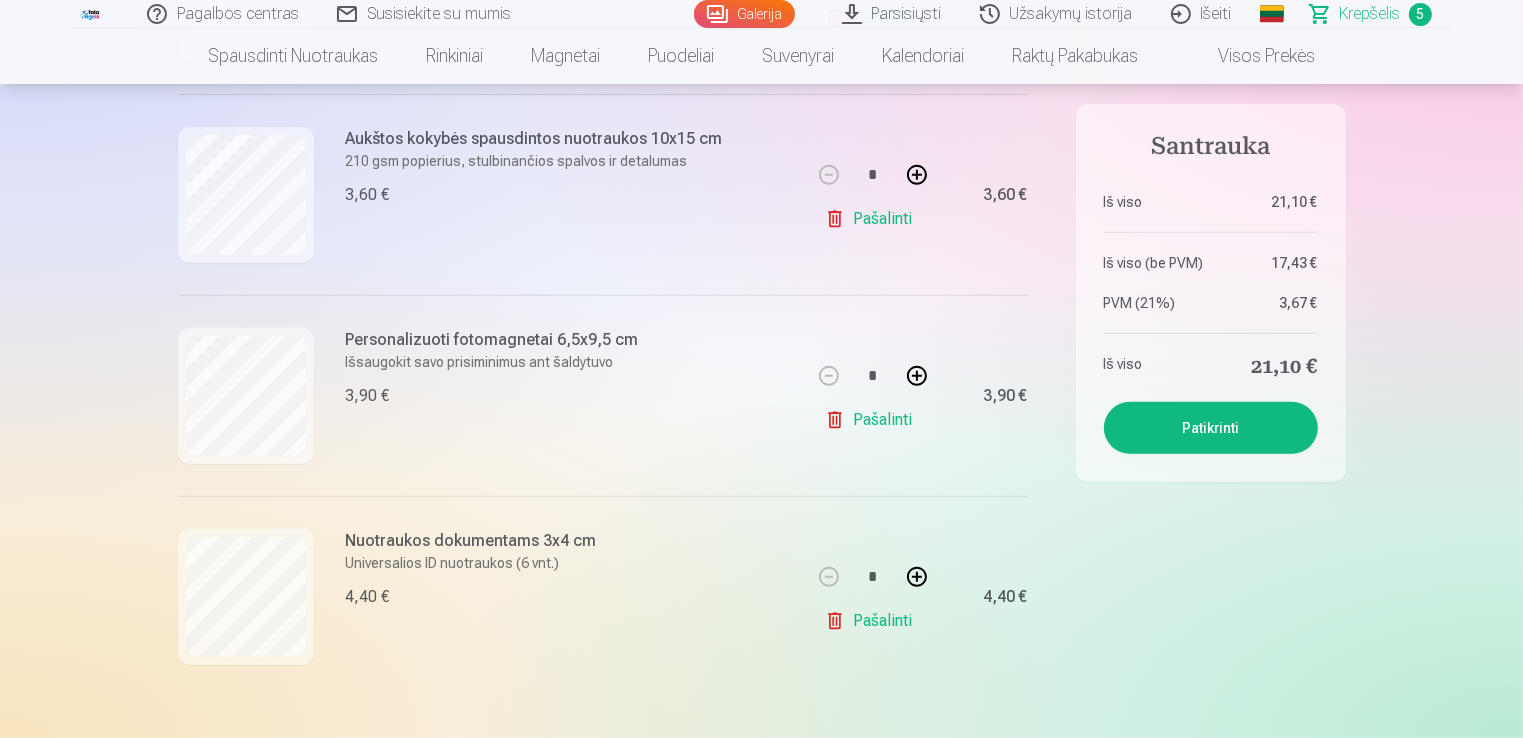 scroll, scrollTop: 900, scrollLeft: 0, axis: vertical 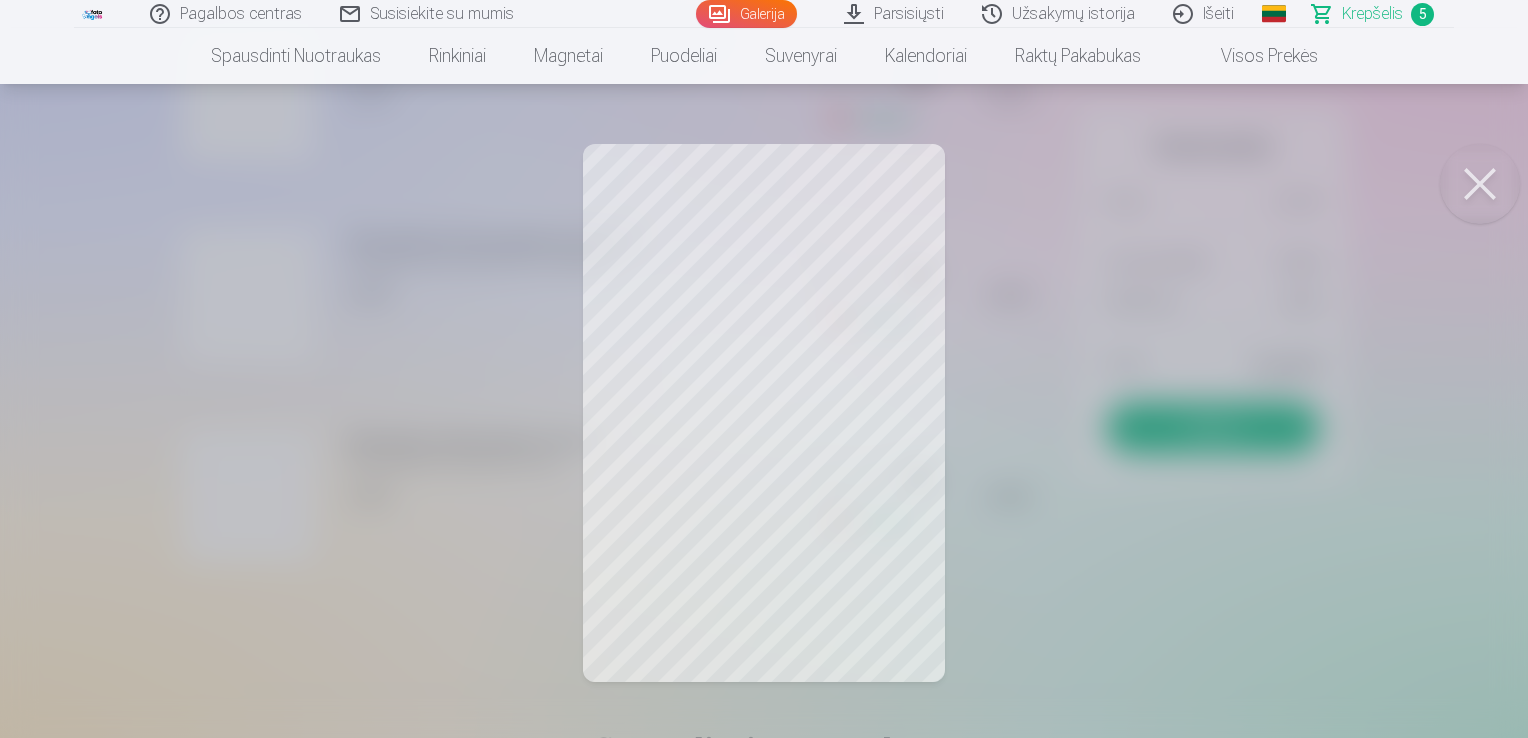 click at bounding box center [1480, 184] 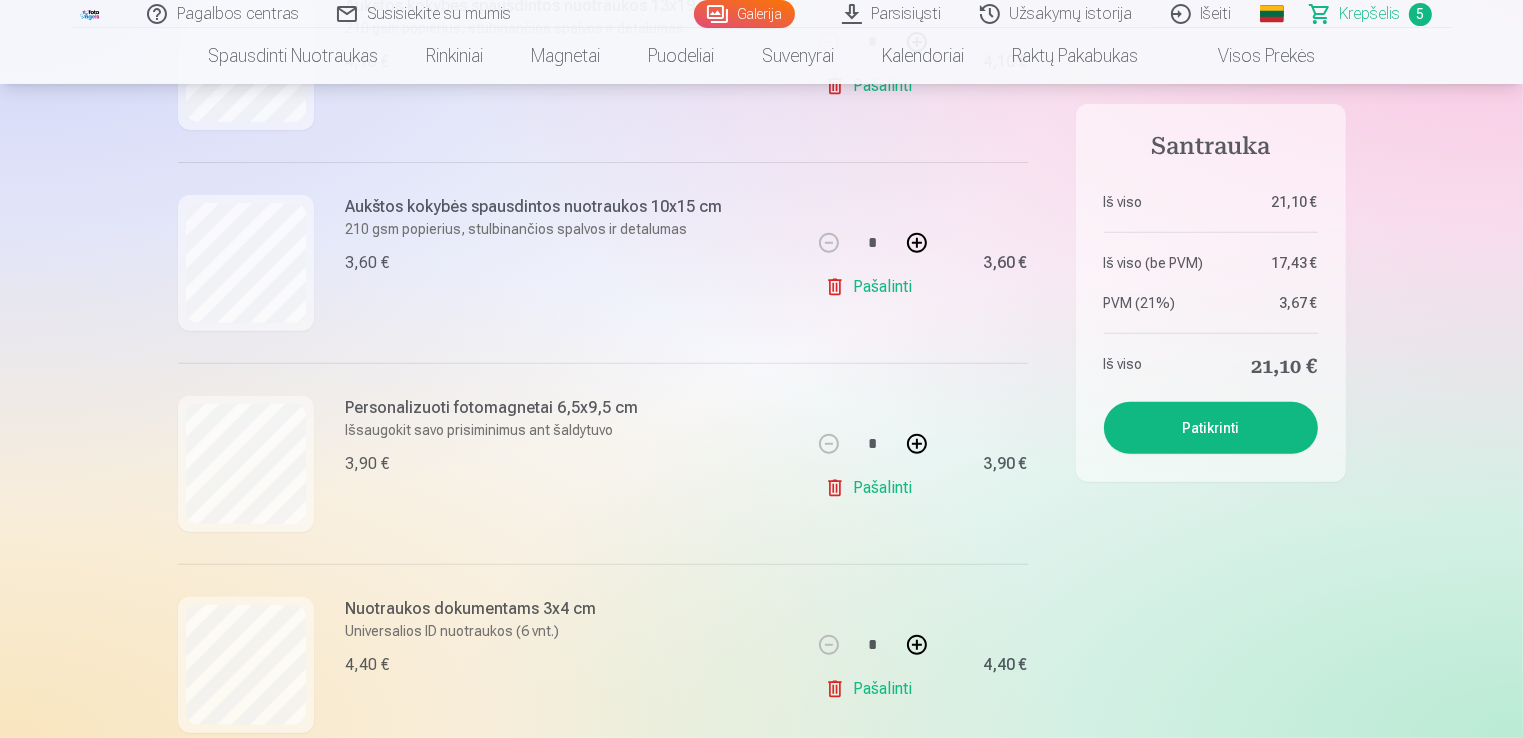 scroll, scrollTop: 700, scrollLeft: 0, axis: vertical 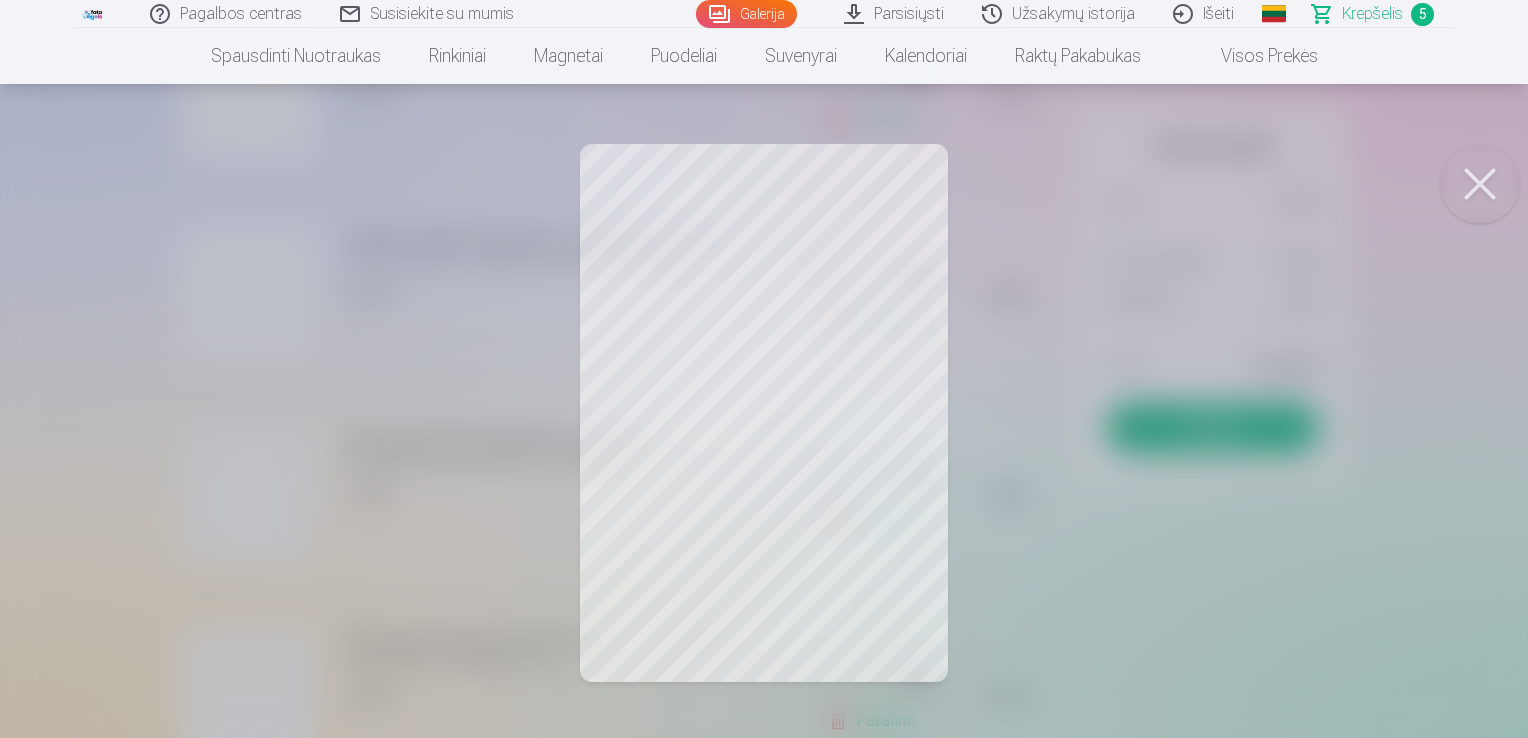 click at bounding box center [1480, 184] 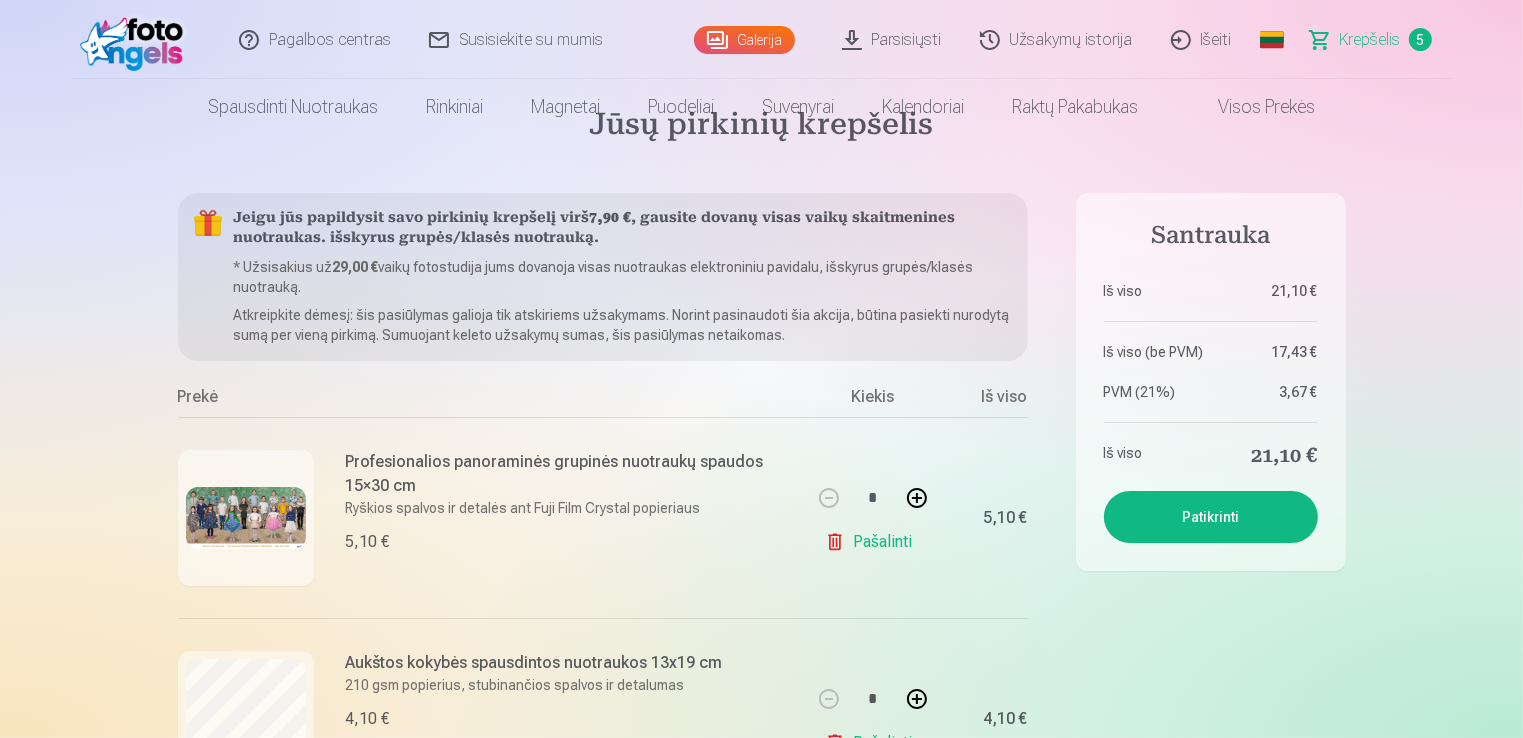scroll, scrollTop: 0, scrollLeft: 0, axis: both 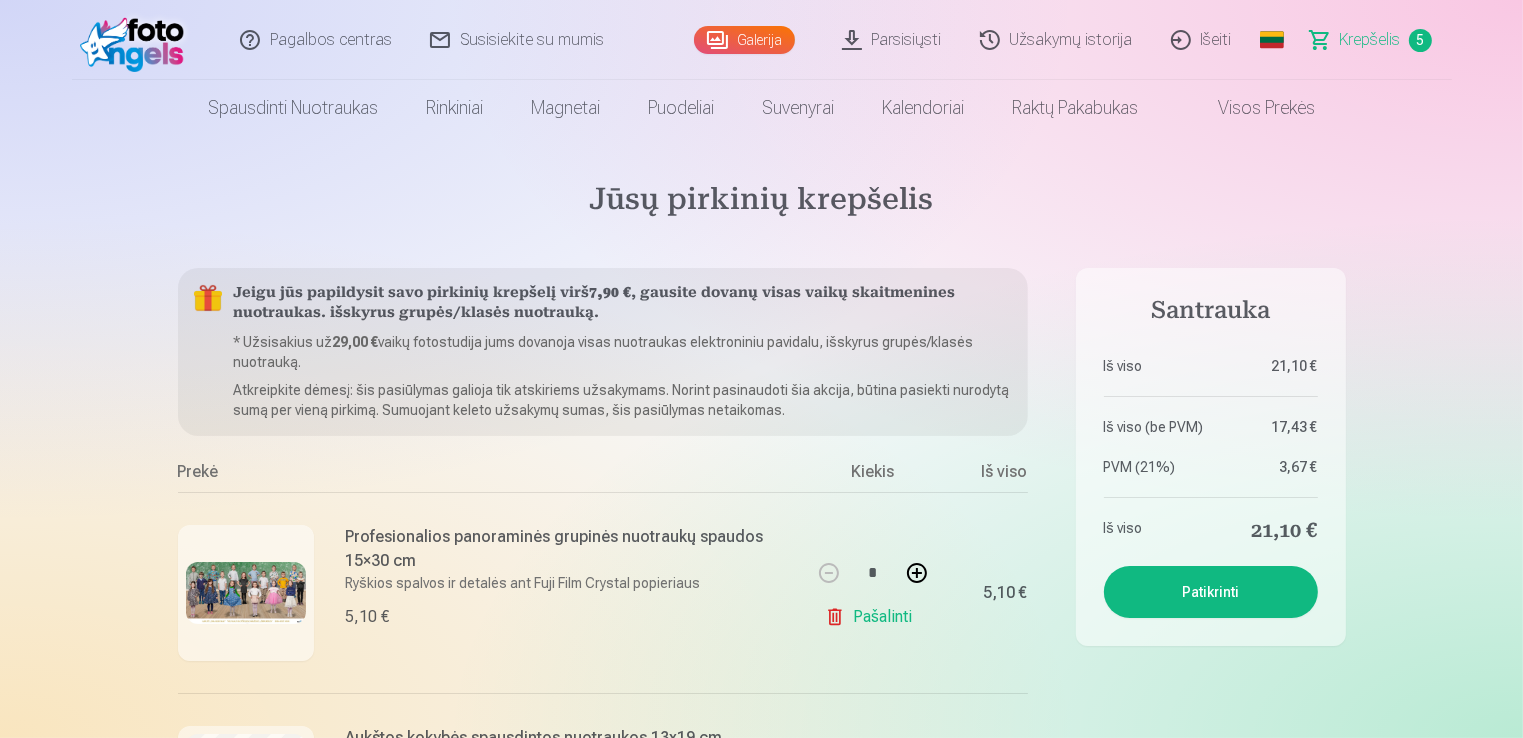 click on "Galerija" at bounding box center [744, 40] 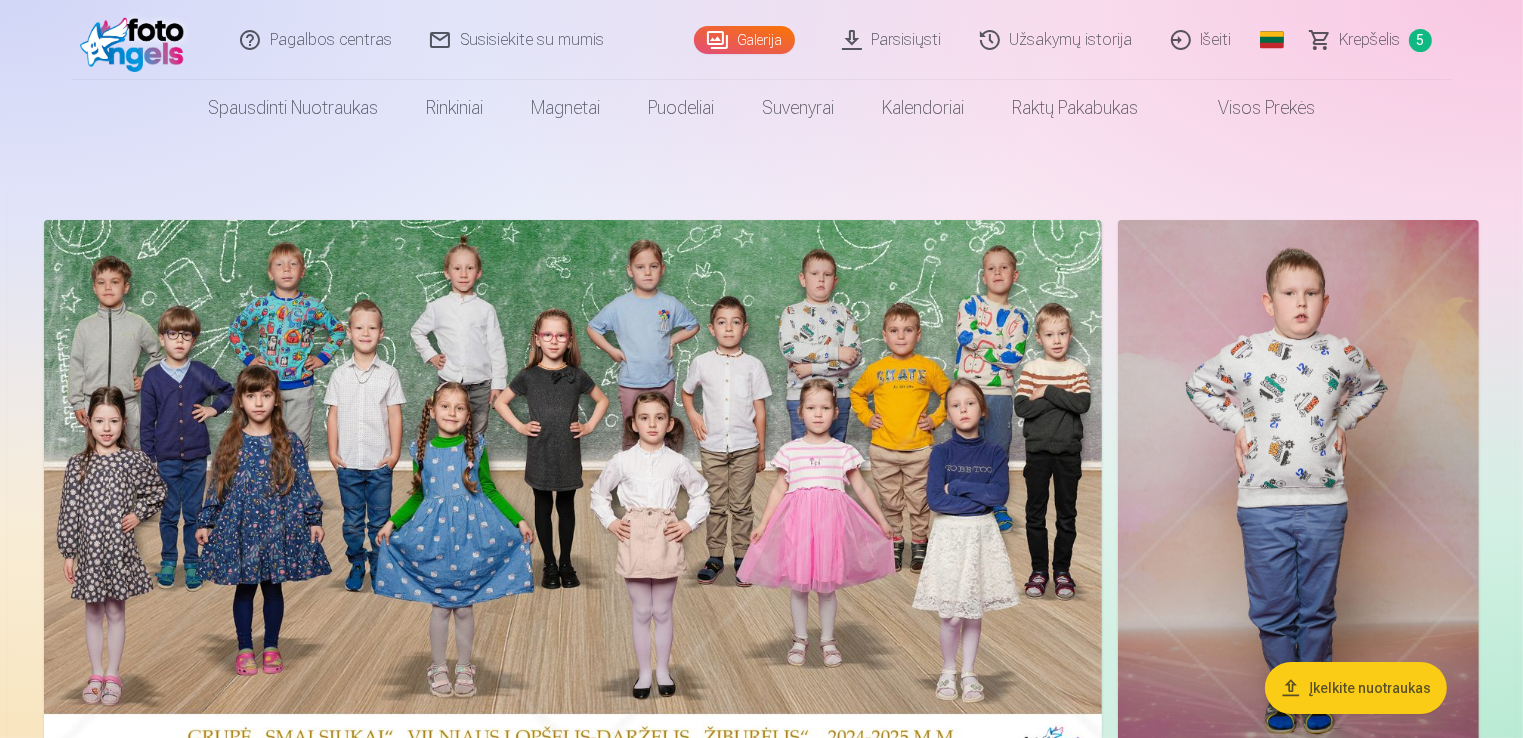 click at bounding box center [1298, 491] 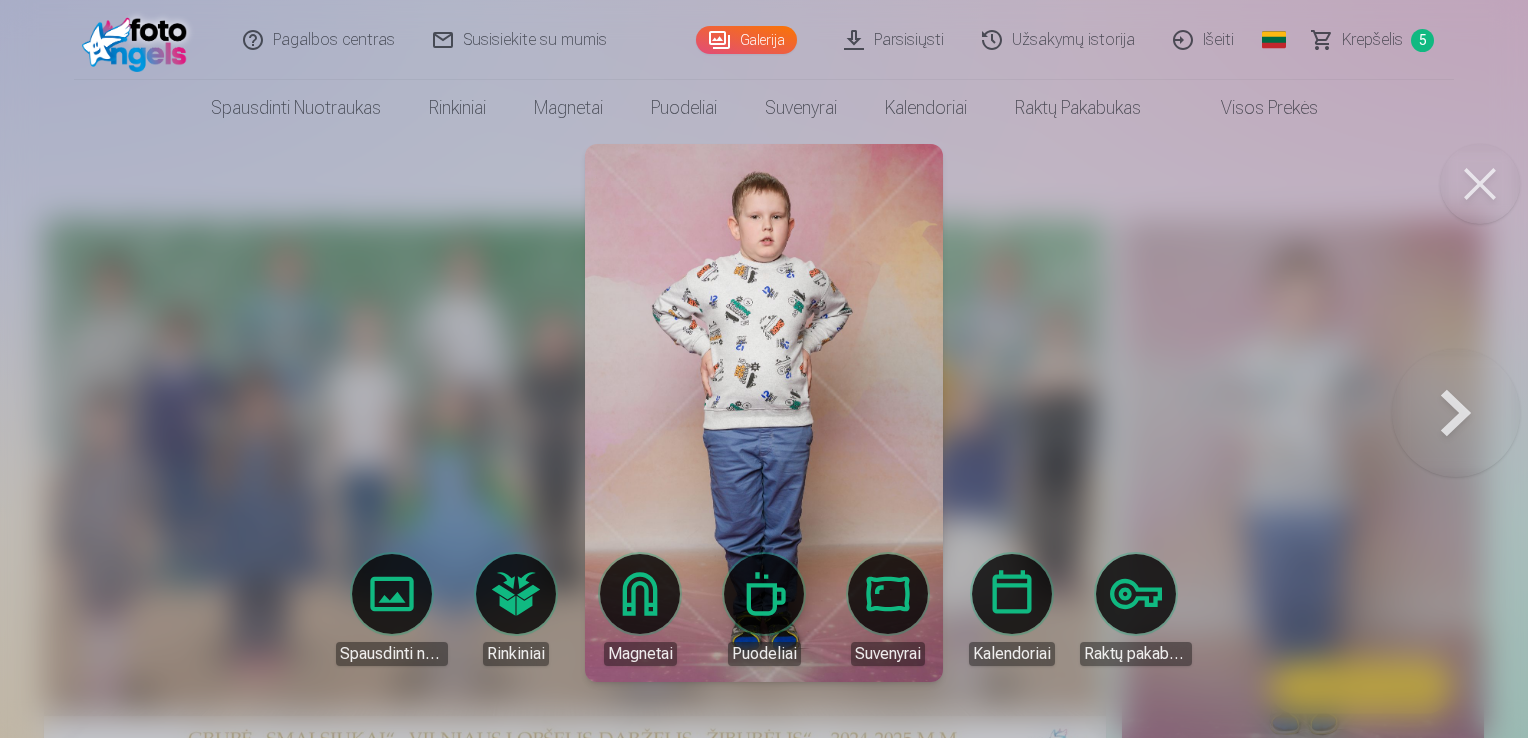 click at bounding box center (1456, 413) 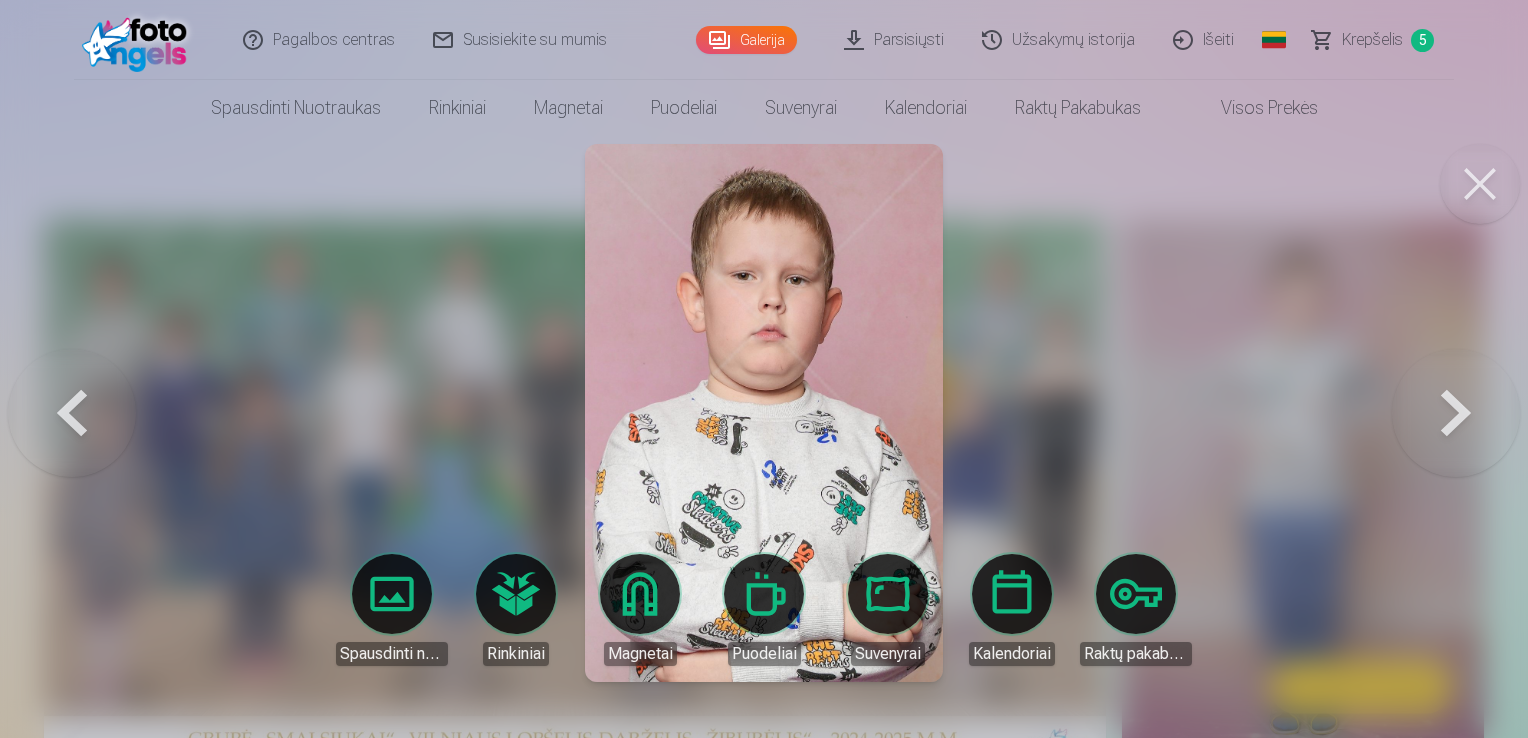 click at bounding box center (1456, 413) 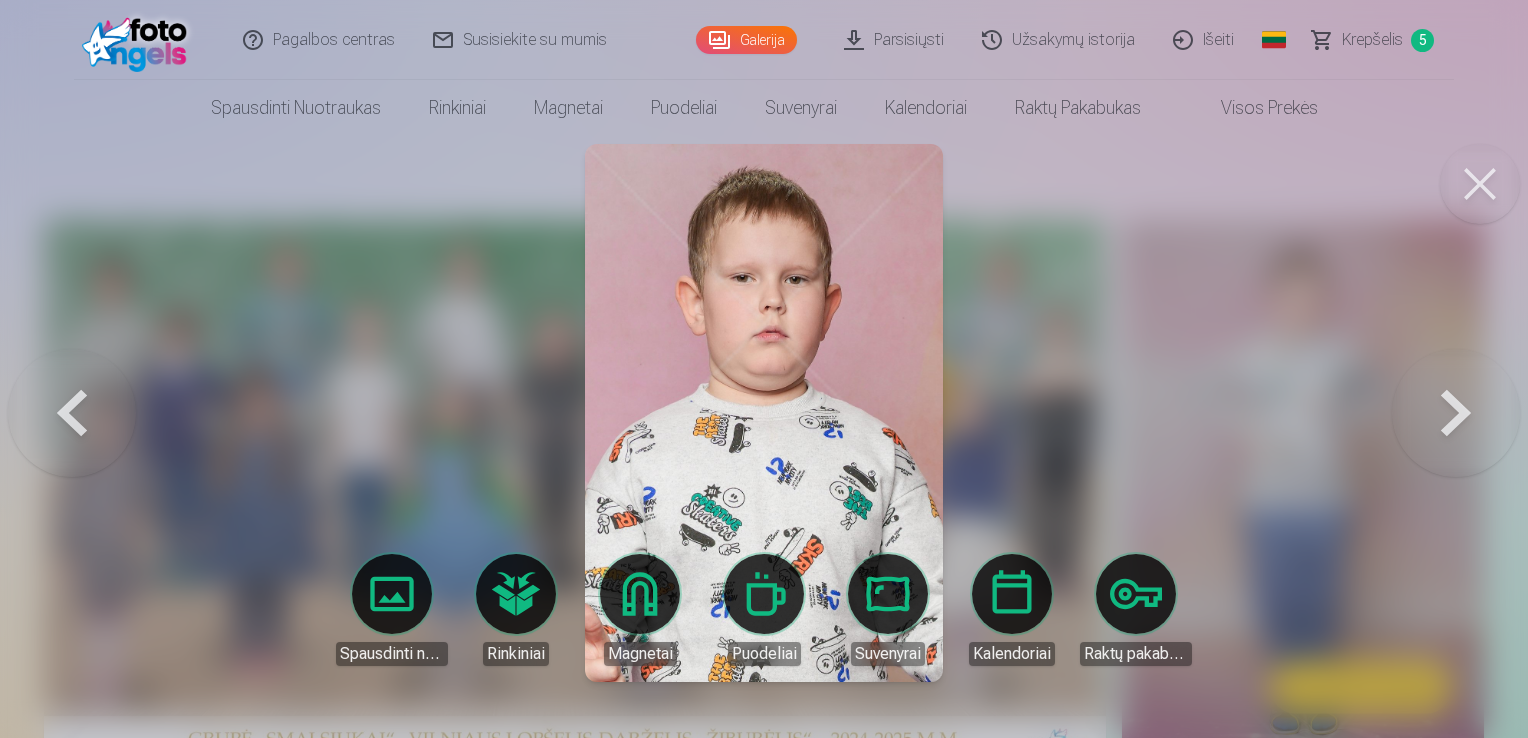 click at bounding box center [1456, 413] 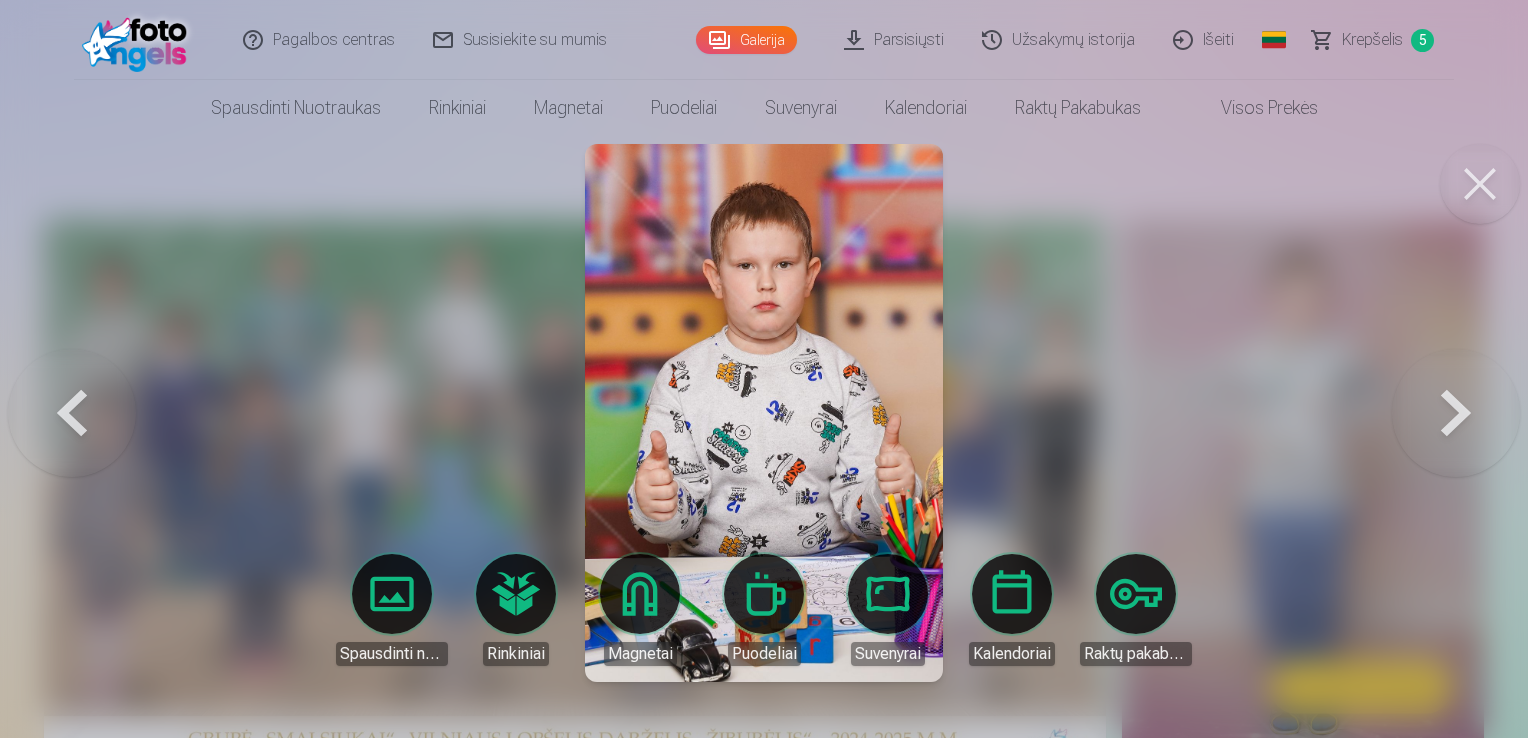 click at bounding box center (1456, 413) 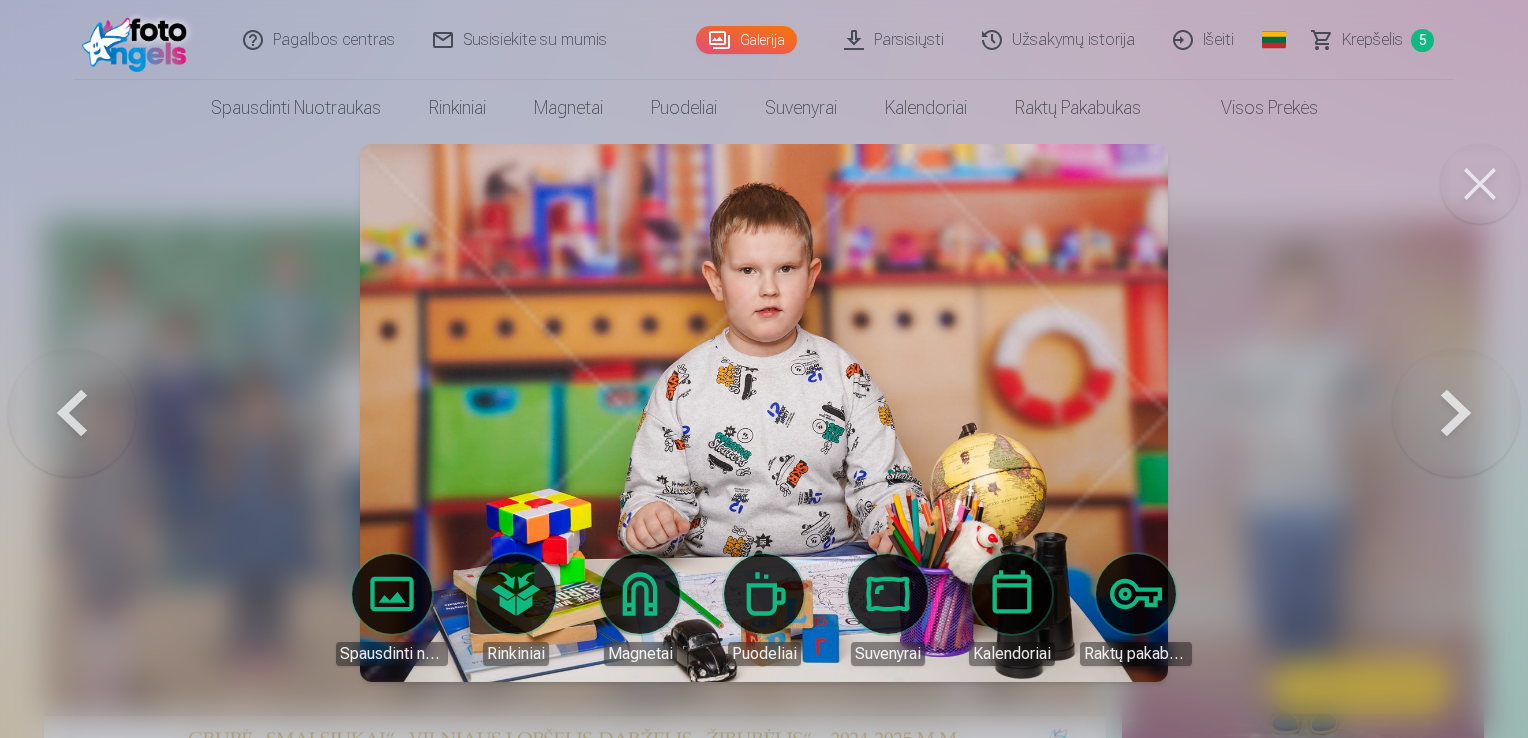 click at bounding box center (1456, 413) 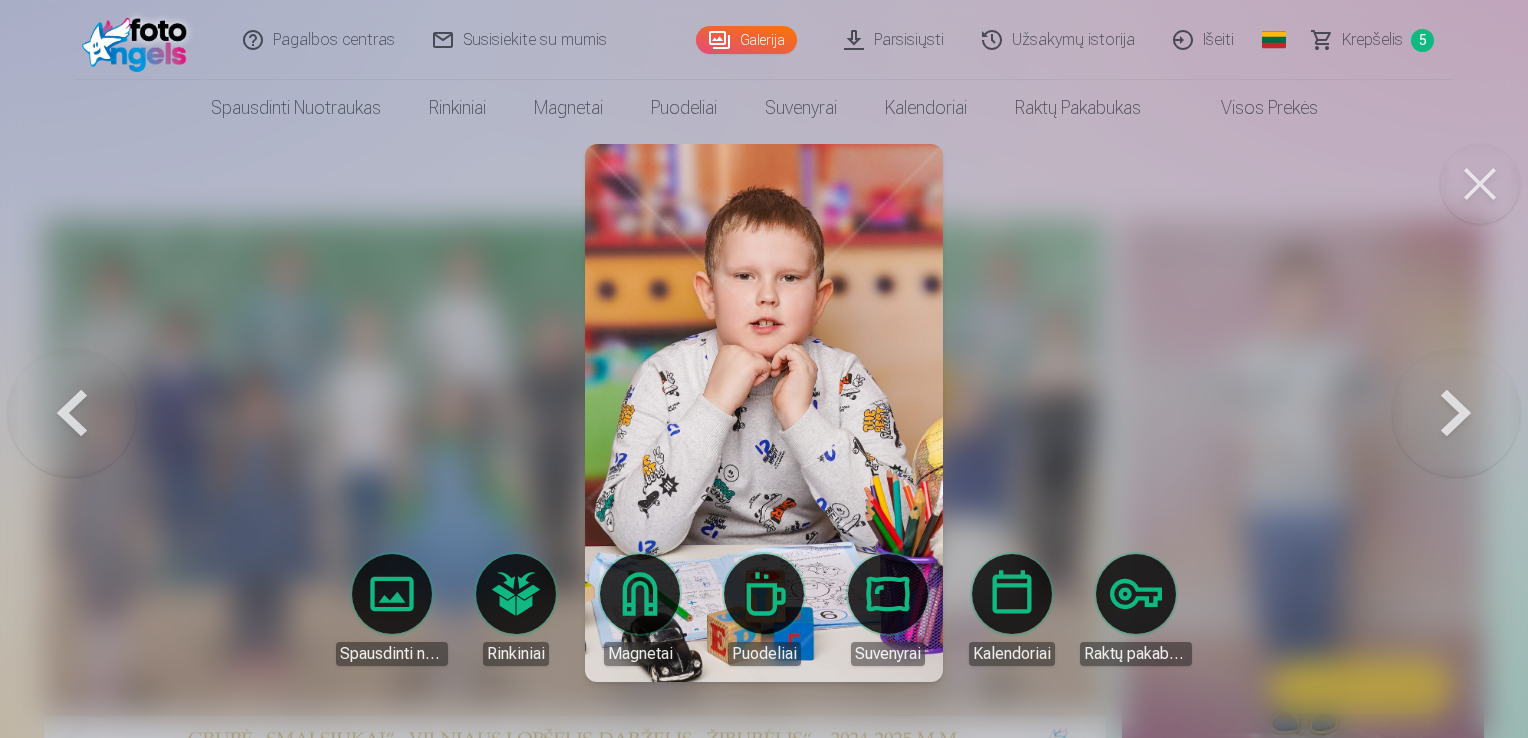 click at bounding box center [72, 413] 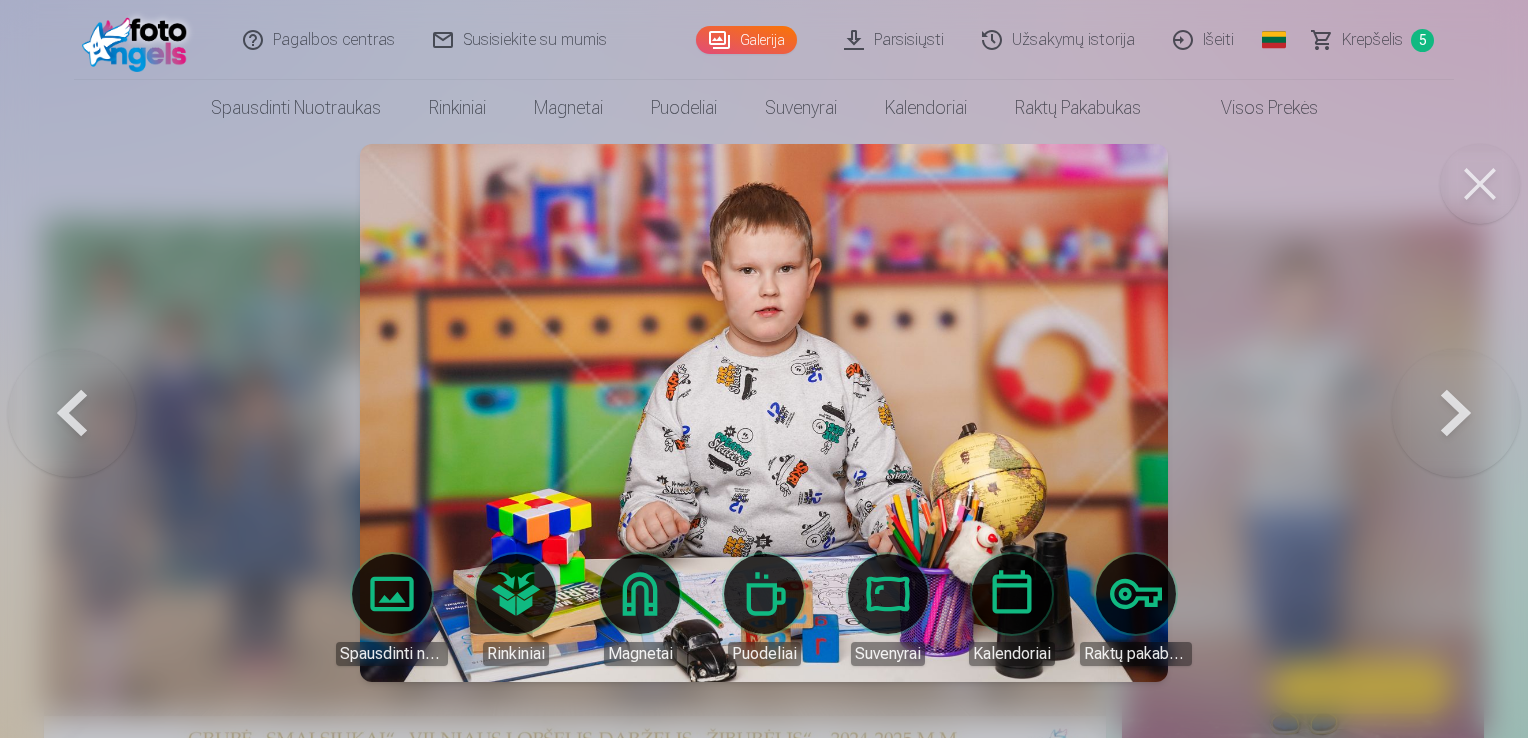 click at bounding box center (1456, 413) 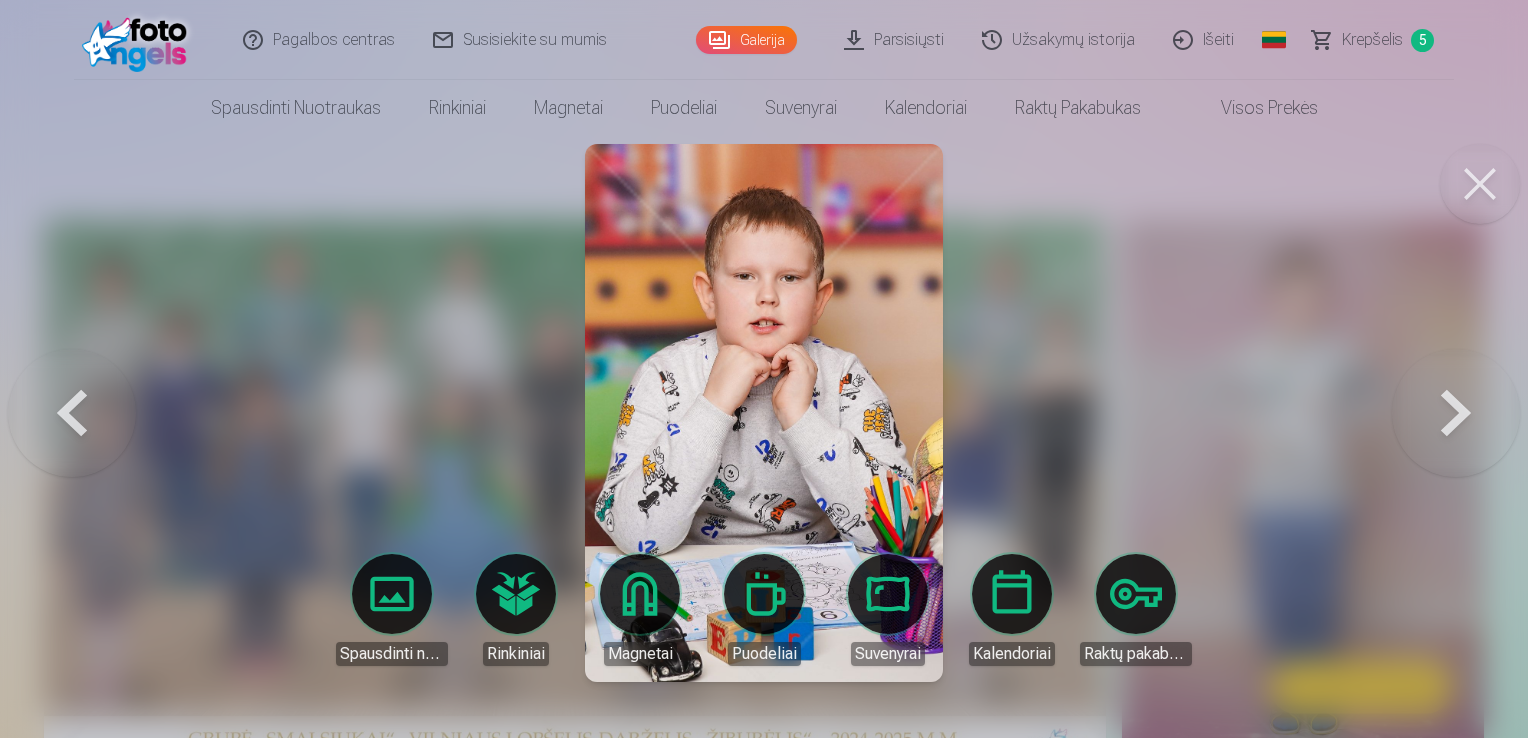click at bounding box center [1456, 413] 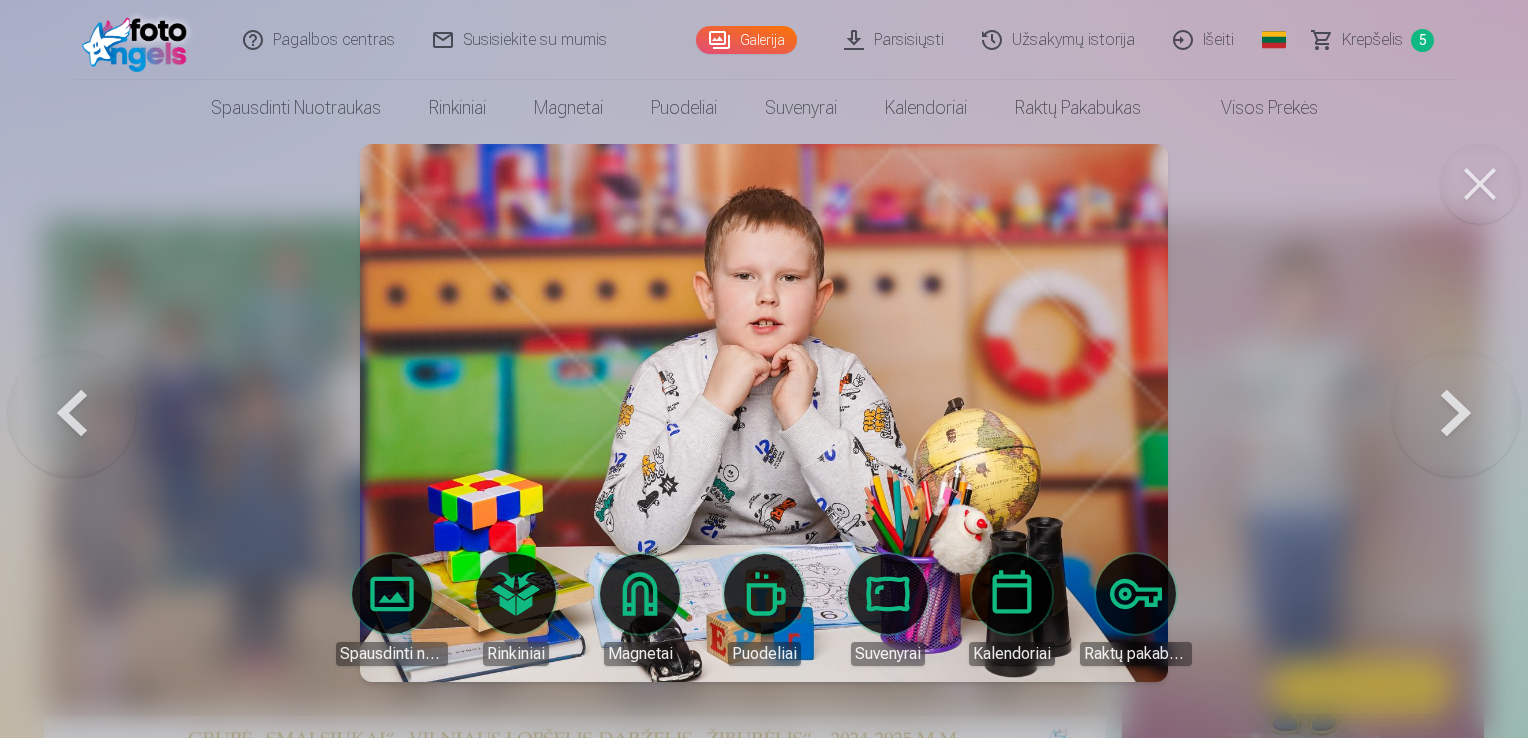 click at bounding box center (1456, 413) 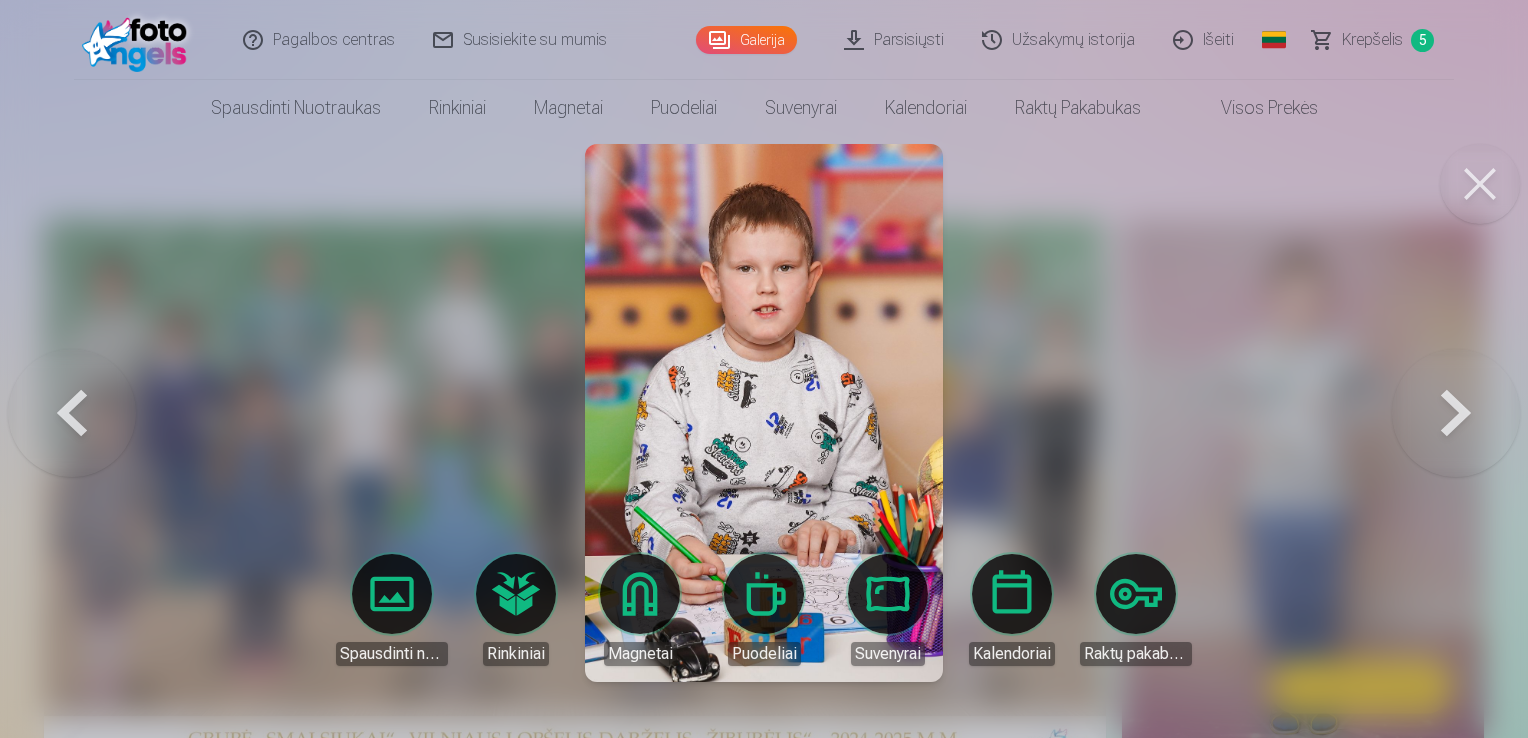 click at bounding box center [1456, 413] 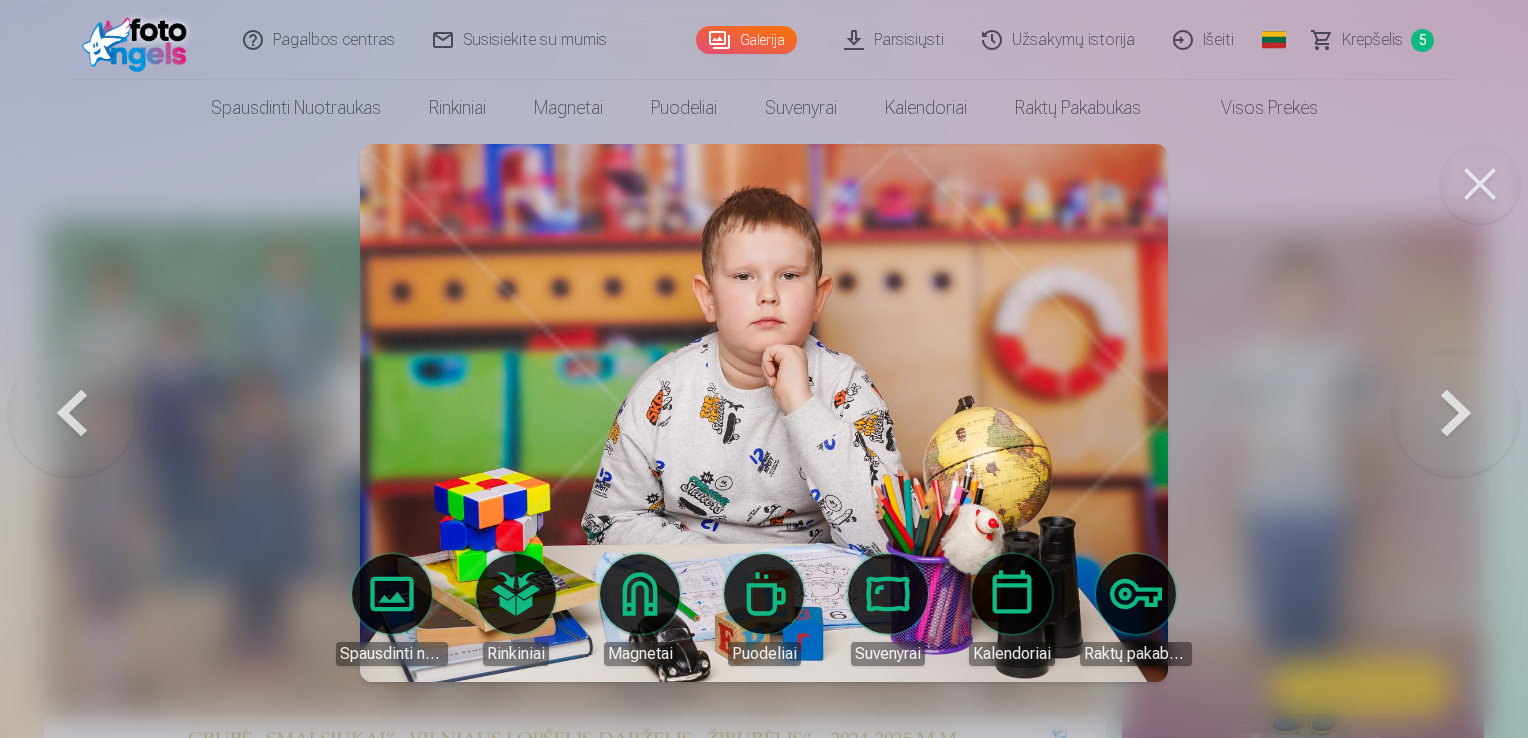click at bounding box center [1456, 413] 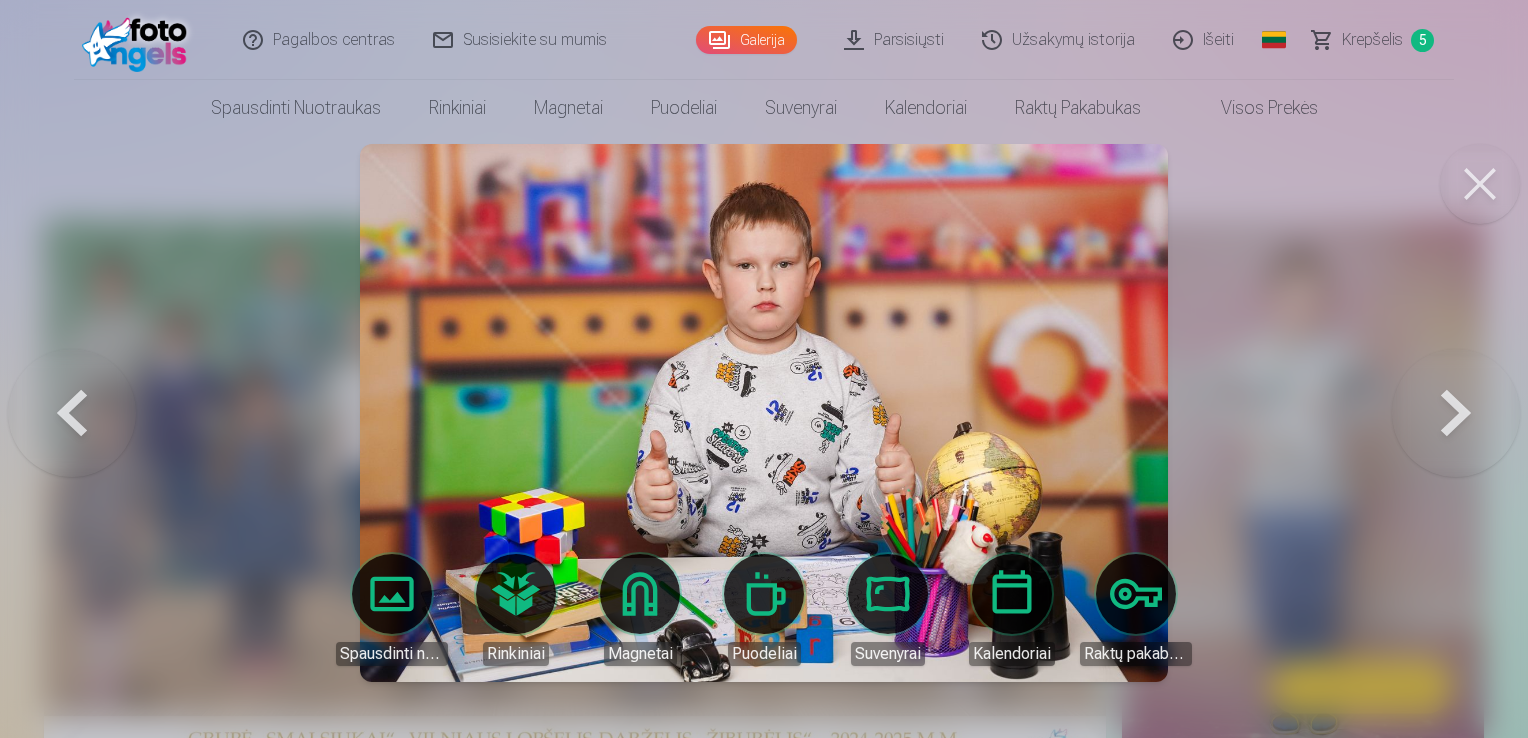 click at bounding box center (1456, 413) 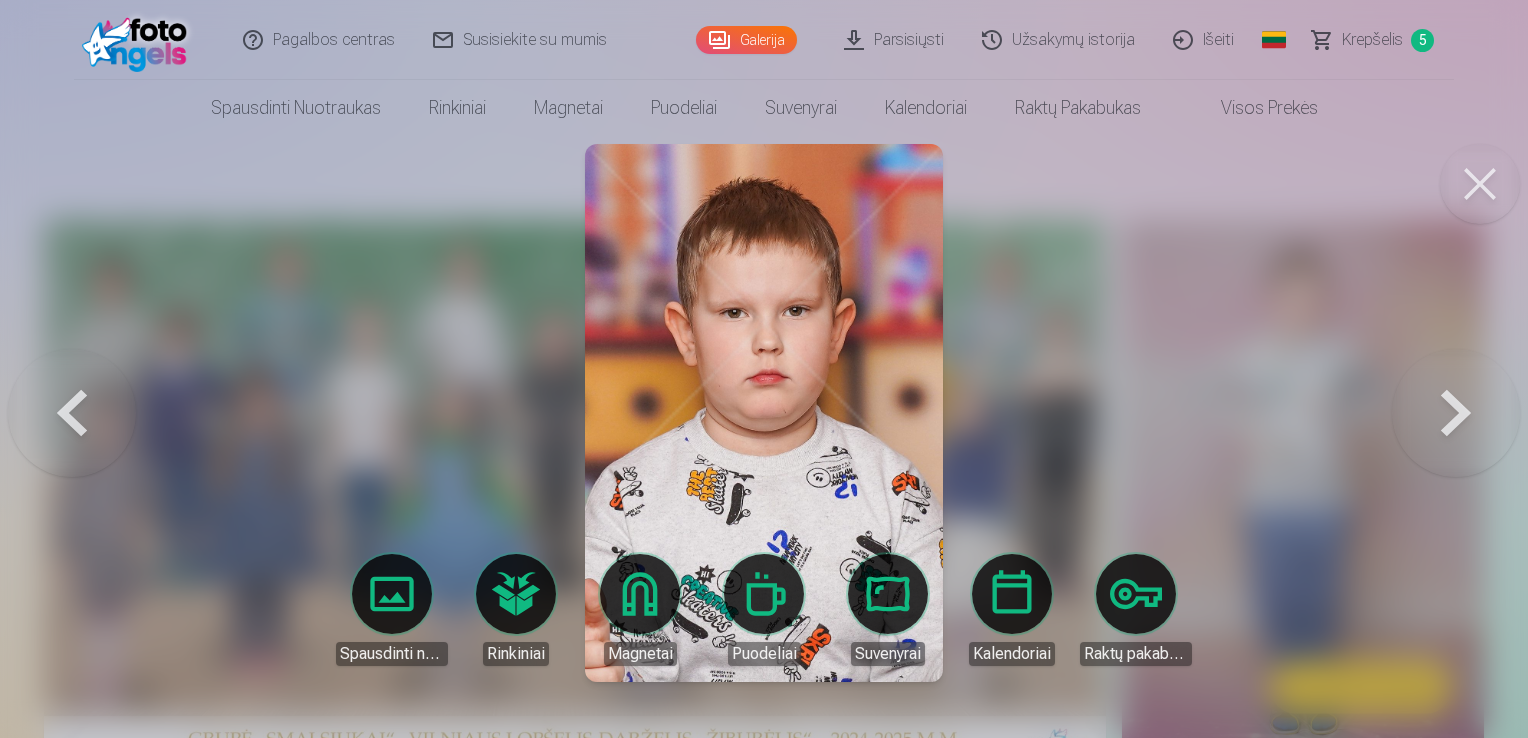 click at bounding box center [1456, 413] 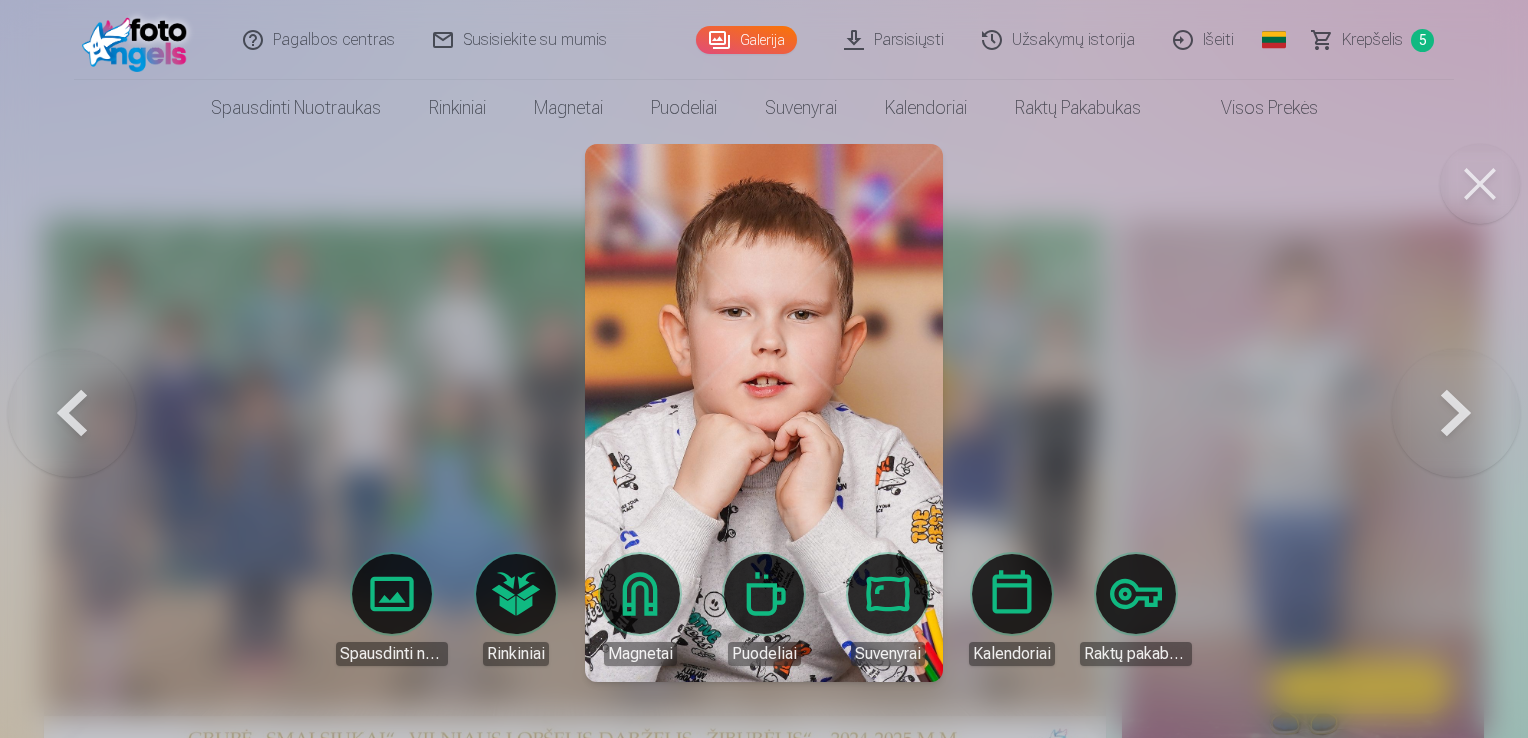 click at bounding box center [1456, 413] 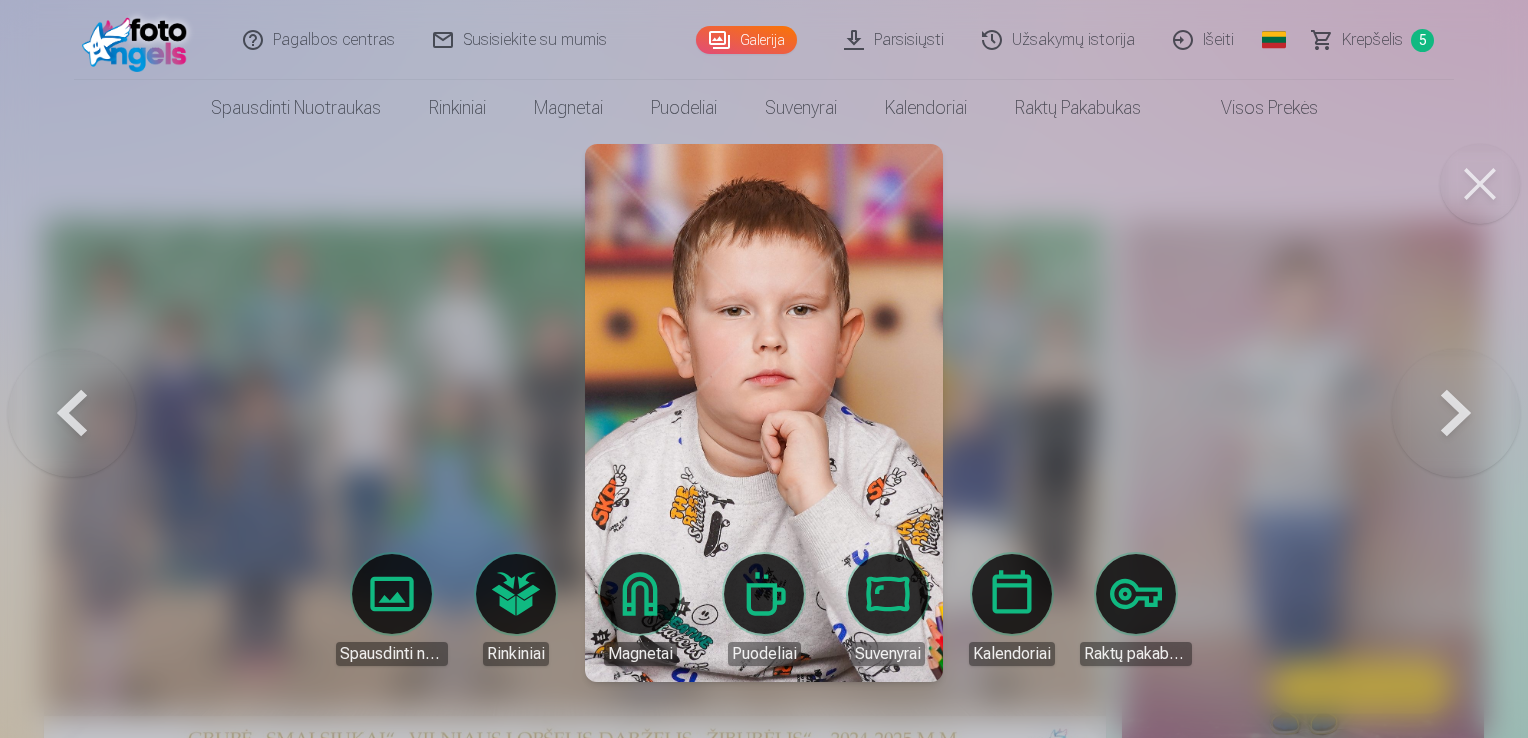 click at bounding box center (1456, 413) 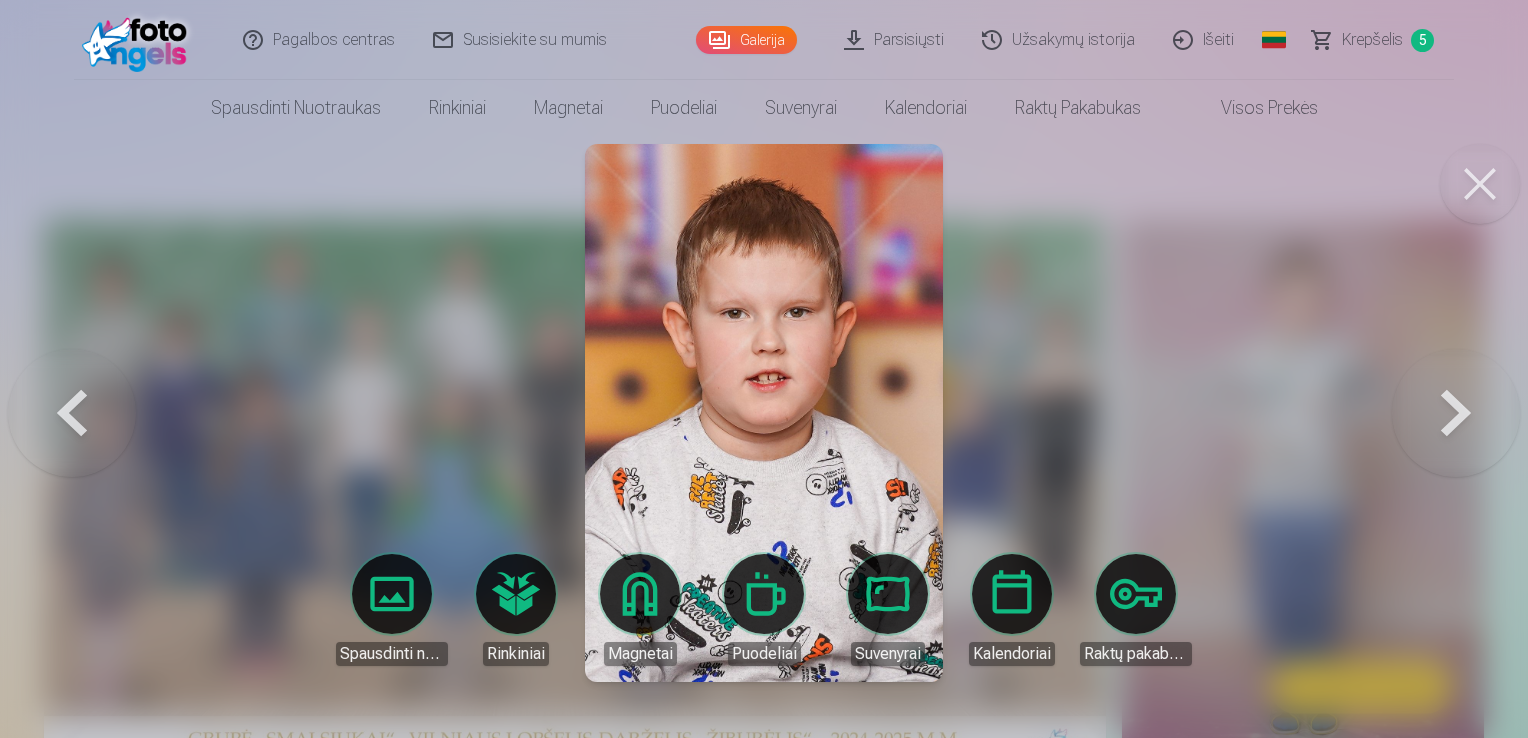 click at bounding box center (1456, 413) 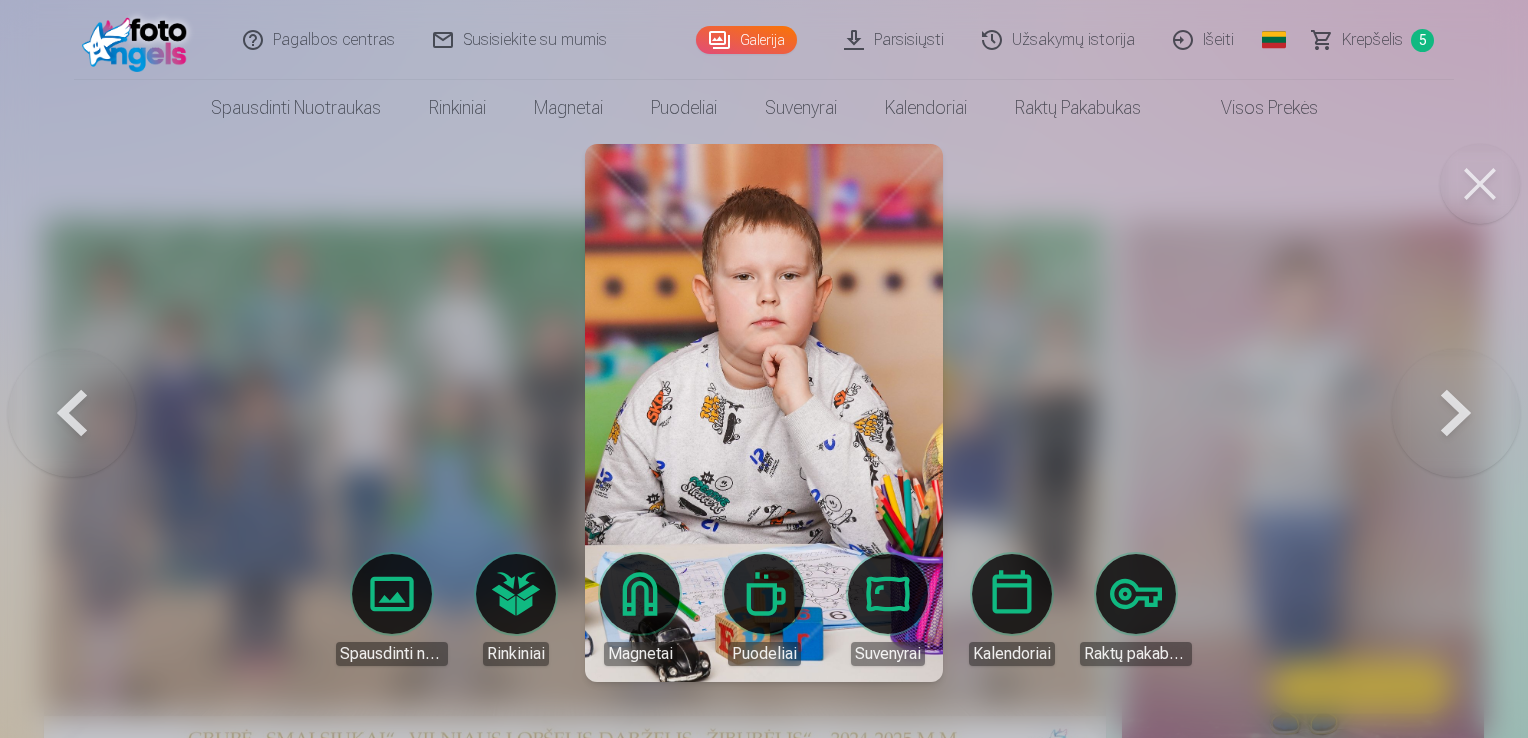 click at bounding box center [1456, 413] 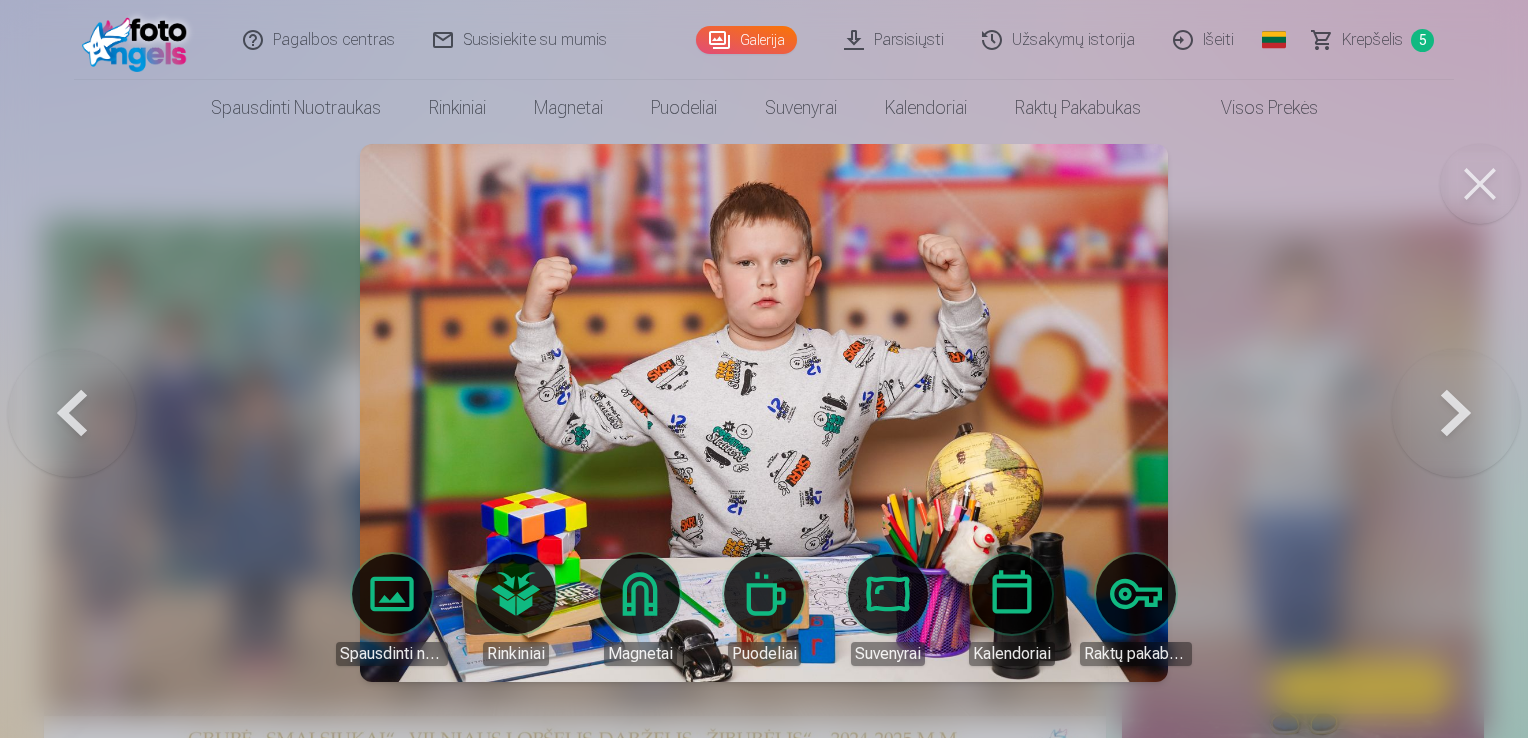 click at bounding box center [1456, 413] 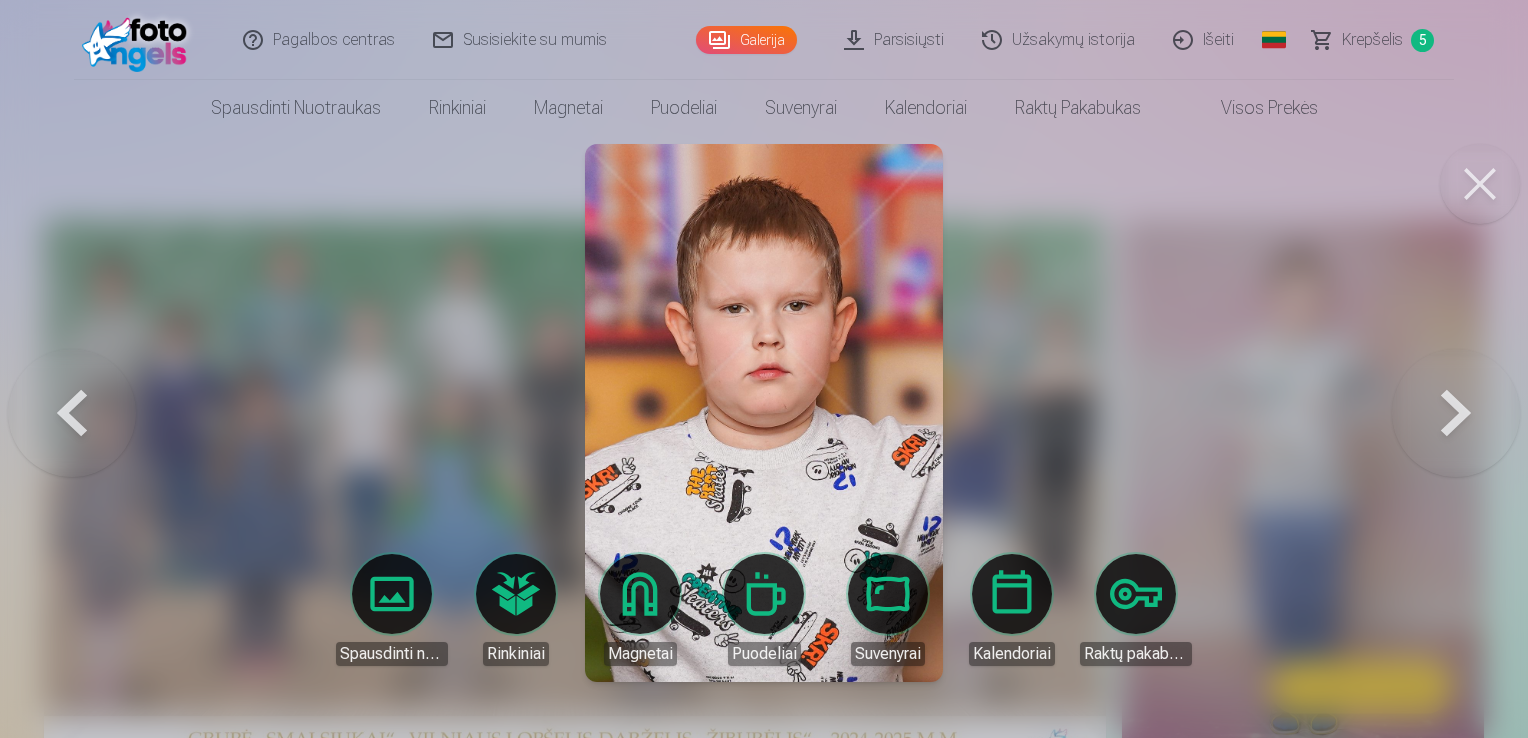 click at bounding box center [1456, 413] 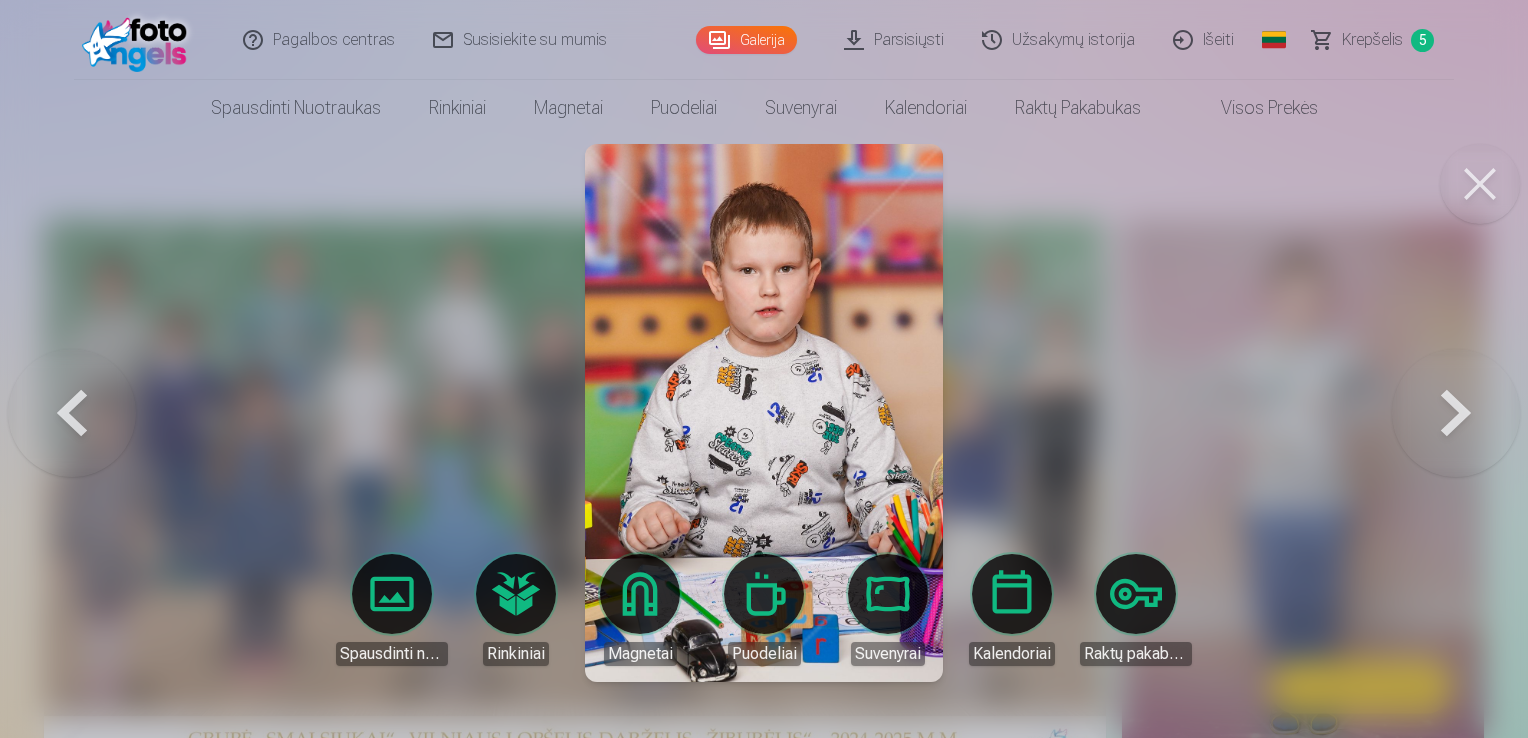 click at bounding box center [1456, 413] 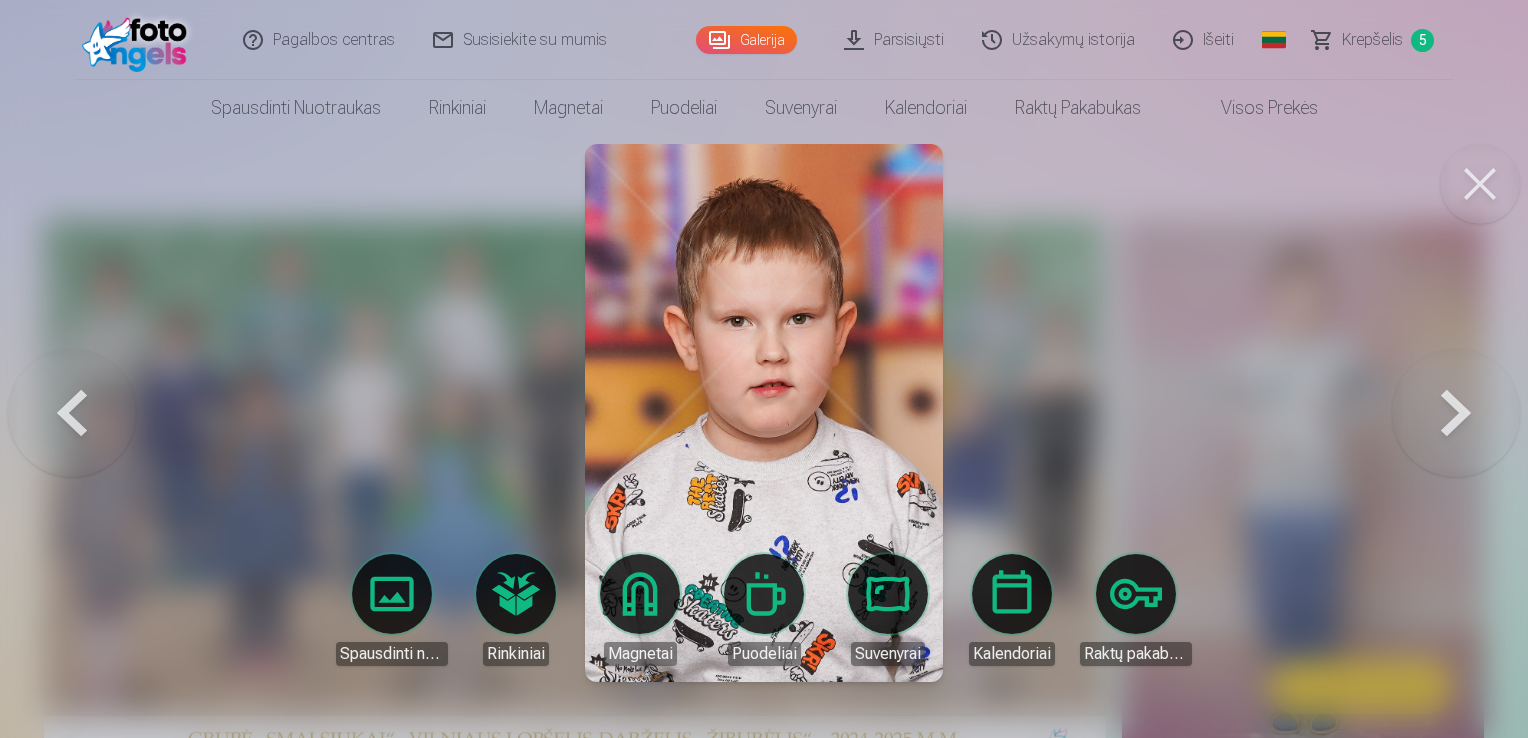 click at bounding box center (1456, 413) 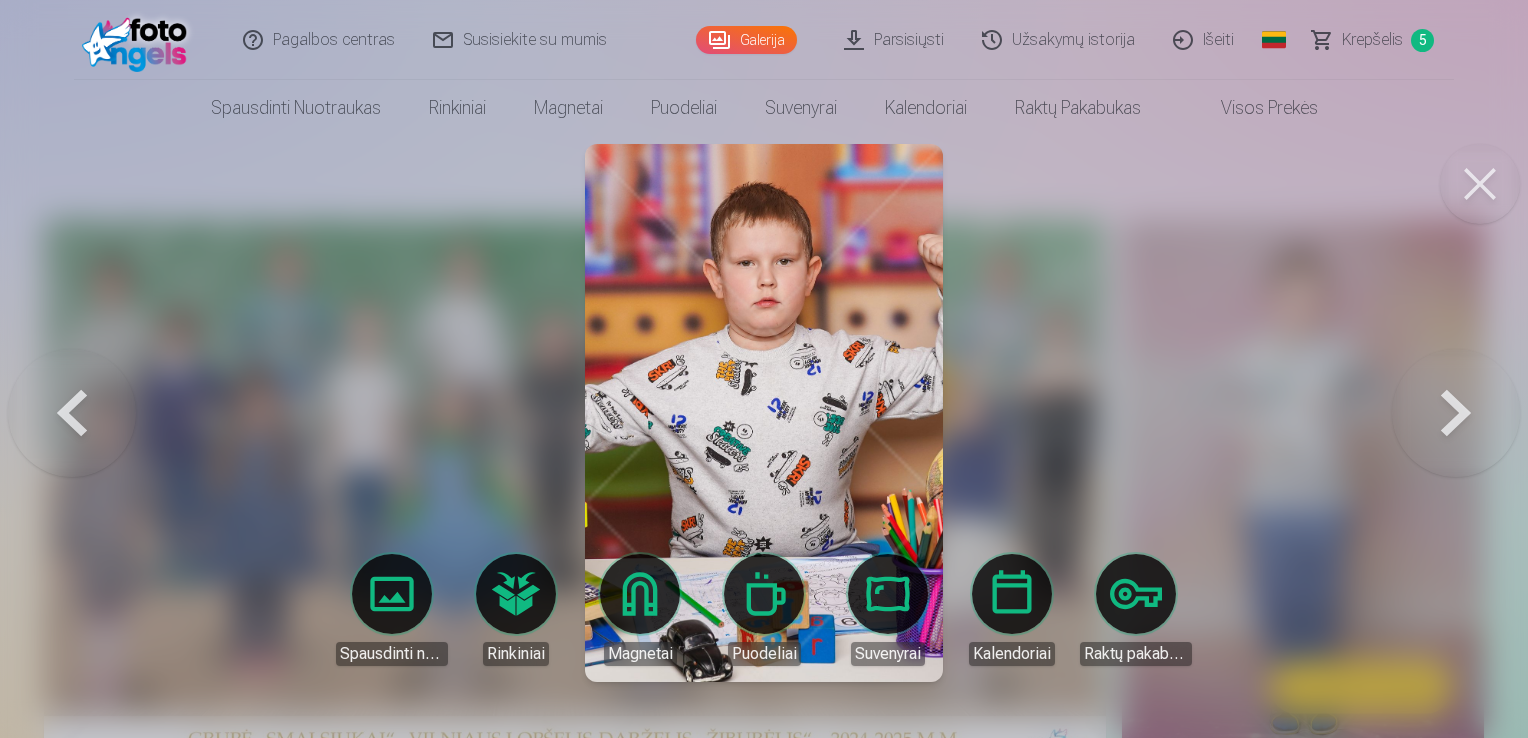 click at bounding box center (72, 413) 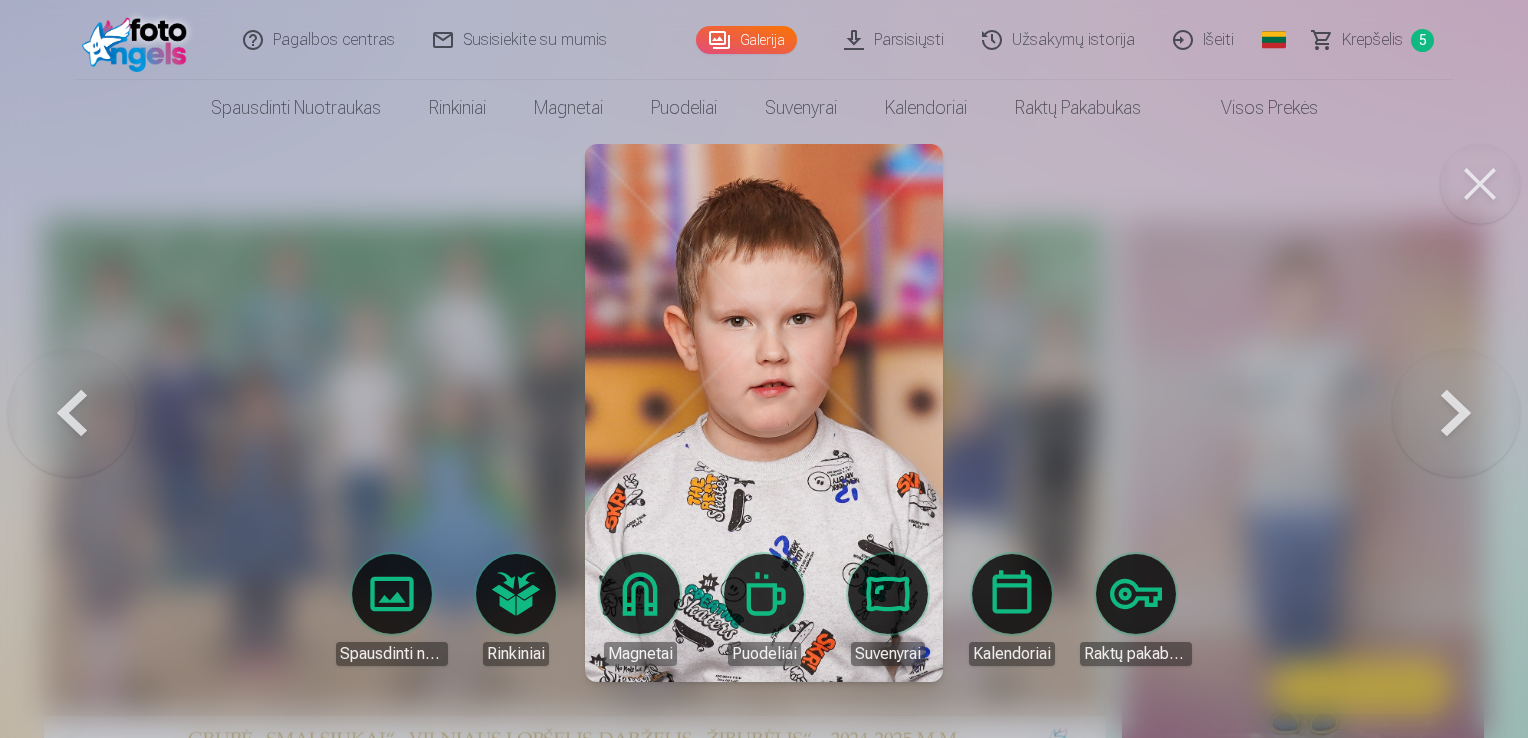 click at bounding box center [1456, 413] 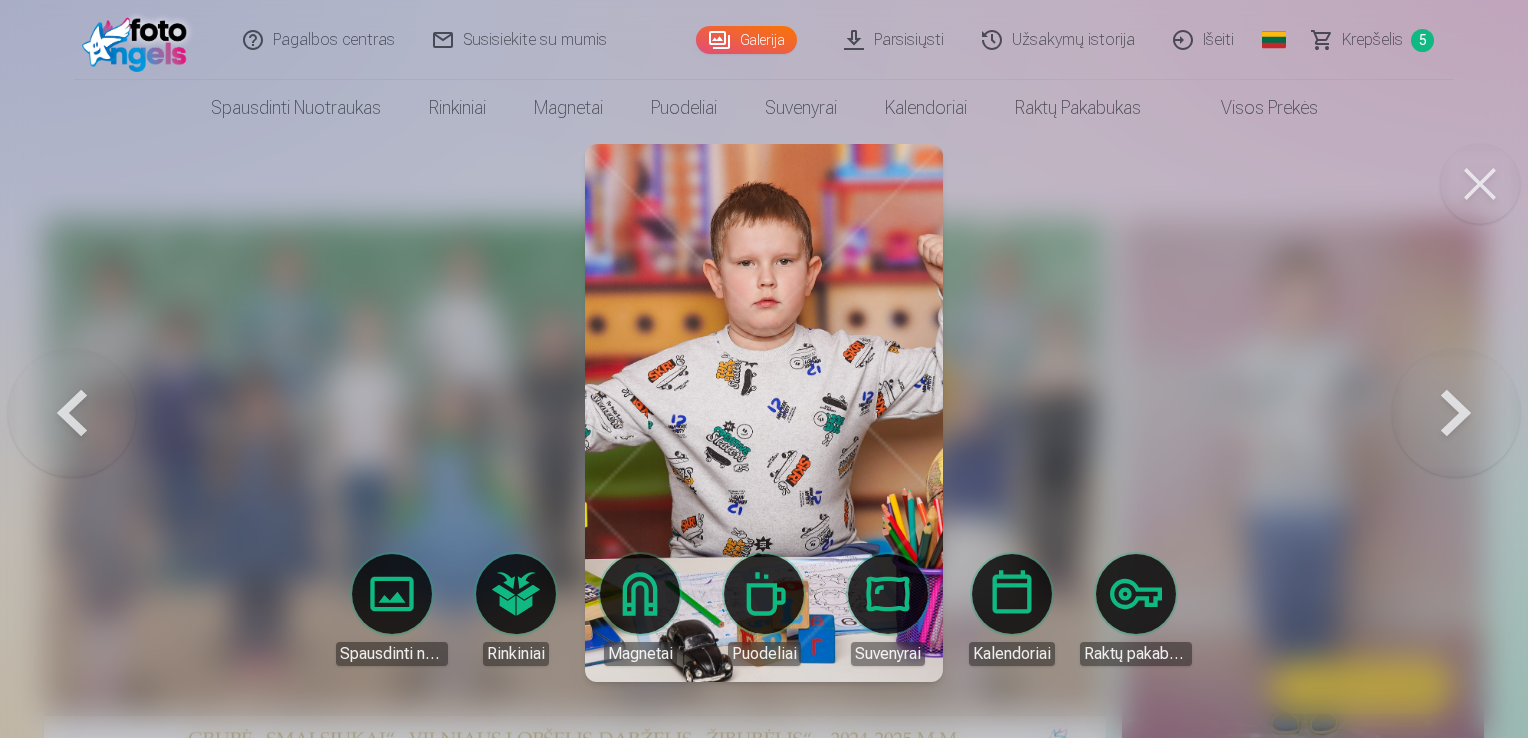 click at bounding box center (1456, 413) 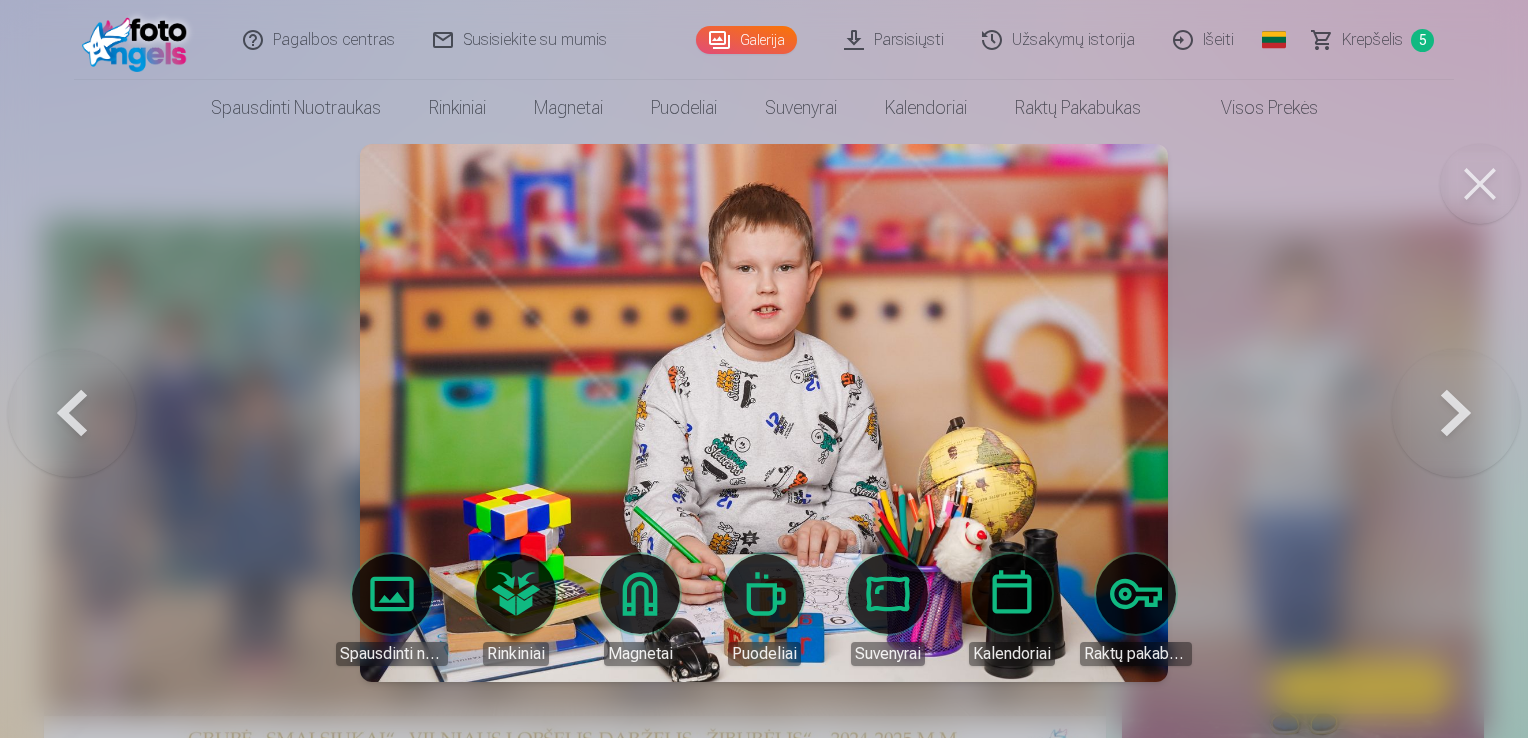 click at bounding box center [1456, 413] 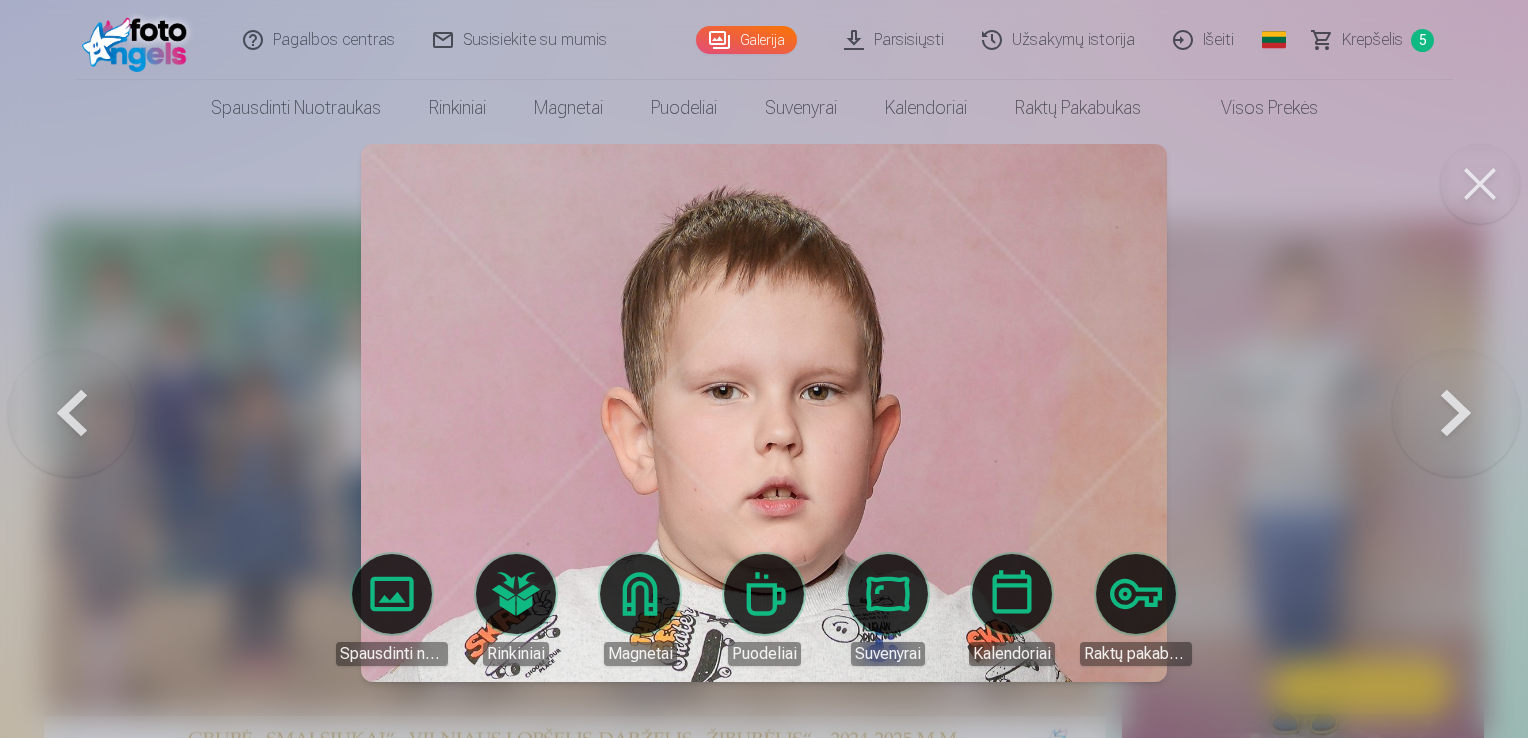 click at bounding box center [1456, 413] 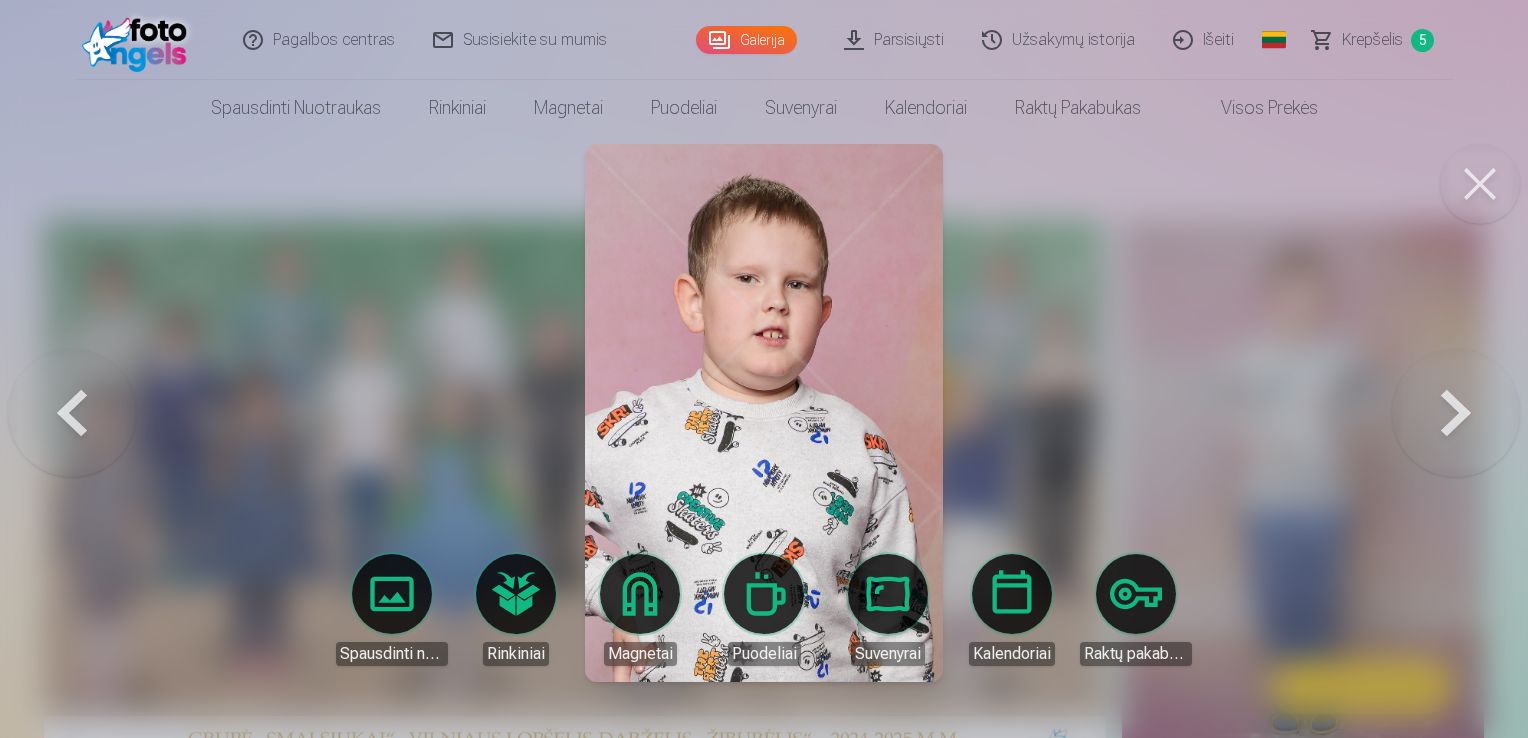 click at bounding box center (1456, 413) 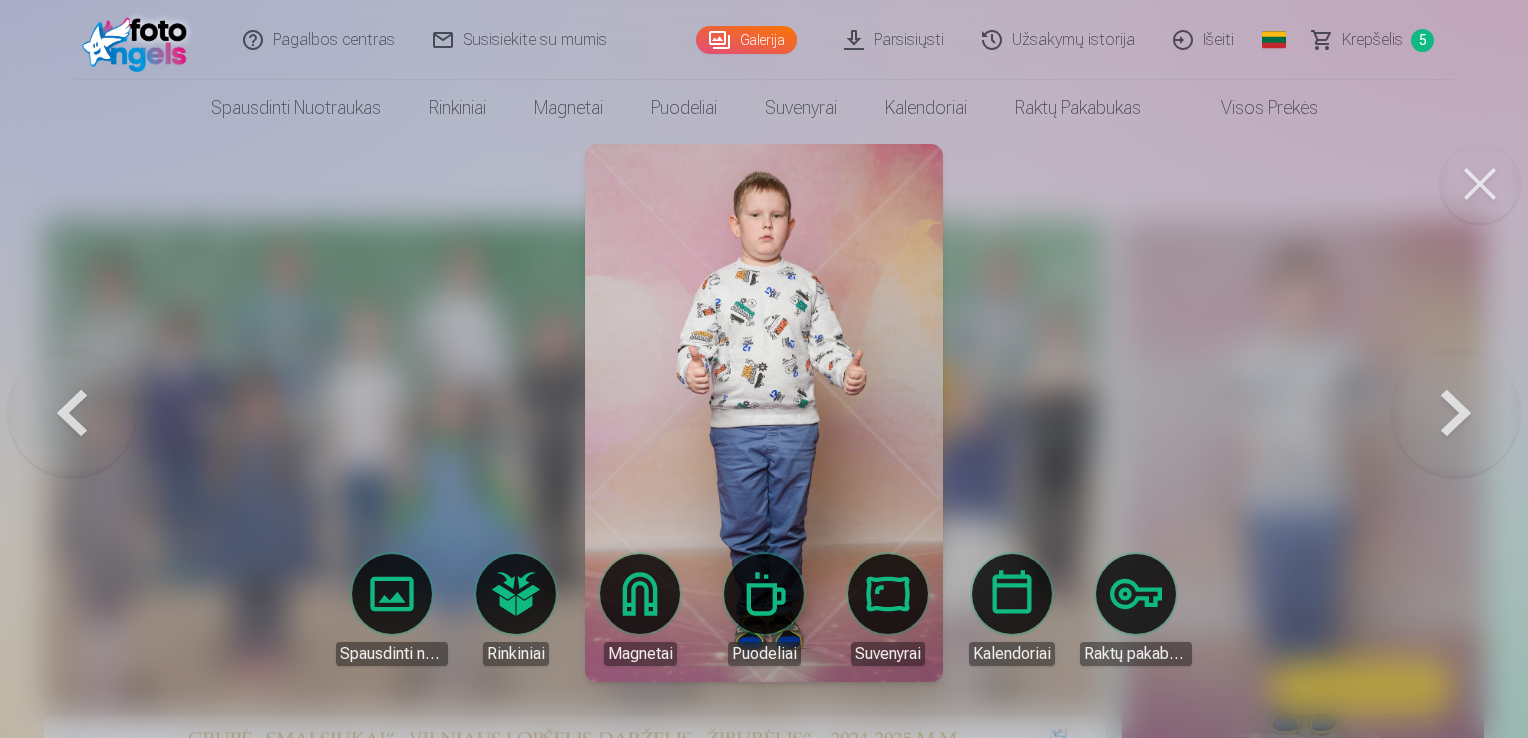 click at bounding box center [1456, 413] 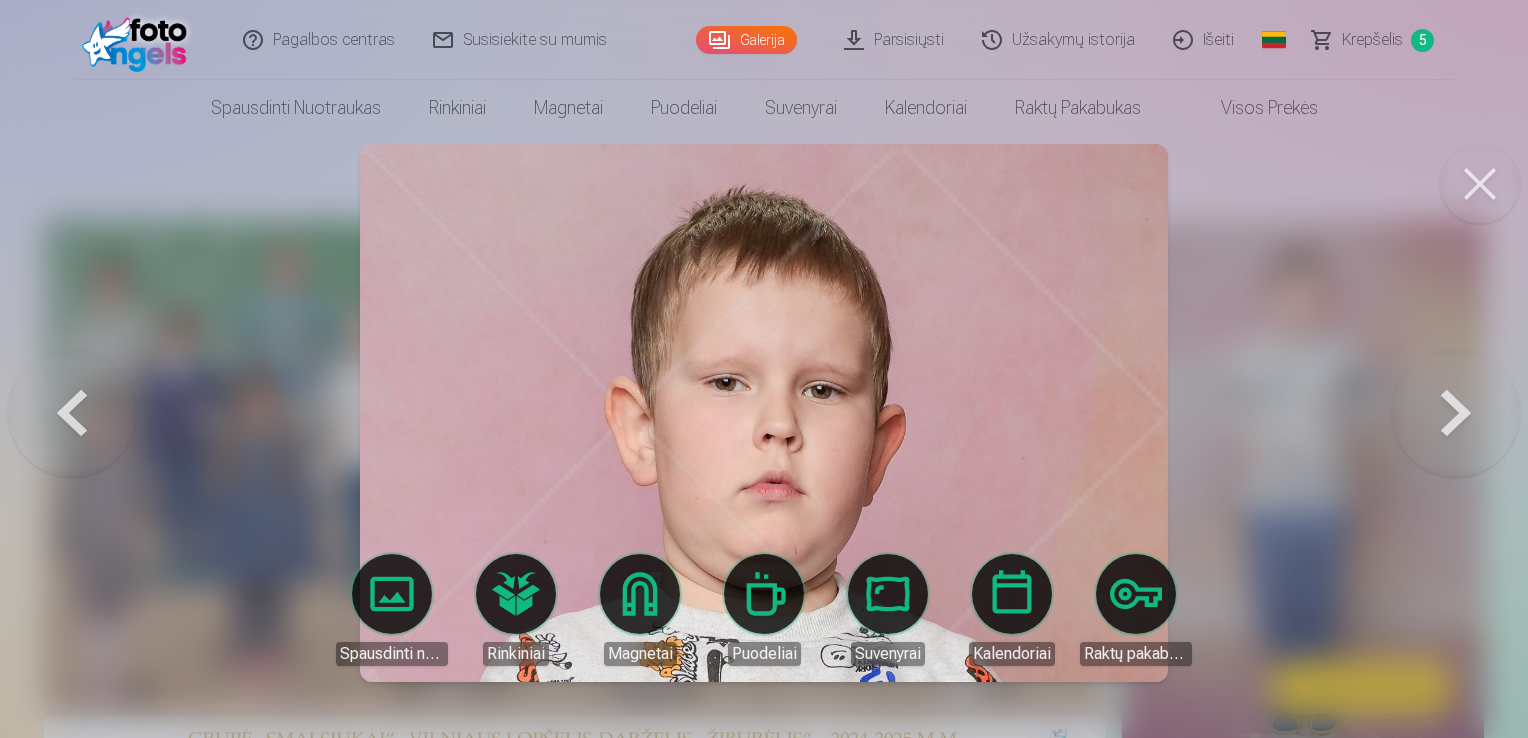 click at bounding box center [1456, 413] 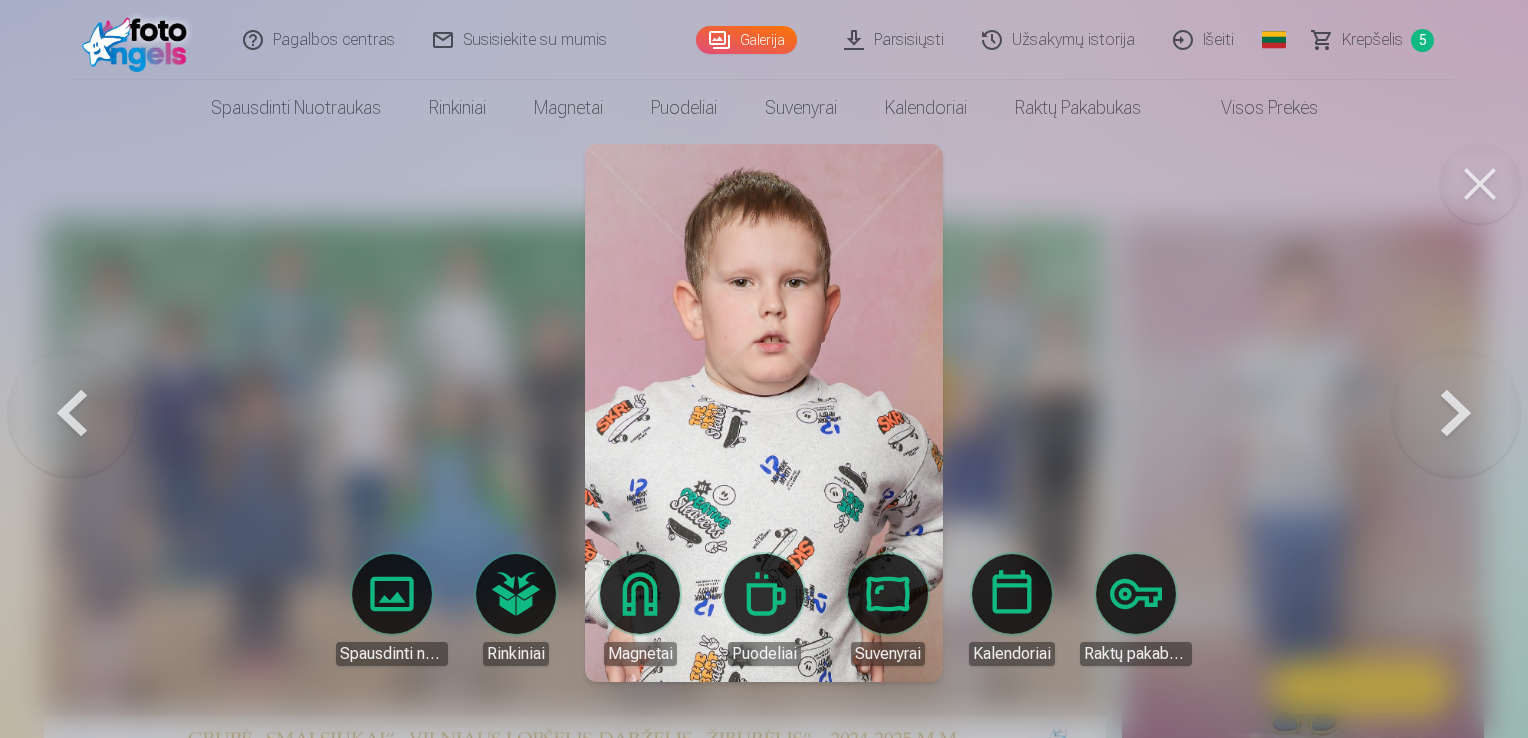 click at bounding box center [1456, 413] 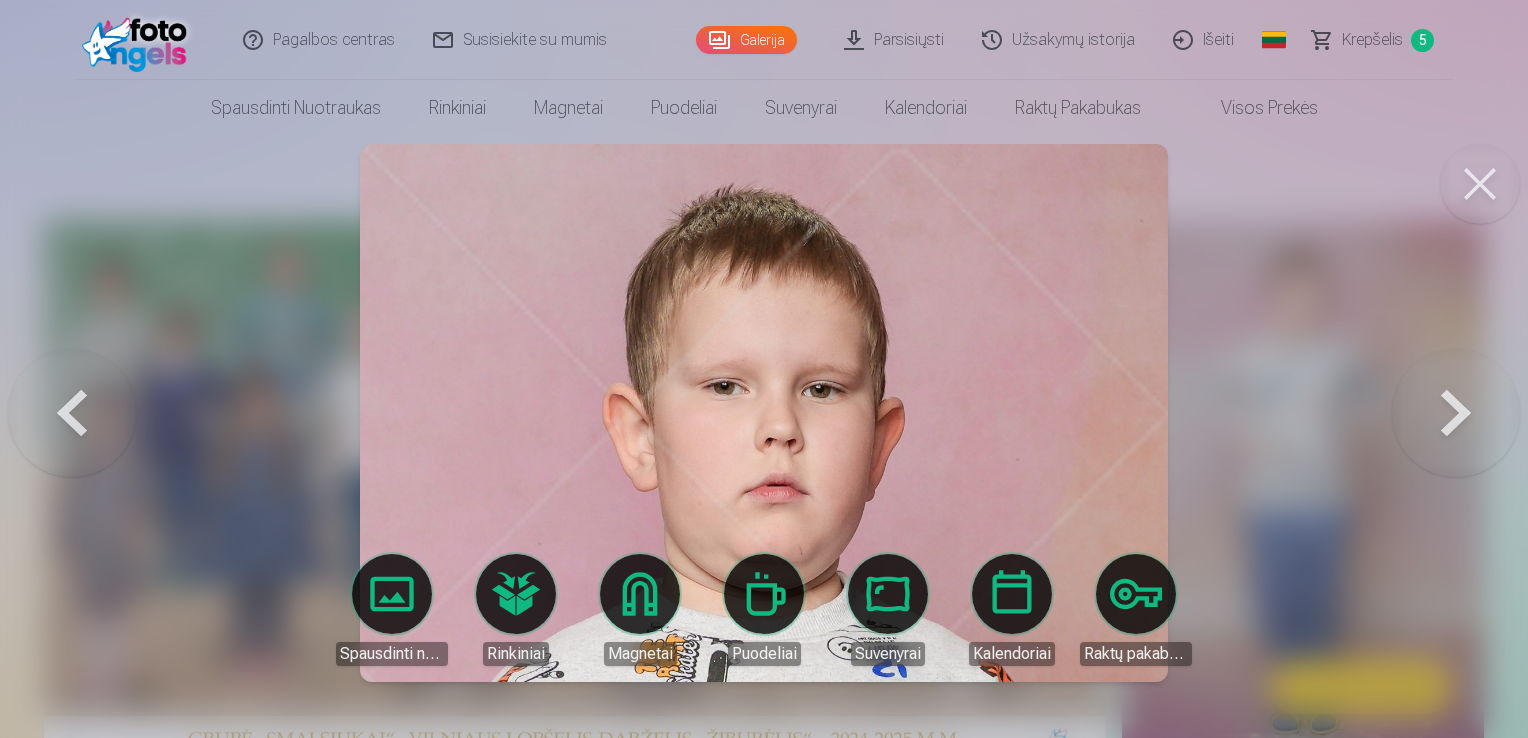 click at bounding box center (1456, 413) 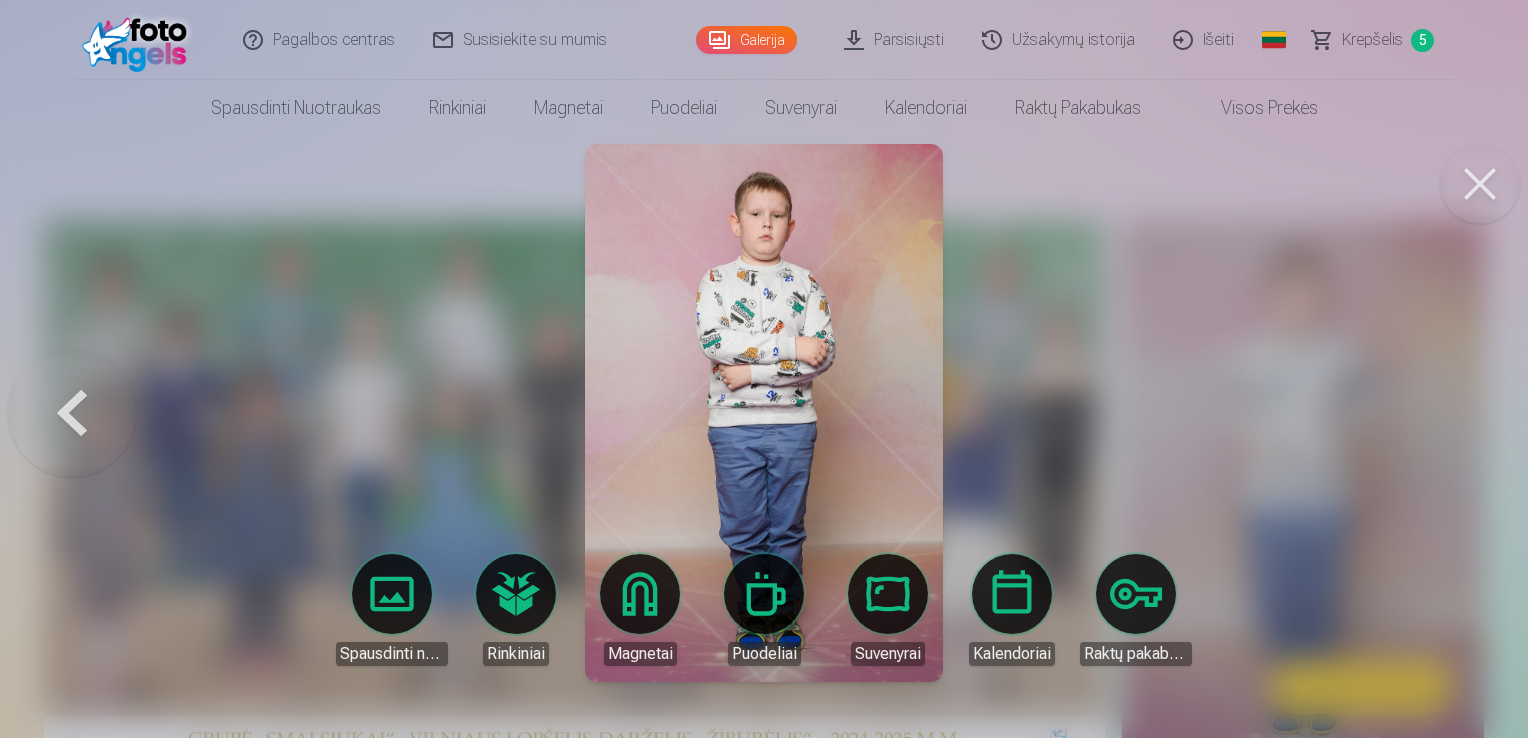 click at bounding box center (1480, 184) 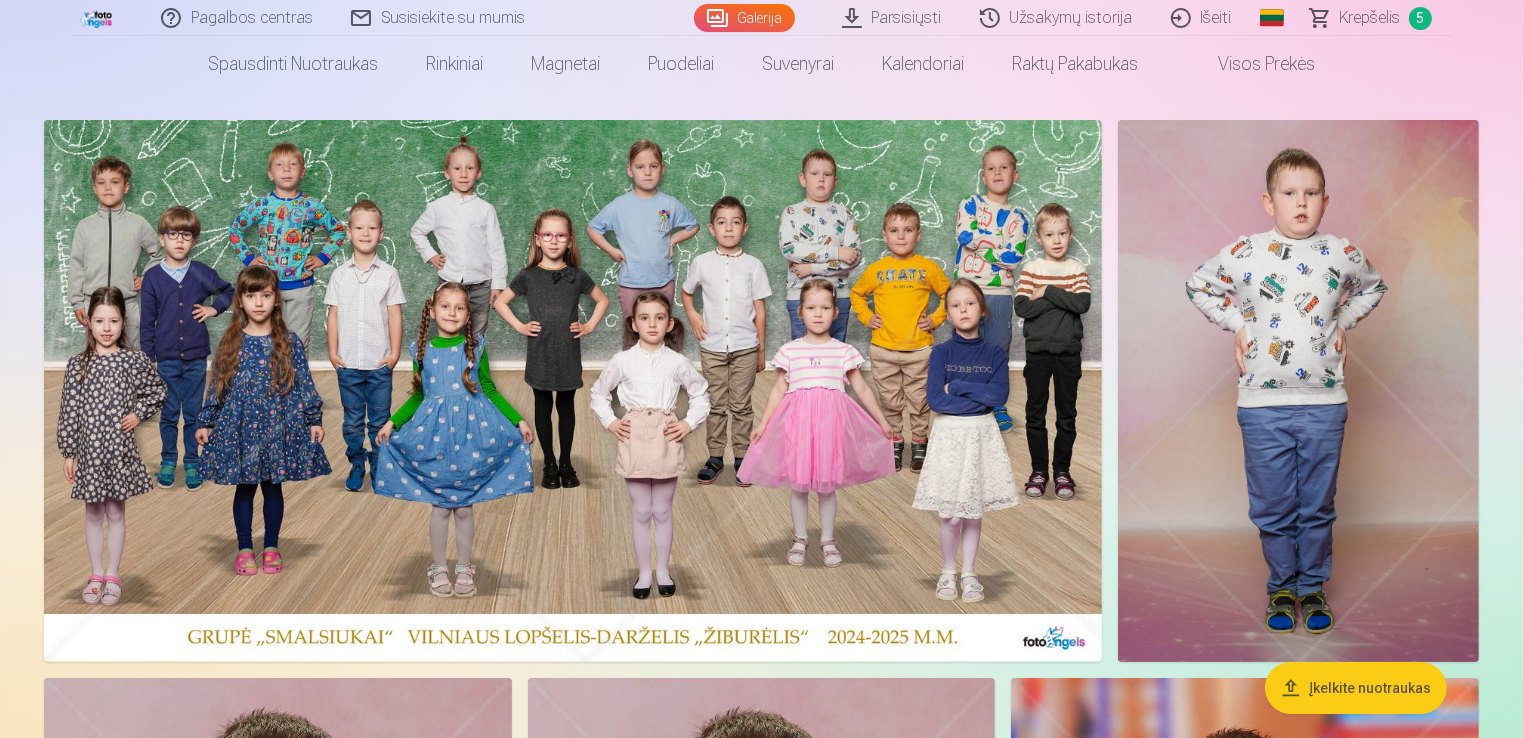 scroll, scrollTop: 0, scrollLeft: 0, axis: both 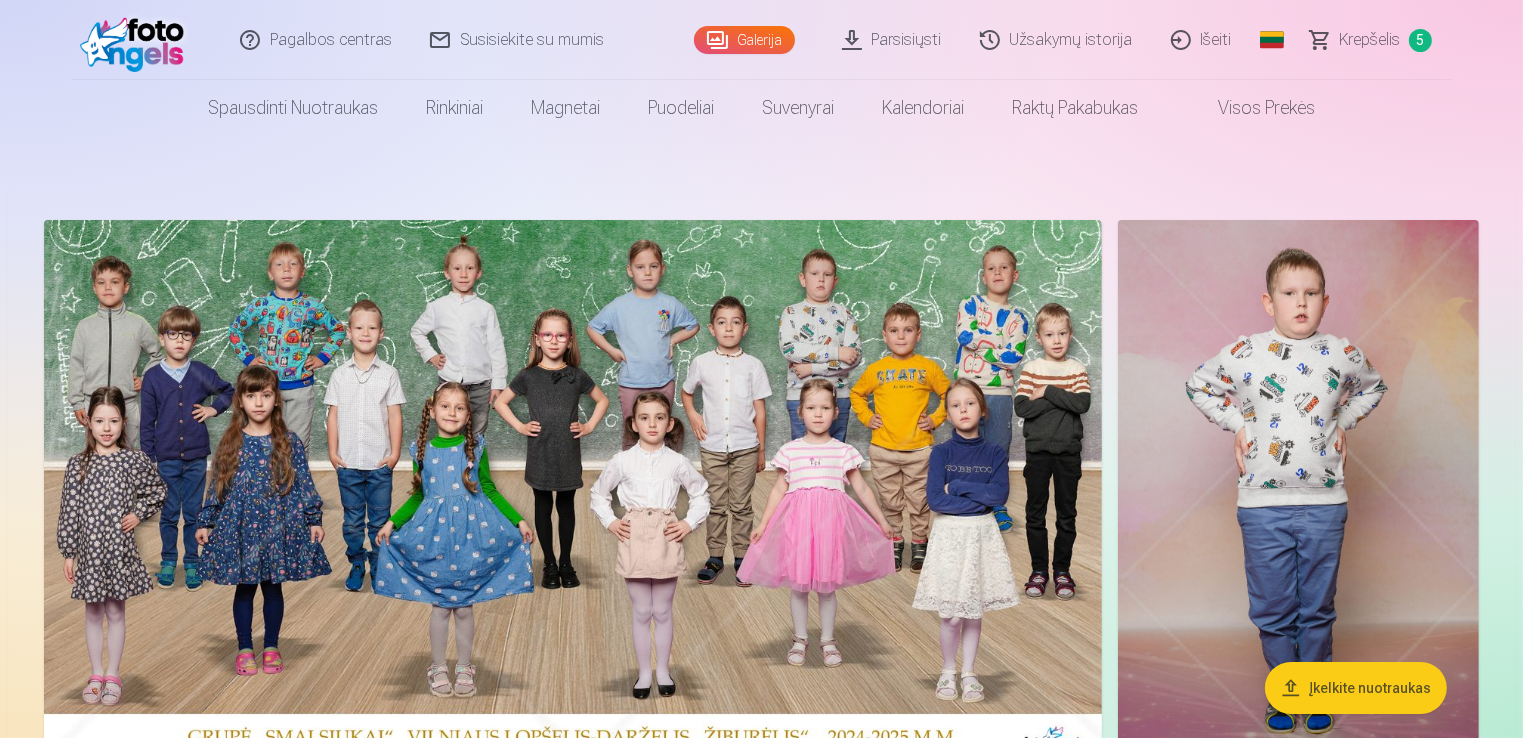 click on "Krepšelis" at bounding box center (1370, 40) 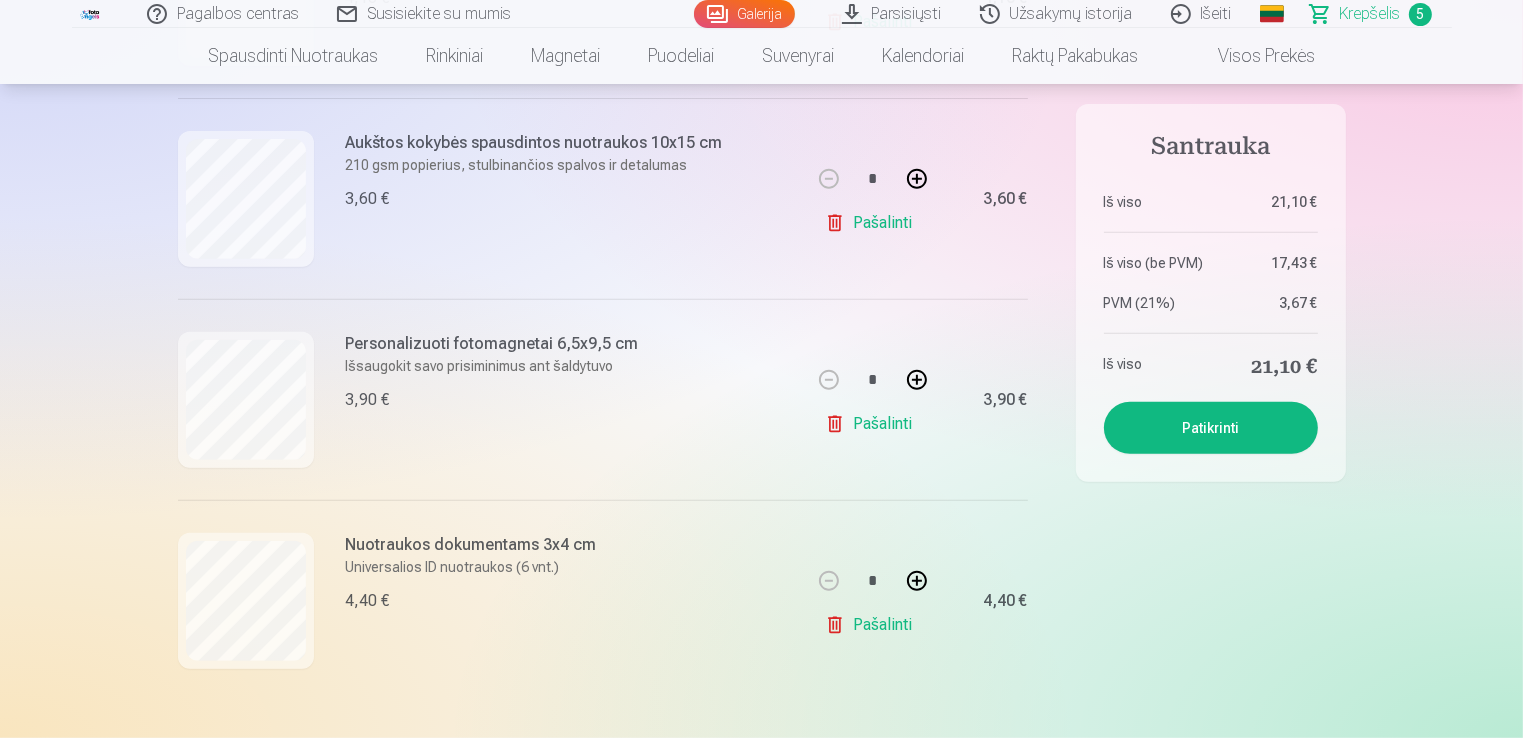 scroll, scrollTop: 900, scrollLeft: 0, axis: vertical 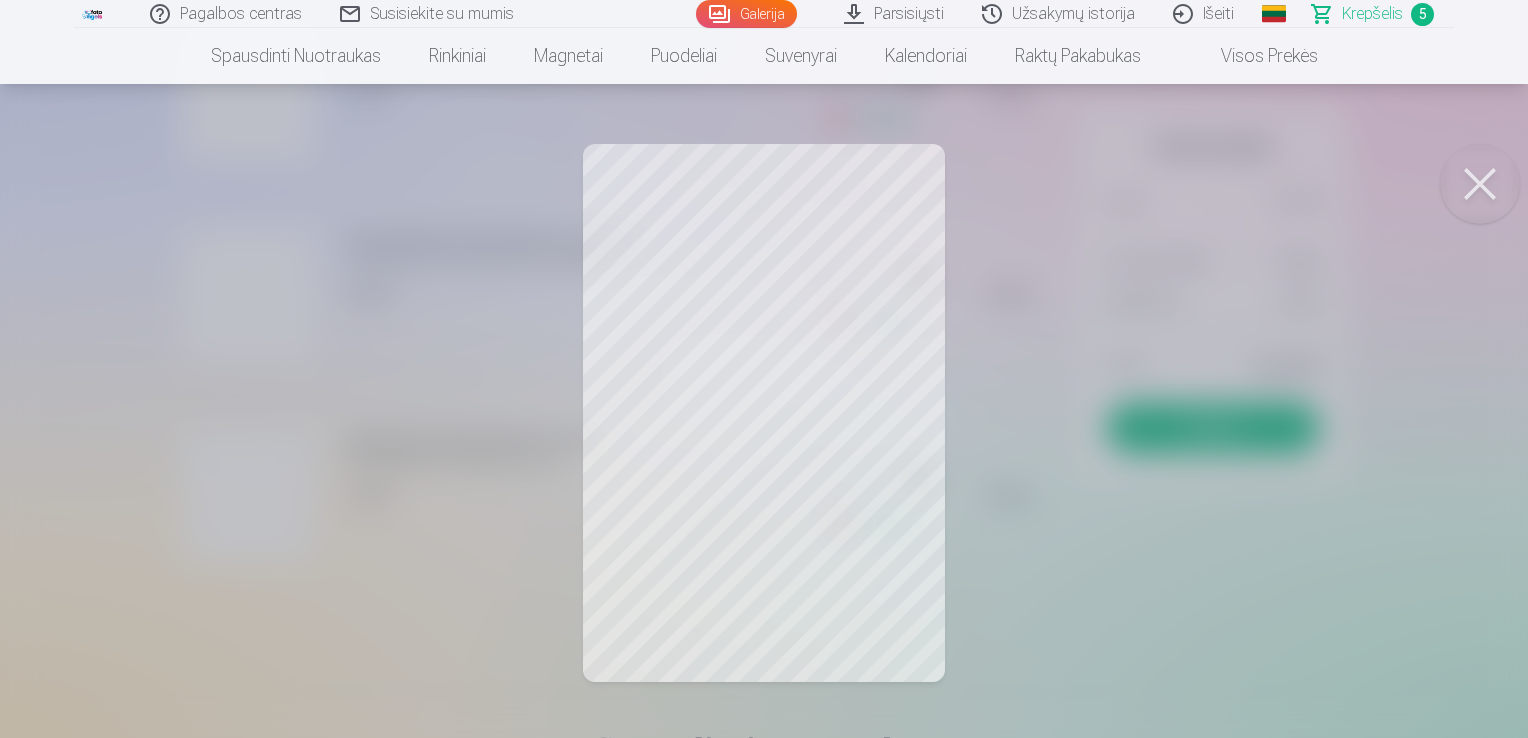 click at bounding box center (1480, 184) 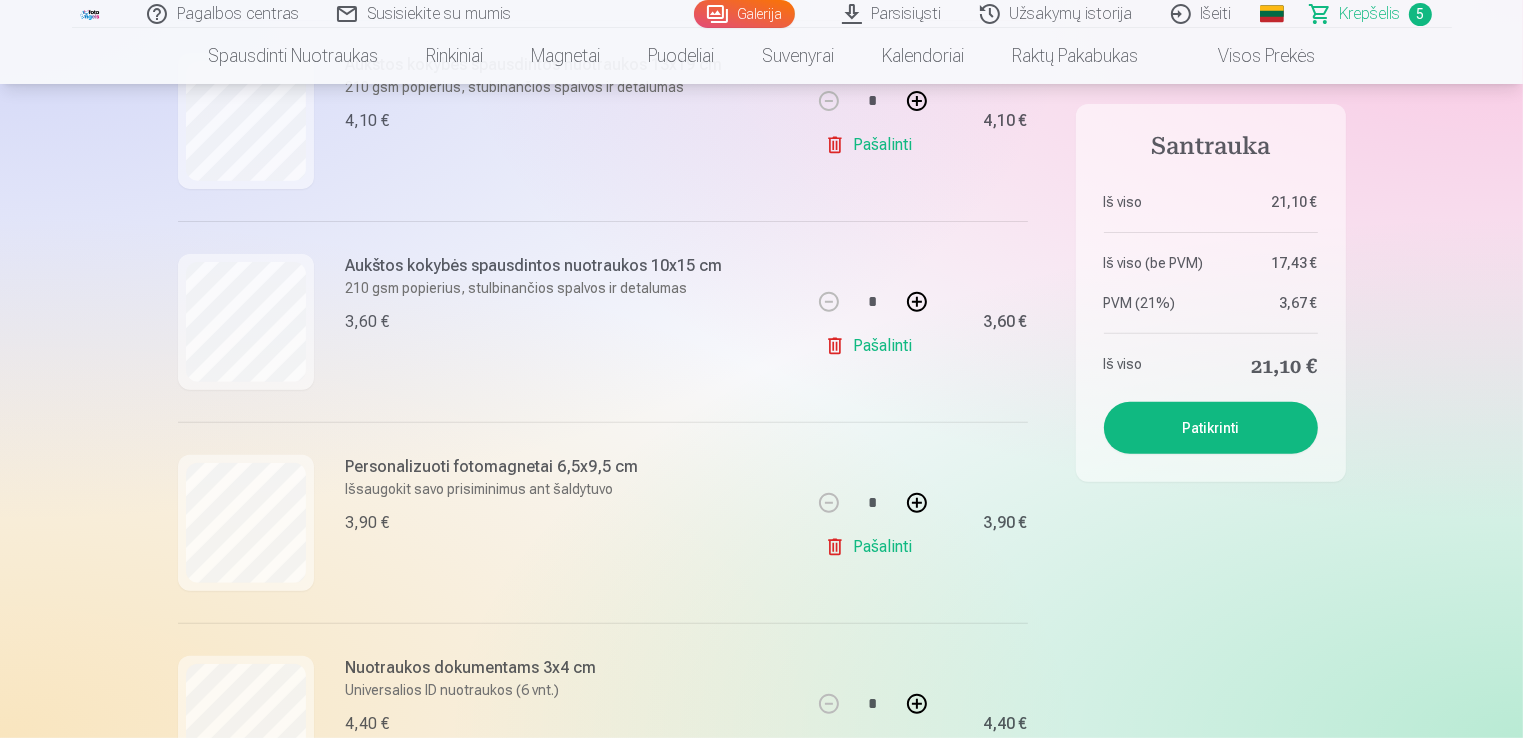 scroll, scrollTop: 800, scrollLeft: 0, axis: vertical 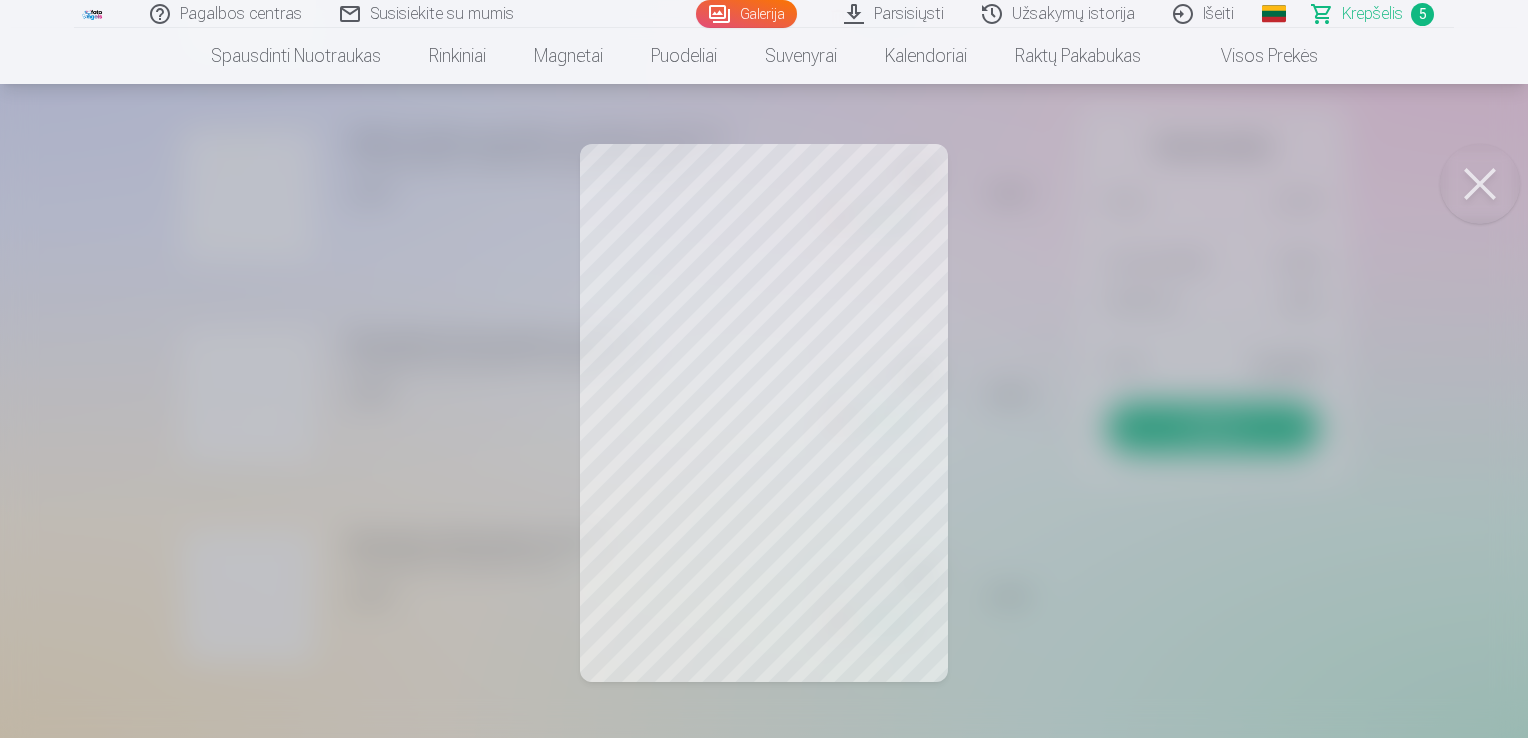 click at bounding box center (1480, 184) 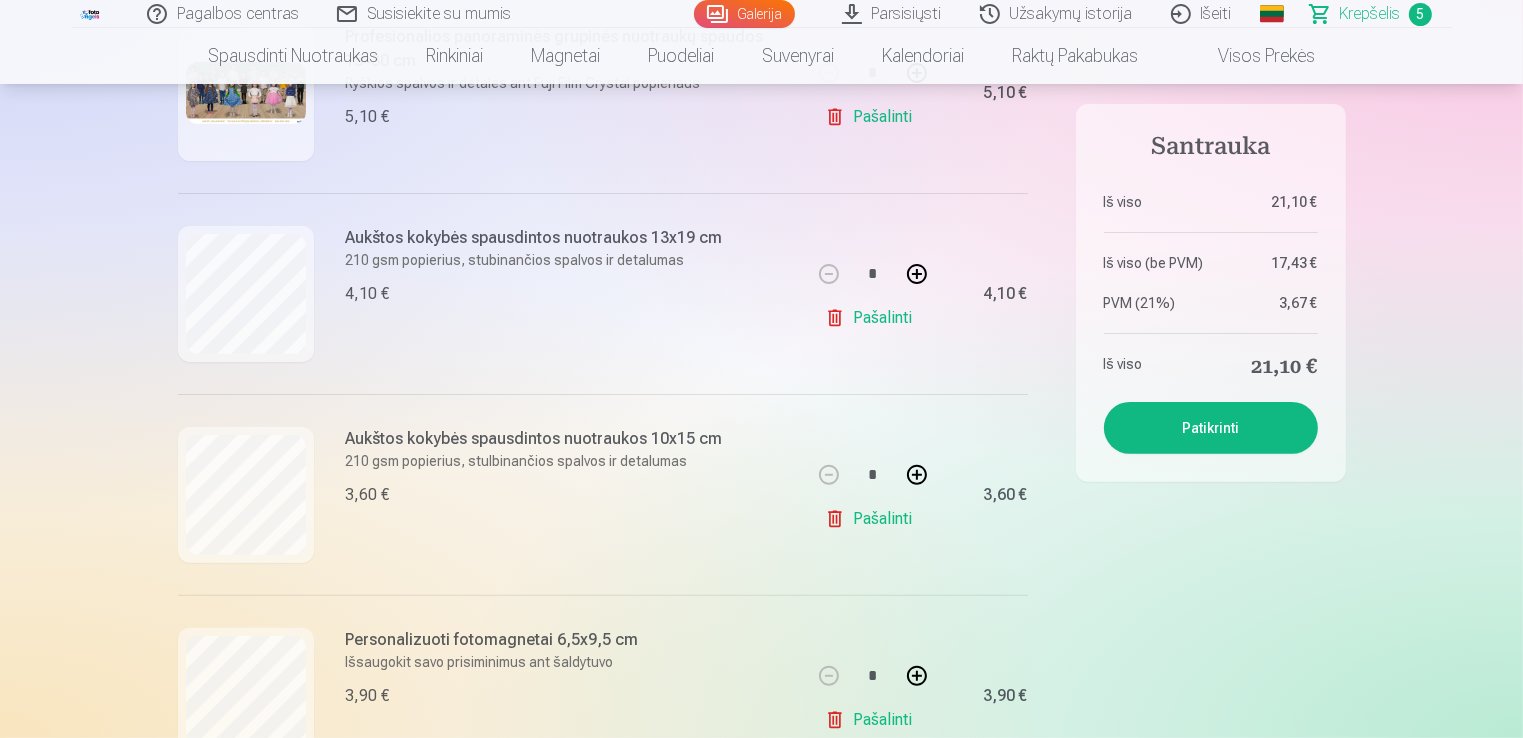 scroll, scrollTop: 0, scrollLeft: 0, axis: both 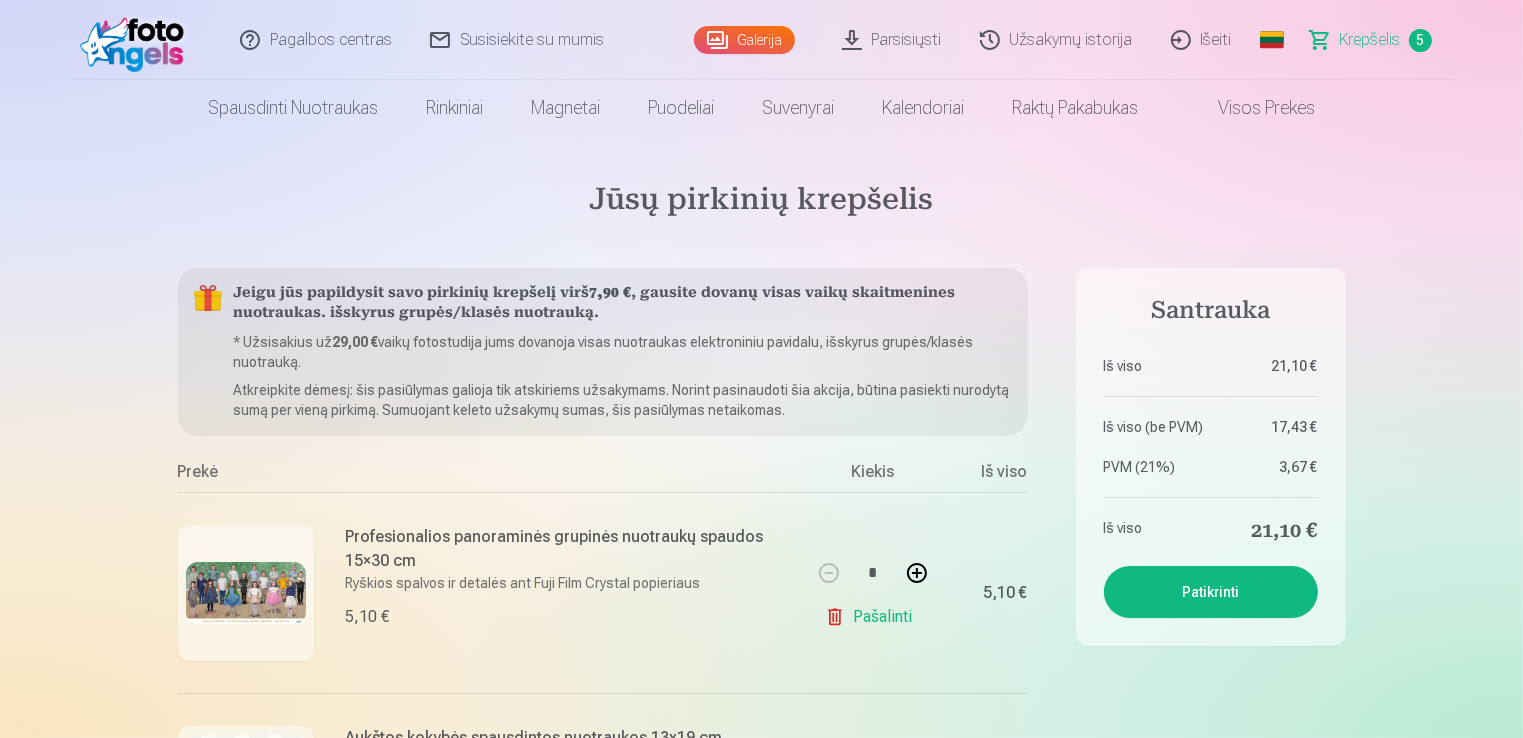 click on "Galerija" at bounding box center (744, 40) 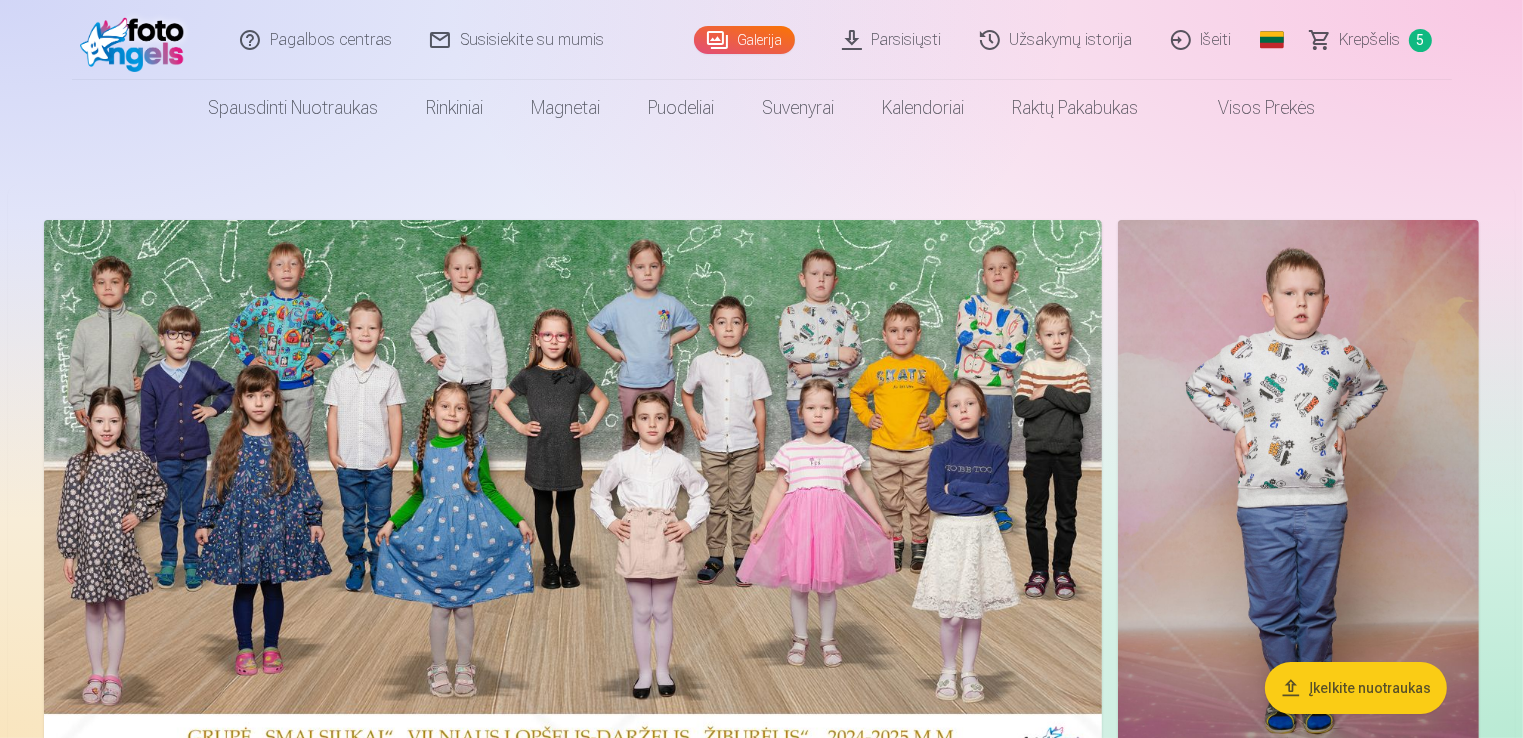 click at bounding box center [1298, 491] 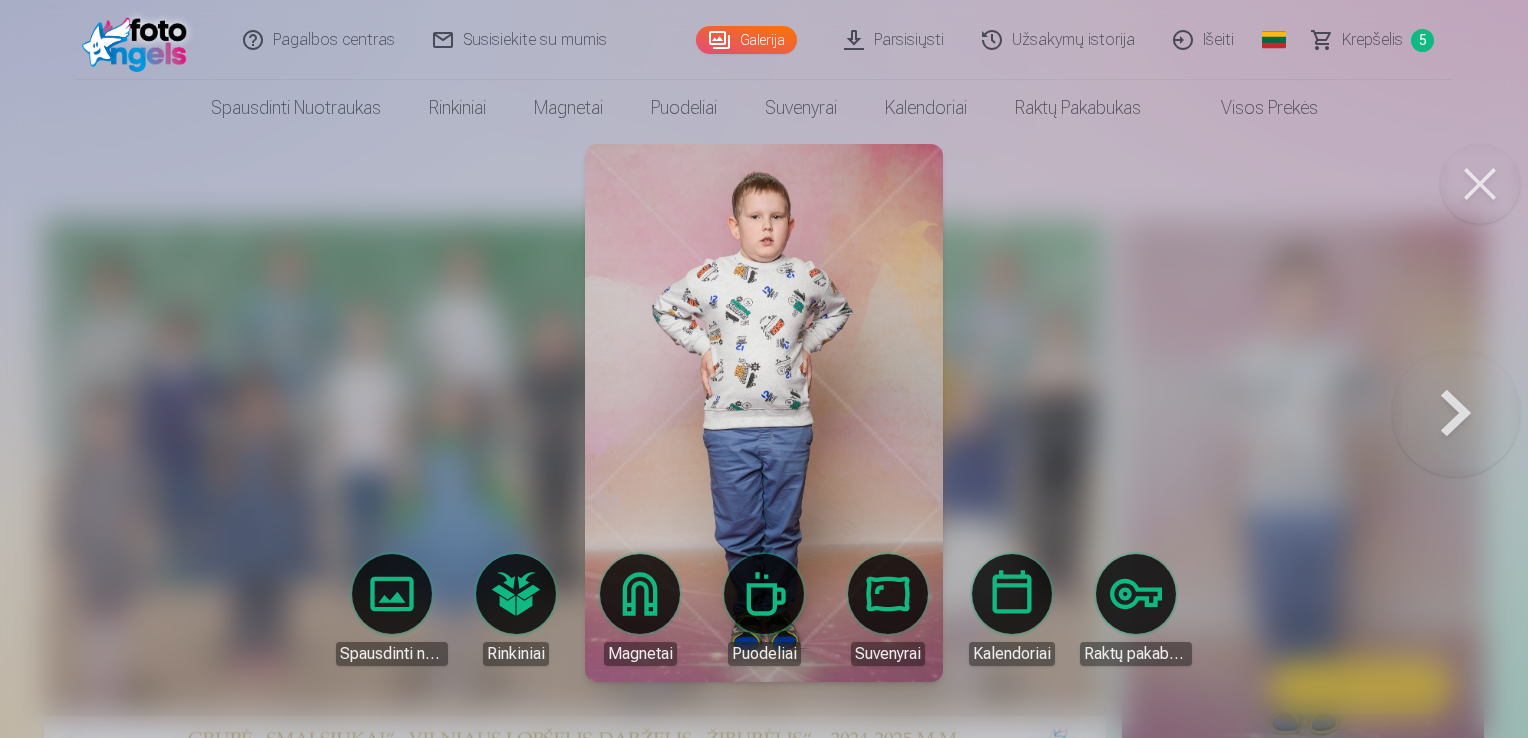 click at bounding box center (1480, 184) 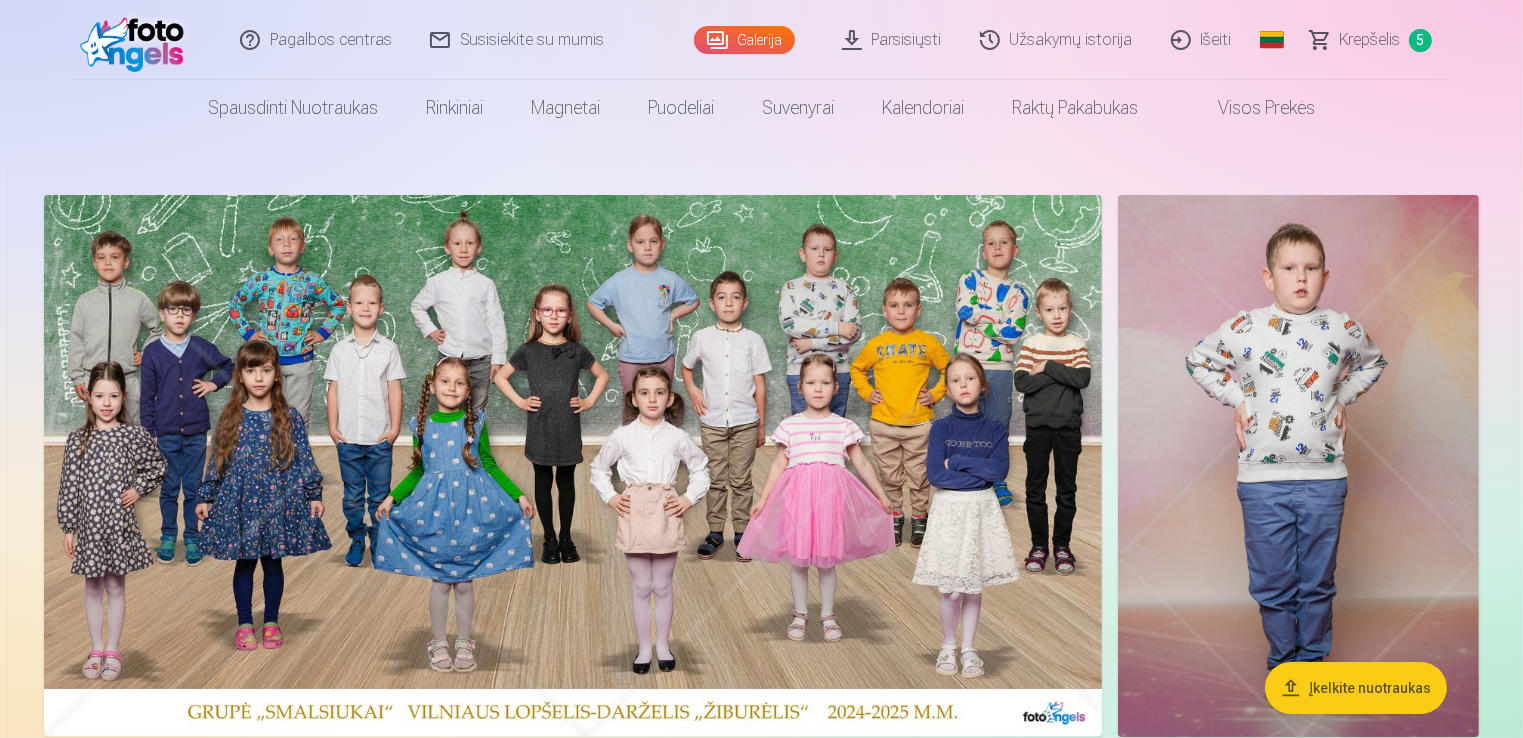 scroll, scrollTop: 0, scrollLeft: 0, axis: both 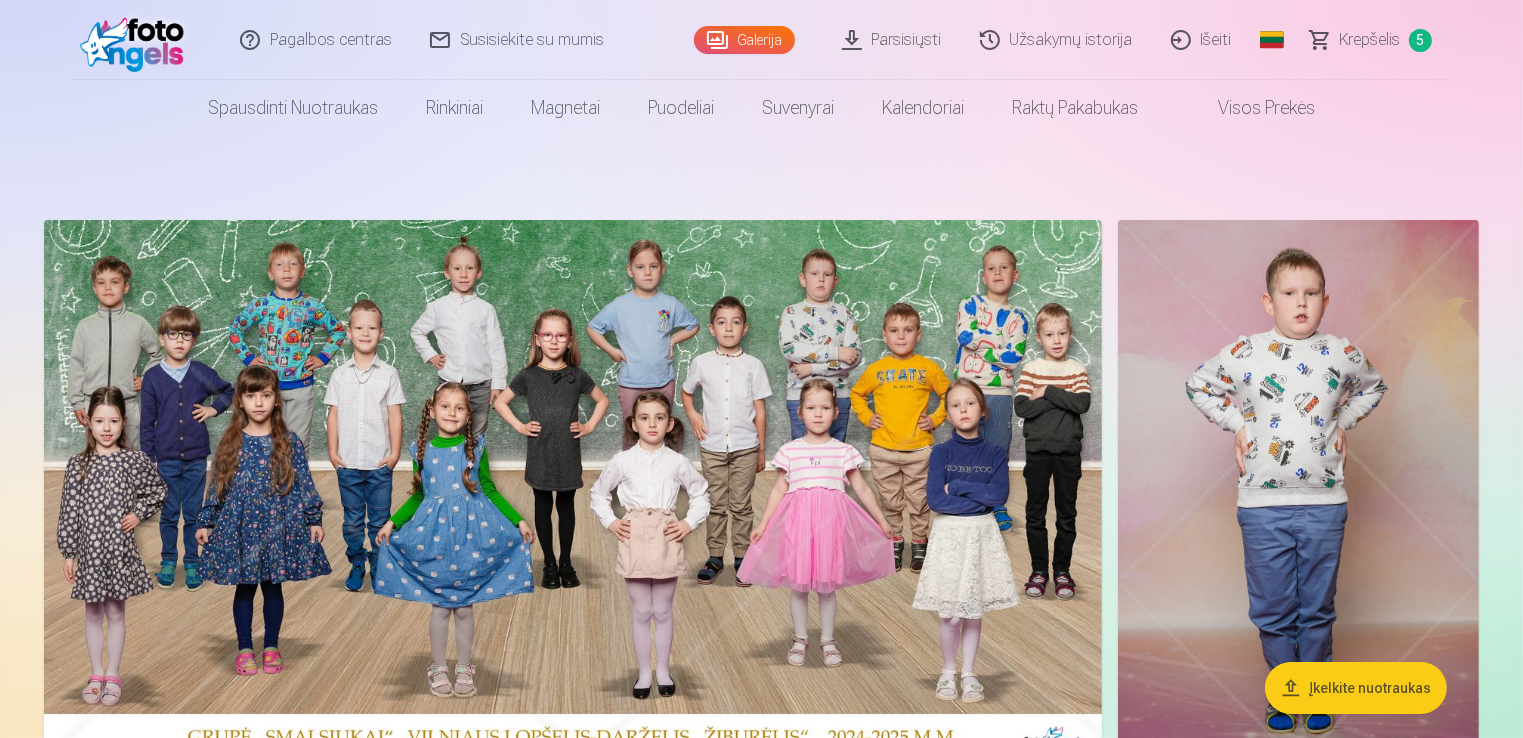 click on "Krepšelis" at bounding box center (1370, 40) 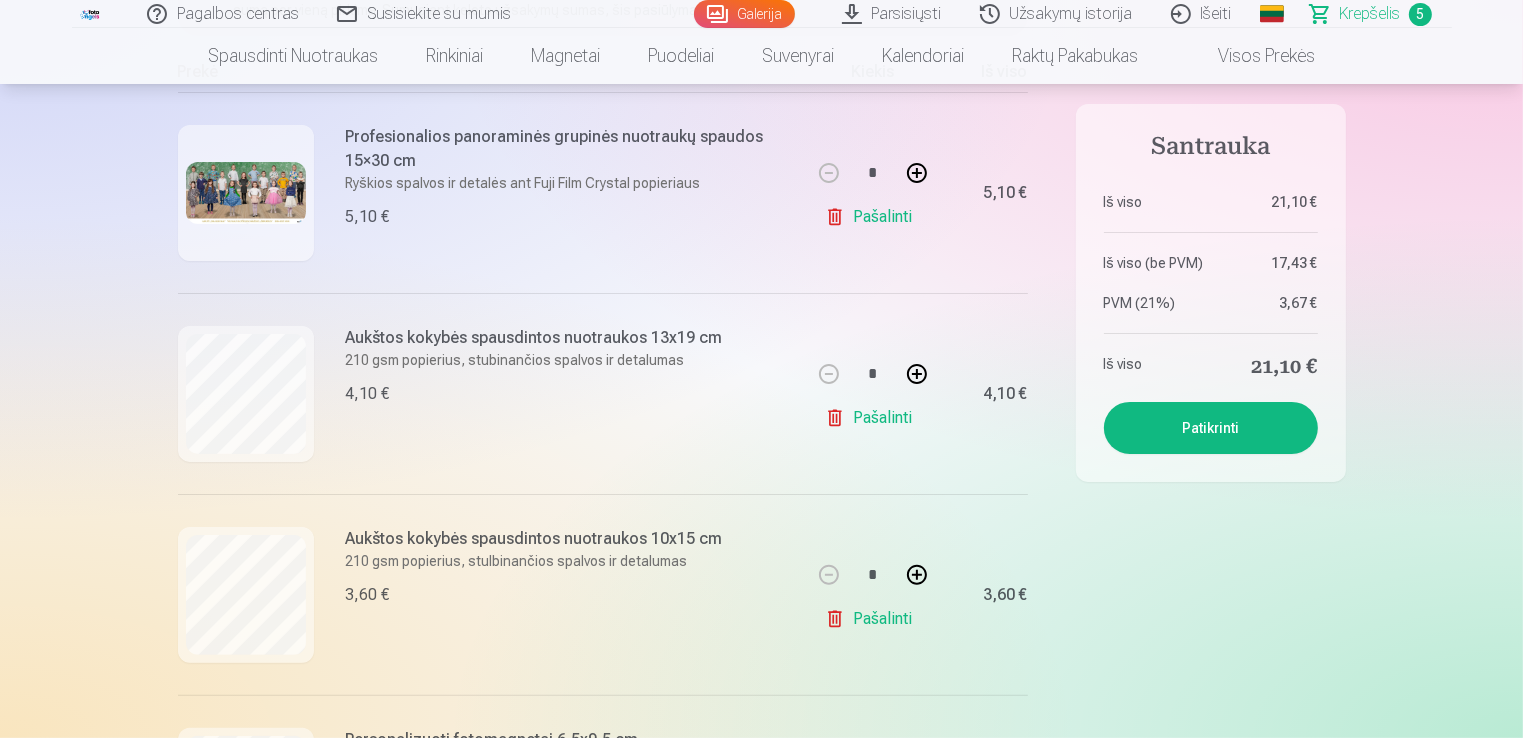 scroll, scrollTop: 500, scrollLeft: 0, axis: vertical 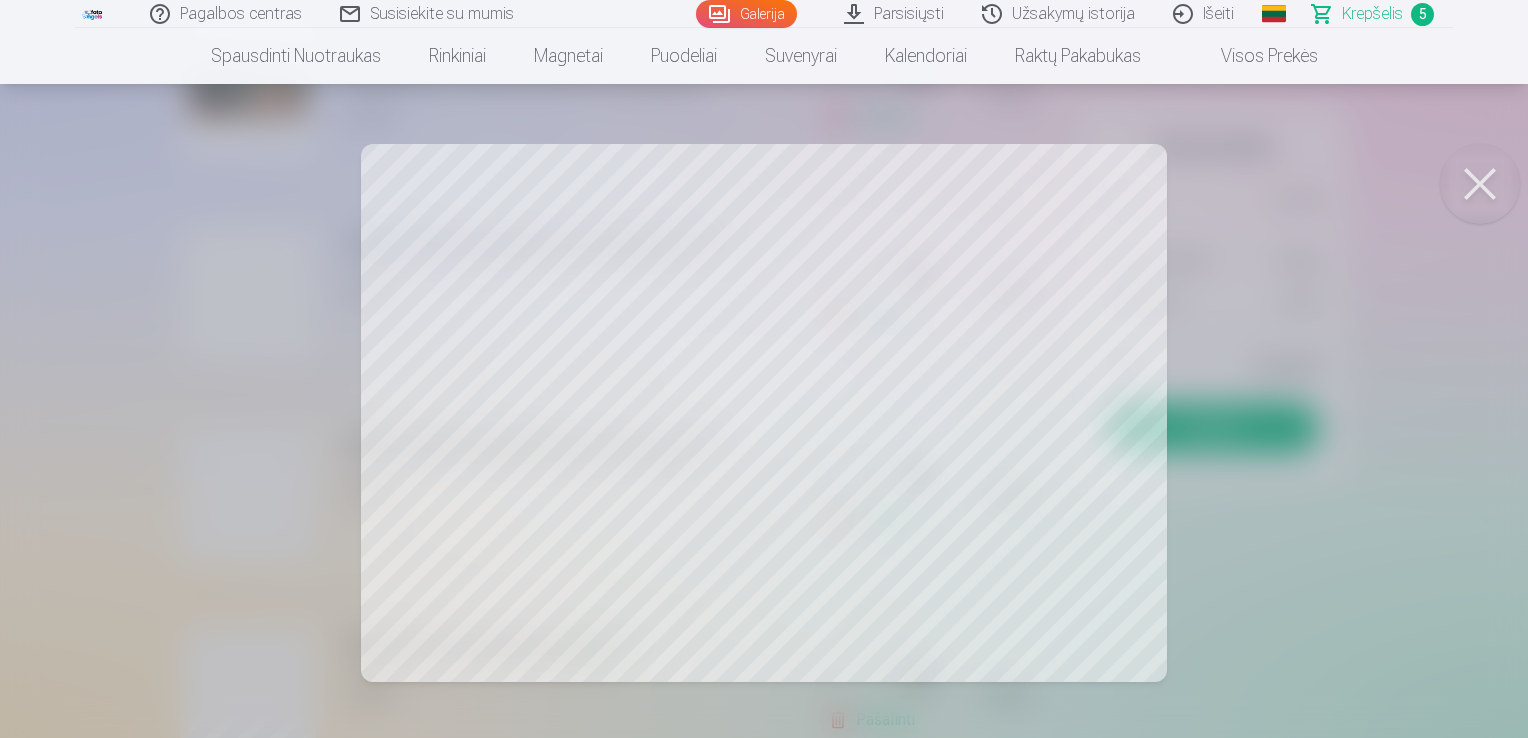 click at bounding box center (1480, 184) 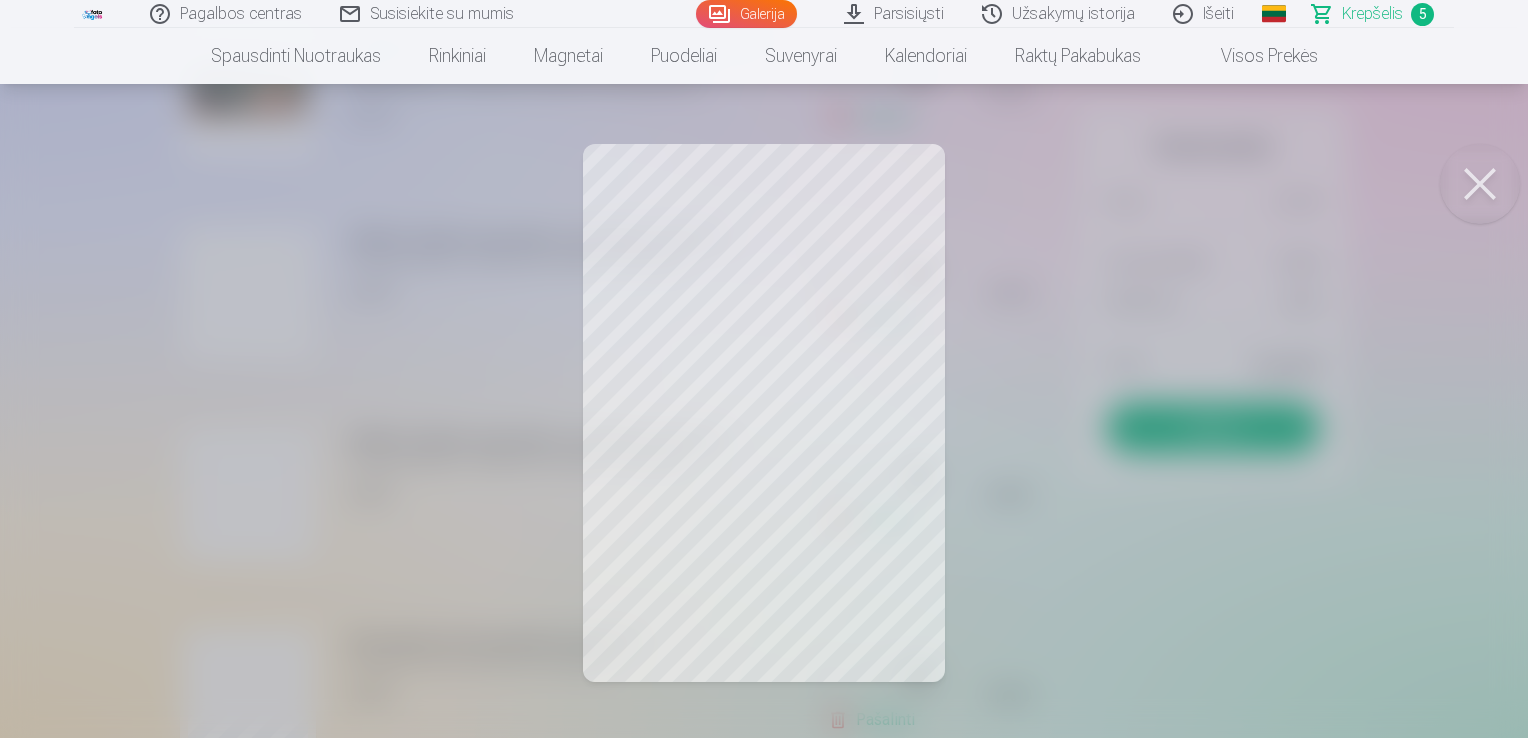 click at bounding box center (1480, 184) 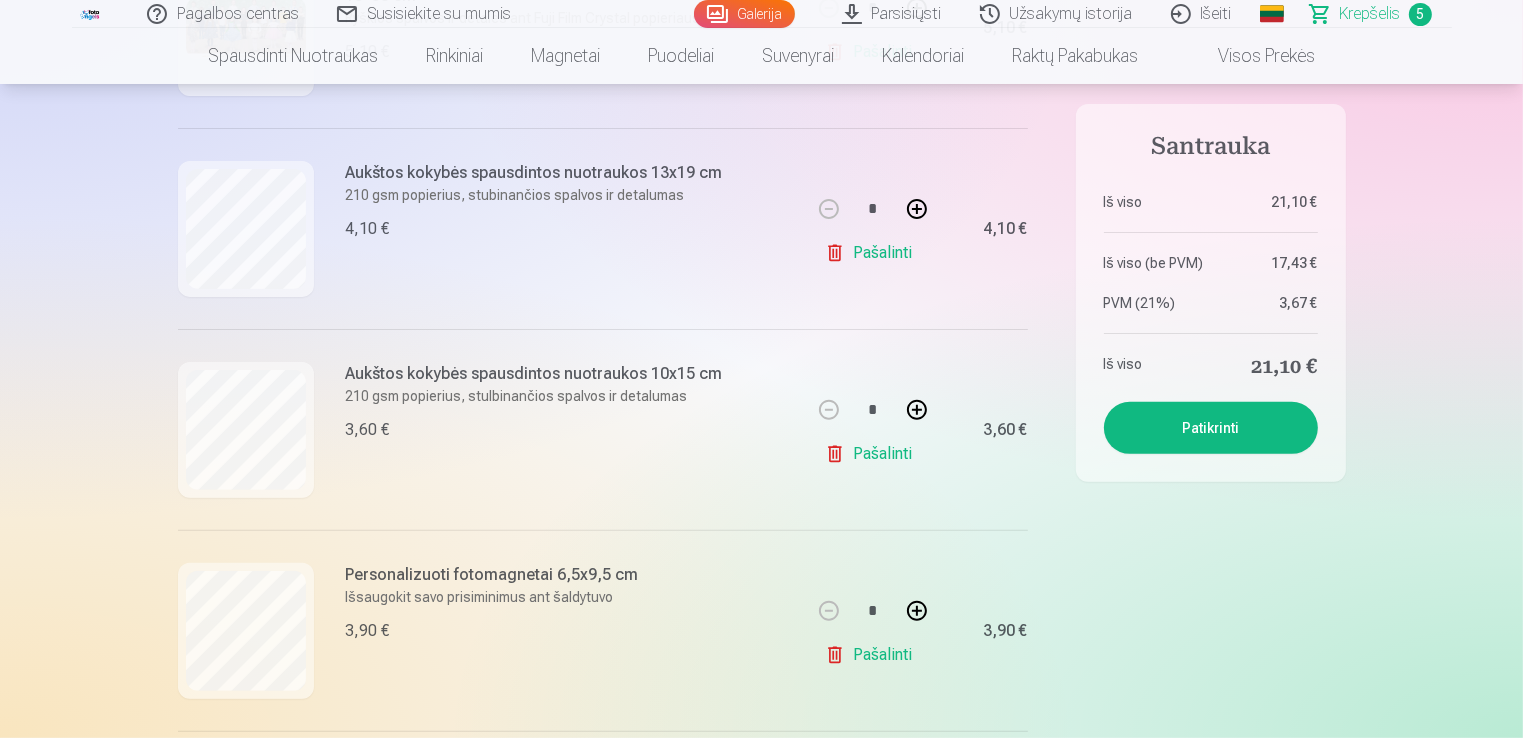 scroll, scrollTop: 600, scrollLeft: 0, axis: vertical 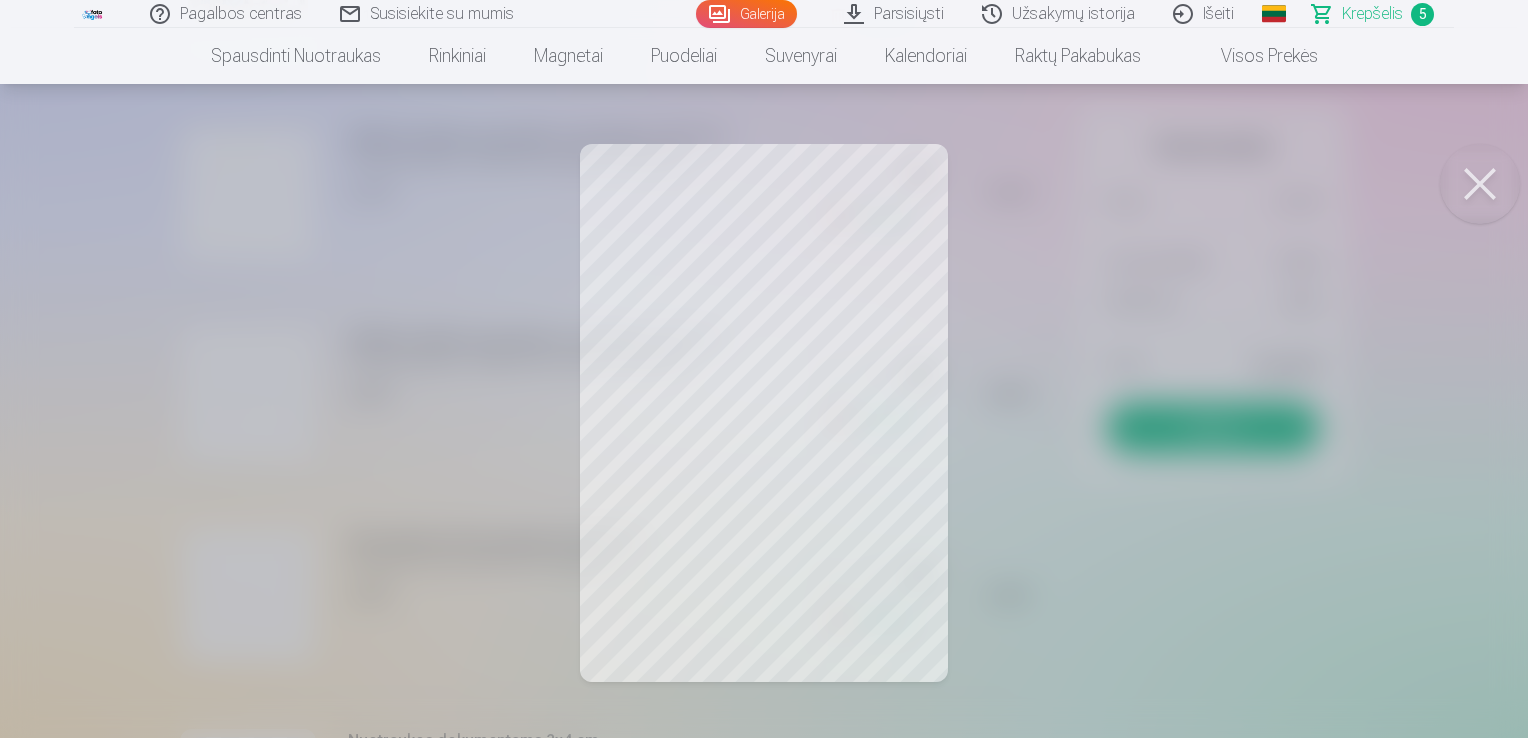 click at bounding box center (1480, 184) 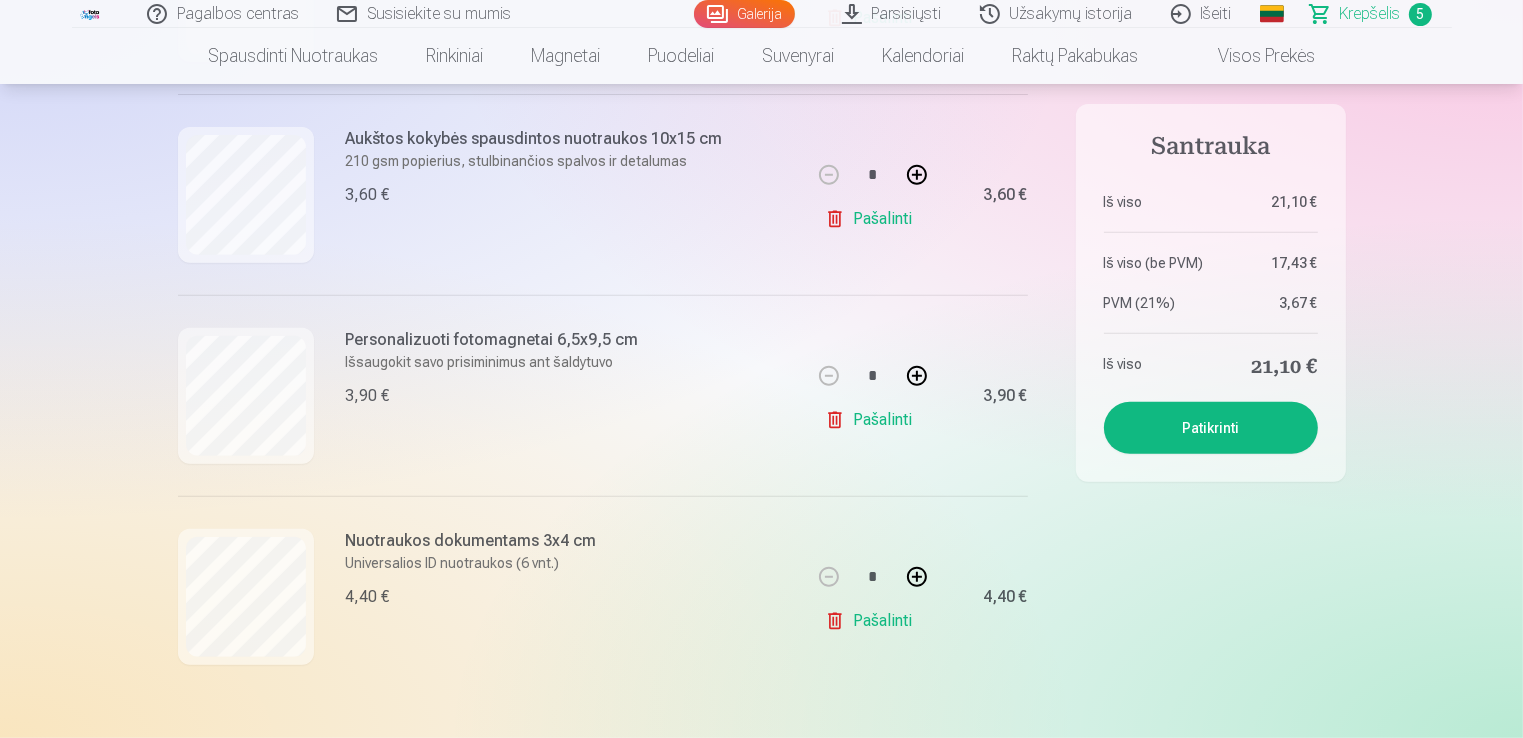 scroll, scrollTop: 900, scrollLeft: 0, axis: vertical 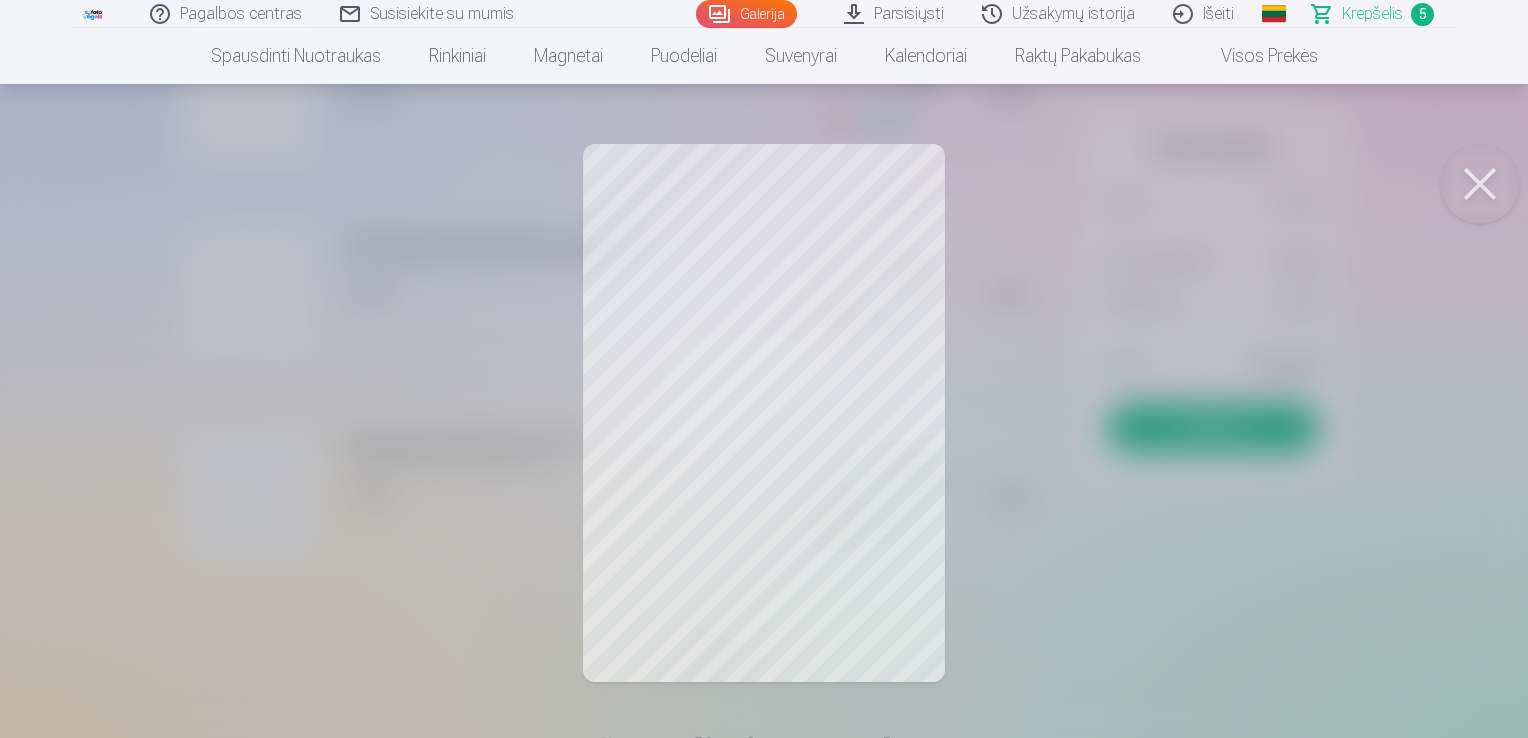 click at bounding box center [1480, 184] 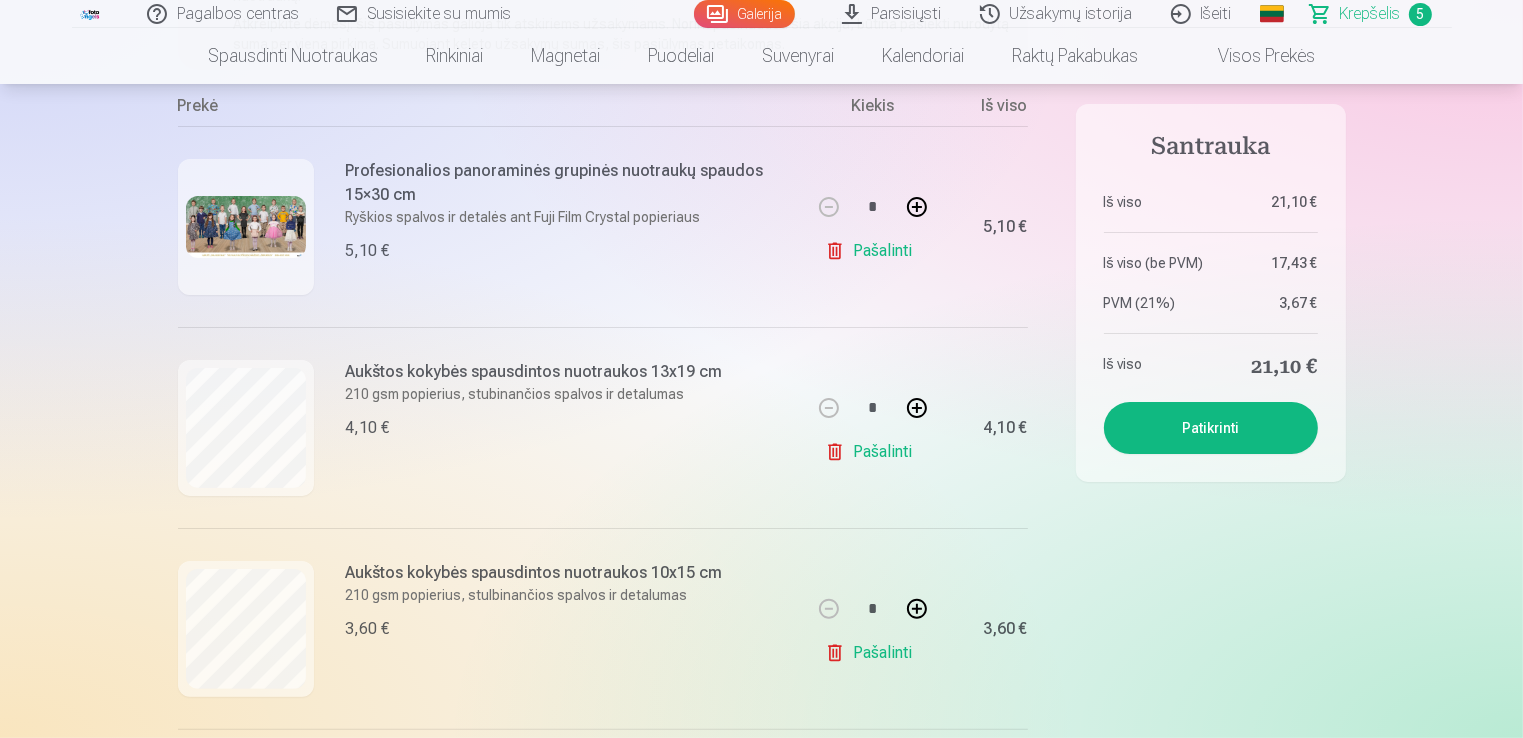 scroll, scrollTop: 400, scrollLeft: 0, axis: vertical 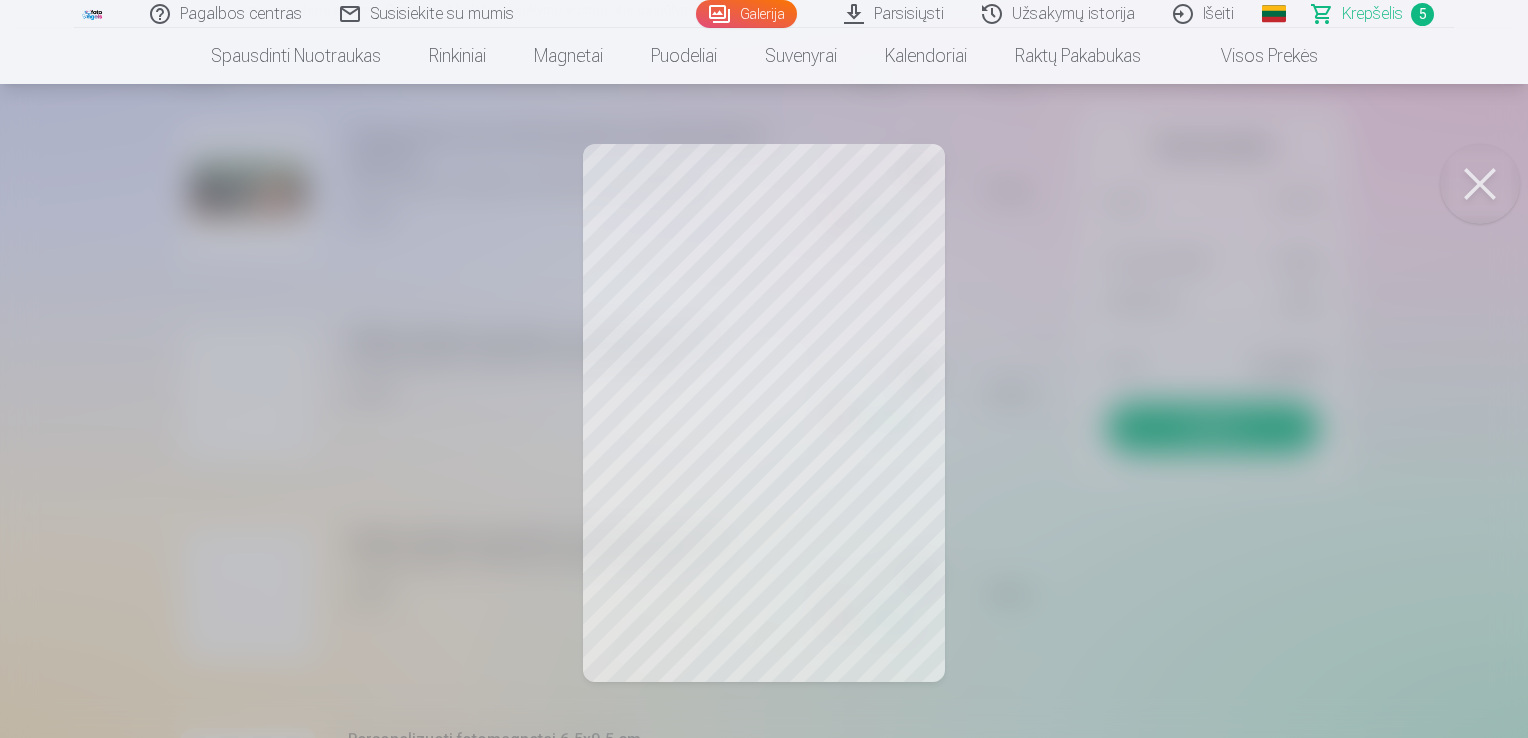 click at bounding box center (1480, 184) 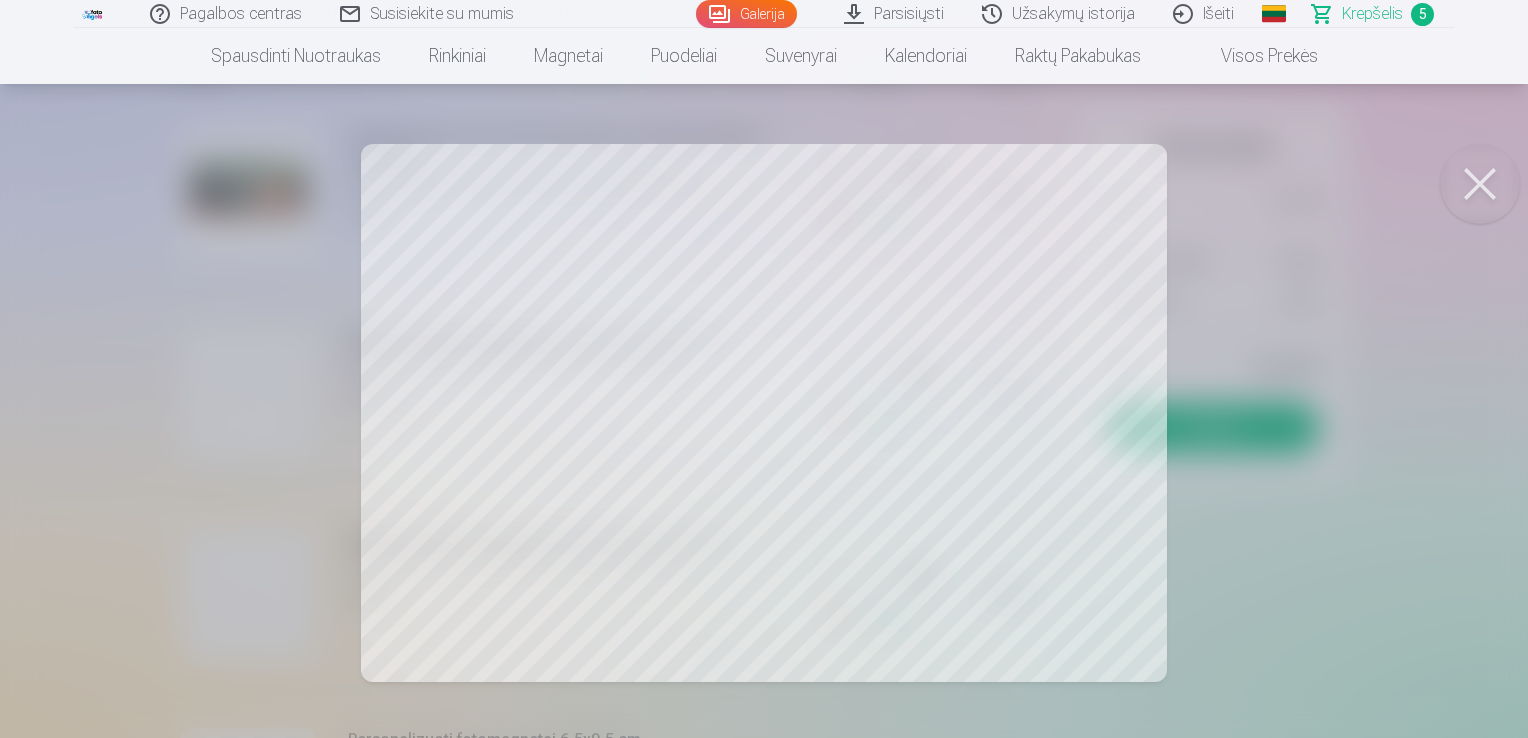 click at bounding box center (1480, 184) 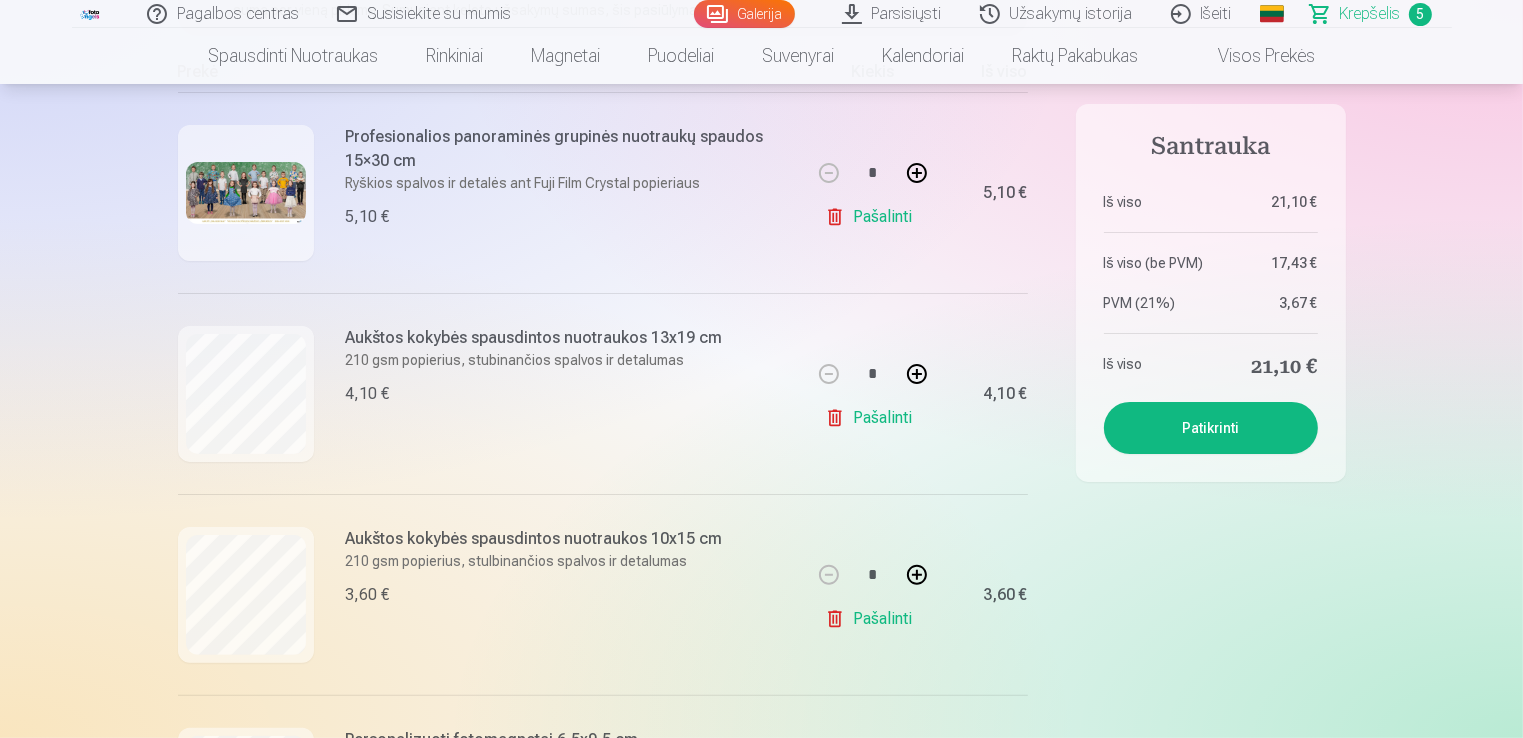 scroll, scrollTop: 500, scrollLeft: 0, axis: vertical 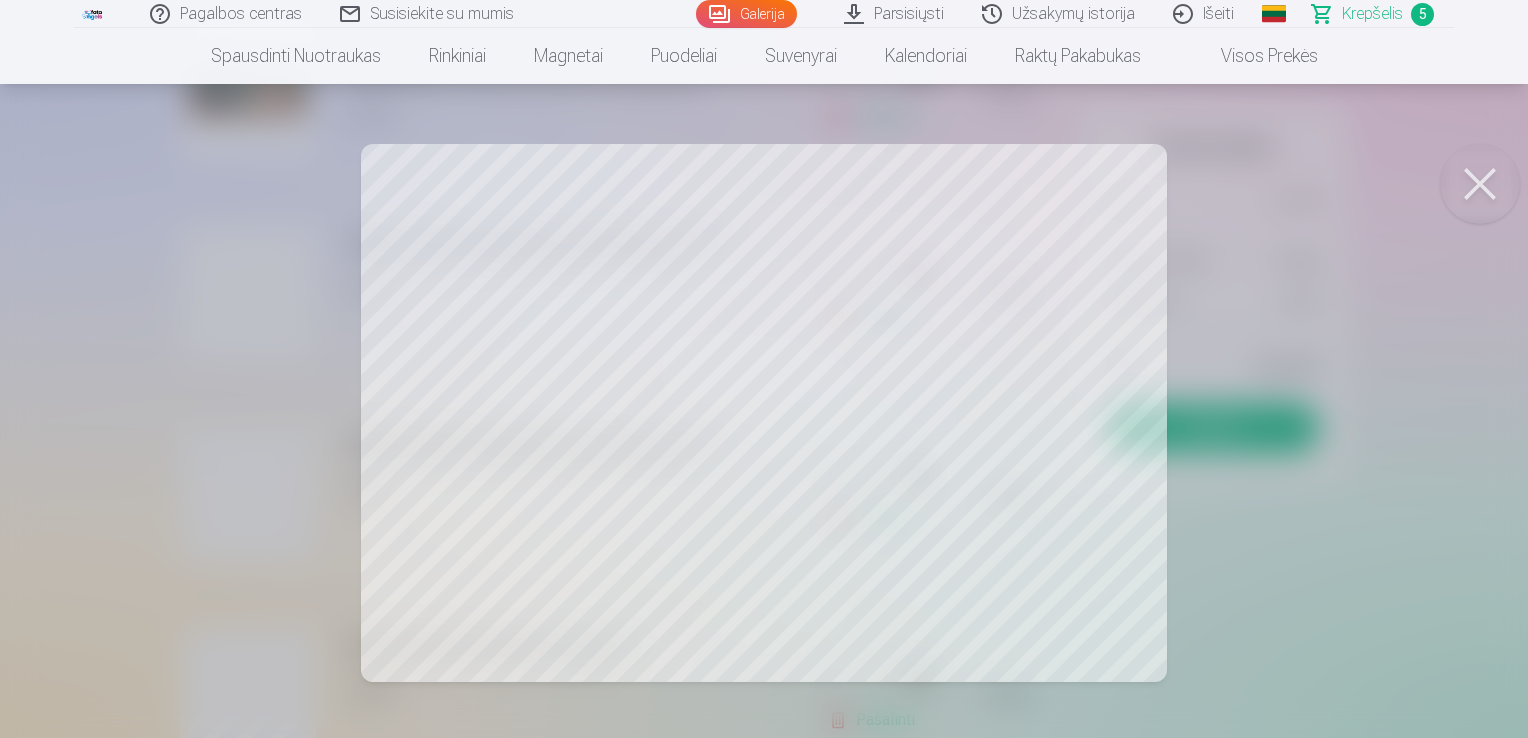 click at bounding box center [1480, 184] 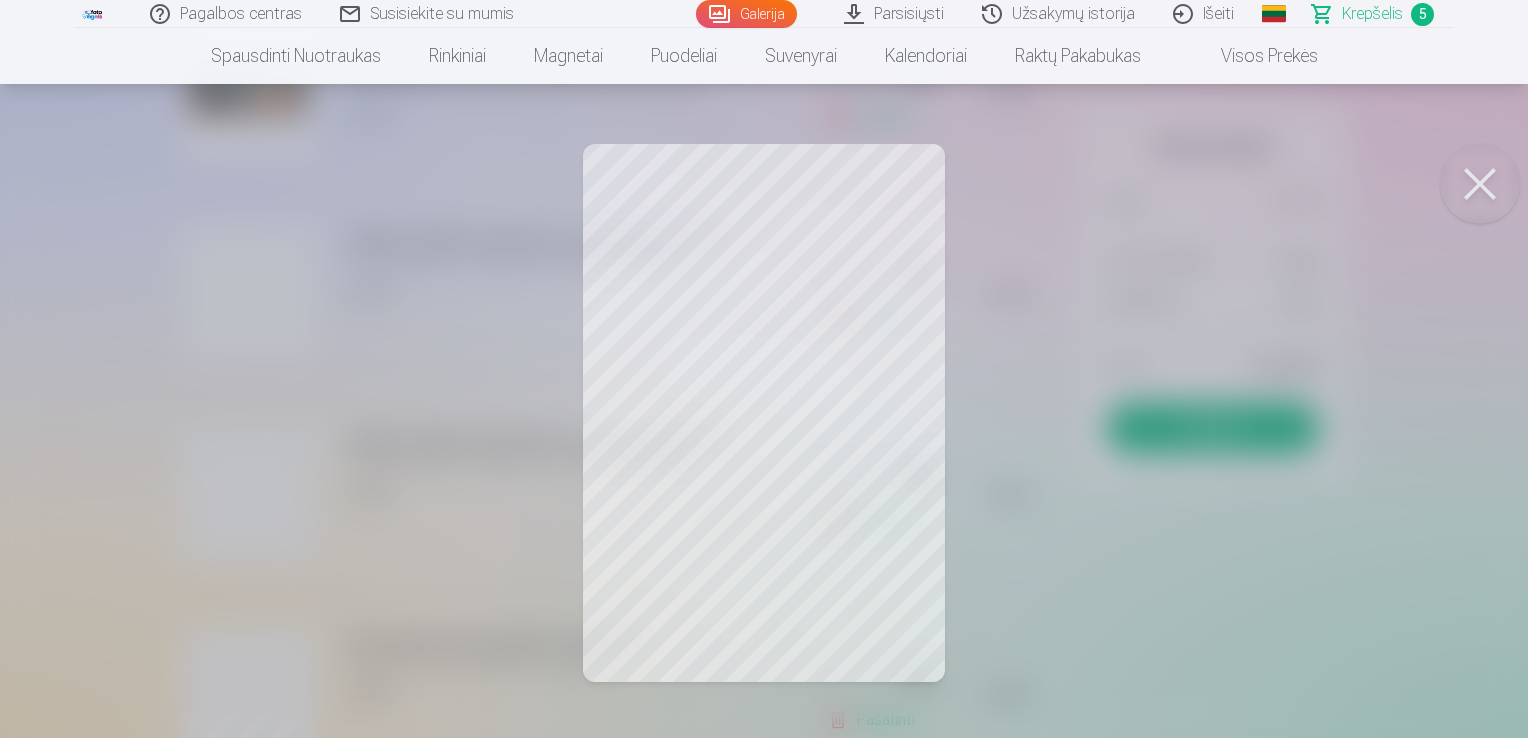 click at bounding box center (1480, 184) 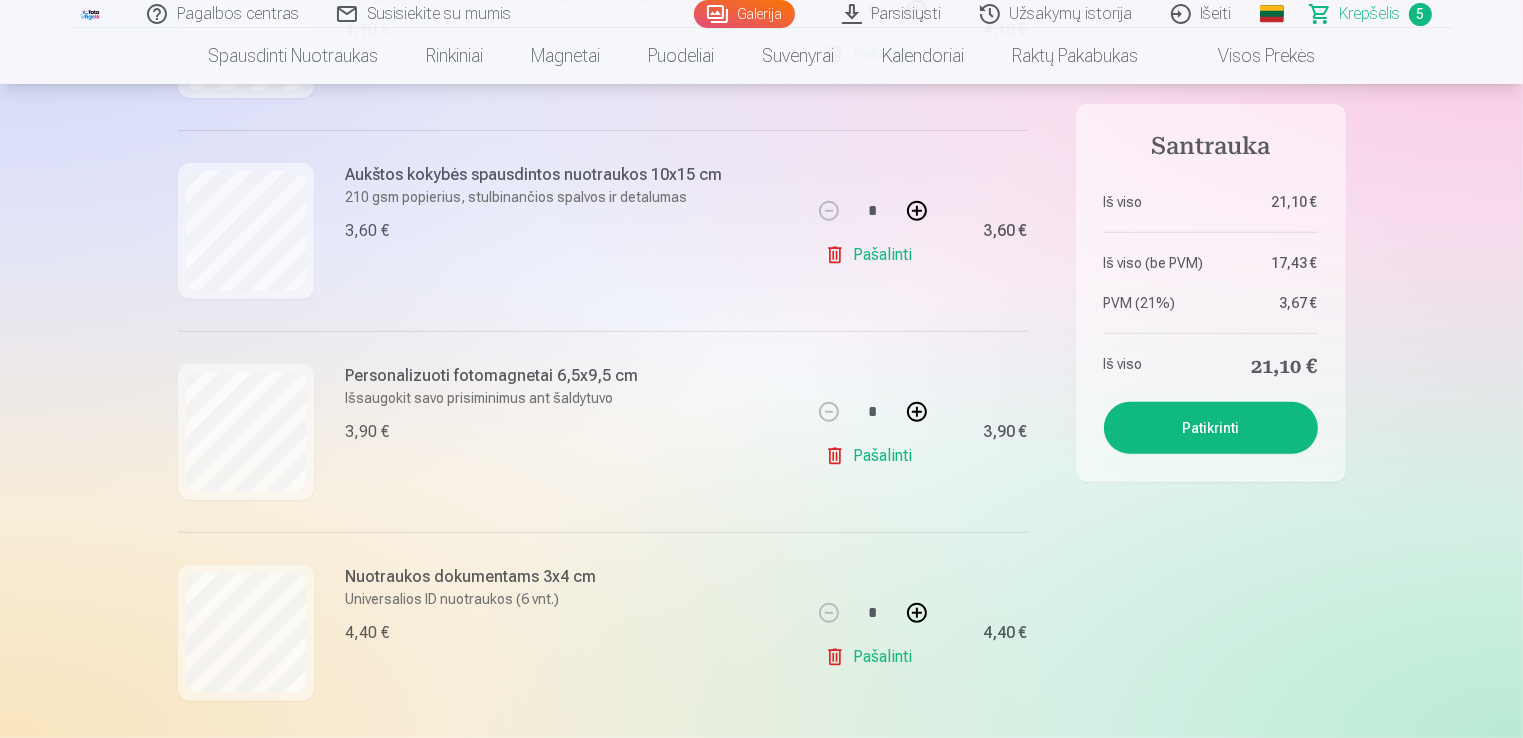 scroll, scrollTop: 800, scrollLeft: 0, axis: vertical 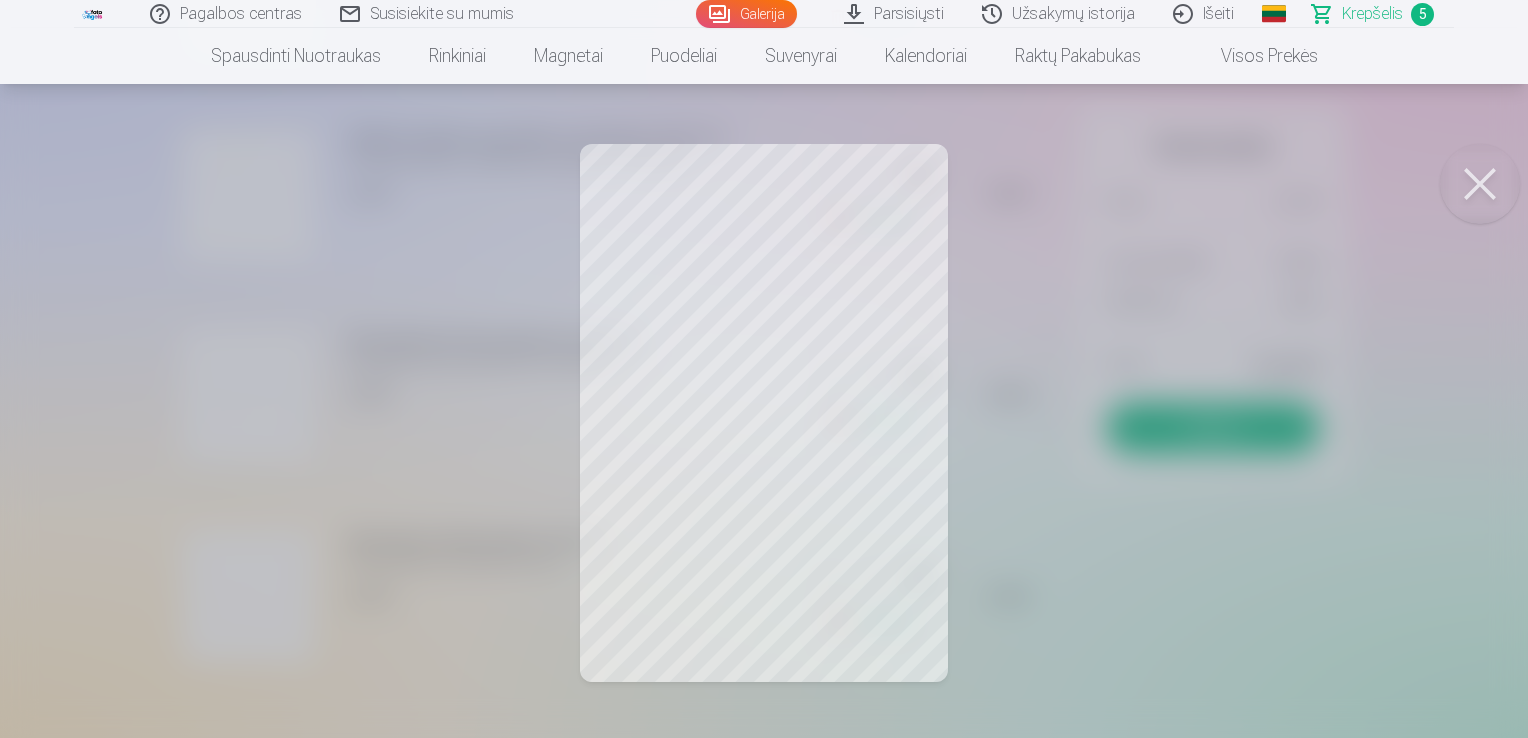 click at bounding box center (1480, 184) 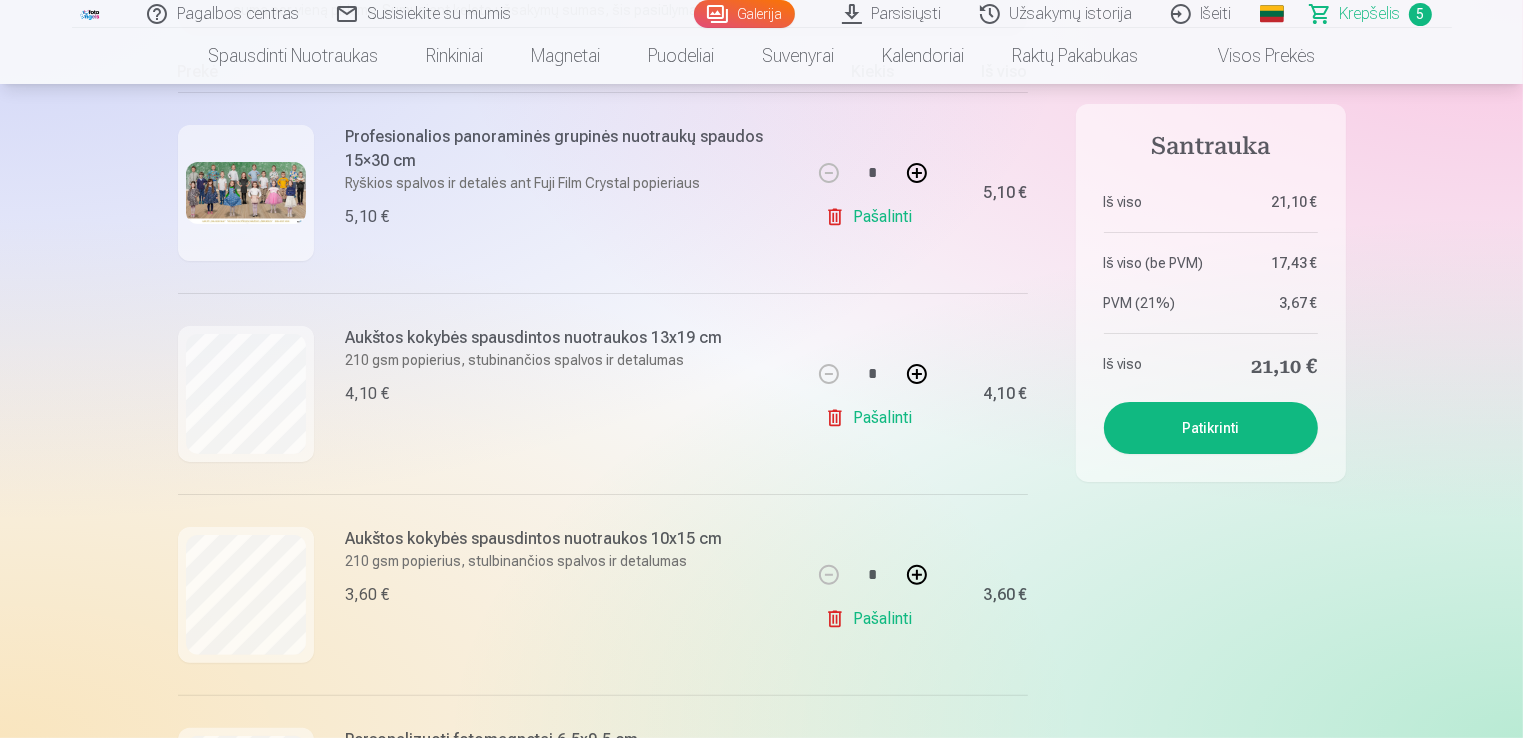 scroll, scrollTop: 0, scrollLeft: 0, axis: both 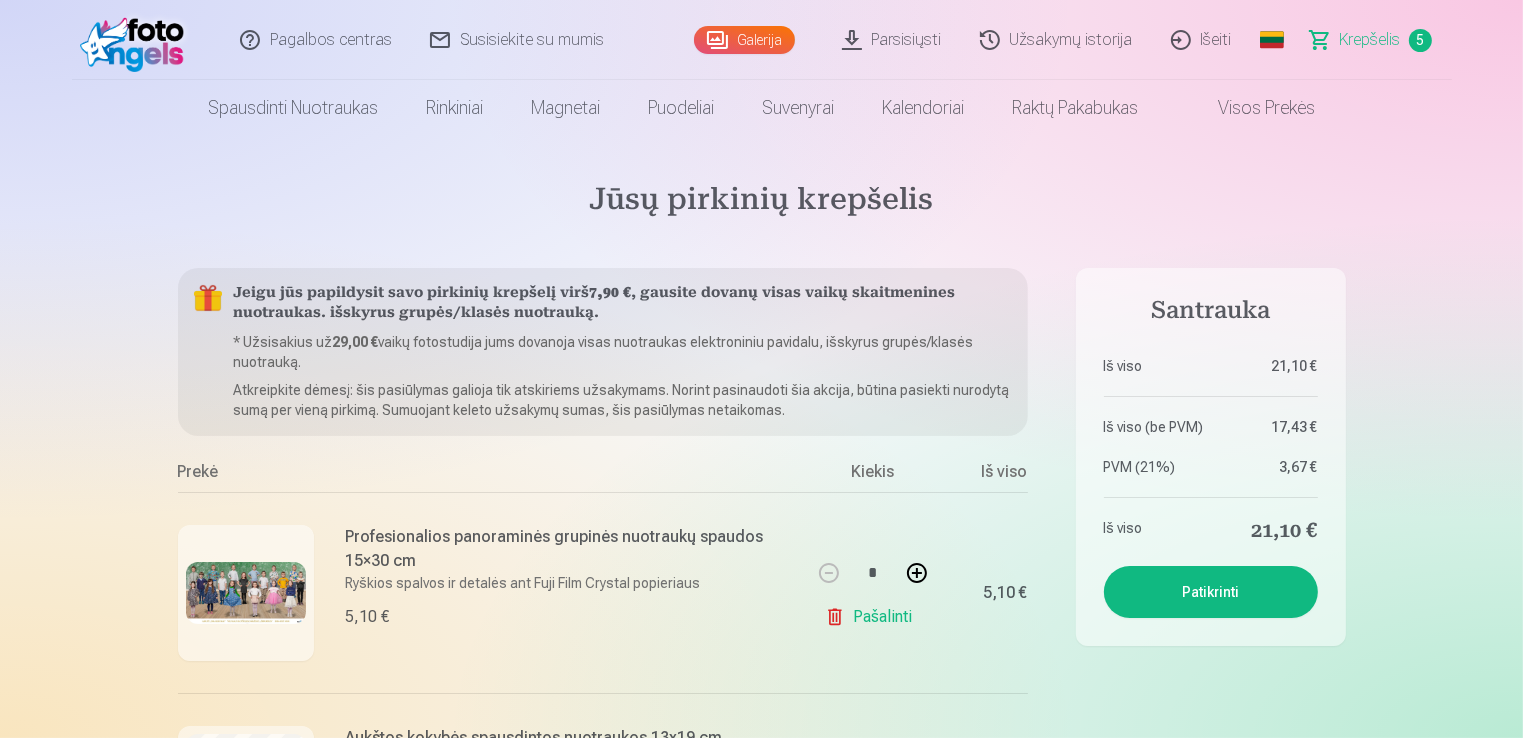 click on "Galerija" at bounding box center [744, 40] 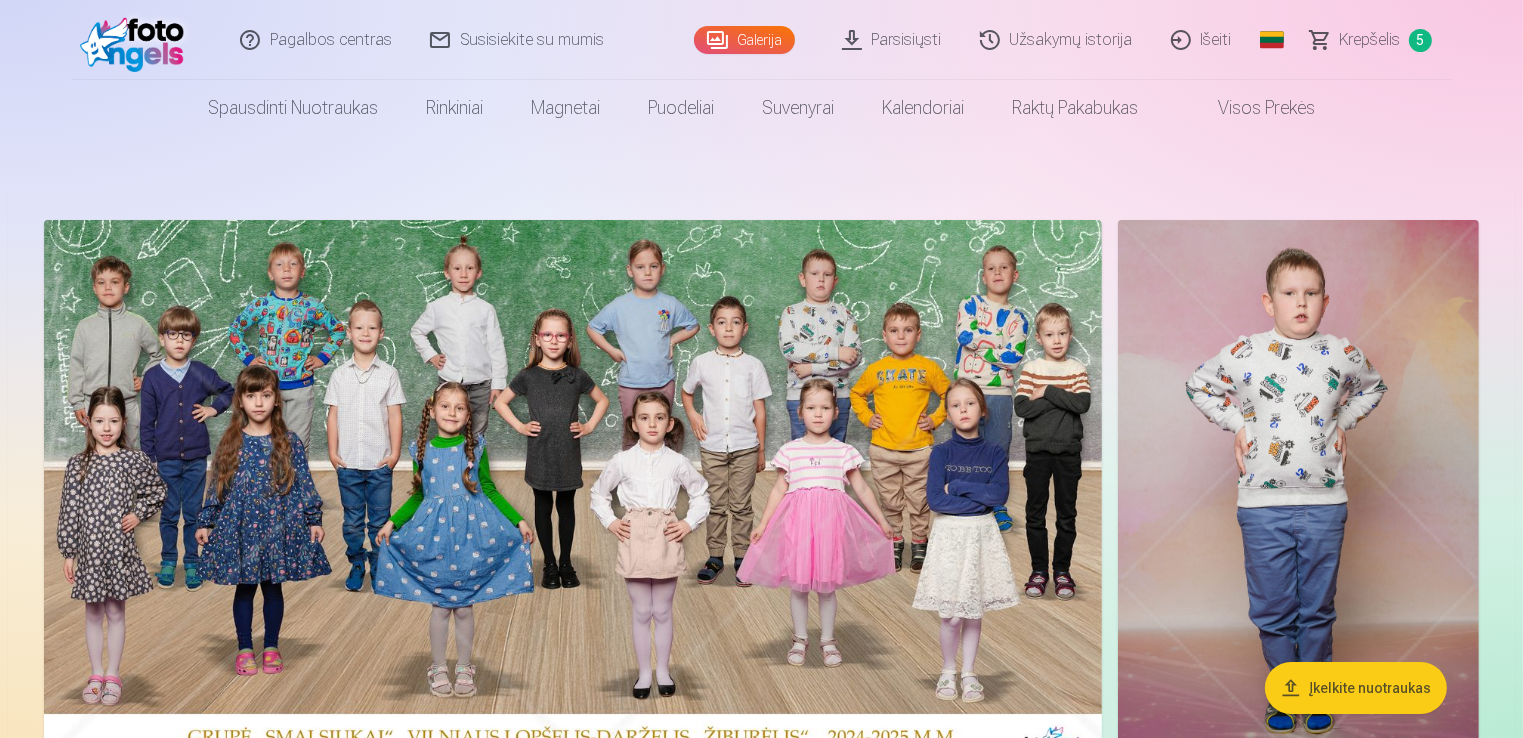 click at bounding box center (1298, 491) 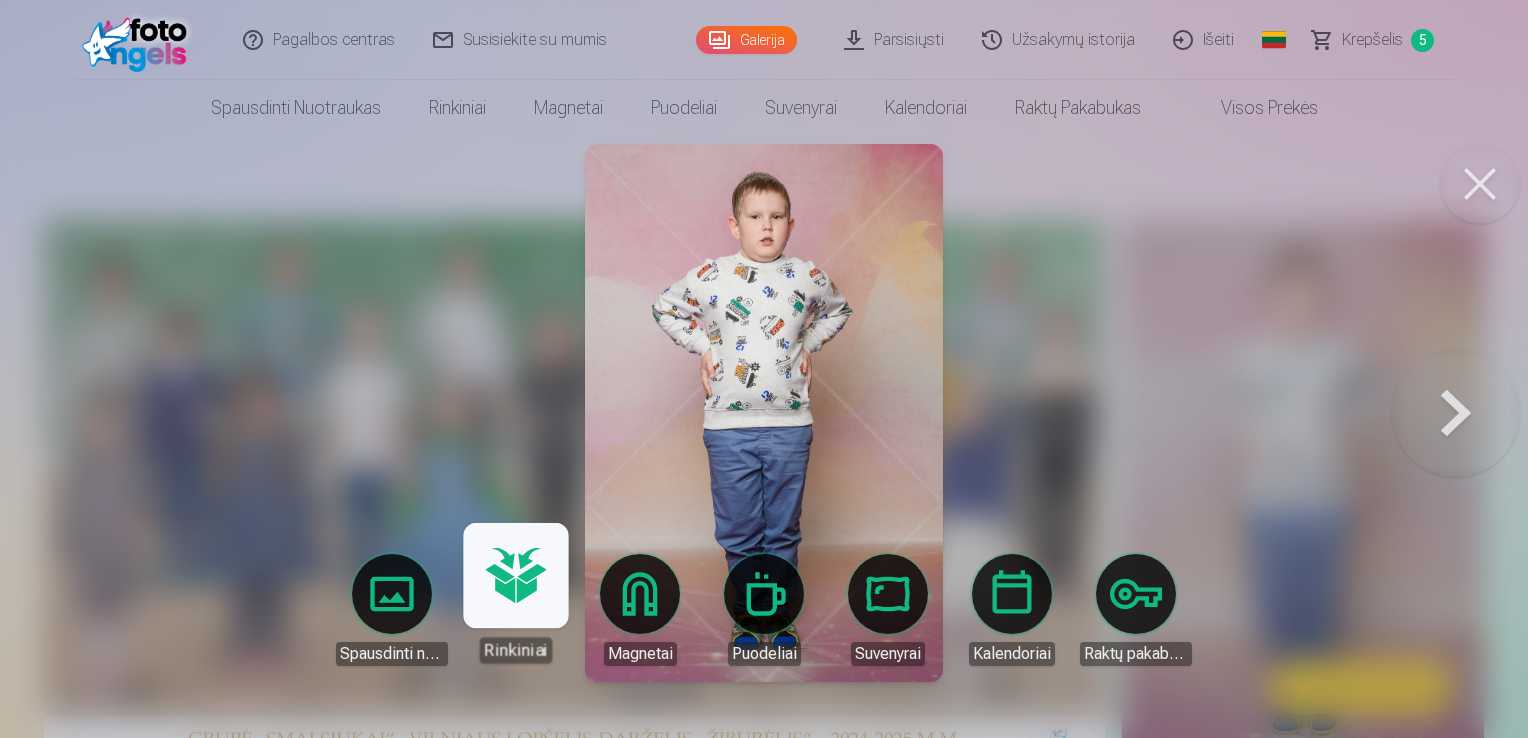 click on "Rinkiniai" at bounding box center [515, 601] 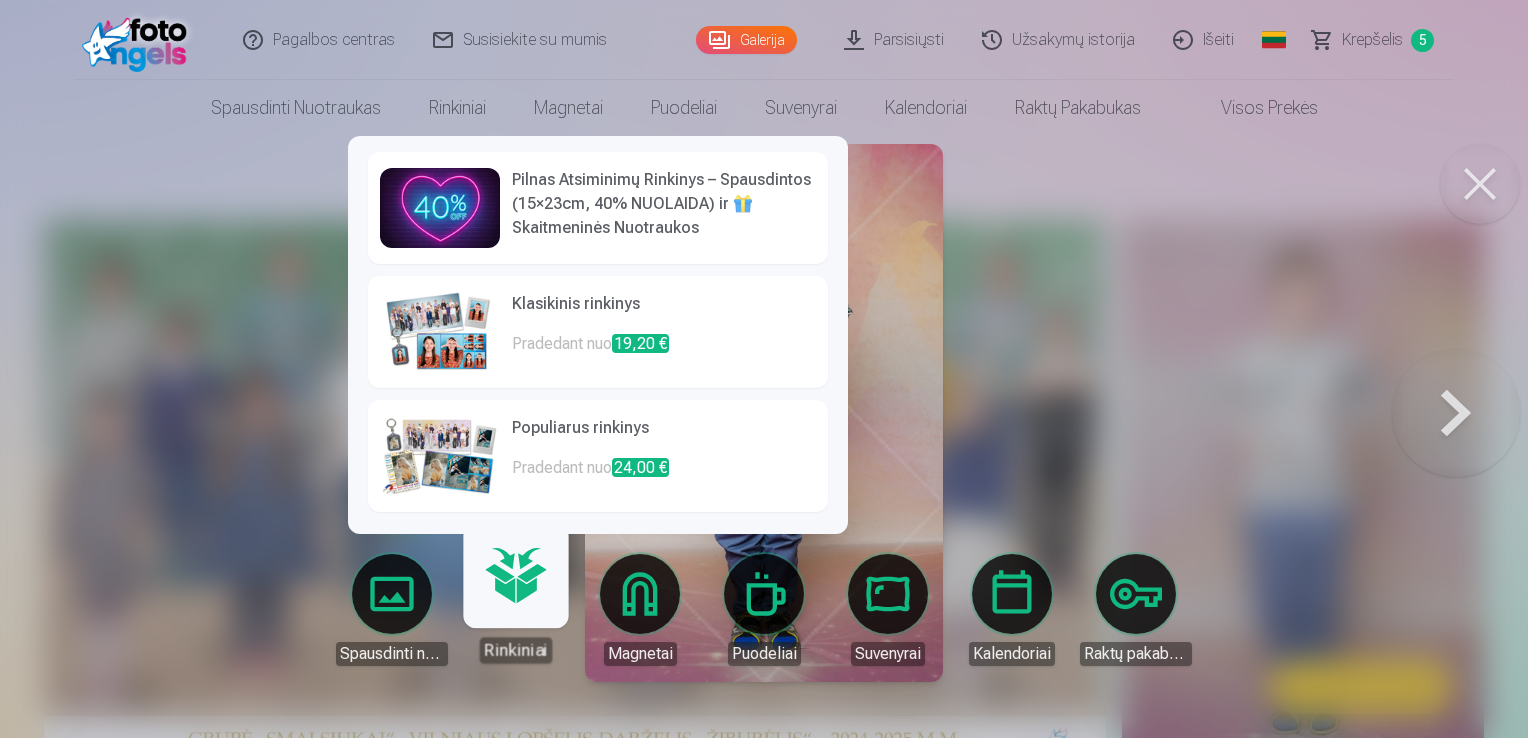 click at bounding box center (440, 456) 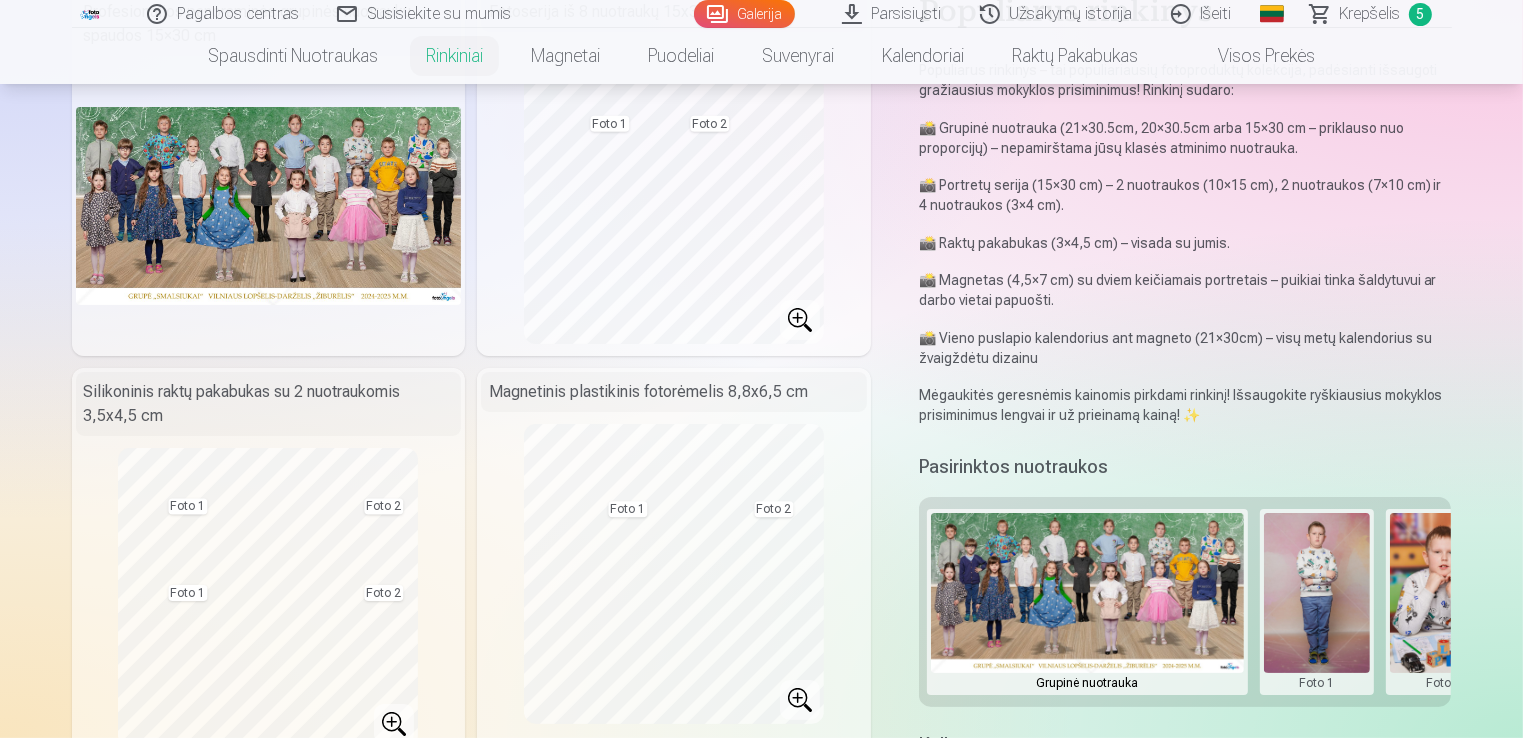 scroll, scrollTop: 0, scrollLeft: 0, axis: both 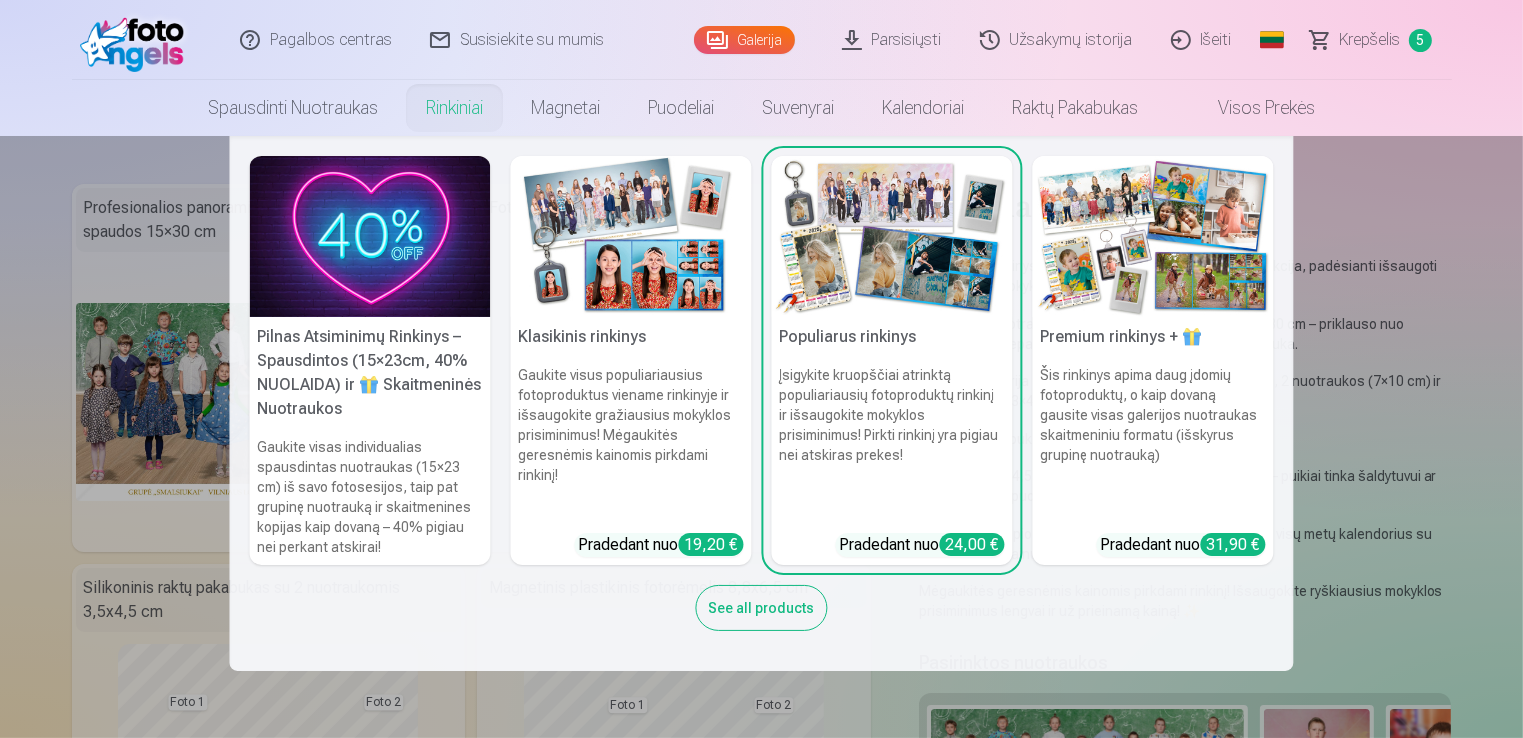 click on "Rinkiniai" at bounding box center (454, 108) 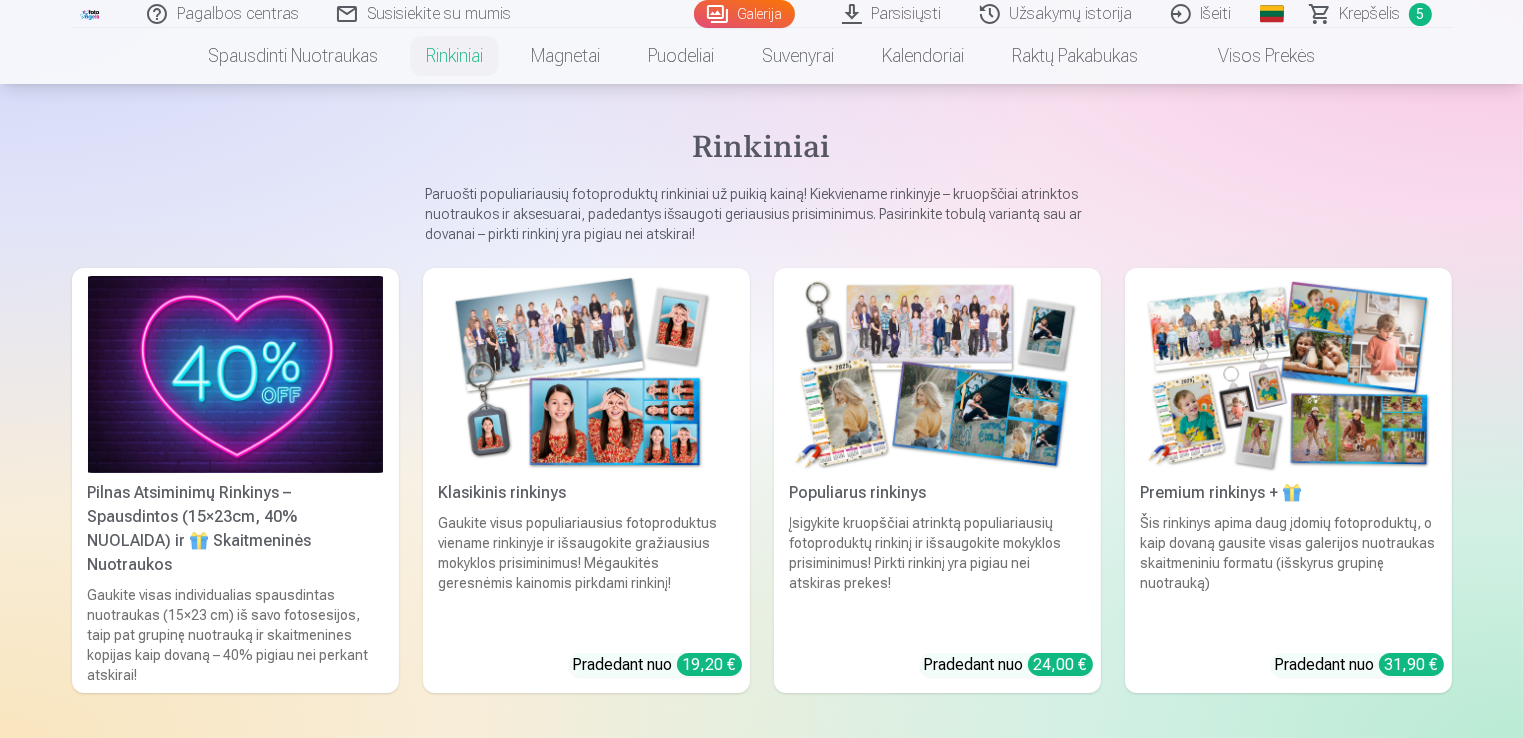 scroll, scrollTop: 100, scrollLeft: 0, axis: vertical 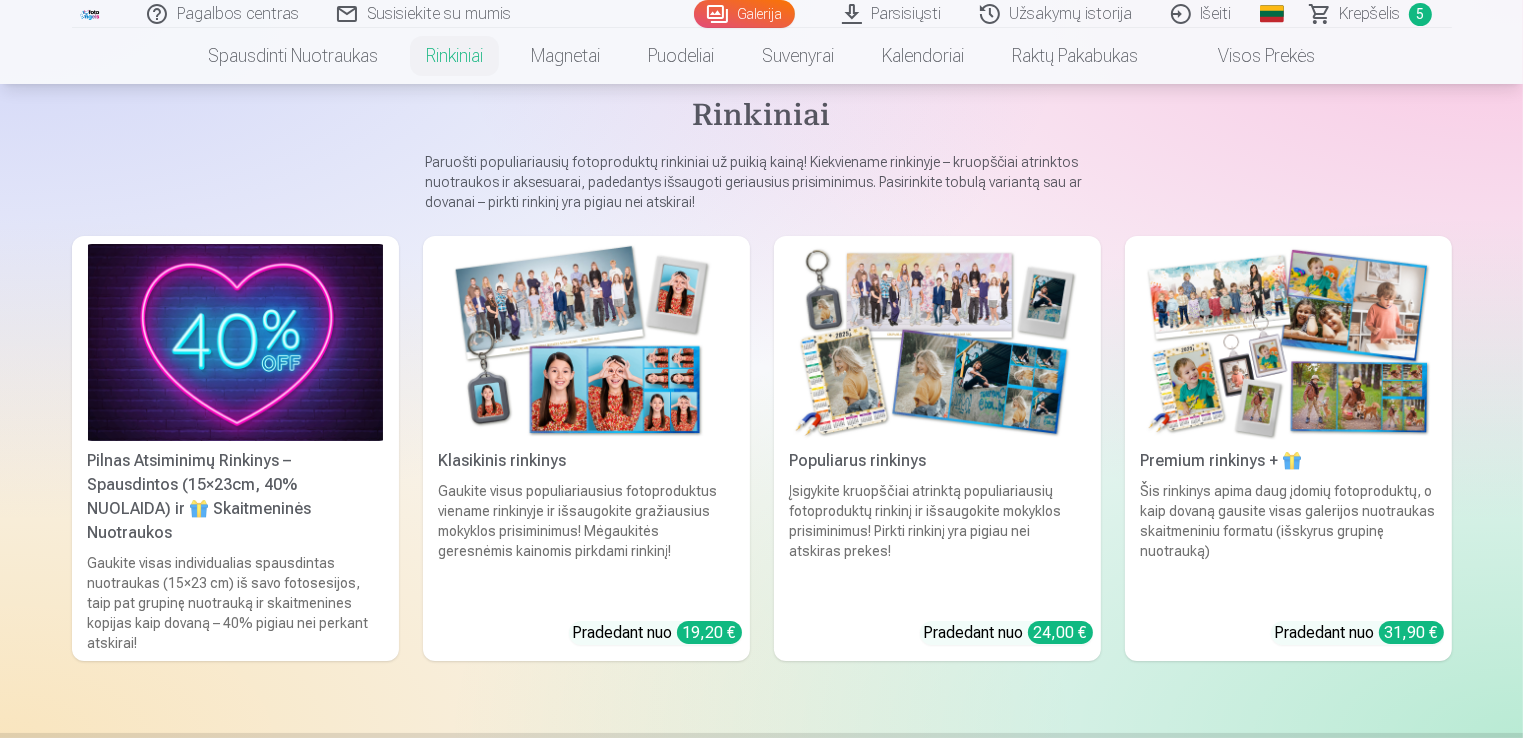 click on "Pilnas Atsiminimų Rinkinys – Spausdintos (15×23cm, 40% NUOLAIDA) ir 🎁 Skaitmeninės Nuotraukos" at bounding box center (235, 497) 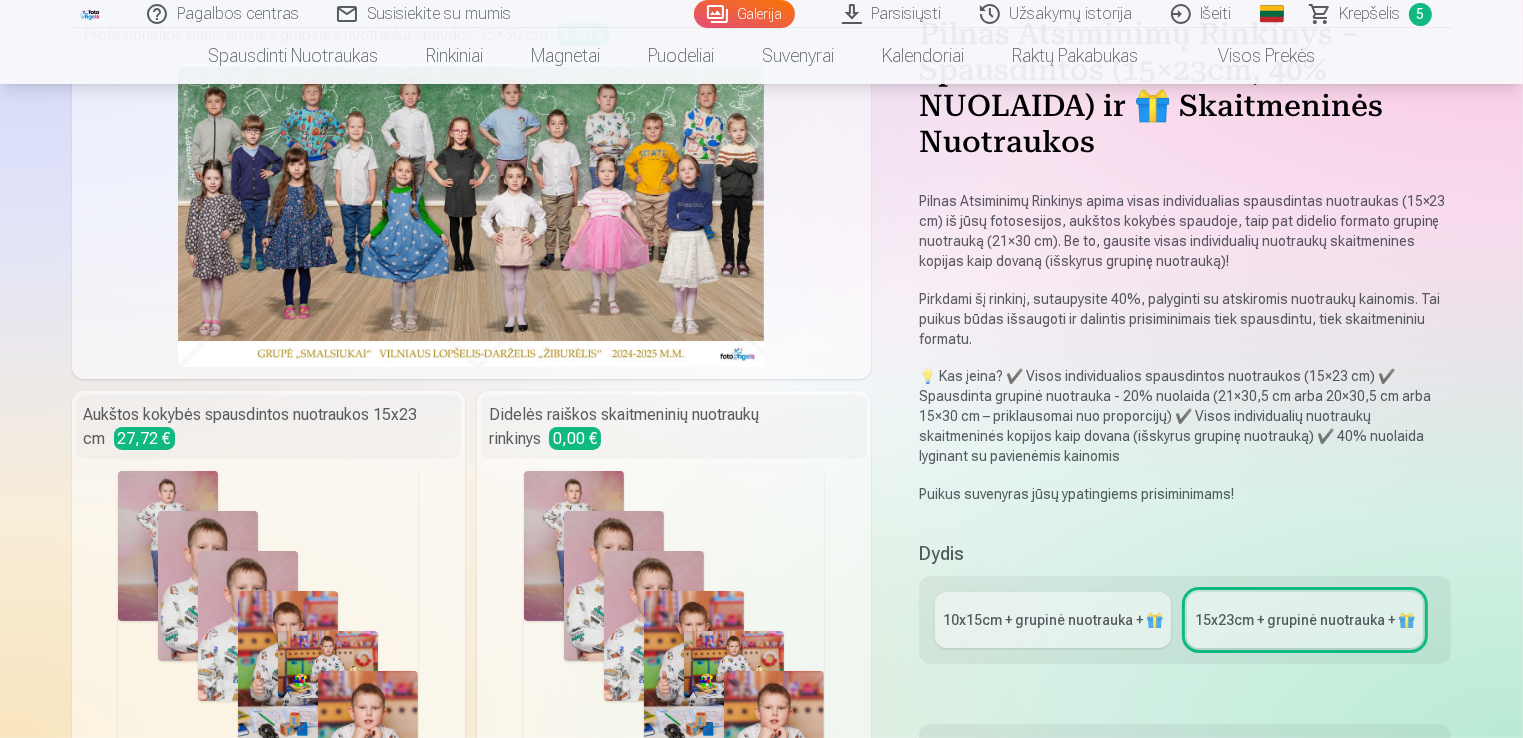scroll, scrollTop: 300, scrollLeft: 0, axis: vertical 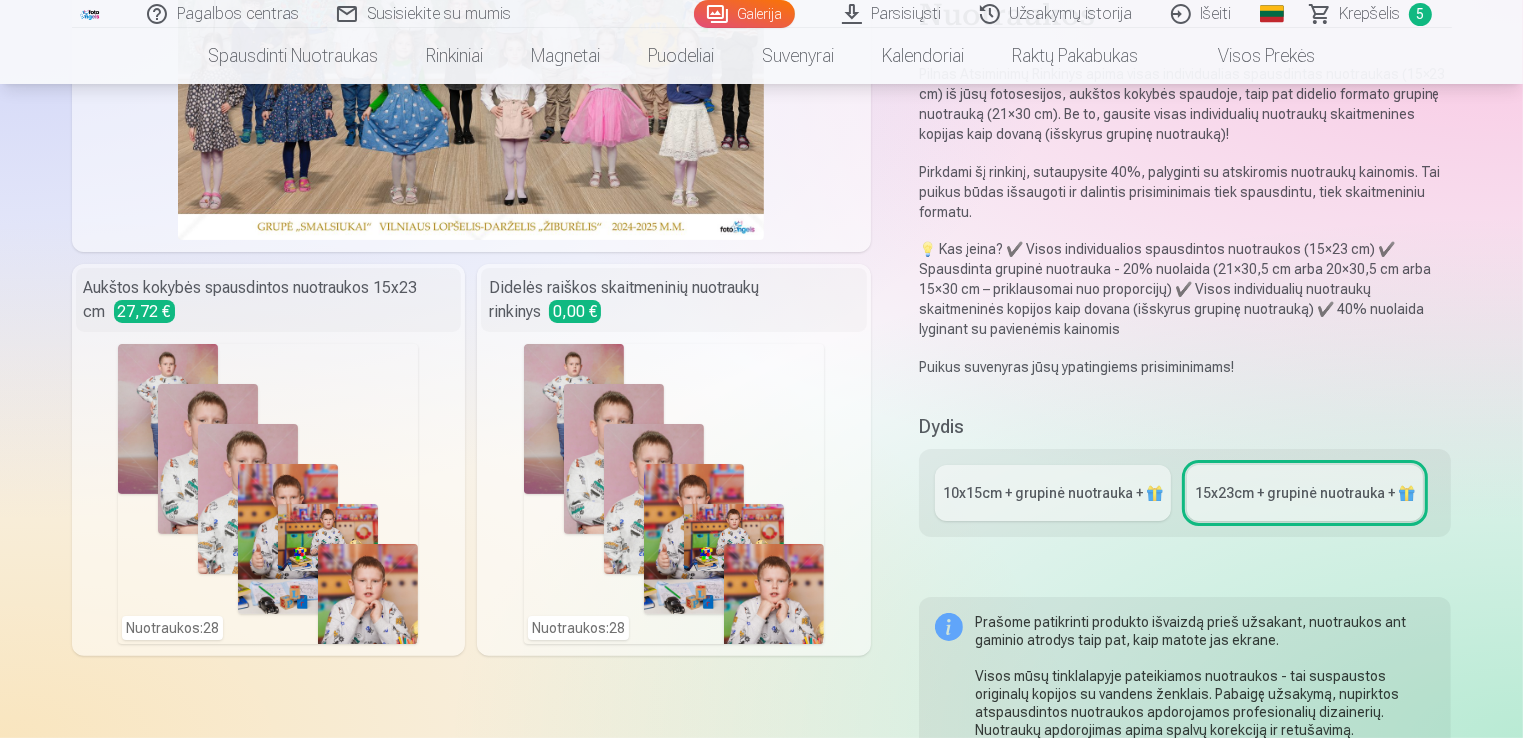 click on "10x15сm + grupinė nuotrauka + 🎁" at bounding box center (1053, 493) 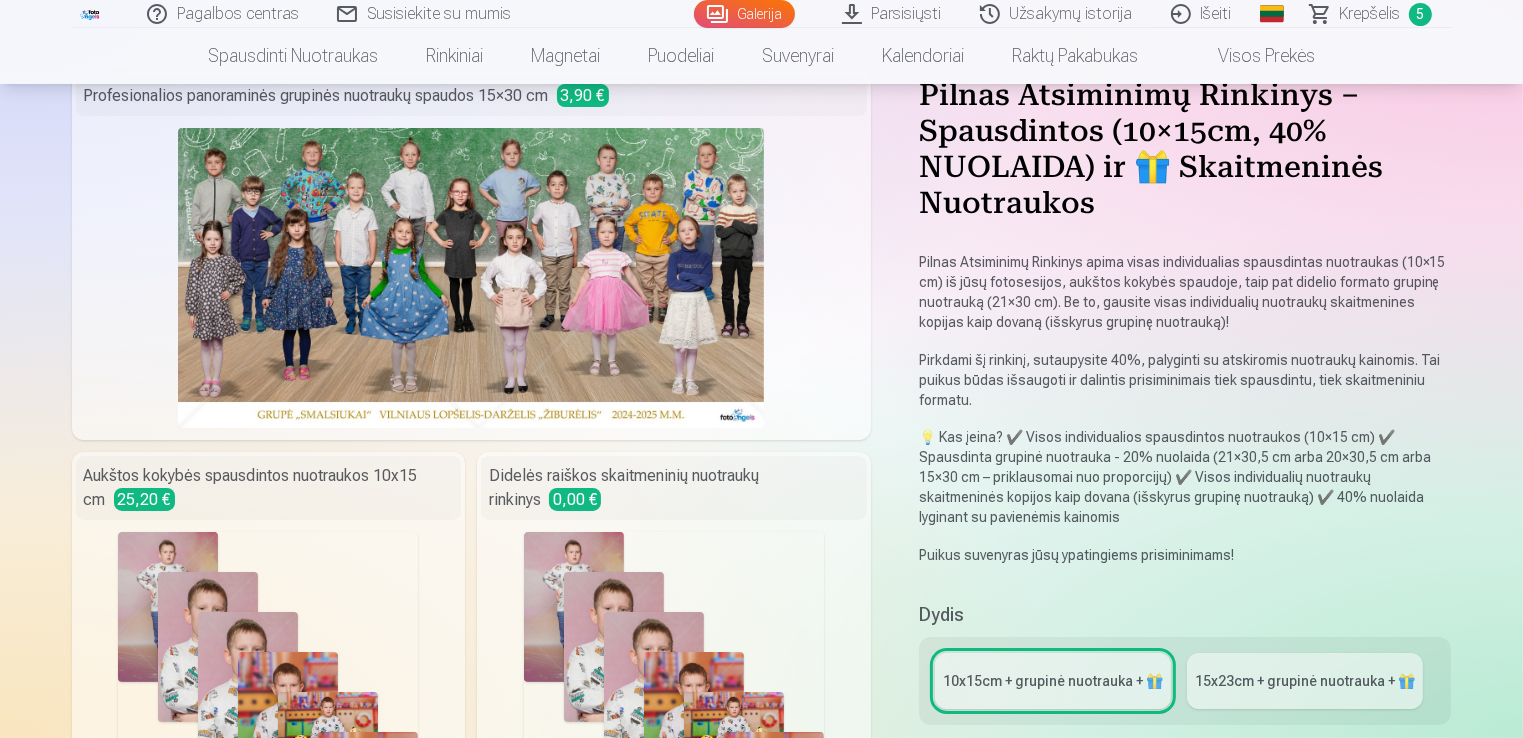 scroll, scrollTop: 0, scrollLeft: 0, axis: both 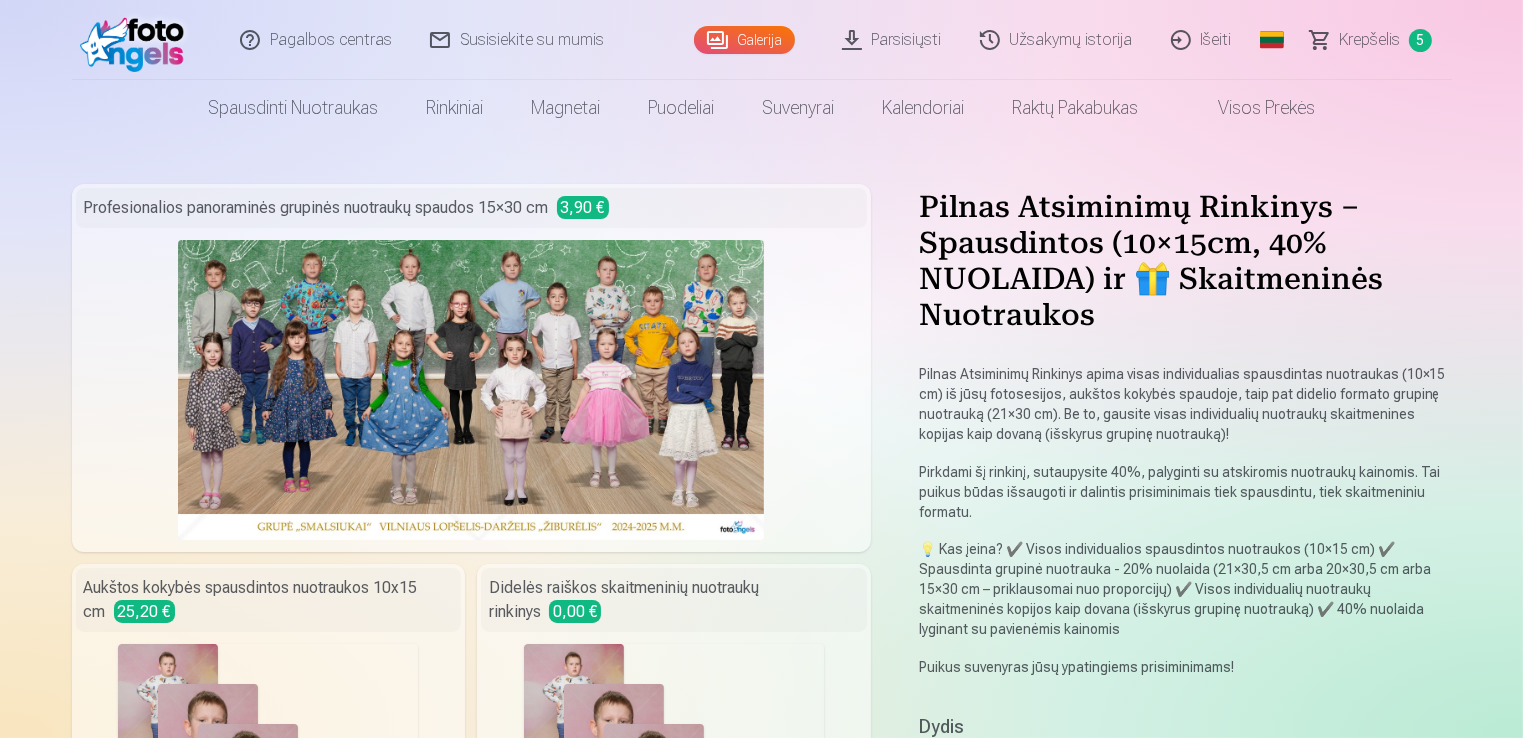 click on "Krepšelis" at bounding box center (1370, 40) 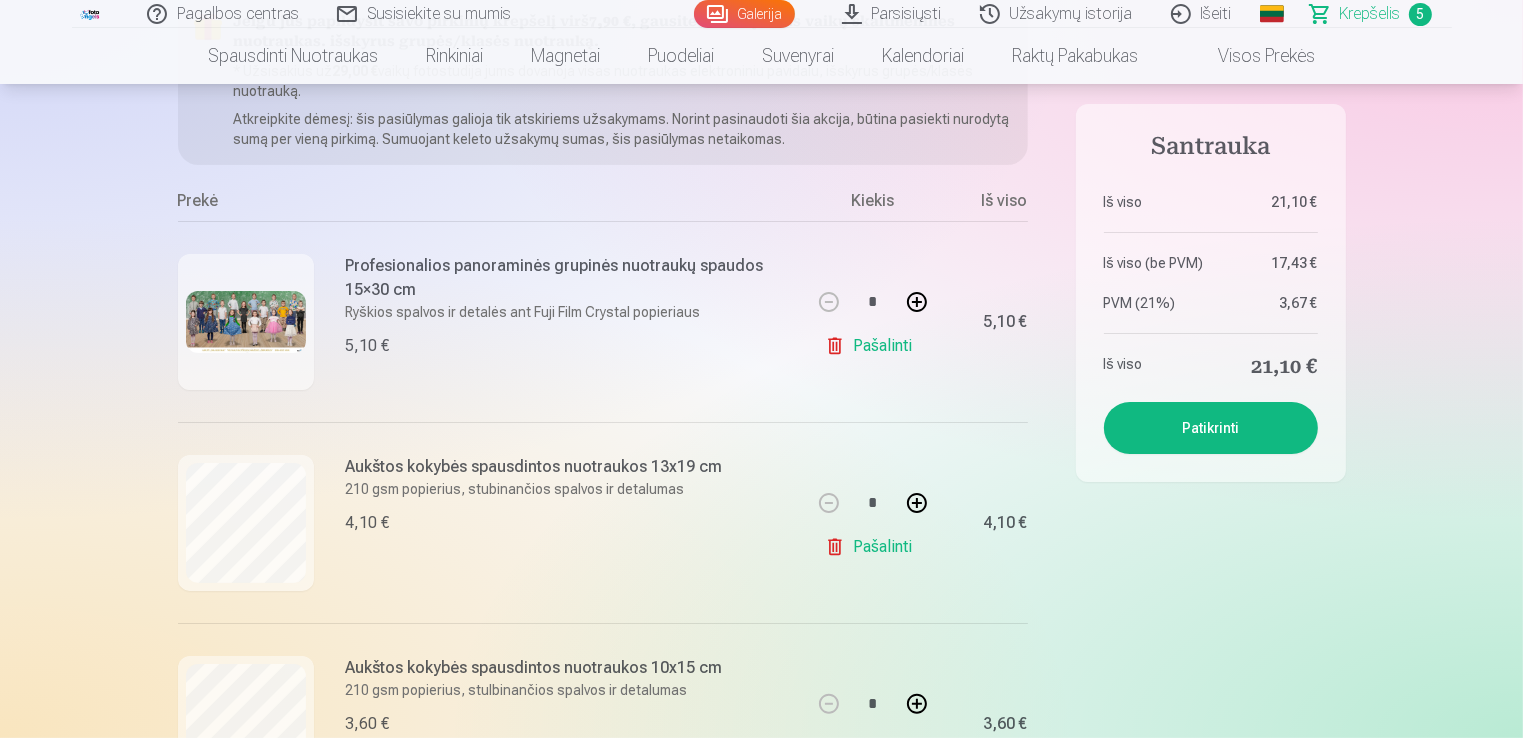 scroll, scrollTop: 0, scrollLeft: 0, axis: both 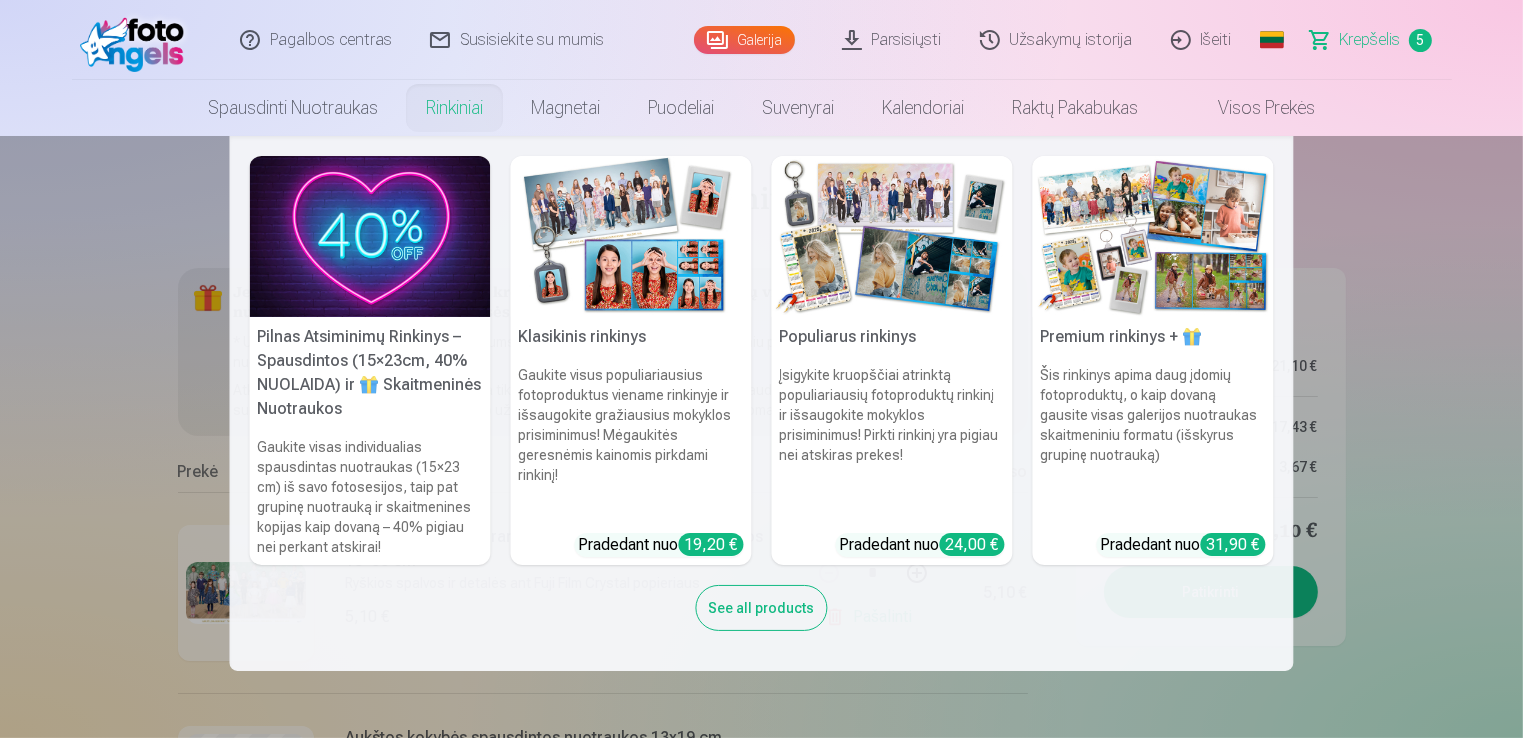 click on "Rinkiniai" at bounding box center [454, 108] 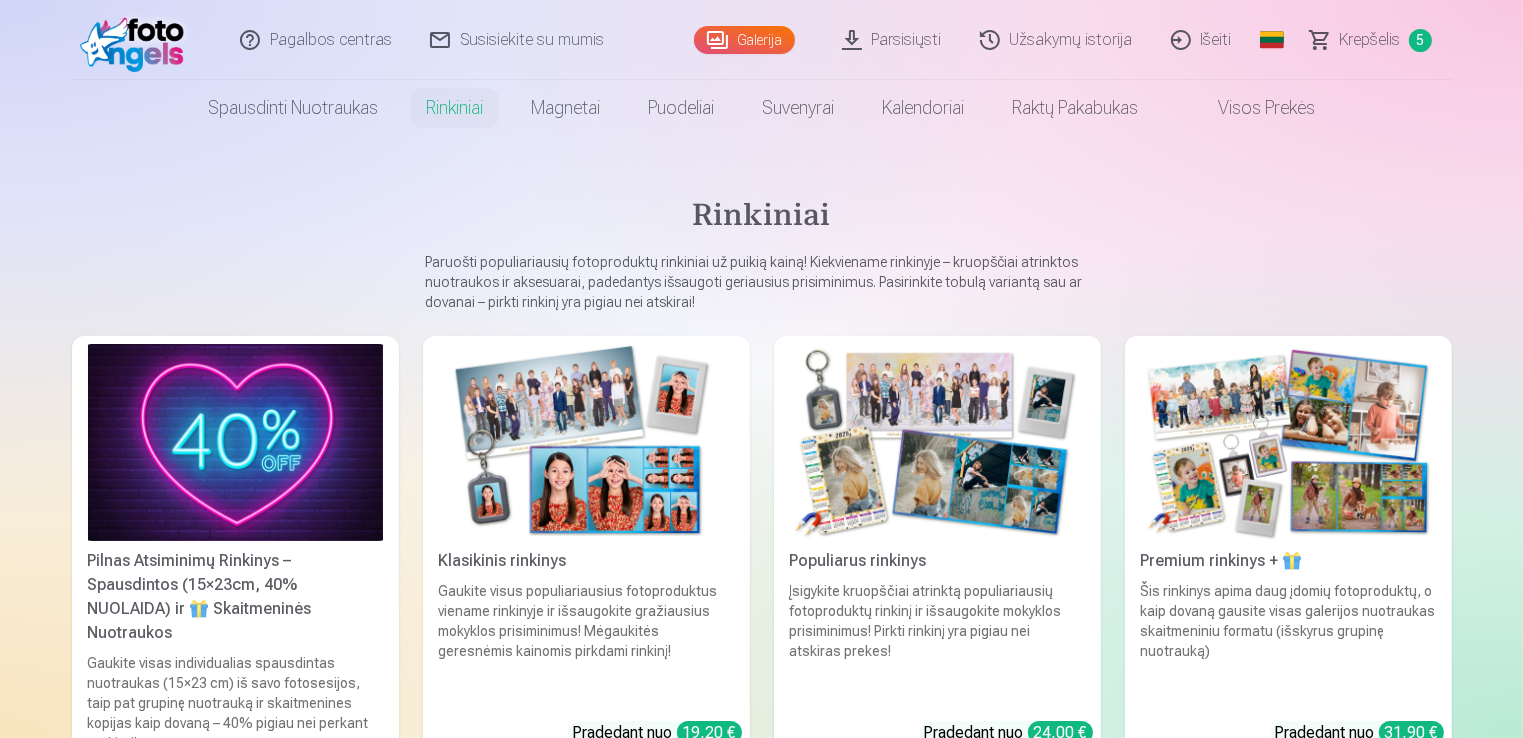 click at bounding box center [235, 442] 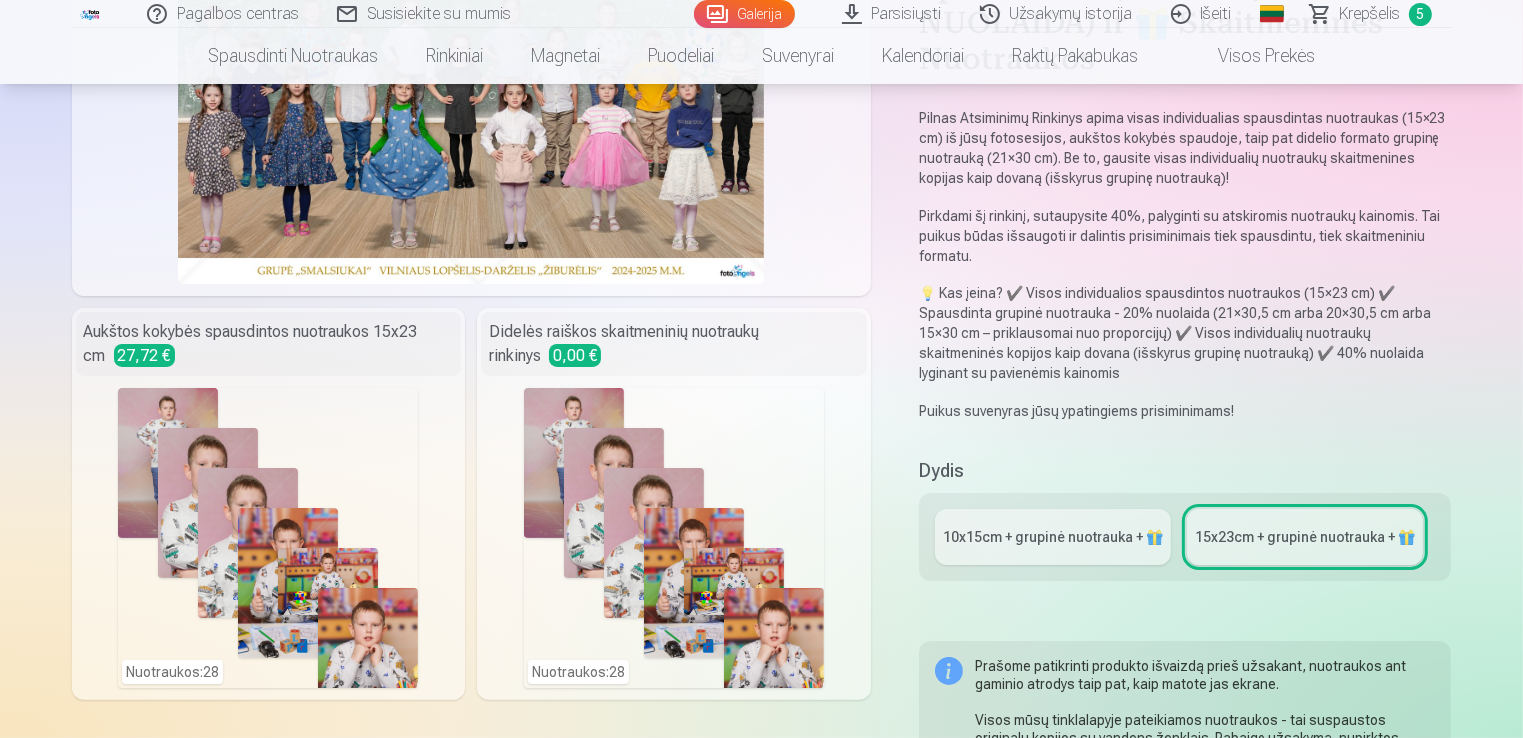 scroll, scrollTop: 300, scrollLeft: 0, axis: vertical 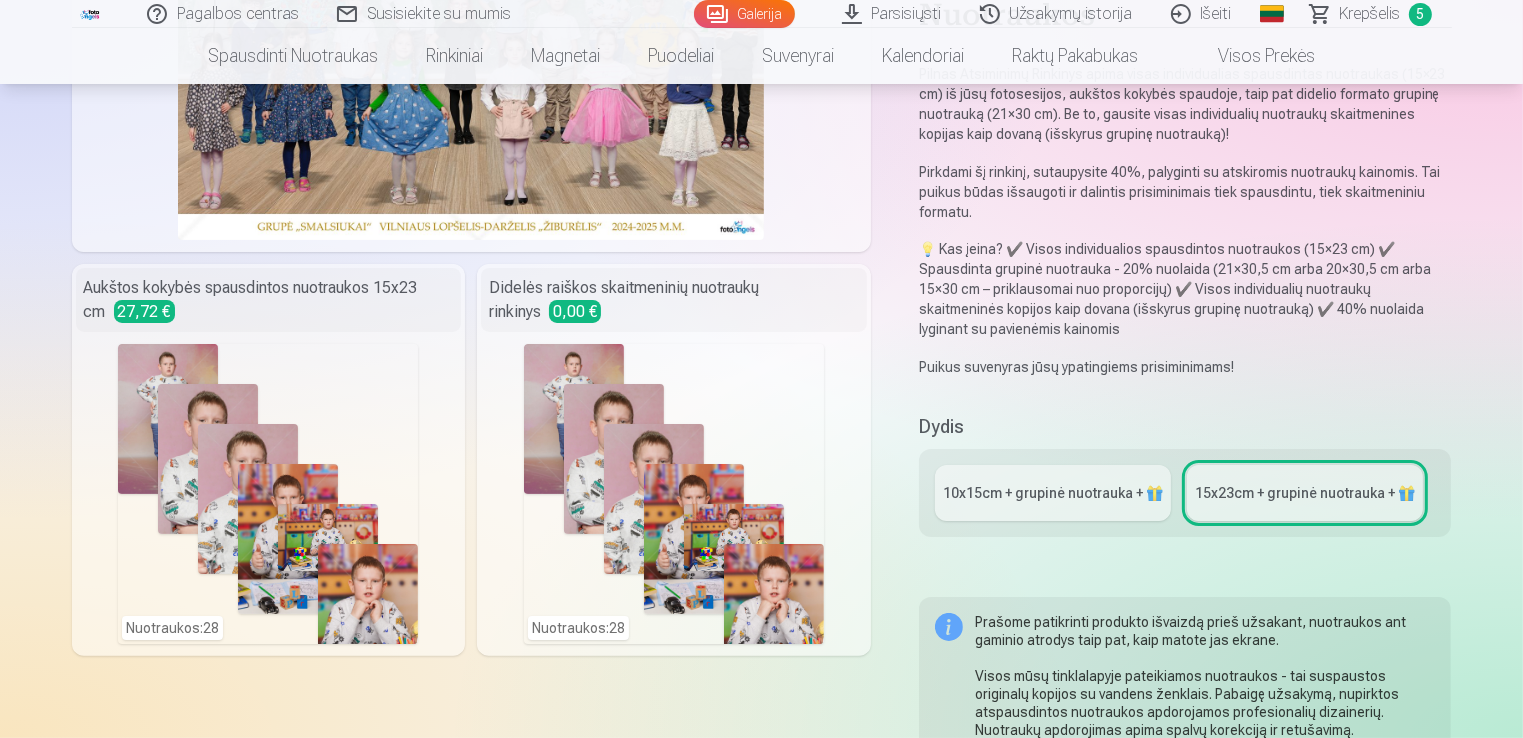click on "10x15сm + grupinė nuotrauka + 🎁" at bounding box center (1053, 493) 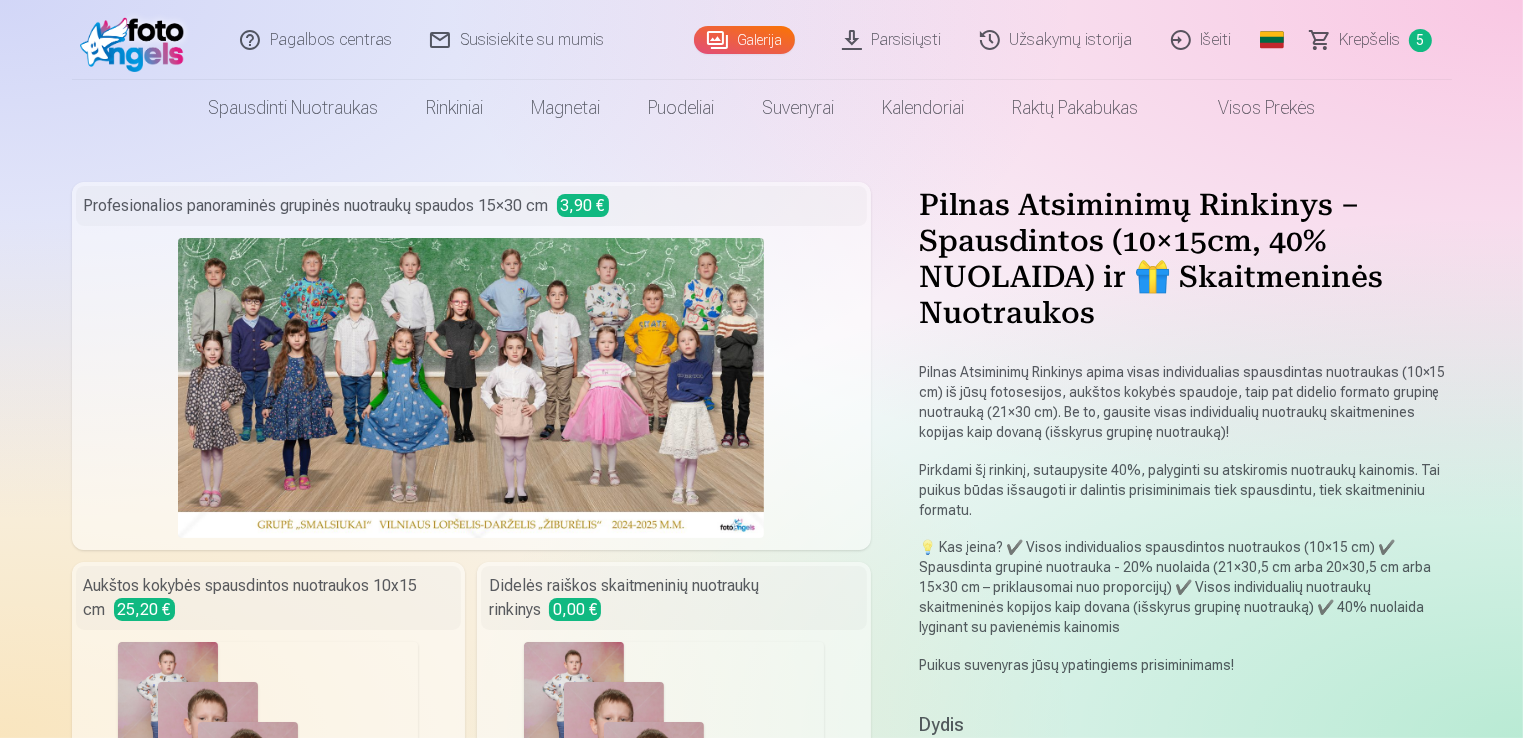 scroll, scrollTop: 0, scrollLeft: 0, axis: both 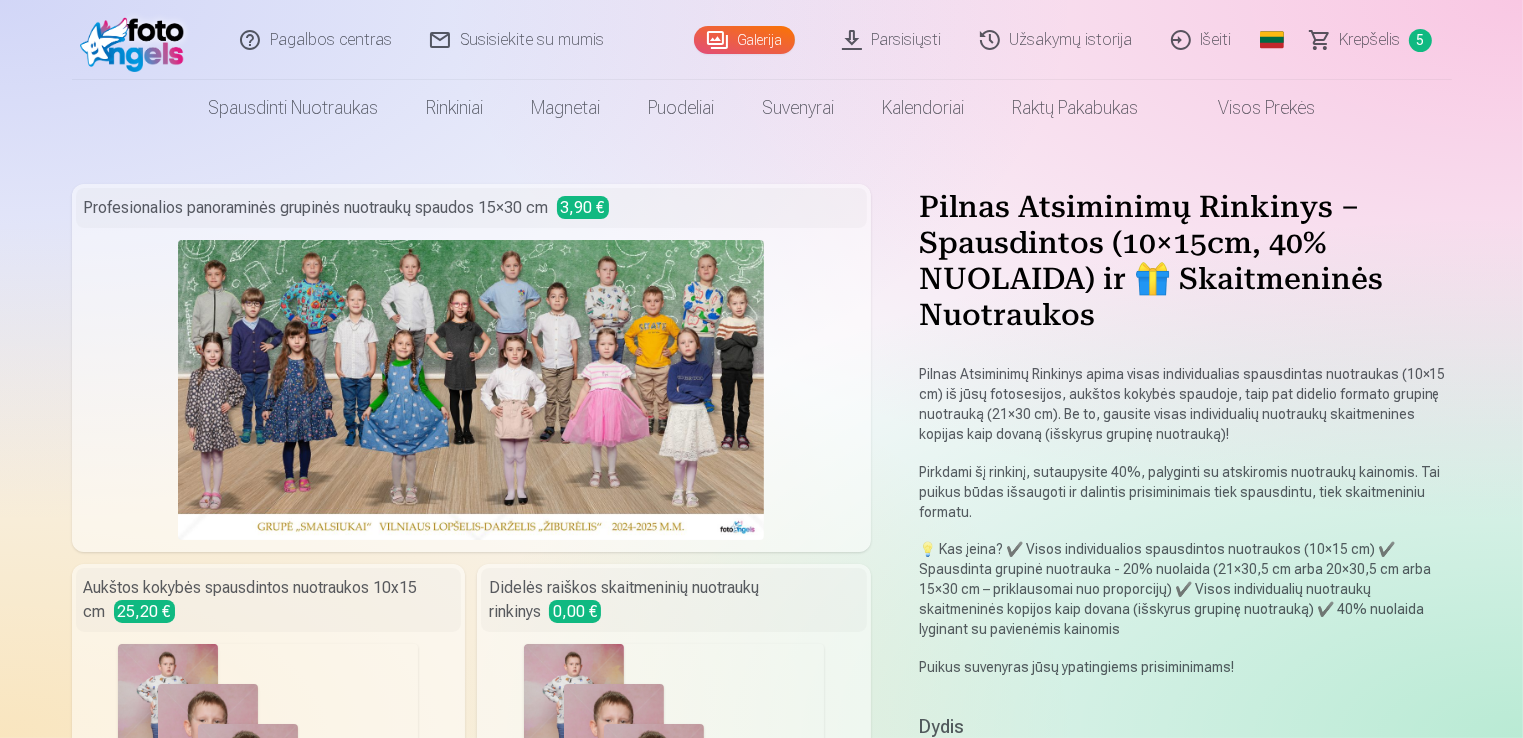 click on "Krepšelis" at bounding box center [1370, 40] 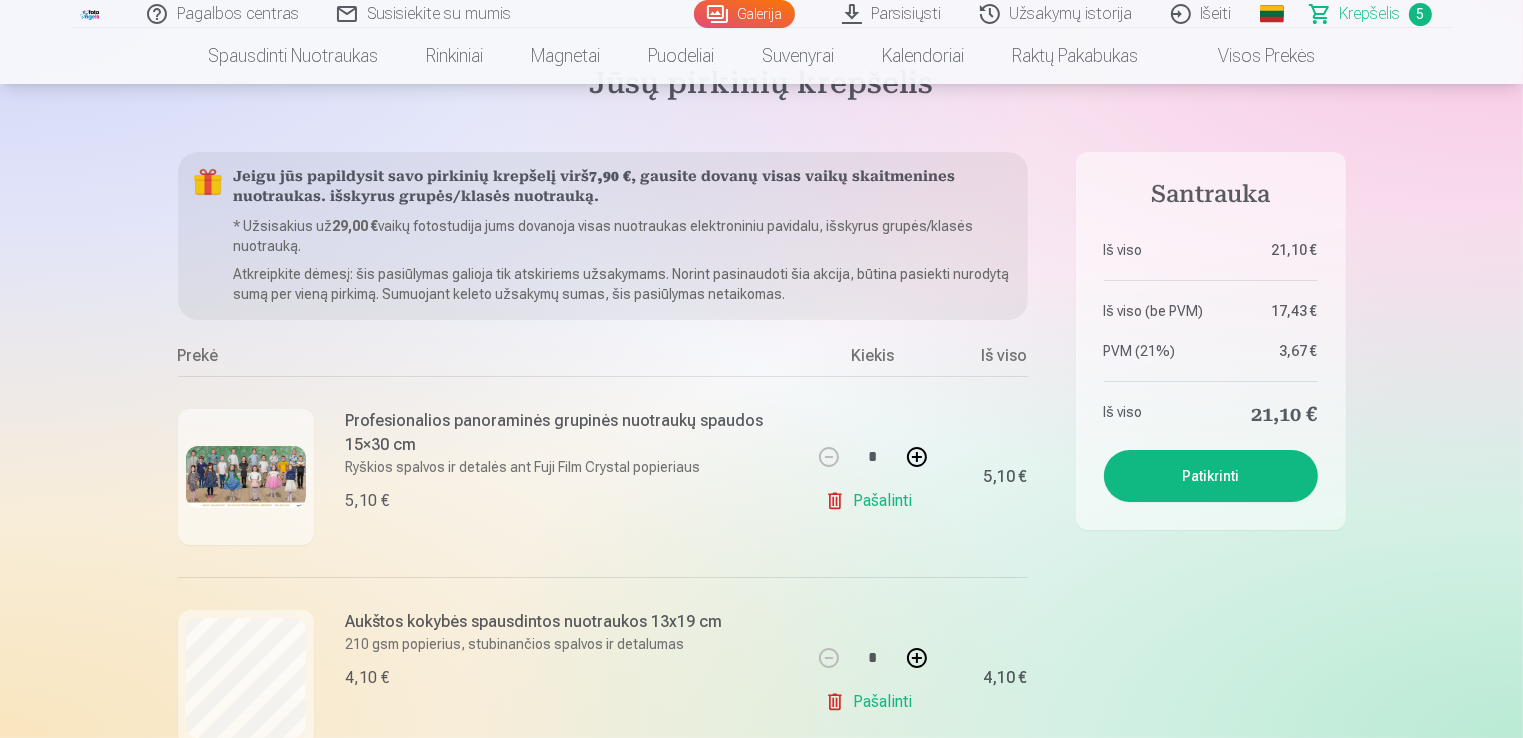 scroll, scrollTop: 100, scrollLeft: 0, axis: vertical 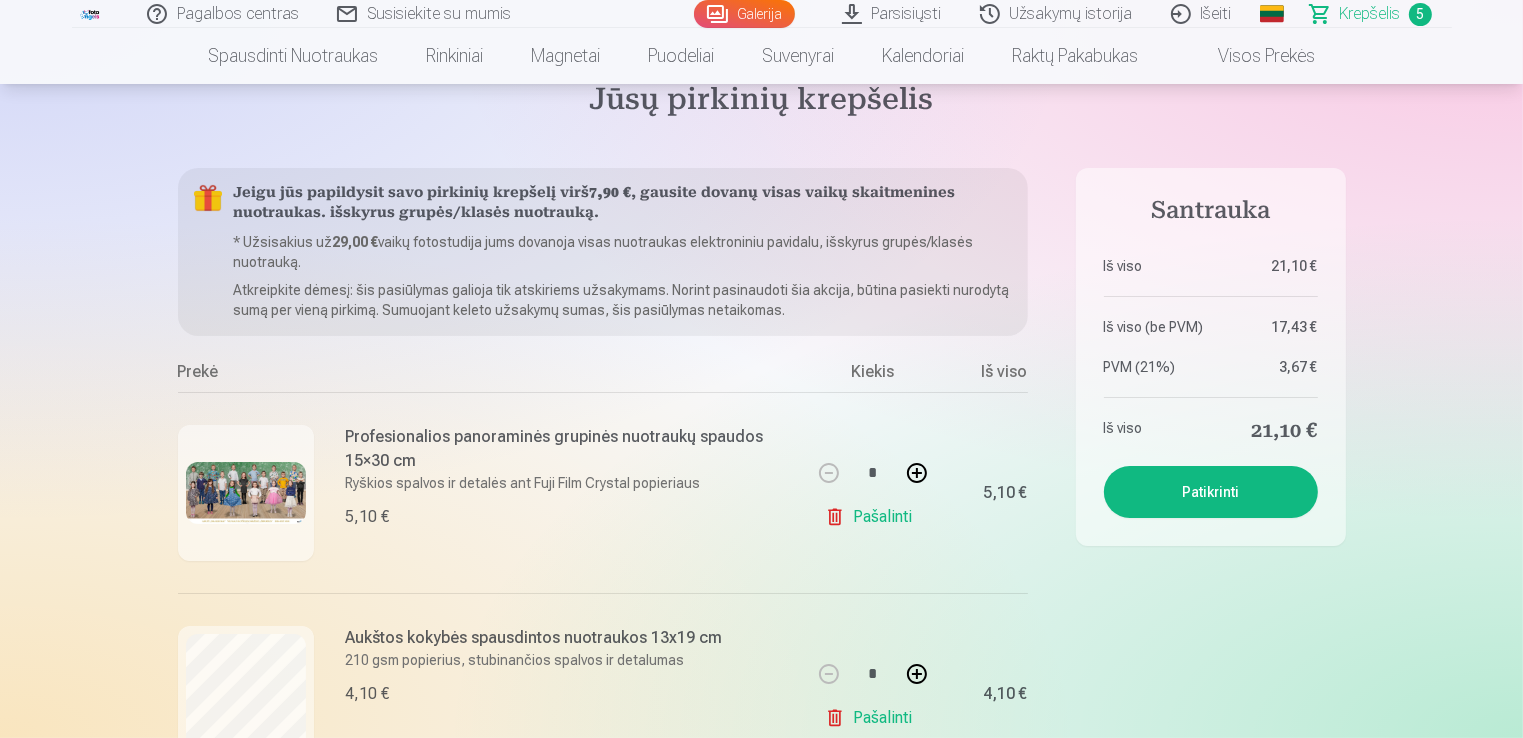 click on "Pašalinti" at bounding box center (872, 517) 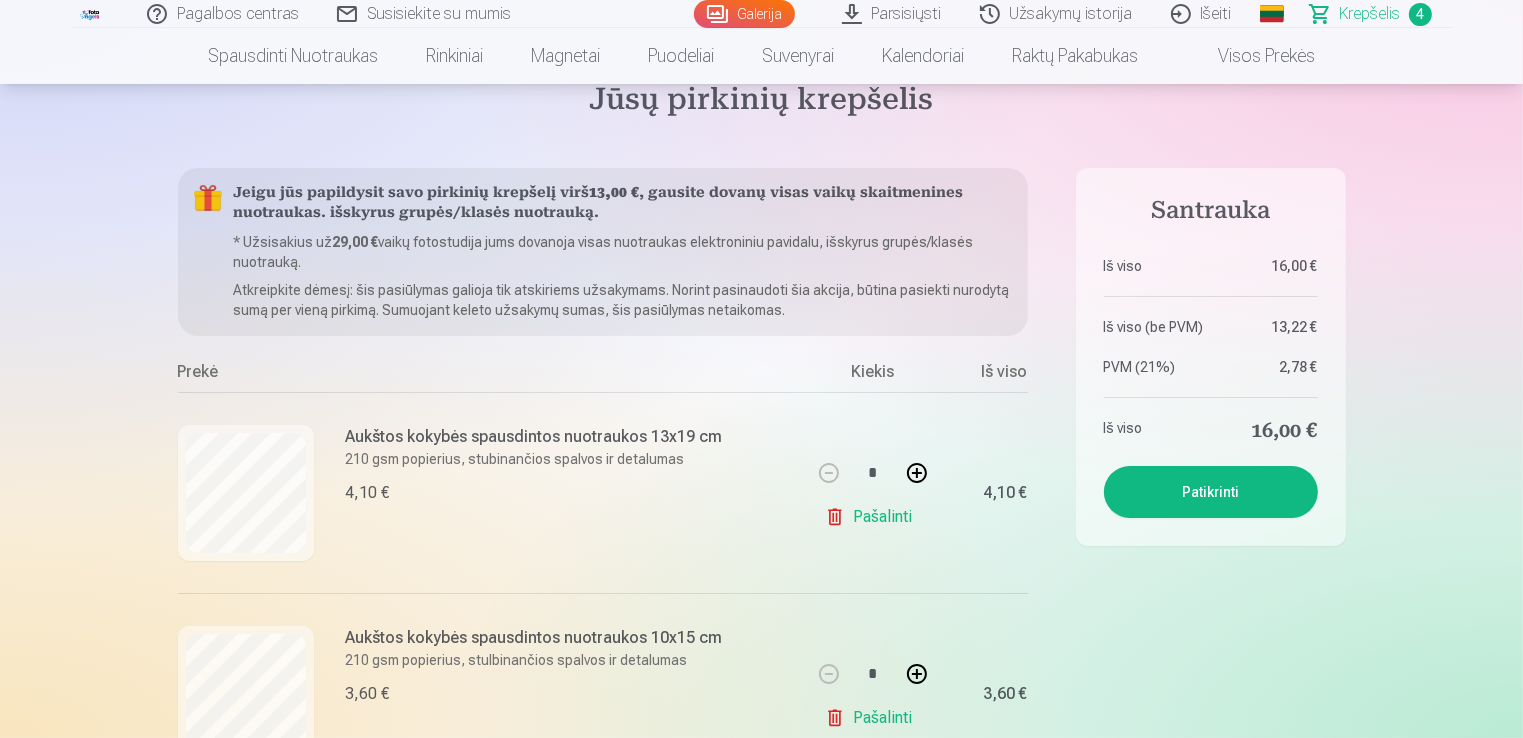 scroll, scrollTop: 200, scrollLeft: 0, axis: vertical 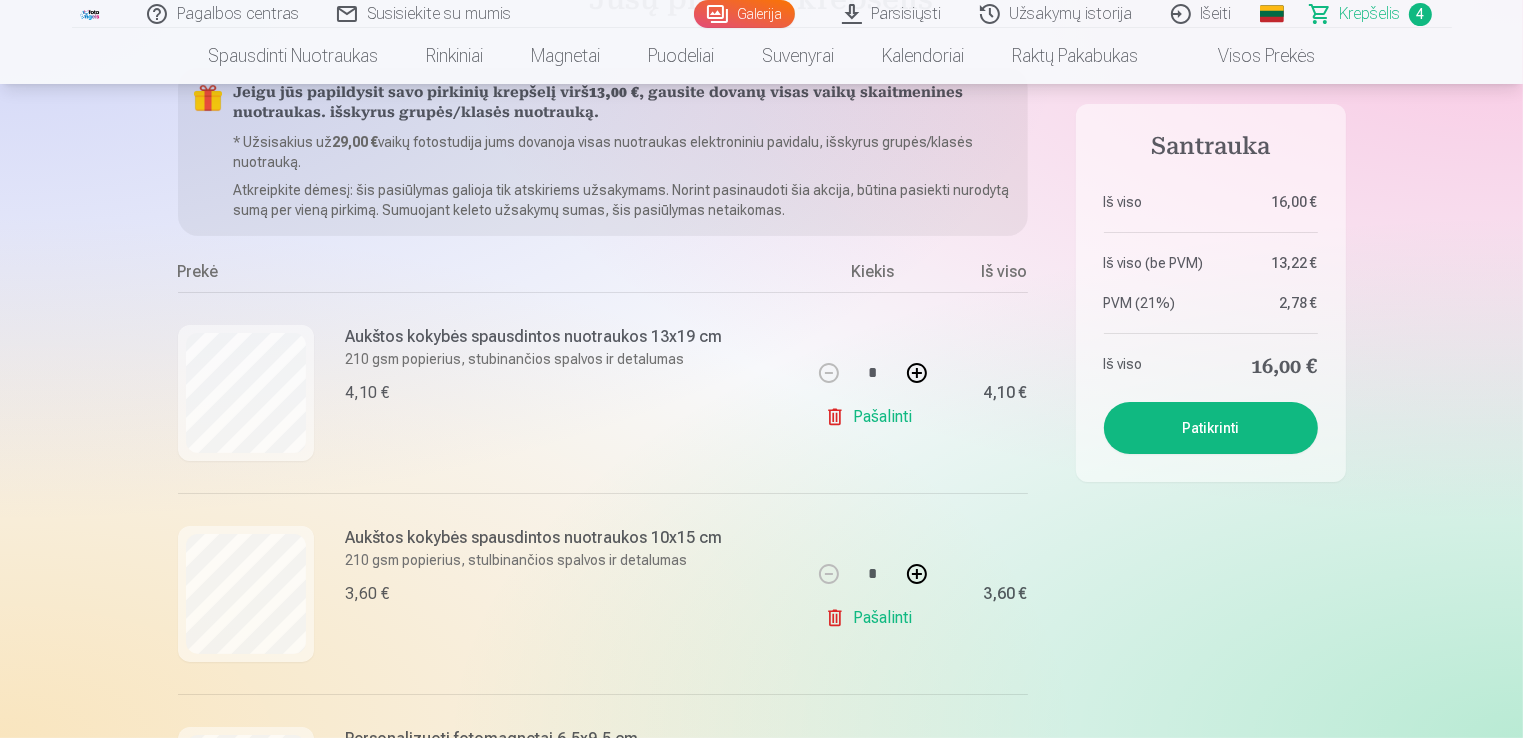 click on "Pašalinti" at bounding box center (872, 417) 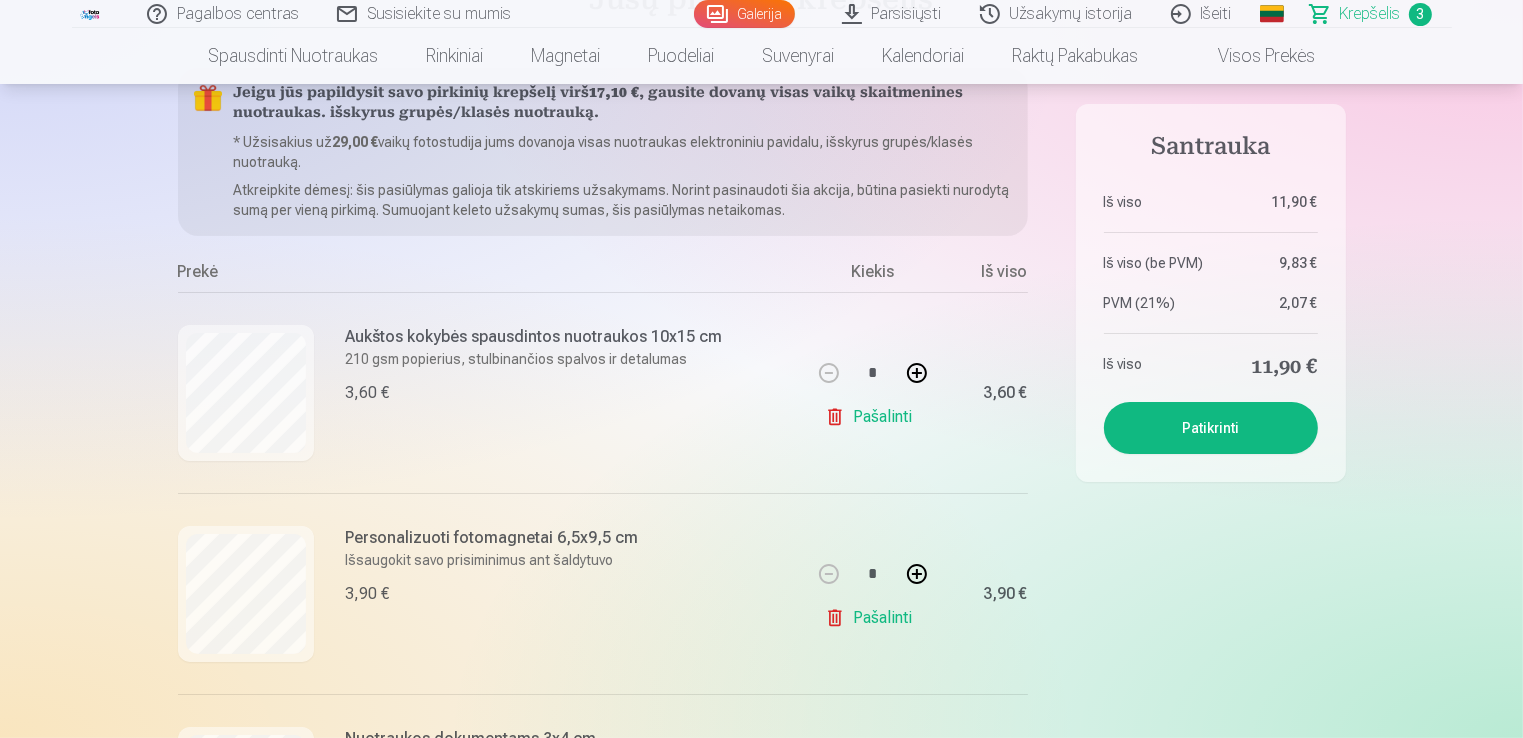 click on "Pašalinti" at bounding box center [872, 417] 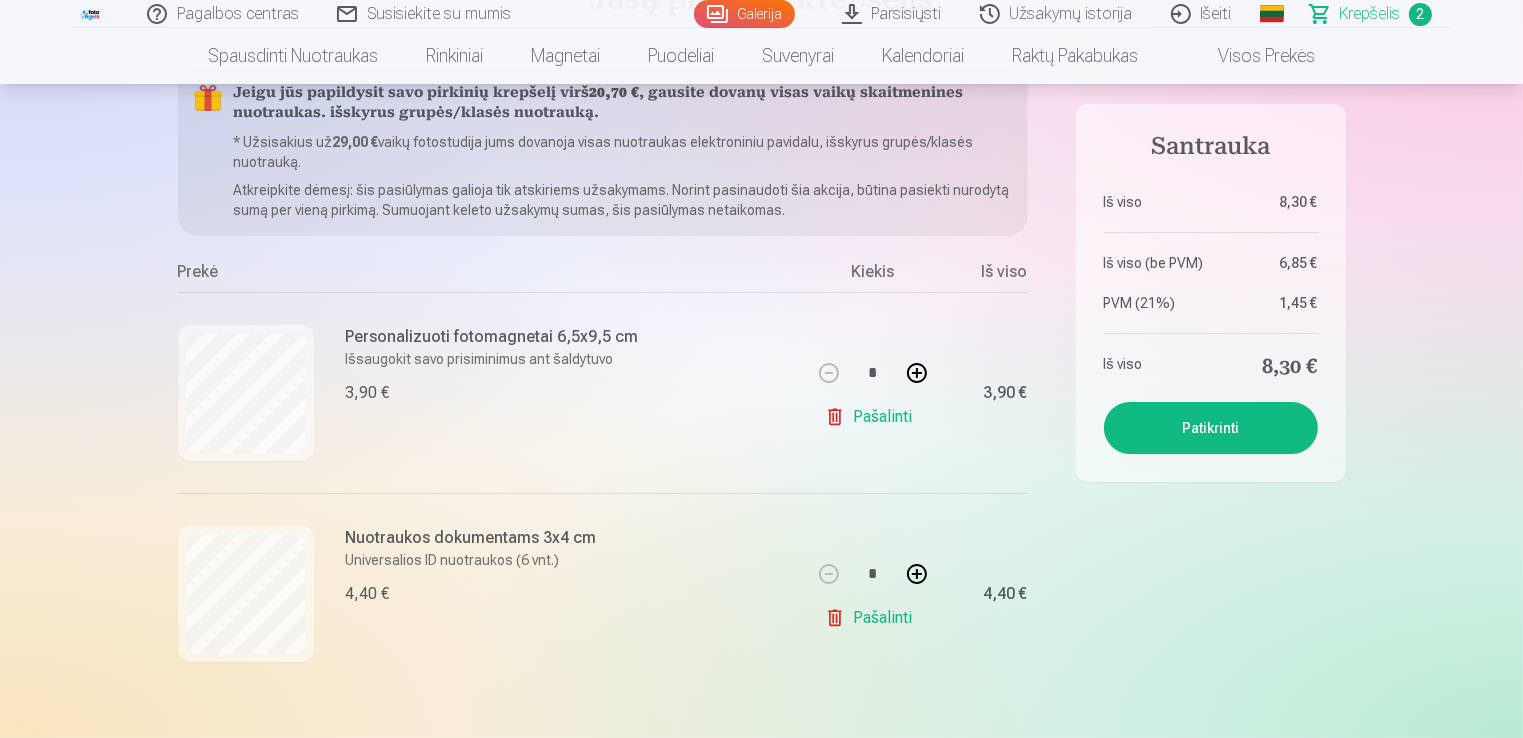 click on "Pašalinti" at bounding box center (872, 618) 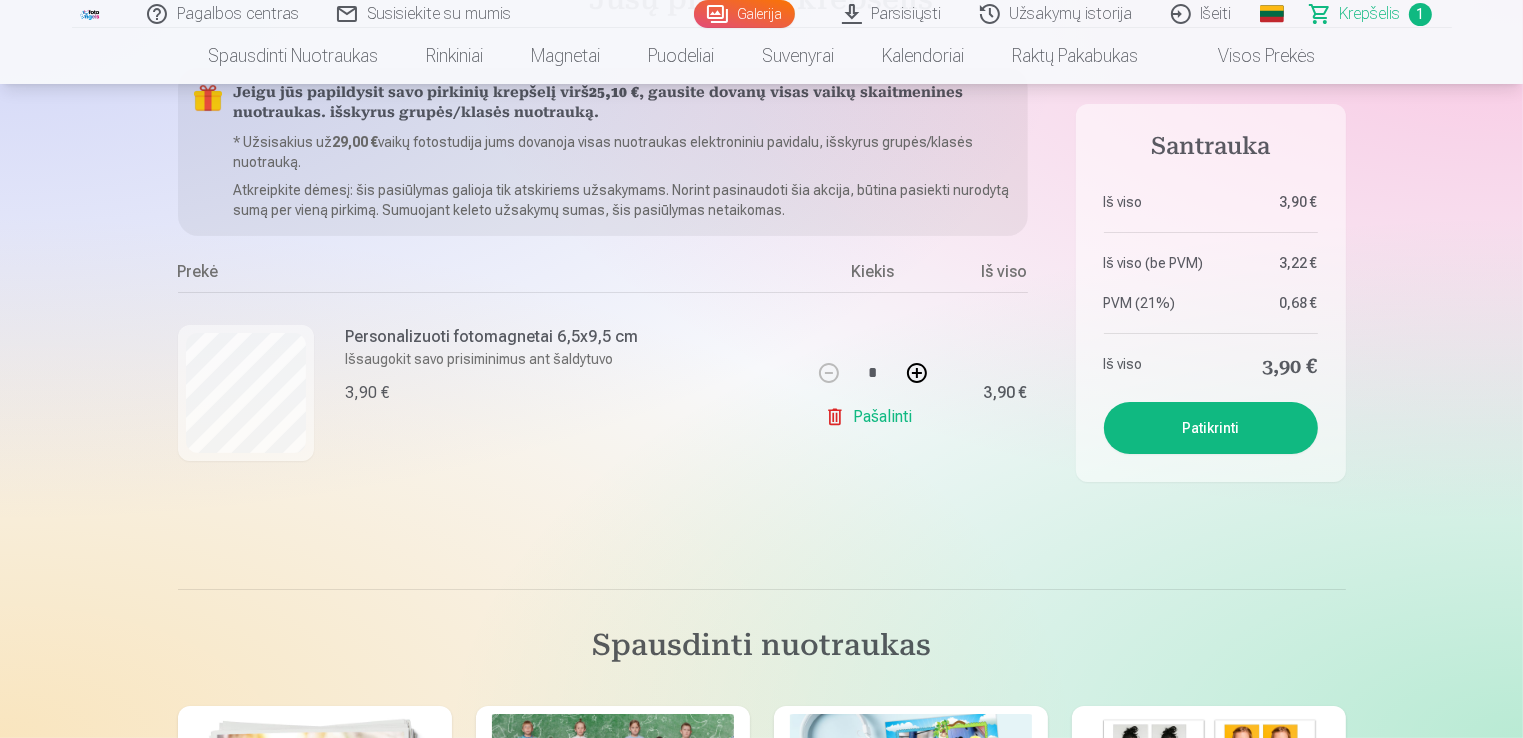 click on "Pašalinti" at bounding box center (872, 417) 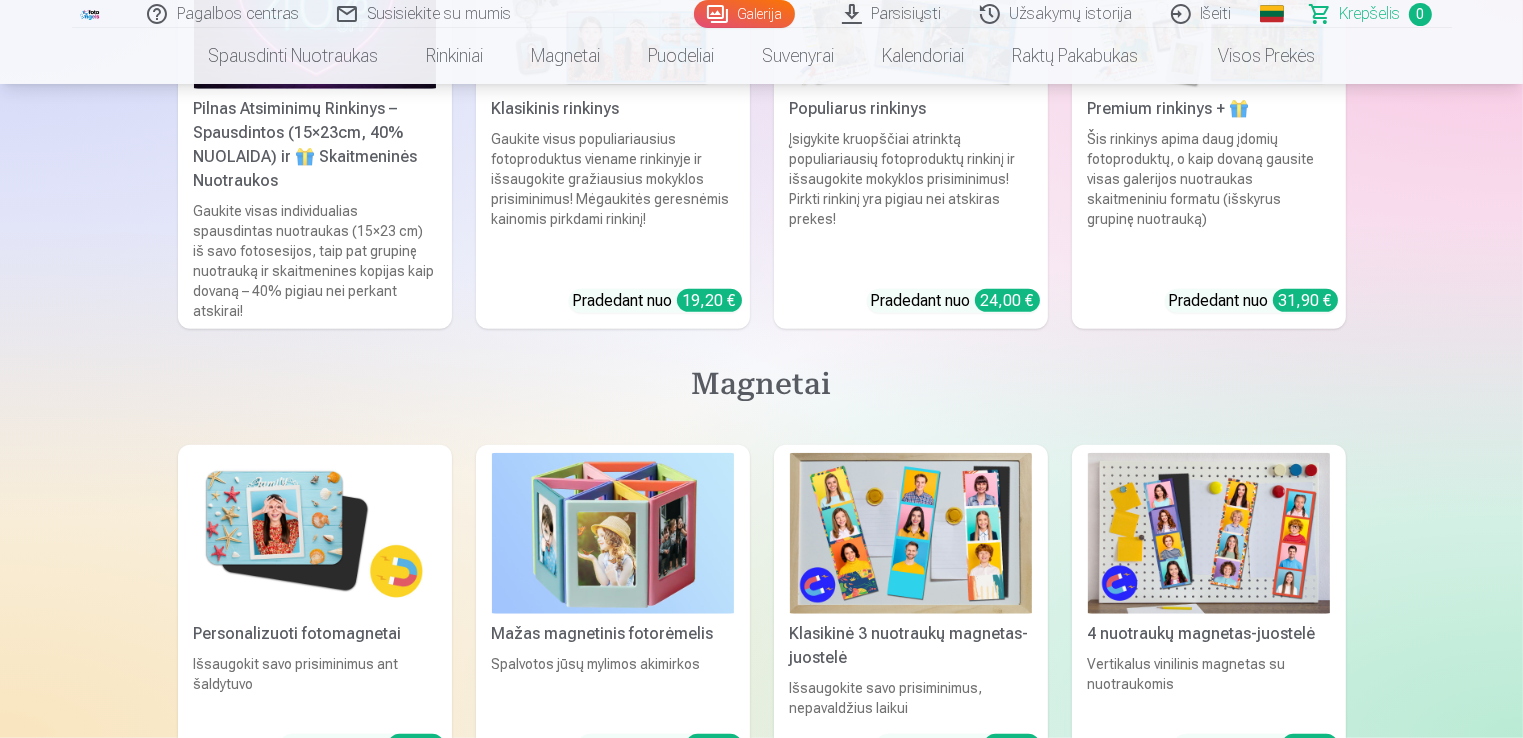 scroll, scrollTop: 1500, scrollLeft: 0, axis: vertical 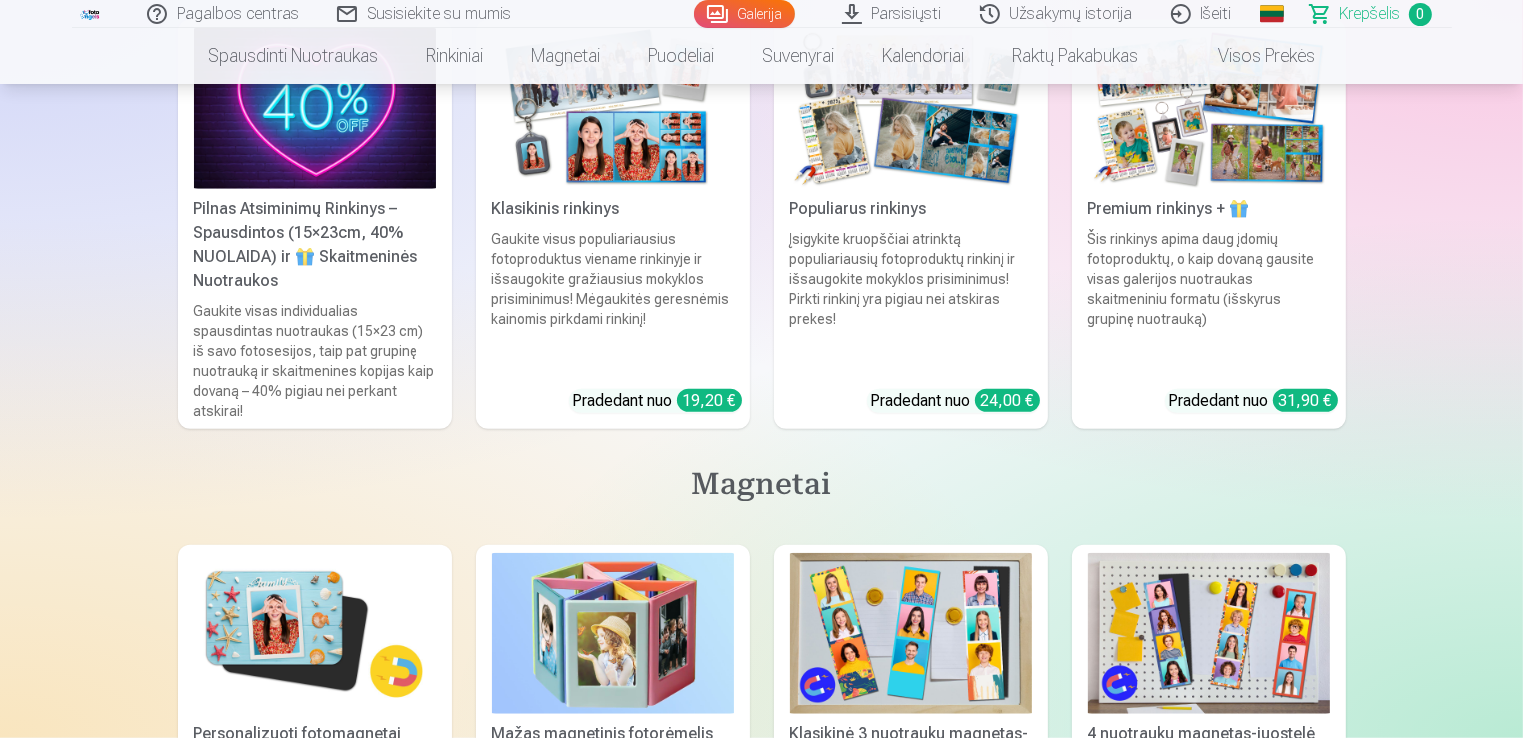 click on "Pilnas Atsiminimų Rinkinys – Spausdintos (15×23cm, 40% NUOLAIDA) ir 🎁 Skaitmeninės Nuotraukos" at bounding box center (315, 245) 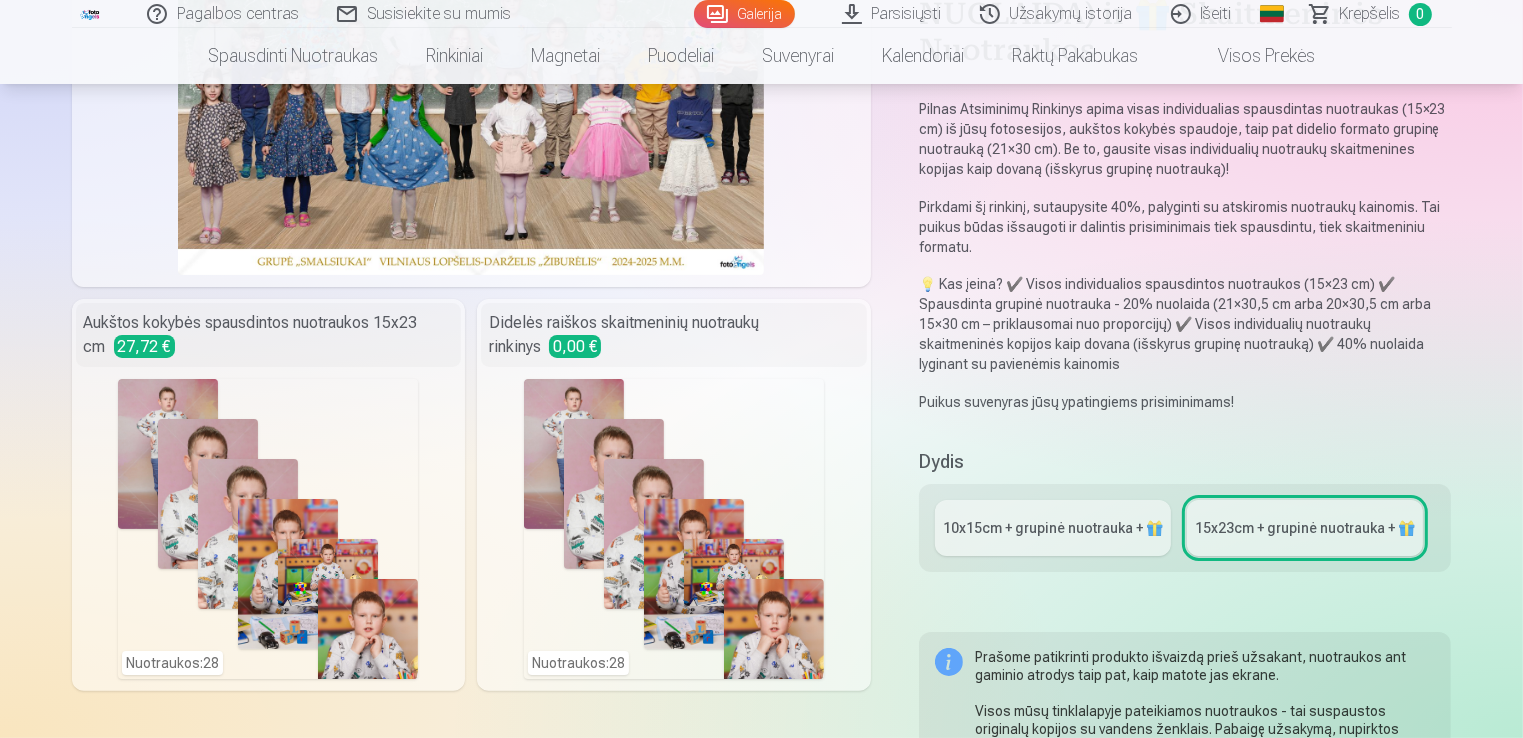 scroll, scrollTop: 300, scrollLeft: 0, axis: vertical 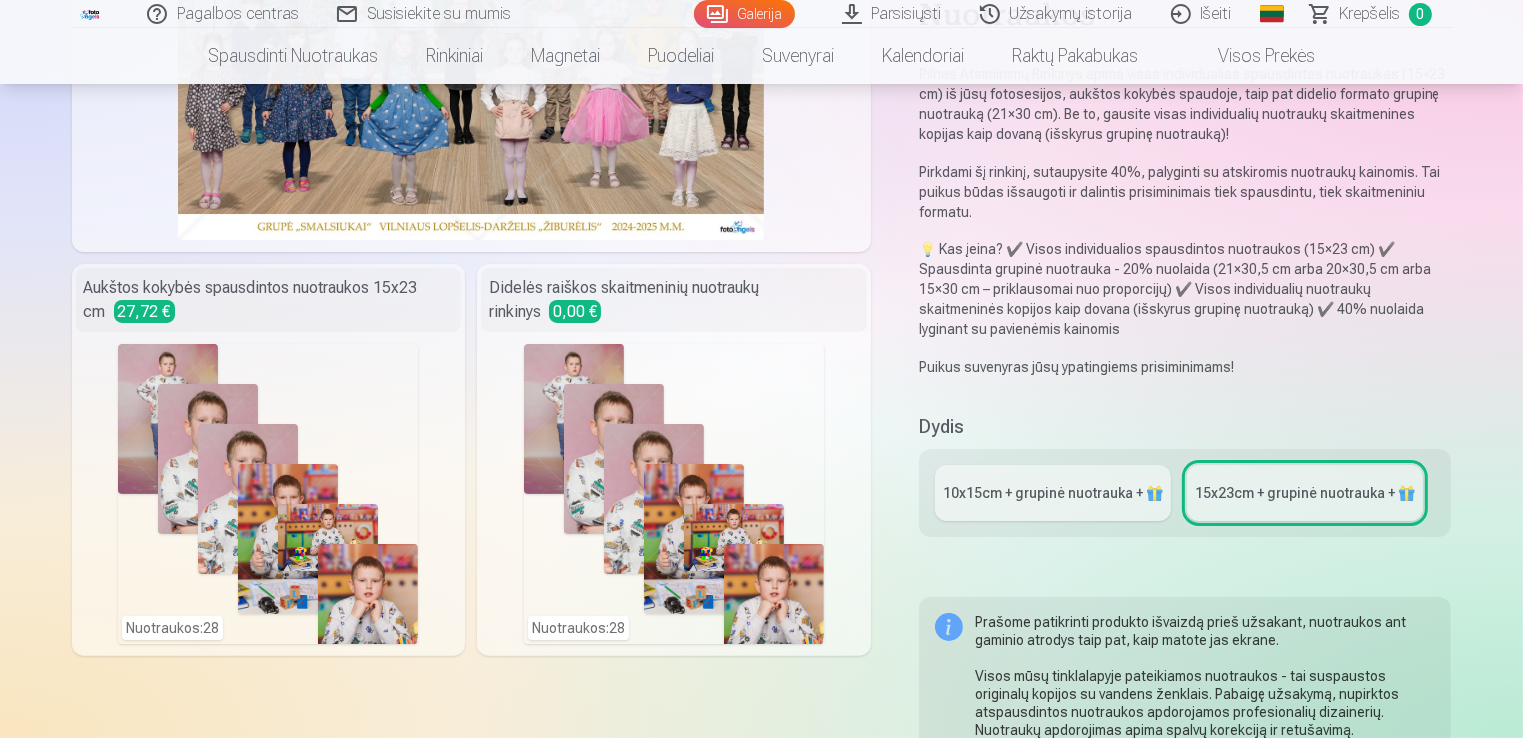 click on "10x15сm + grupinė nuotrauka + 🎁" at bounding box center (1053, 493) 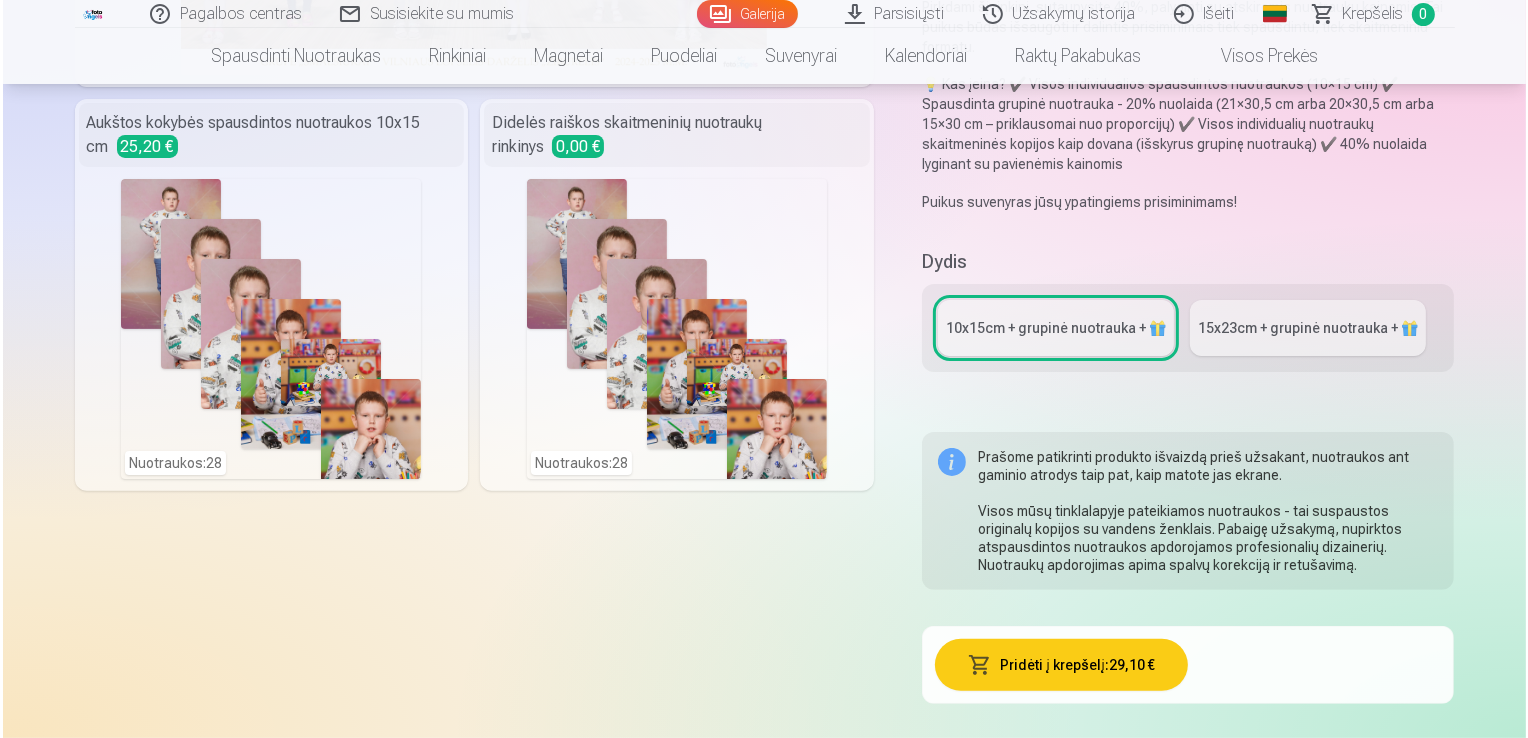 scroll, scrollTop: 500, scrollLeft: 0, axis: vertical 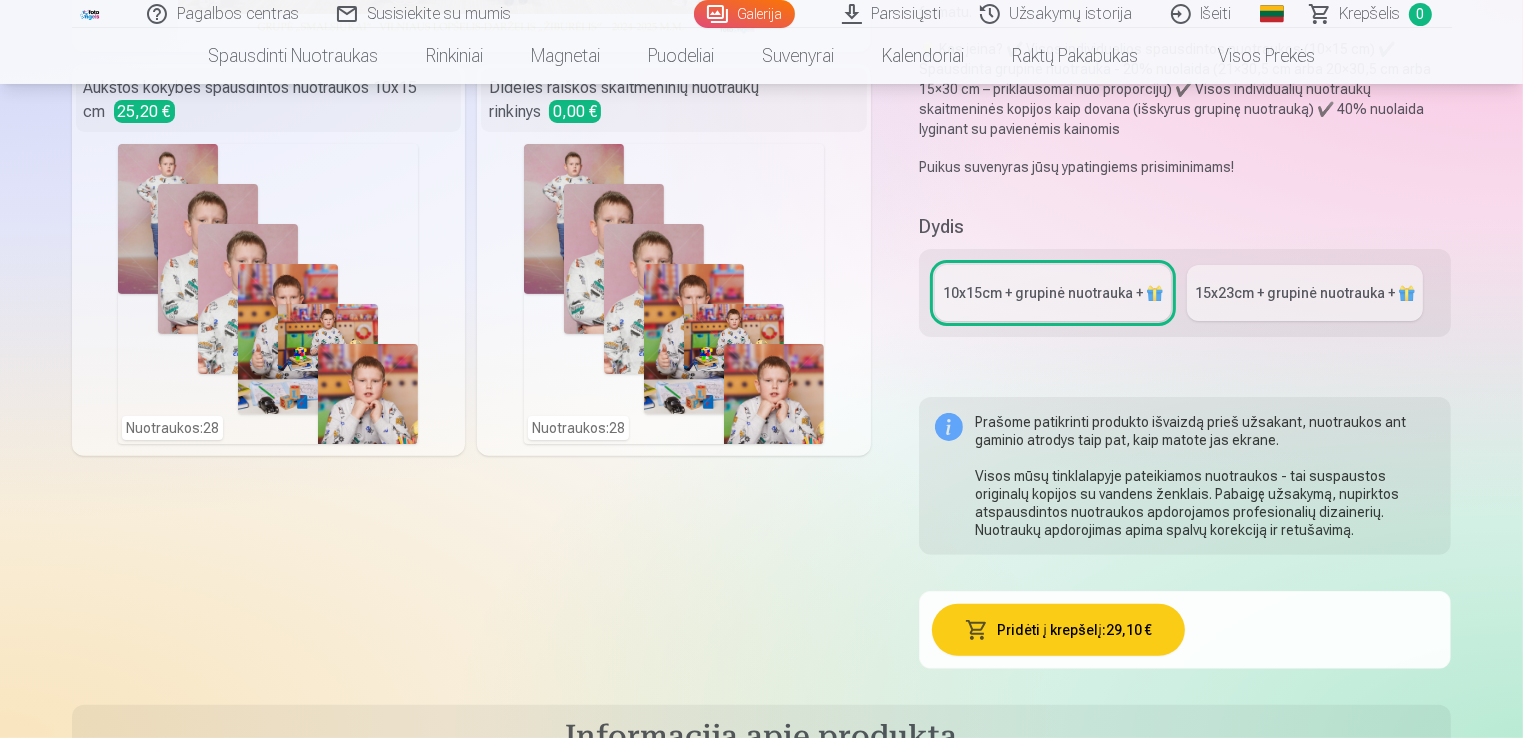 click on "Pridėti į krepšelį :  29,10 €" at bounding box center (1058, 630) 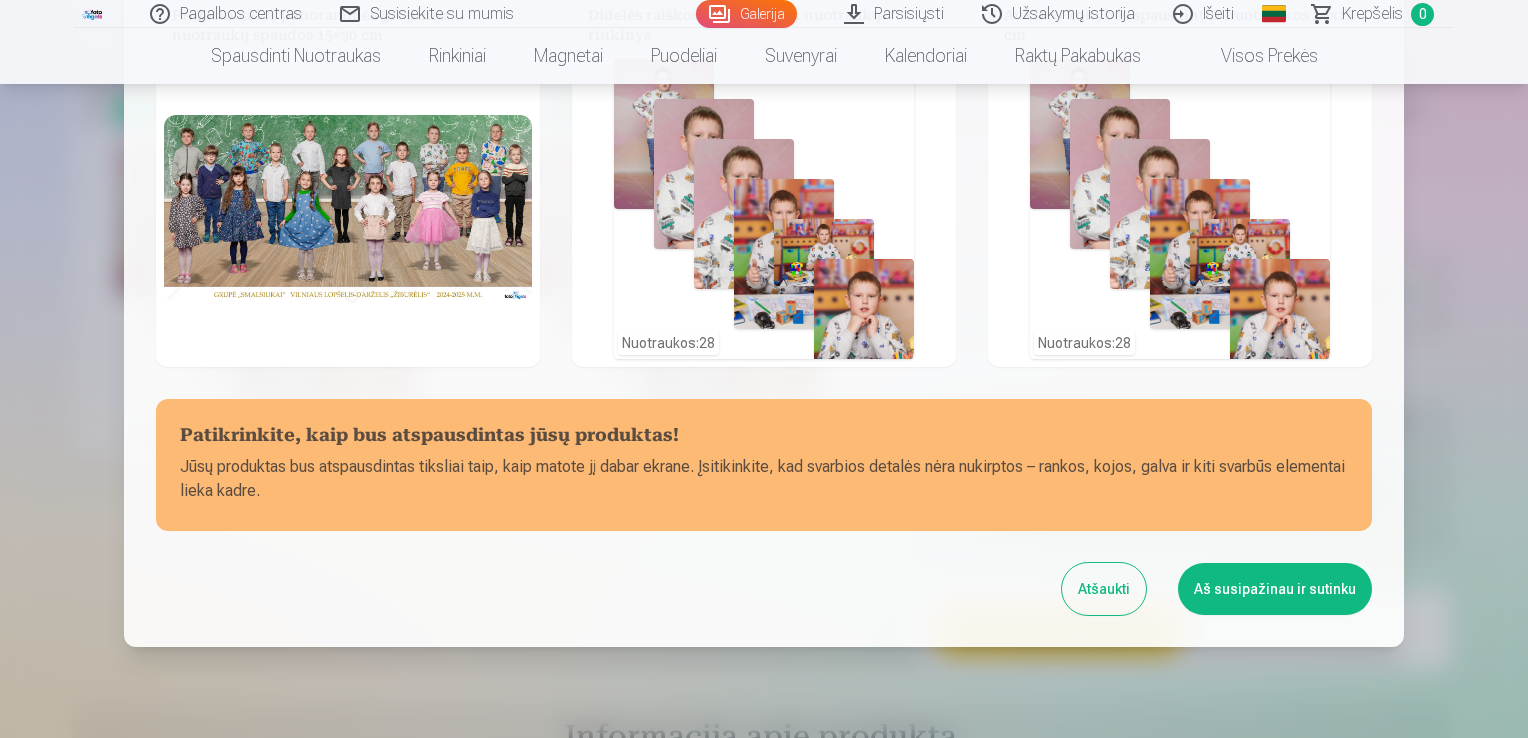 scroll, scrollTop: 145, scrollLeft: 0, axis: vertical 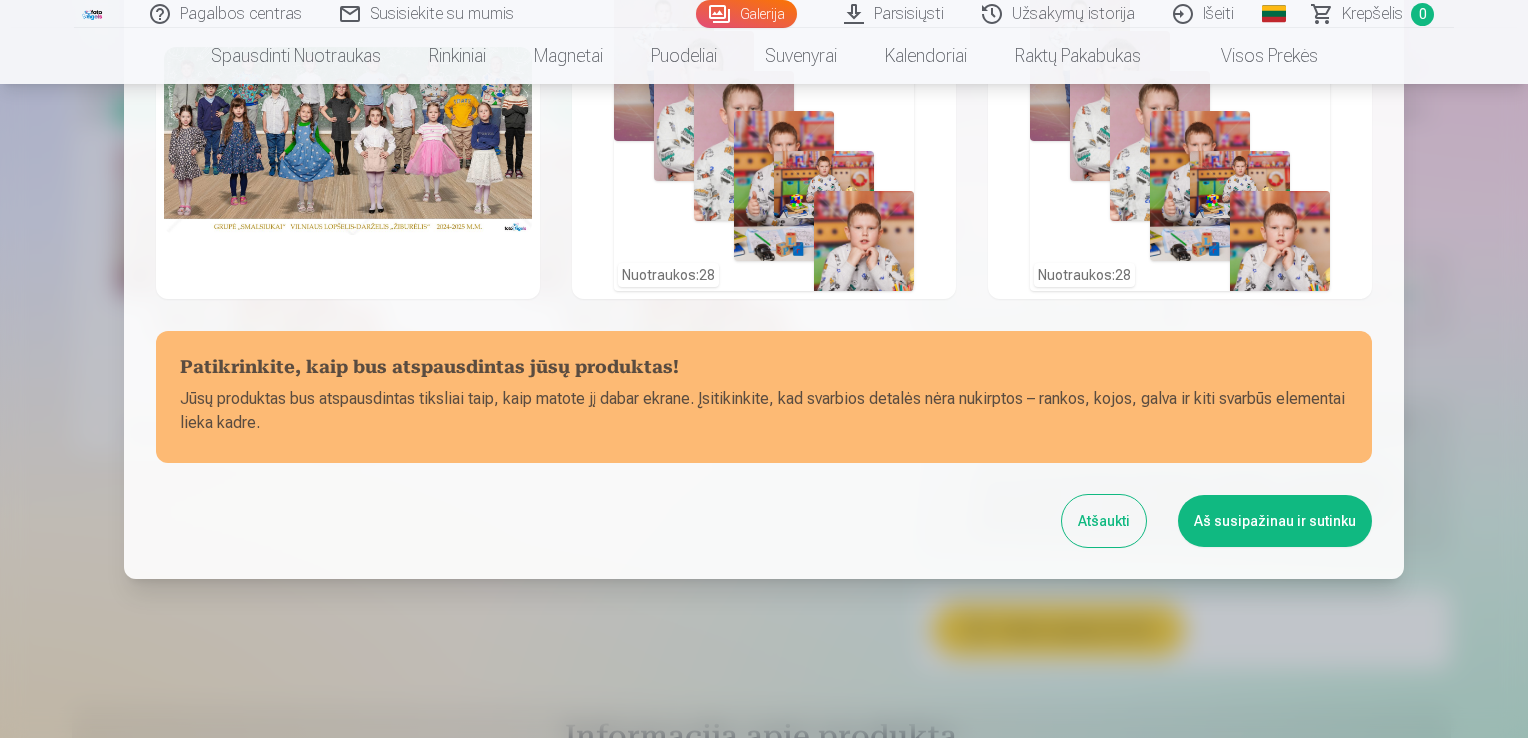 click on "Aš susipažinau ir sutinku" at bounding box center (1275, 521) 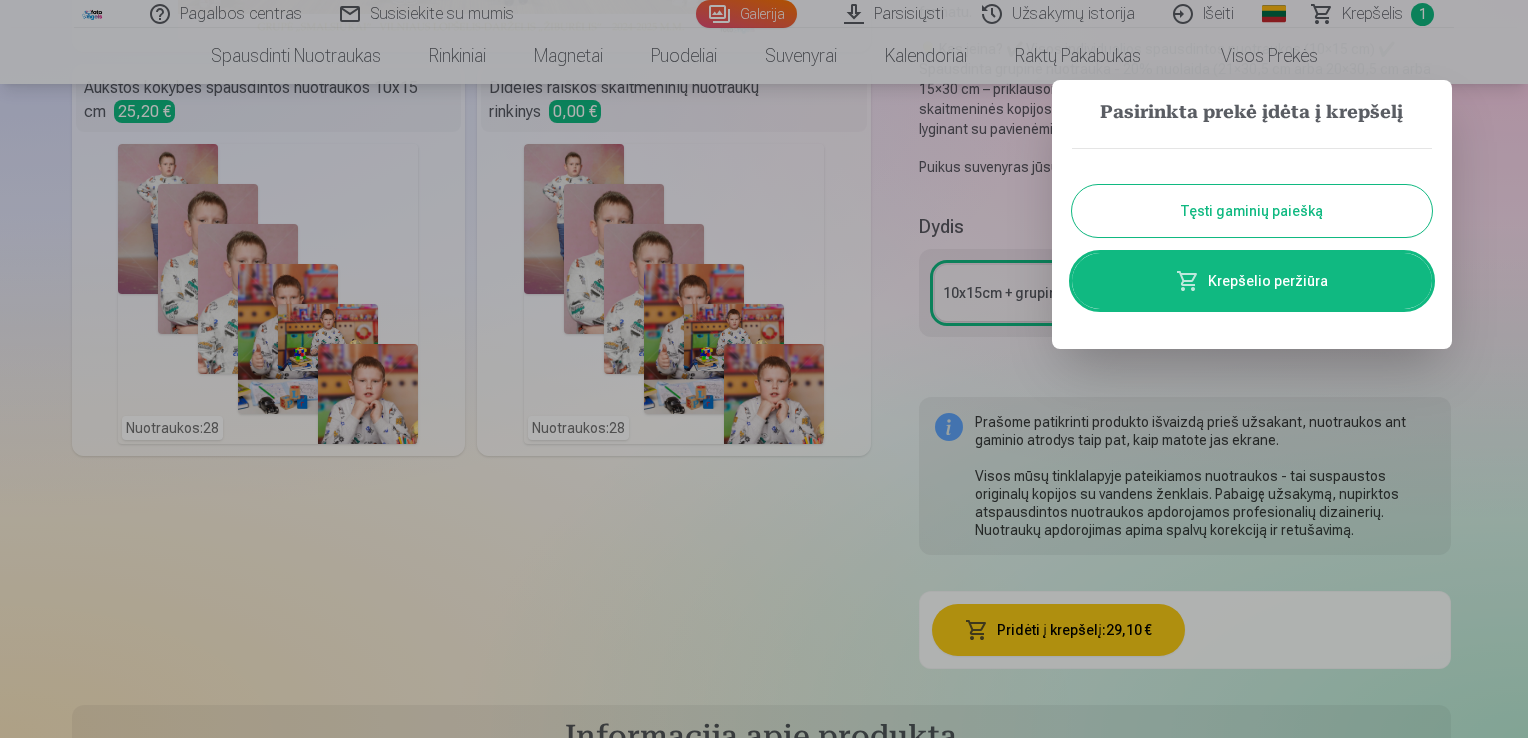 click on "Krepšelio peržiūra" at bounding box center (1252, 281) 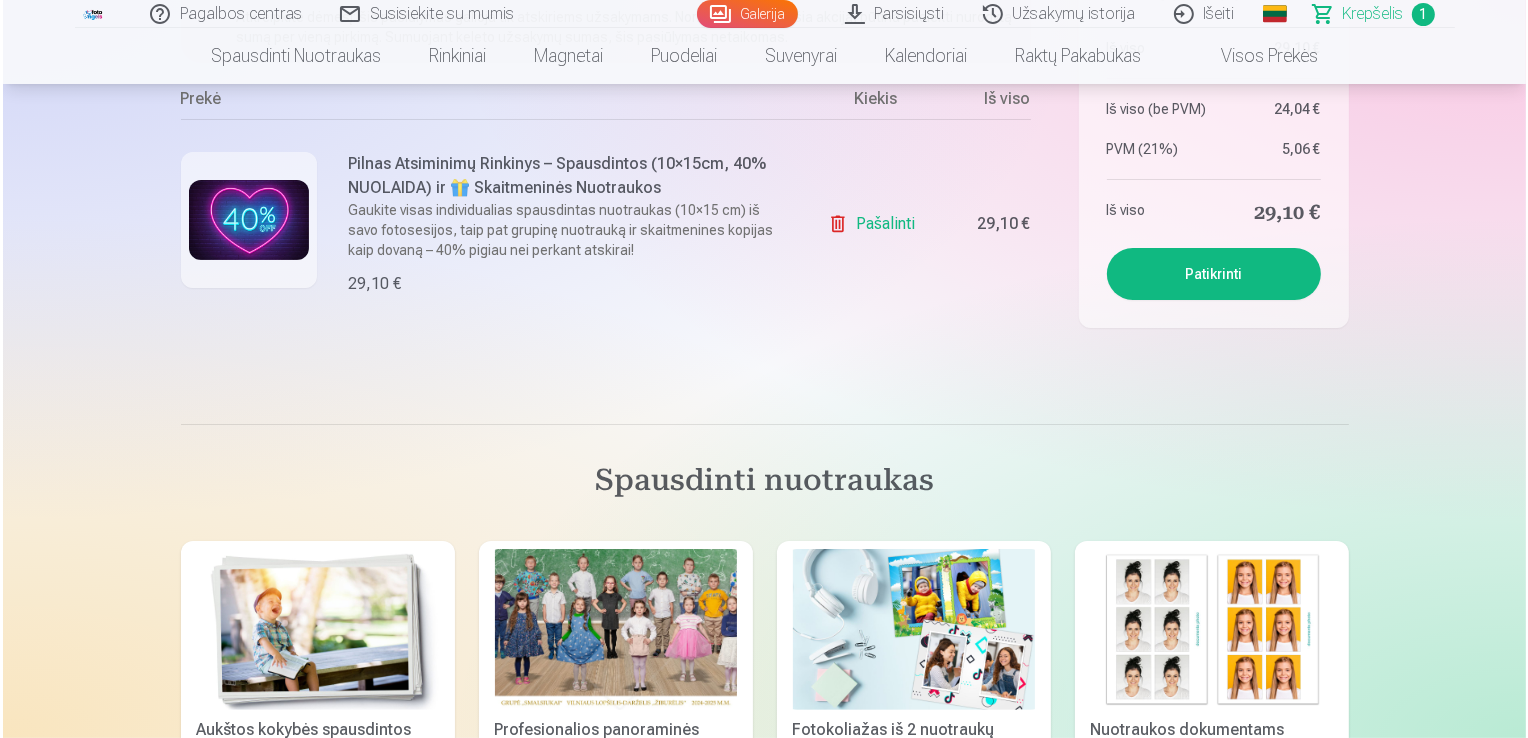 scroll, scrollTop: 100, scrollLeft: 0, axis: vertical 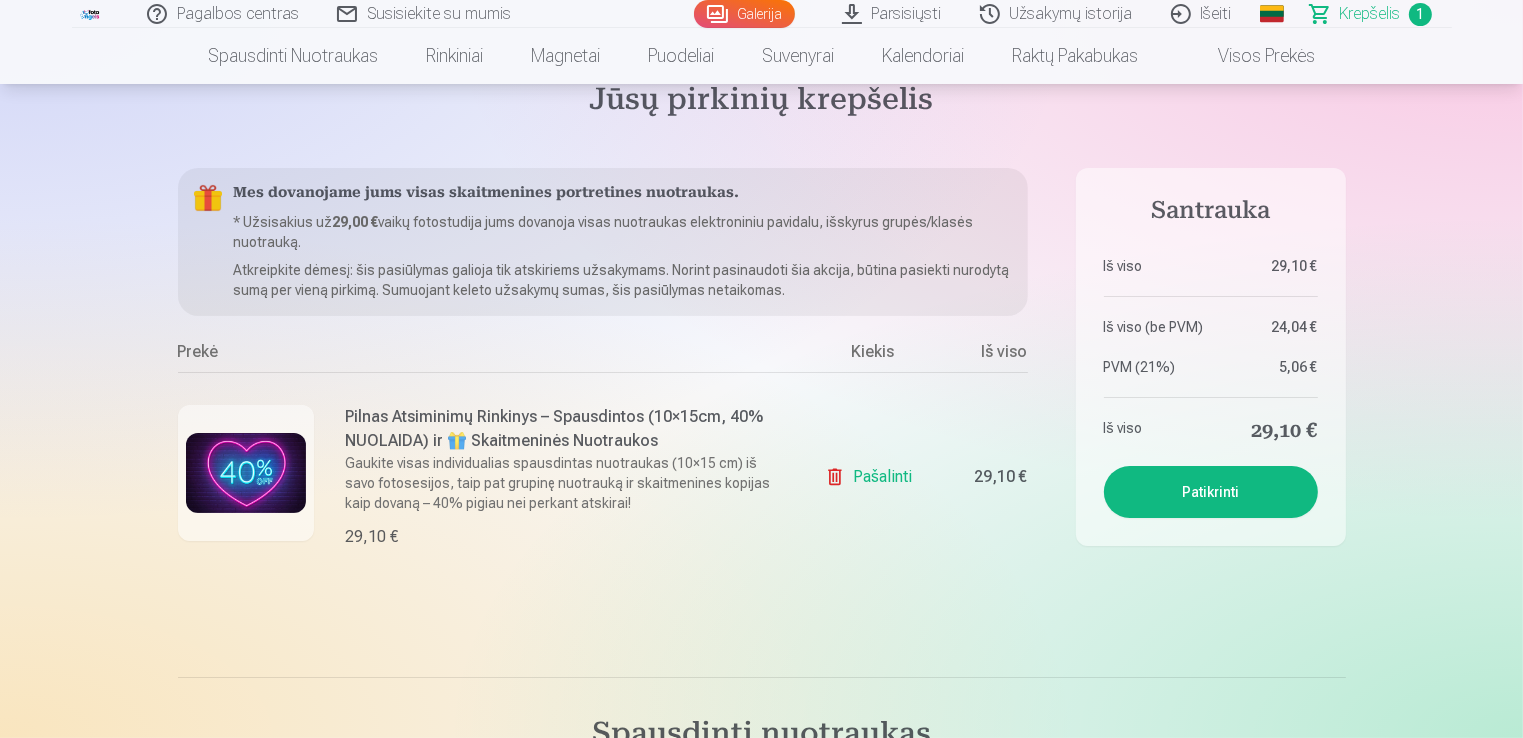 click at bounding box center [246, 473] 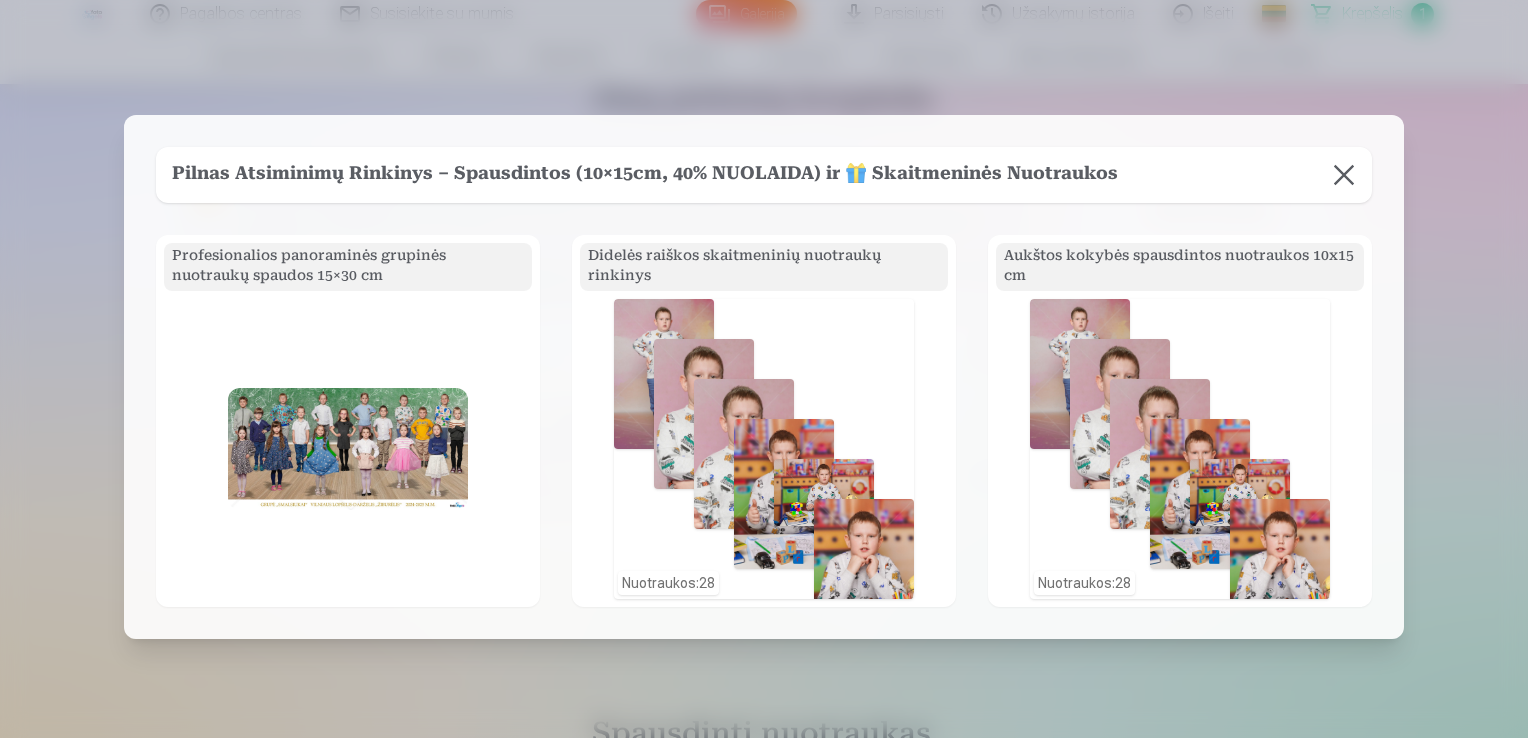 click on "Nuotraukos :  28" at bounding box center (764, 449) 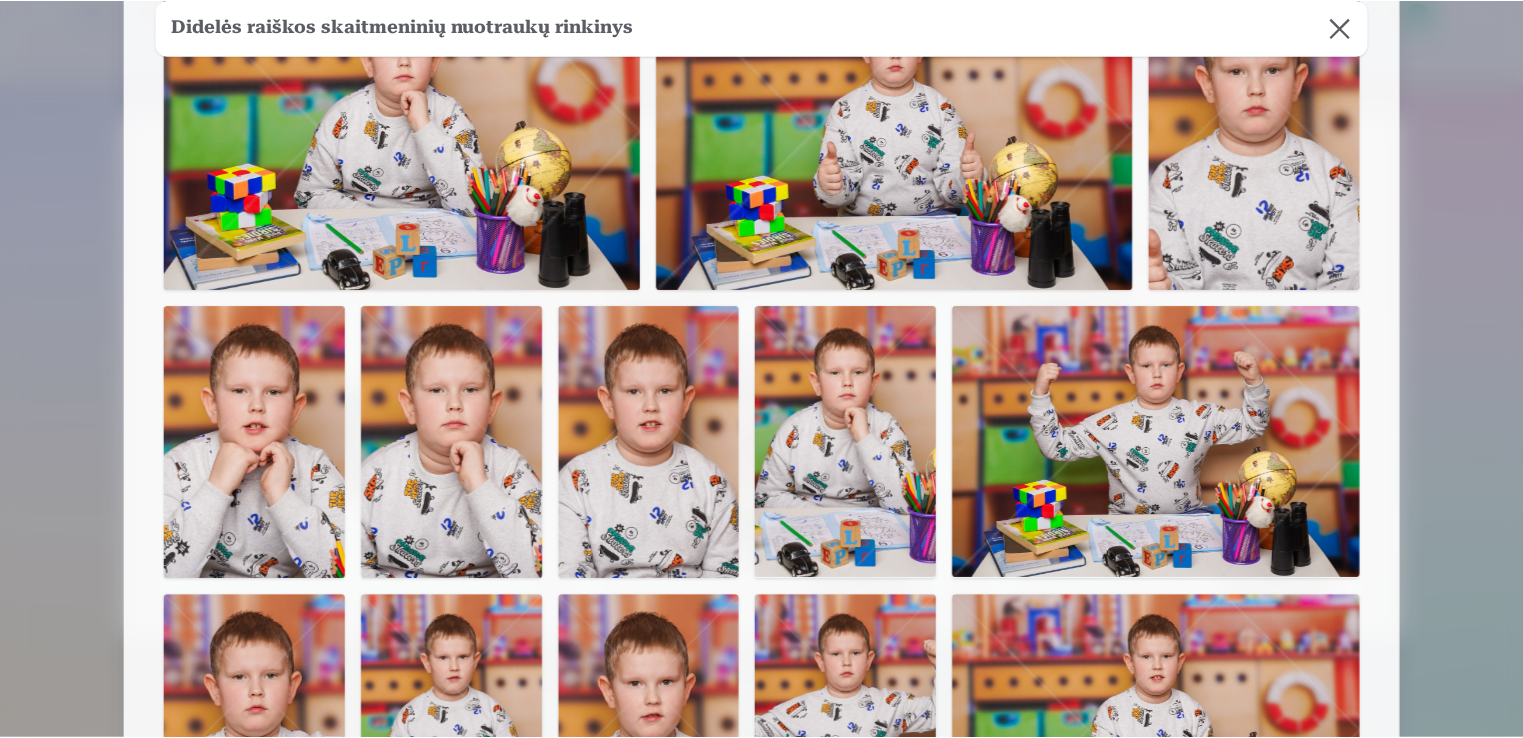 scroll, scrollTop: 794, scrollLeft: 0, axis: vertical 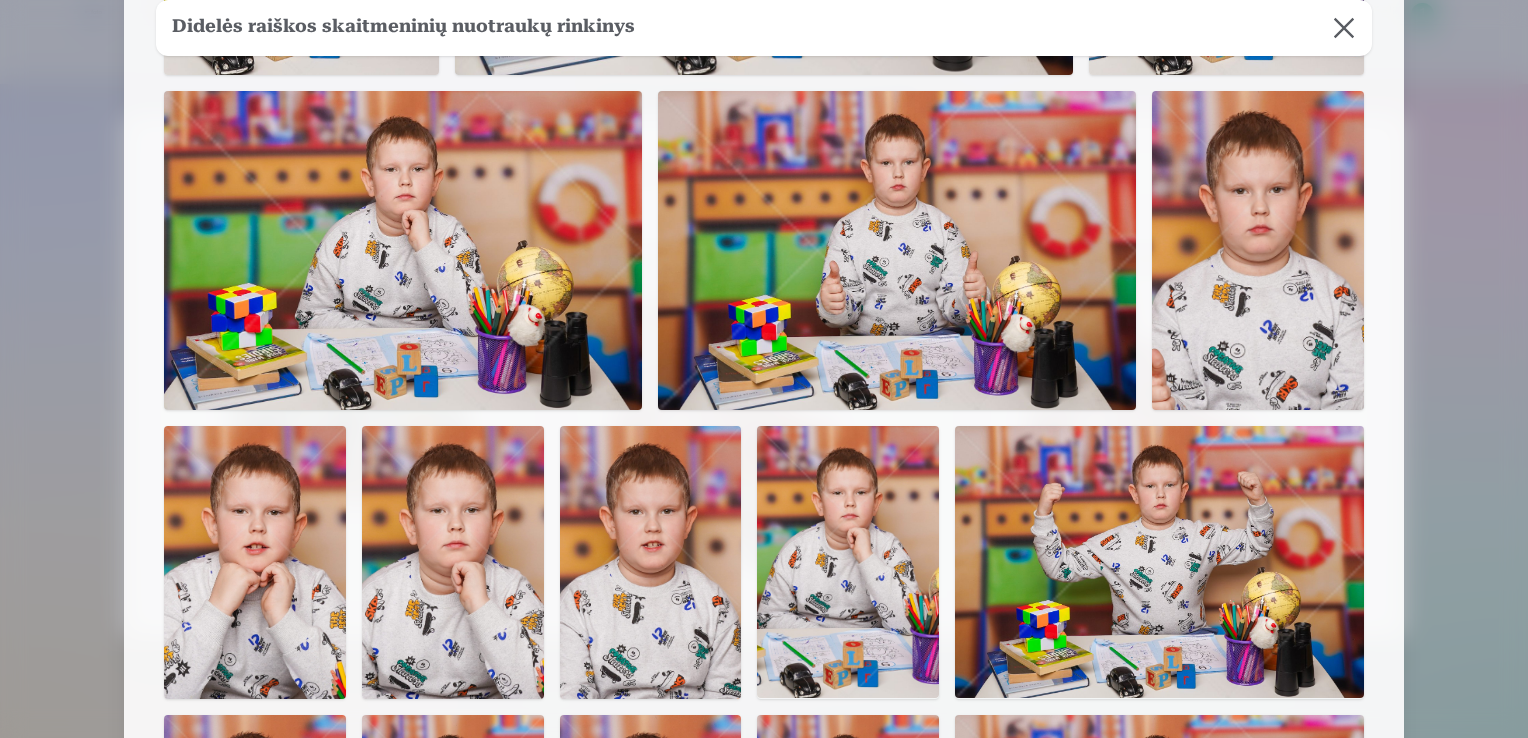 click at bounding box center (1344, 28) 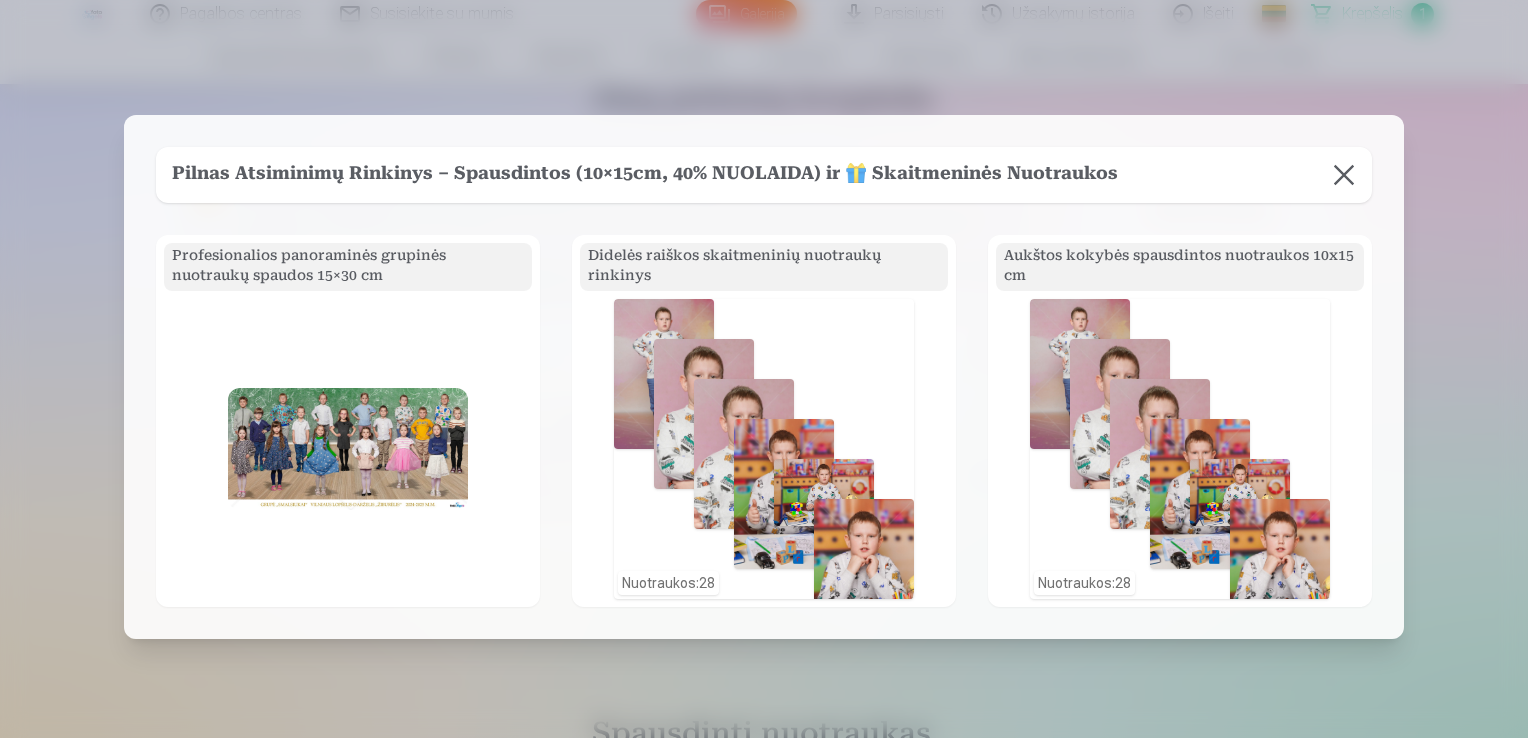 click at bounding box center [1344, 175] 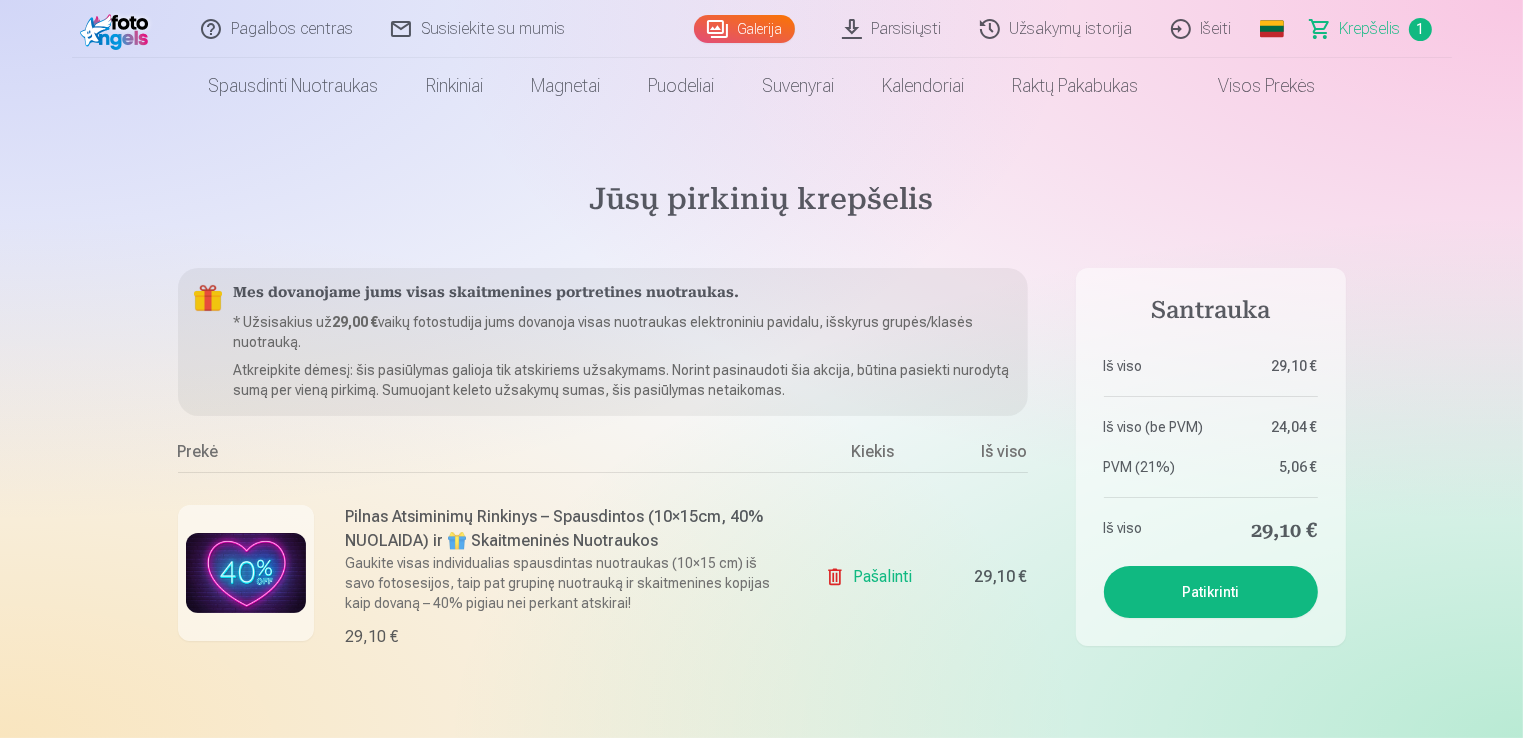 scroll, scrollTop: 0, scrollLeft: 0, axis: both 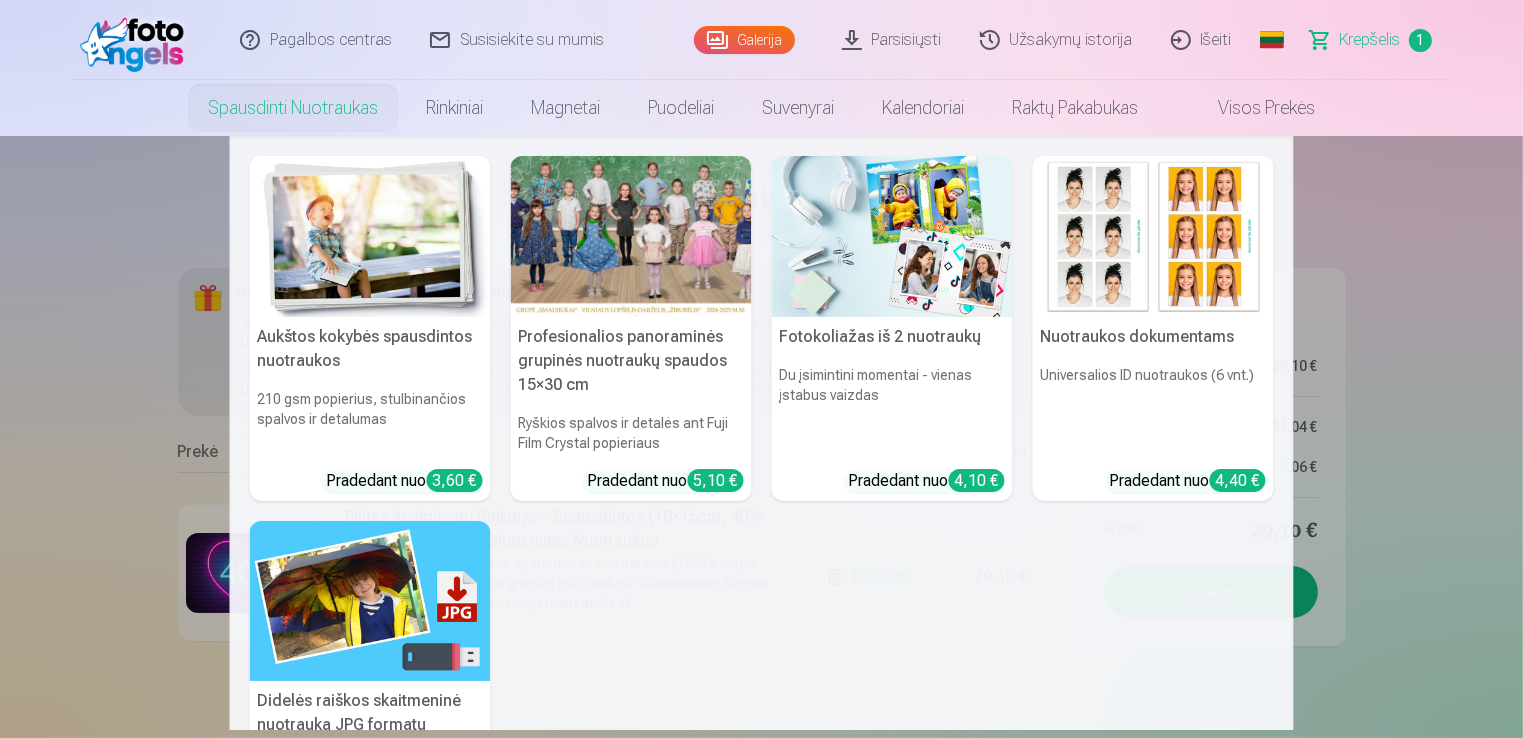 click on "Nuotraukos dokumentams" at bounding box center [1153, 337] 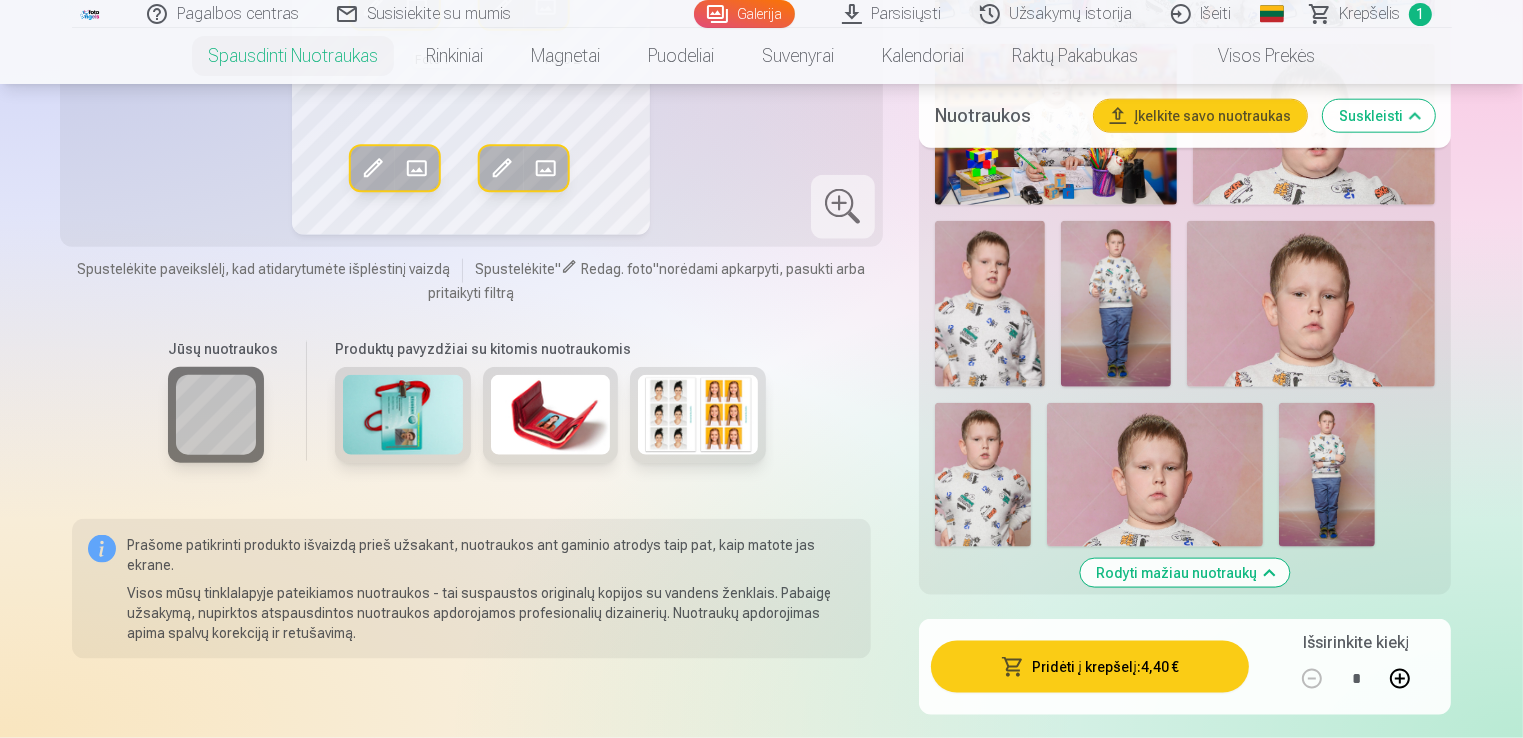 scroll, scrollTop: 2500, scrollLeft: 0, axis: vertical 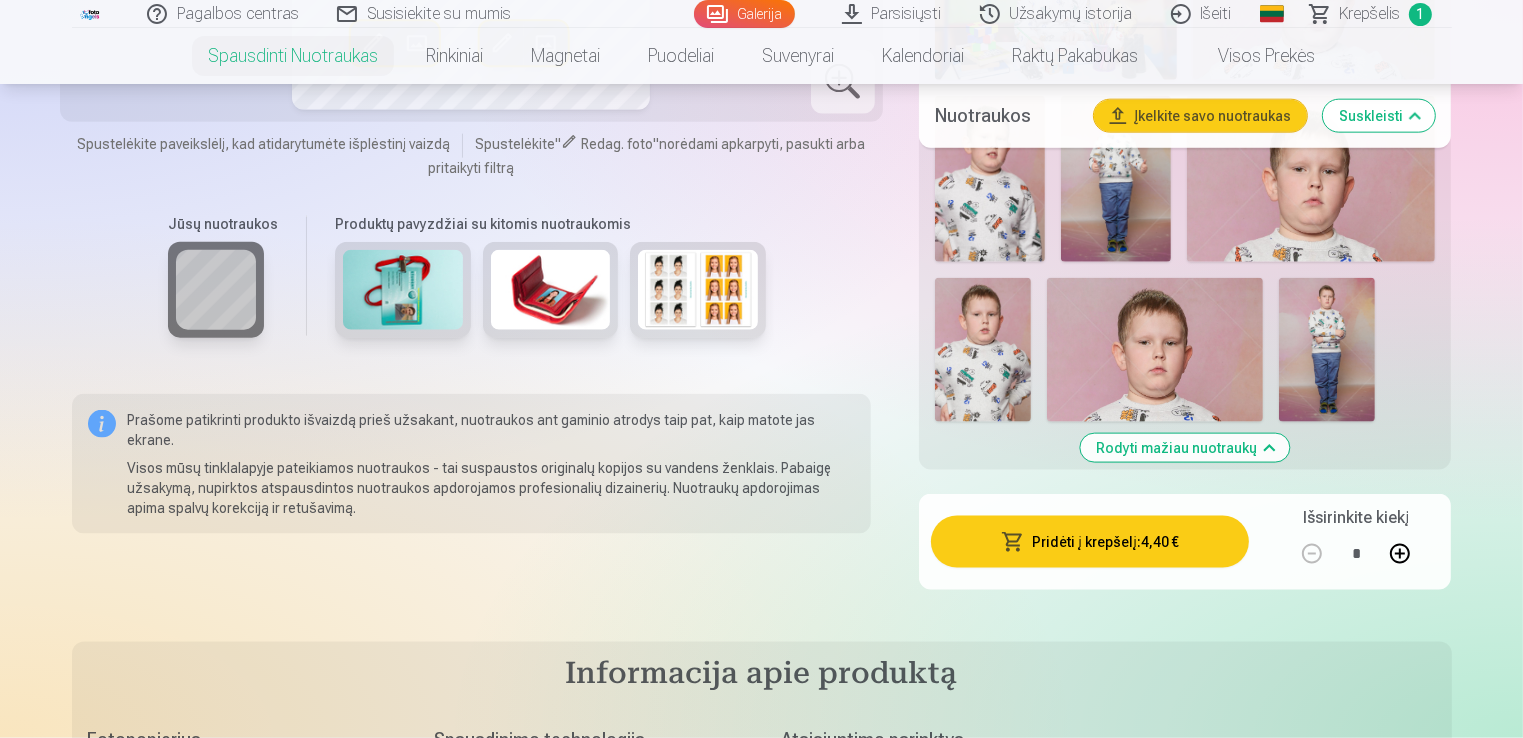 click at bounding box center [1155, 350] 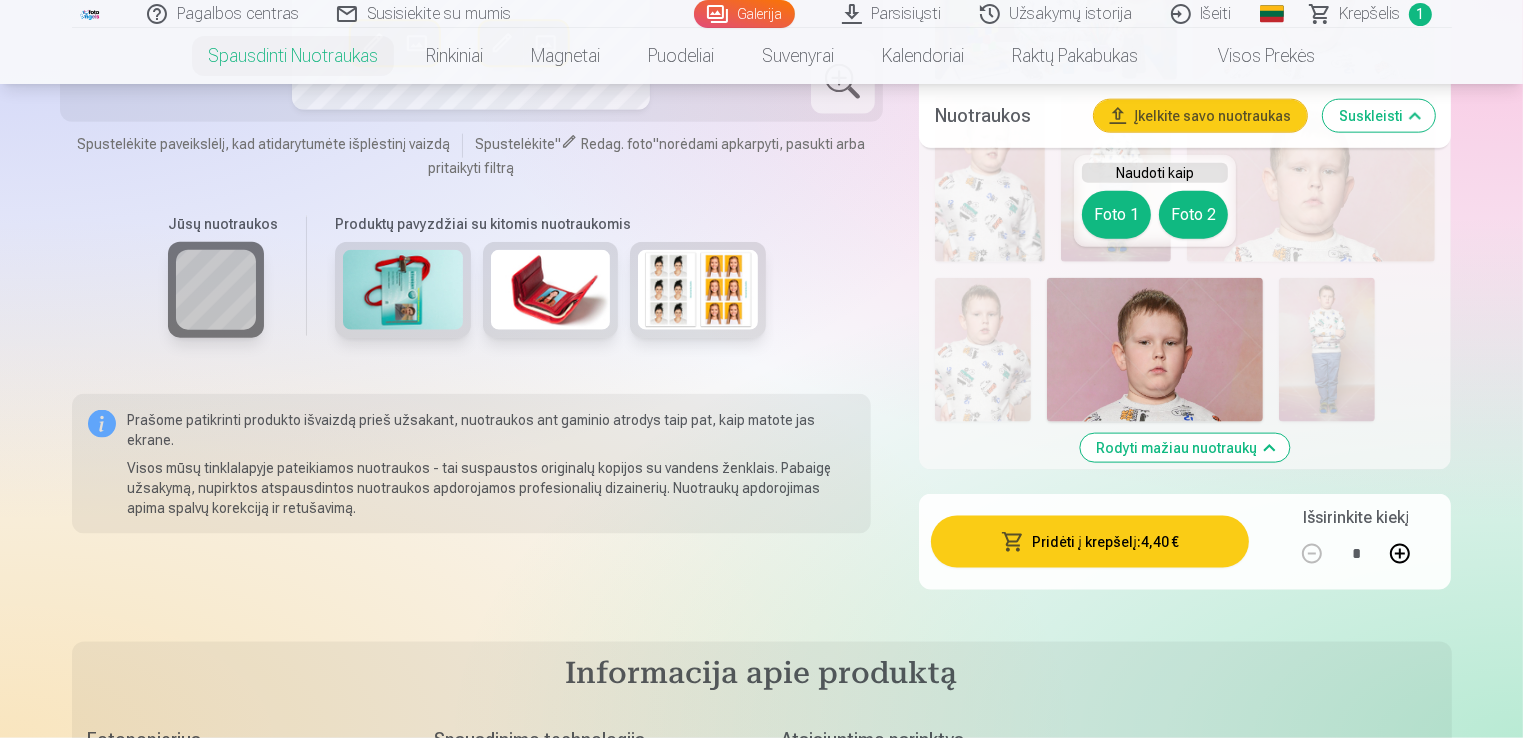 click on "Foto   1" at bounding box center (1116, 215) 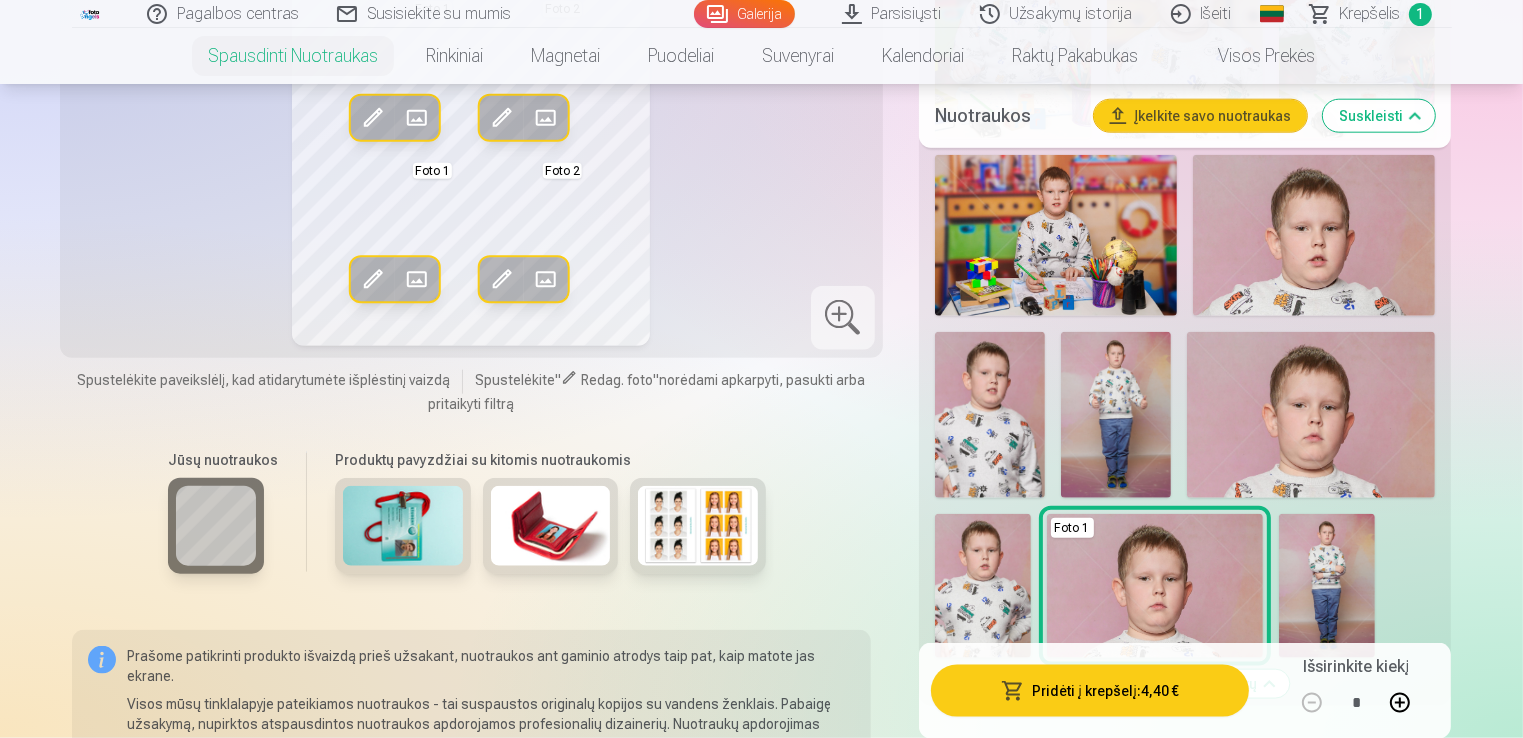 scroll, scrollTop: 2300, scrollLeft: 0, axis: vertical 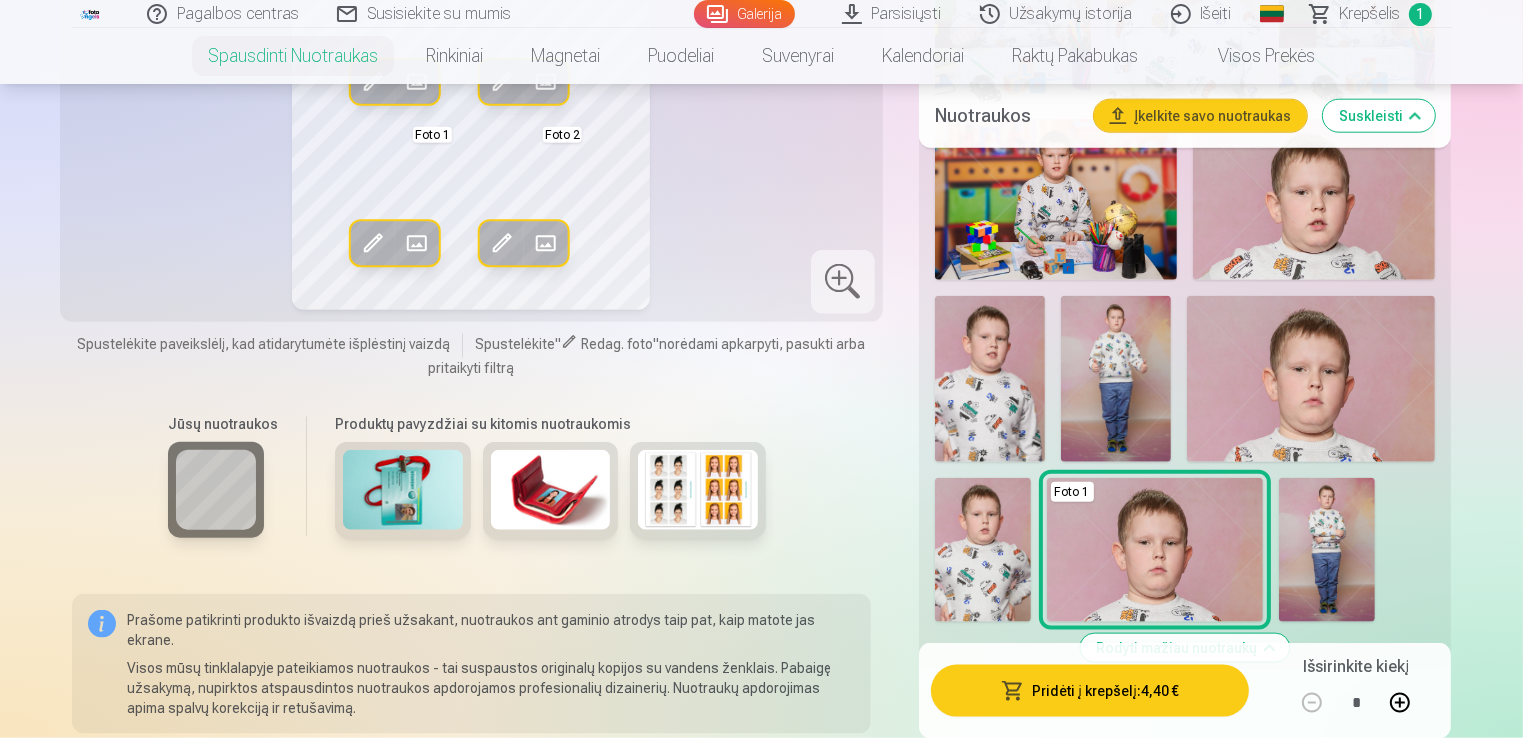 click at bounding box center (1311, 378) 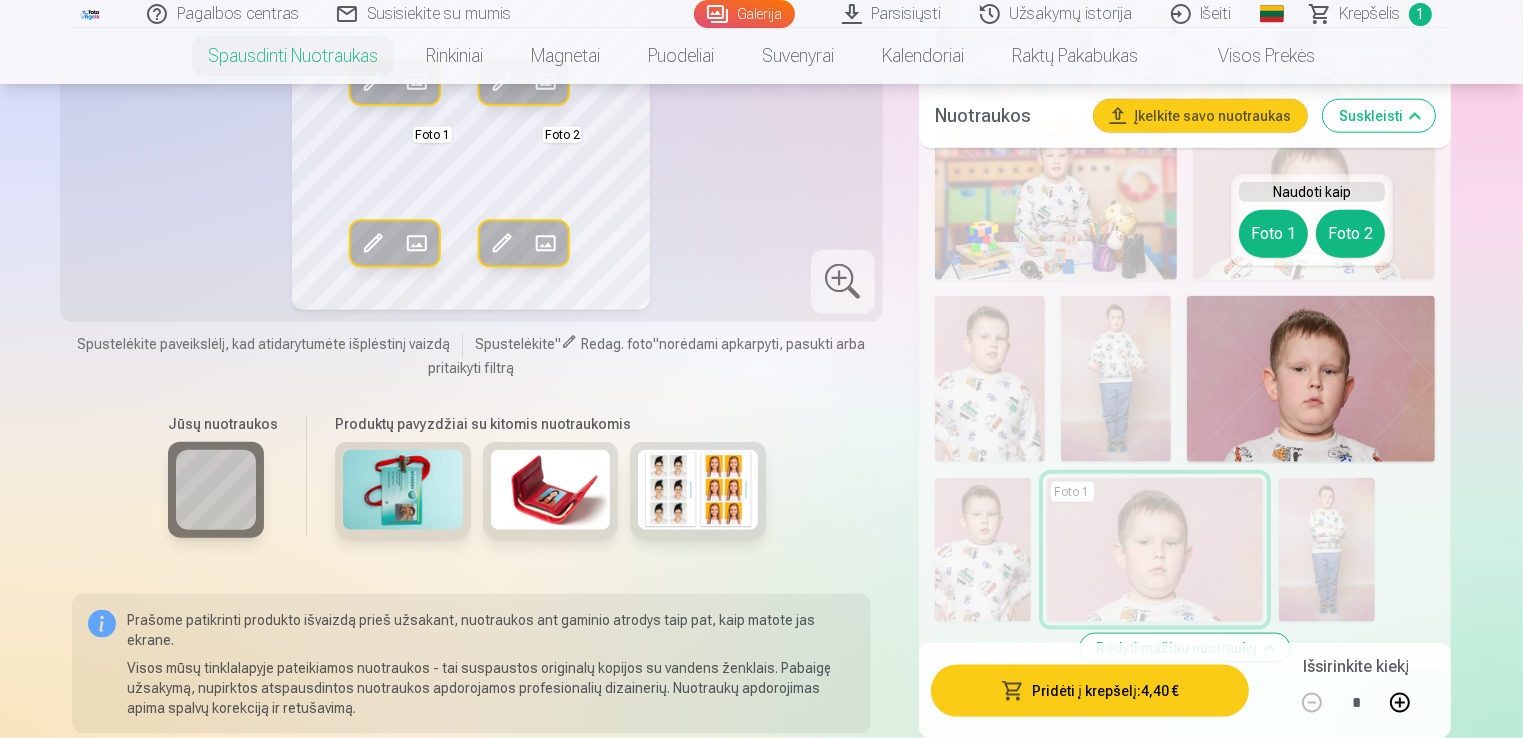 click on "Foto   2" at bounding box center (1350, 234) 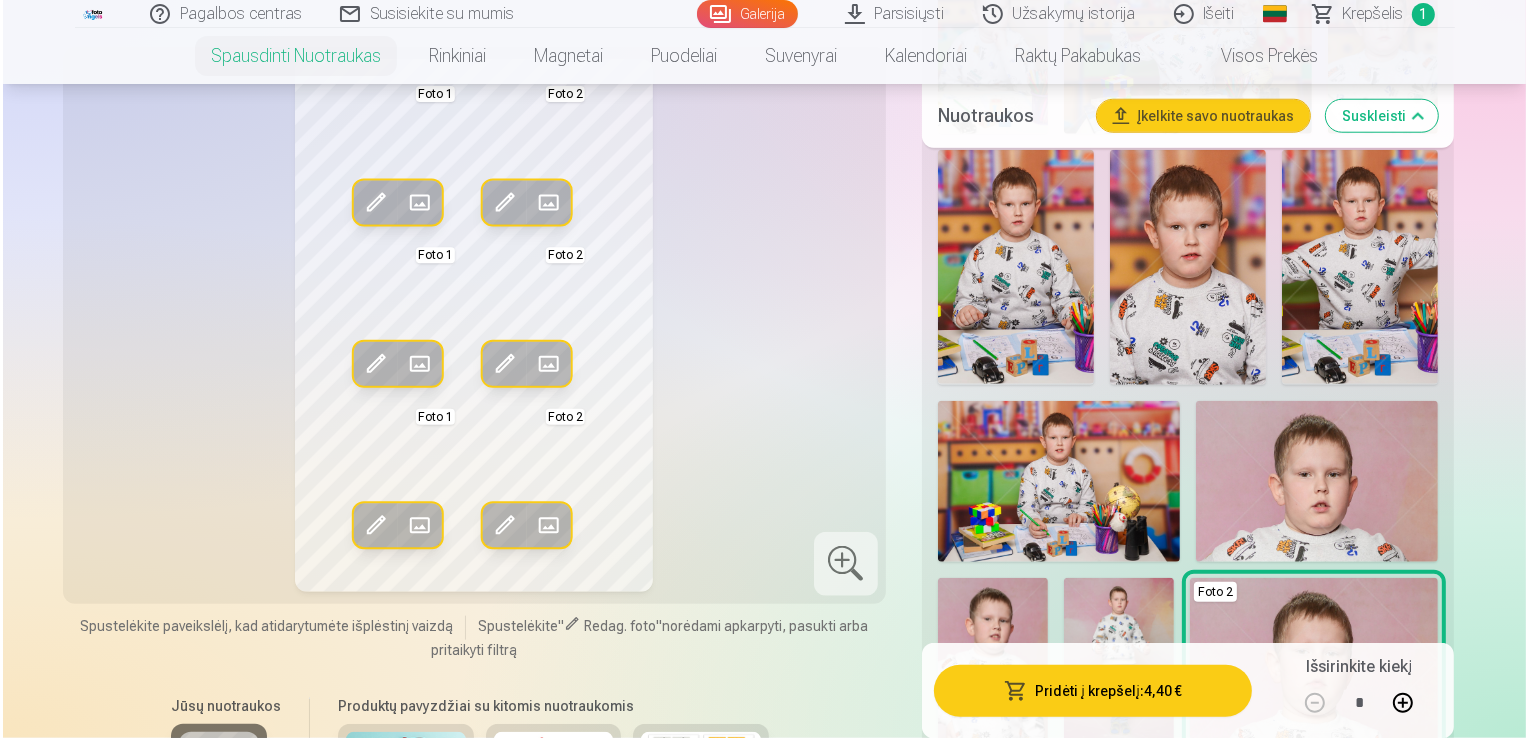 scroll, scrollTop: 1900, scrollLeft: 0, axis: vertical 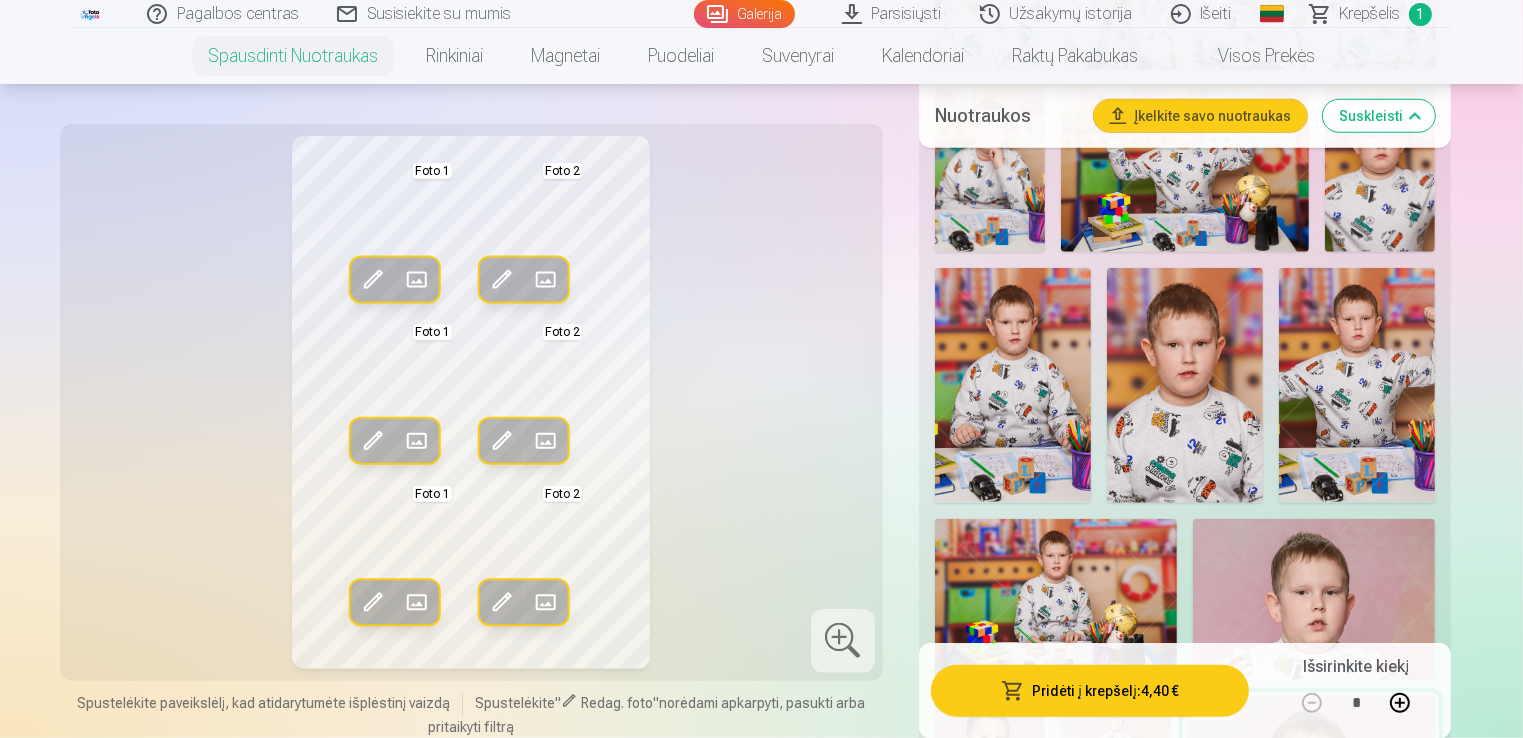 click on "Pridėti į krepšelį :  4,40 €" at bounding box center (1090, 690) 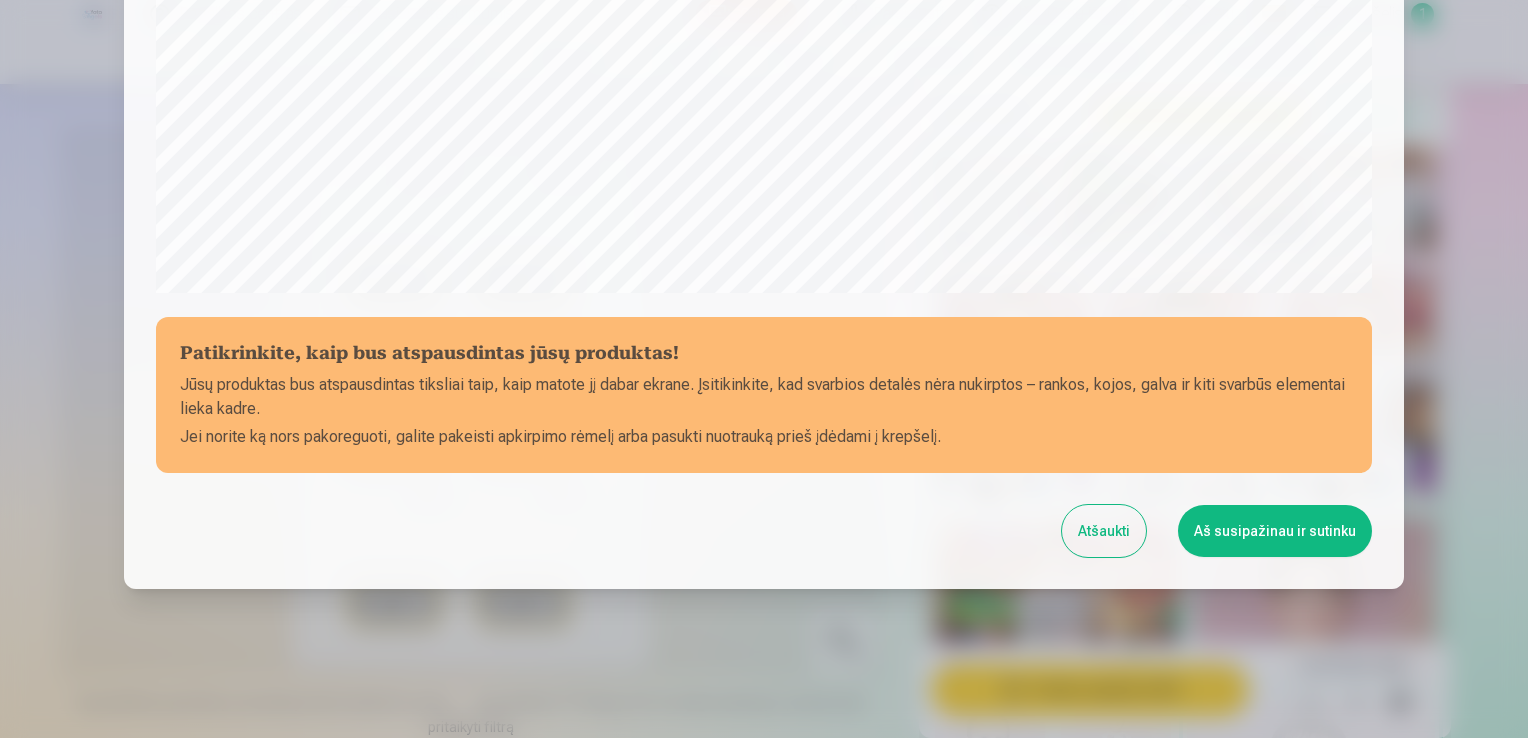 scroll, scrollTop: 701, scrollLeft: 0, axis: vertical 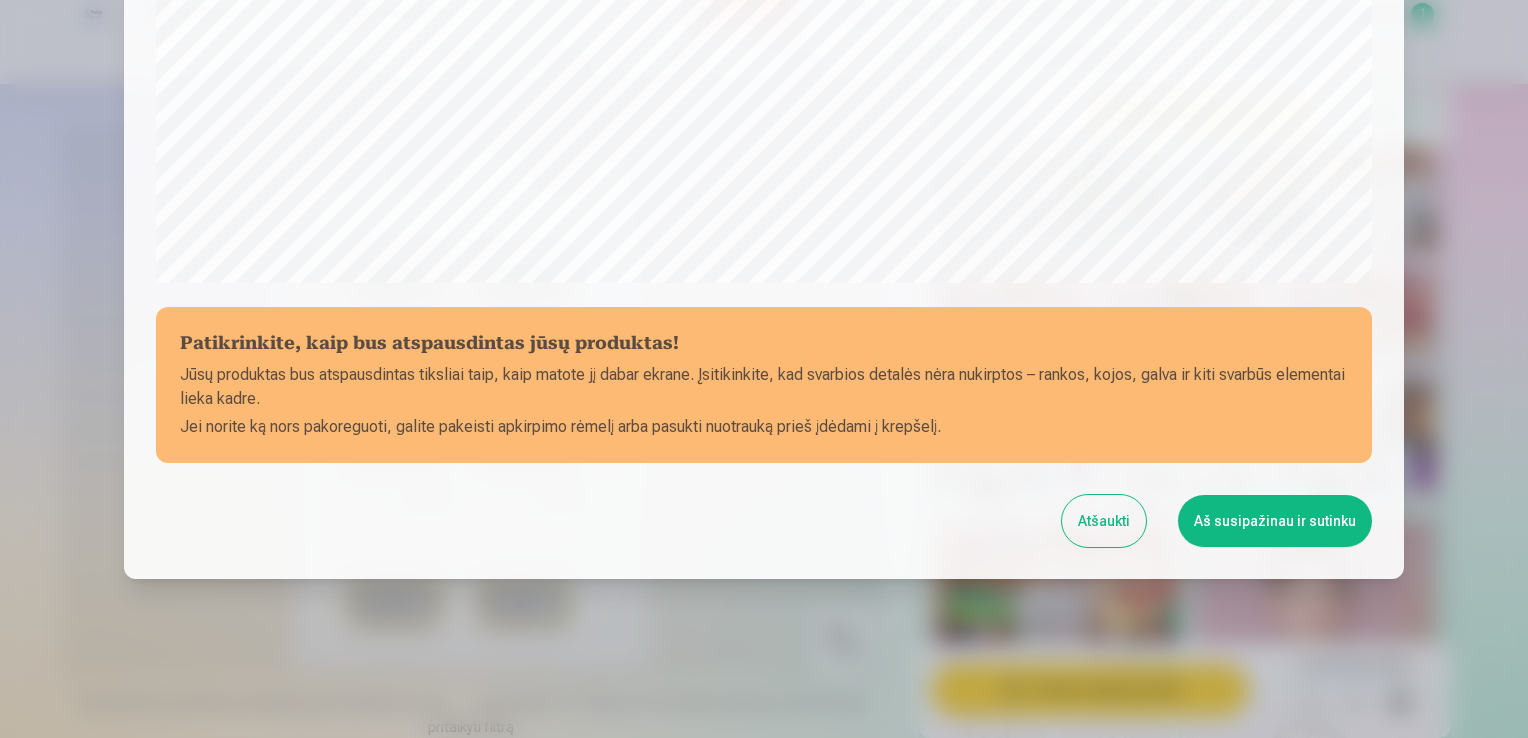 click on "Aš susipažinau ir sutinku" at bounding box center [1275, 521] 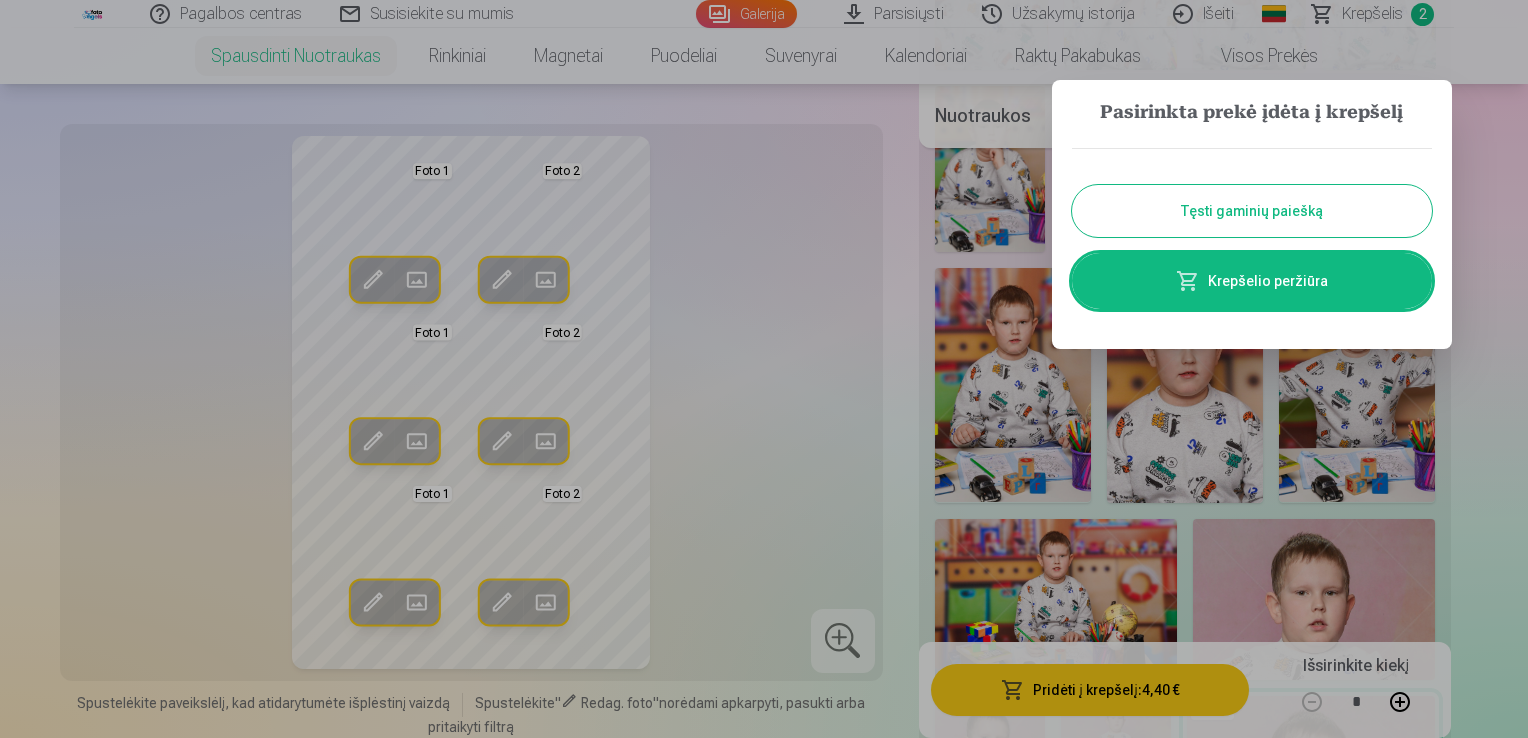 click on "Krepšelio peržiūra" at bounding box center (1252, 281) 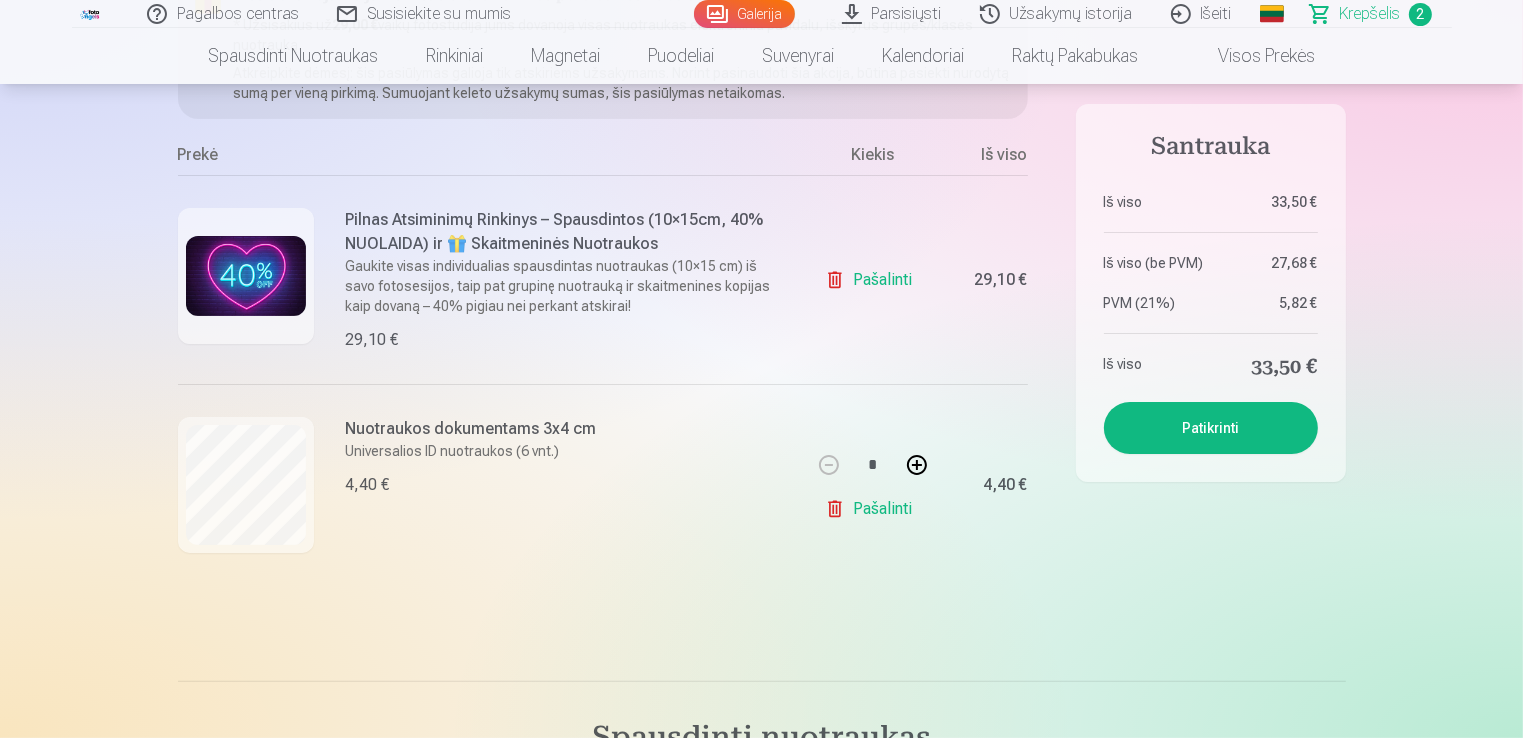 scroll, scrollTop: 300, scrollLeft: 0, axis: vertical 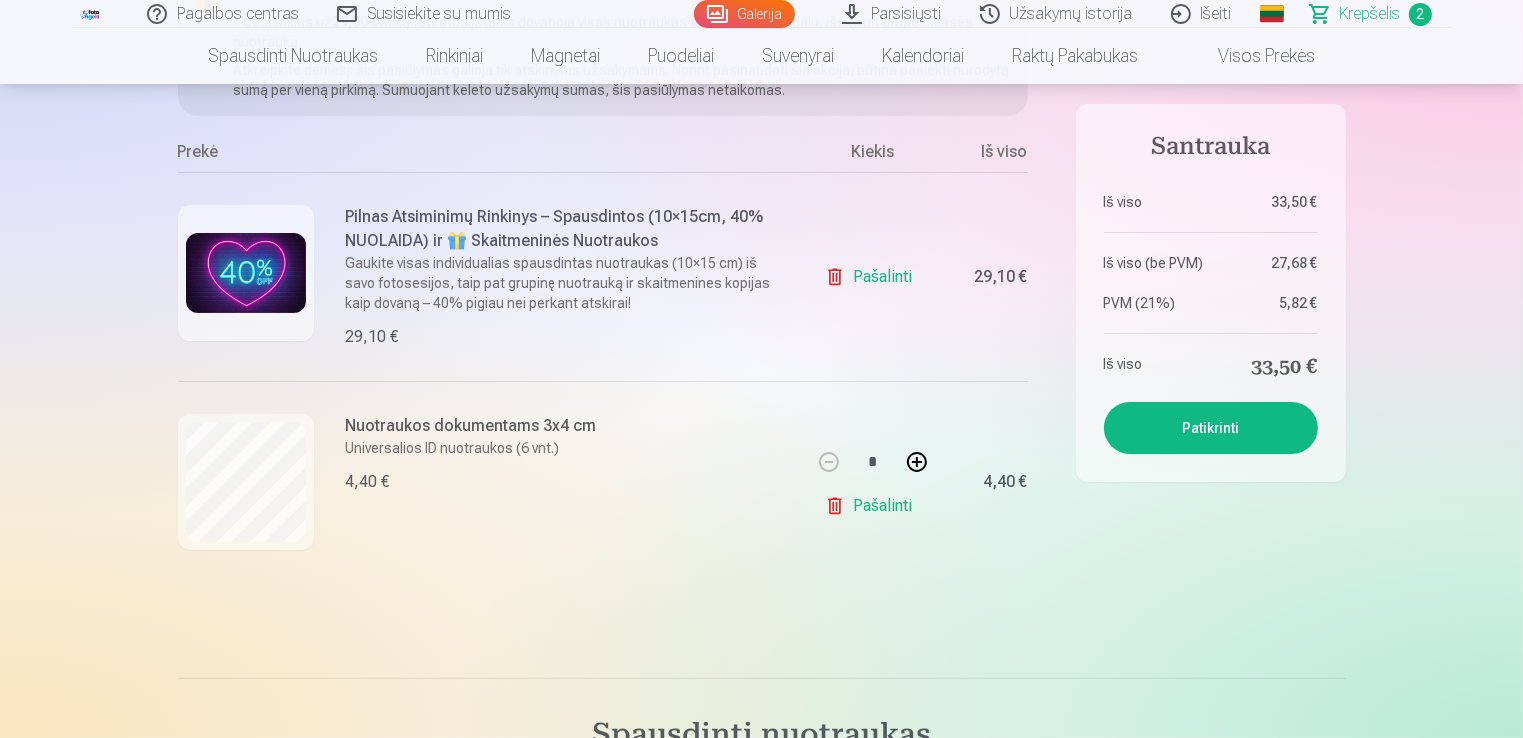click on "Patikrinti" at bounding box center [1211, 428] 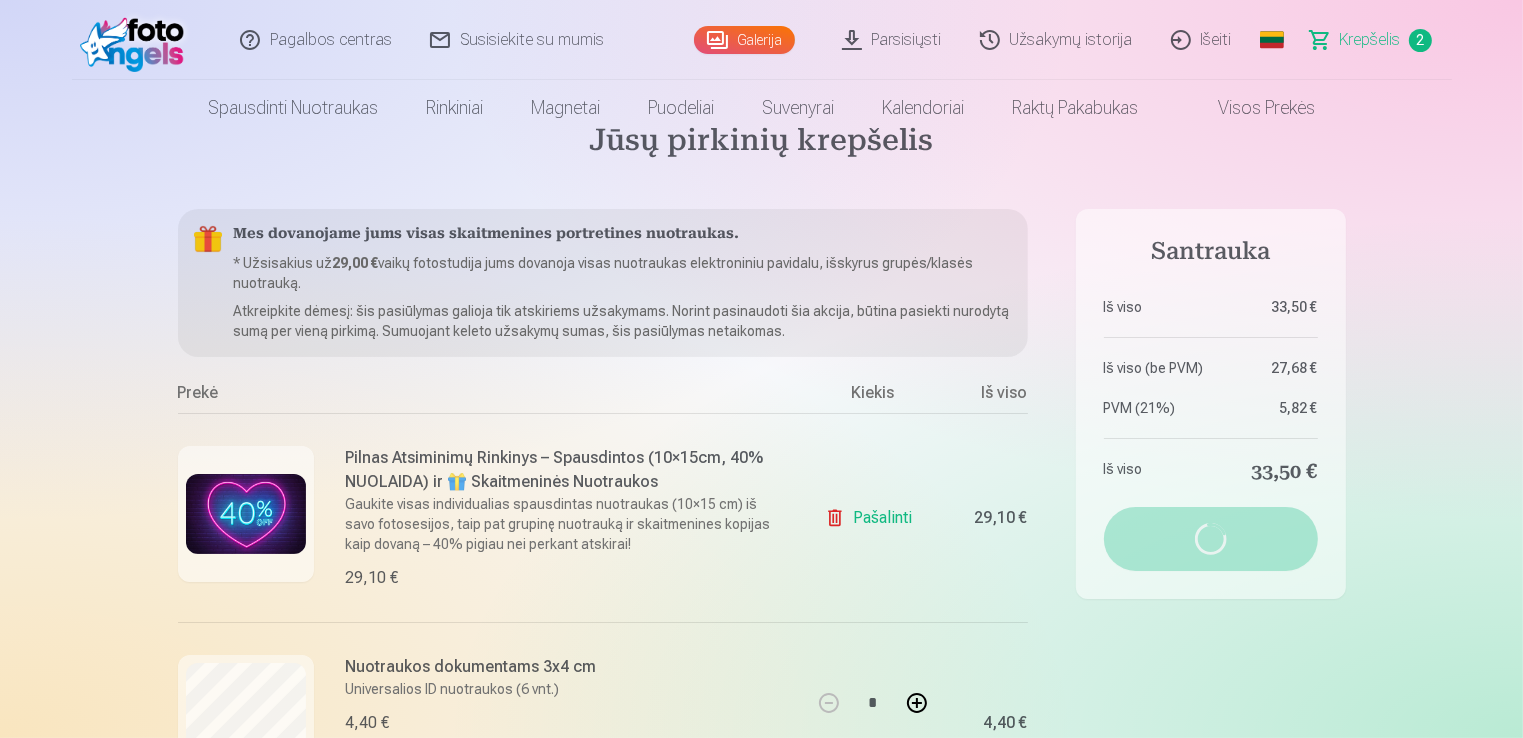 scroll, scrollTop: 0, scrollLeft: 0, axis: both 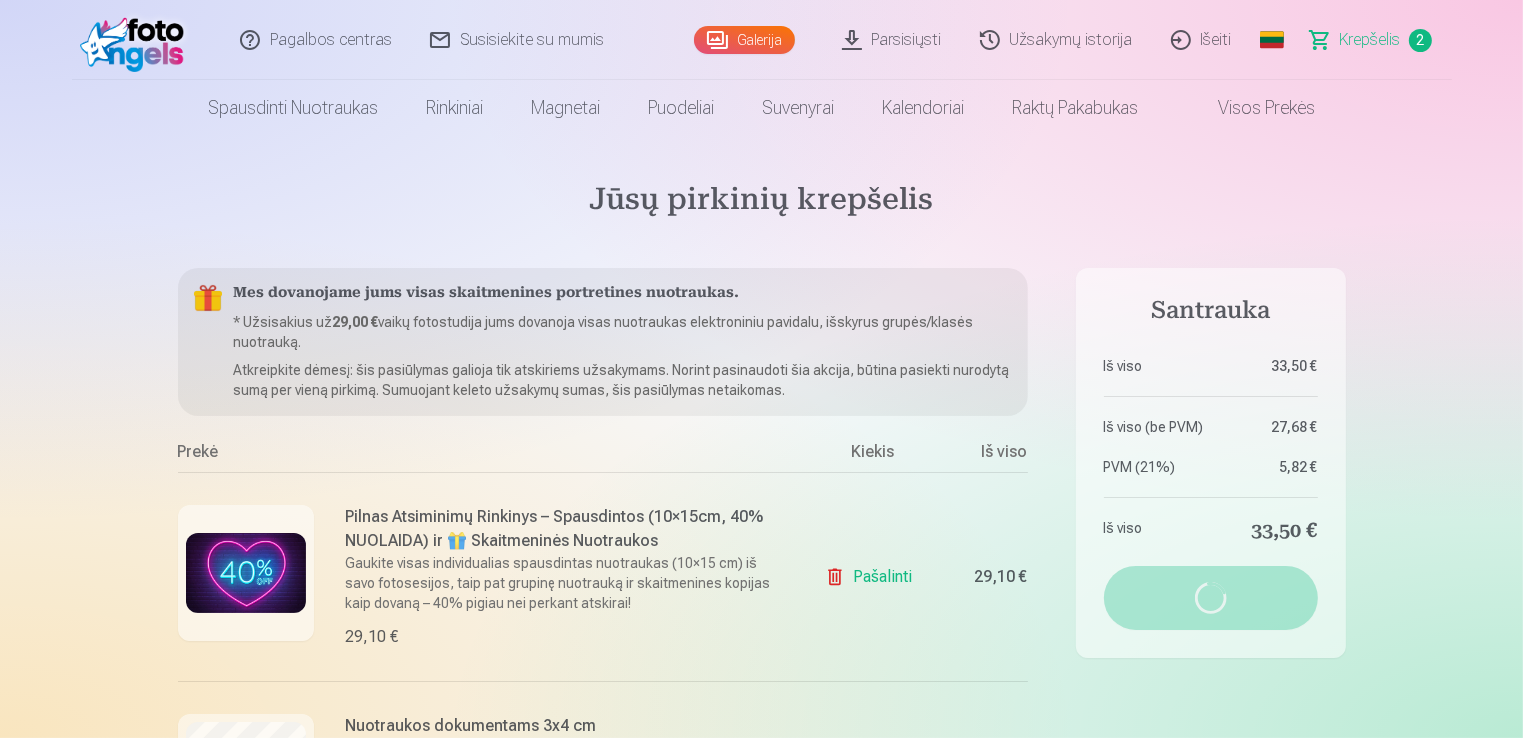 click on "Krepšelis" at bounding box center (1370, 40) 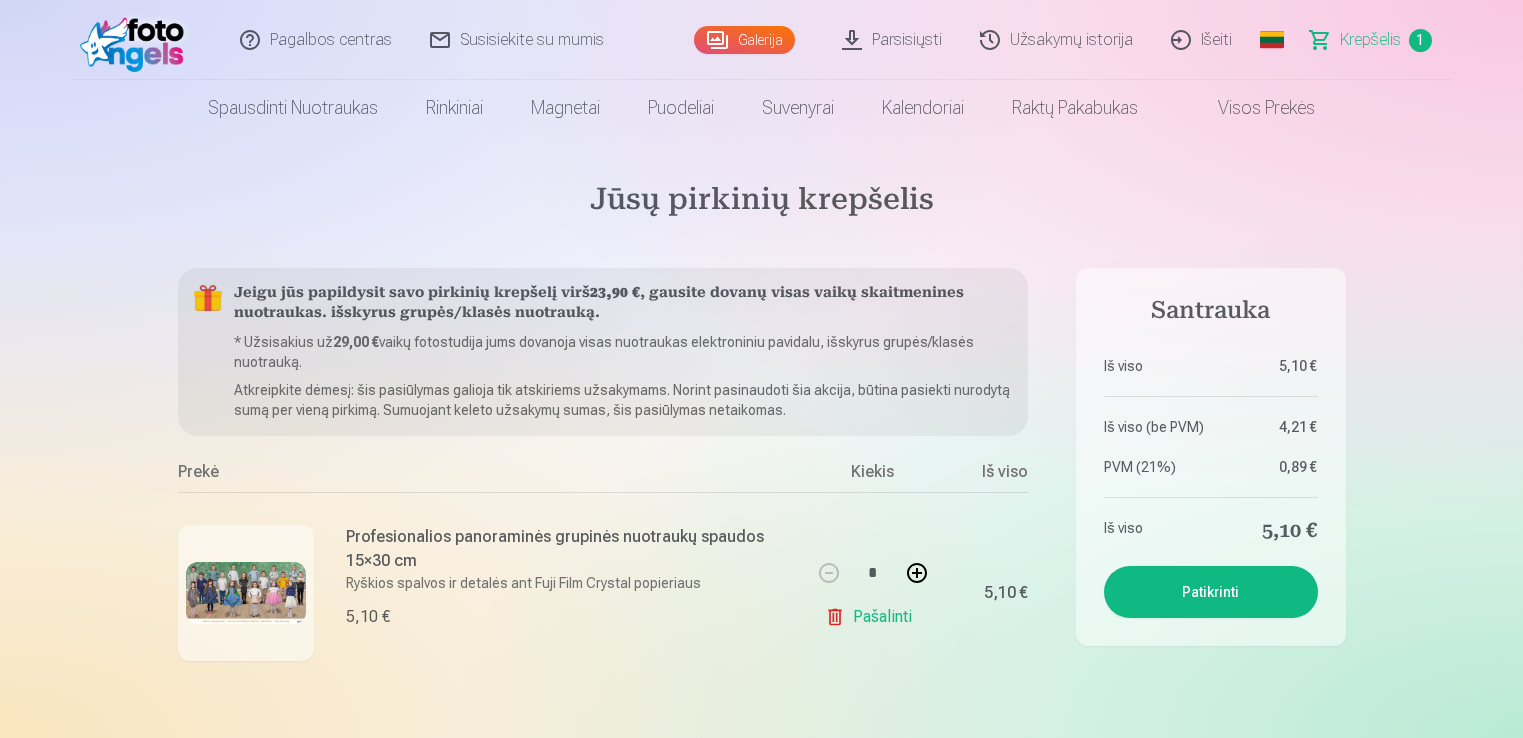 scroll, scrollTop: 0, scrollLeft: 0, axis: both 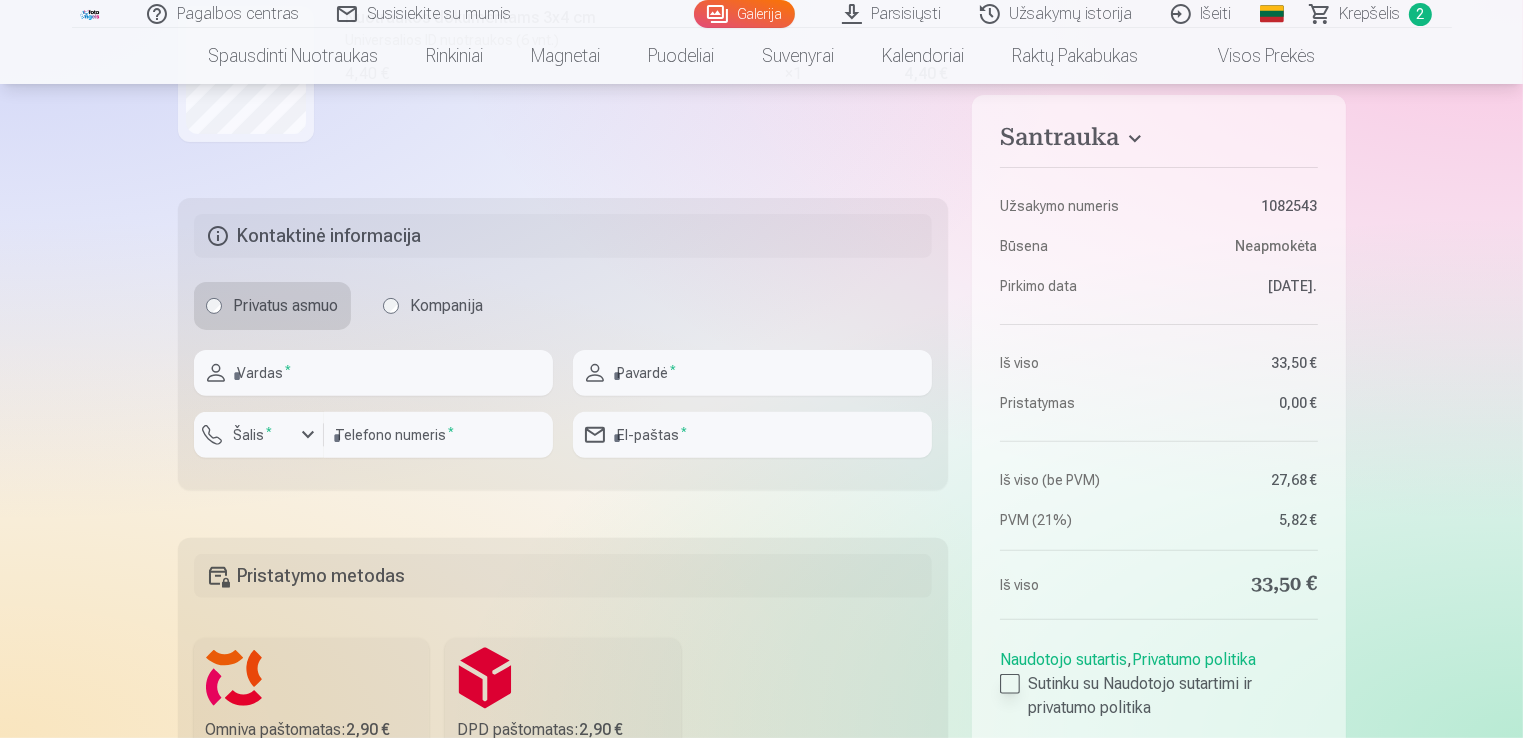 click at bounding box center (1010, 684) 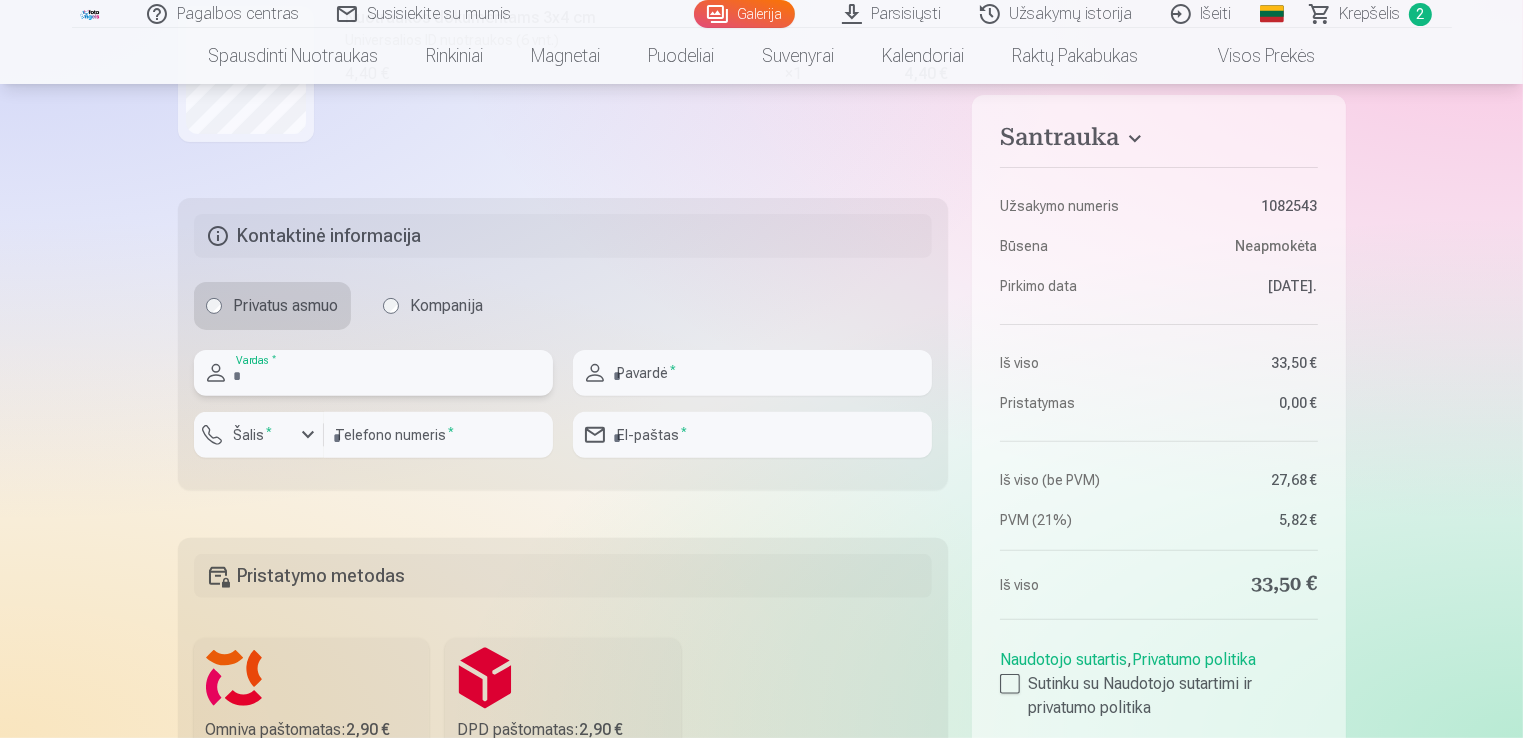 click at bounding box center [373, 373] 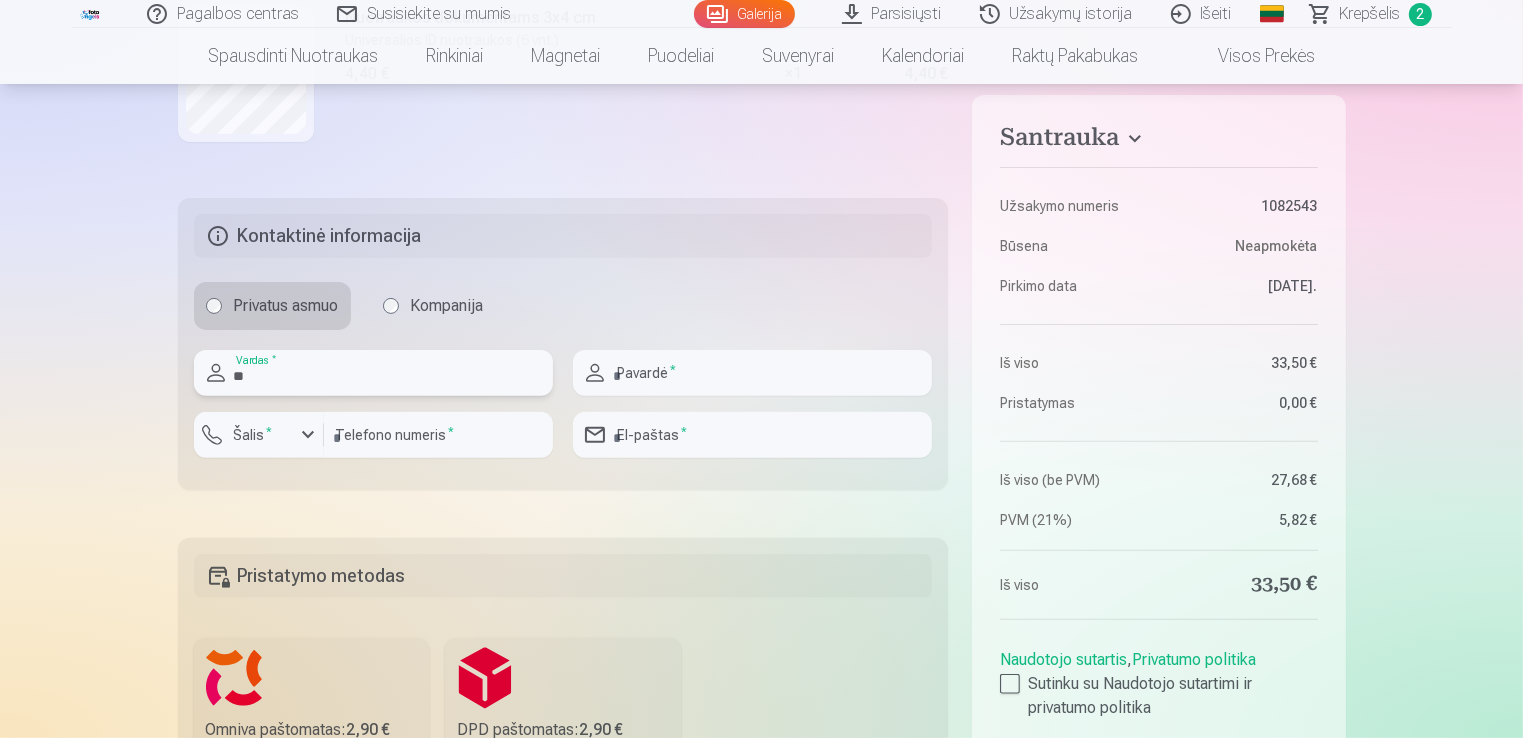 type on "*" 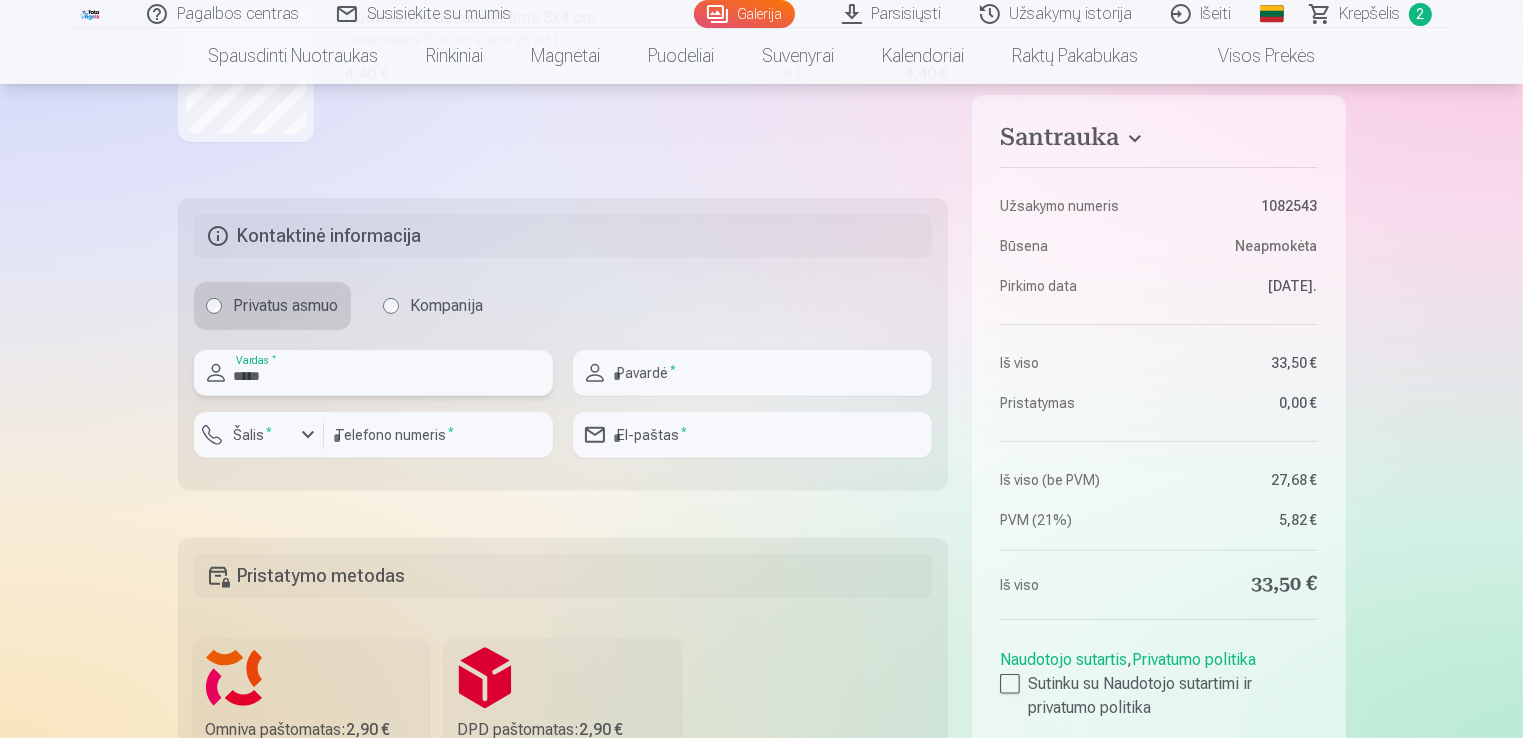 type on "*****" 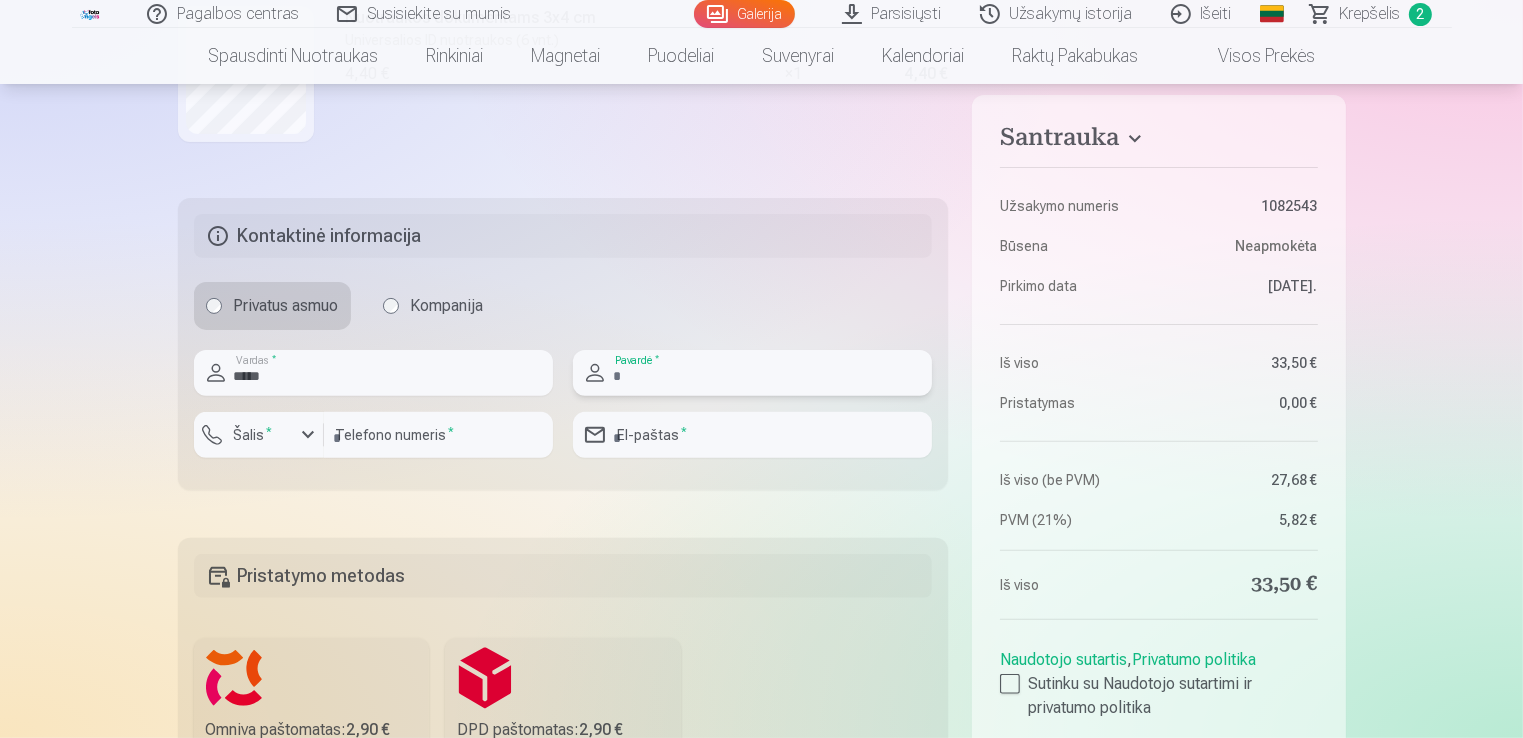click at bounding box center [752, 373] 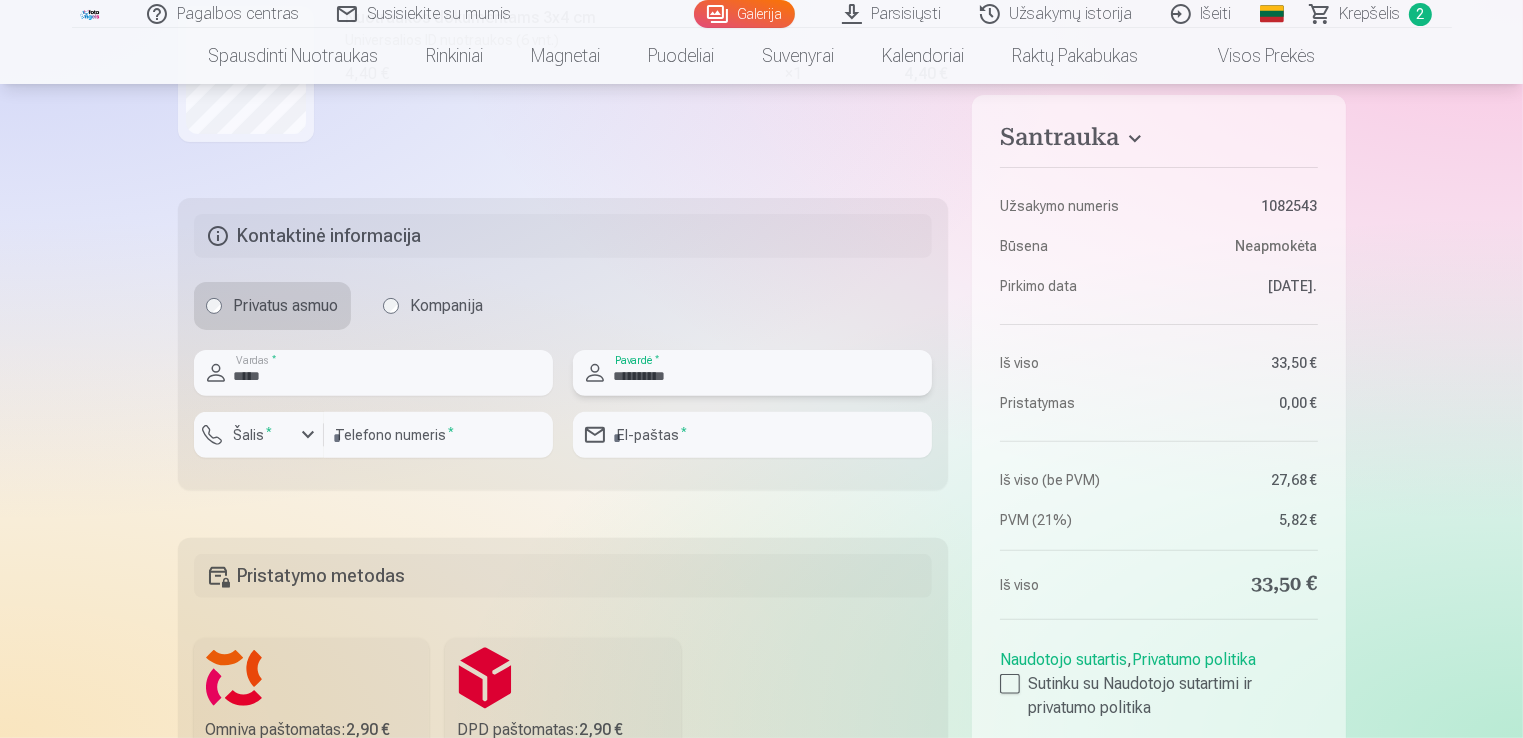 type on "**********" 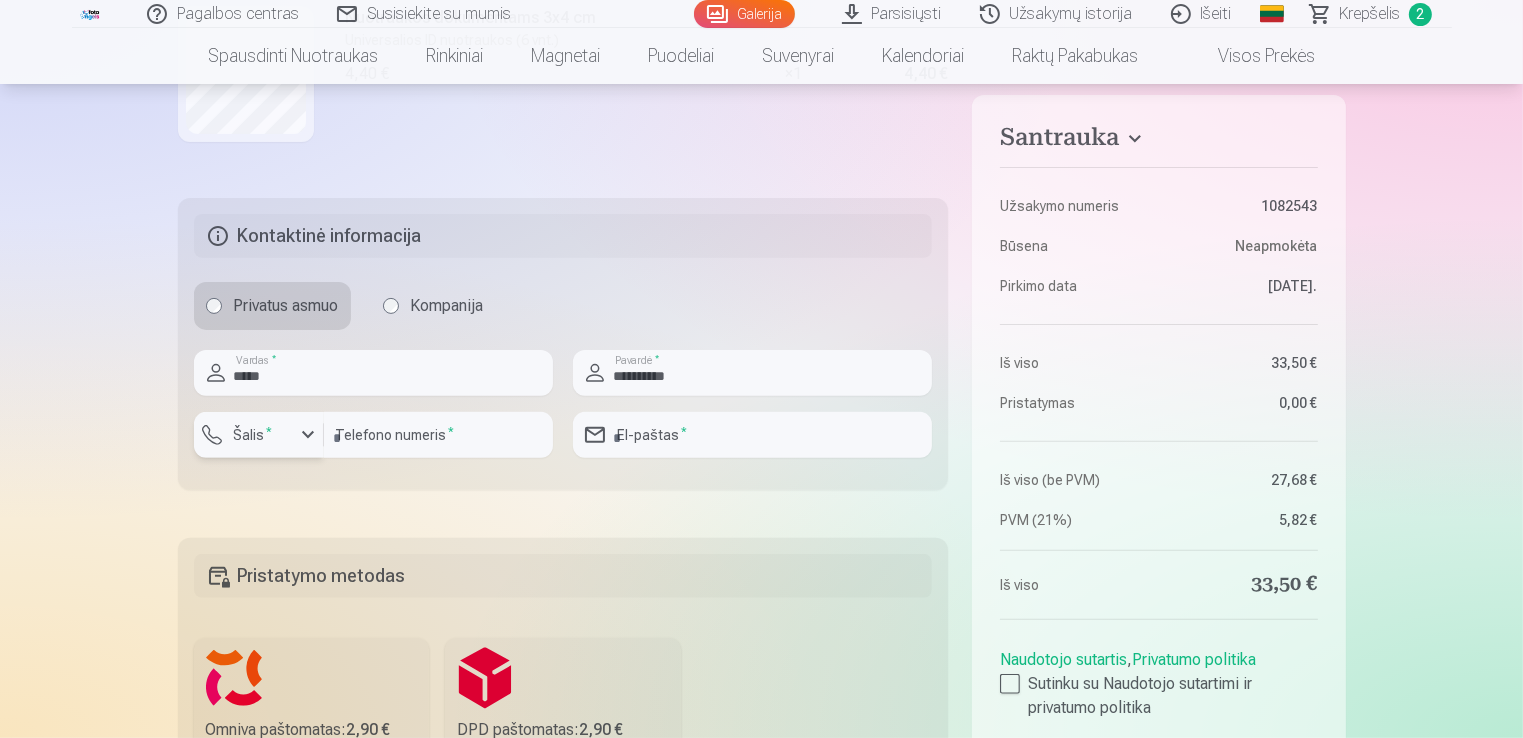 click at bounding box center (308, 435) 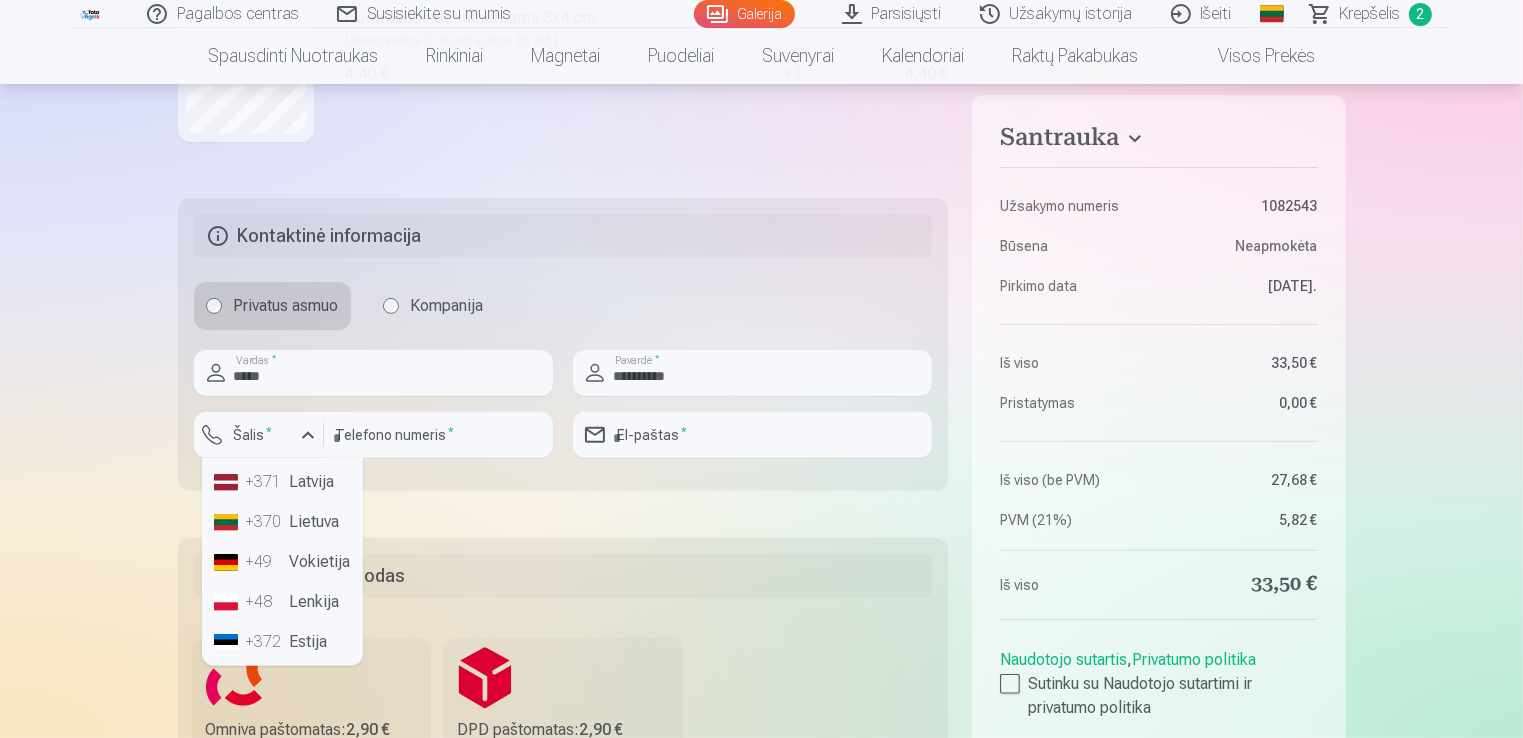 click on "+370 Lietuva" at bounding box center (282, 522) 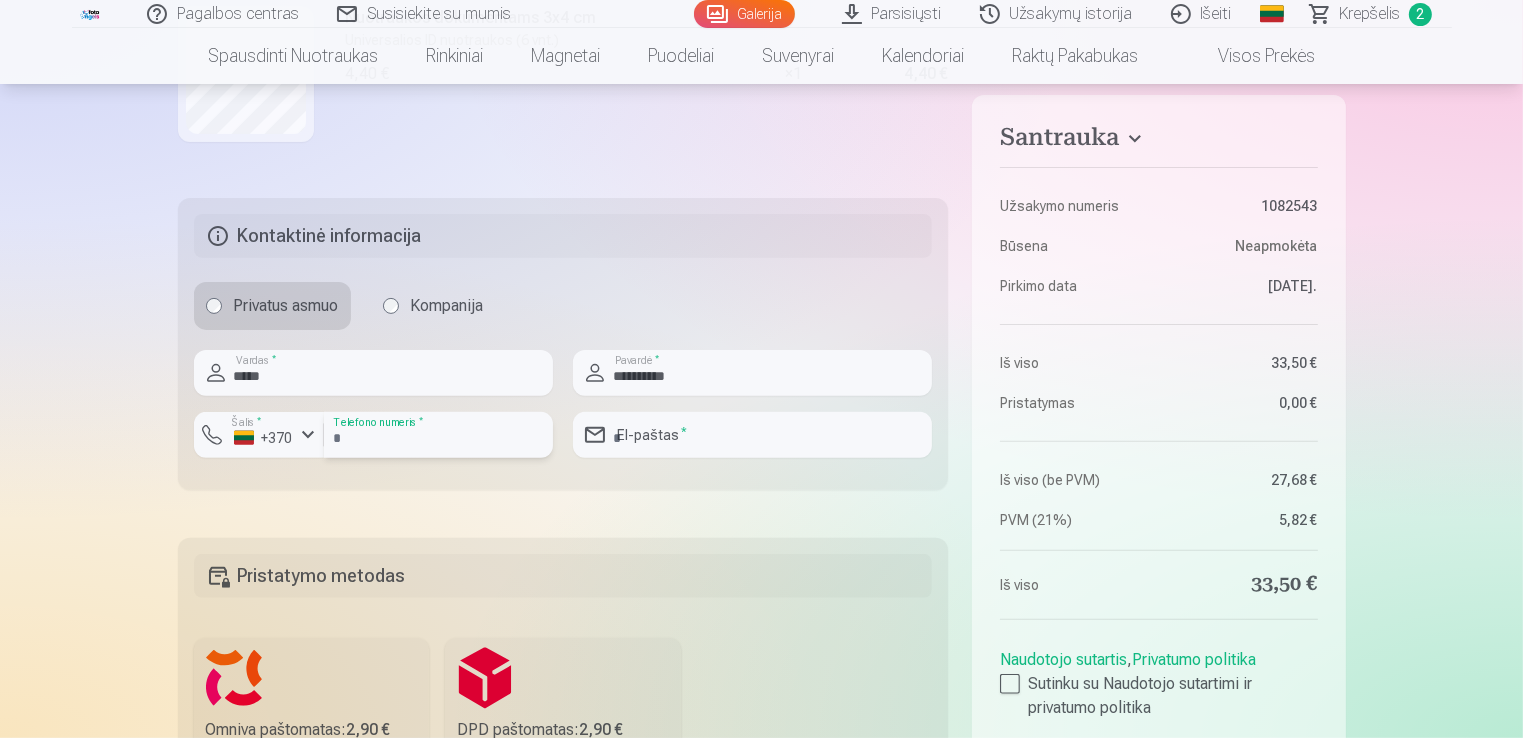 click at bounding box center (438, 435) 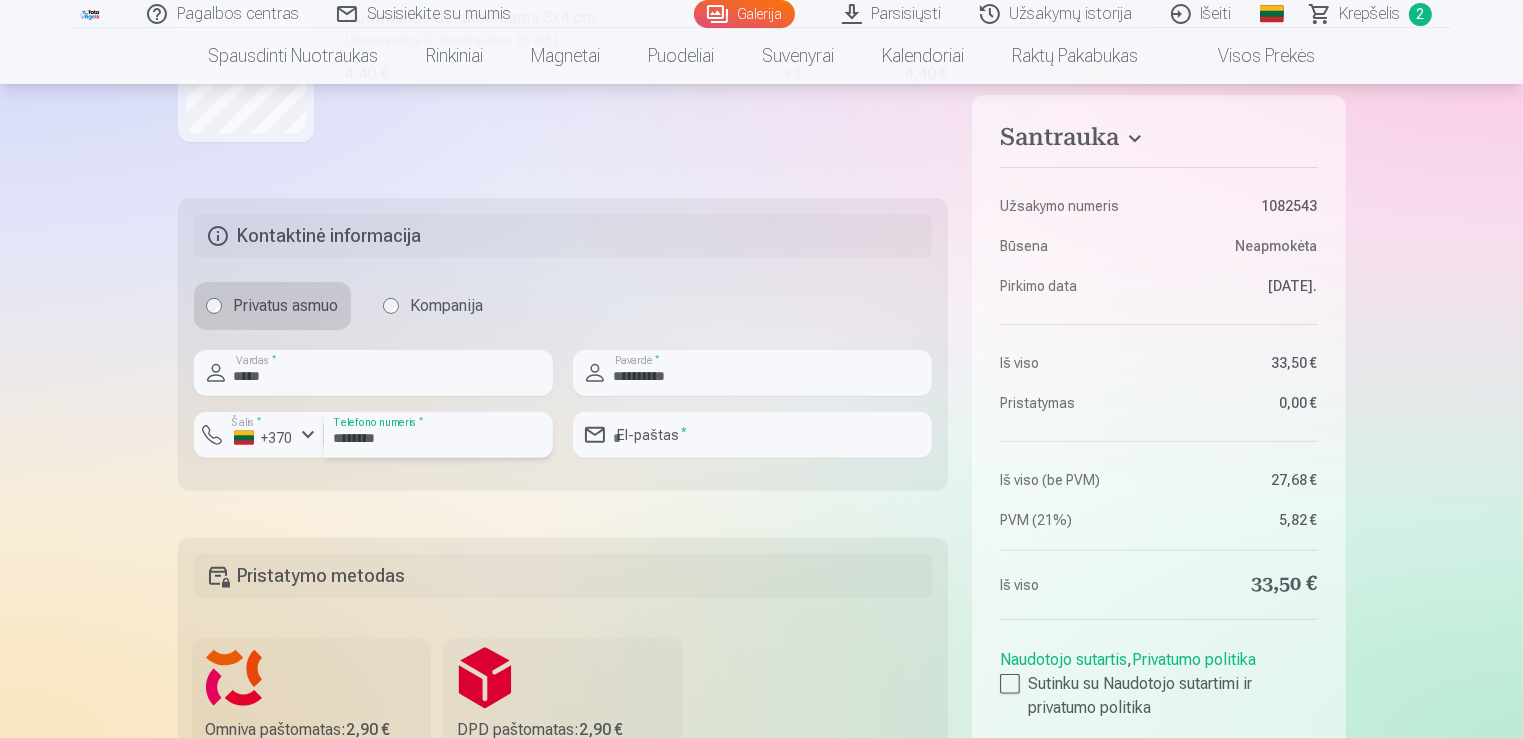 type on "********" 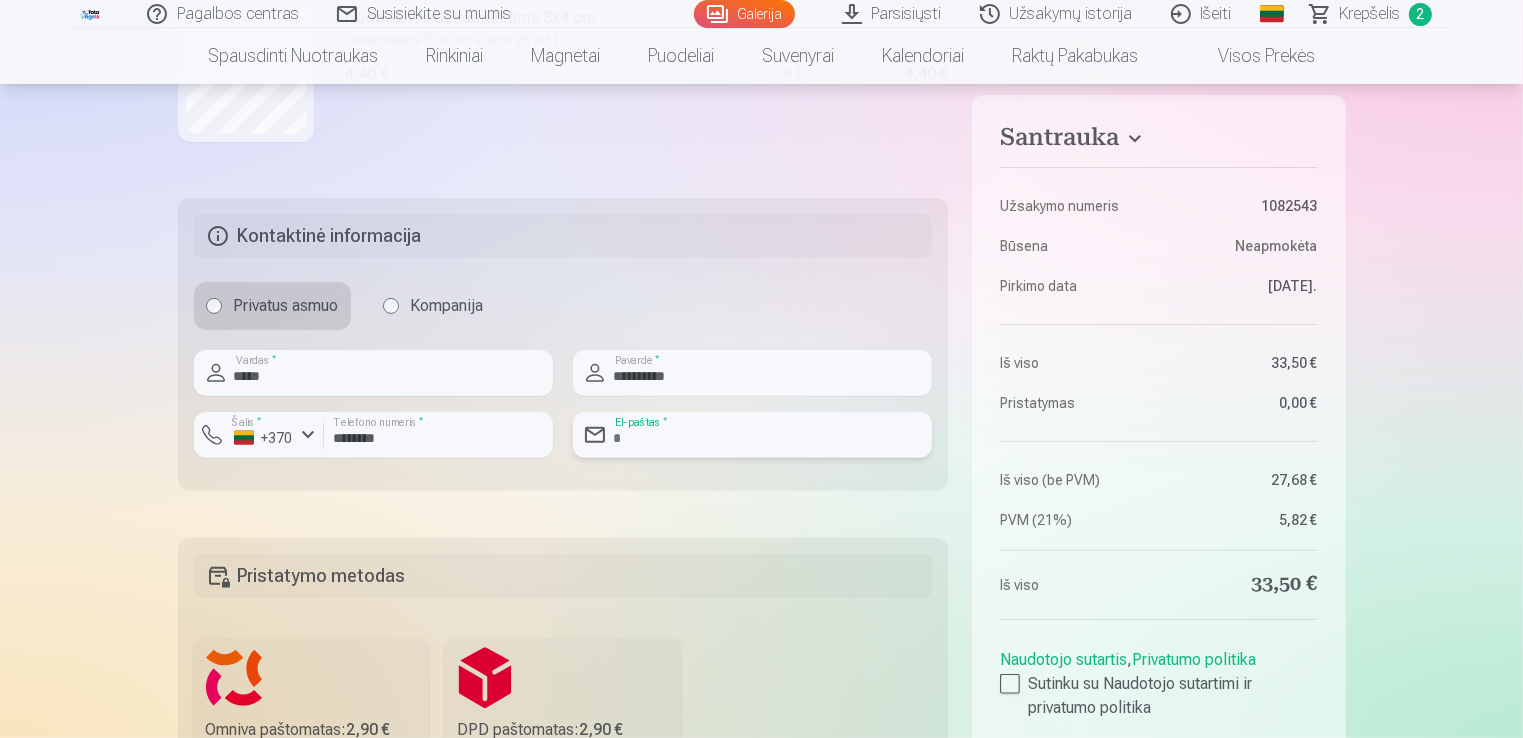 click at bounding box center [752, 435] 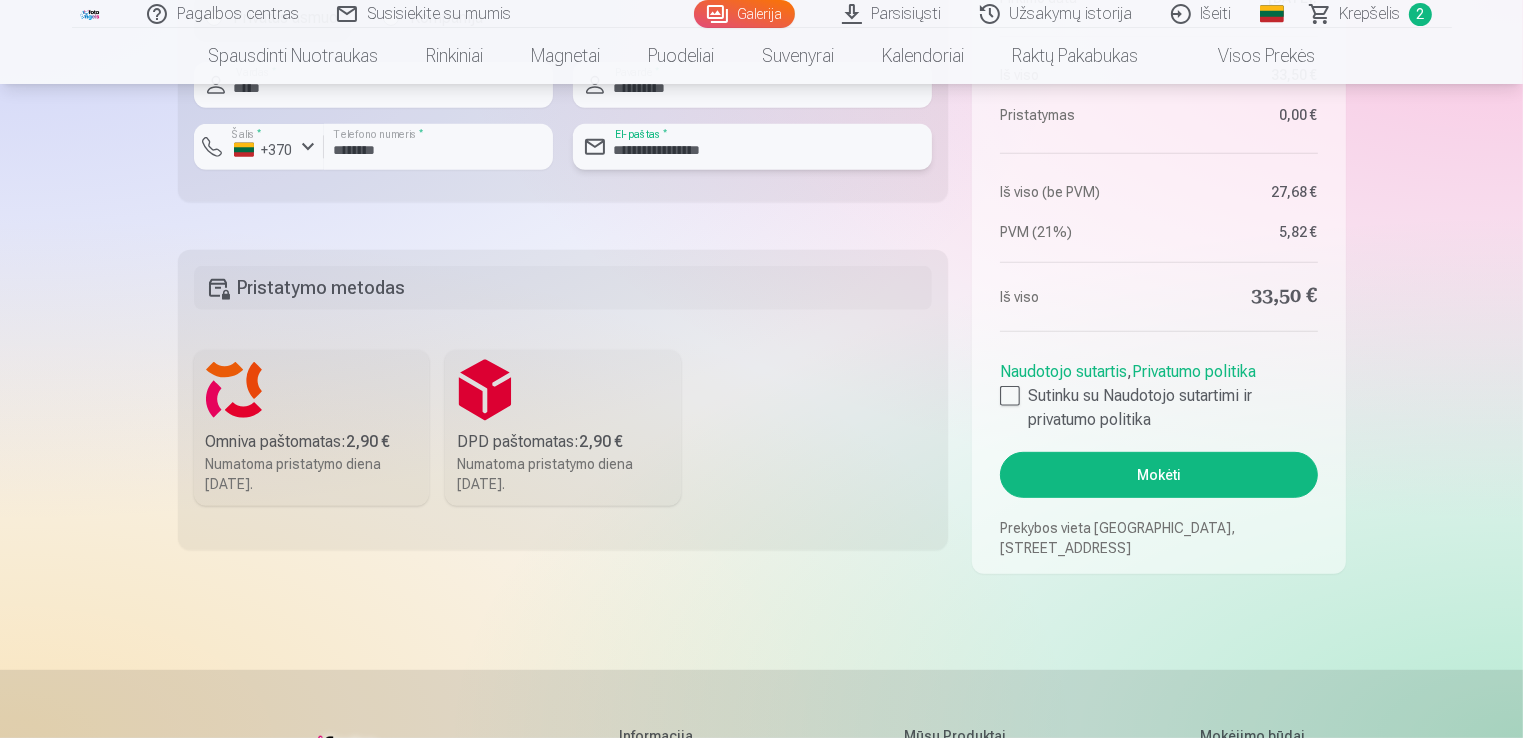 scroll, scrollTop: 900, scrollLeft: 0, axis: vertical 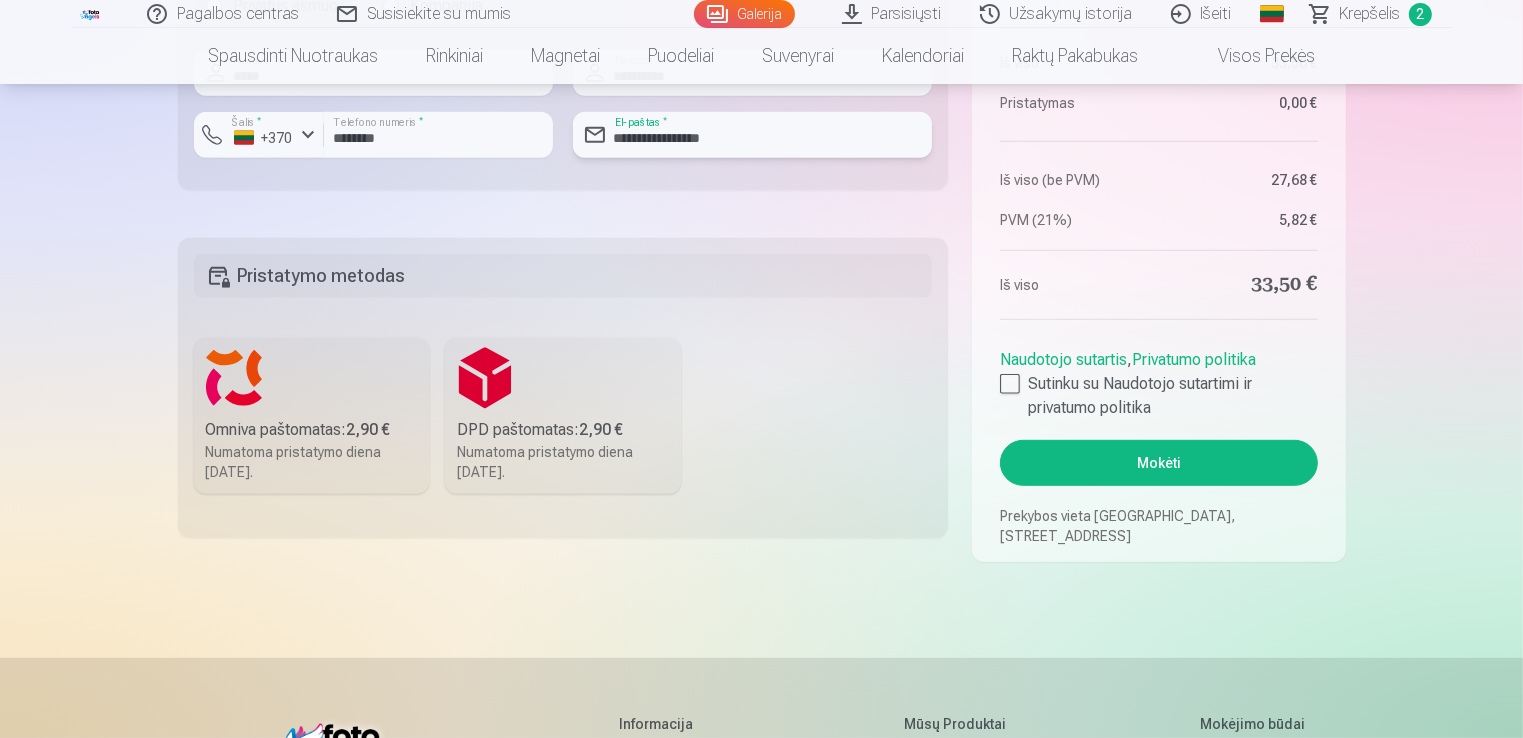 type on "**********" 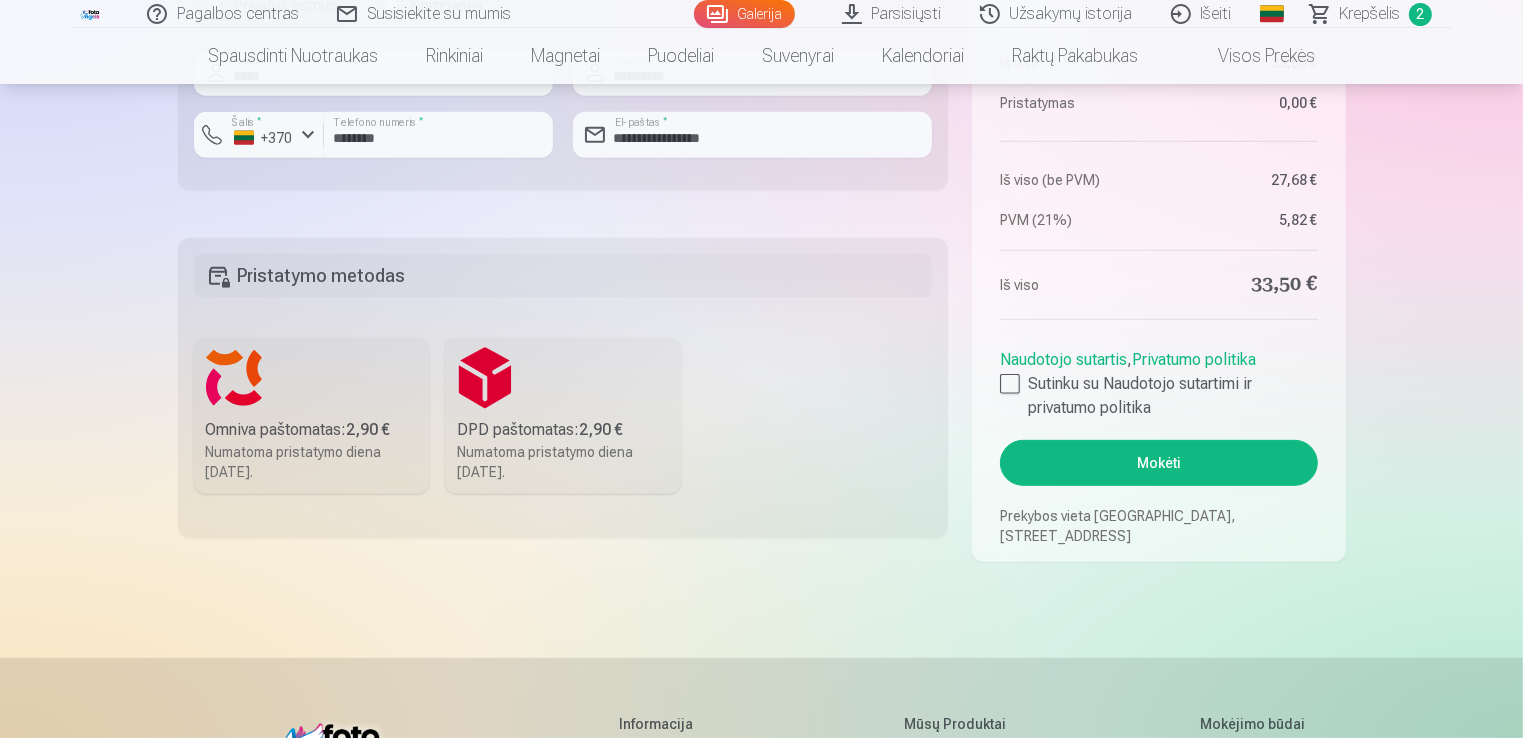 click on "Numatoma pristatymo diena [DATE]." at bounding box center (312, 462) 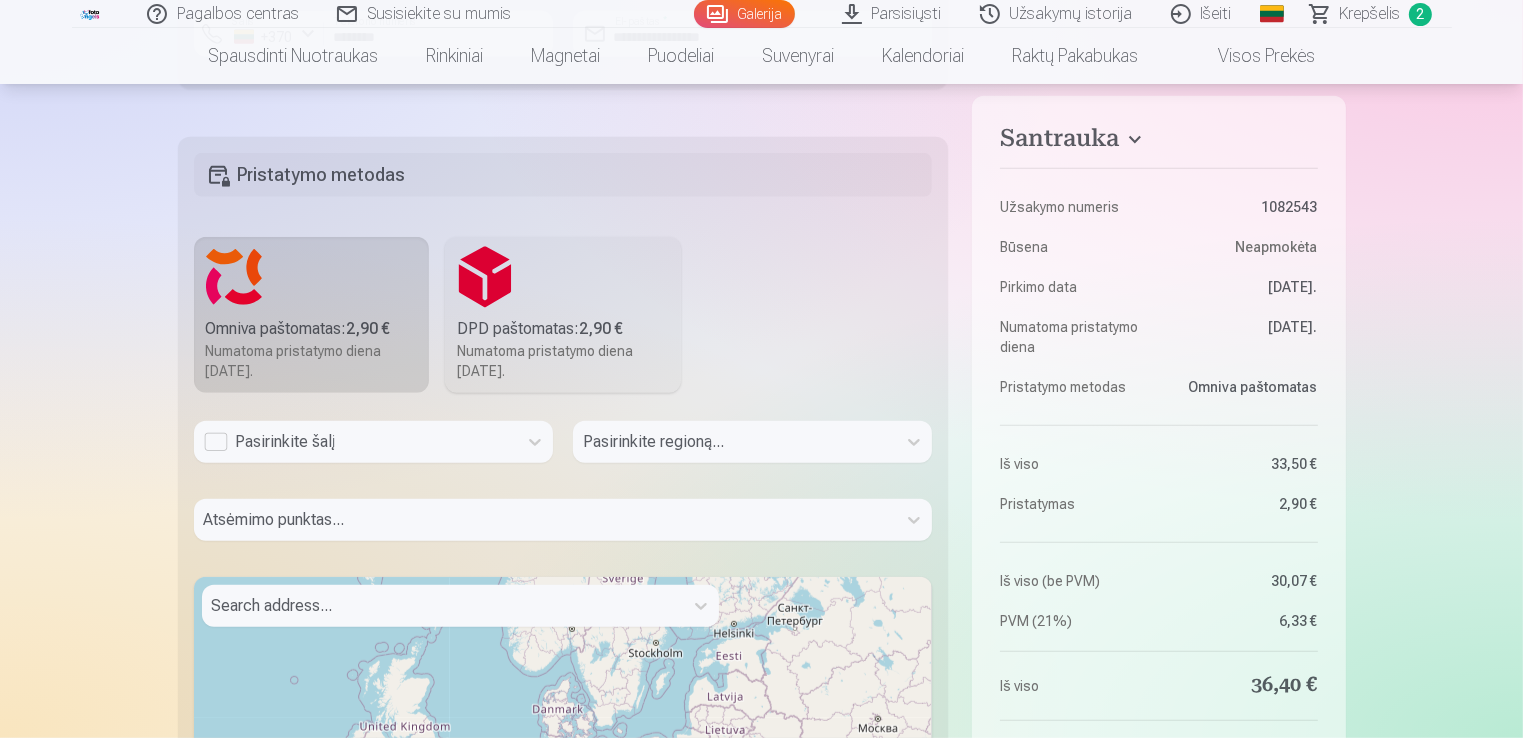 scroll, scrollTop: 1100, scrollLeft: 0, axis: vertical 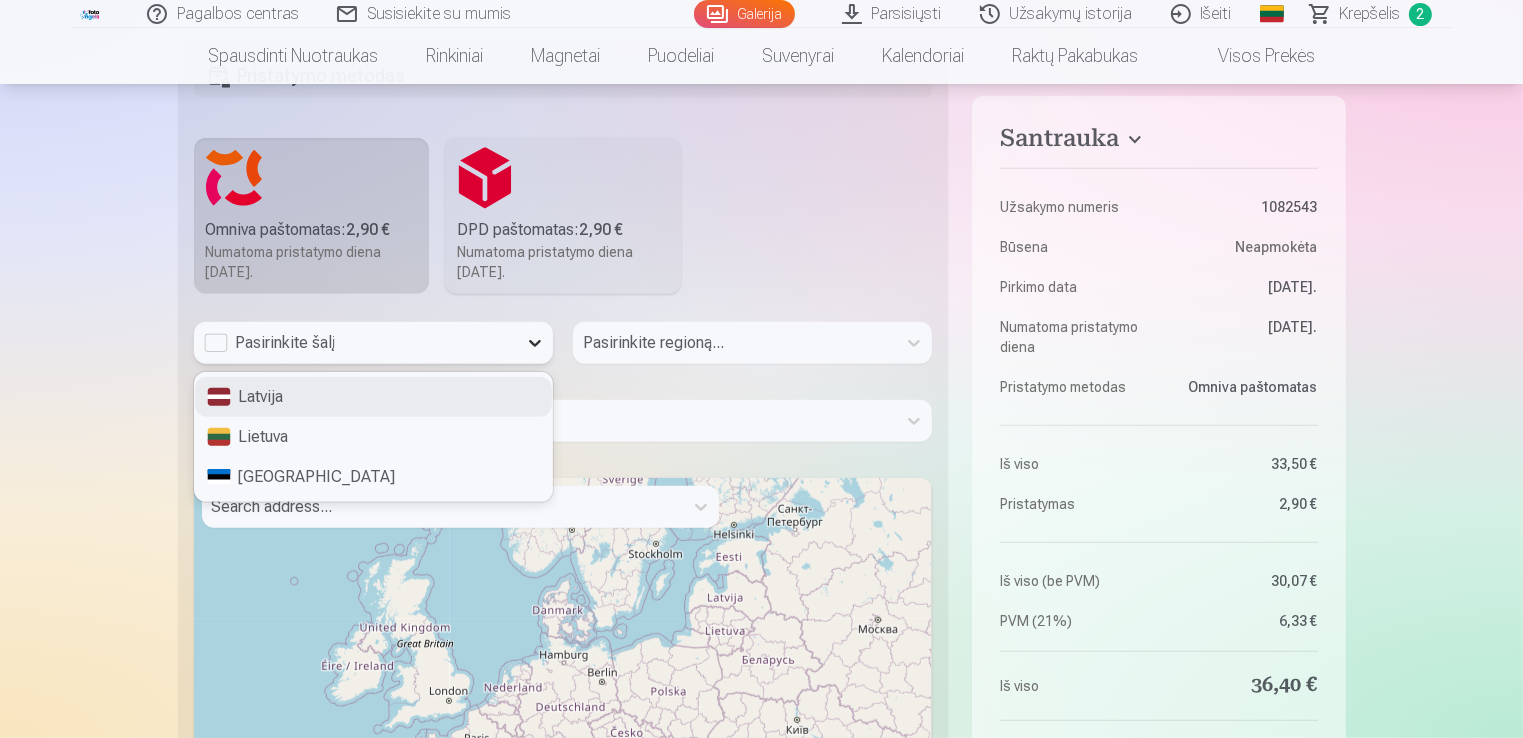 click 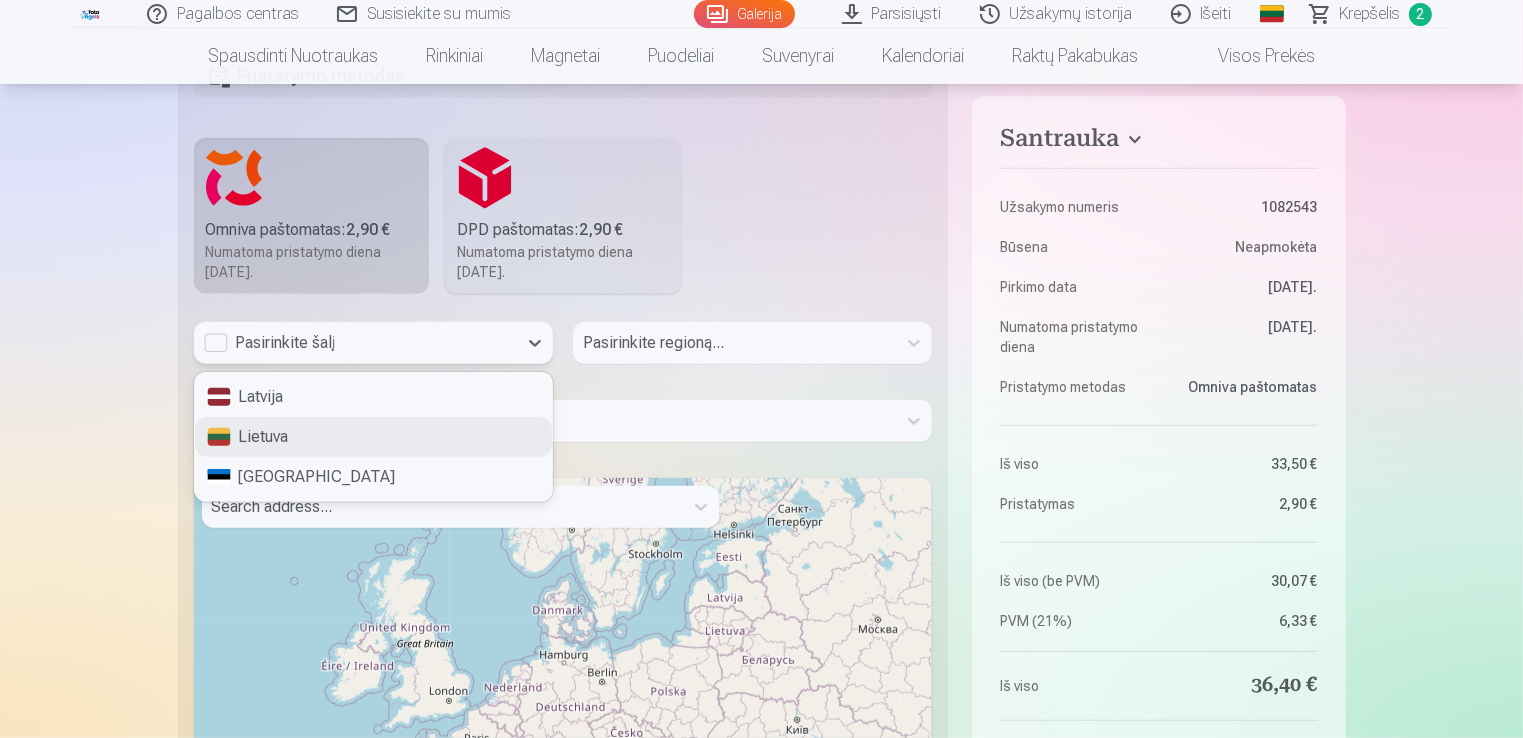 click on "Lietuva" at bounding box center (373, 437) 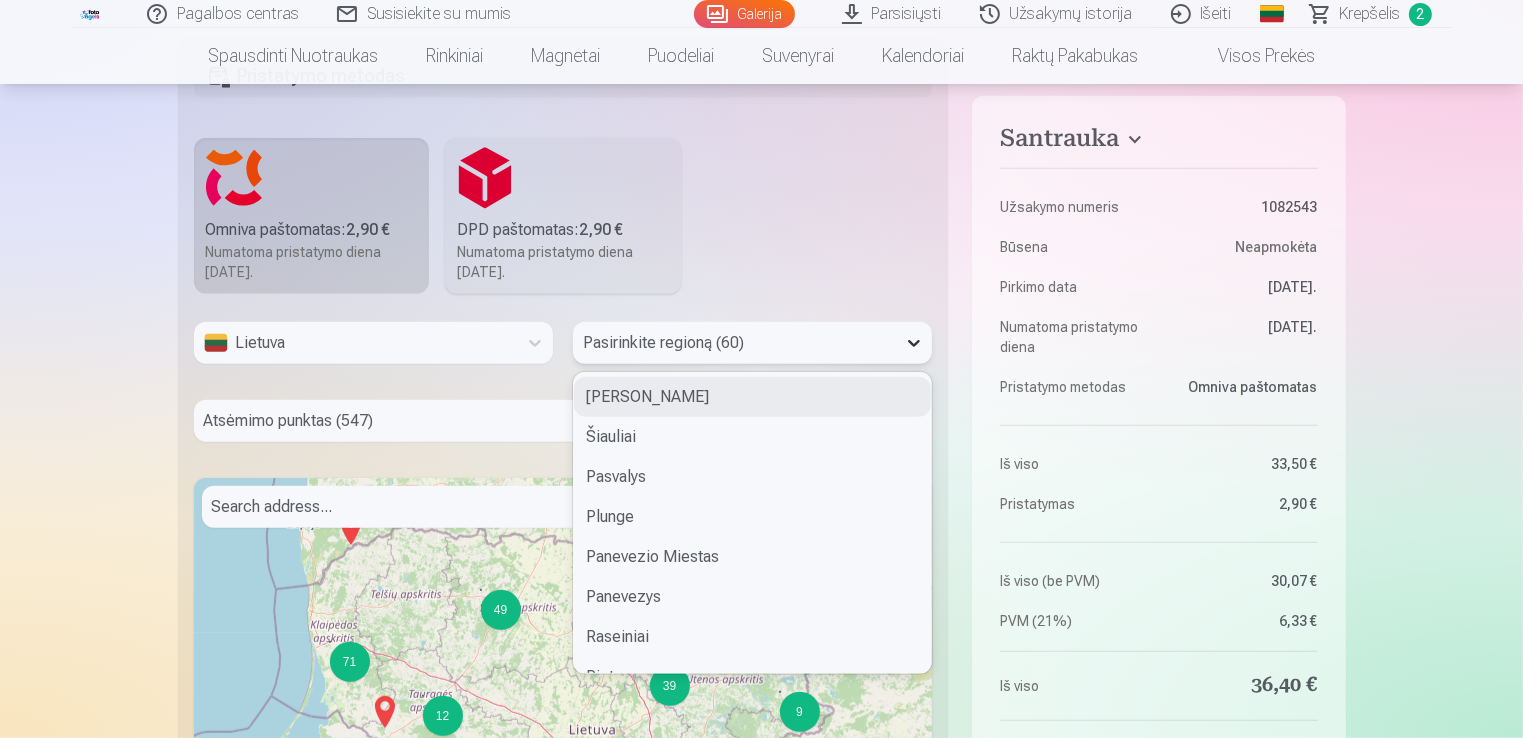 click 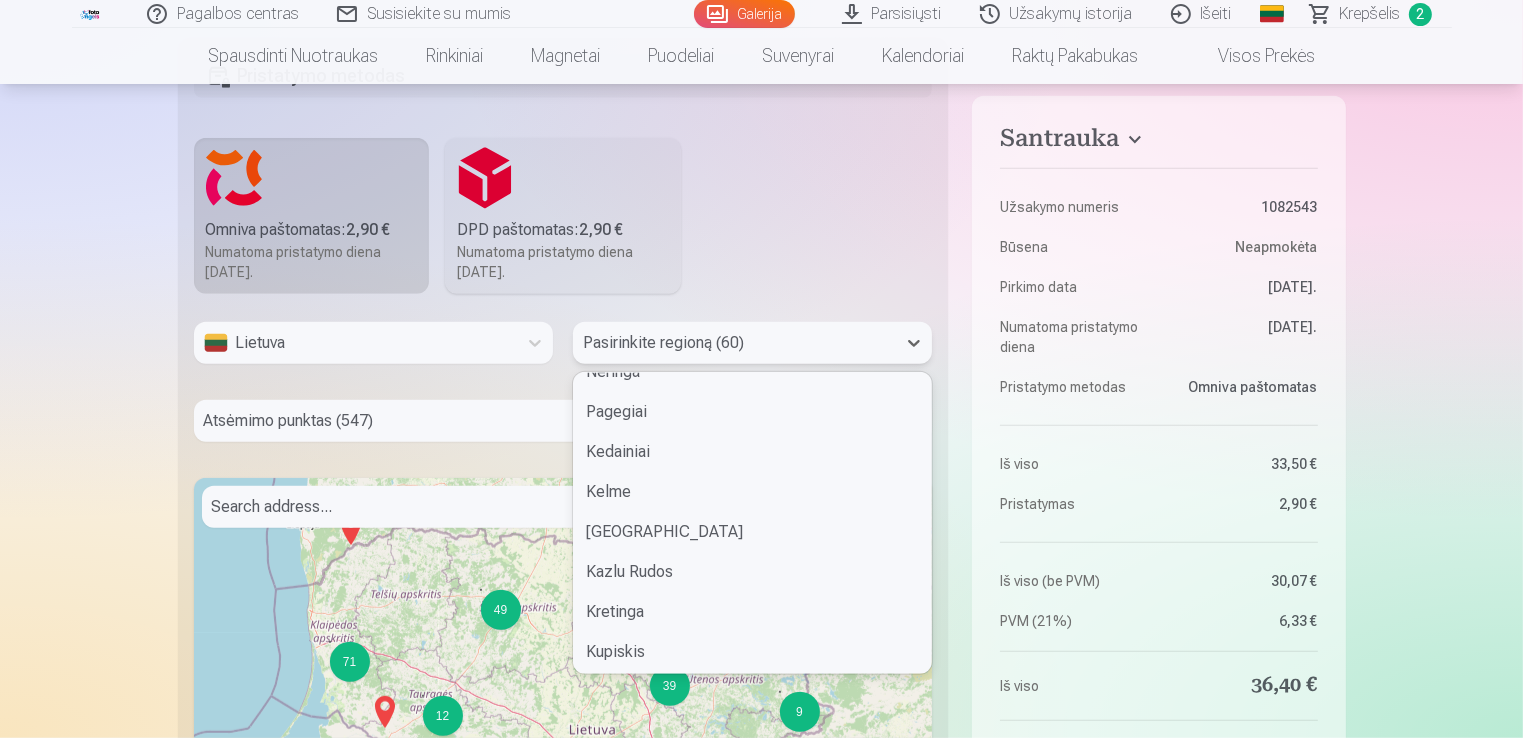 scroll, scrollTop: 700, scrollLeft: 0, axis: vertical 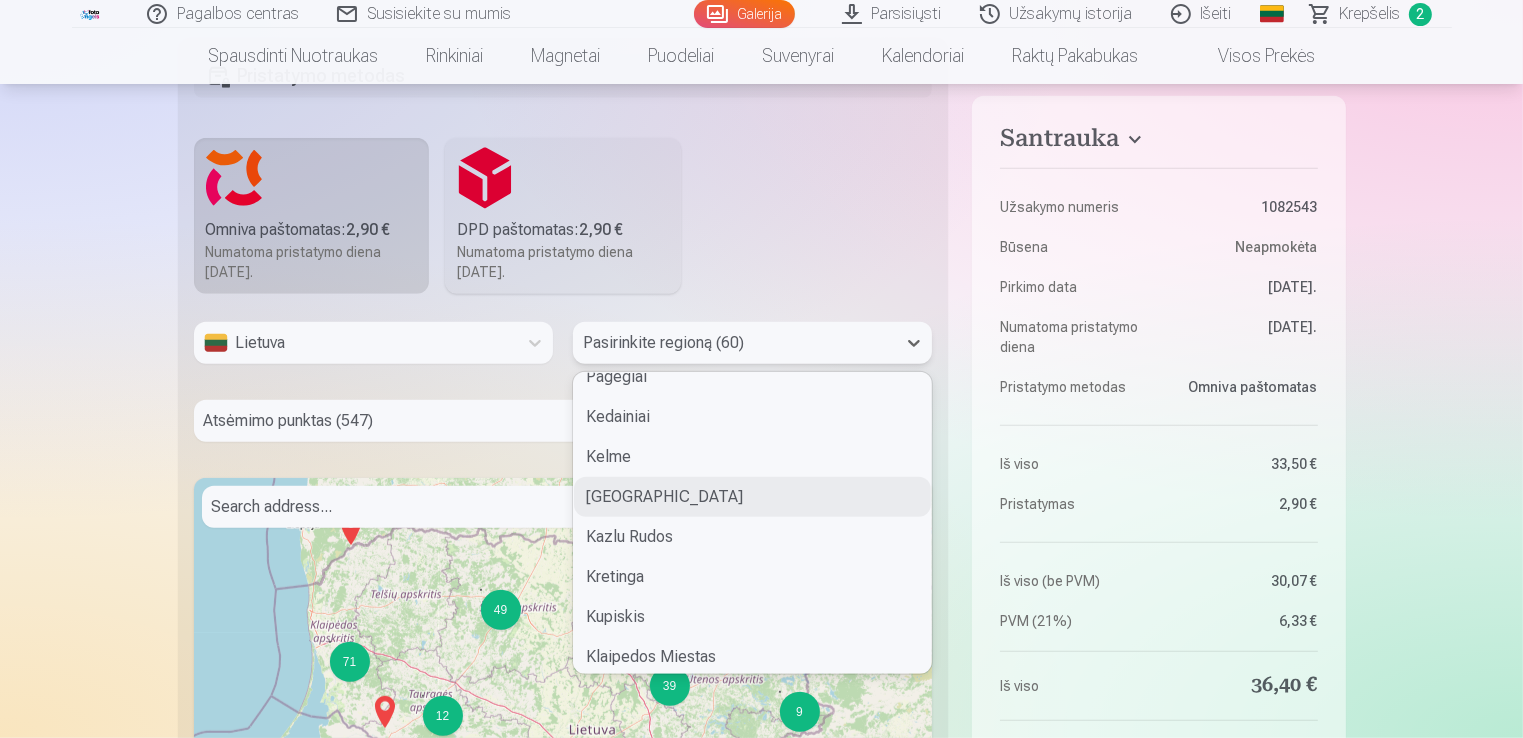 click on "[GEOGRAPHIC_DATA]" at bounding box center (752, 497) 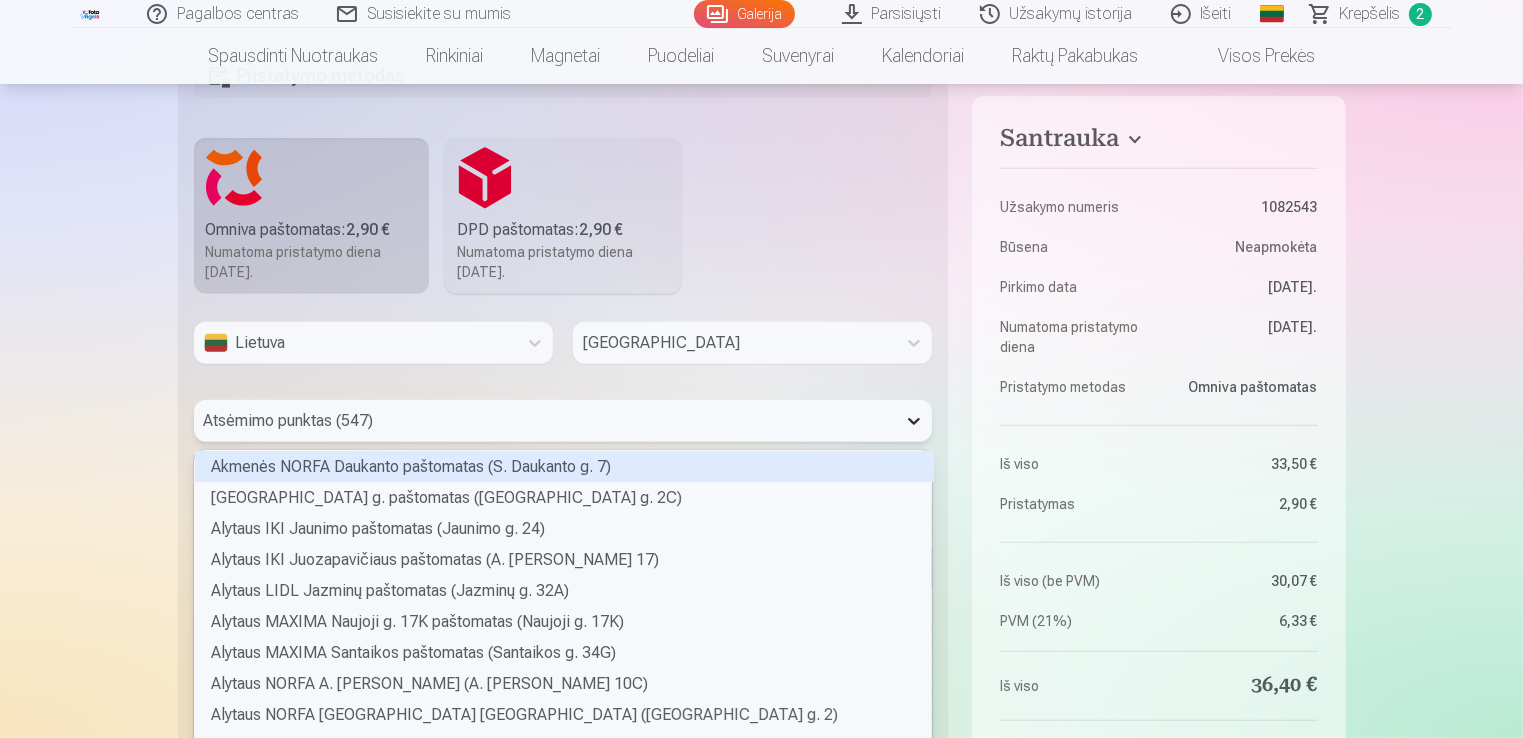 click on "547 results available. Use Up and Down to choose options, press Enter to select the currently focused option, press Escape to exit the menu, press Tab to select the option and exit the menu. Atsėmimo punktas (547) Akmenės NORFA Daukanto paštomatas (S. Daukanto g. 7) Alytaus CENTRO Naujoji g. paštomatas (Naujoji g. 2C) Alytaus IKI Jaunimo paštomatas (Jaunimo g. 24) Alytaus IKI Juozapavičiaus paštomatas (A. Juozapavičiaus g. 17) Alytaus LIDL Jazminų paštomatas (Jazminų g. 32A) Alytaus MAXIMA Naujoji g. 17K paštomatas (Naujoji g. 17K) Alytaus MAXIMA Santaikos paštomatas (Santaikos g. 34G) Alytaus NORFA A. Jonyno paštomatas (A. Jonyno g. 10C) Alytaus NORFA Jurgiškių paštomatas (Jurgiškių g. 2) Alytaus NORFA Topolių paštomatas (Topolių g. 1) Alytaus ORLEN paštomatas (Kauno g. 73) Alytaus PC ARENA paštomatas (Ūdrijos g. 1) Alytaus RIMI Pulko paštomatas (Pulko g. 51A) Anykščių NORFA Vilniaus g. paštomatas (Vilniaus g. 22) Anykščių NORFA Žiburio paštomatas (Žiburio g. 12)" at bounding box center (563, 429) 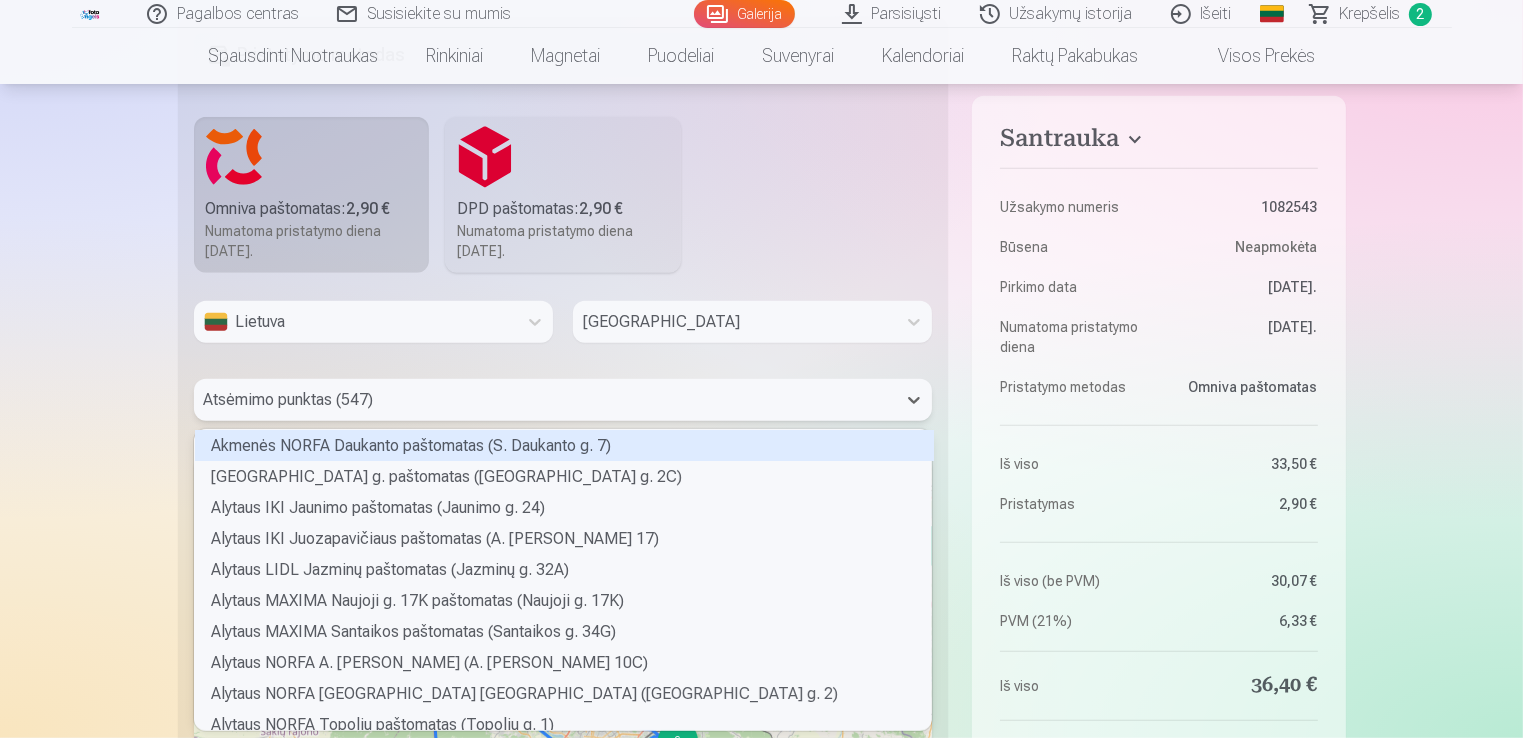 scroll, scrollTop: 5, scrollLeft: 6, axis: both 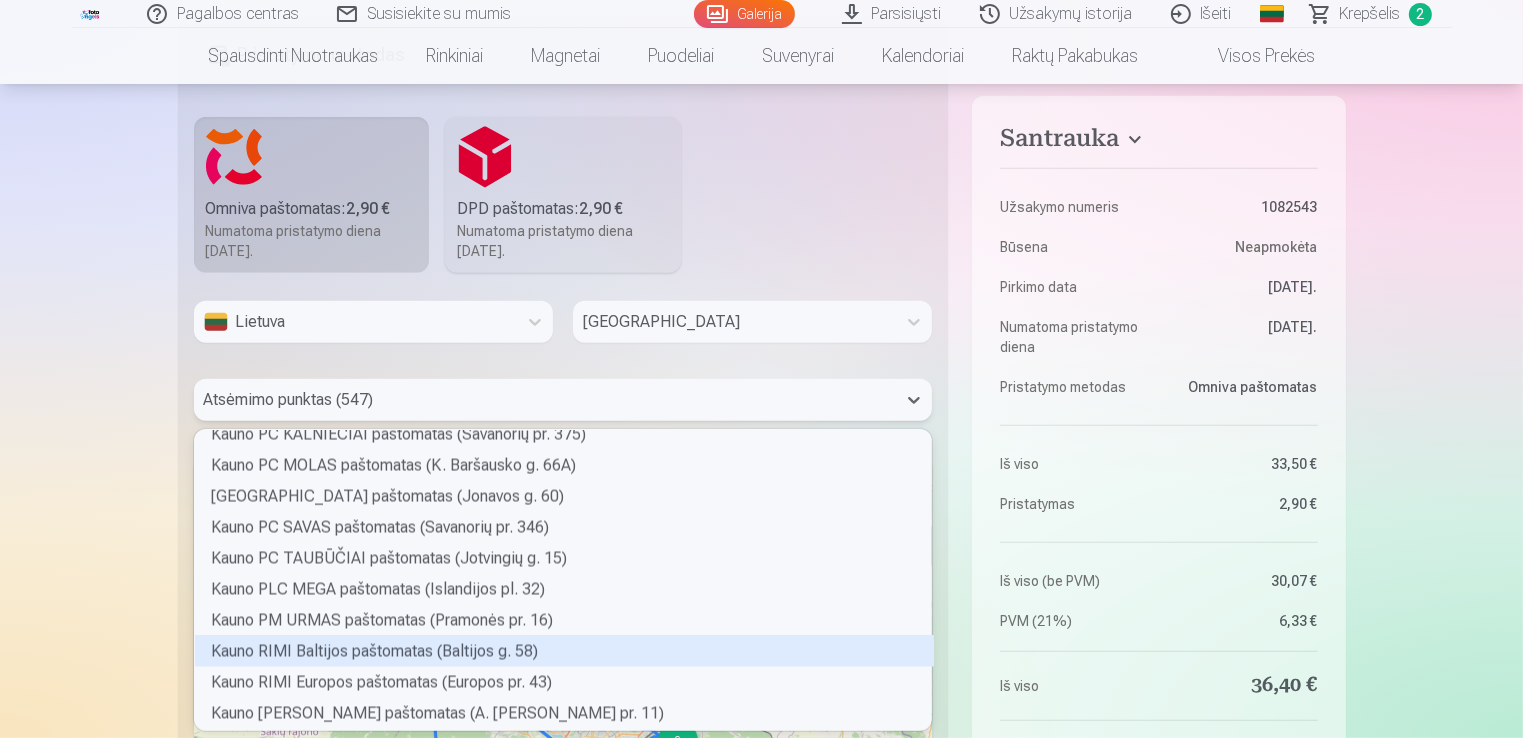 click on "Kauno RIMI Baltijos paštomatas (Baltijos g. 58)" at bounding box center [564, 651] 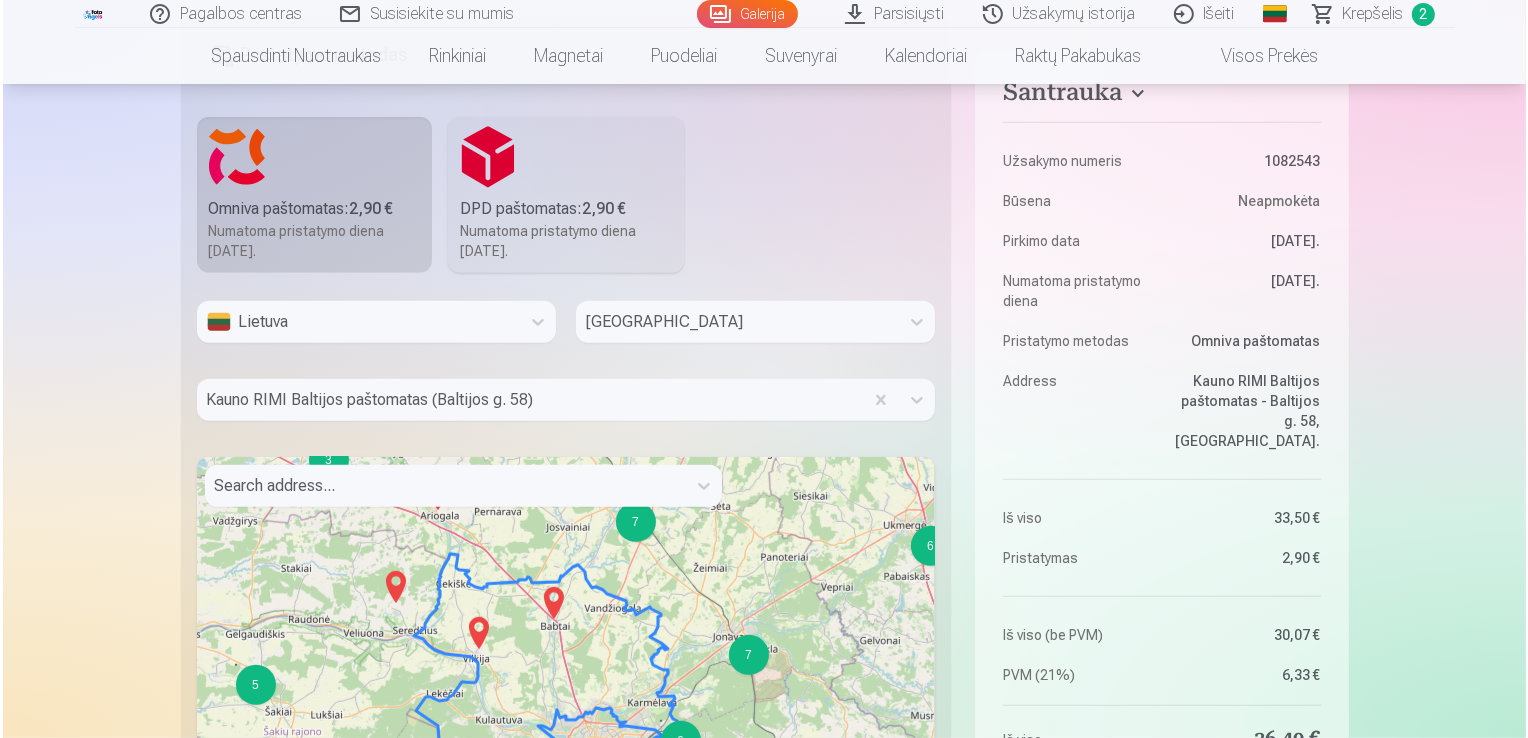 scroll, scrollTop: 1421, scrollLeft: 0, axis: vertical 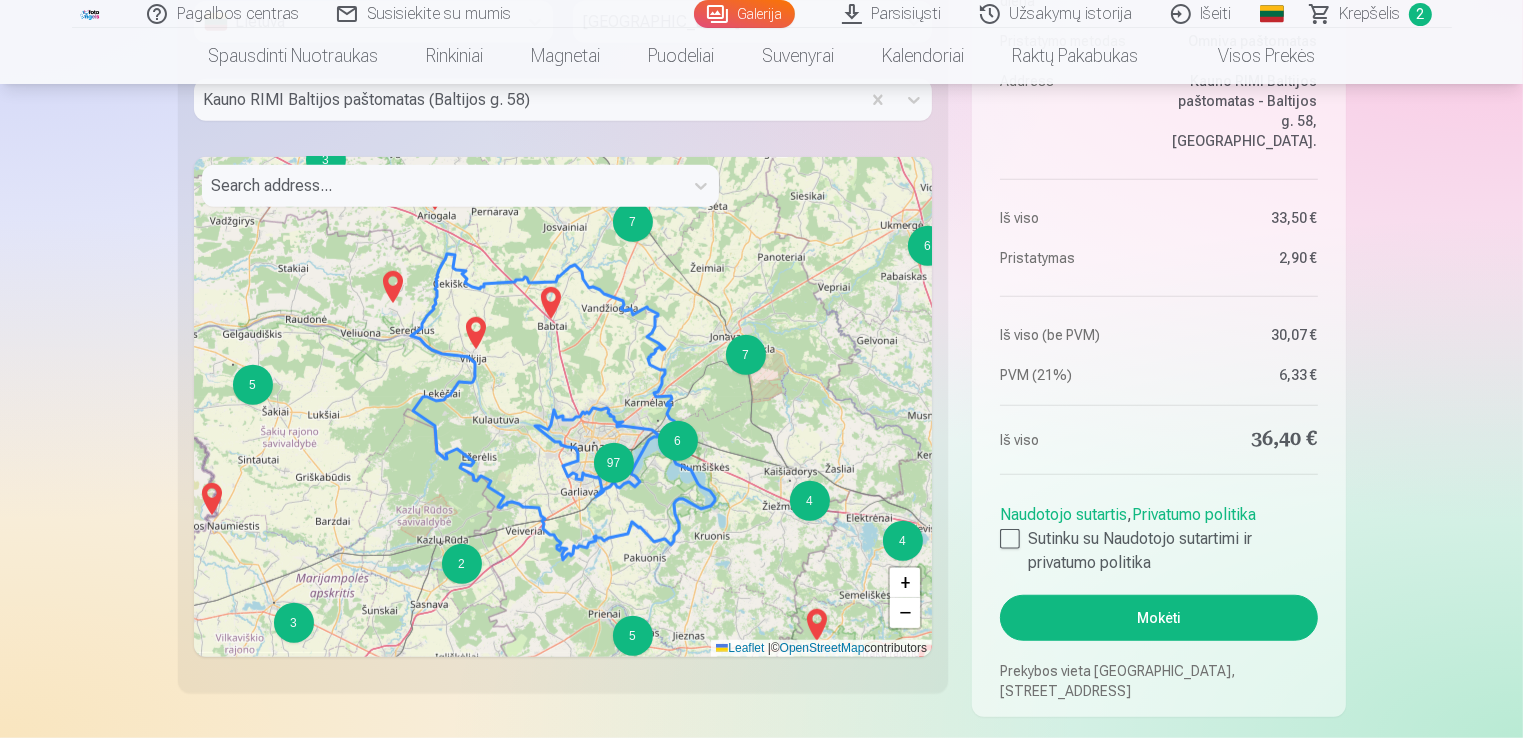 click on "Mokėti" at bounding box center (1158, 618) 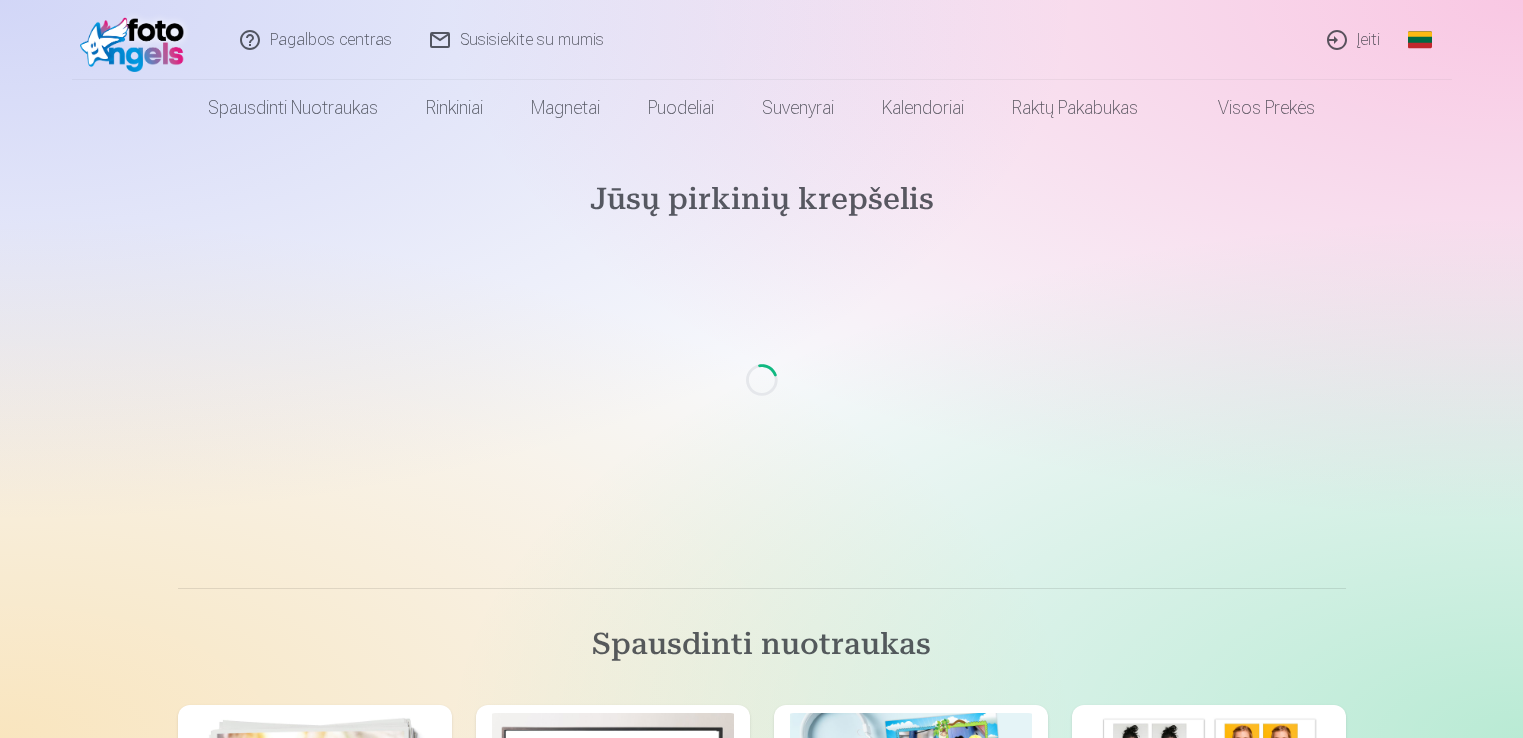 scroll, scrollTop: 0, scrollLeft: 0, axis: both 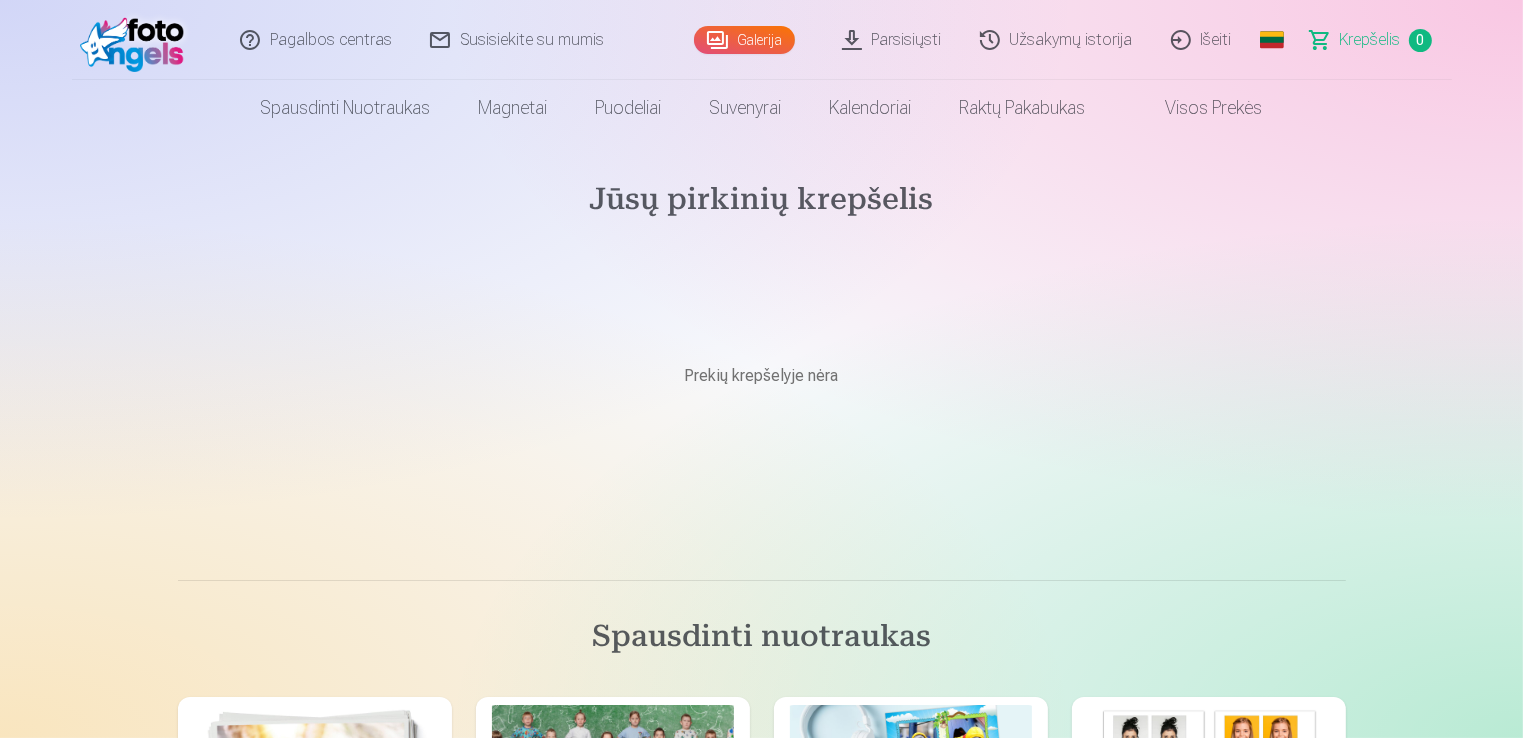 click on "Krepšelis" at bounding box center (1370, 40) 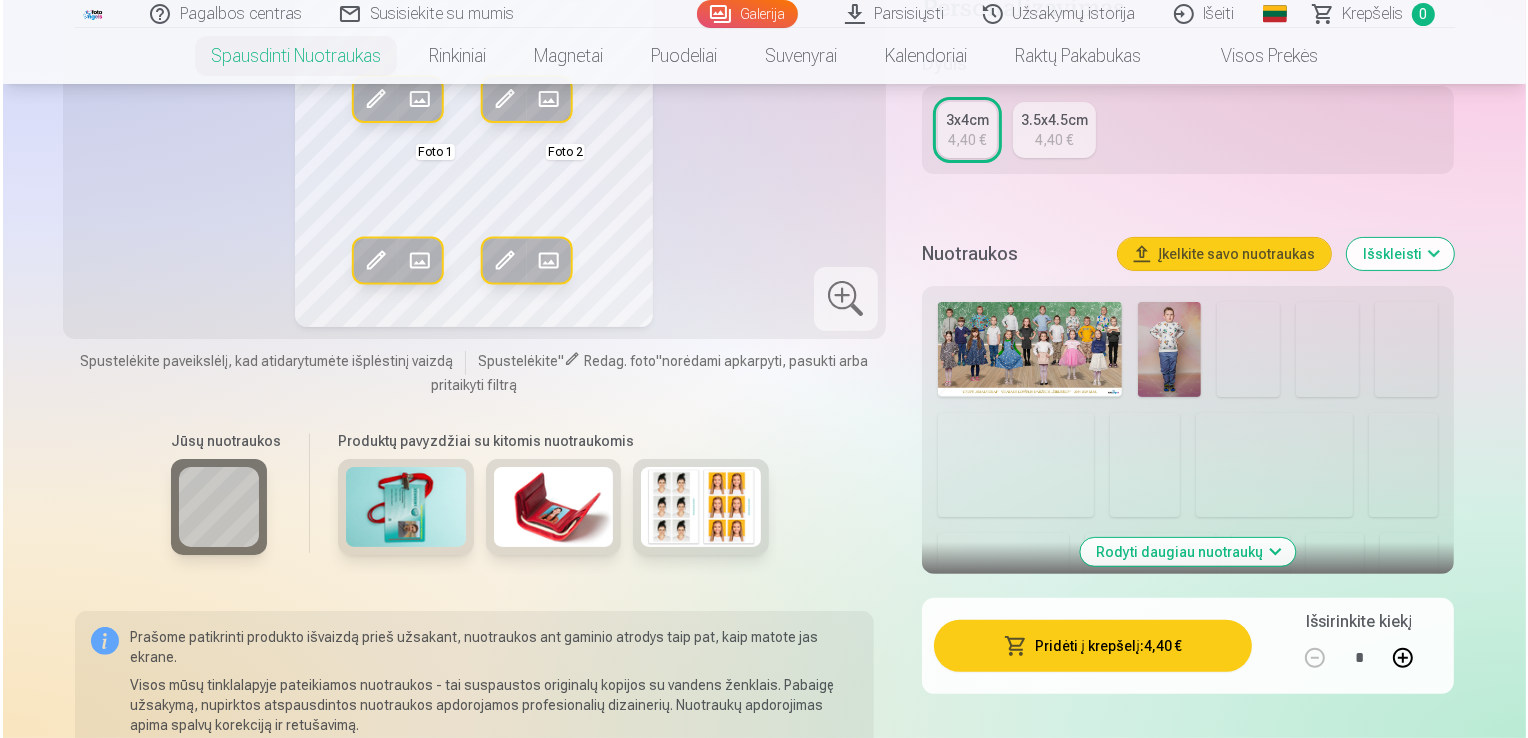 scroll, scrollTop: 400, scrollLeft: 0, axis: vertical 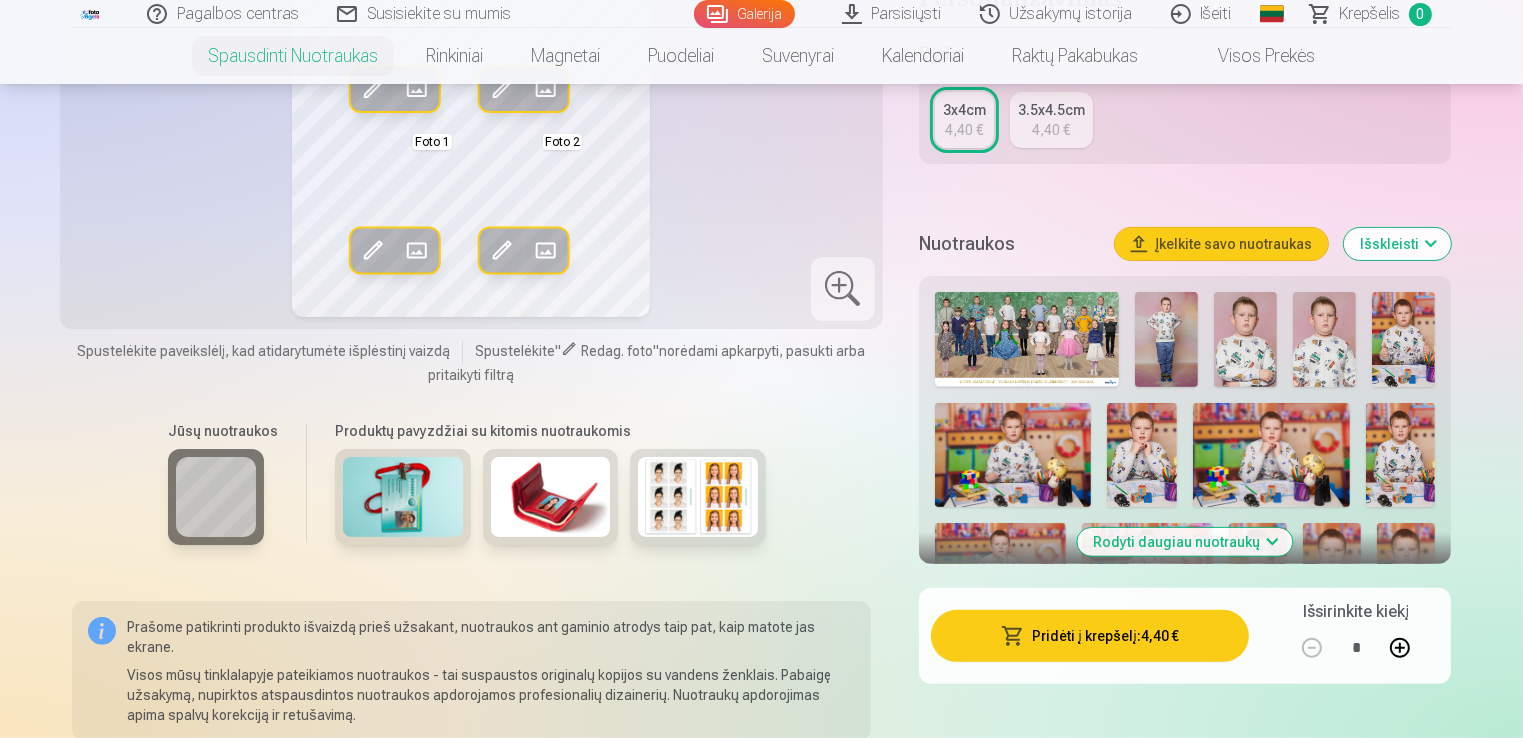 click on "Pridėti į krepšelį :  4,40 €" at bounding box center [1090, 636] 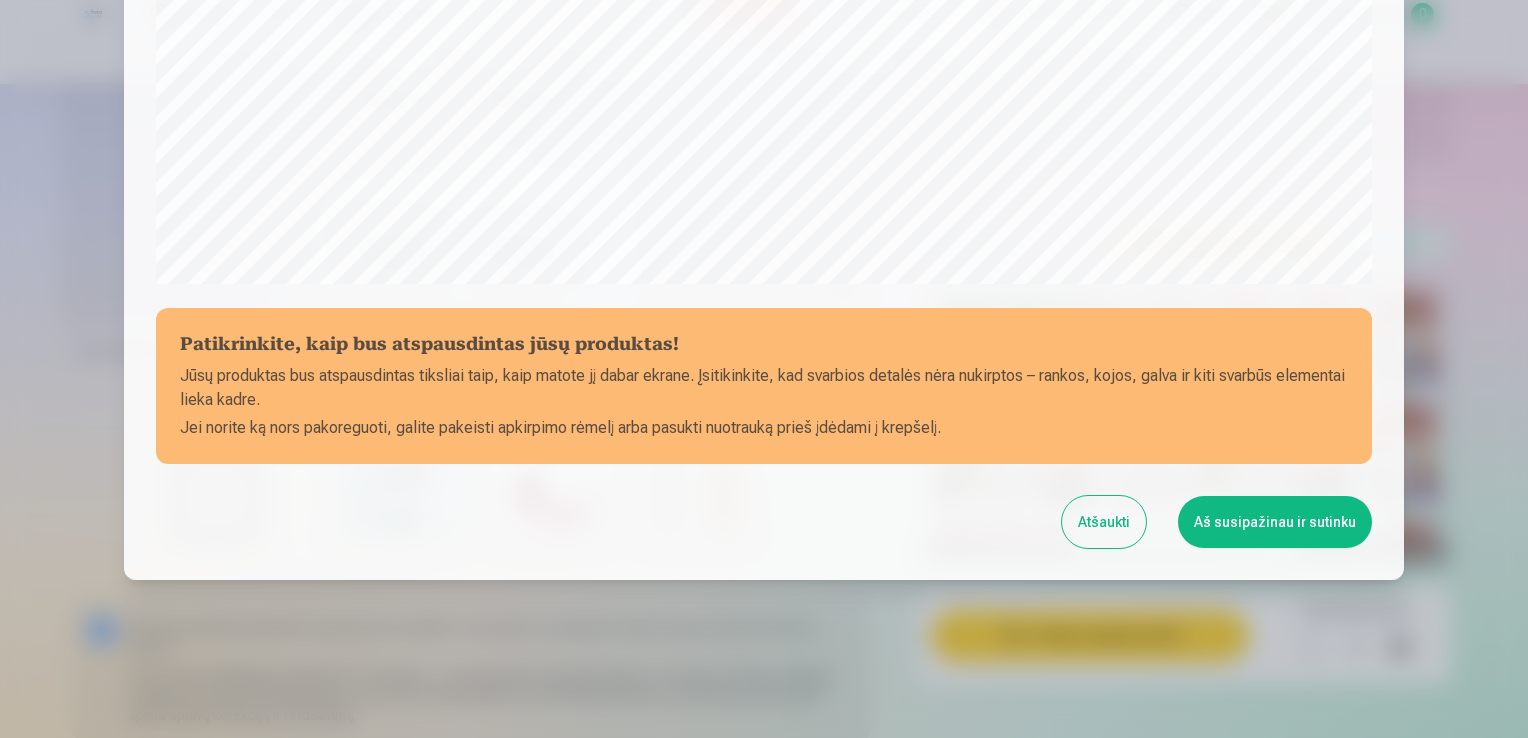 scroll, scrollTop: 701, scrollLeft: 0, axis: vertical 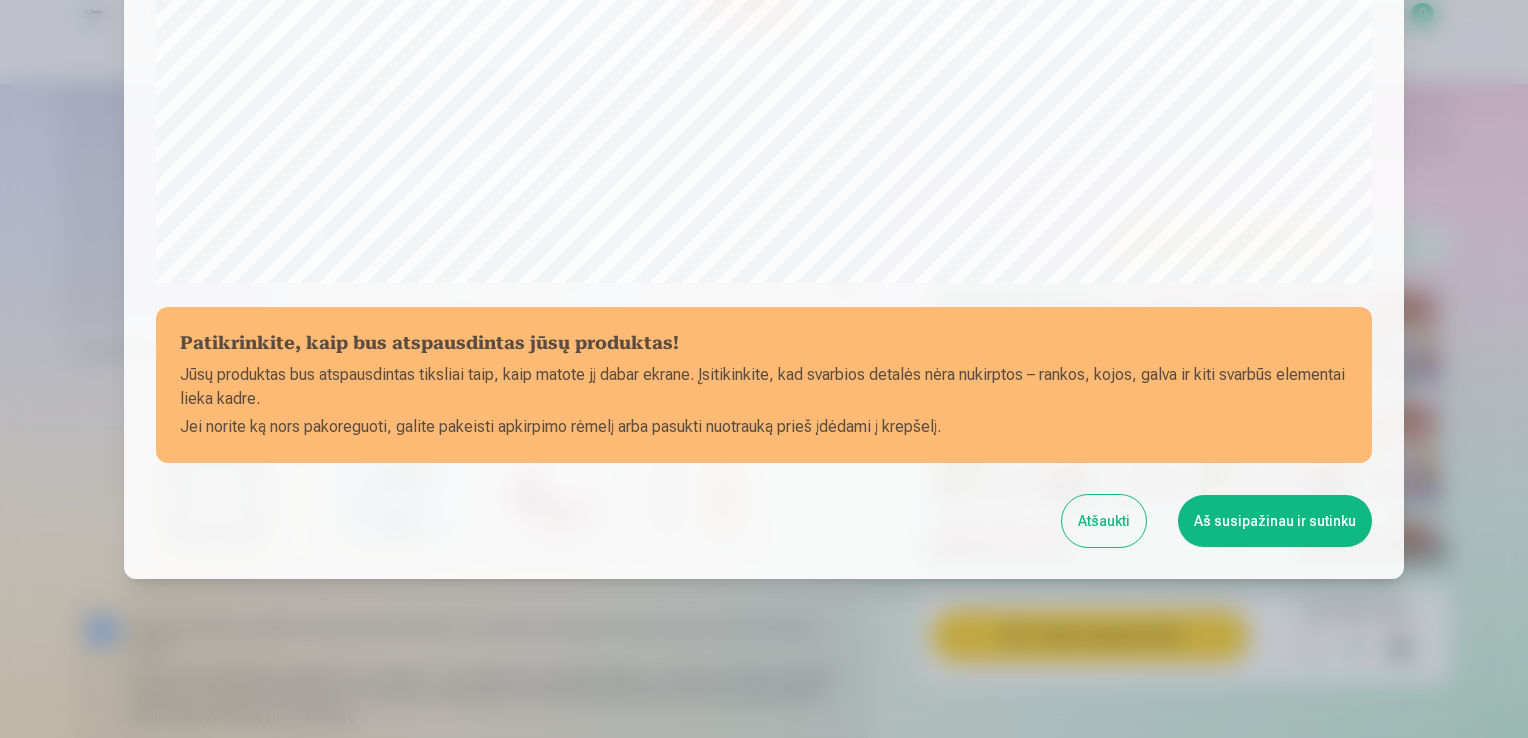 click on "Aš susipažinau ir sutinku" at bounding box center [1275, 521] 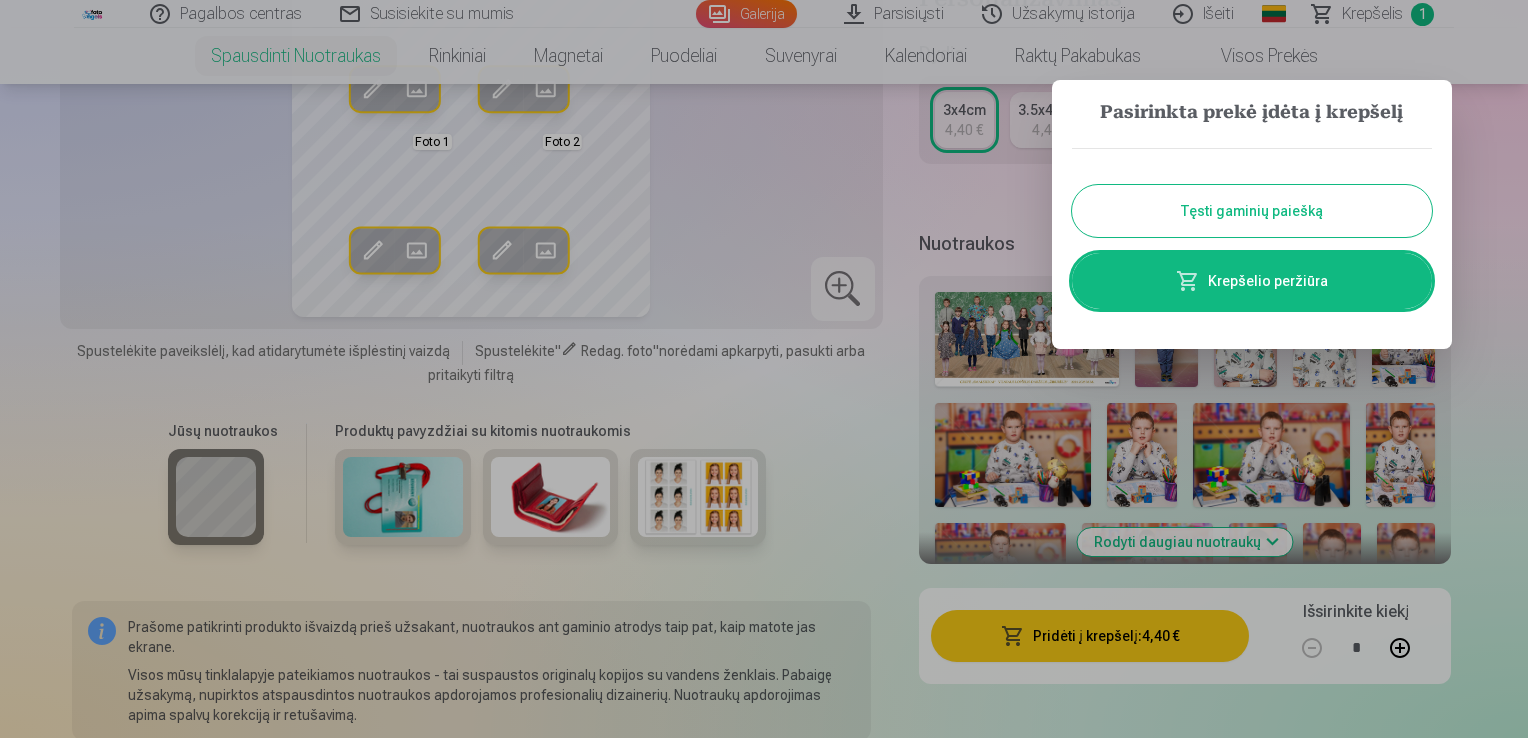click on "Krepšelio peržiūra" at bounding box center [1252, 281] 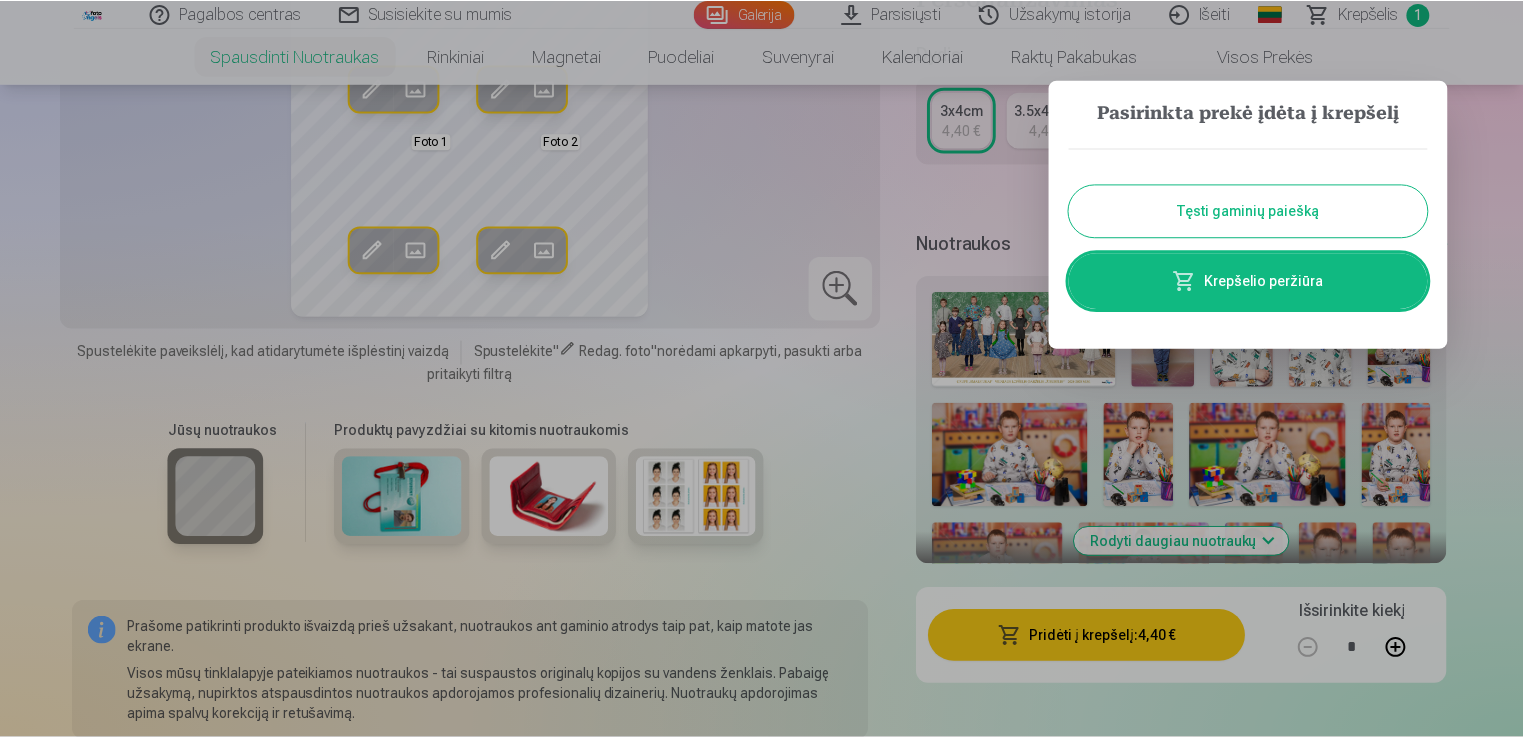 scroll, scrollTop: 0, scrollLeft: 0, axis: both 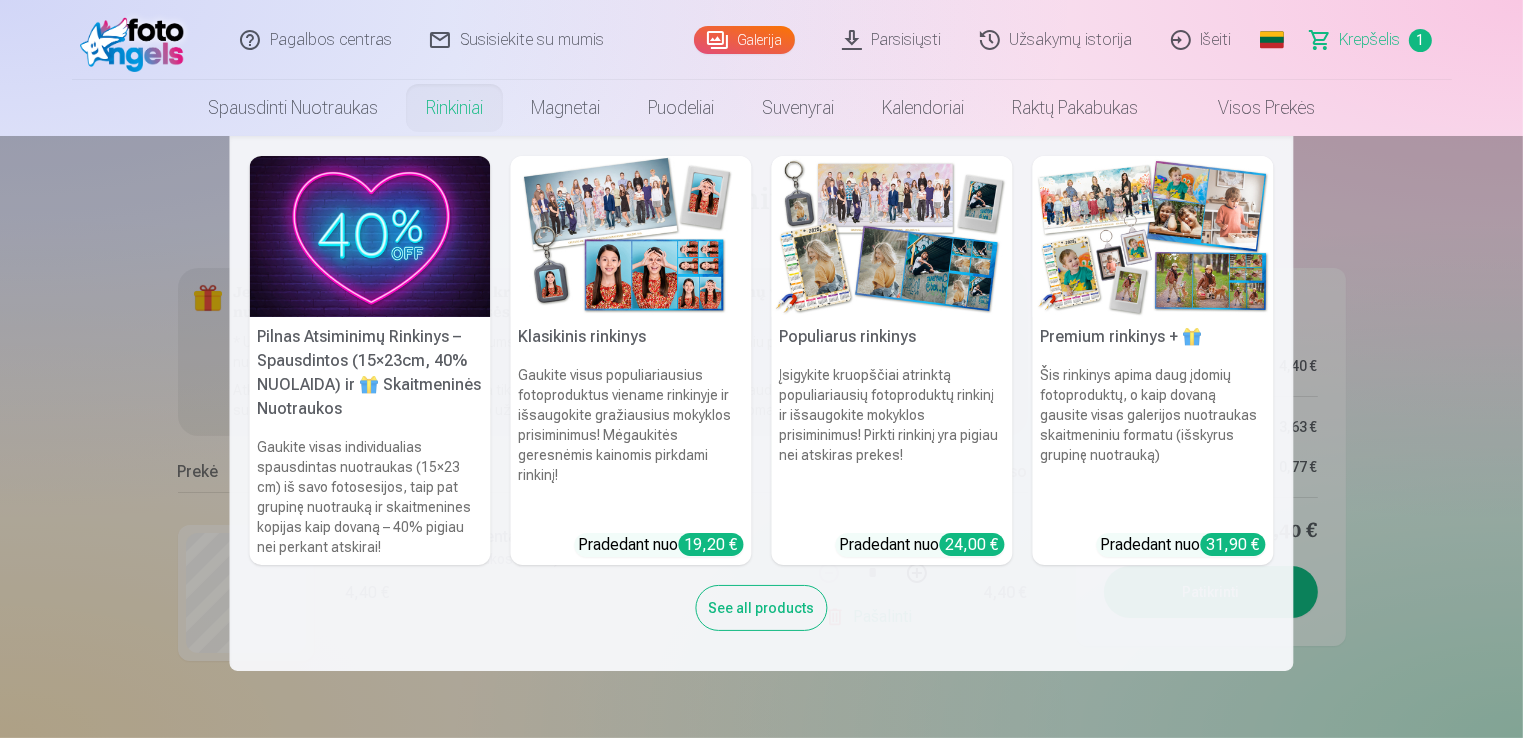 click on "Rinkiniai" at bounding box center [454, 108] 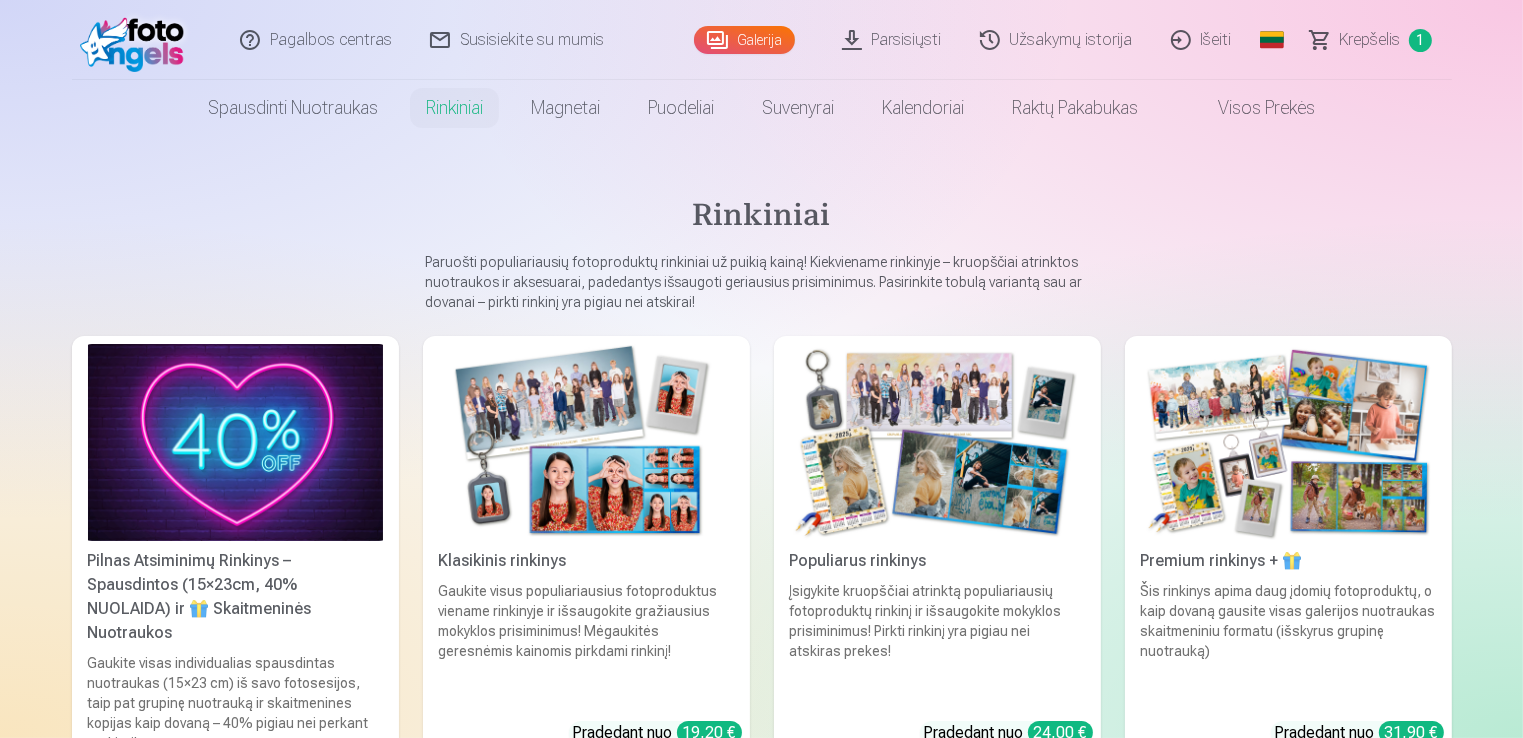 click at bounding box center [235, 442] 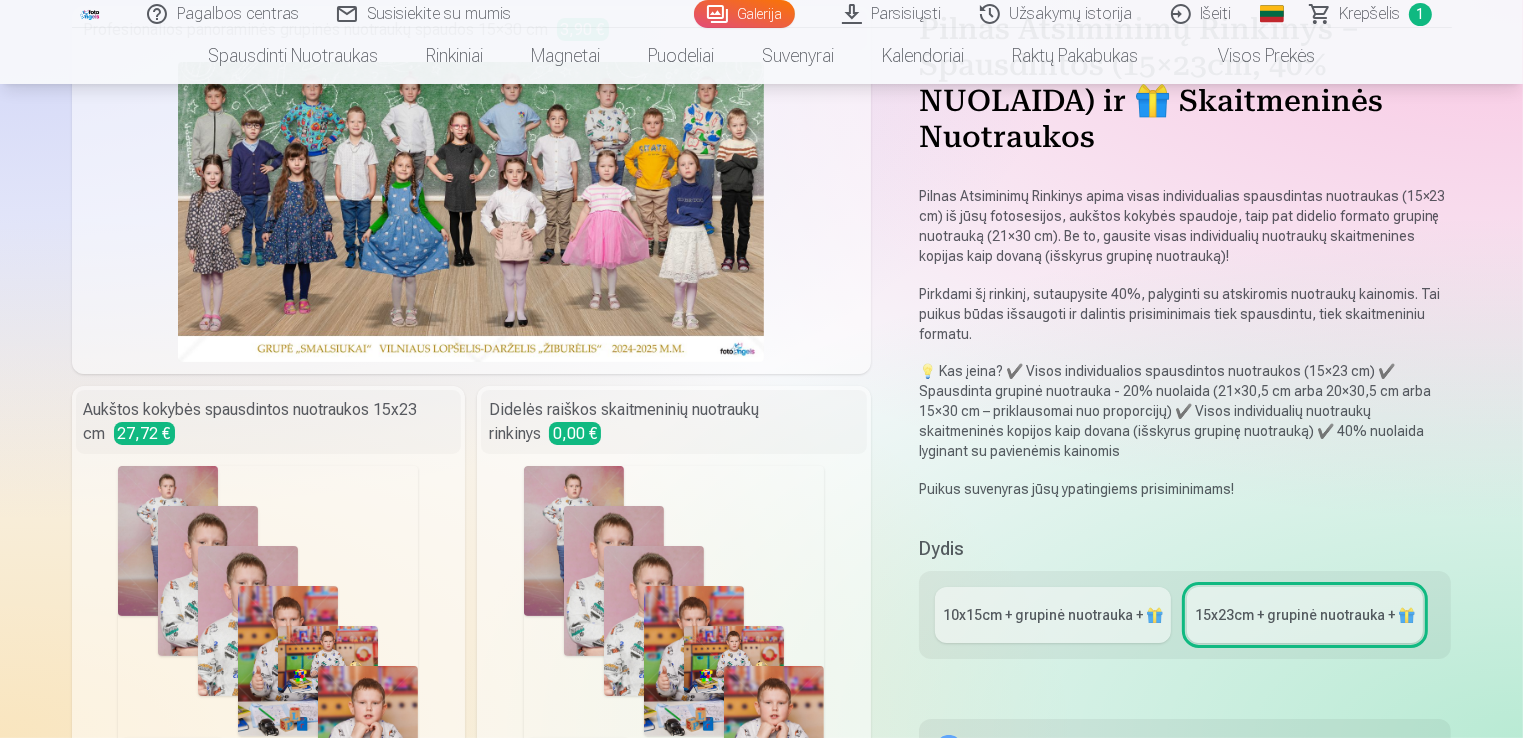 scroll, scrollTop: 300, scrollLeft: 0, axis: vertical 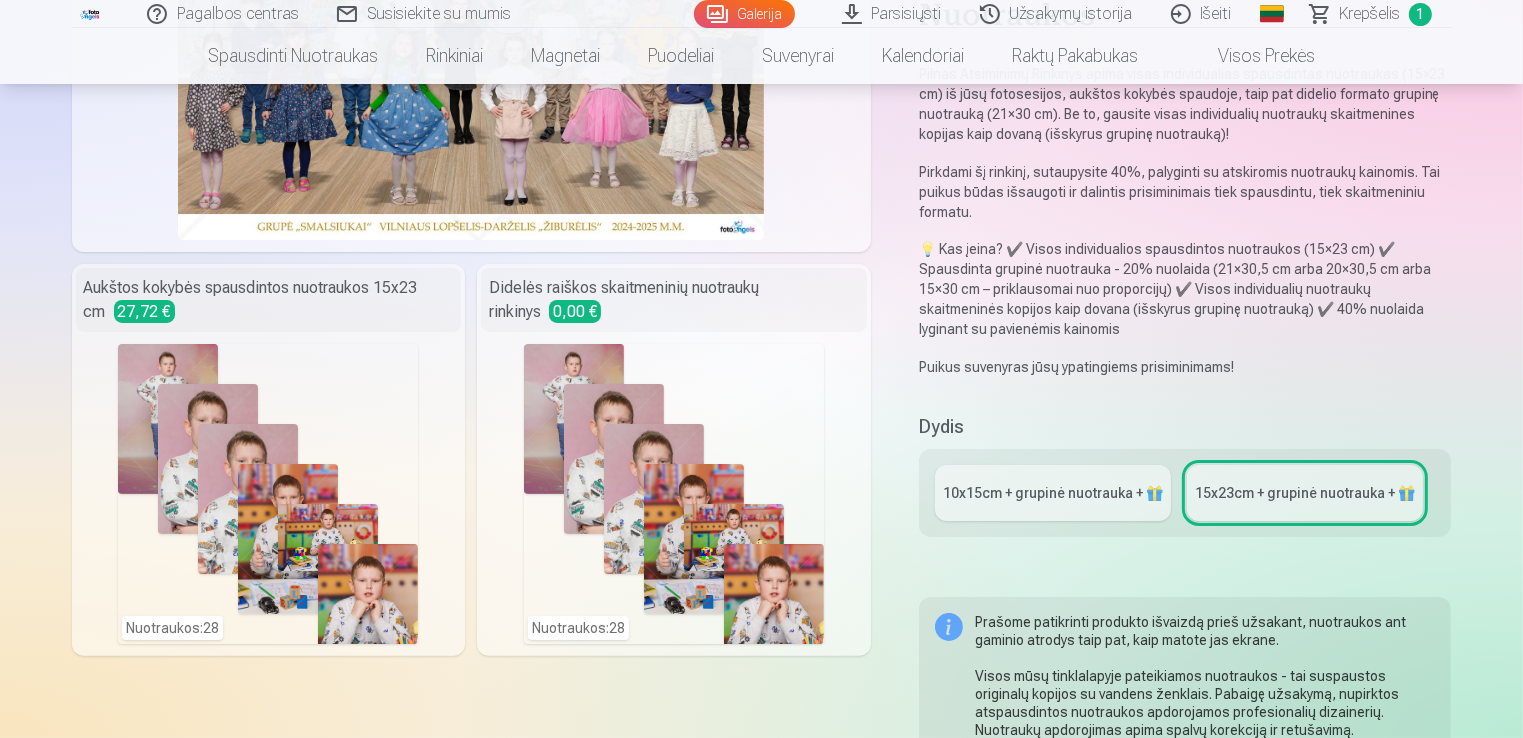 click on "10x15сm + grupinė nuotrauka + 🎁" at bounding box center (1053, 493) 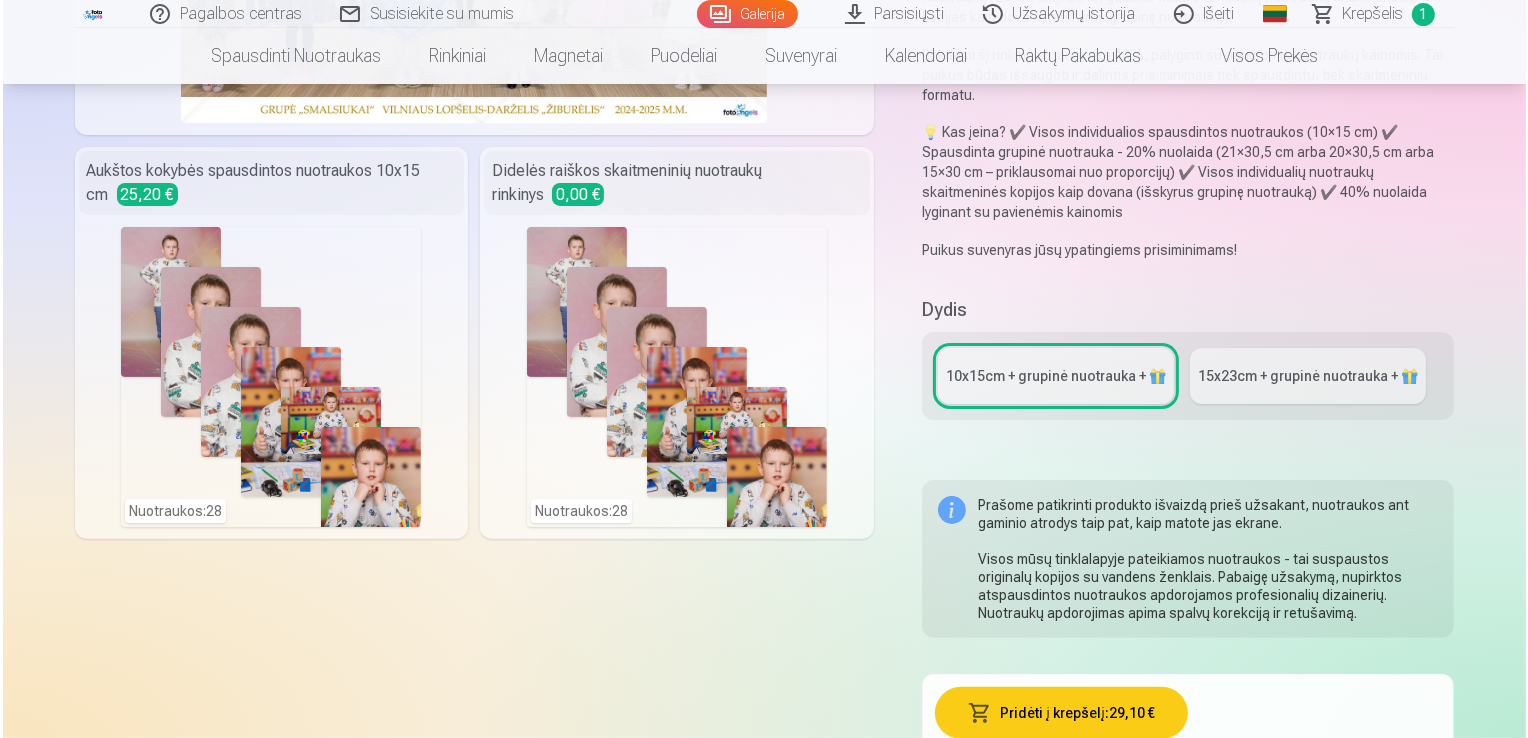 scroll, scrollTop: 500, scrollLeft: 0, axis: vertical 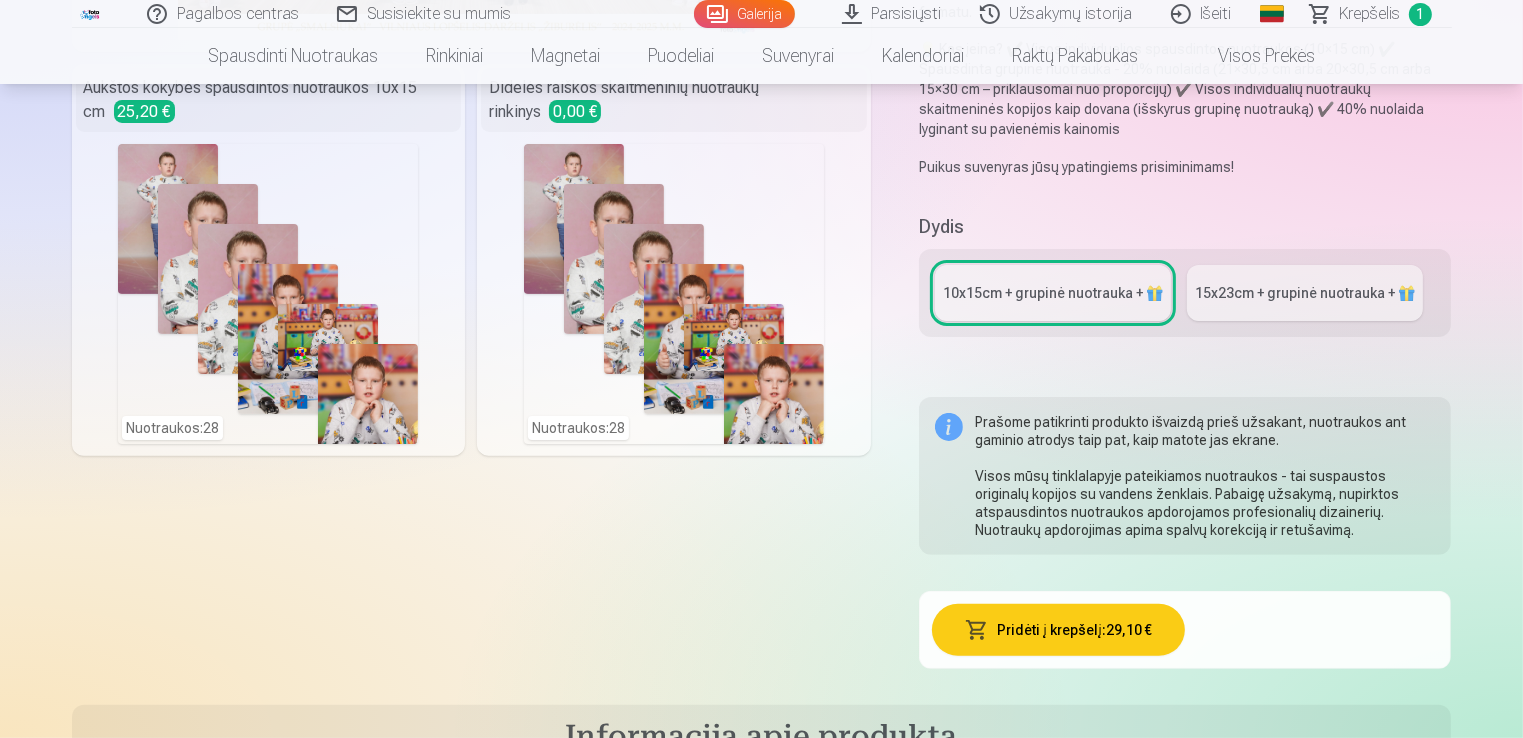 click on "Pridėti į krepšelį :  29,10 €" at bounding box center (1058, 630) 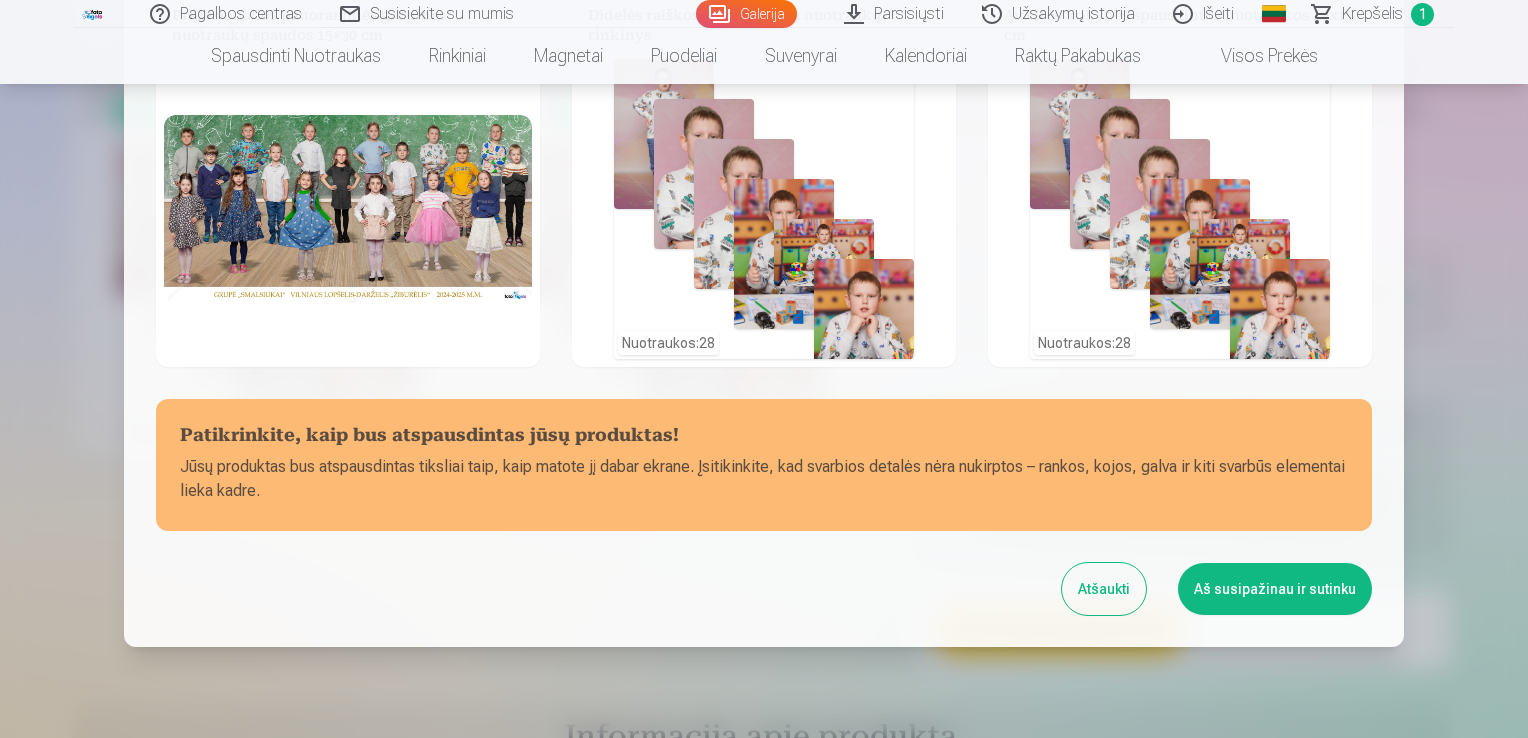 scroll, scrollTop: 145, scrollLeft: 0, axis: vertical 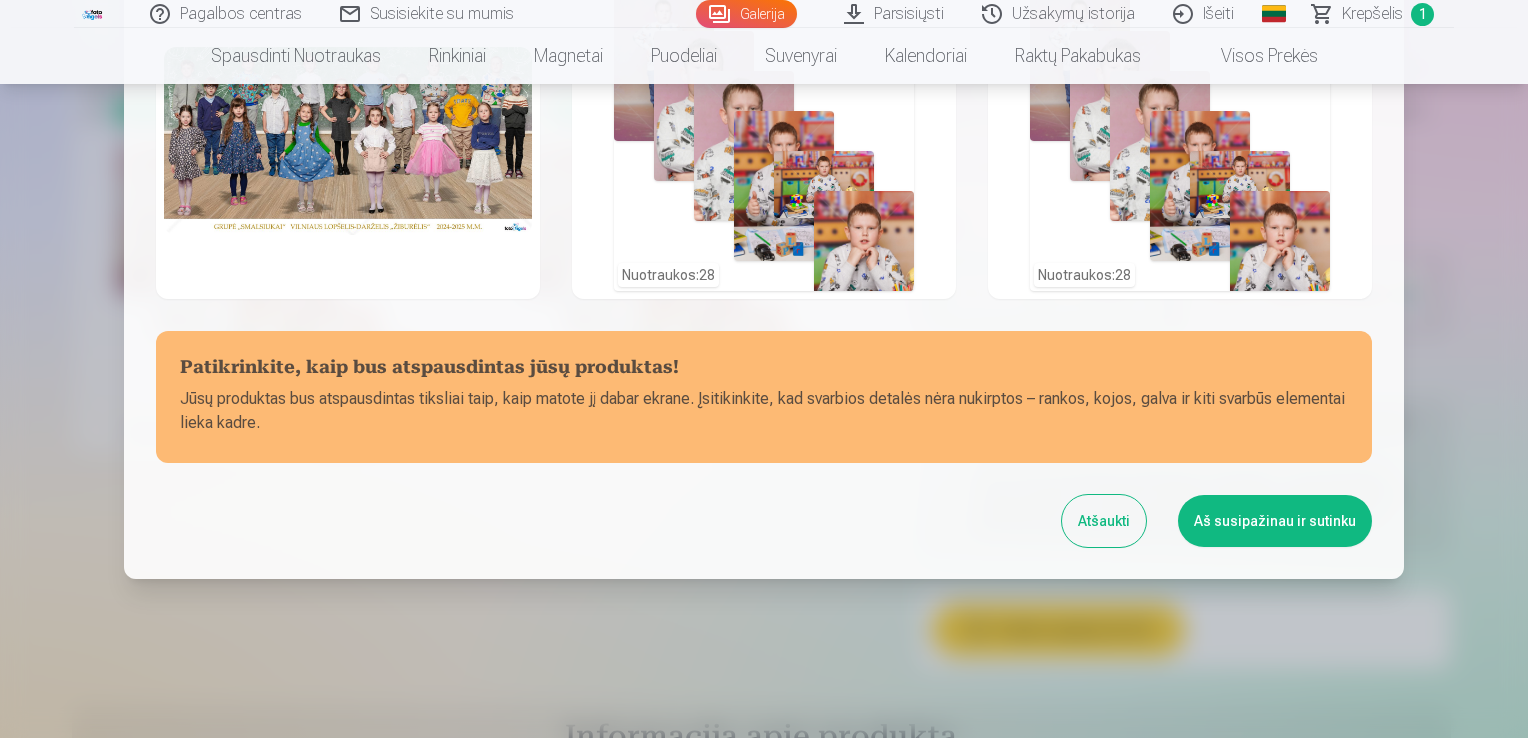 click on "Aš susipažinau ir sutinku" at bounding box center [1275, 521] 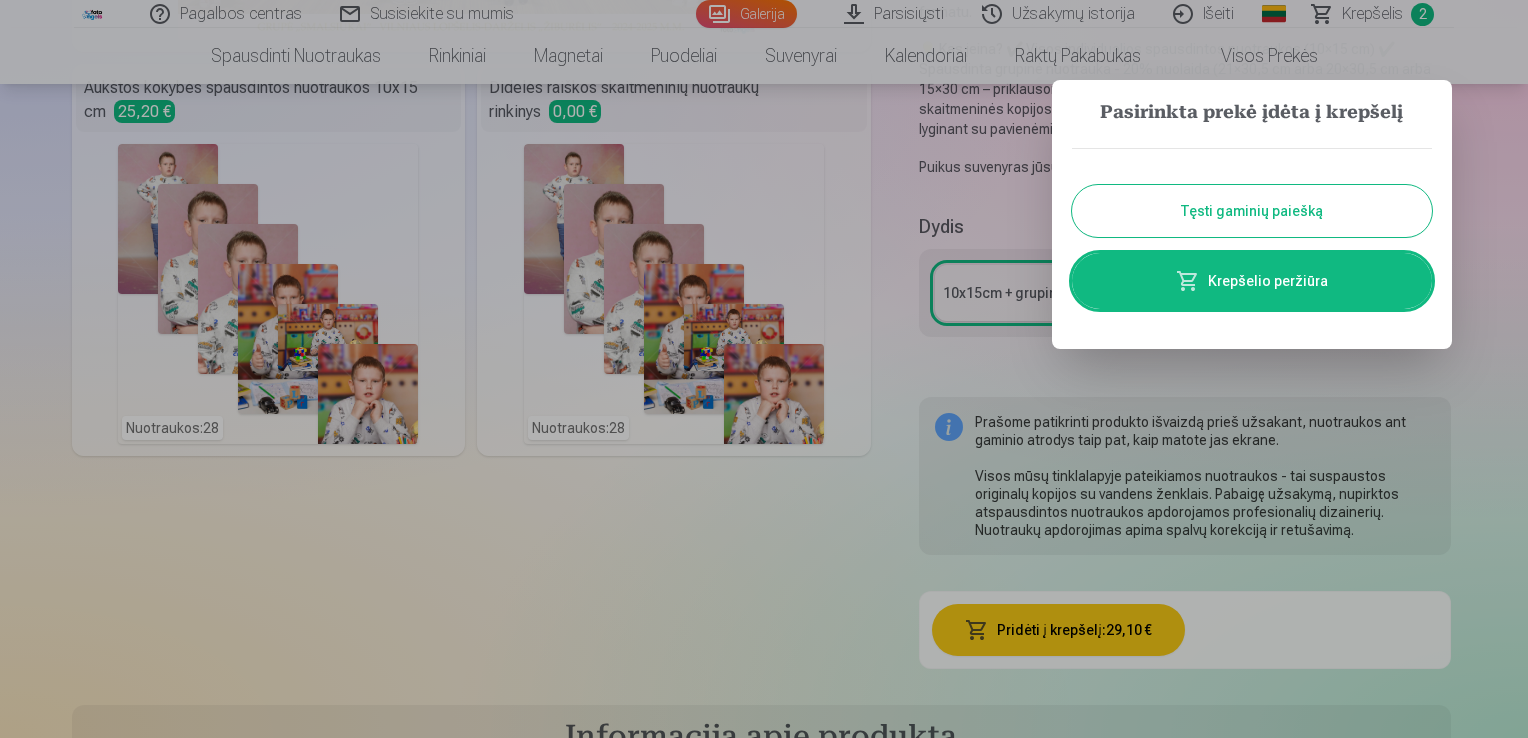click on "Krepšelio peržiūra" at bounding box center (1252, 281) 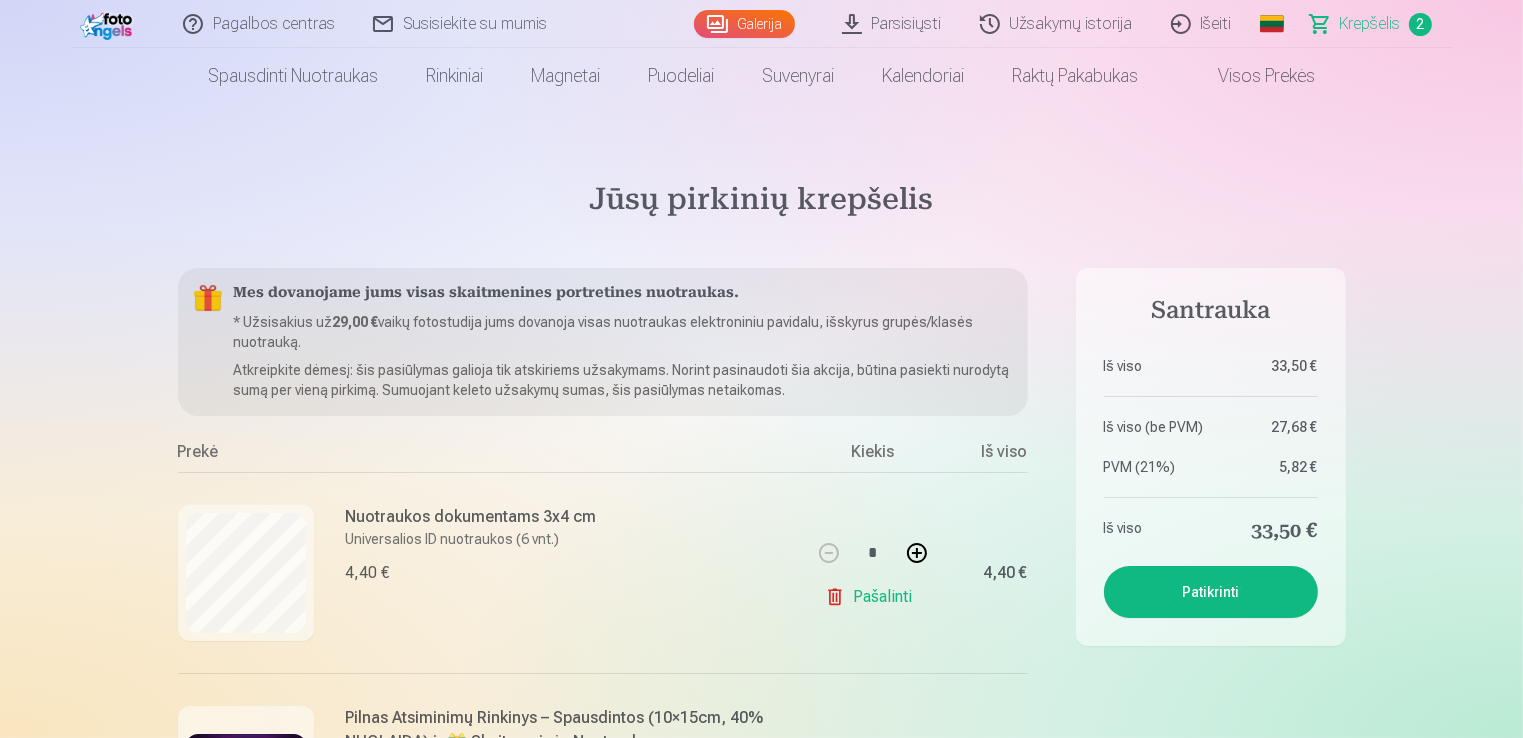 scroll, scrollTop: 500, scrollLeft: 0, axis: vertical 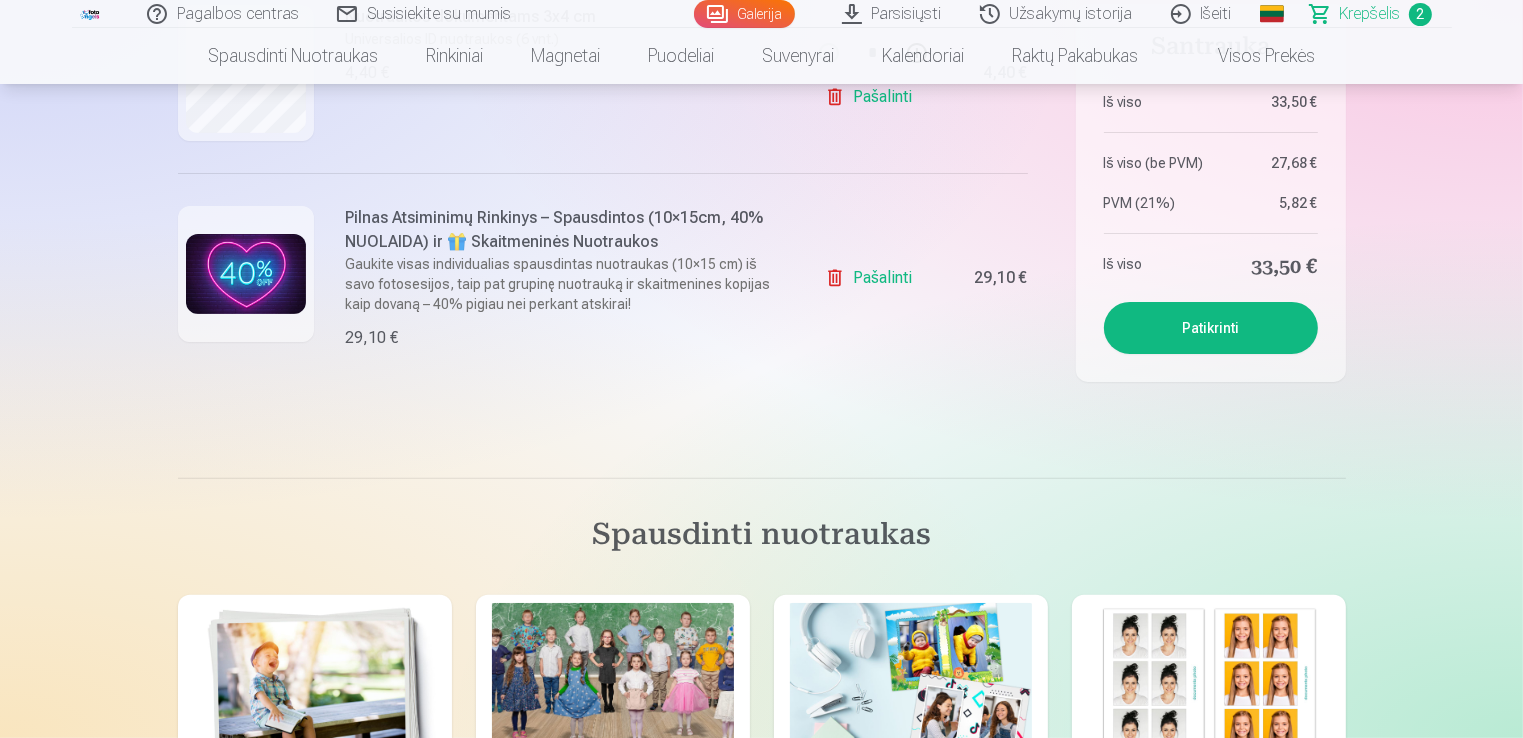 click on "Patikrinti" at bounding box center (1211, 328) 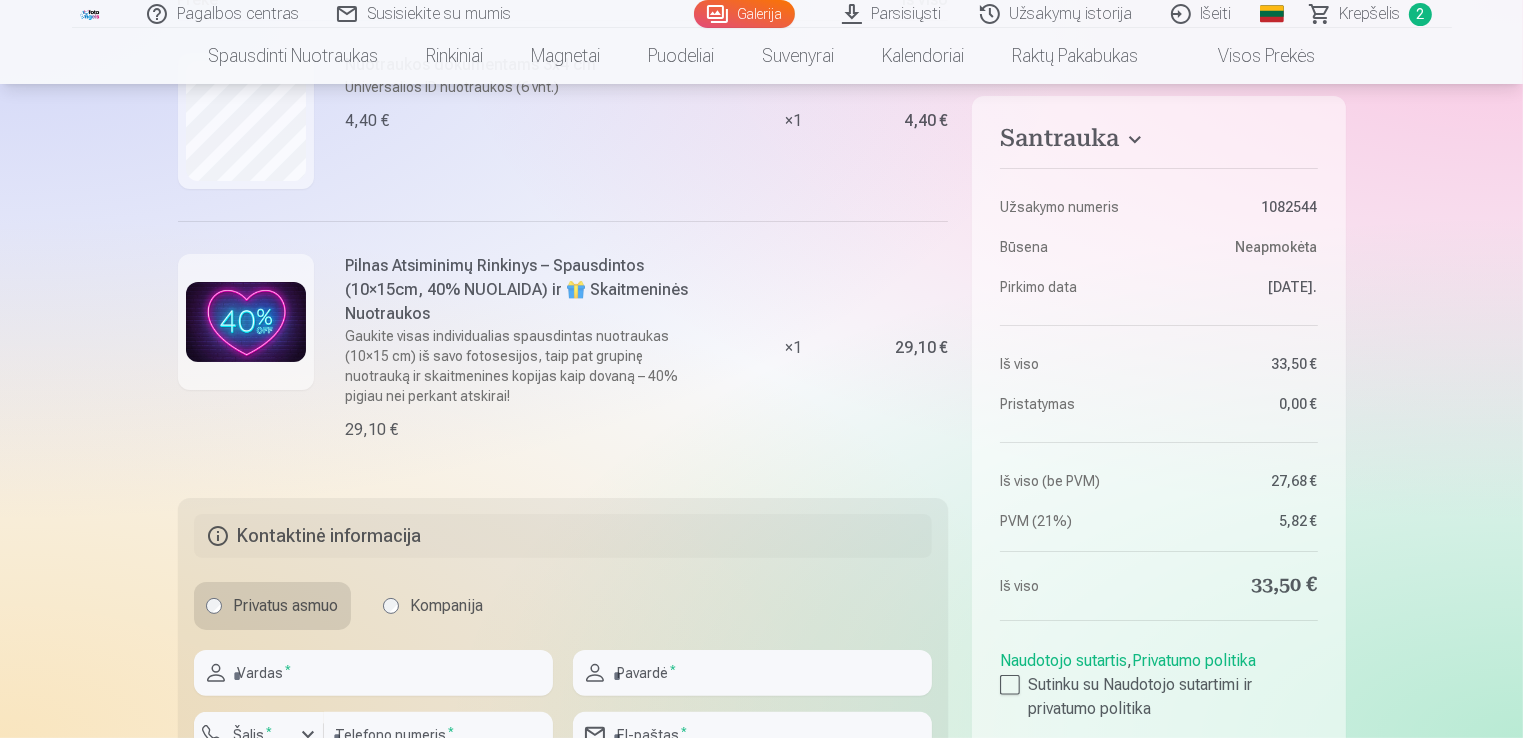 scroll, scrollTop: 500, scrollLeft: 0, axis: vertical 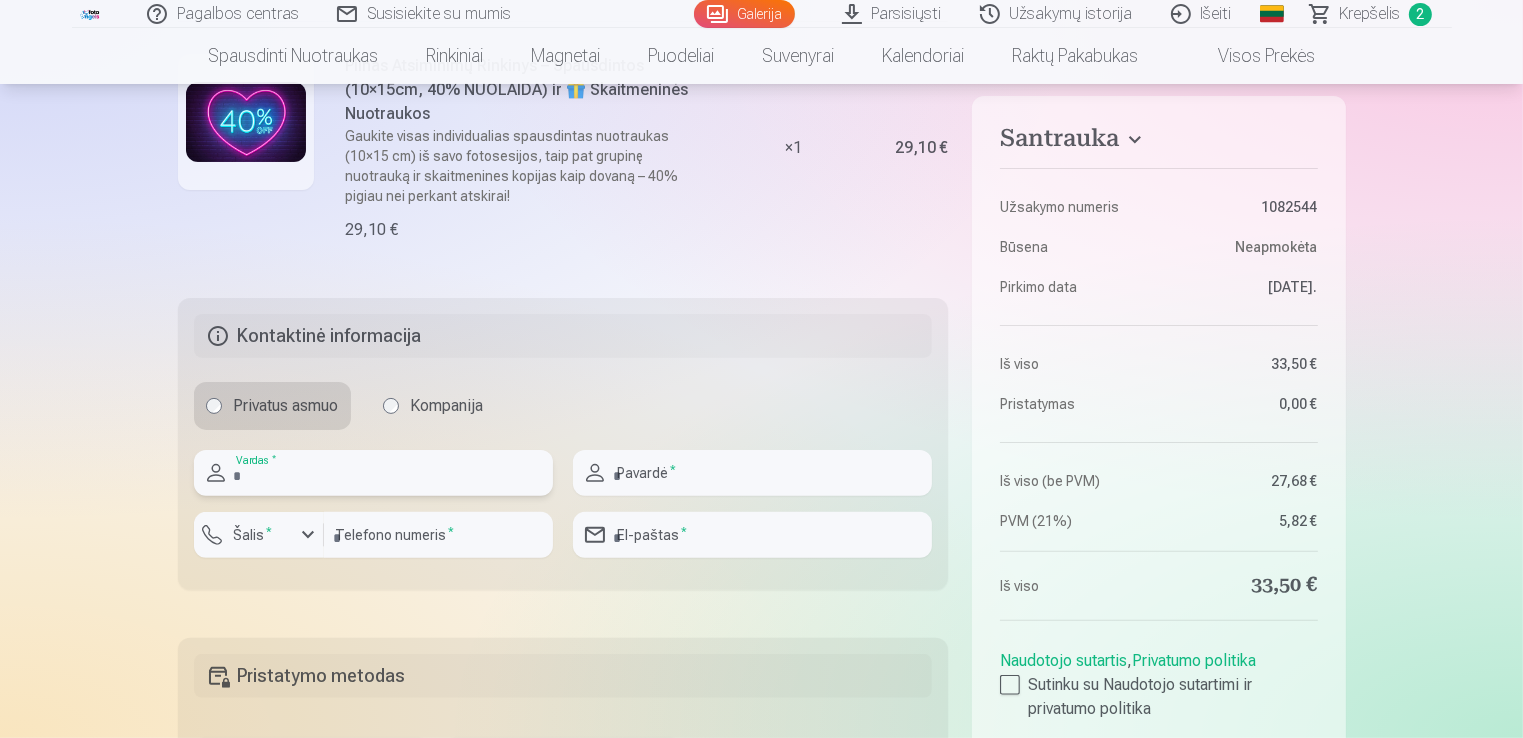 click at bounding box center [373, 473] 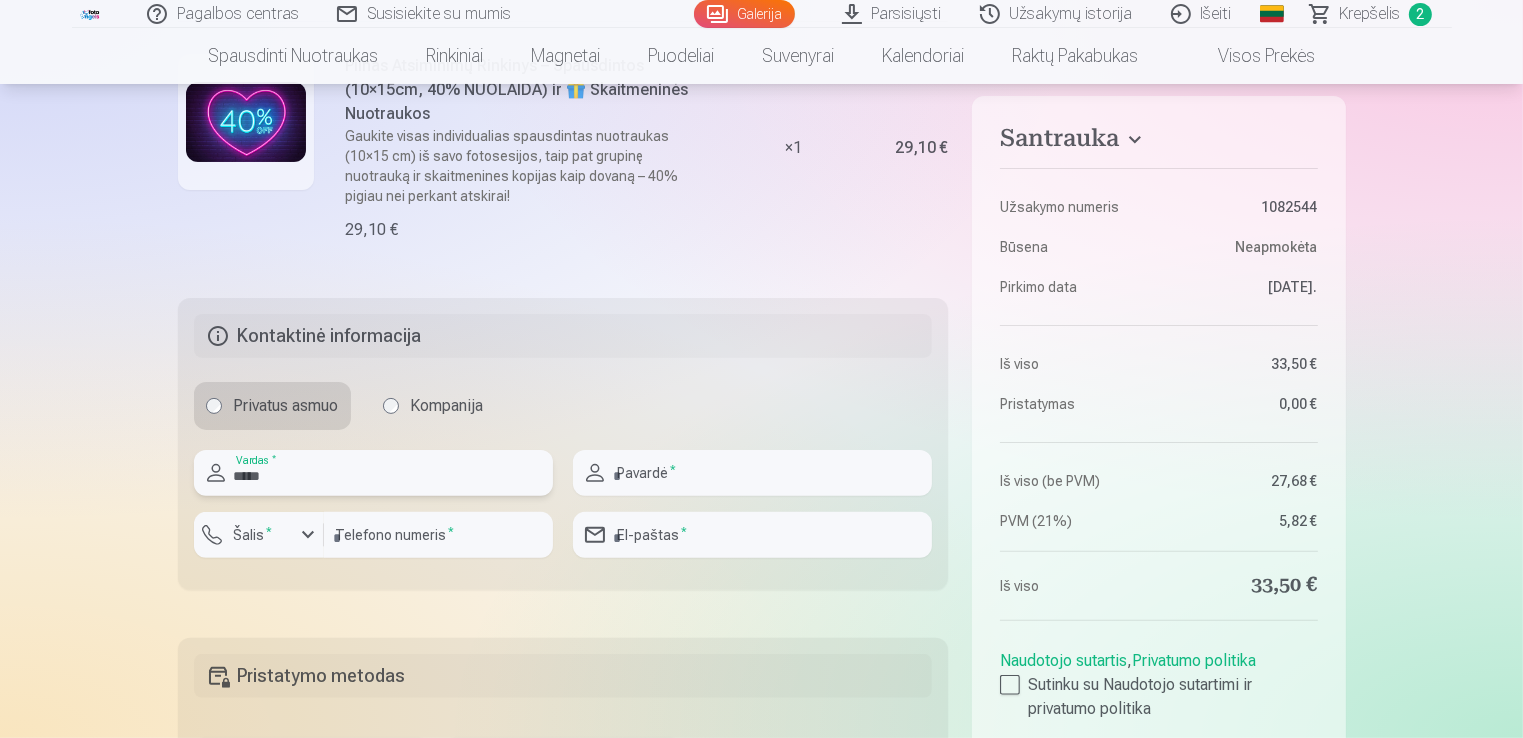 type on "*****" 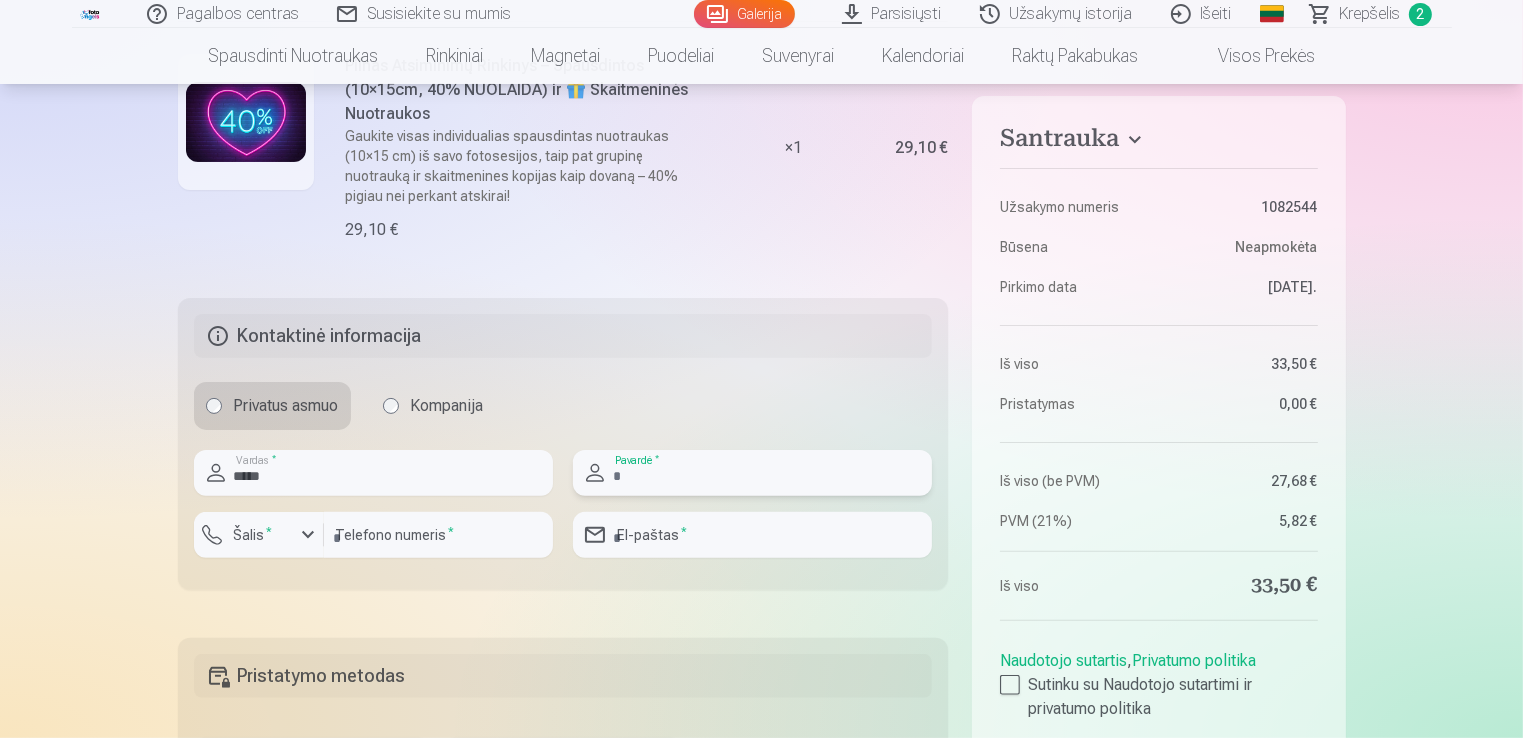 click at bounding box center (752, 473) 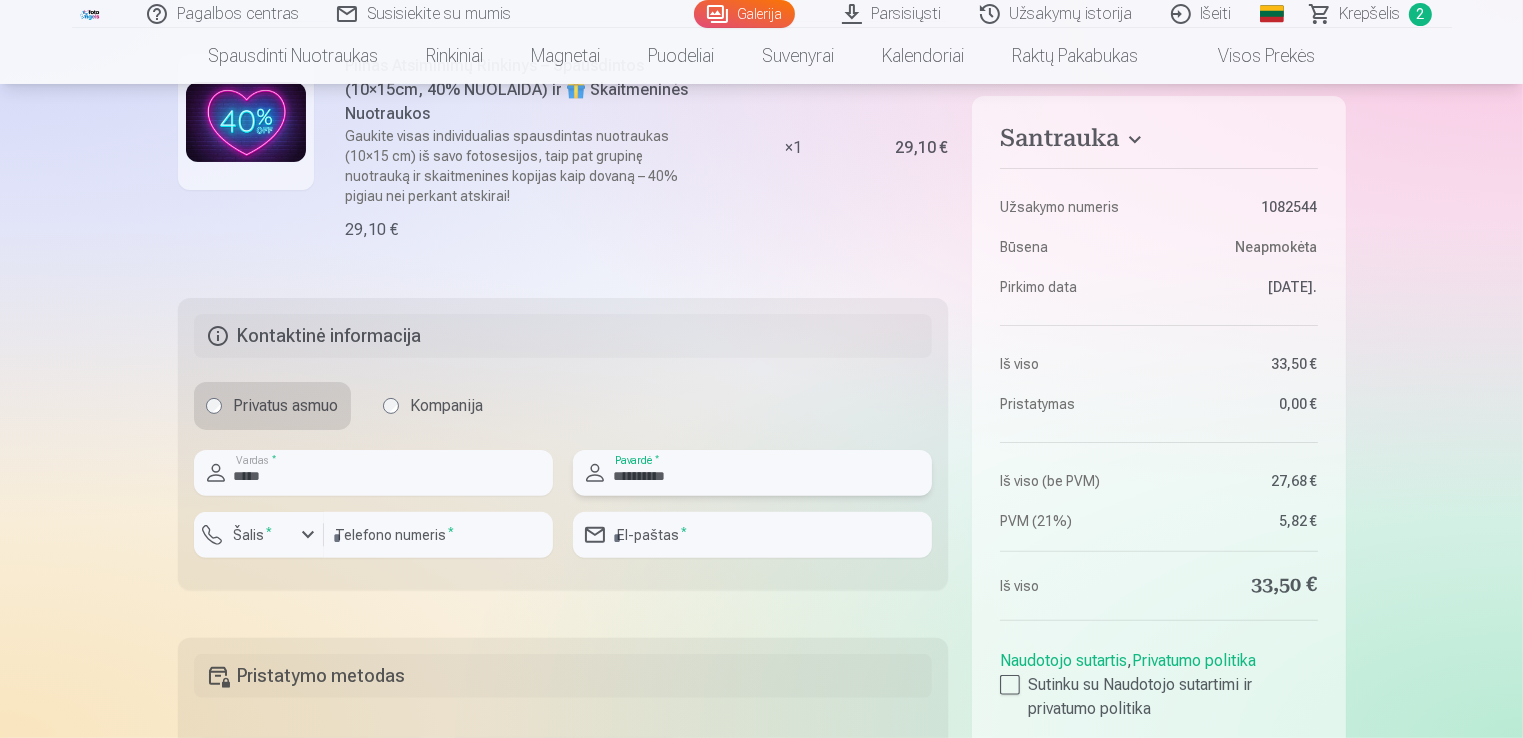 type on "**********" 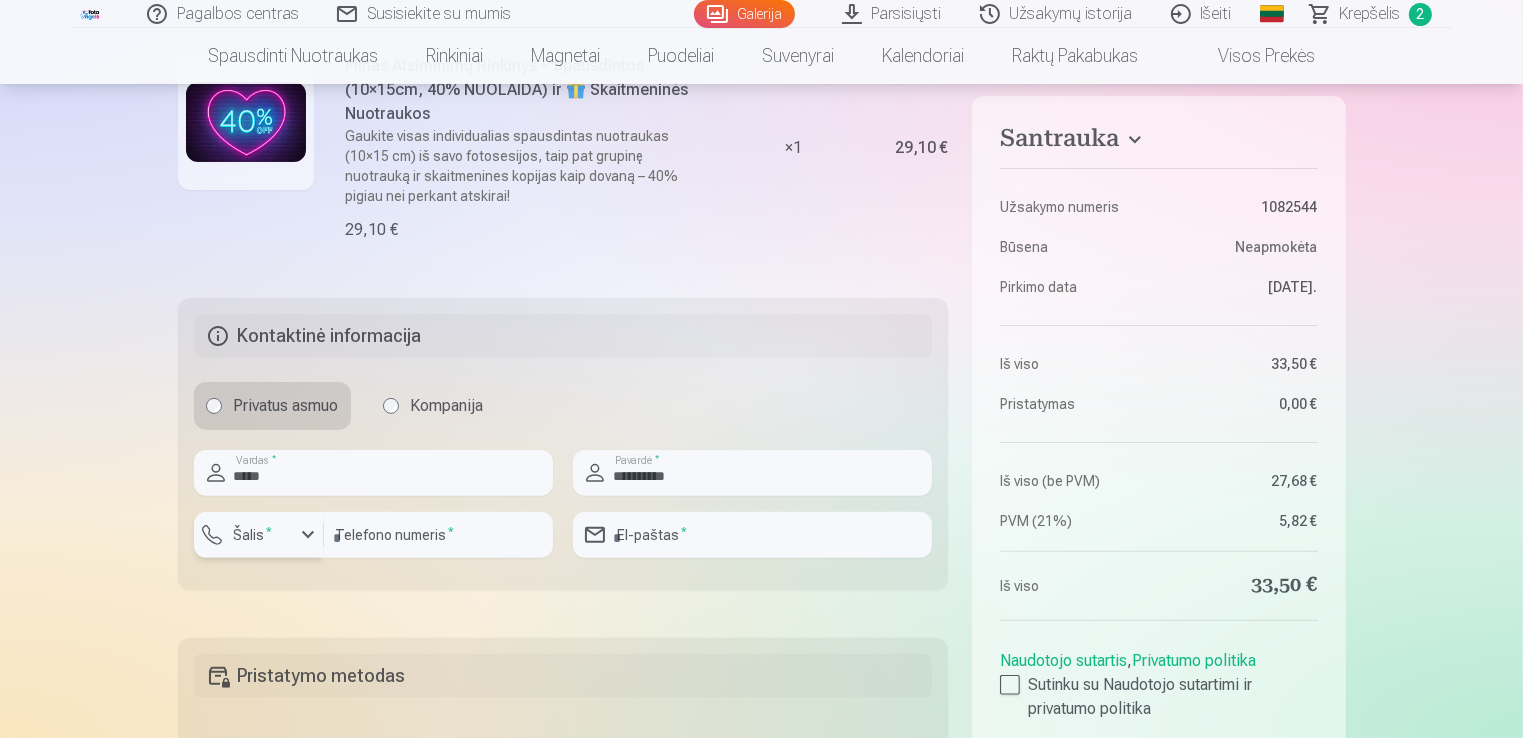 click at bounding box center [308, 535] 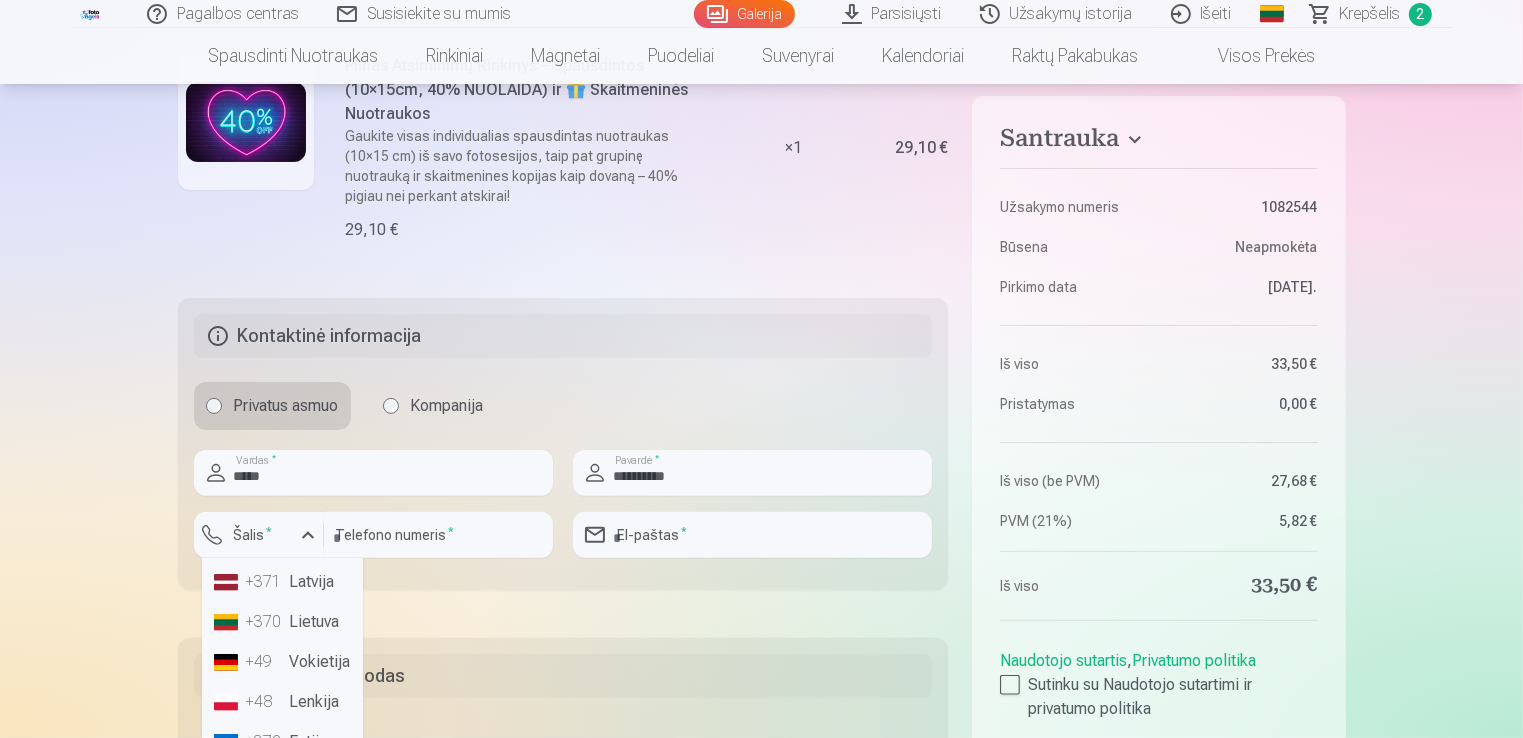 click on "Pagalbos centras Susisiekite su mumis Galerija Parsisiųsti Užsakymų istorija Išeiti Global English (en) Latvian (lv) Russian (ru) Lithuanian (lt) Estonian (et) Krepšelis 2 Spausdinti nuotraukas Aukštos kokybės spausdintos nuotraukos  210 gsm popierius, stulbinančios spalvos ir detalumas Pradedant nuo  3,60 € Profesionalios panoraminės grupinės nuotraukų spaudos 15×30 cm Ryškios spalvos ir detalės ant Fuji Film Crystal popieriaus Pradedant nuo  5,10 € Fotokoliažas iš 2 nuotraukų Du įsimintini momentai - vienas įstabus vaizdas Pradedant nuo  4,10 € Nuotraukos dokumentams Universalios ID nuotraukos (6 vnt.)  Pradedant nuo  4,40 € Didelės raiškos skaitmeninė nuotrauka JPG formatu Įamžinkite savo prisiminimus stulbinančiose detalėse Pradedant nuo  6,00 € See all products Rinkiniai Pilnas Atsiminimų Rinkinys – Spausdintos (15×23cm, 40% NUOLAIDA) ir 🎁 Skaitmeninės Nuotraukos Klasikinis rinkinys Pradedant nuo  19,20 € Populiarus rinkinys Pradedant nuo  24,00 € ," at bounding box center [761, 554] 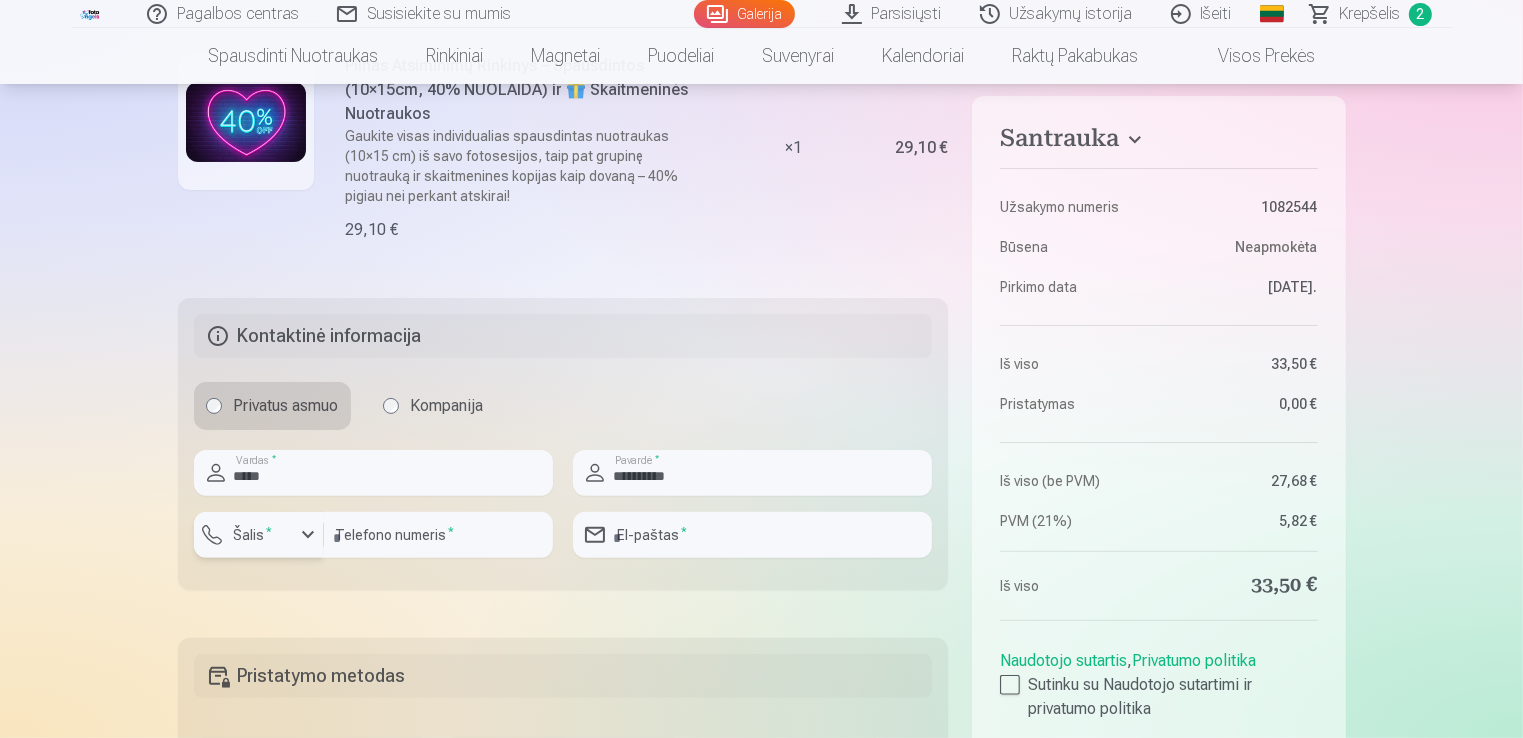 click at bounding box center (308, 535) 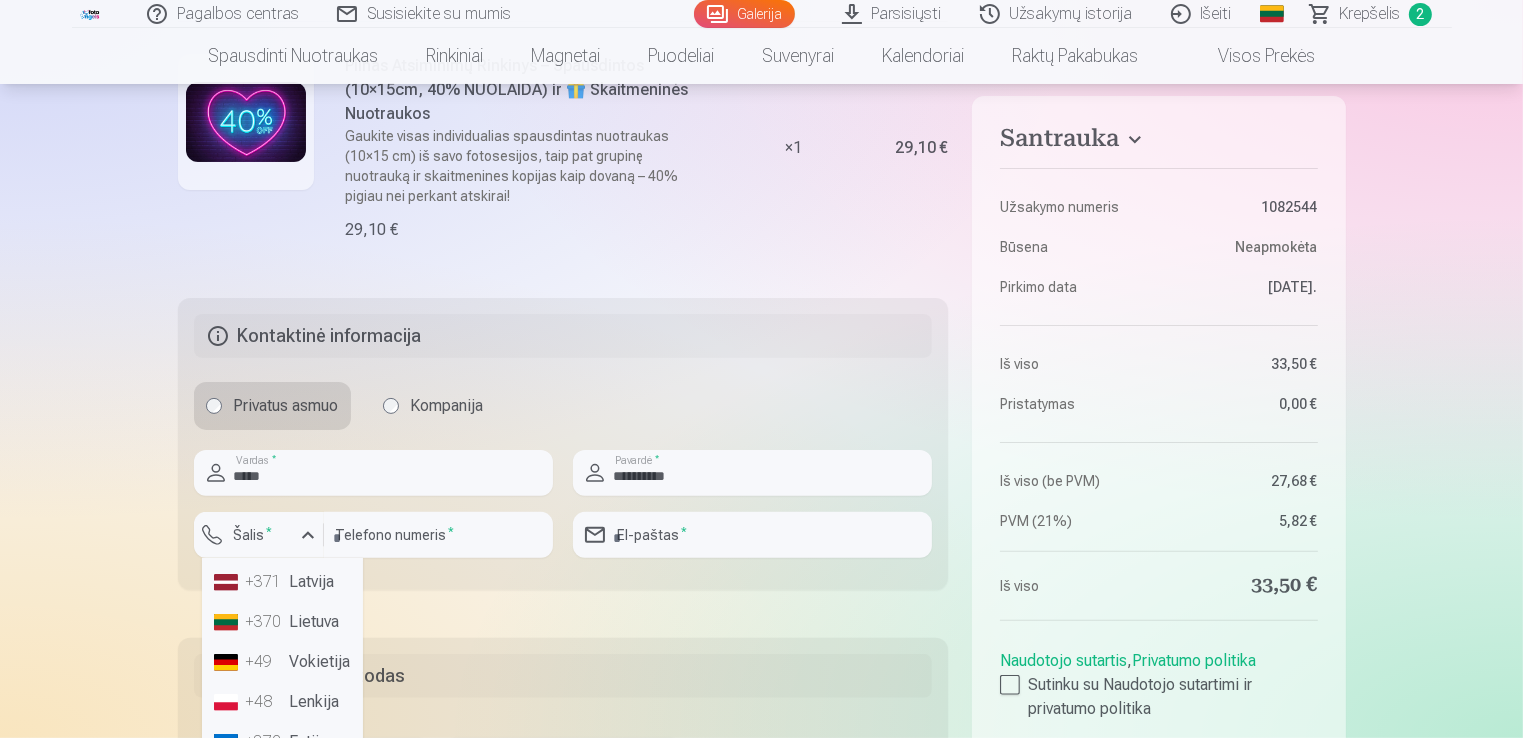click on "+370 Lietuva" at bounding box center (282, 622) 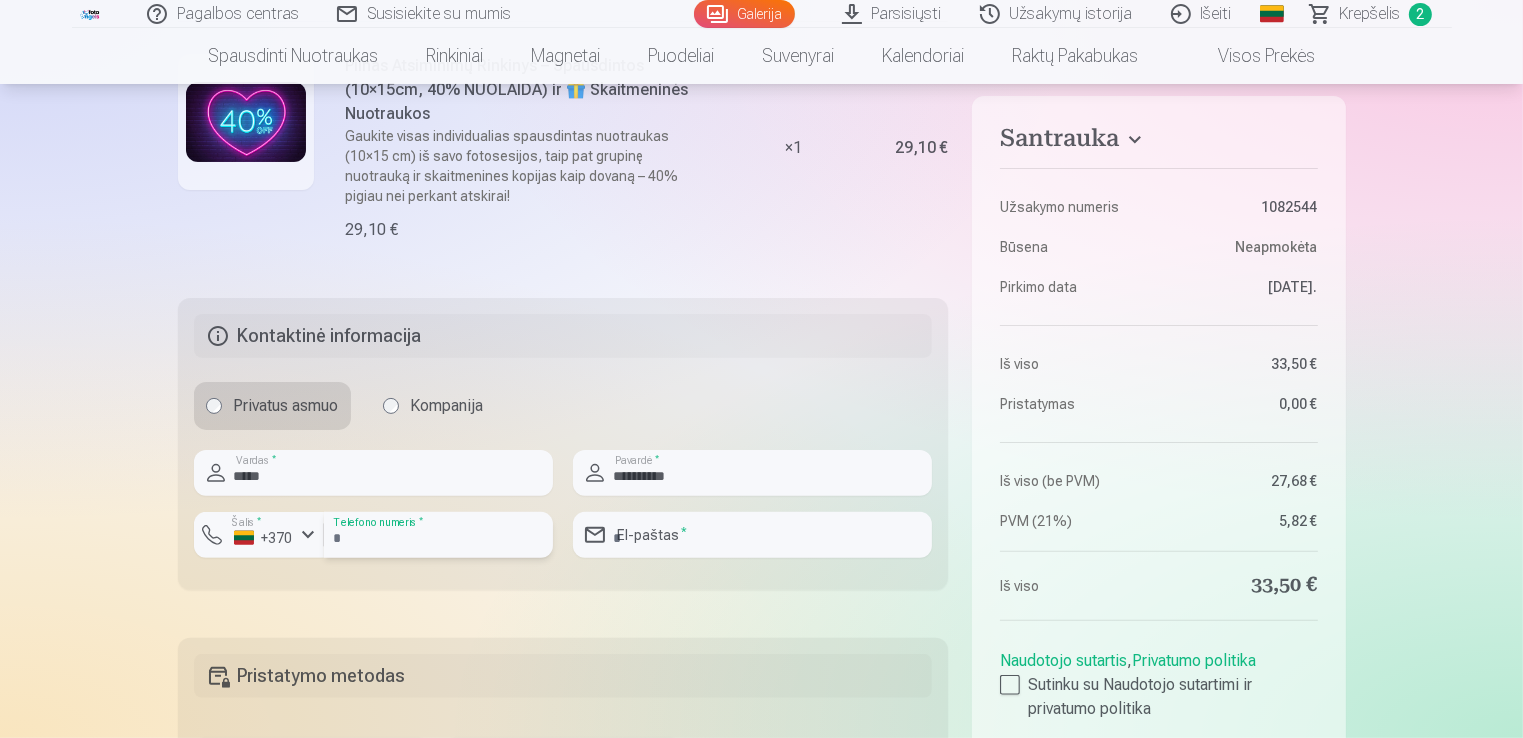click at bounding box center (438, 535) 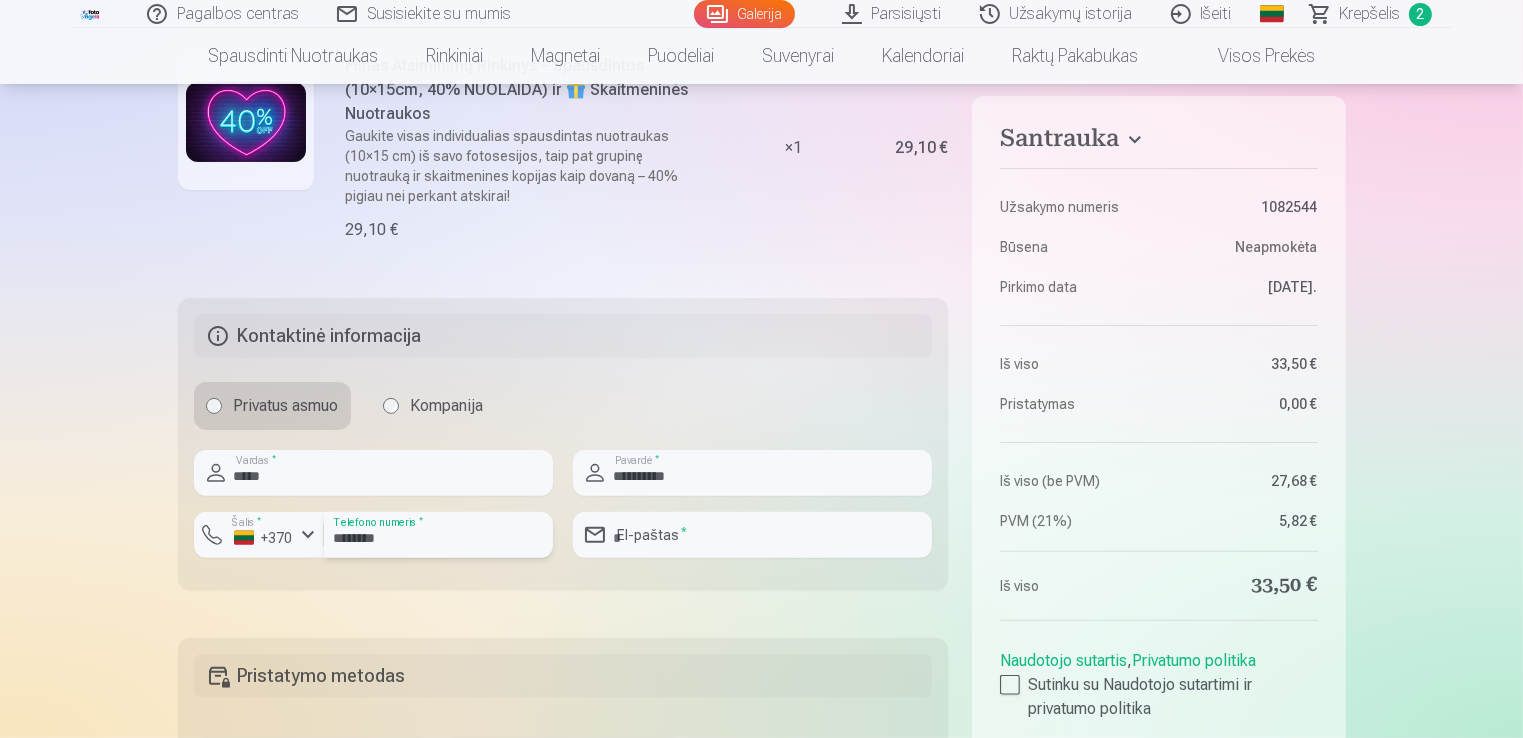 type on "********" 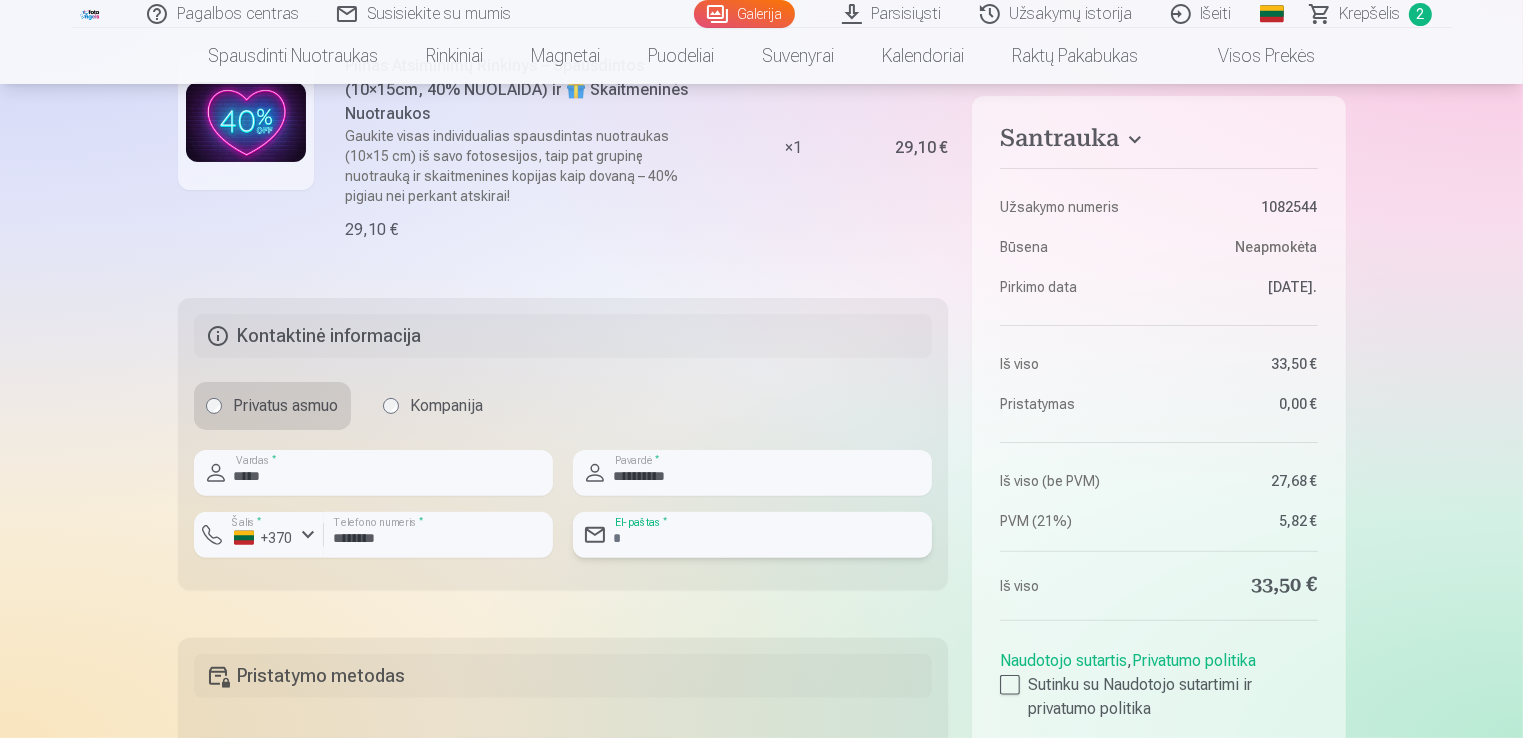 click at bounding box center (752, 535) 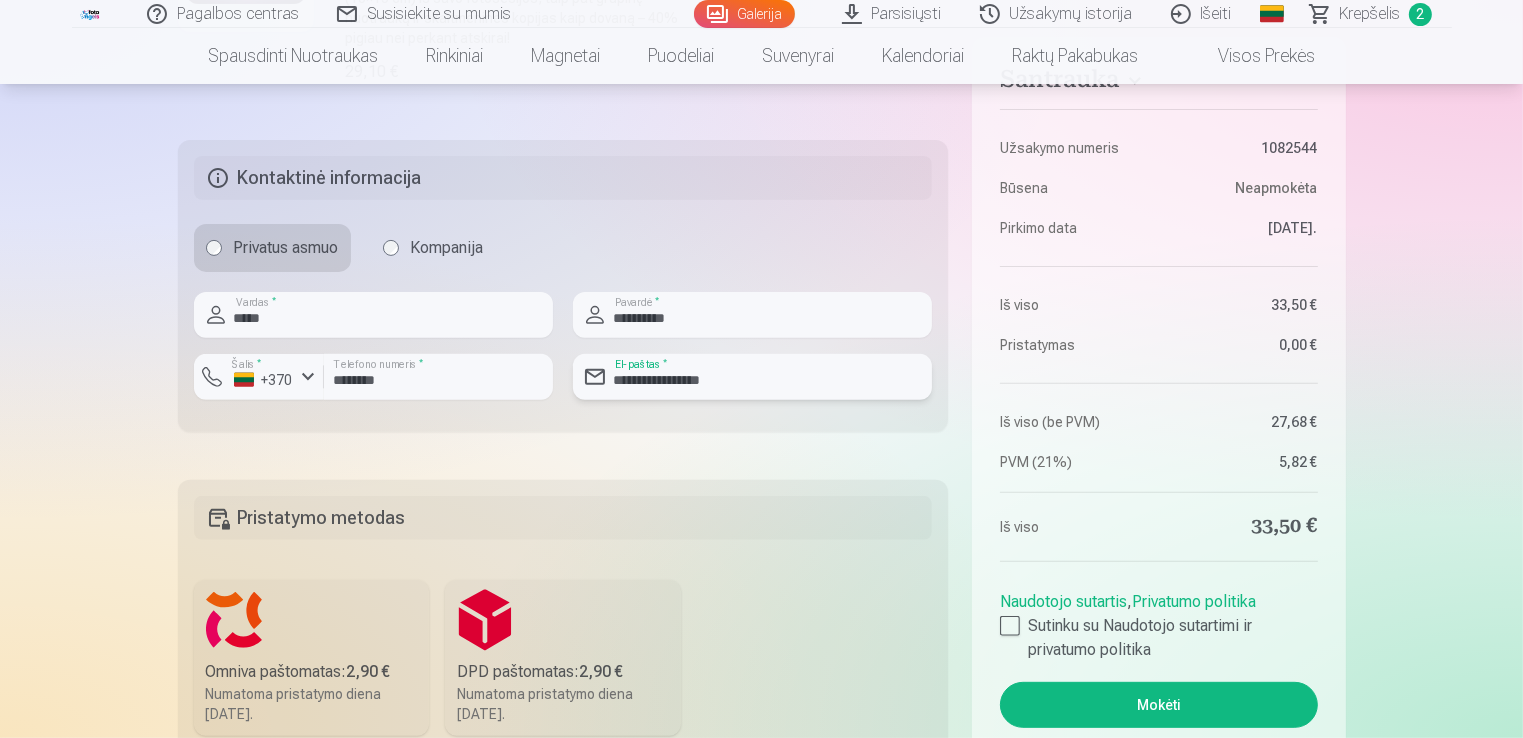 scroll, scrollTop: 800, scrollLeft: 0, axis: vertical 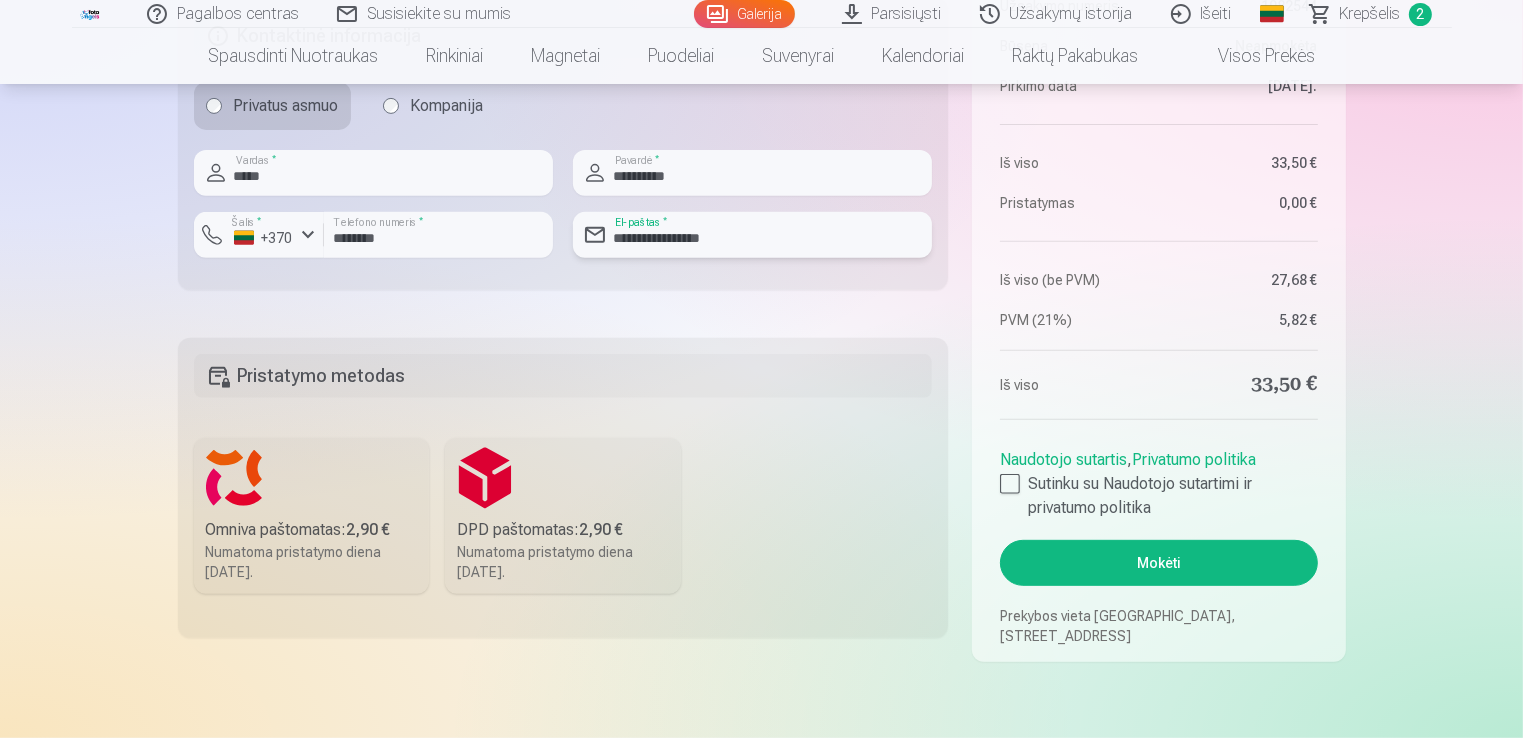 type on "**********" 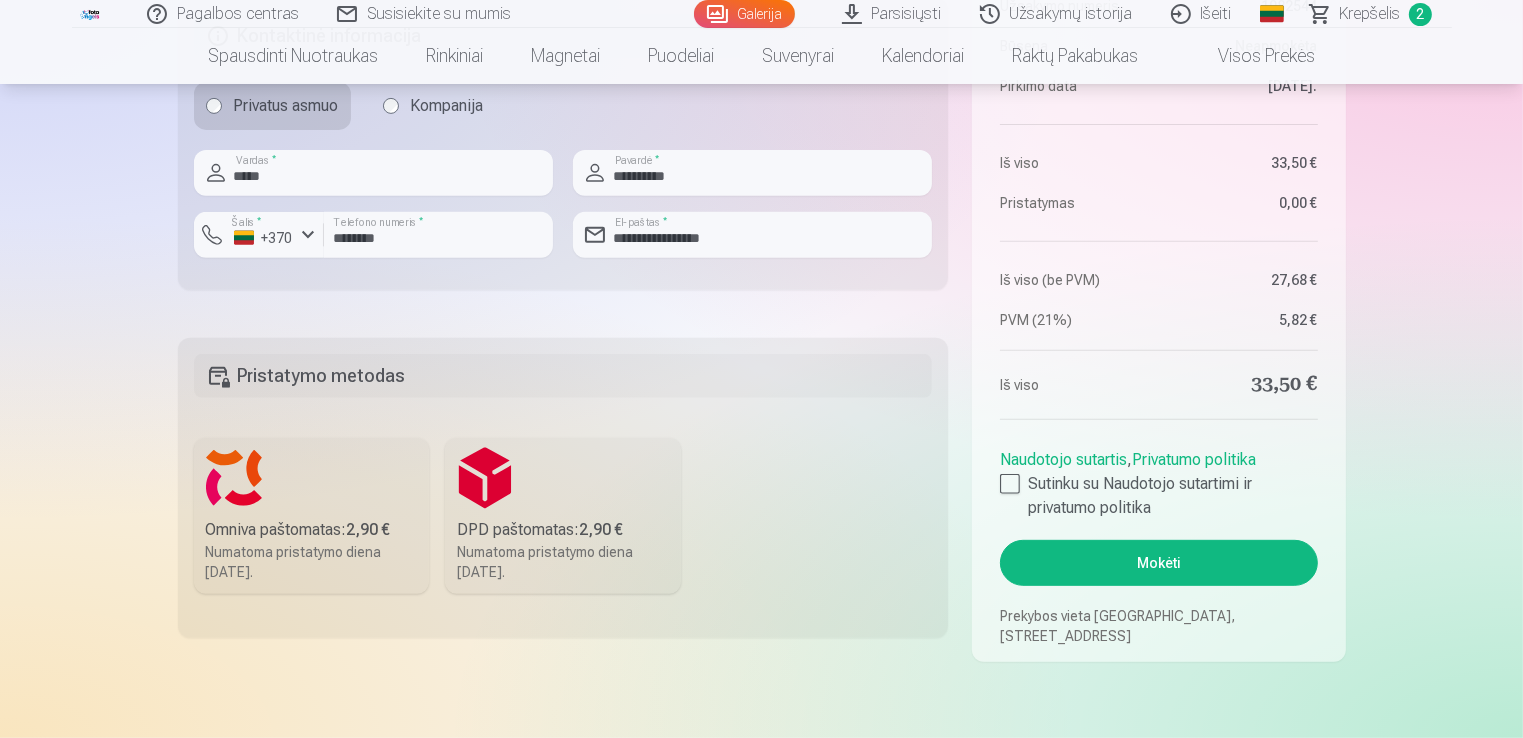 click on "Numatoma pristatymo diena [DATE]." at bounding box center [312, 562] 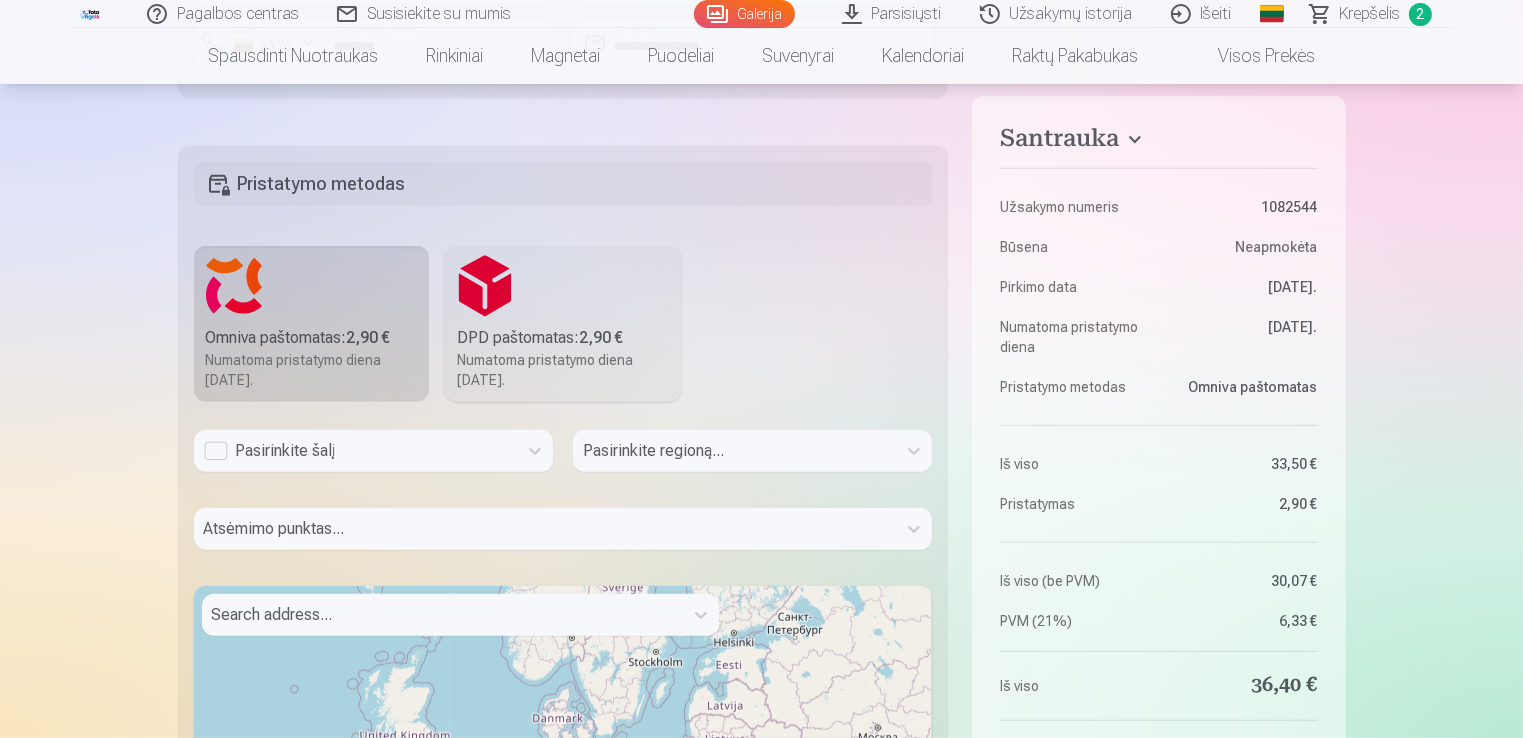 scroll, scrollTop: 1000, scrollLeft: 0, axis: vertical 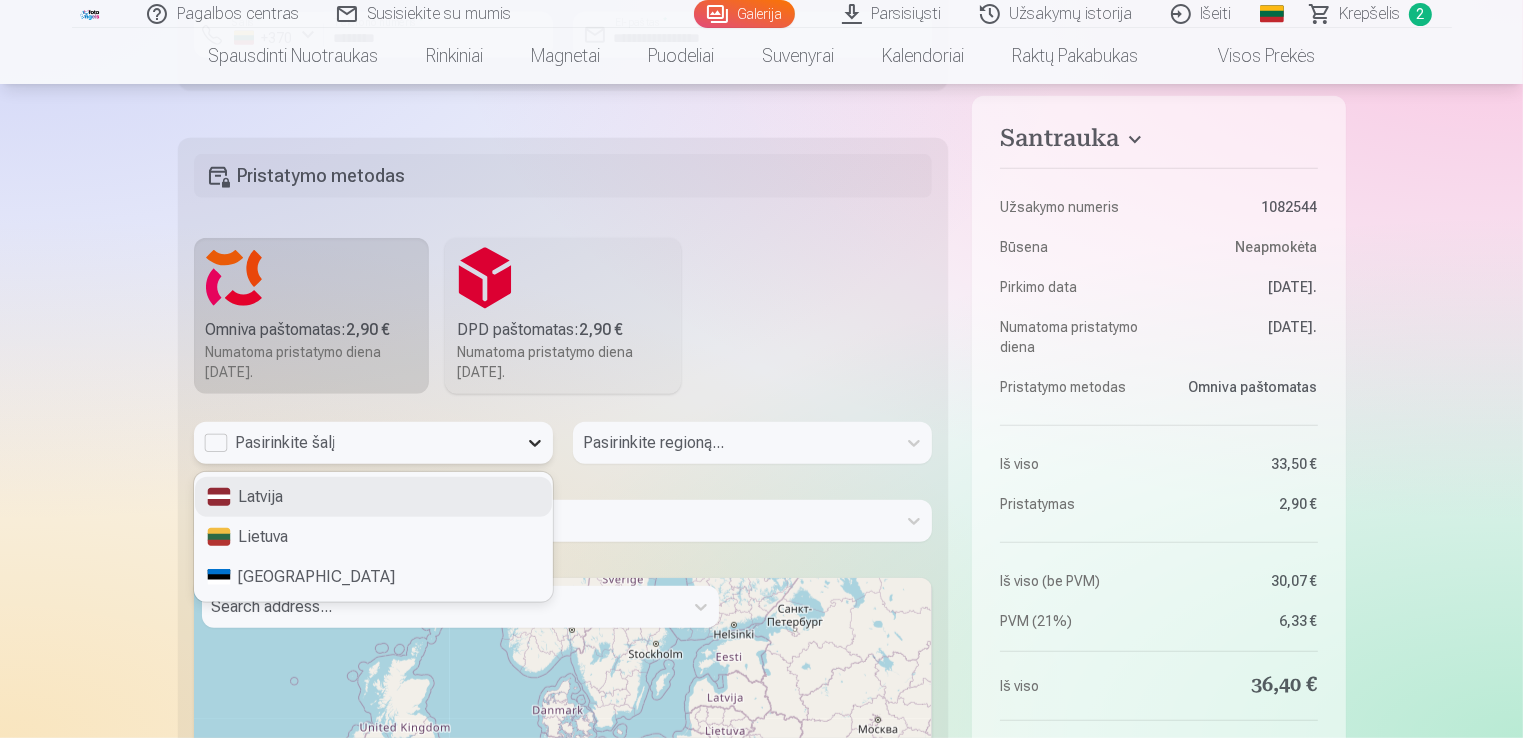click 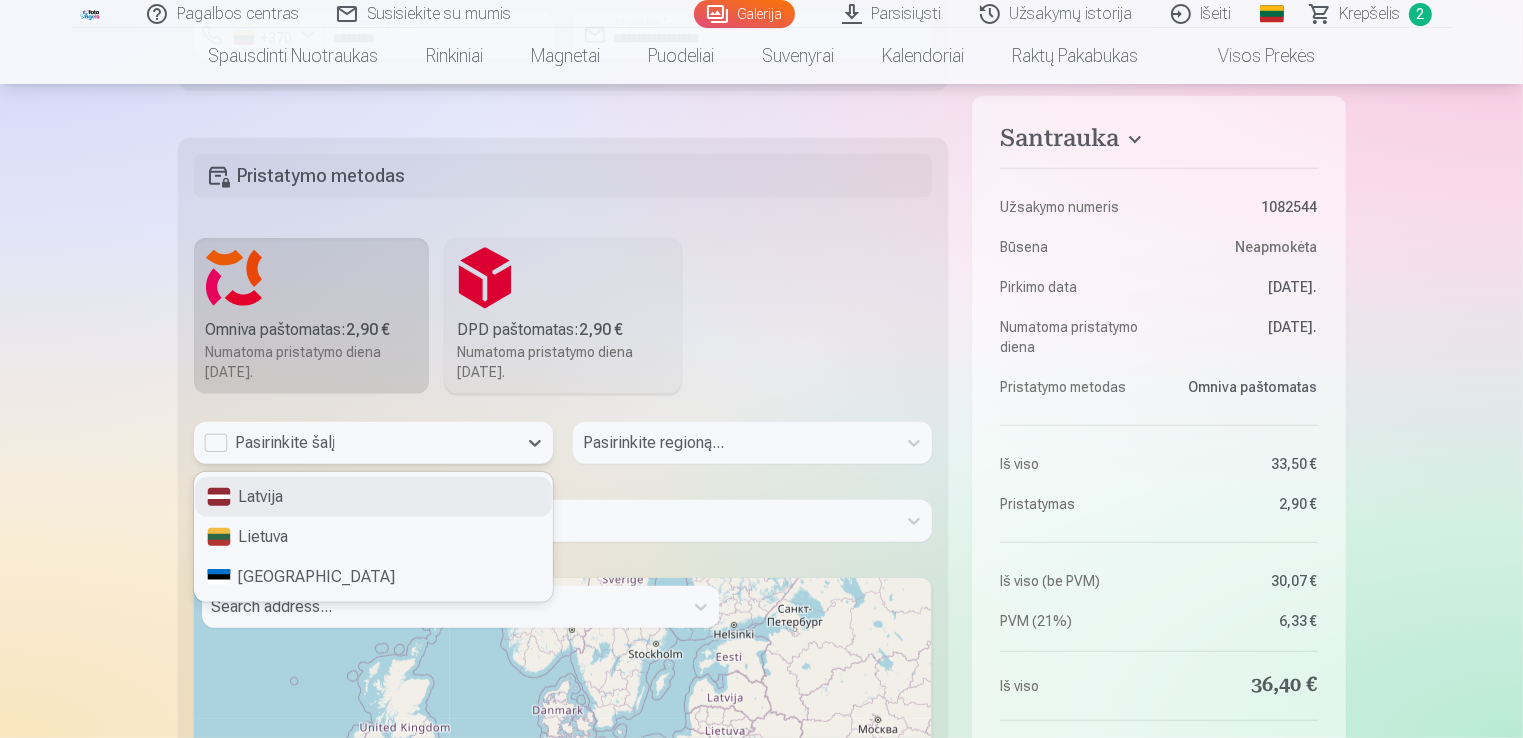 click on "Latvija" at bounding box center [373, 497] 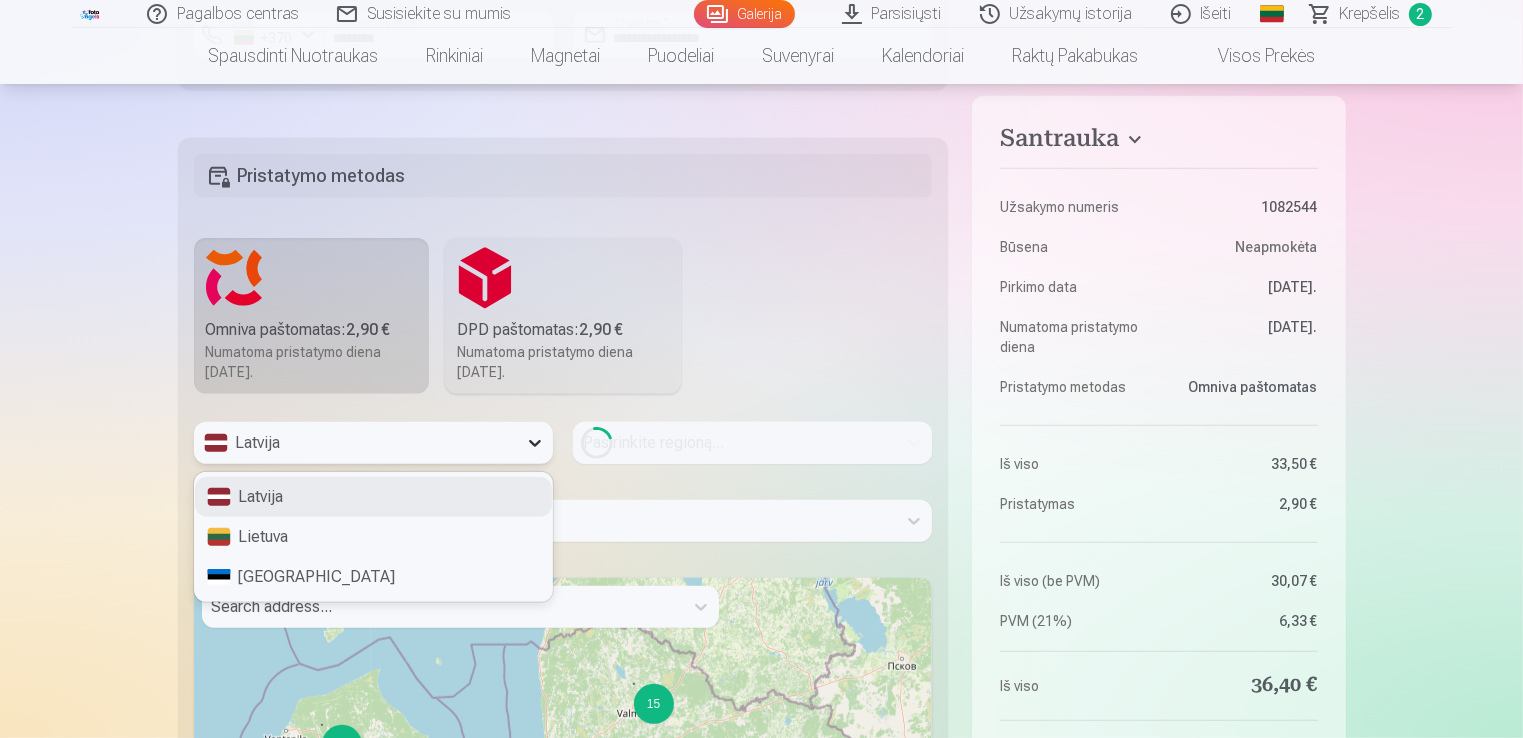 click 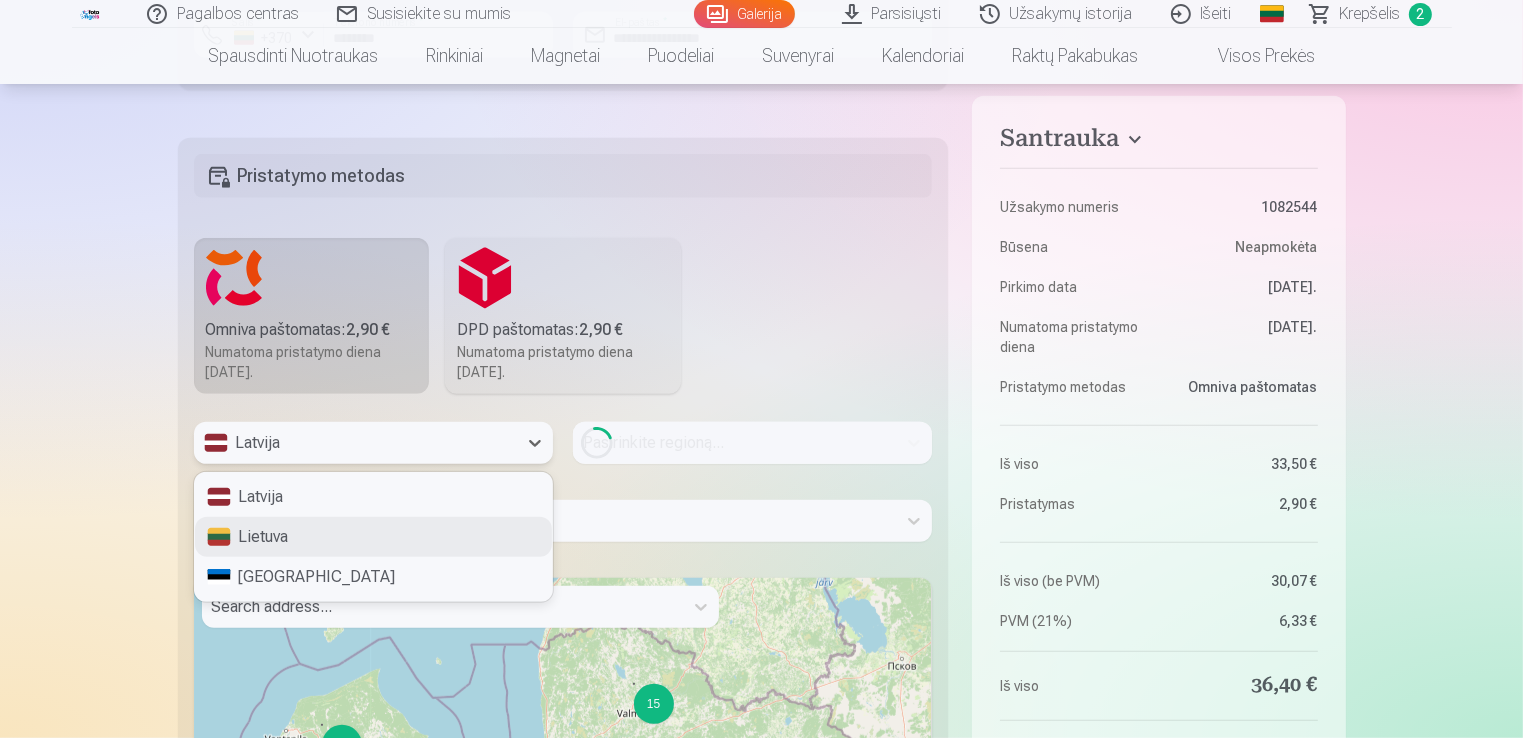 click on "Lietuva" at bounding box center (373, 537) 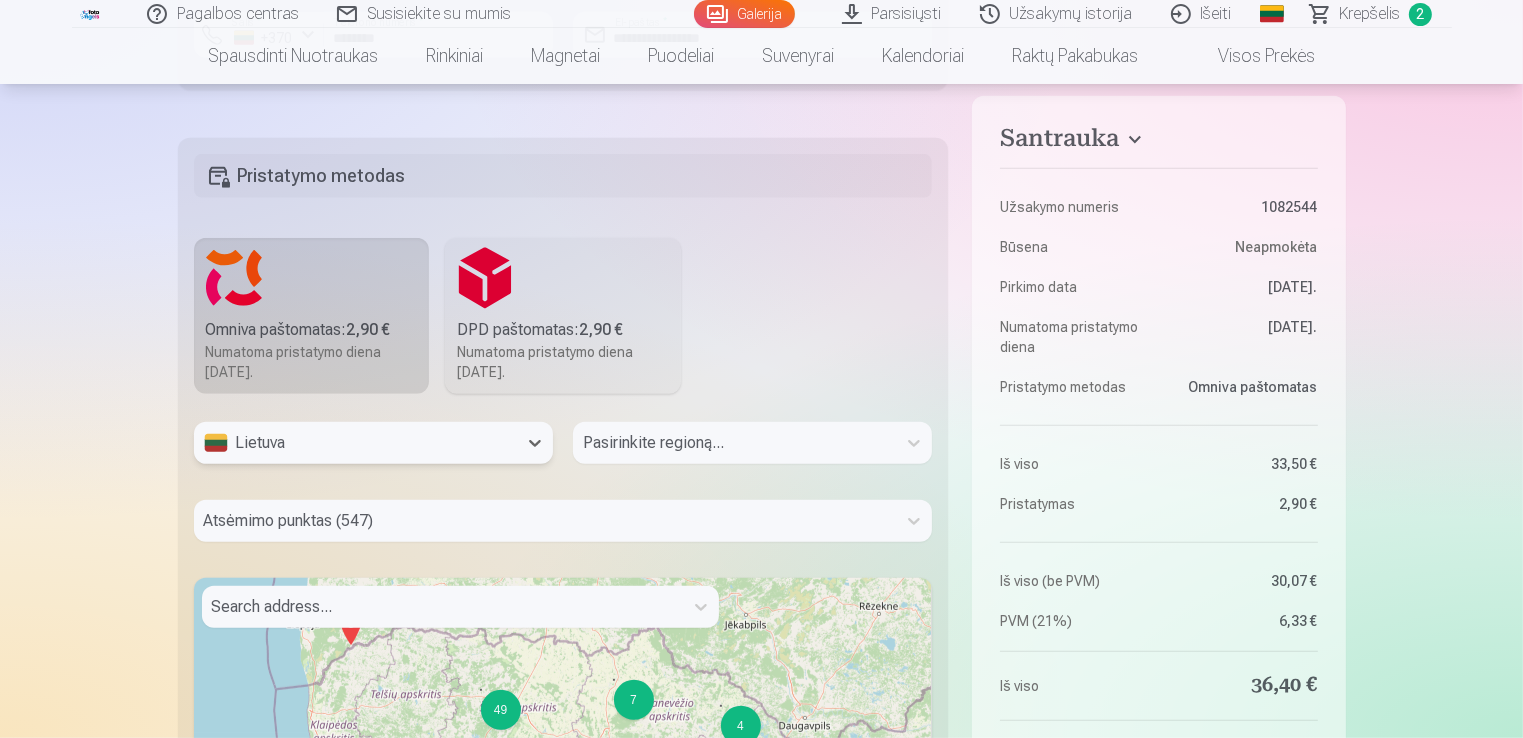 click on "Pasirinkite regioną..." at bounding box center [752, 451] 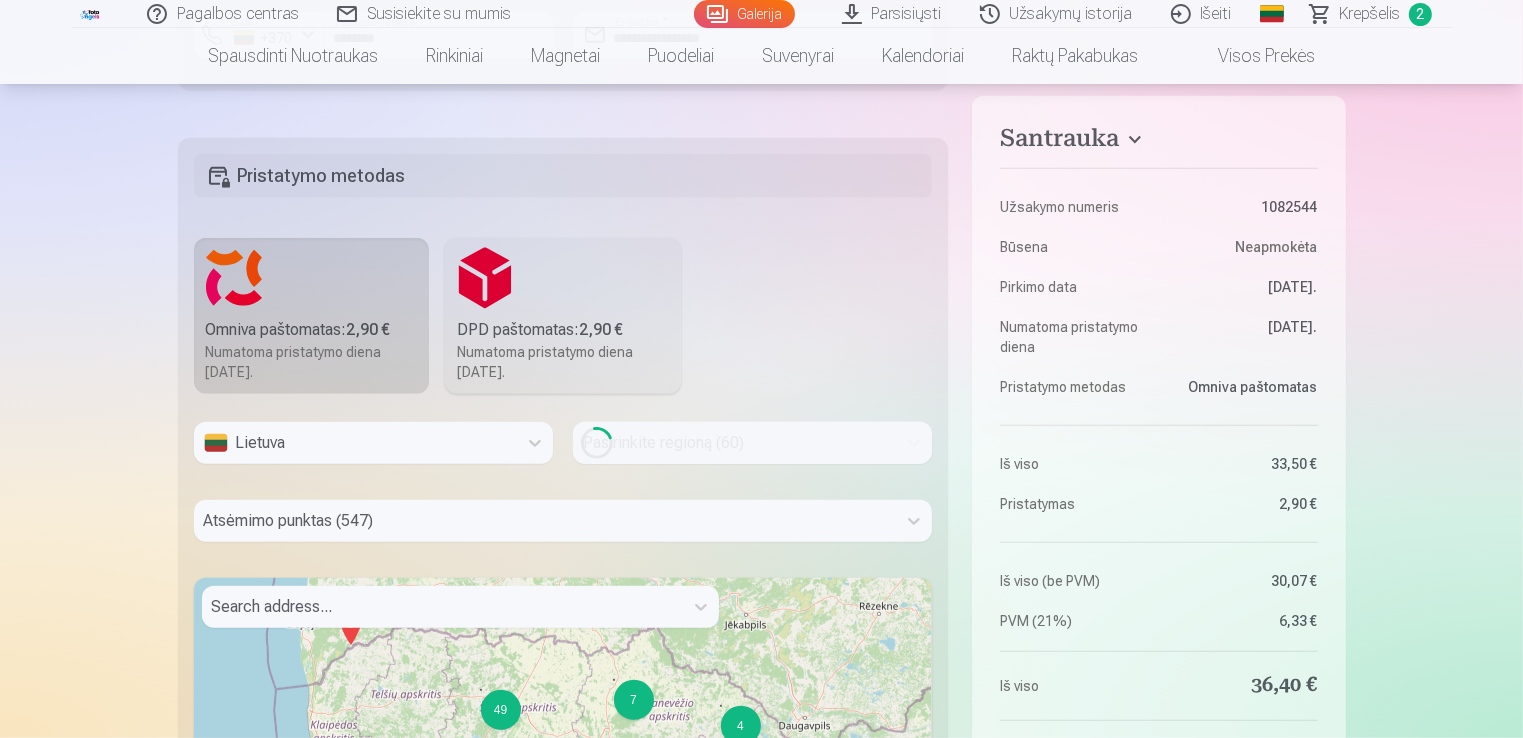 click on "Loading..." at bounding box center (752, 443) 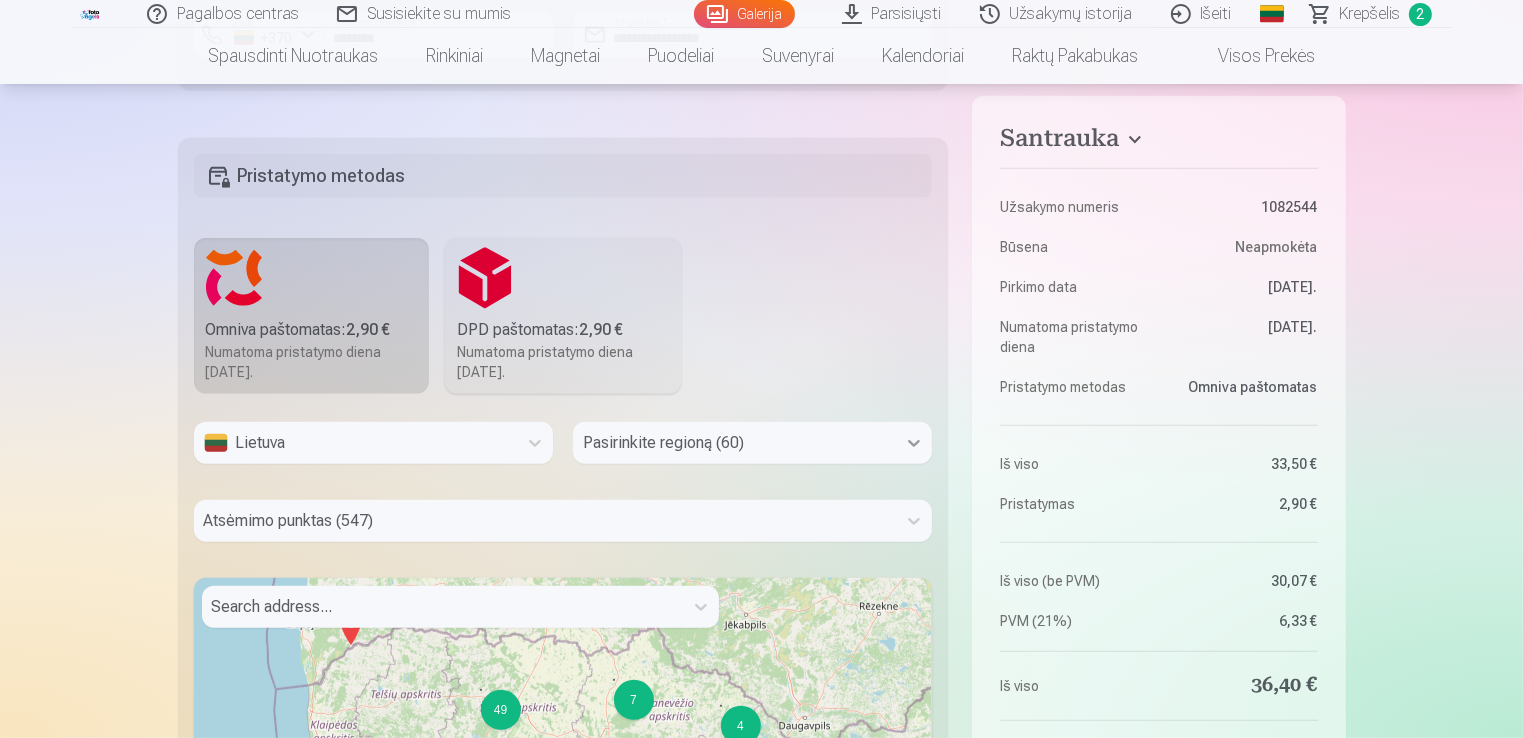 scroll, scrollTop: 1043, scrollLeft: 0, axis: vertical 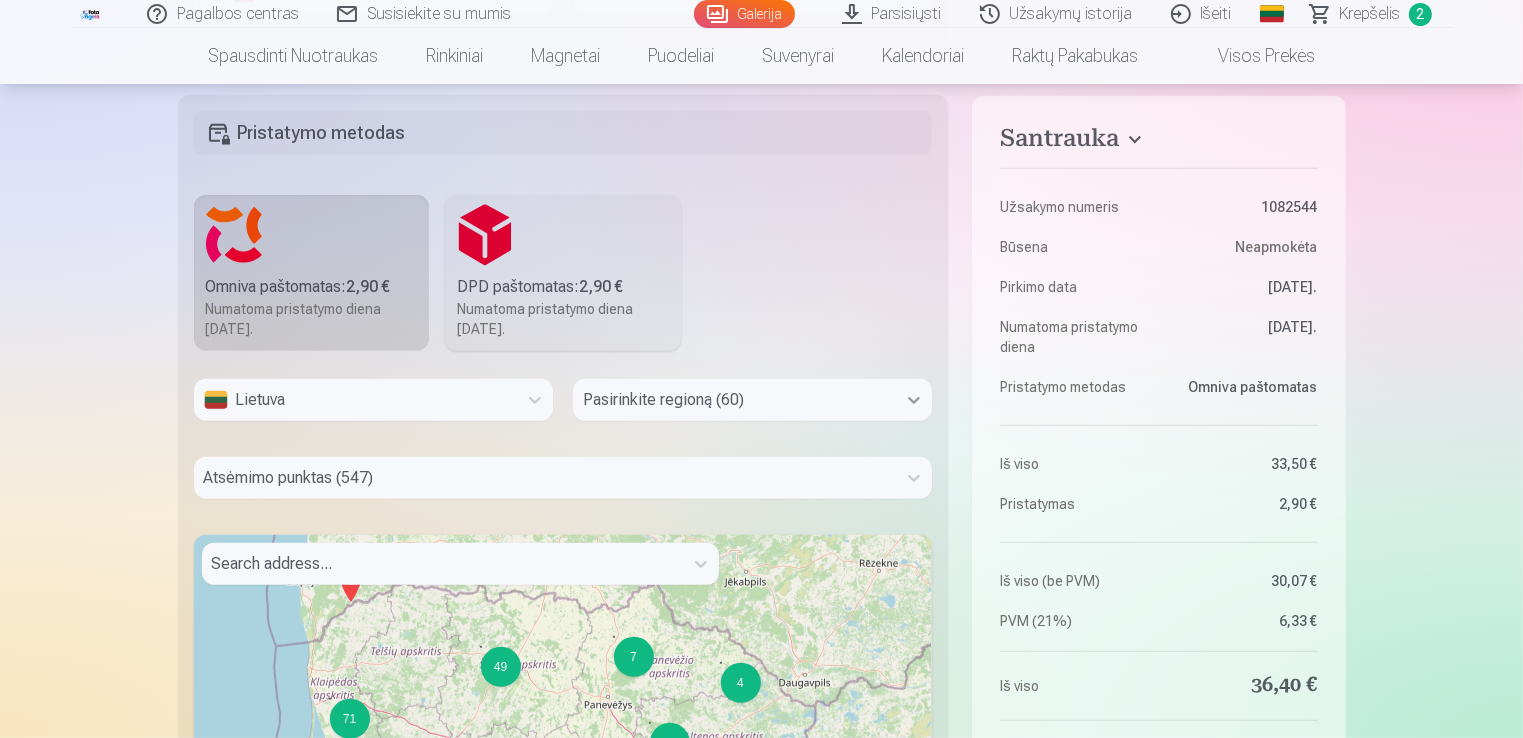 click on "Pasirinkite regioną (60)" at bounding box center [752, 400] 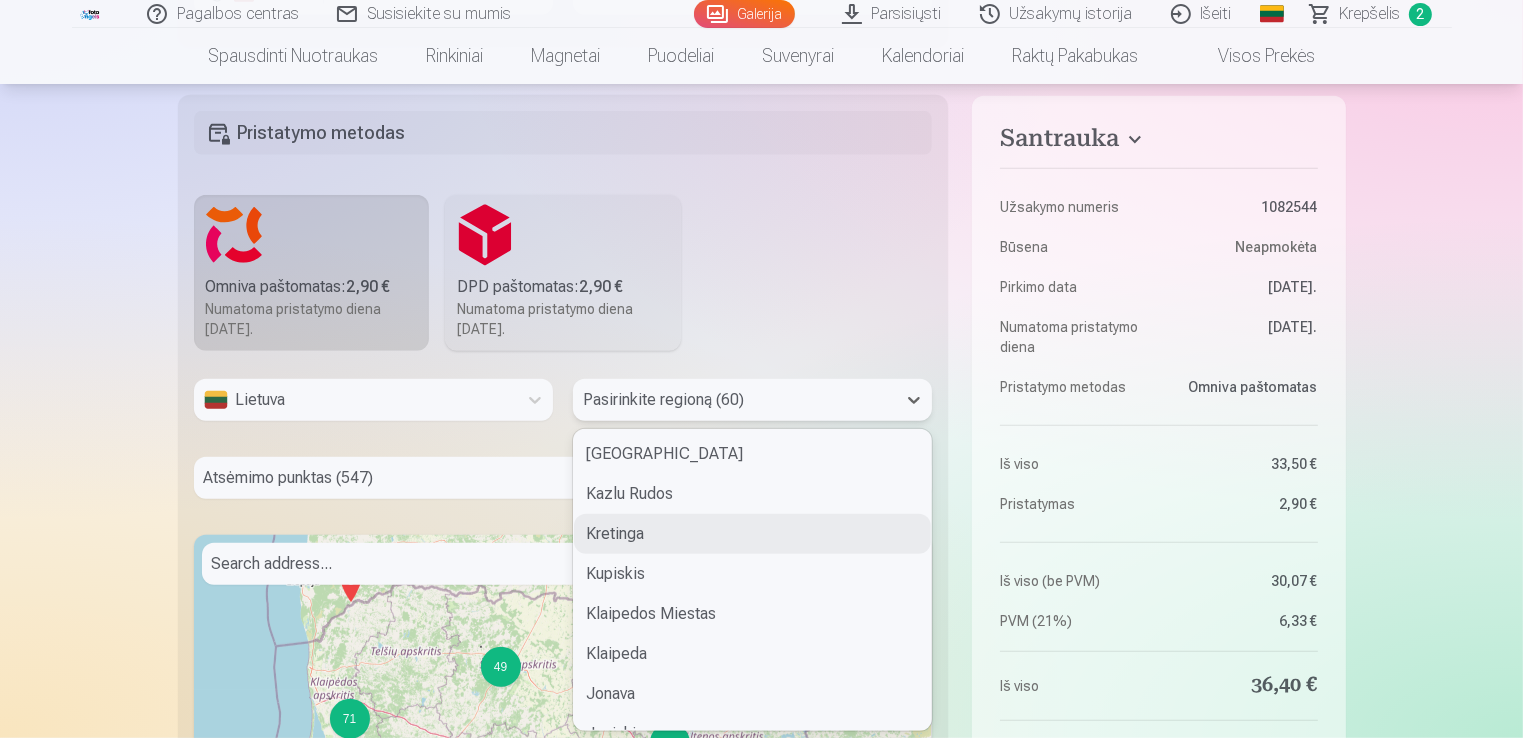scroll, scrollTop: 700, scrollLeft: 0, axis: vertical 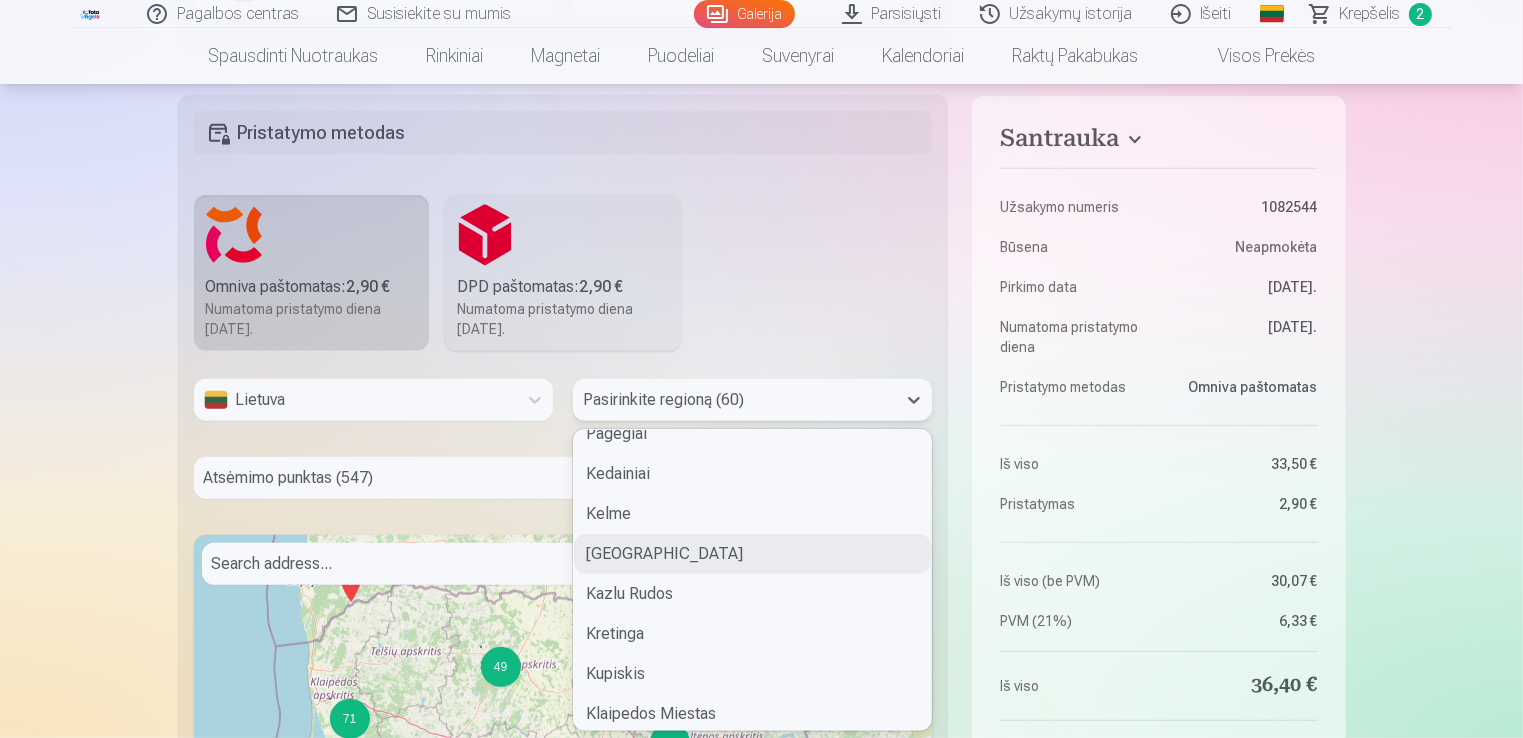 click on "[GEOGRAPHIC_DATA]" at bounding box center (752, 554) 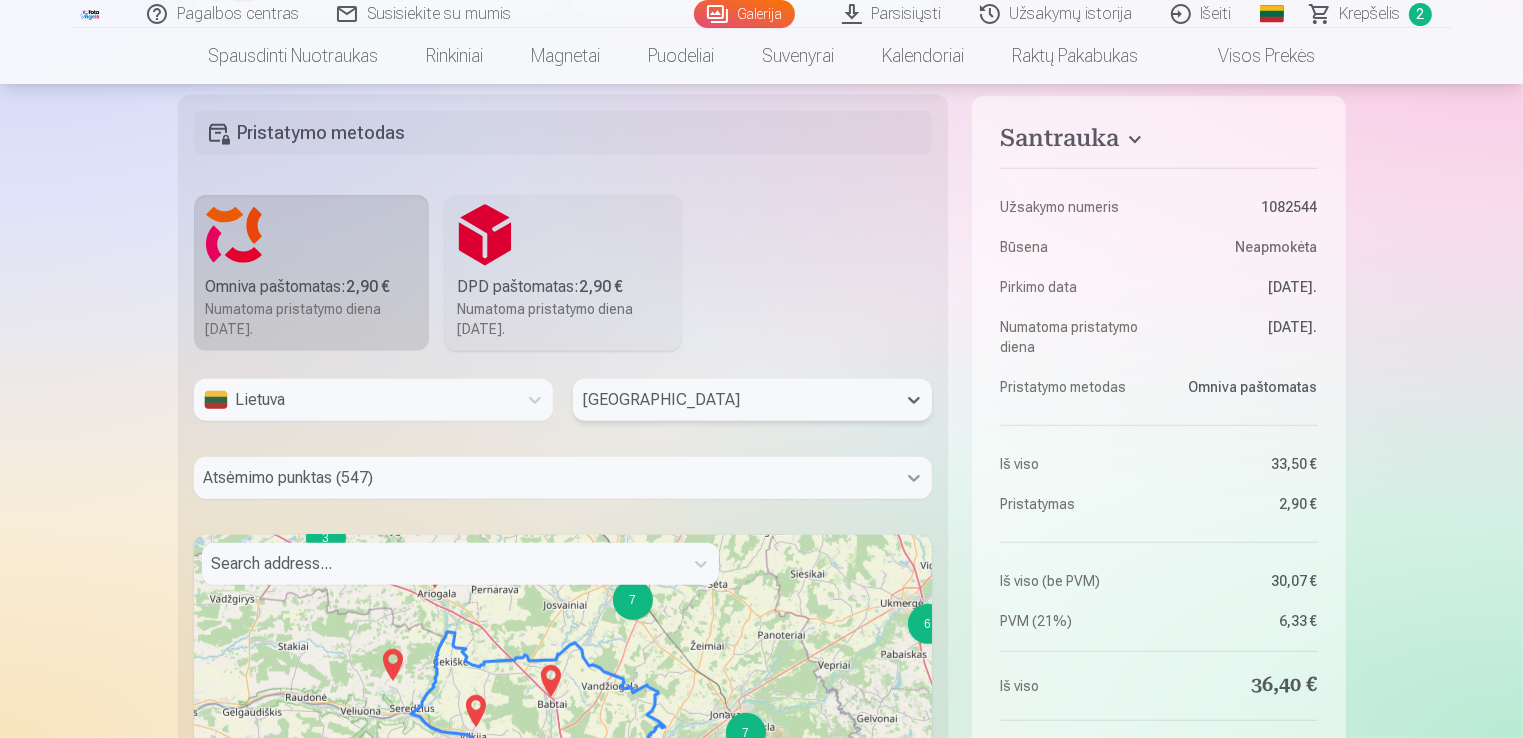 click on "Atsėmimo punktas (547)" at bounding box center (563, 478) 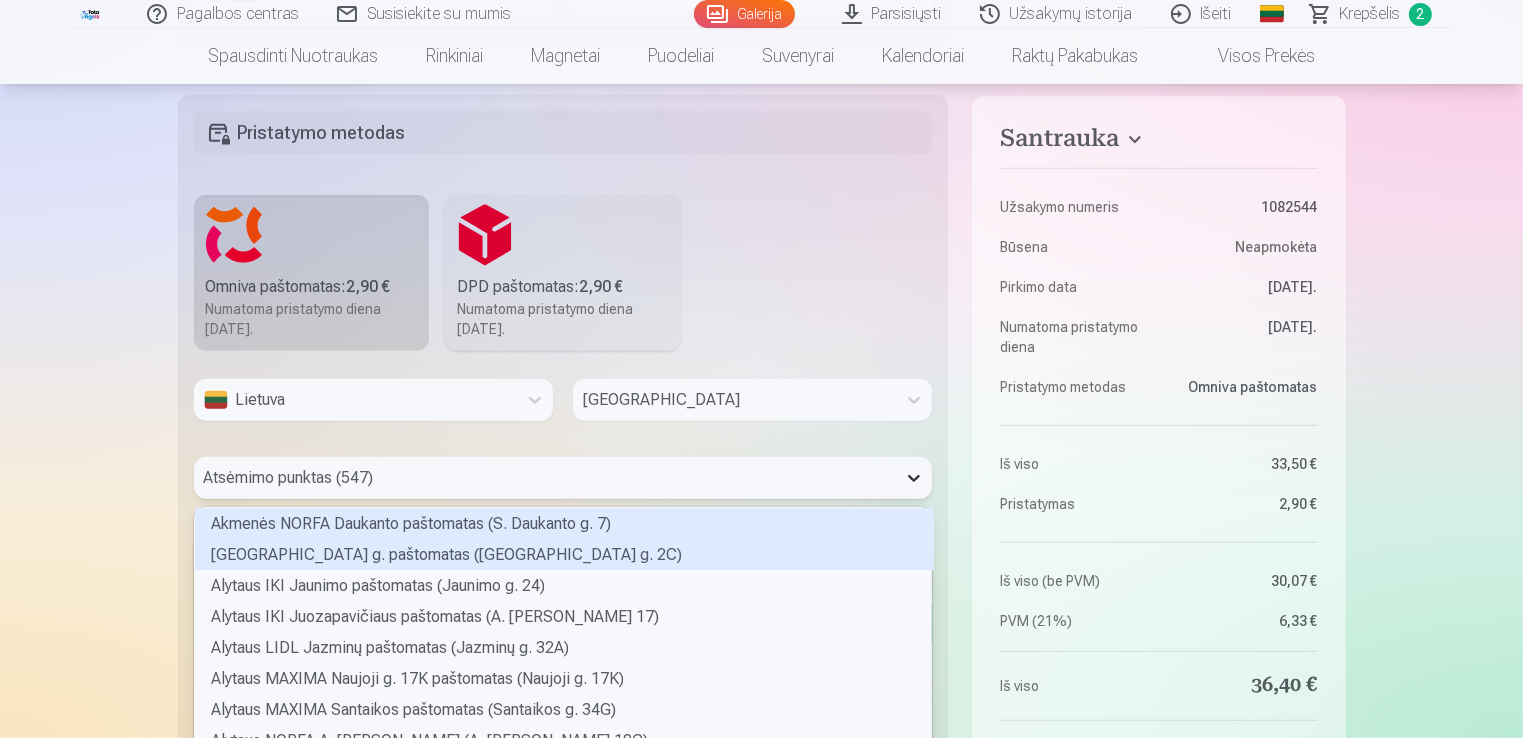 scroll, scrollTop: 1121, scrollLeft: 0, axis: vertical 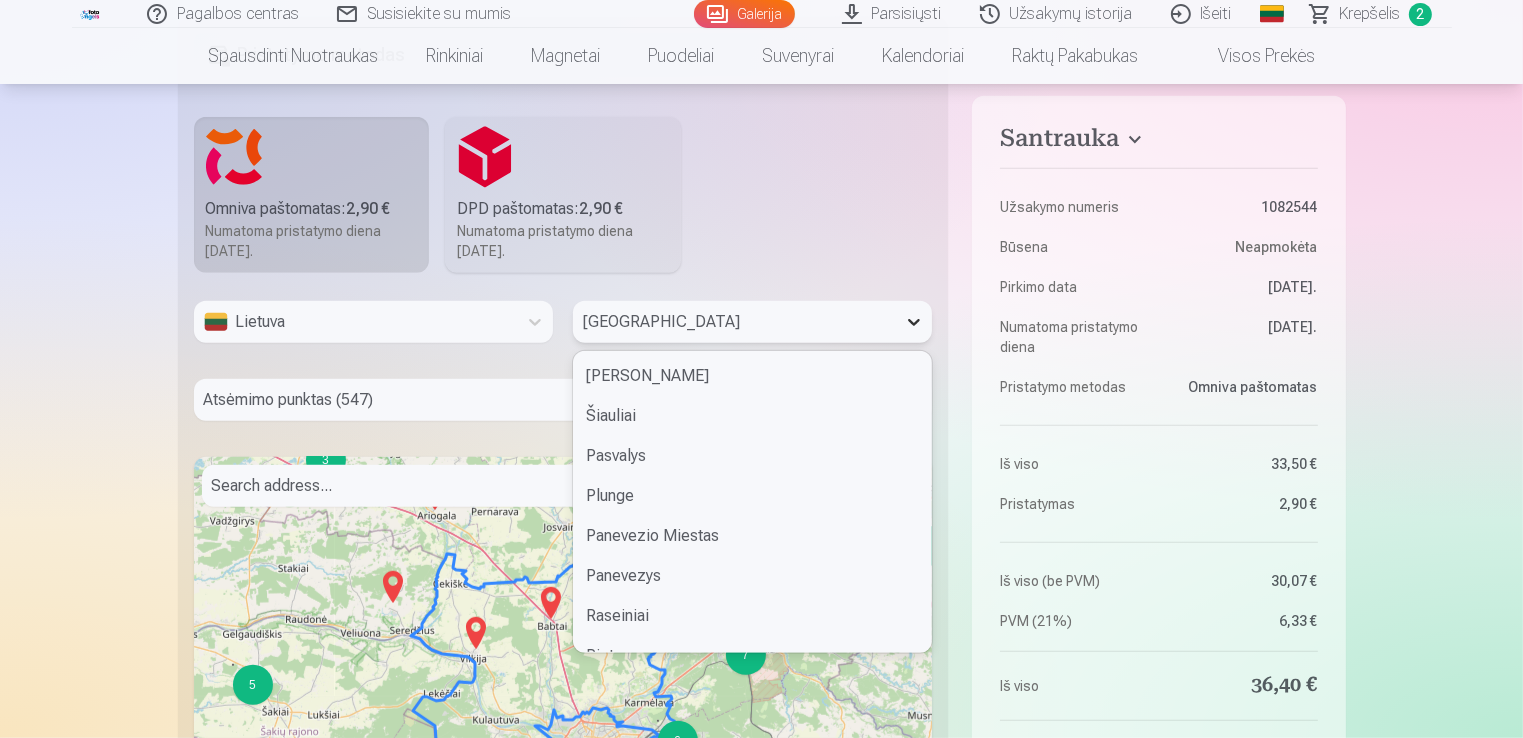 click 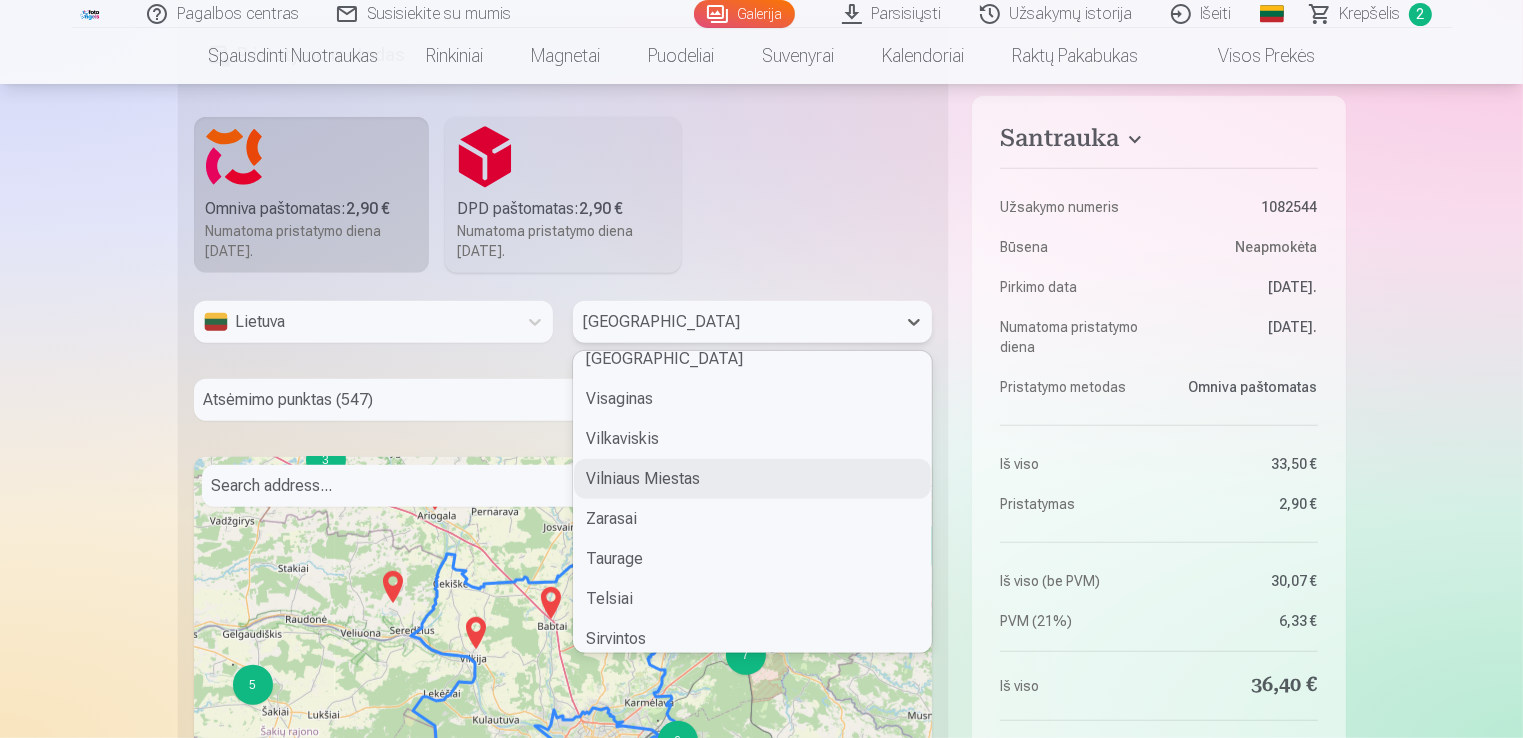 scroll, scrollTop: 1557, scrollLeft: 0, axis: vertical 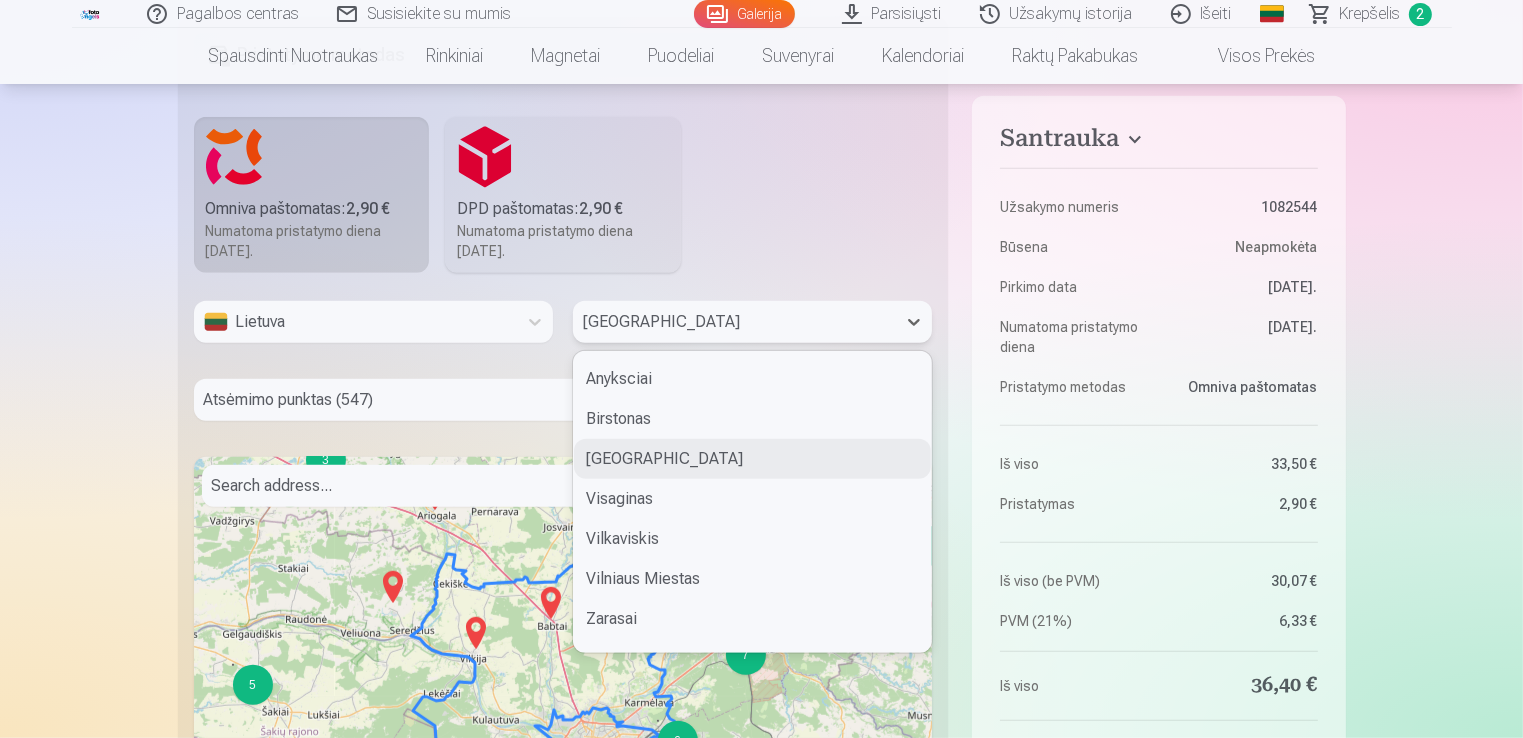 click on "Vilnius" at bounding box center [752, 459] 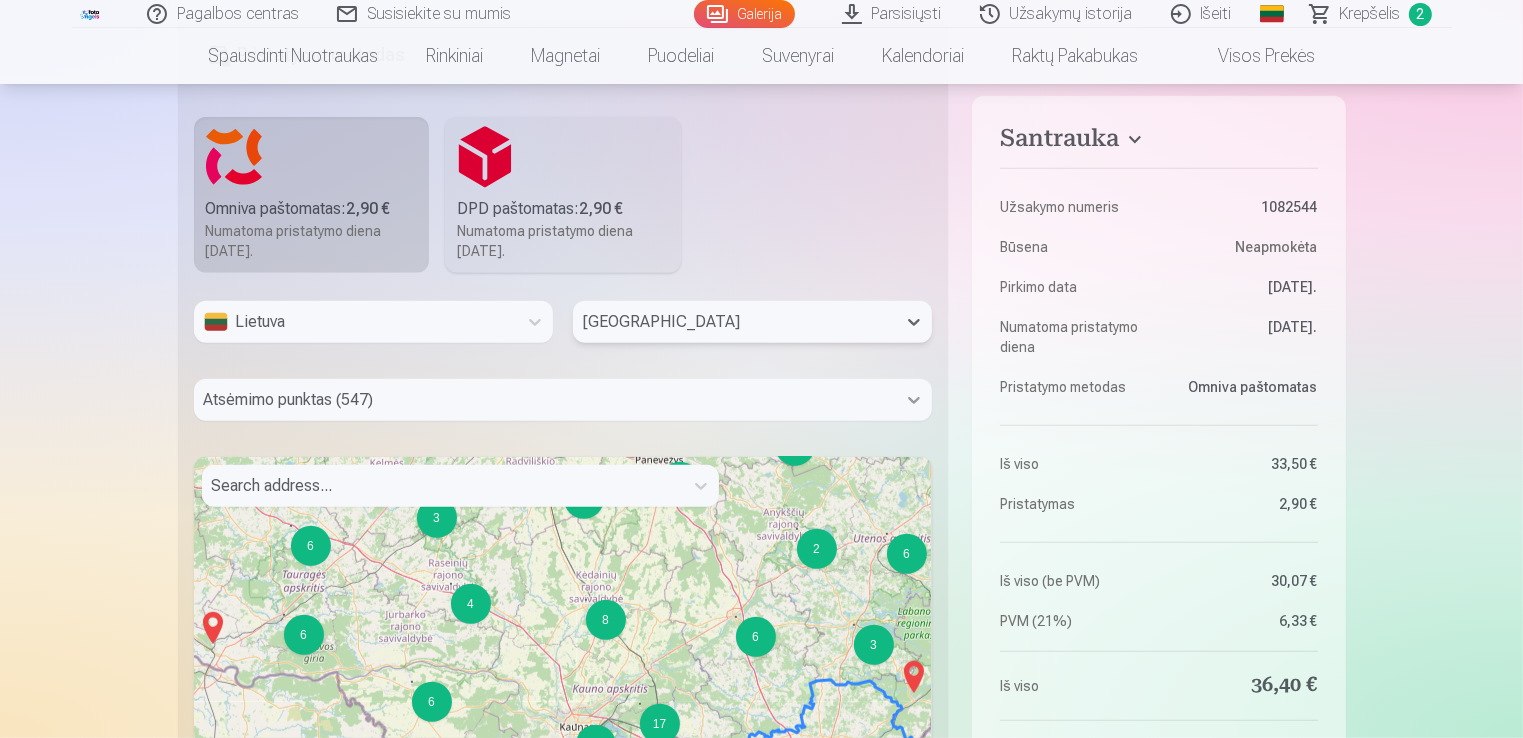click at bounding box center (914, 400) 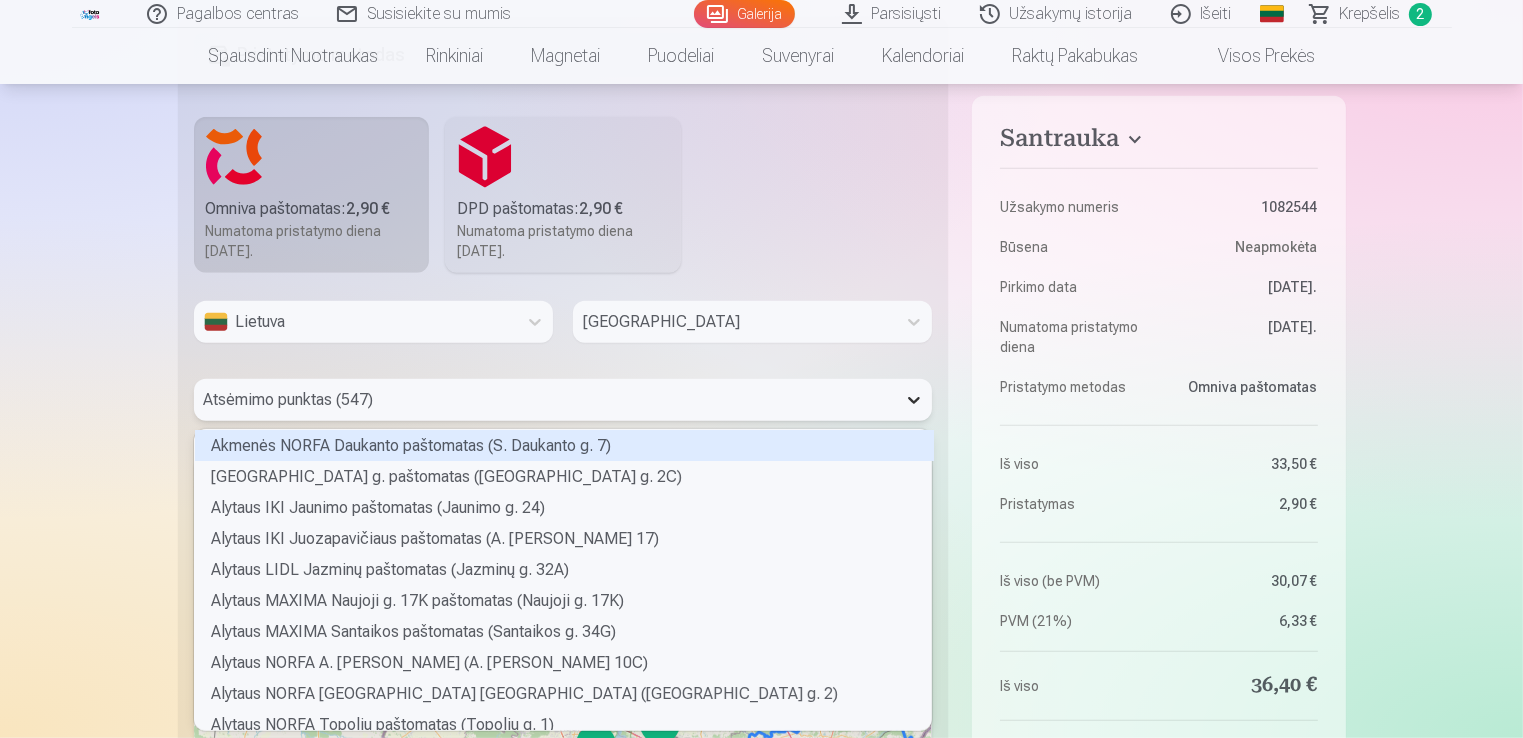 scroll, scrollTop: 5, scrollLeft: 6, axis: both 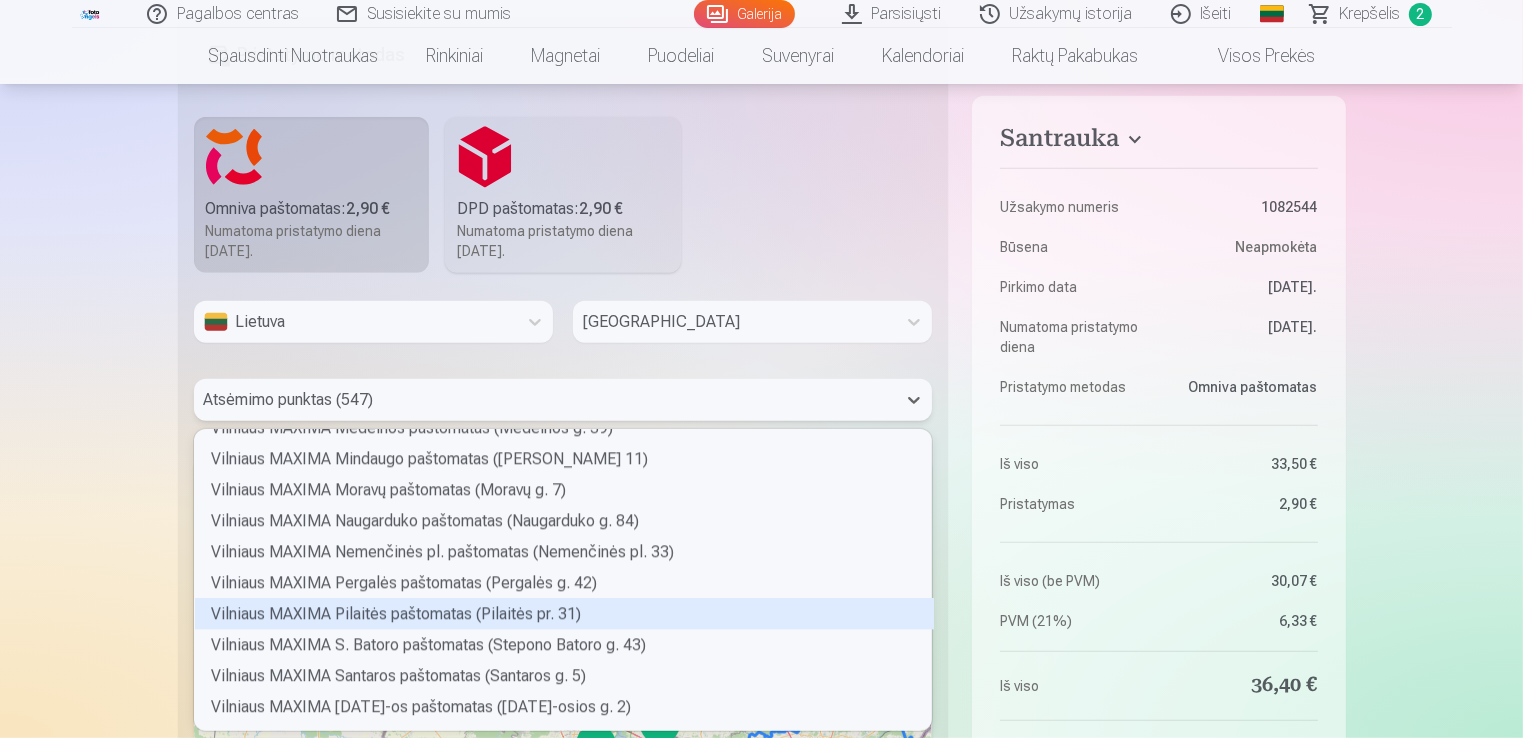 click on "Vilniaus MAXIMA Pilaitės paštomatas (Pilaitės pr. 31)" at bounding box center (564, 613) 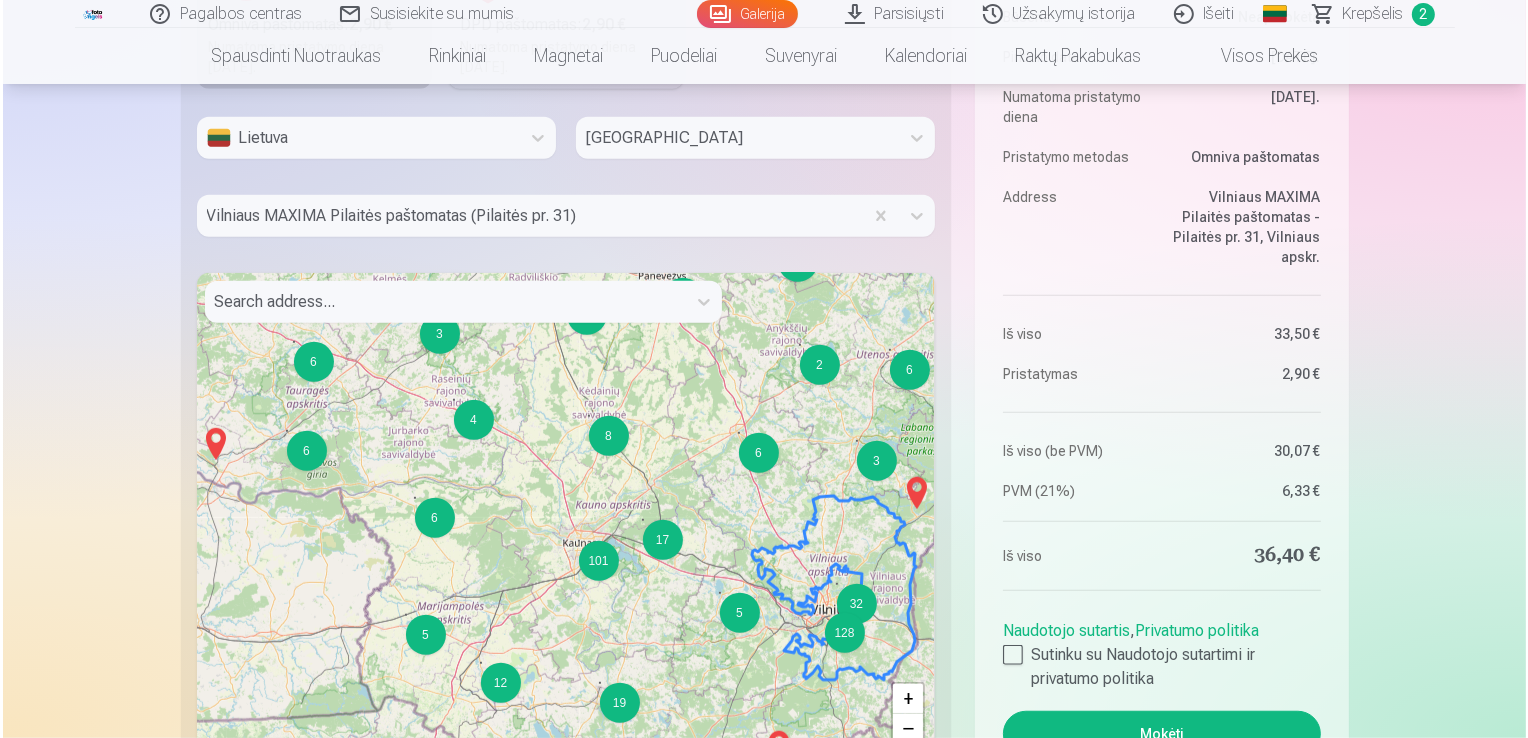 scroll, scrollTop: 1421, scrollLeft: 0, axis: vertical 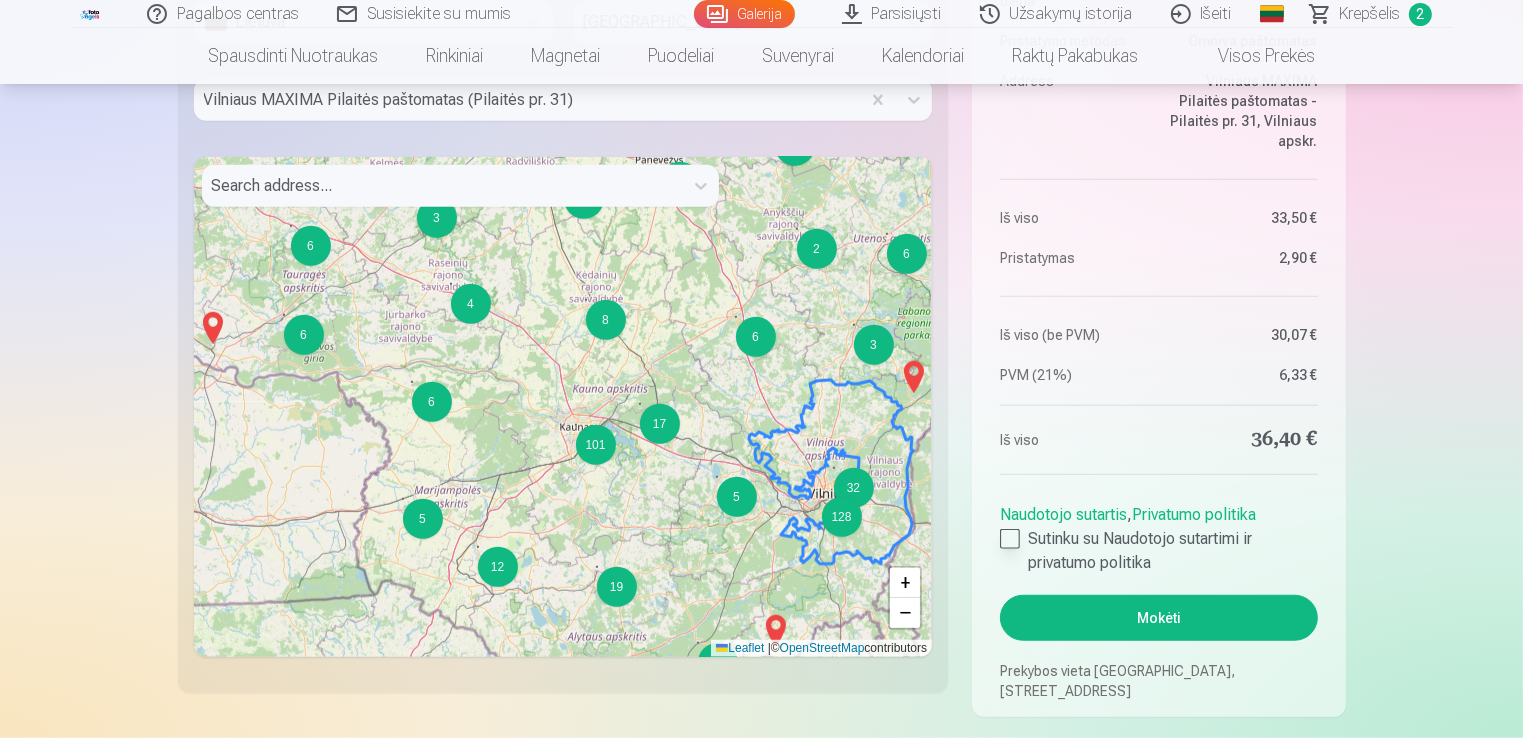 click at bounding box center [1010, 539] 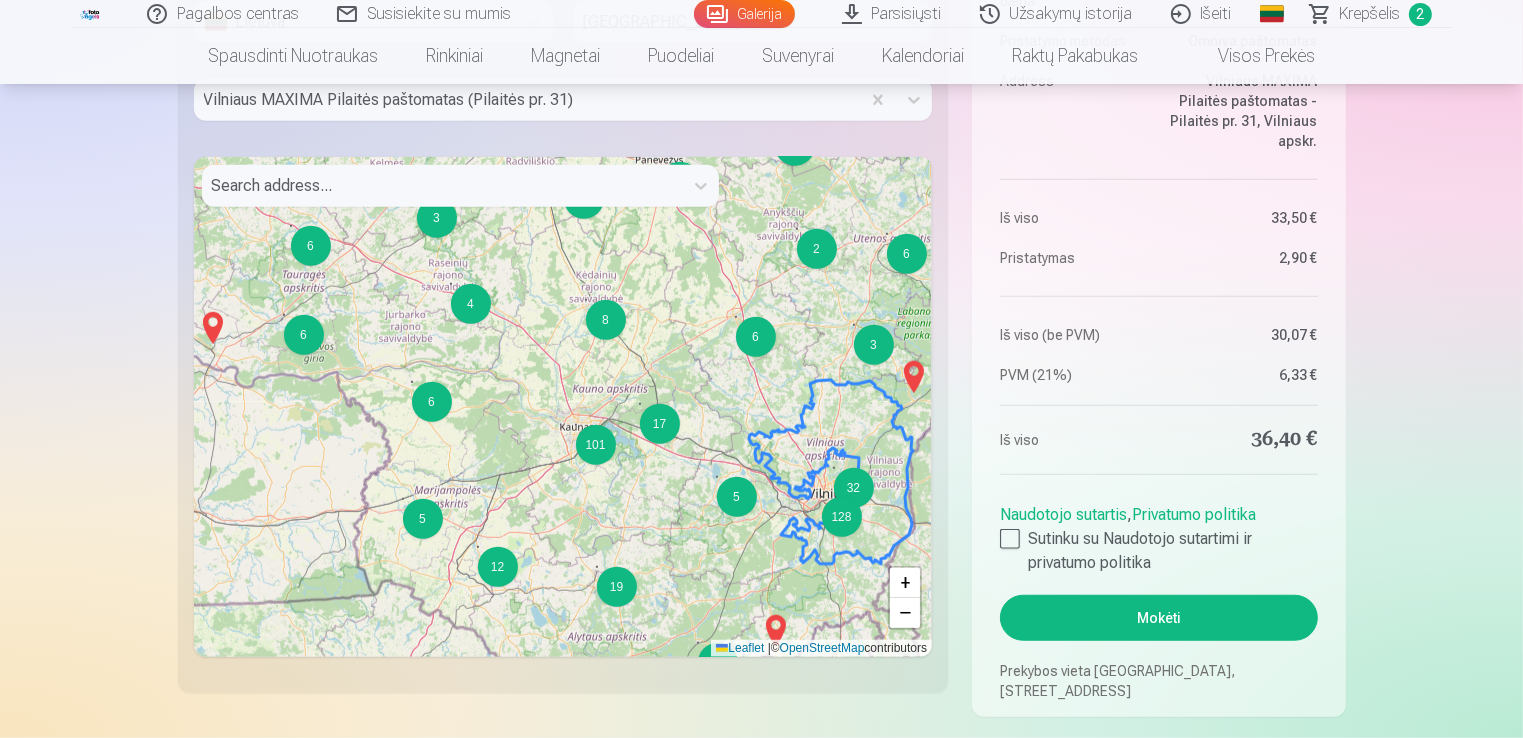 click on "Mokėti" at bounding box center [1158, 618] 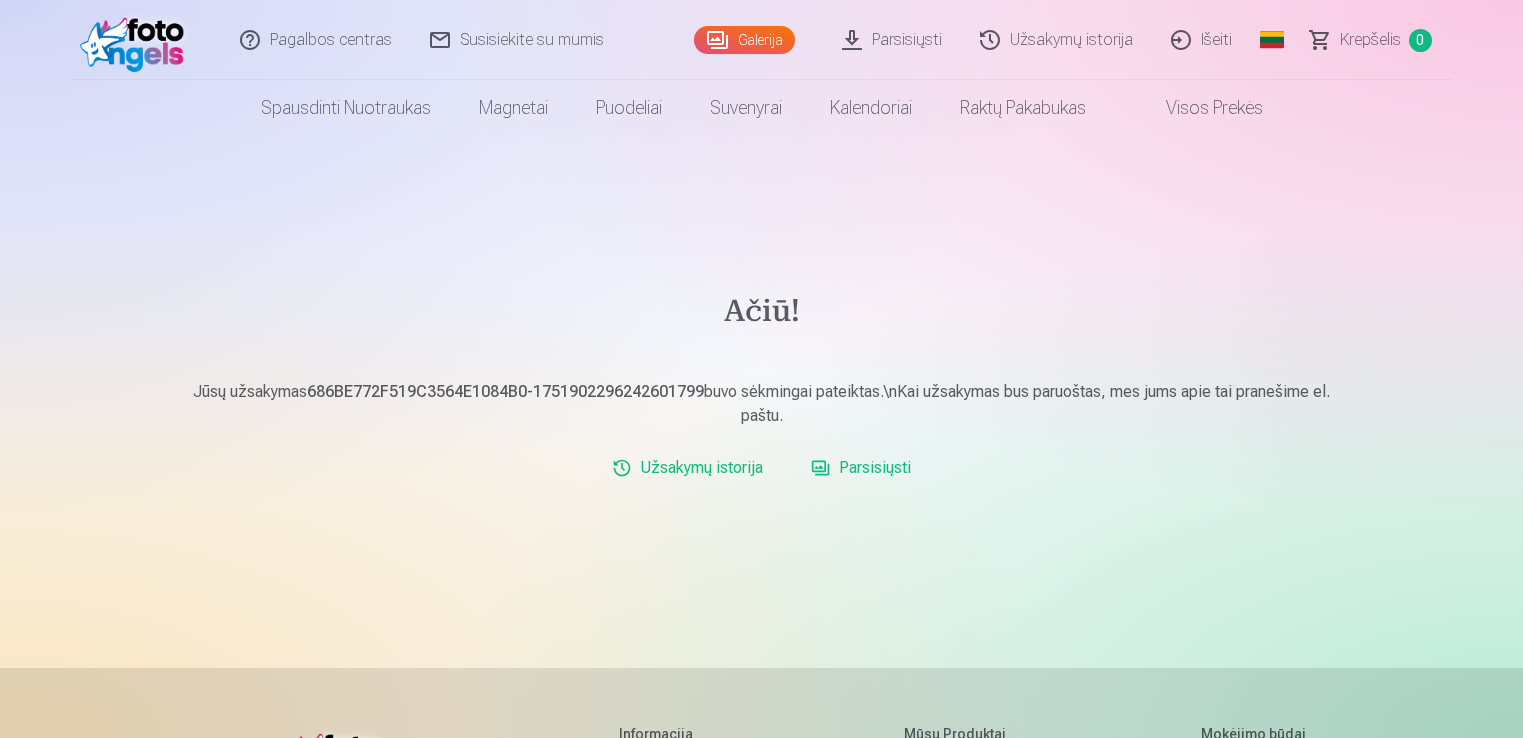 scroll, scrollTop: 0, scrollLeft: 0, axis: both 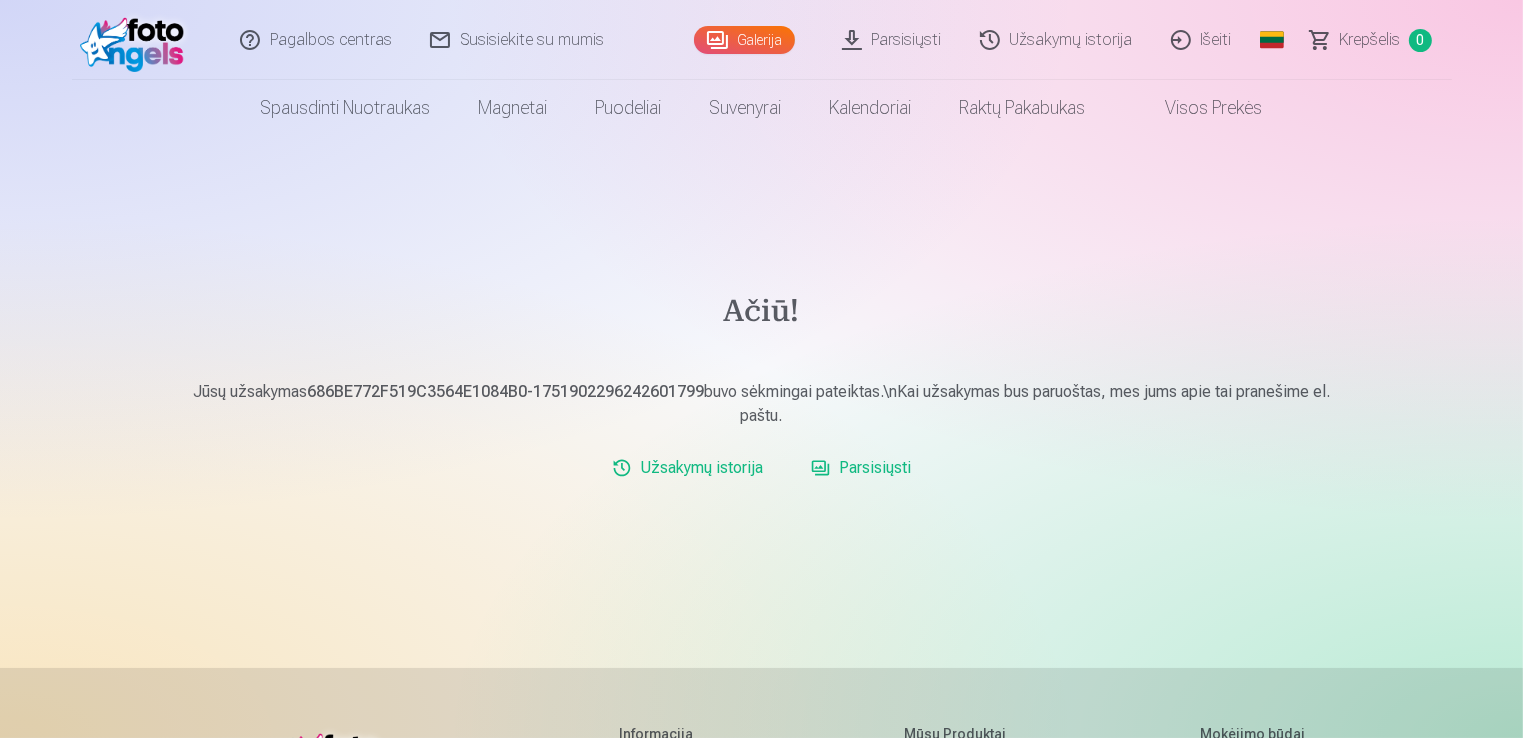 click on "Parsisiųsti" at bounding box center (861, 468) 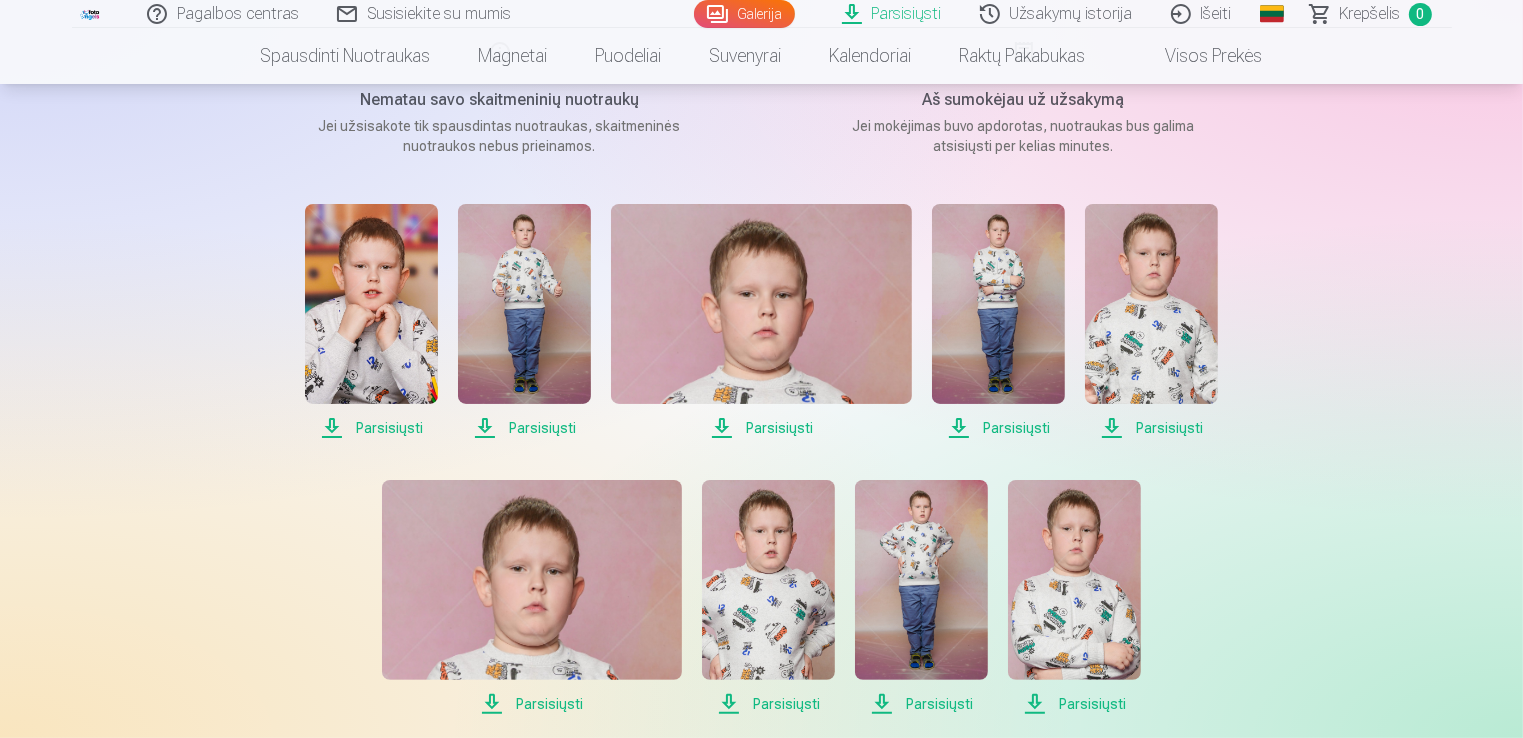 scroll, scrollTop: 100, scrollLeft: 0, axis: vertical 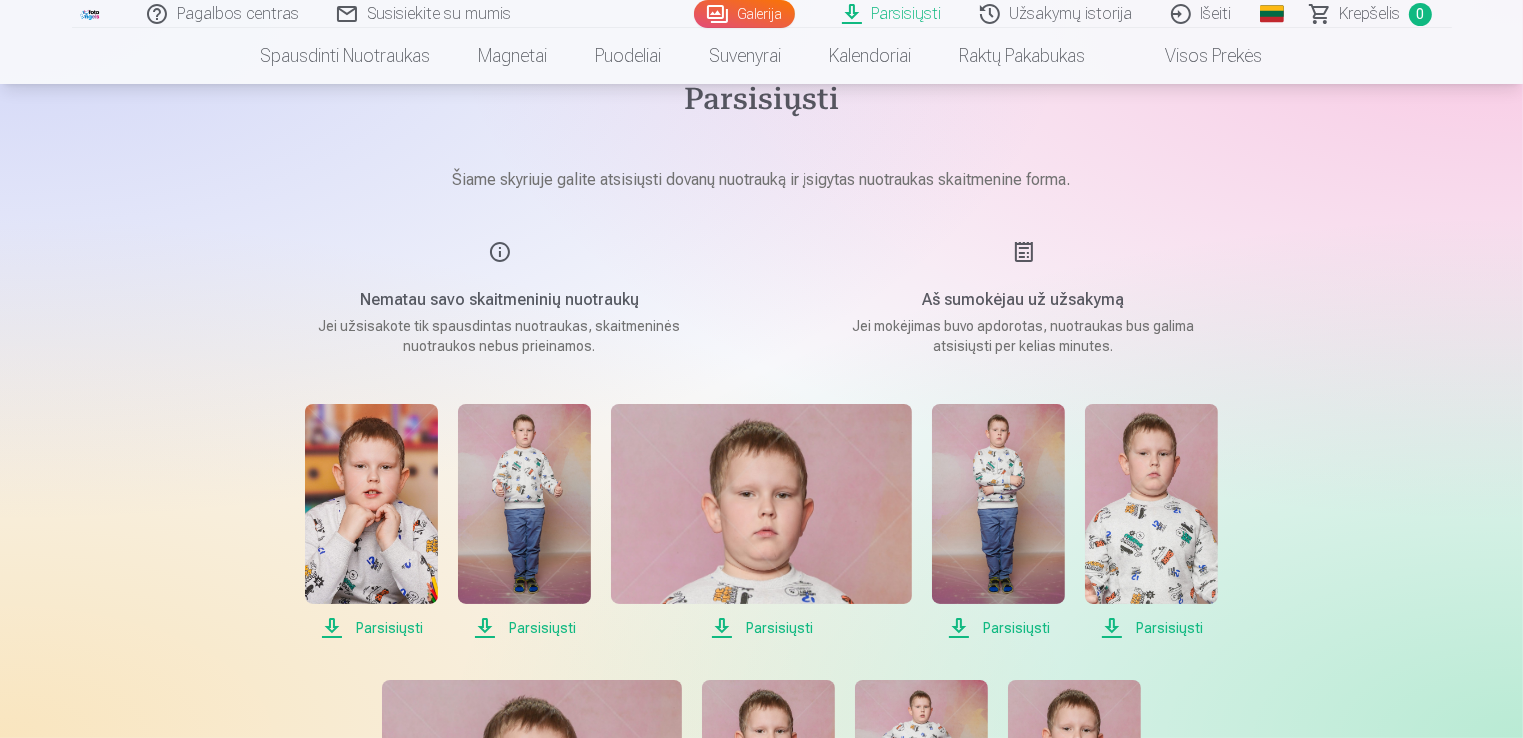 click on "Parsisiųsti" at bounding box center (893, 14) 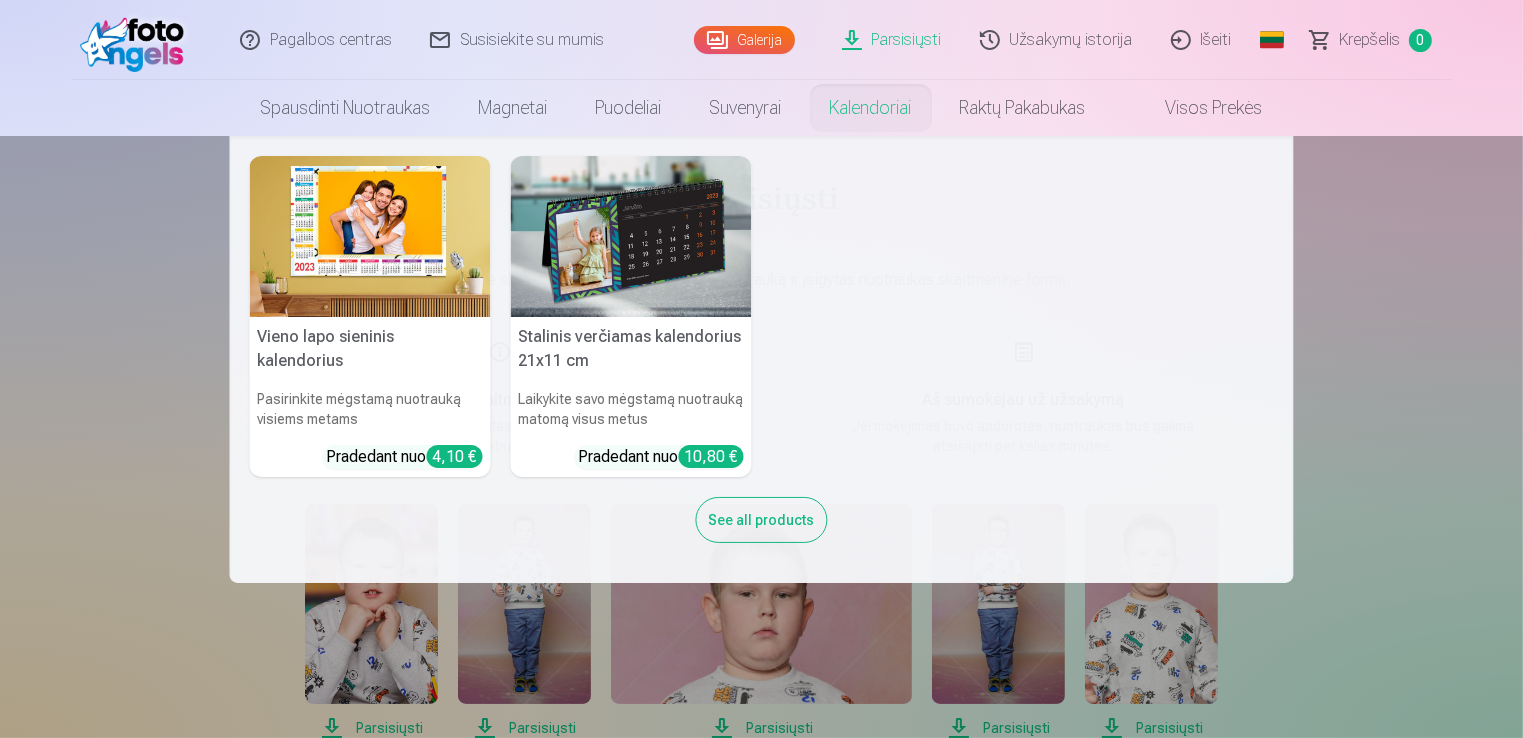 click on "Vieno lapo sieninis kalendorius Pasirinkite mėgstamą nuotrauką visiems metams Pradedant nuo  4,10 € Stalinis verčiamas kalendorius 21x11 cm Laikykite savo mėgstamą nuotrauką matomą visus metus Pradedant nuo  10,80 € See all products" at bounding box center [761, 359] 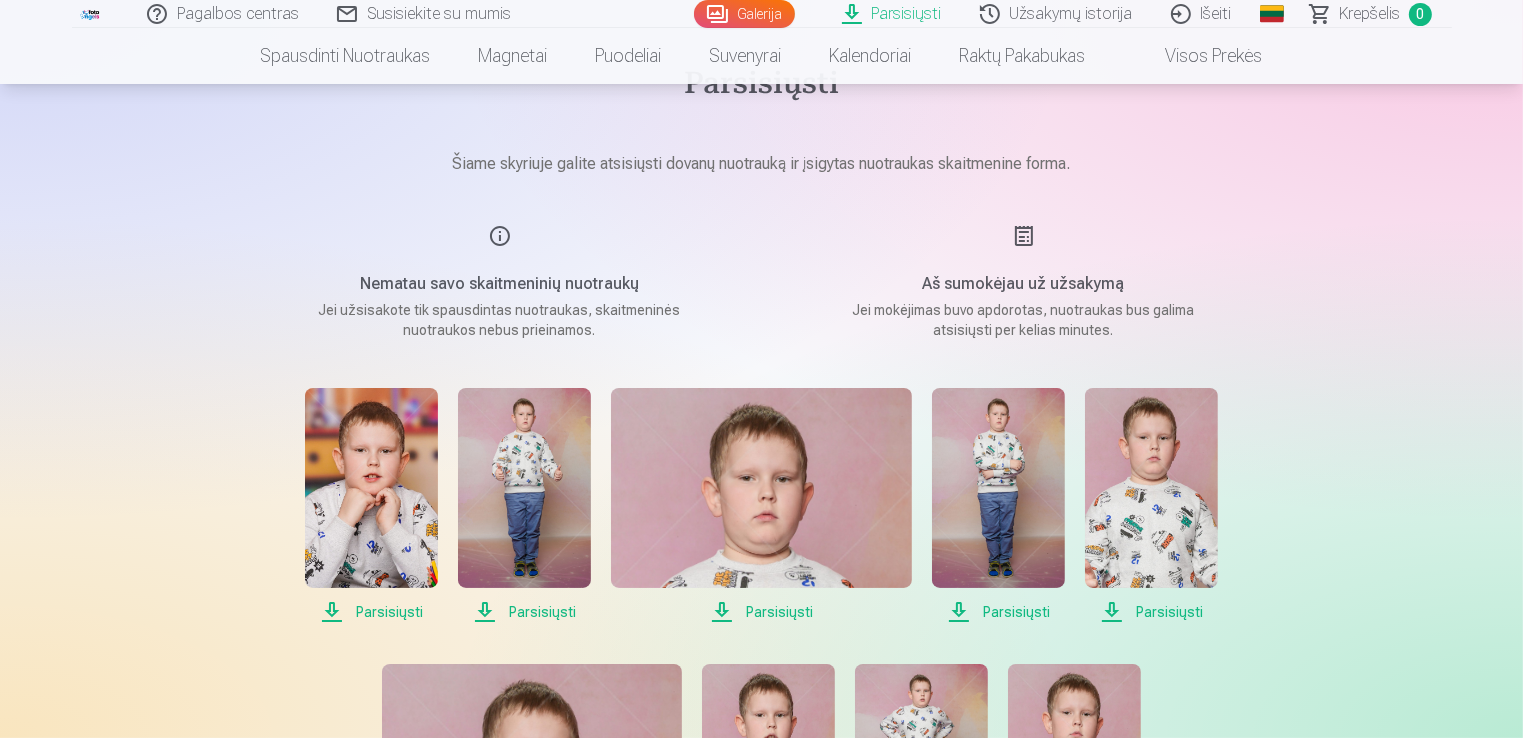 scroll, scrollTop: 100, scrollLeft: 0, axis: vertical 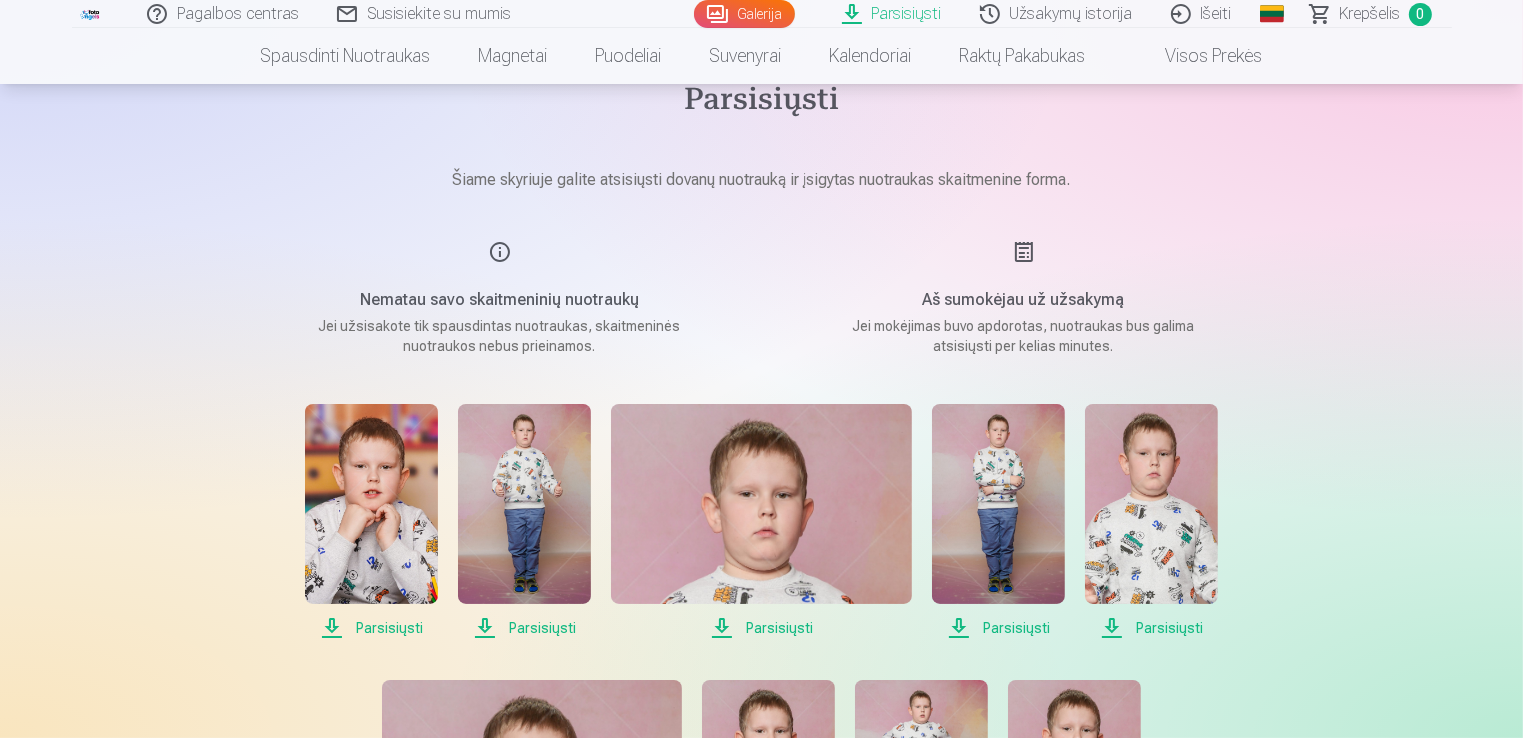 click on "Parsisiųsti Šiame skyriuje galite atsisiųsti dovanų nuotrauką ir įsigytas nuotraukas skaitmenine forma. Nematau savo skaitmeninių nuotraukų Jei užsisakote tik spausdintas nuotraukas, skaitmeninės nuotraukos nebus prieinamos. Aš sumokėjau už užsakymą Jei mokėjimas buvo apdorotas, nuotraukas bus galima atsisiųsti per kelias minutes. Parsisiųsti Parsisiųsti Parsisiųsti Parsisiųsti Parsisiųsti Parsisiųsti Parsisiųsti Parsisiųsti Parsisiųsti Parsisiųsti Parsisiųsti Parsisiųsti Parsisiųsti Parsisiųsti Parsisiųsti Parsisiųsti Parsisiųsti Parsisiųsti Parsisiųsti Parsisiųsti Parsisiųsti Parsisiųsti Parsisiųsti Parsisiųsti Parsisiųsti Parsisiųsti Parsisiųsti Parsisiųsti" at bounding box center (762, 1421) 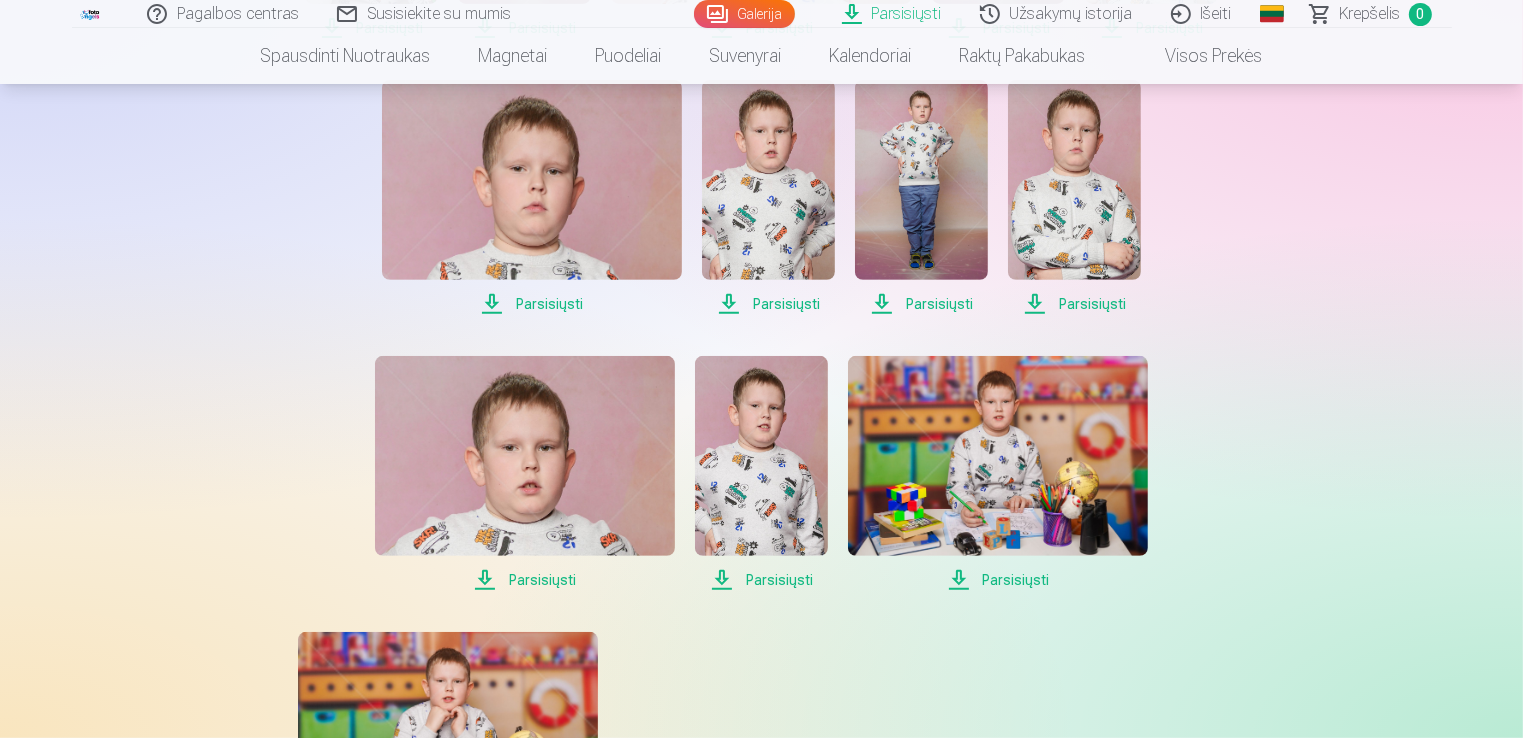 scroll, scrollTop: 200, scrollLeft: 0, axis: vertical 